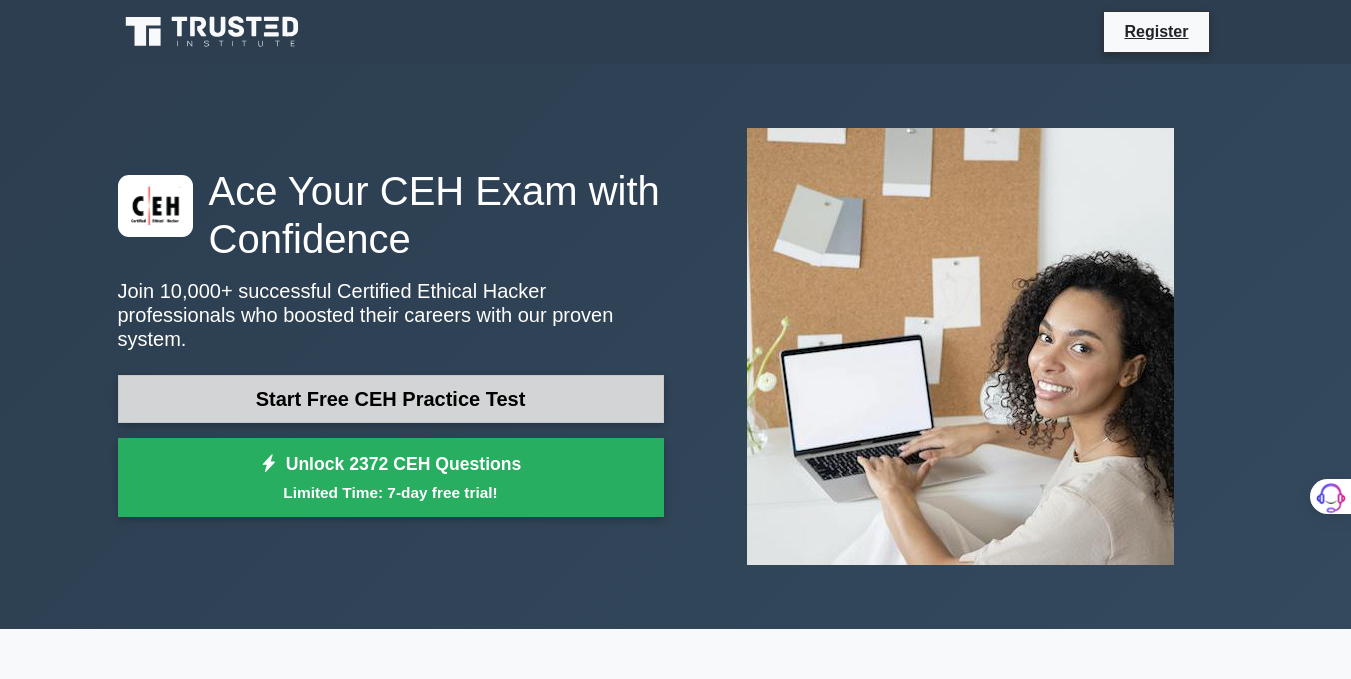 scroll, scrollTop: 0, scrollLeft: 0, axis: both 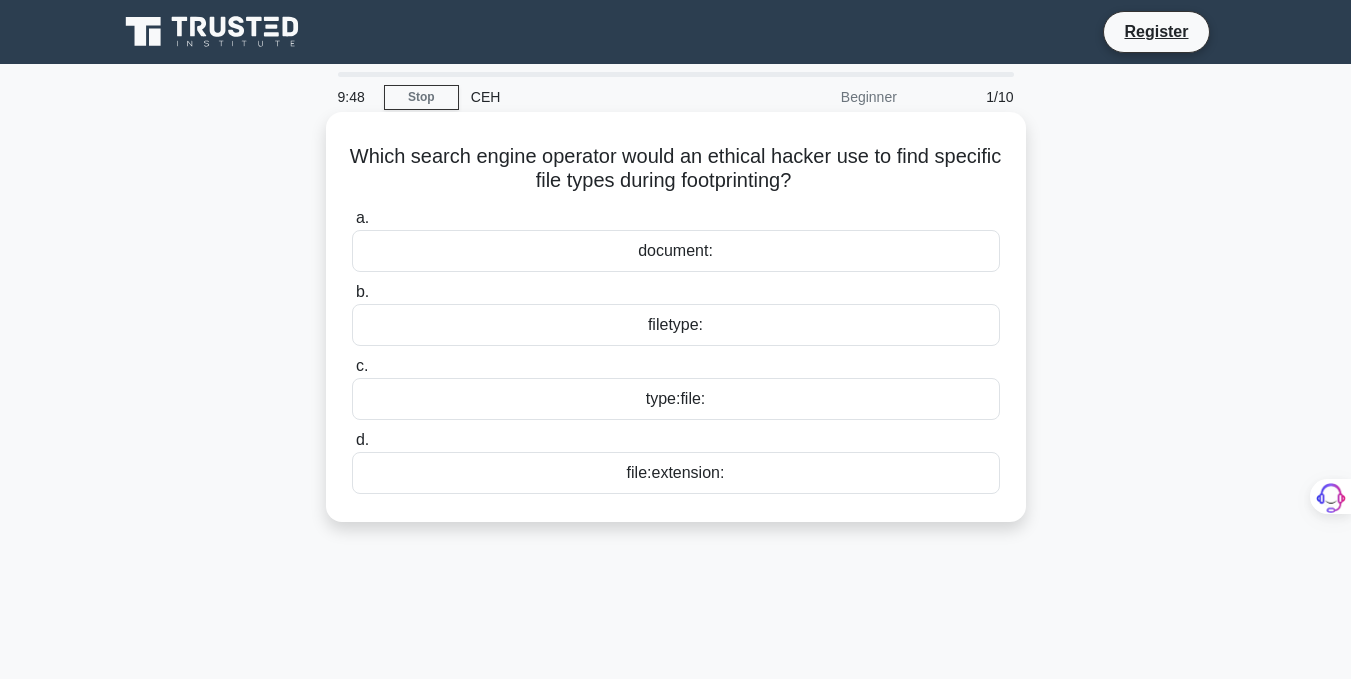 click on "filetype:" at bounding box center (676, 325) 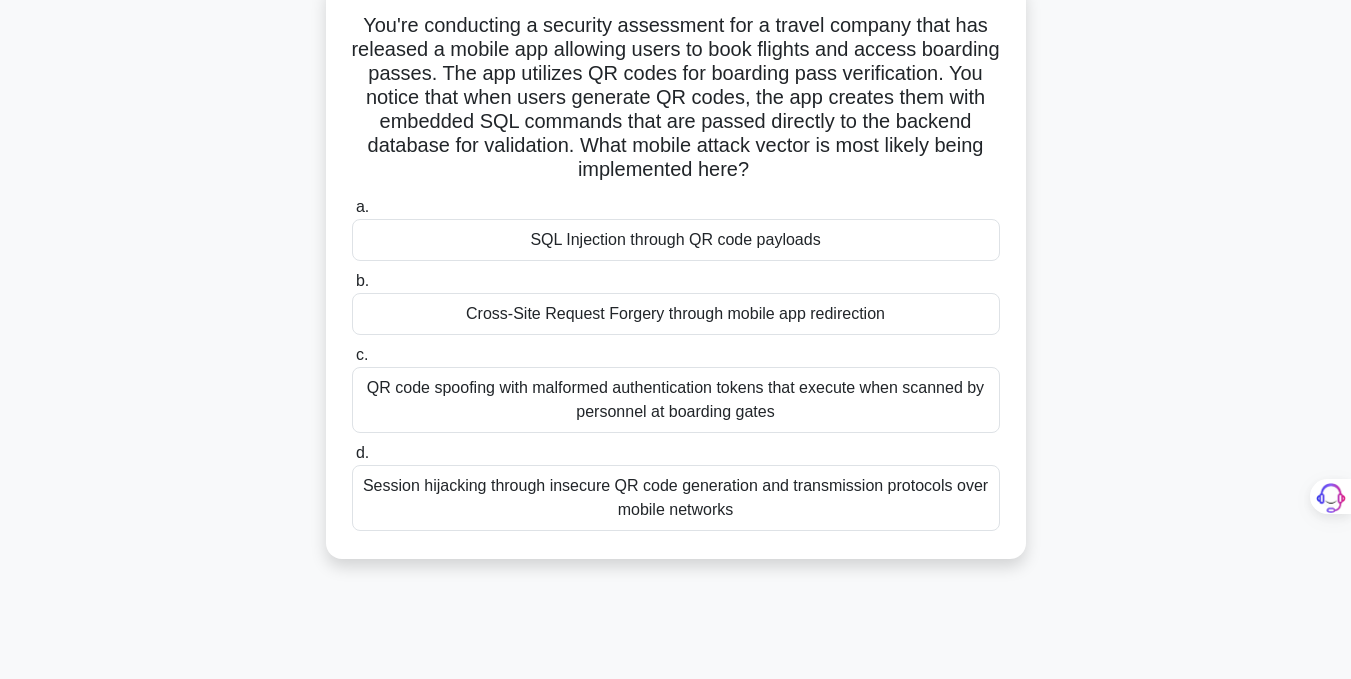 scroll, scrollTop: 82, scrollLeft: 0, axis: vertical 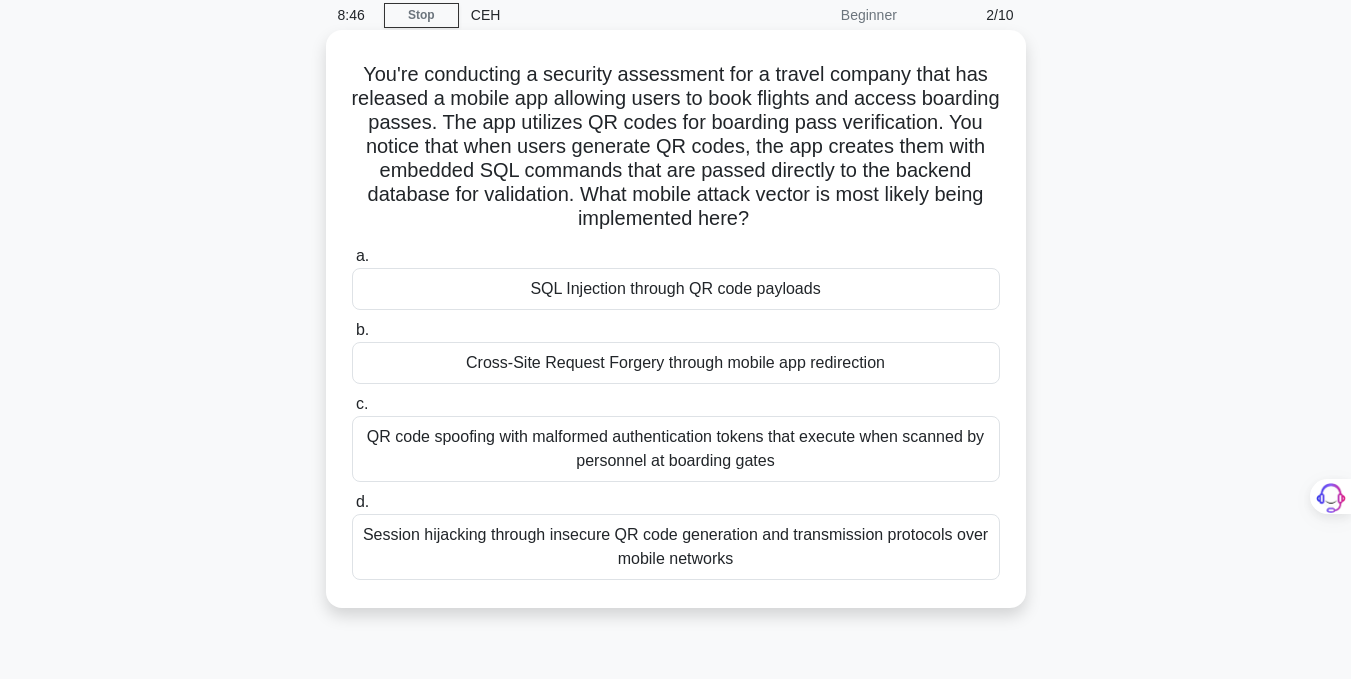 click on "SQL Injection through QR code payloads" at bounding box center [676, 289] 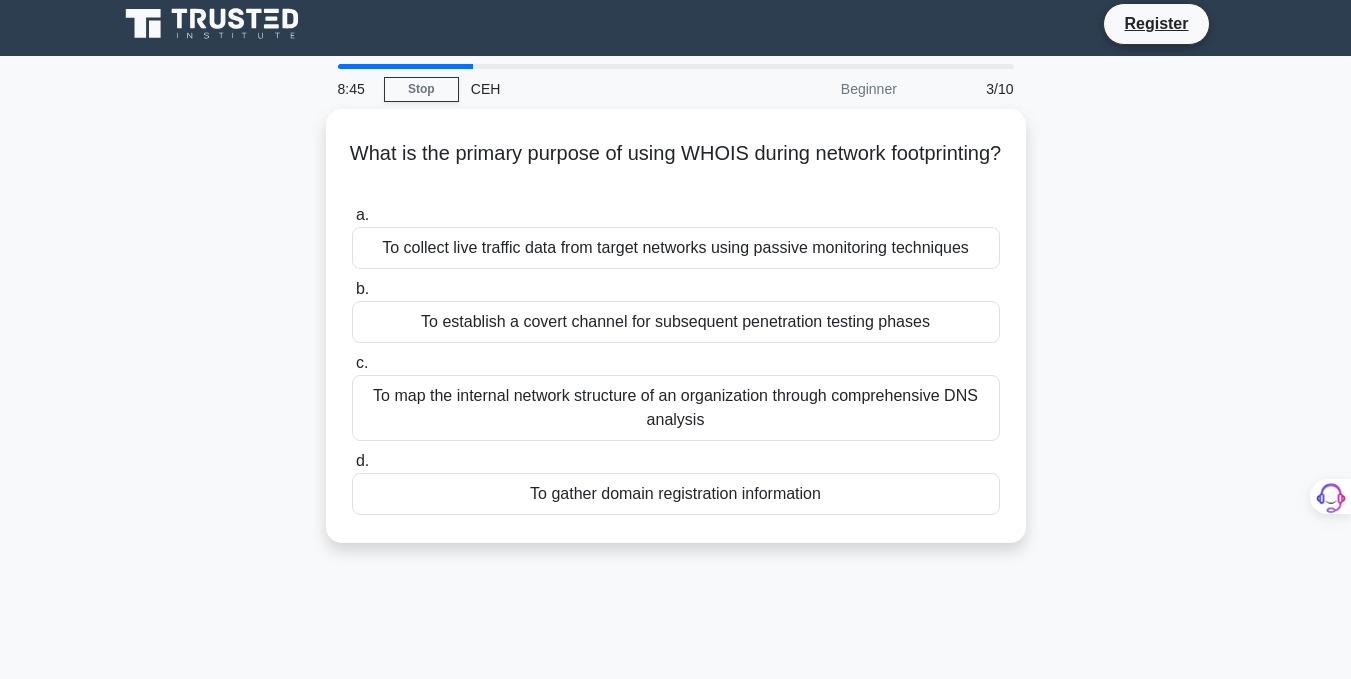 scroll, scrollTop: 0, scrollLeft: 0, axis: both 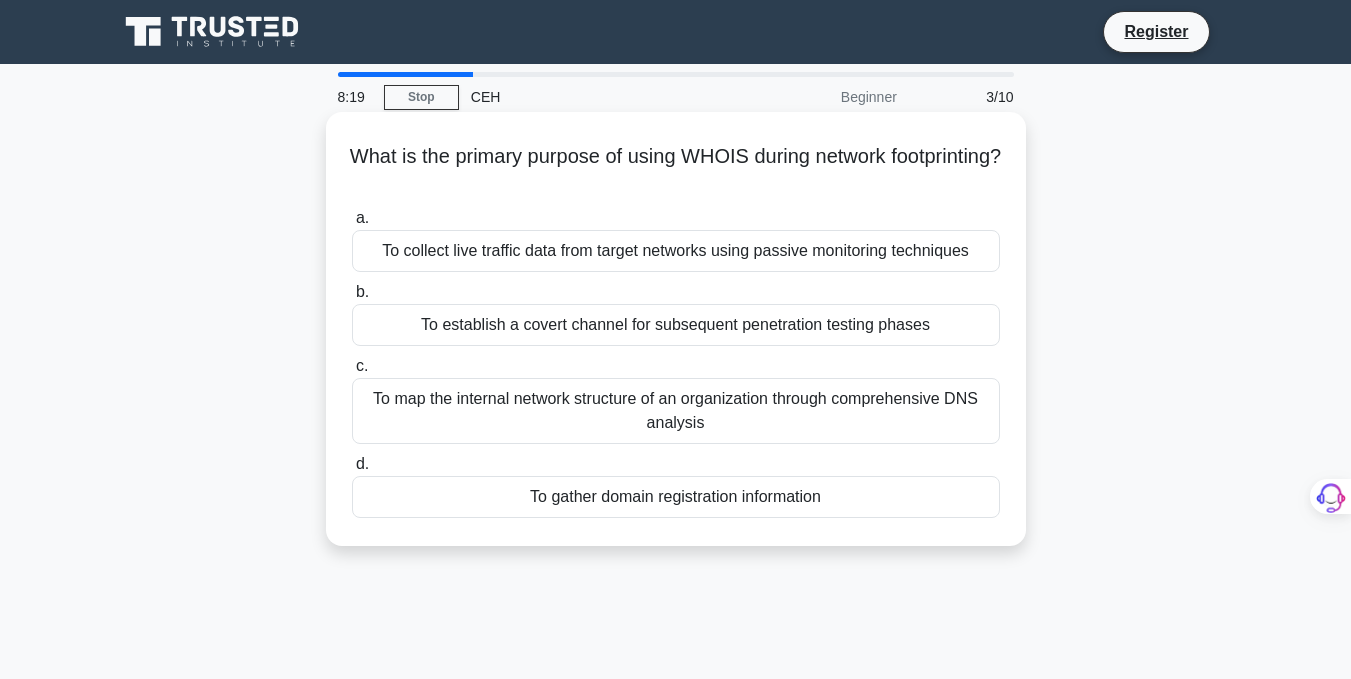 click on "To map the internal network structure of an organization through comprehensive DNS analysis" at bounding box center (676, 411) 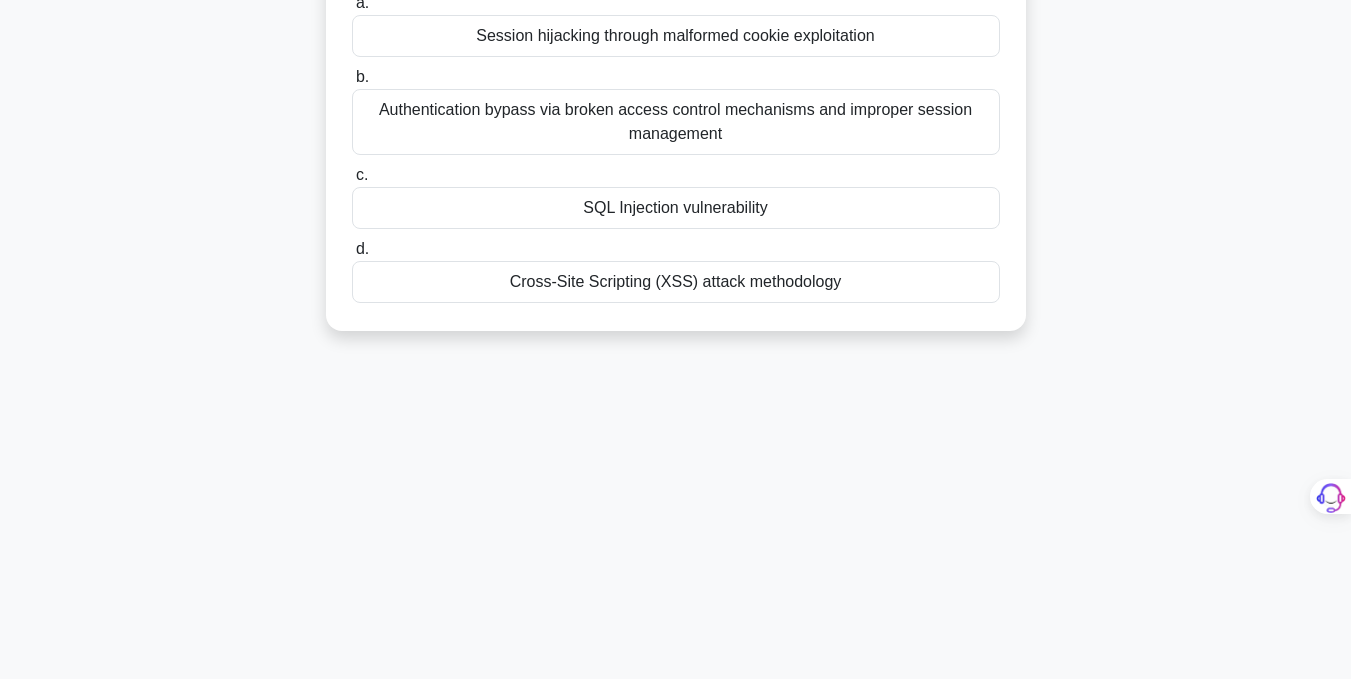 scroll, scrollTop: 401, scrollLeft: 0, axis: vertical 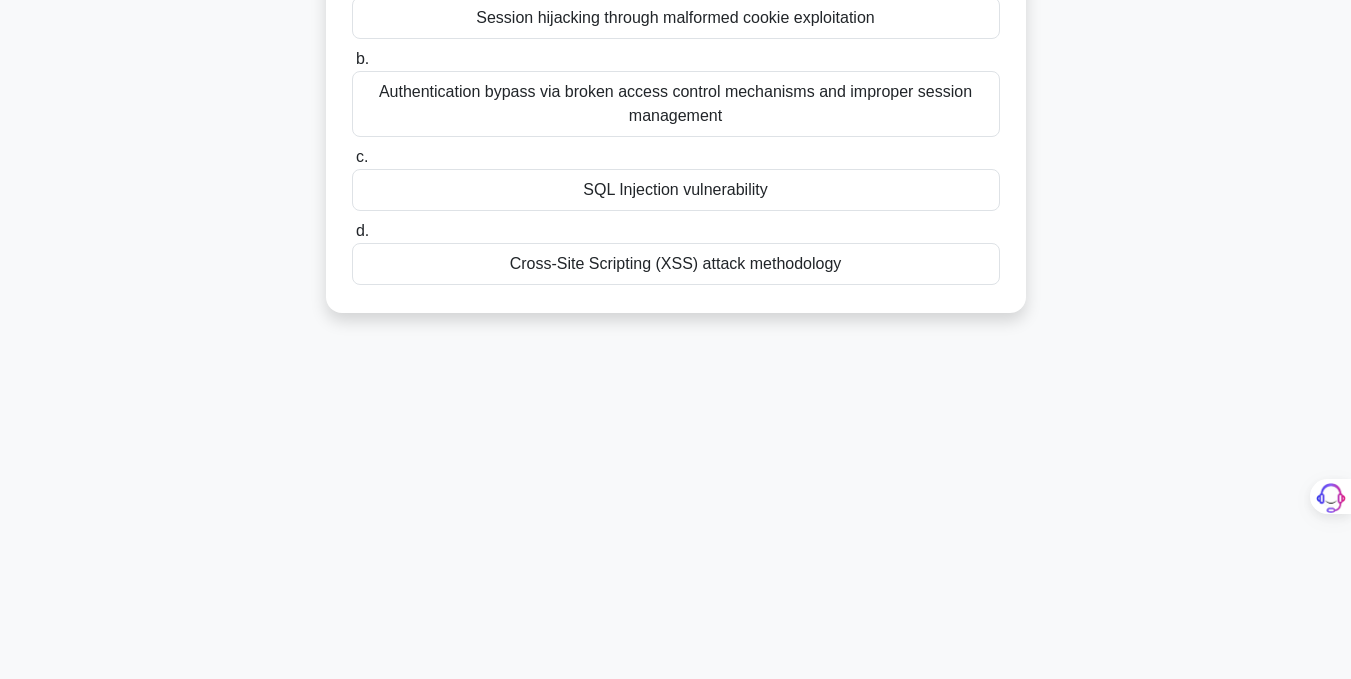 click on "SQL Injection vulnerability" at bounding box center (676, 190) 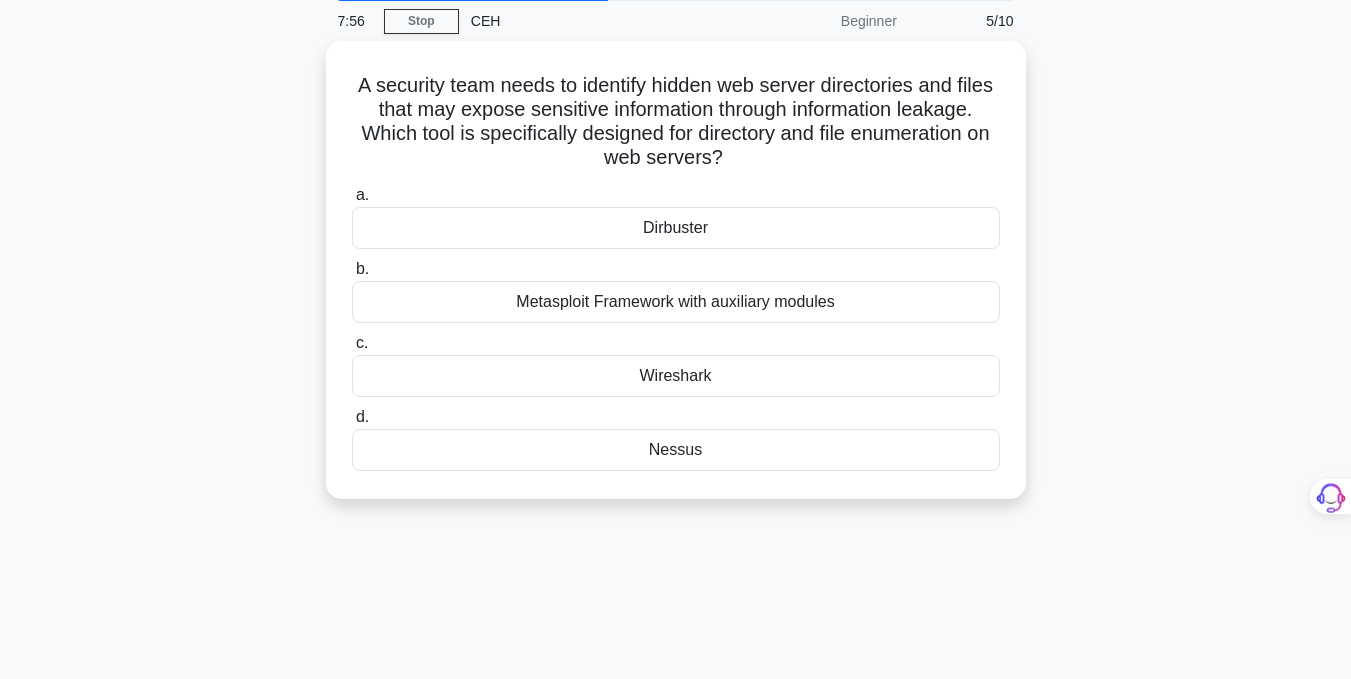 scroll, scrollTop: 0, scrollLeft: 0, axis: both 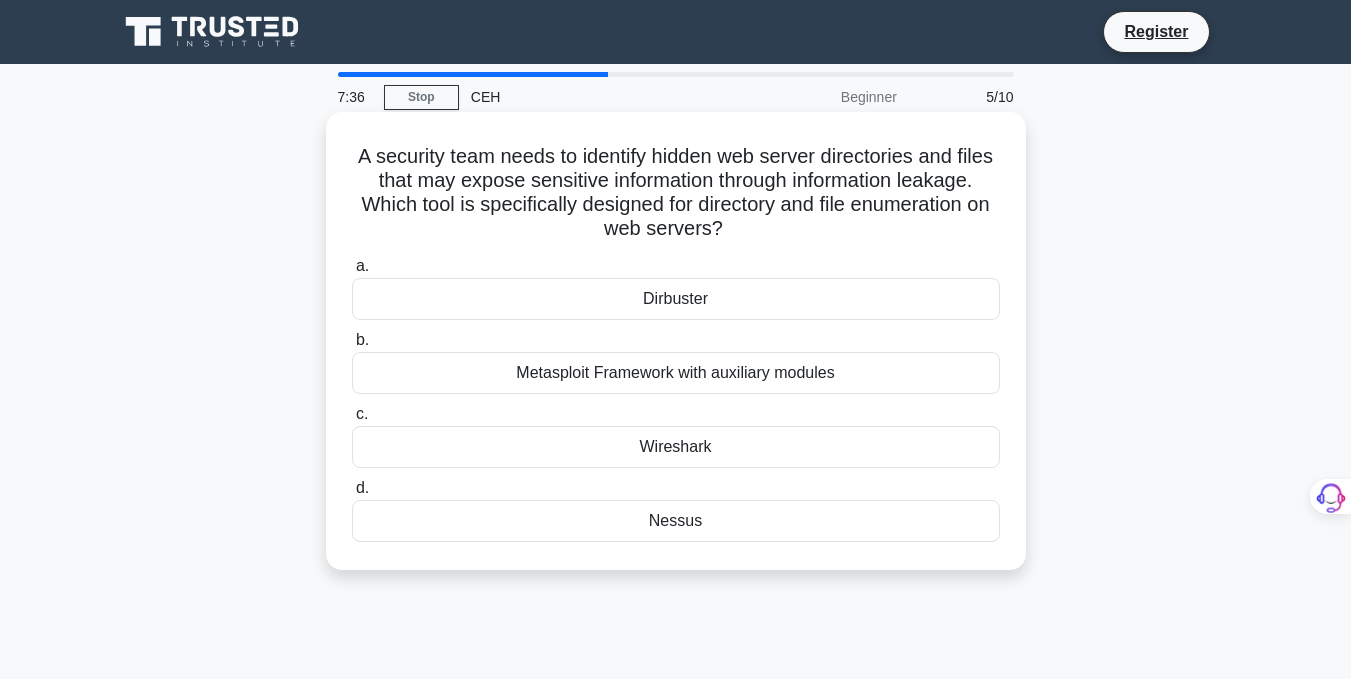 click on "Metasploit Framework with auxiliary modules" at bounding box center [676, 373] 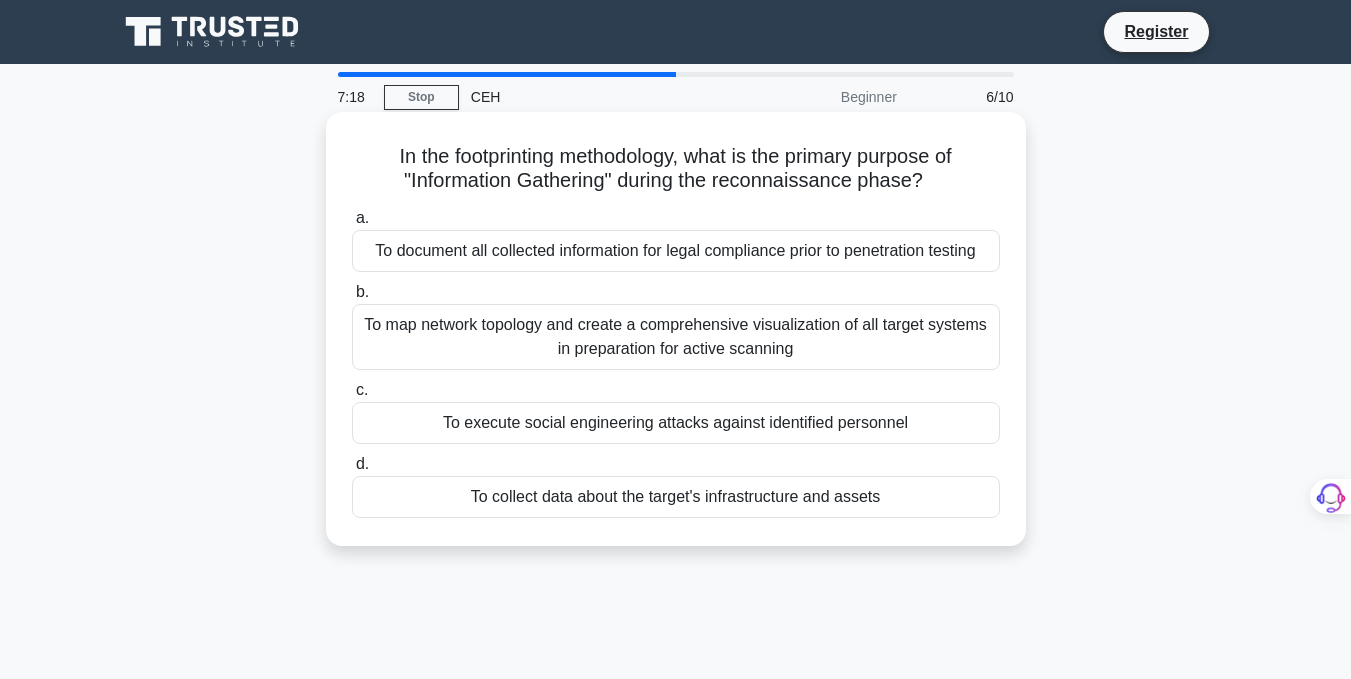 click on "To map network topology and create a comprehensive visualization of all target systems in preparation for active scanning" at bounding box center (676, 337) 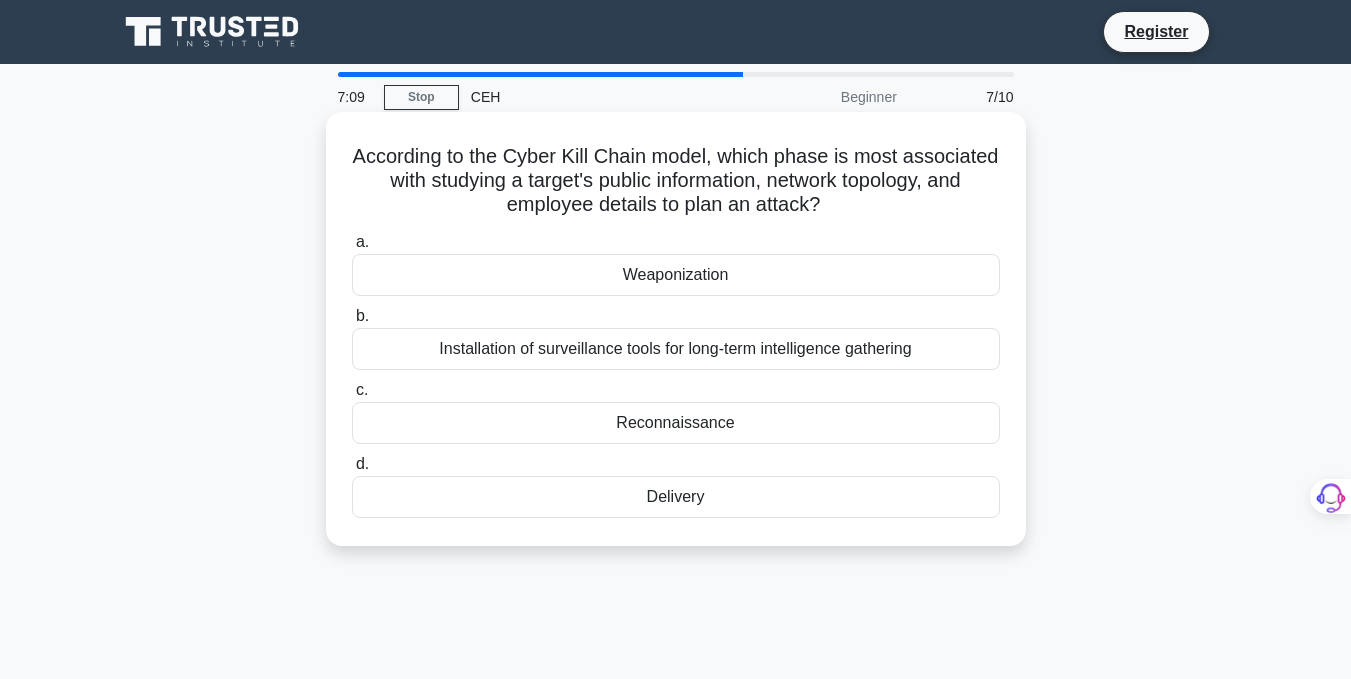 click on "Reconnaissance" at bounding box center (676, 423) 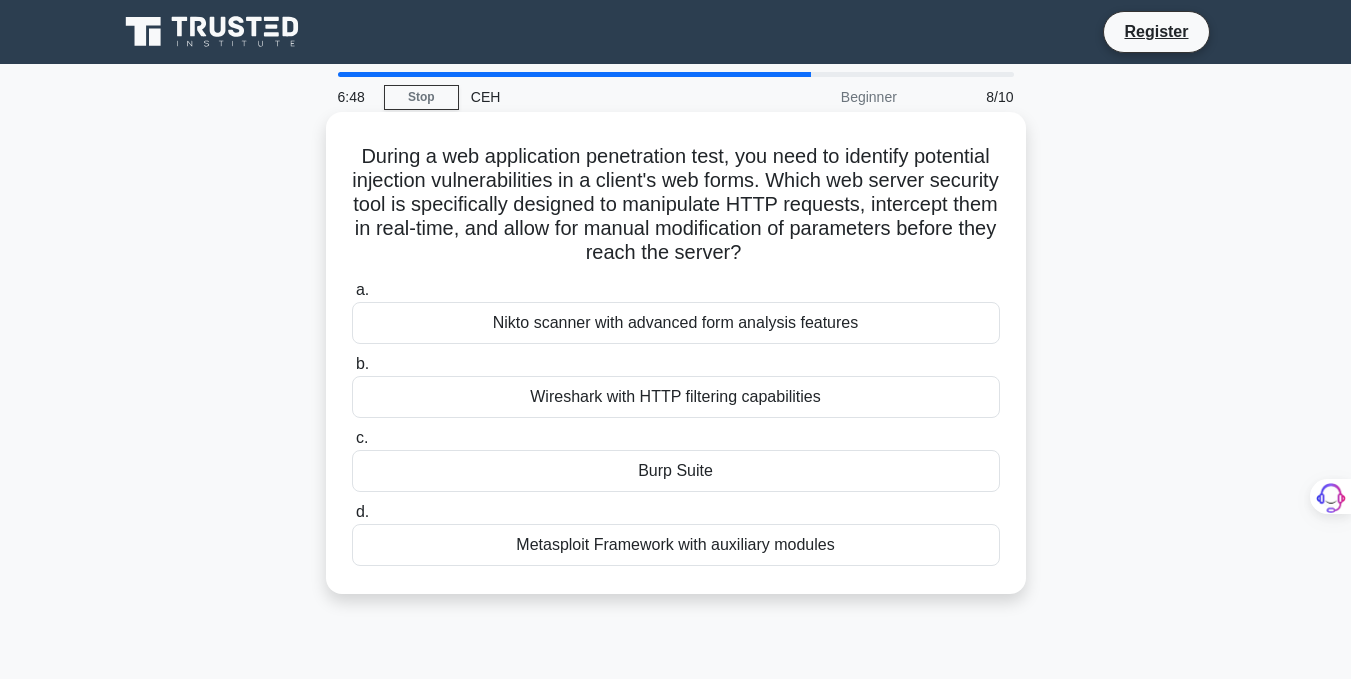 click on "Burp Suite" at bounding box center [676, 471] 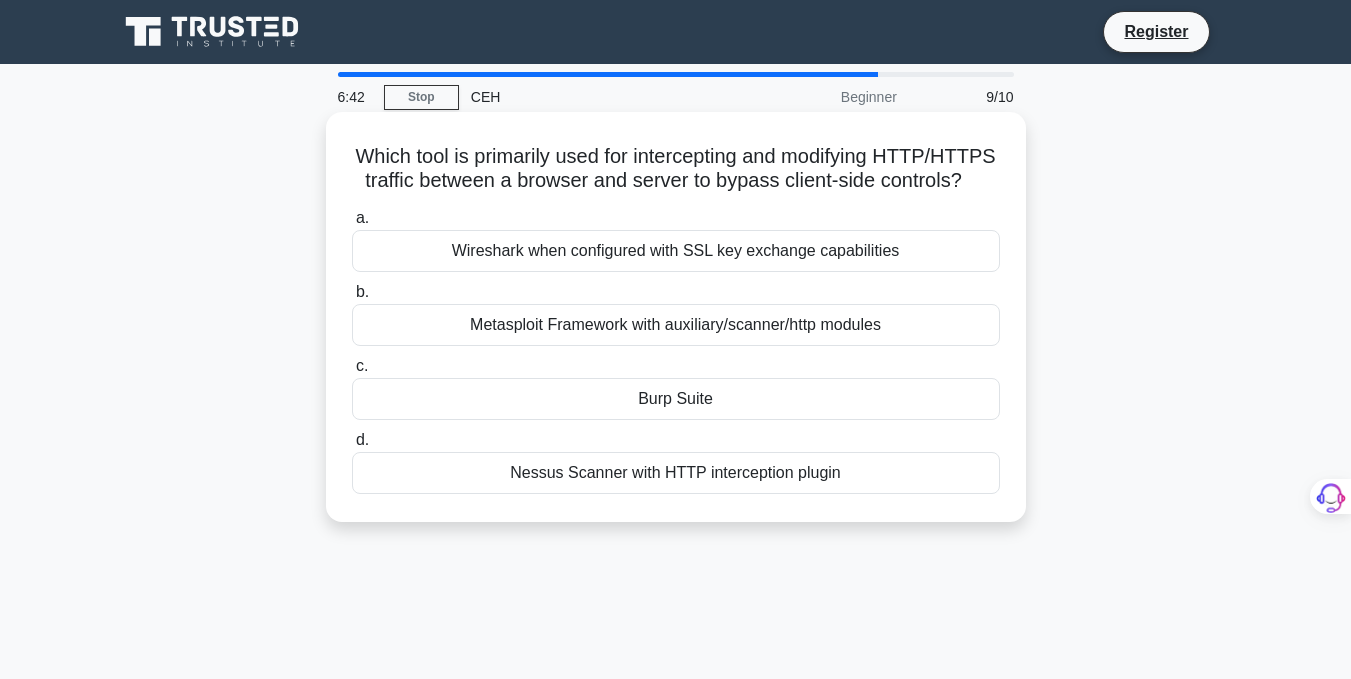 click on "Burp Suite" at bounding box center [676, 399] 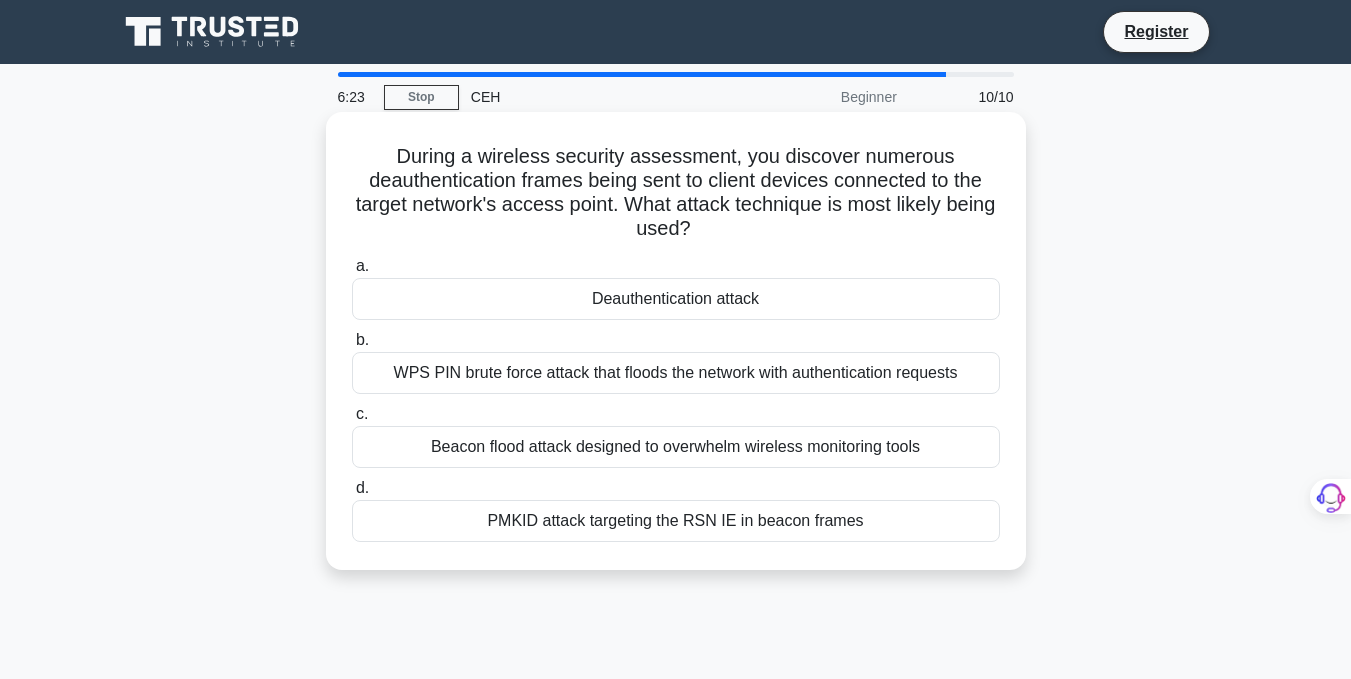click on "Beacon flood attack designed to overwhelm wireless monitoring tools" at bounding box center (676, 447) 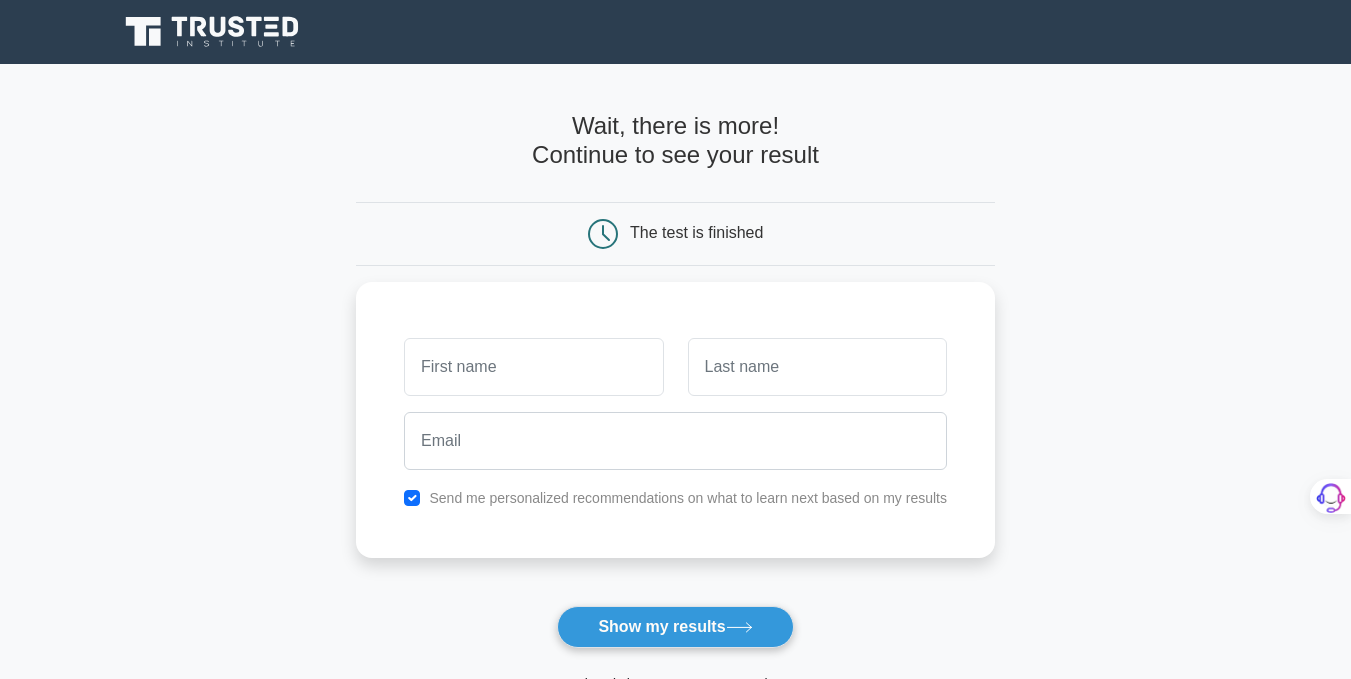 scroll, scrollTop: 0, scrollLeft: 0, axis: both 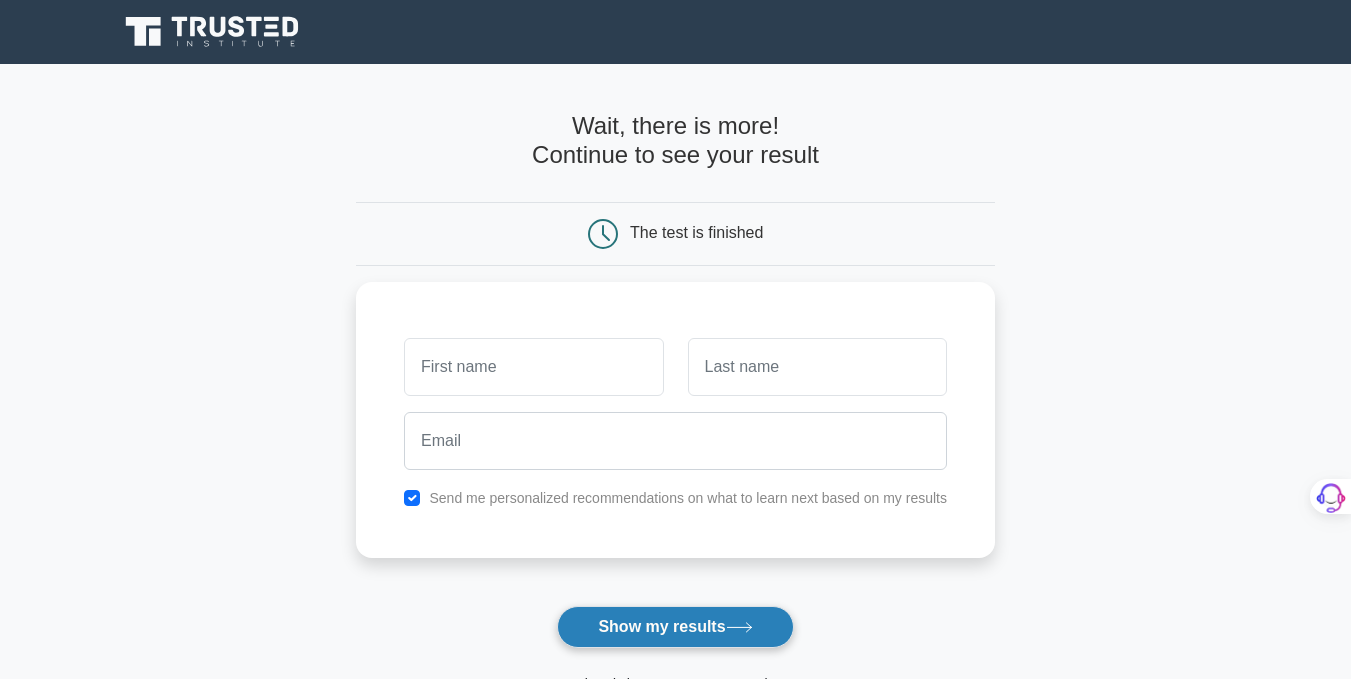 click on "Show my results" at bounding box center [675, 627] 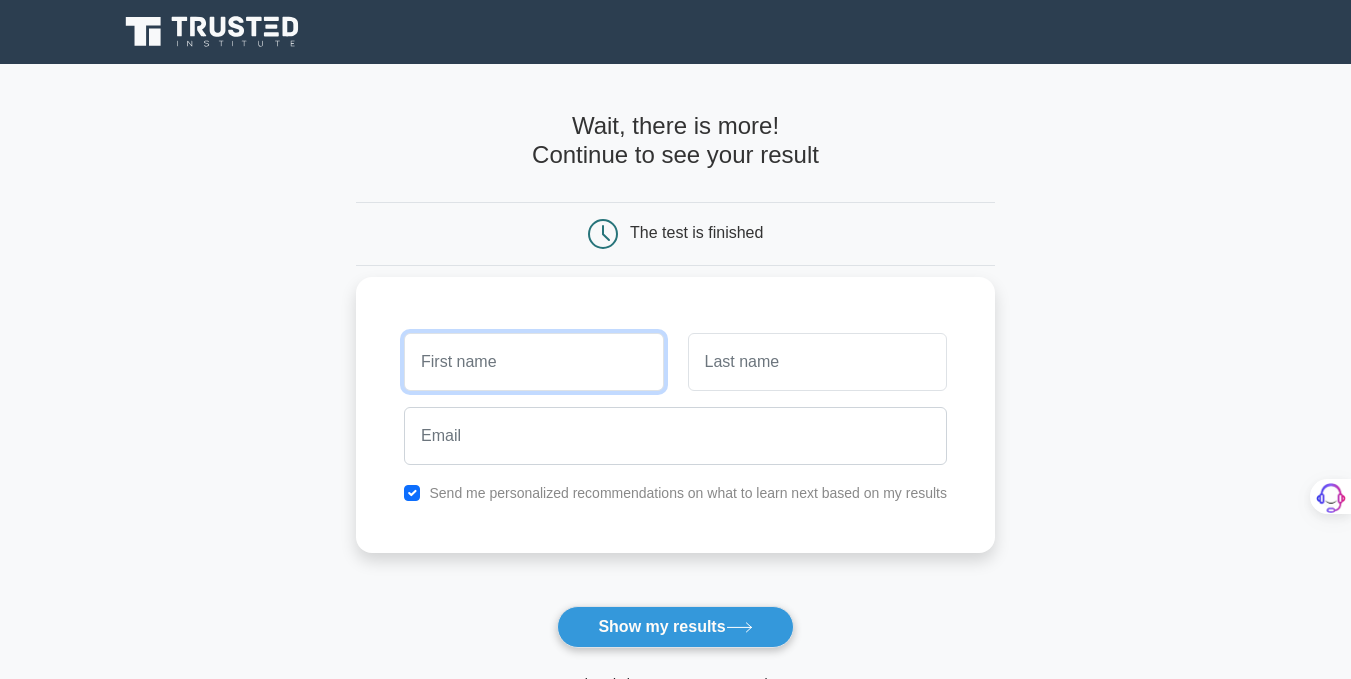 click at bounding box center (533, 362) 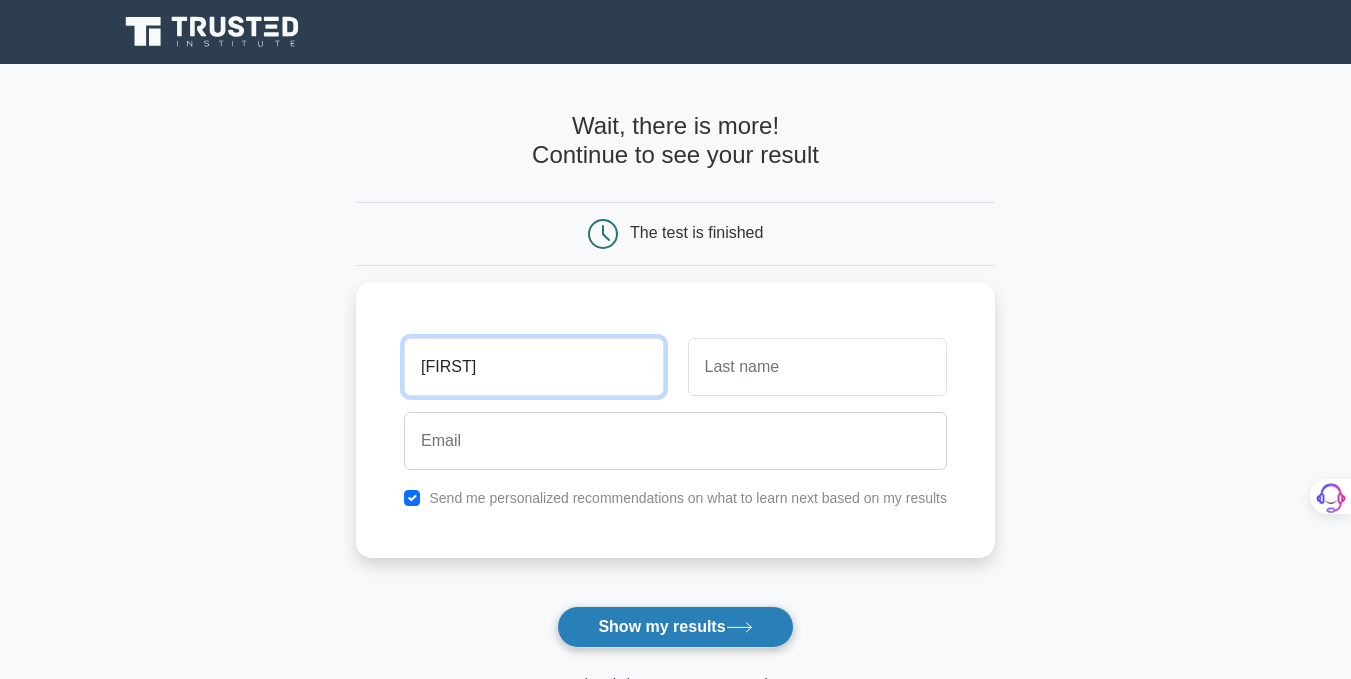 type on "abhi" 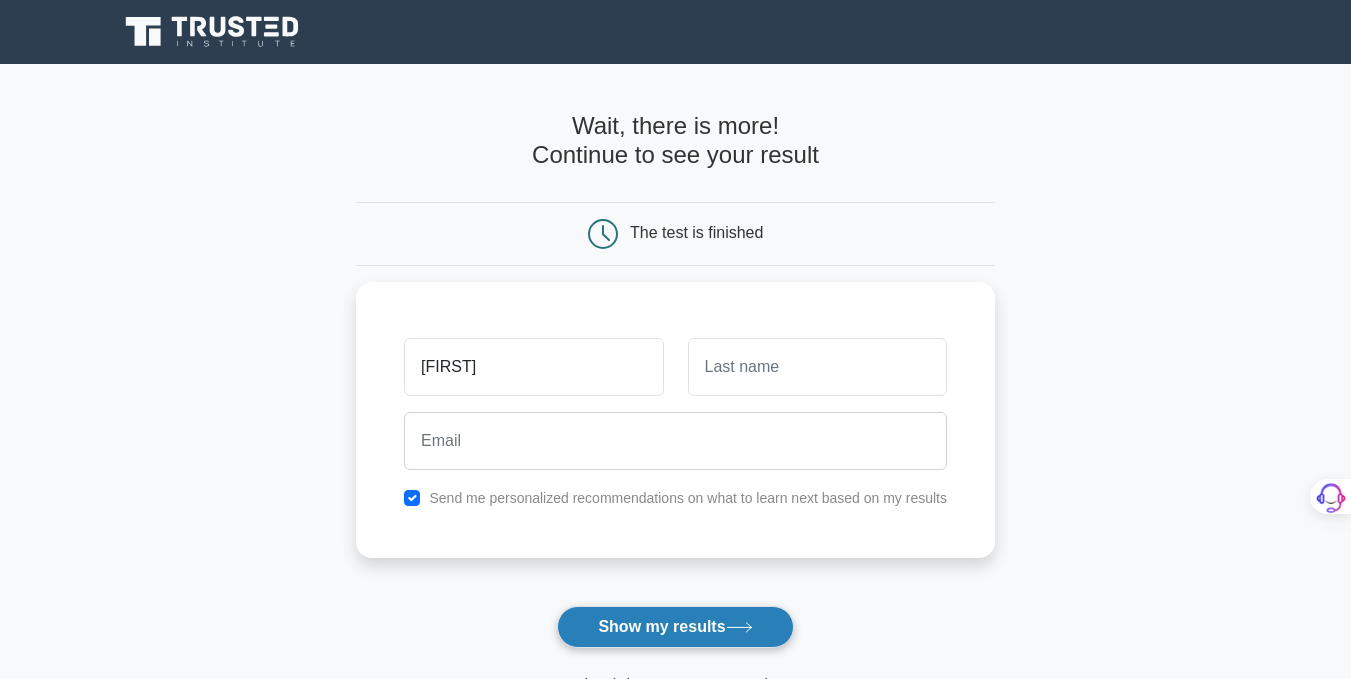 click on "Show my results" at bounding box center (675, 627) 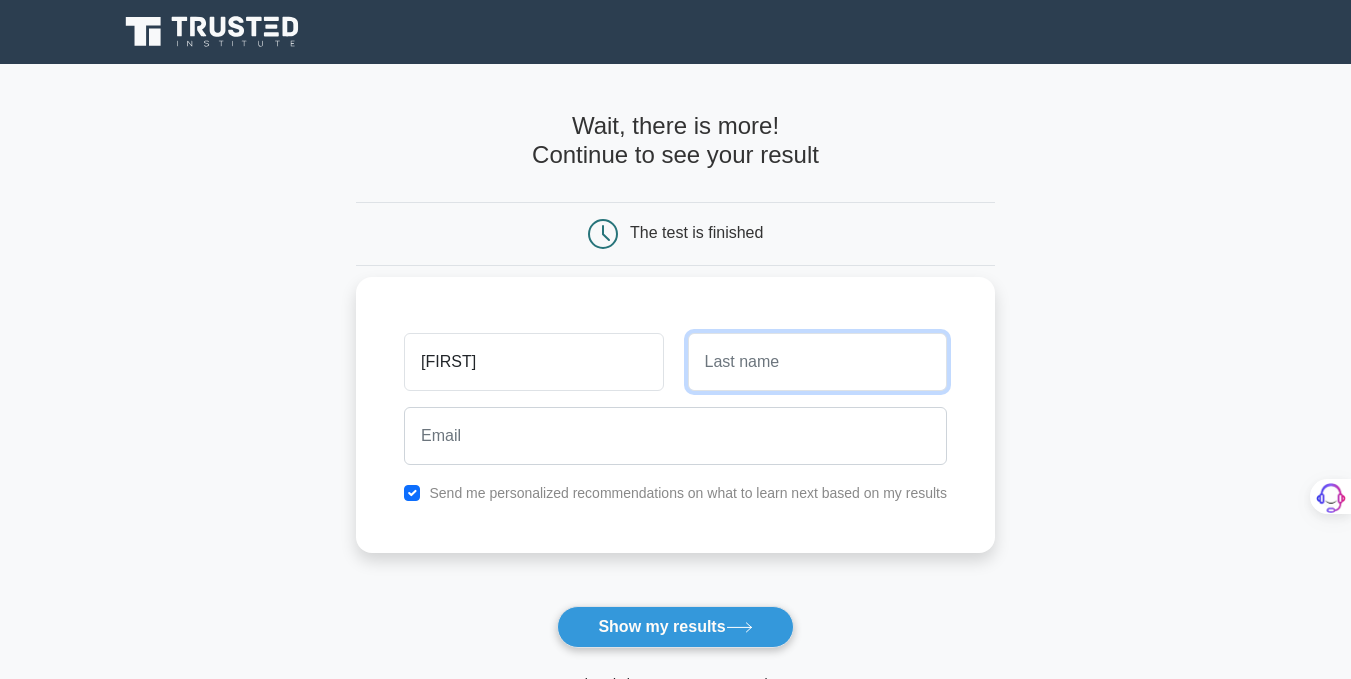 click at bounding box center [817, 362] 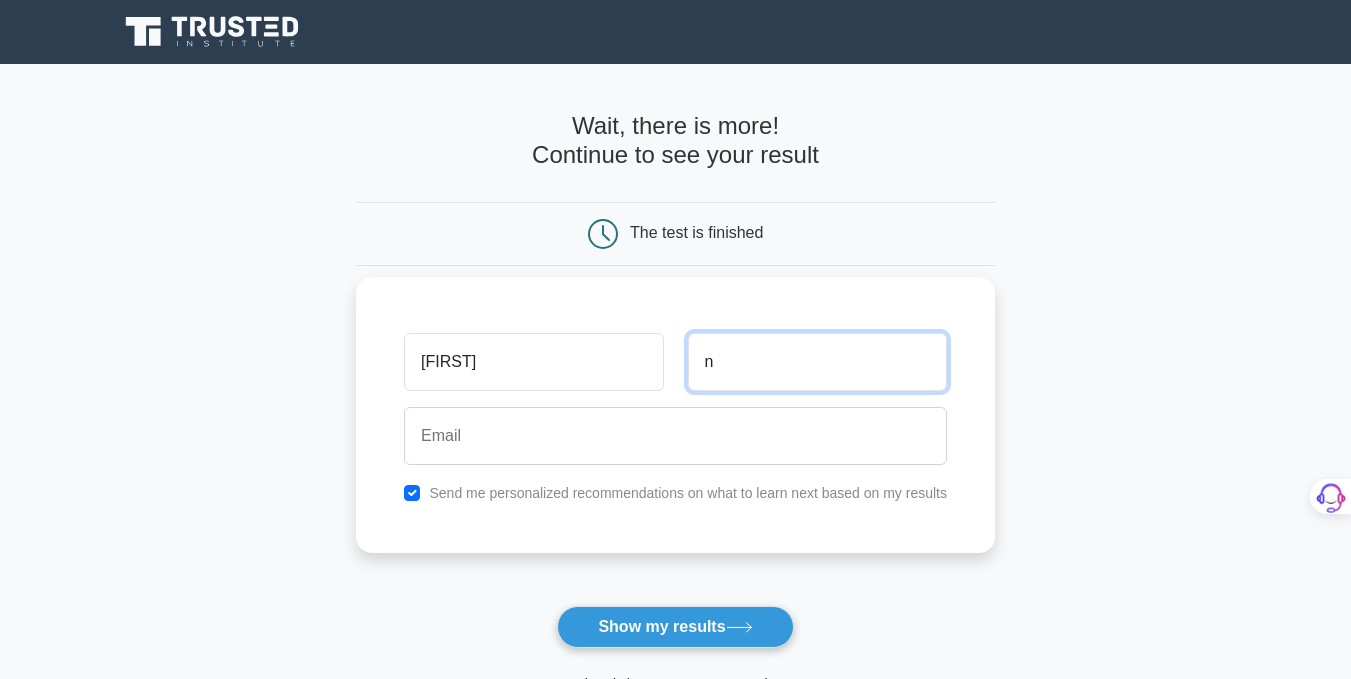 type on "n" 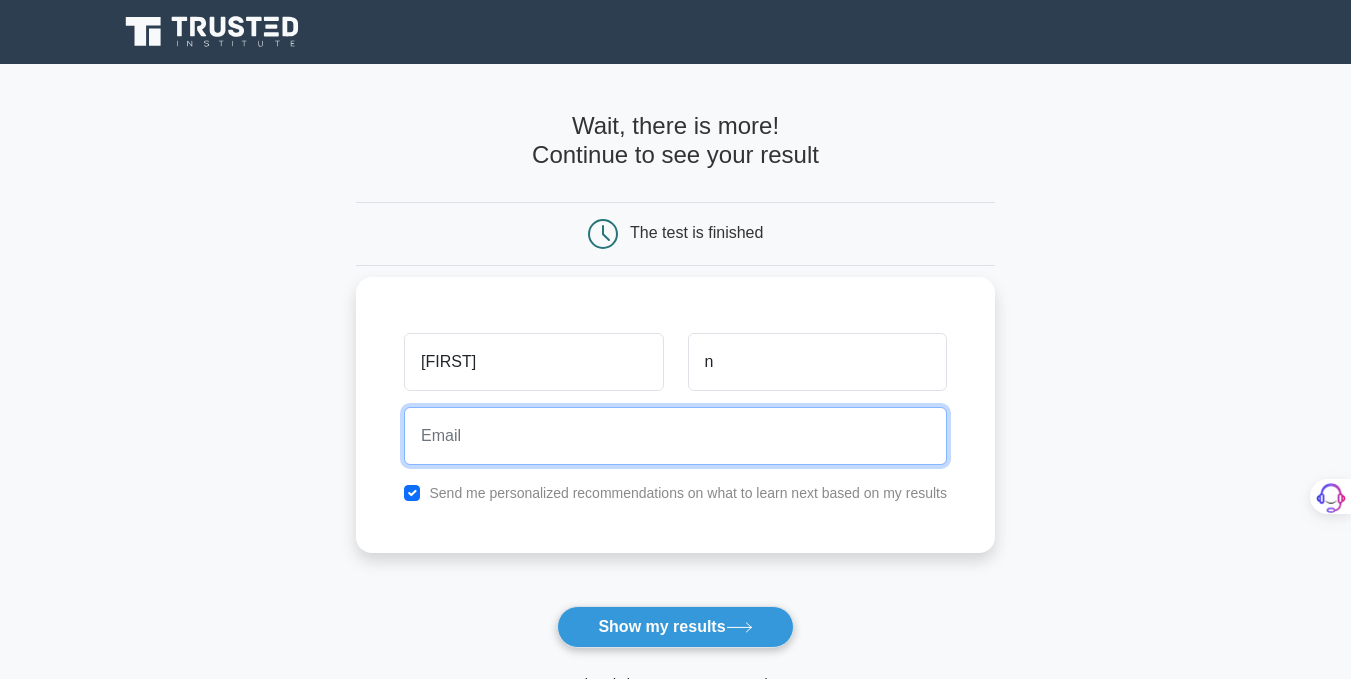 click at bounding box center (675, 436) 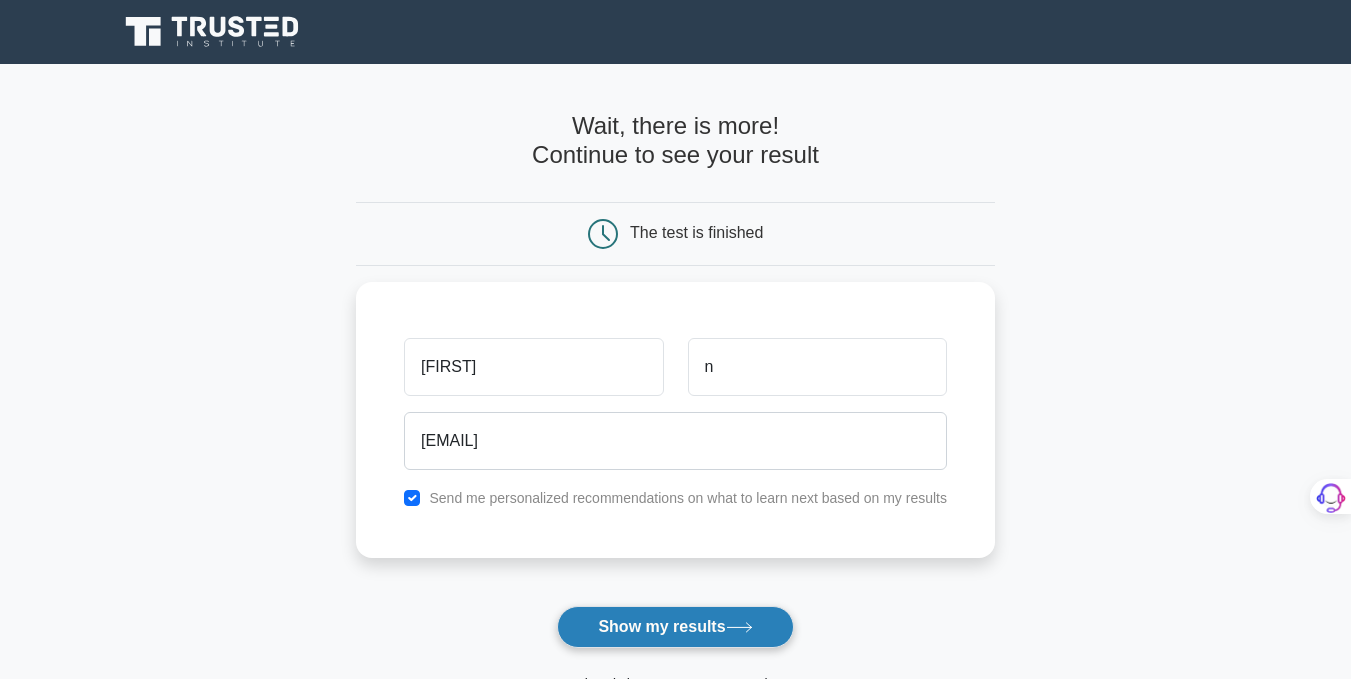 click on "Show my results" at bounding box center (675, 627) 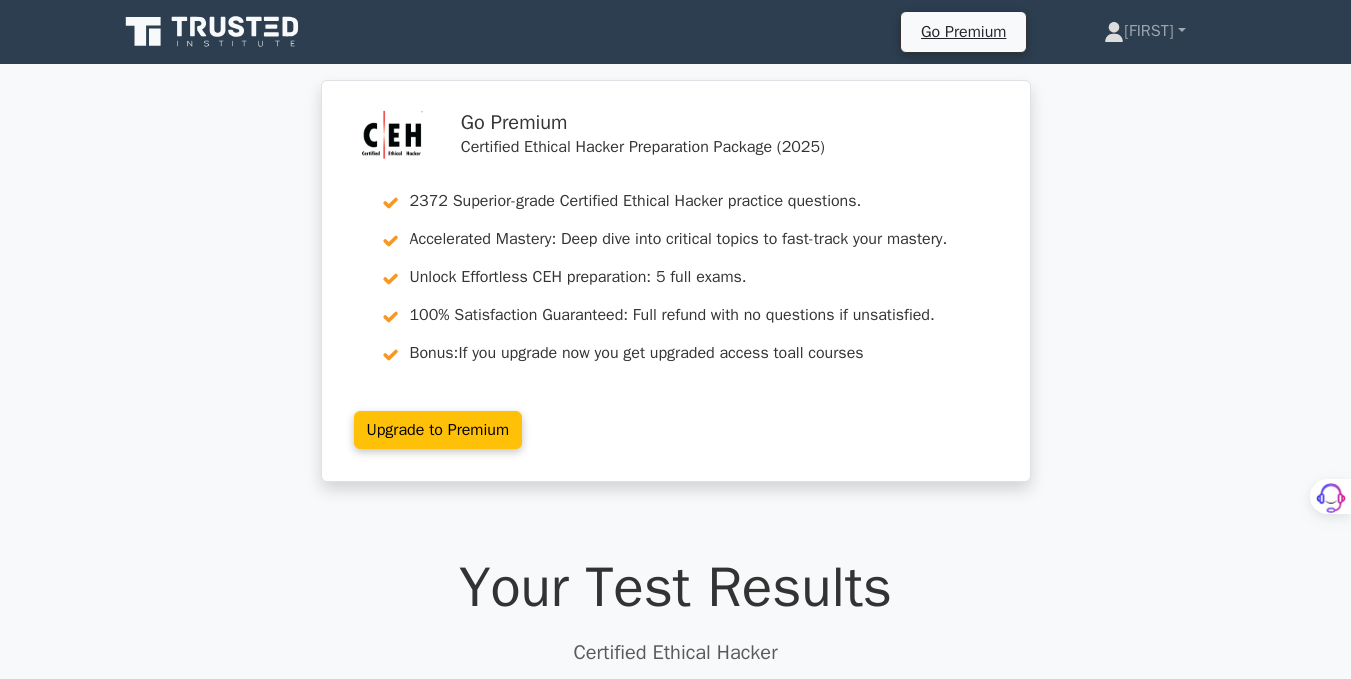 scroll, scrollTop: 0, scrollLeft: 0, axis: both 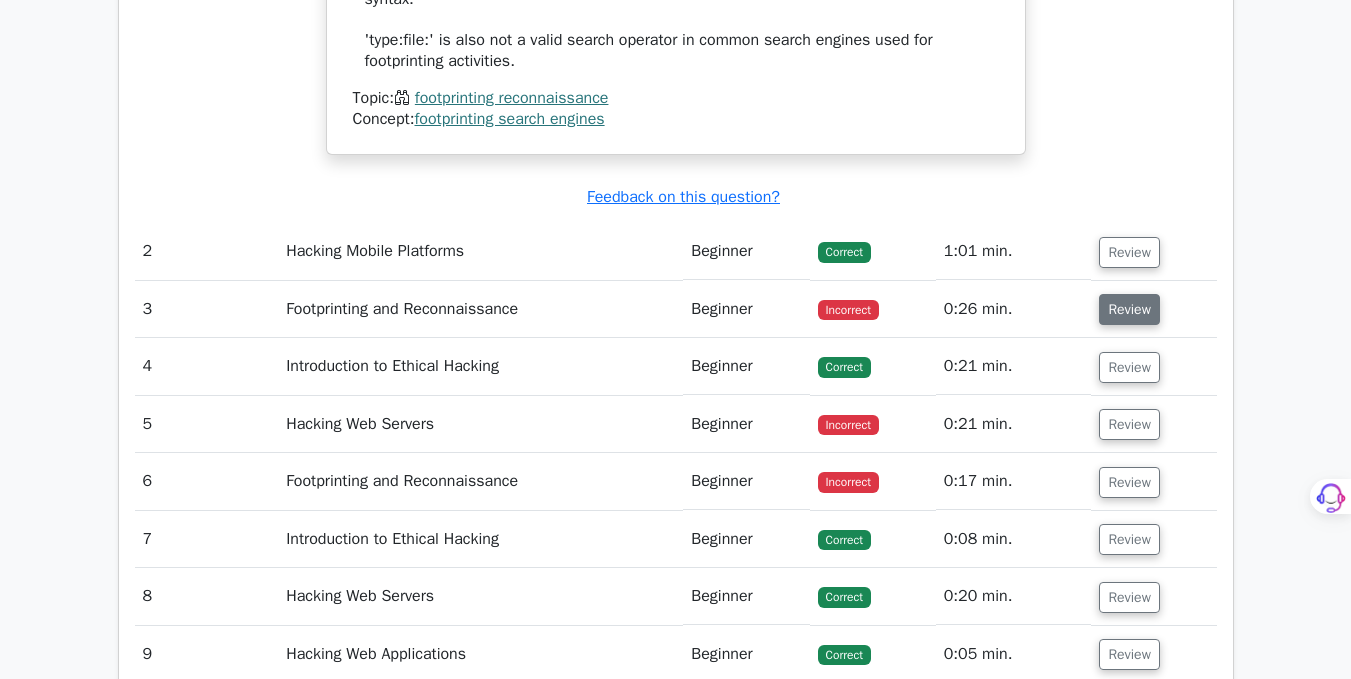 click on "Review" at bounding box center [1129, 309] 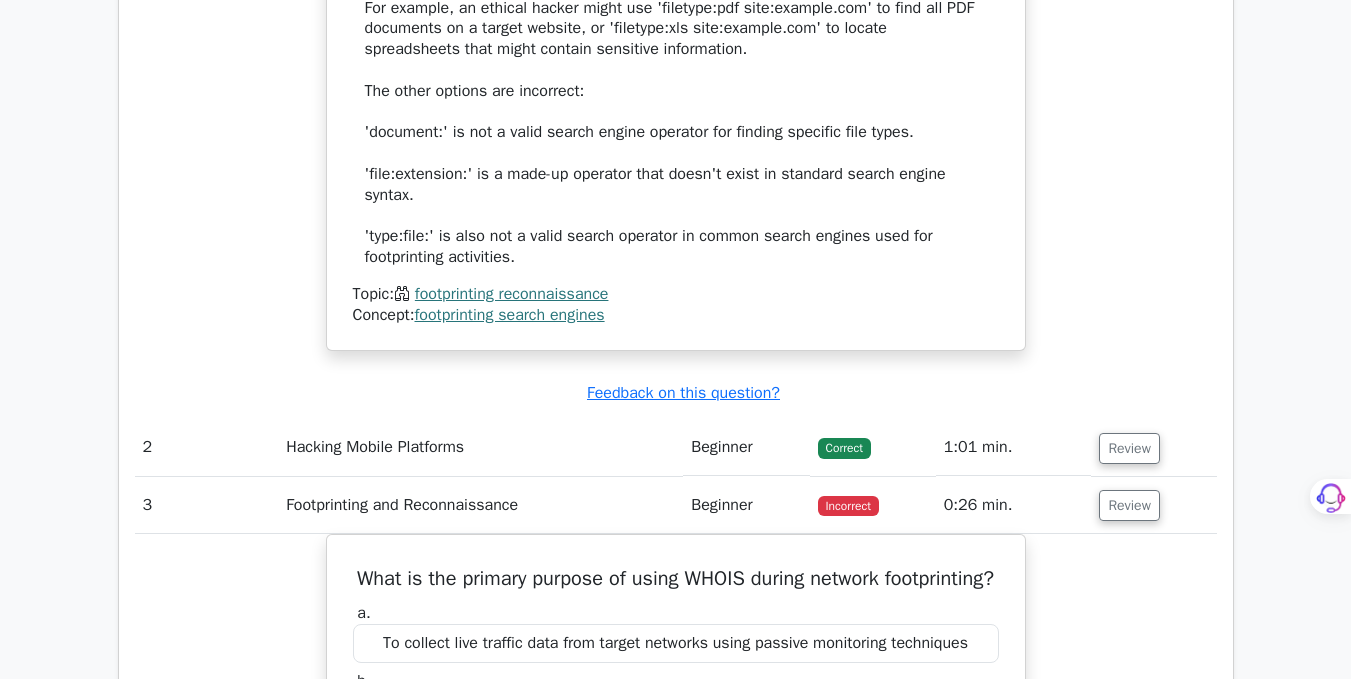 scroll, scrollTop: 2151, scrollLeft: 0, axis: vertical 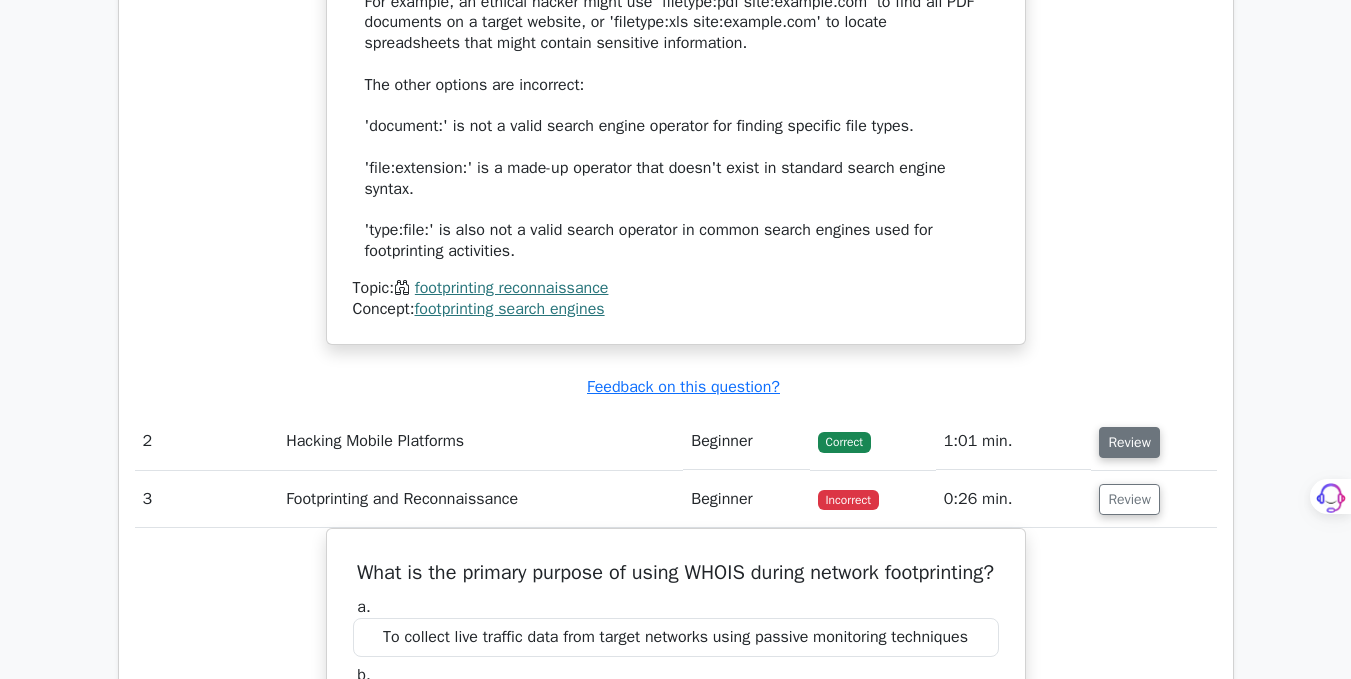 click on "Review" at bounding box center (1129, 442) 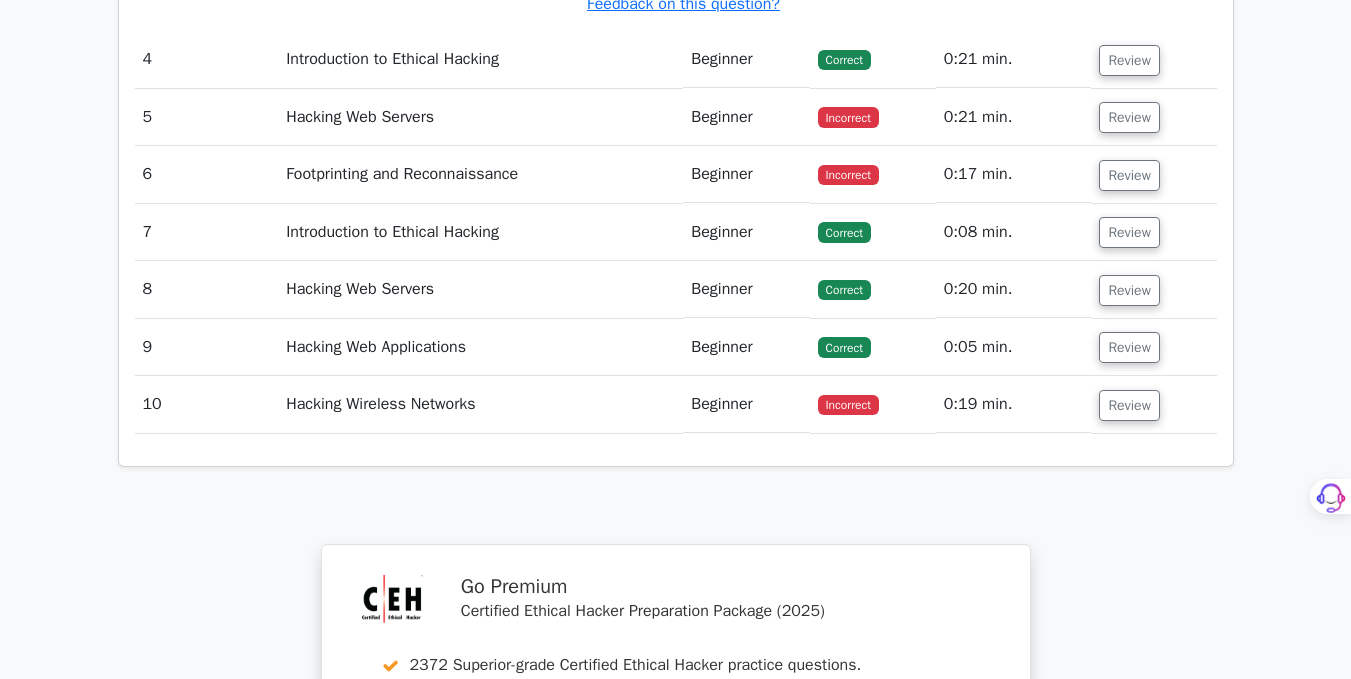 scroll, scrollTop: 4927, scrollLeft: 0, axis: vertical 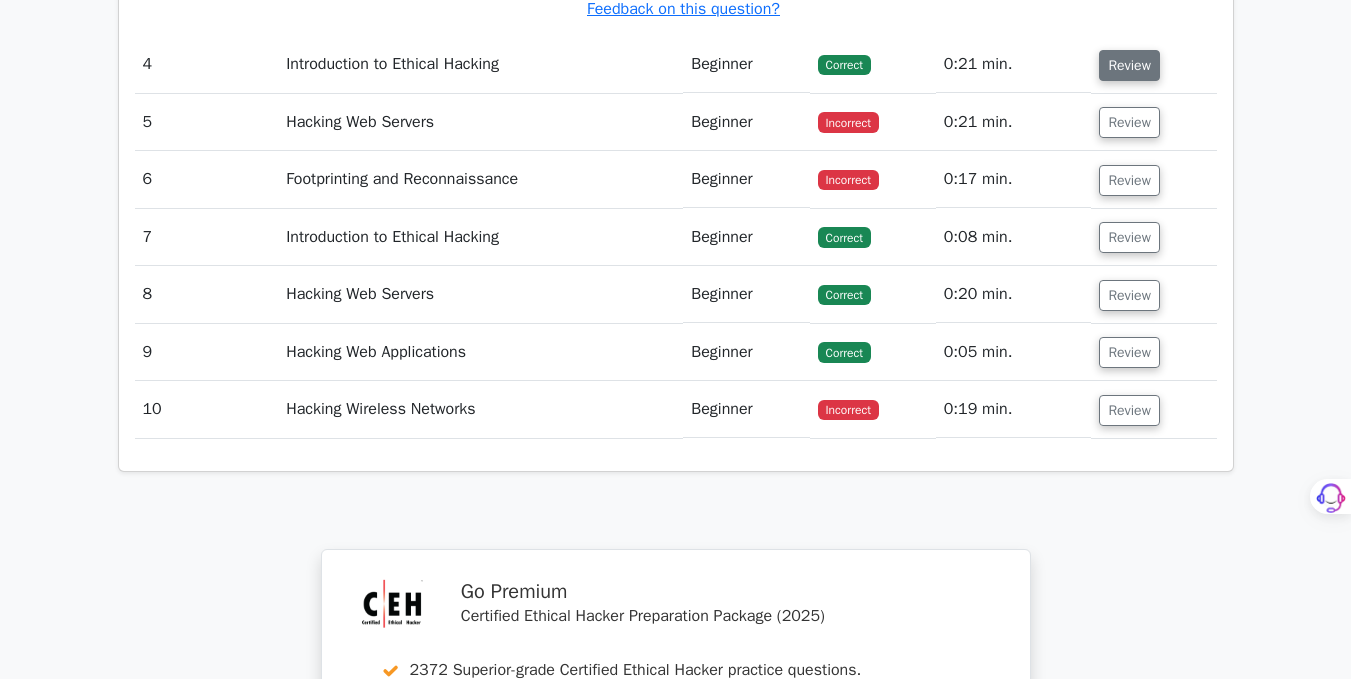 drag, startPoint x: 1121, startPoint y: 115, endPoint x: 1120, endPoint y: 102, distance: 13.038404 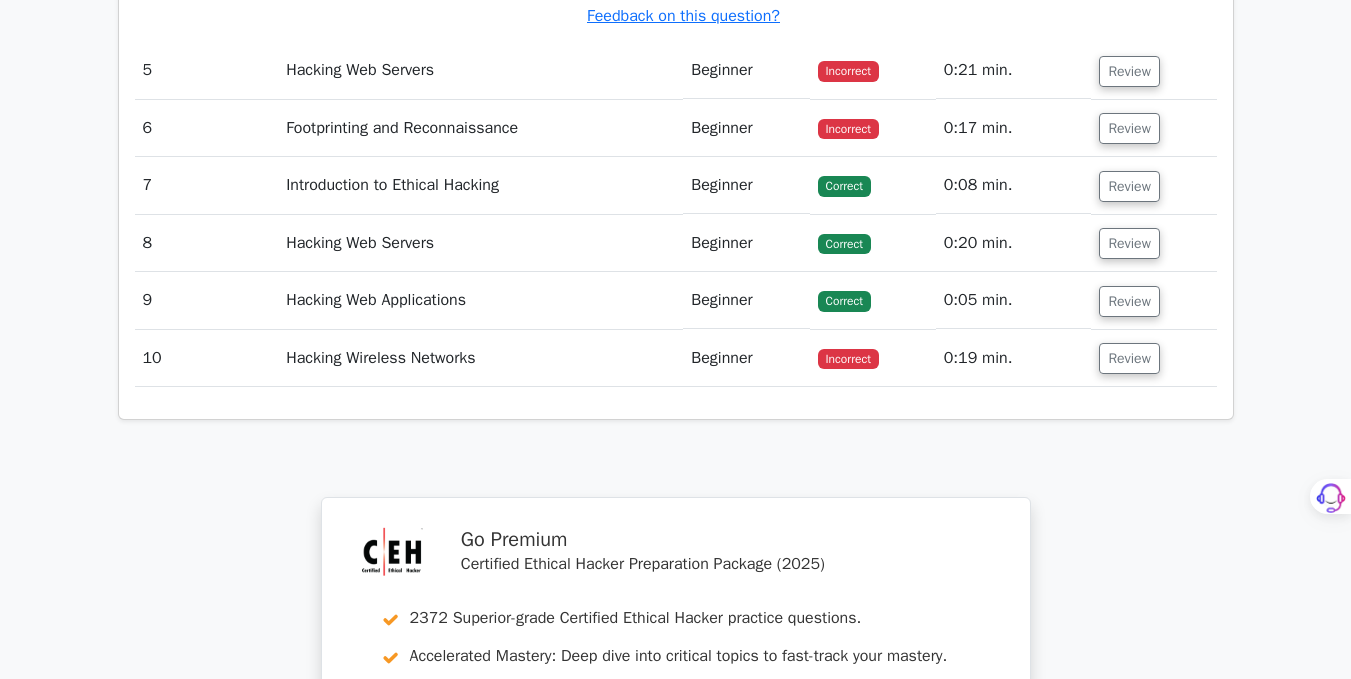 scroll, scrollTop: 6316, scrollLeft: 0, axis: vertical 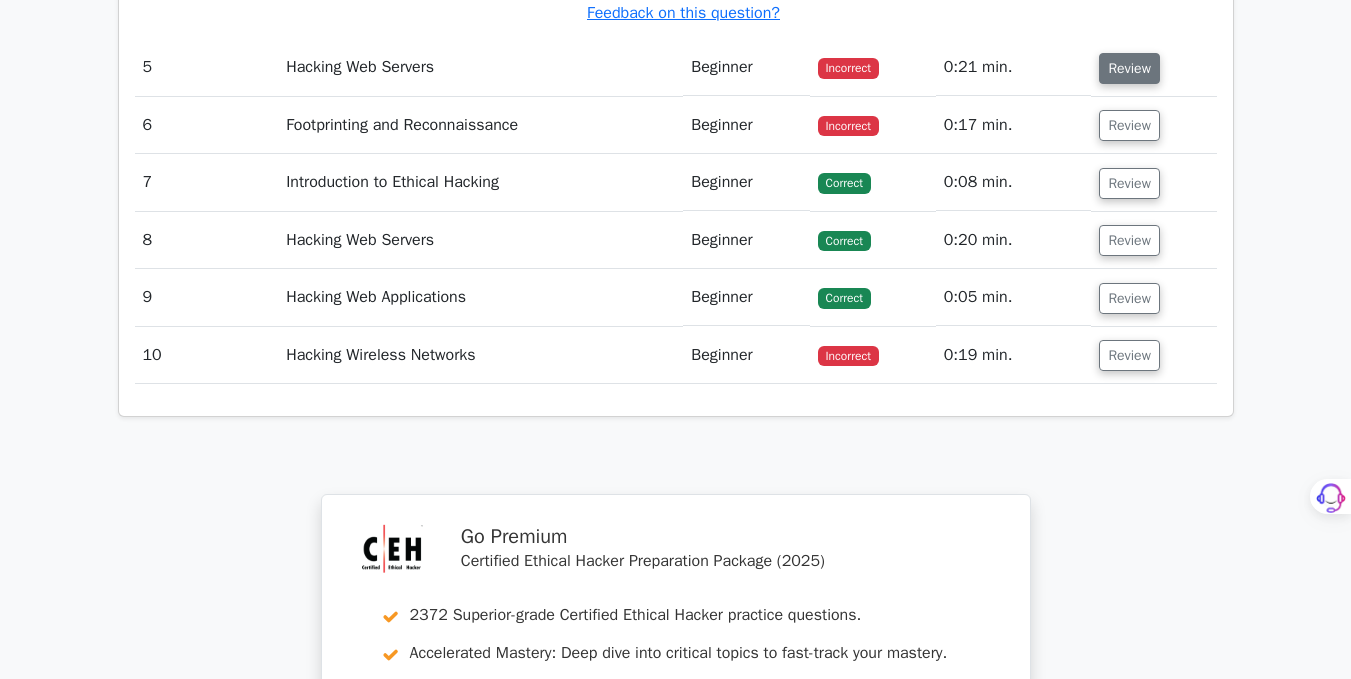 click on "Review" at bounding box center (1129, 68) 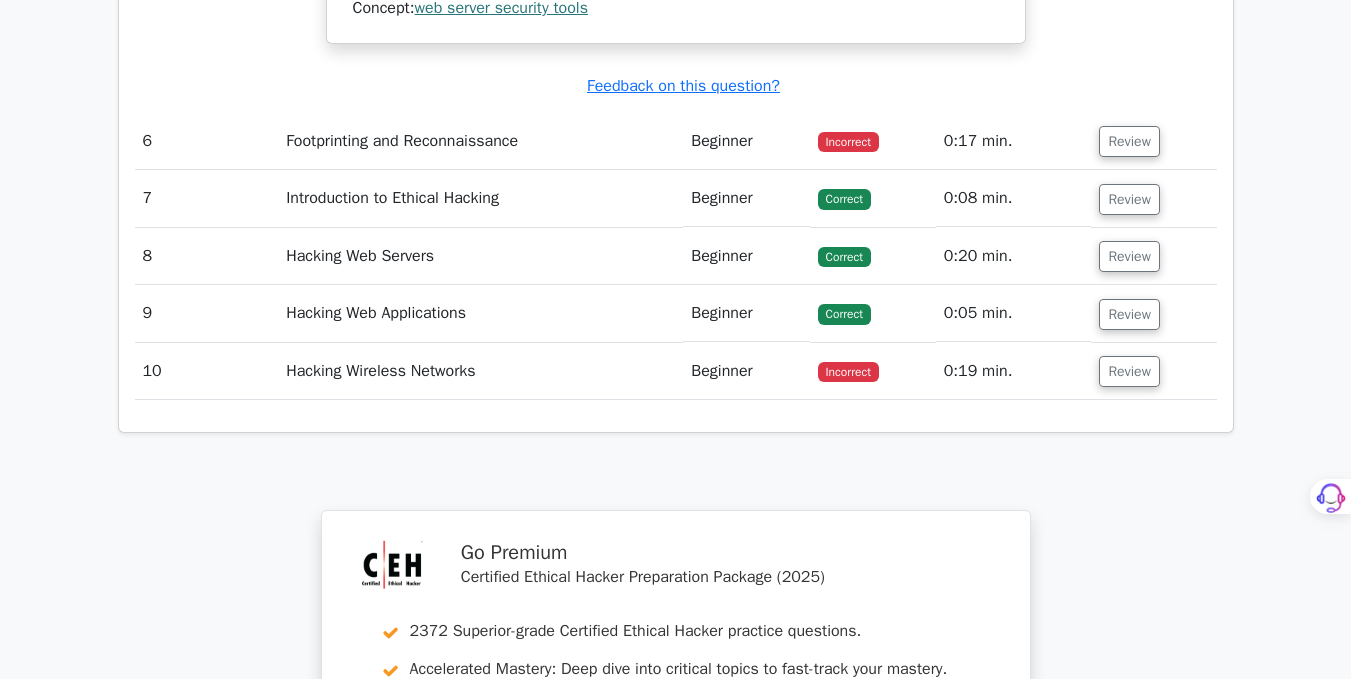 scroll, scrollTop: 7268, scrollLeft: 0, axis: vertical 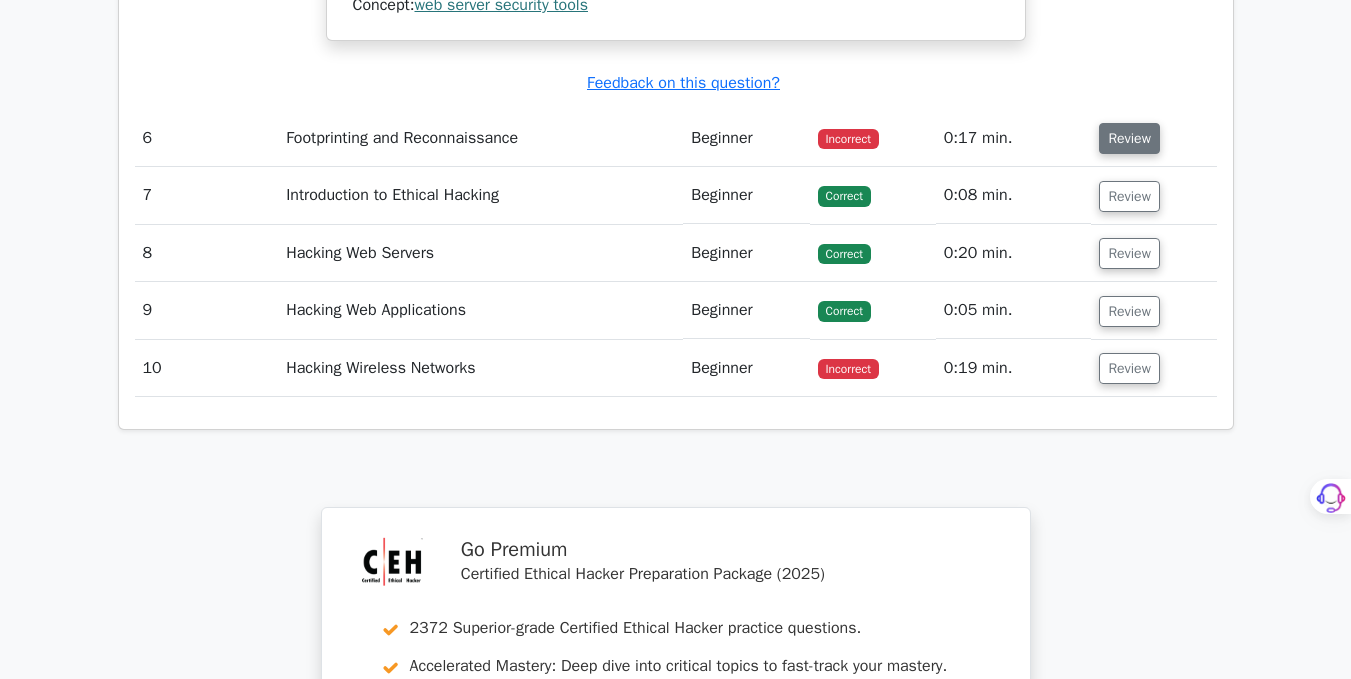 click on "Review" at bounding box center (1129, 138) 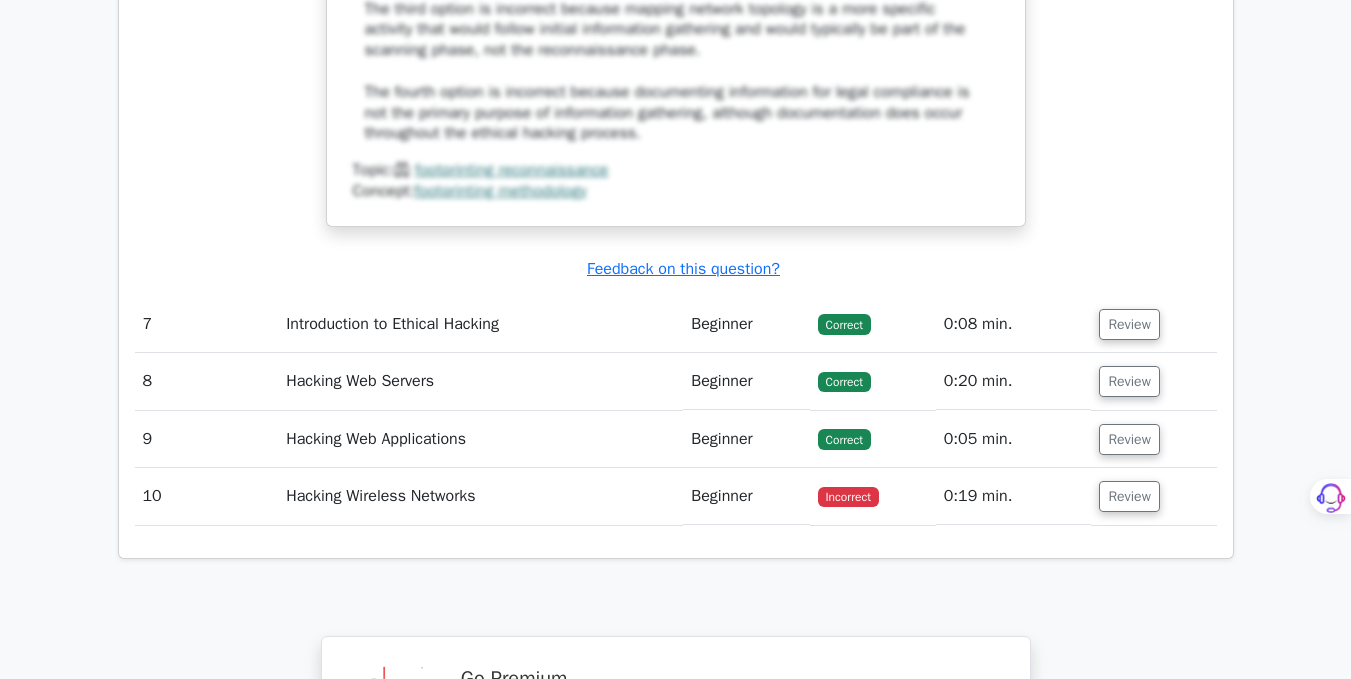scroll, scrollTop: 8330, scrollLeft: 0, axis: vertical 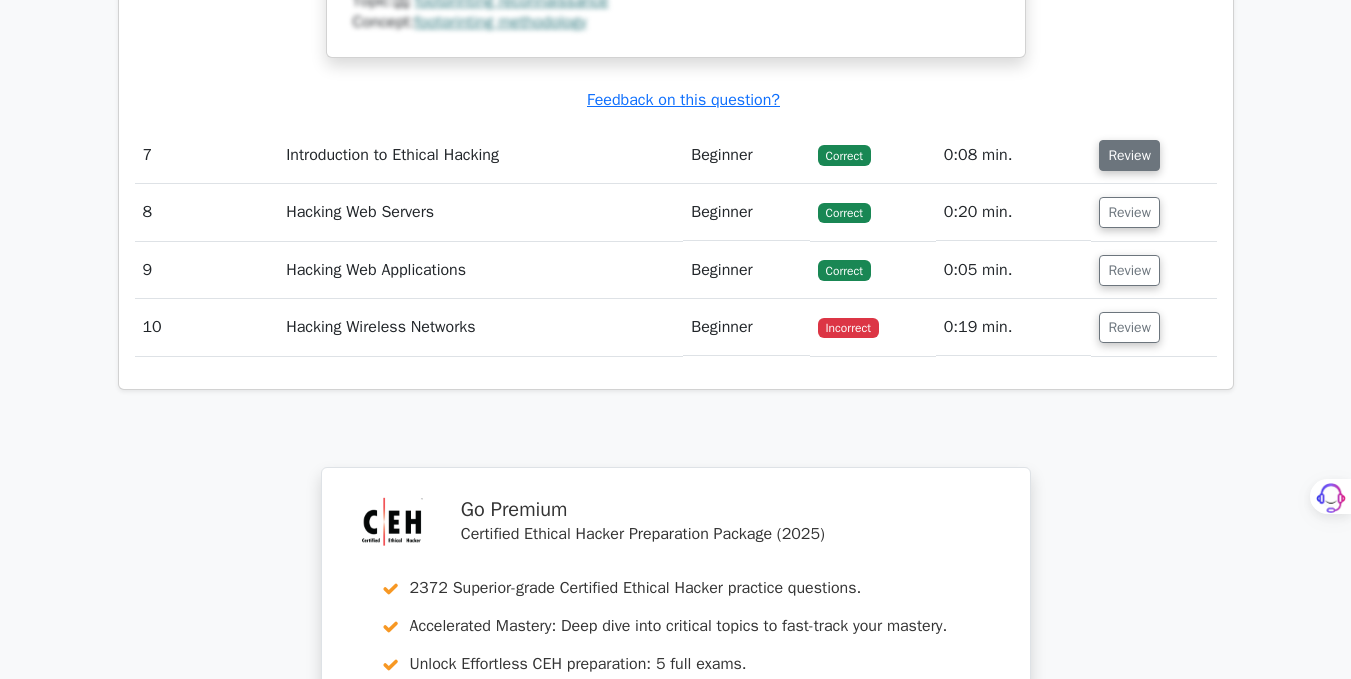 click on "Review" at bounding box center (1129, 155) 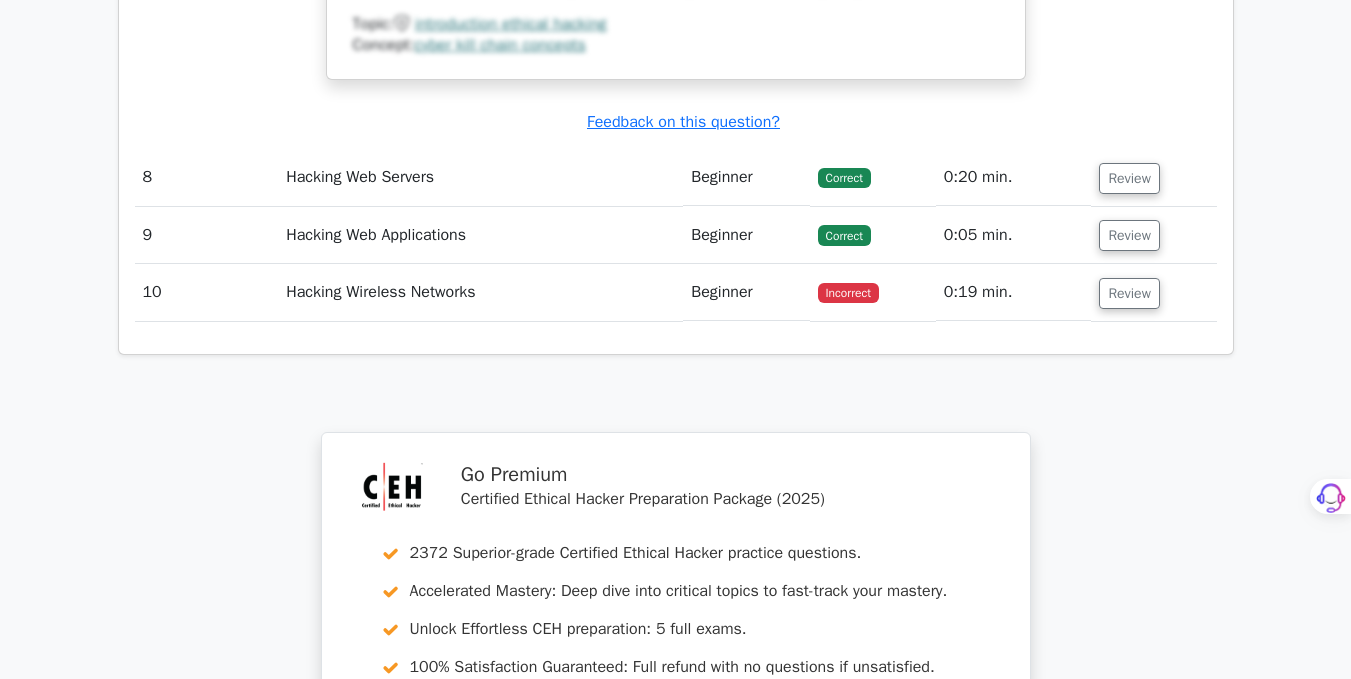 scroll, scrollTop: 9419, scrollLeft: 0, axis: vertical 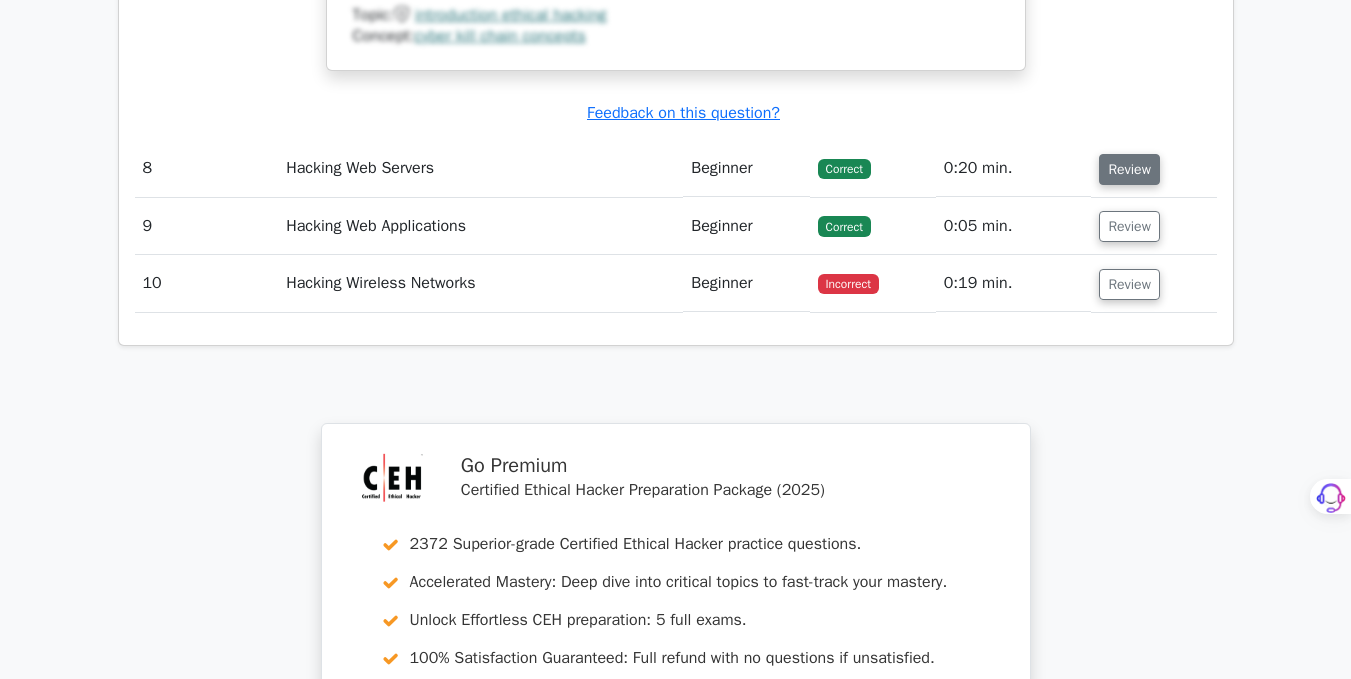 click on "Review" at bounding box center [1129, 169] 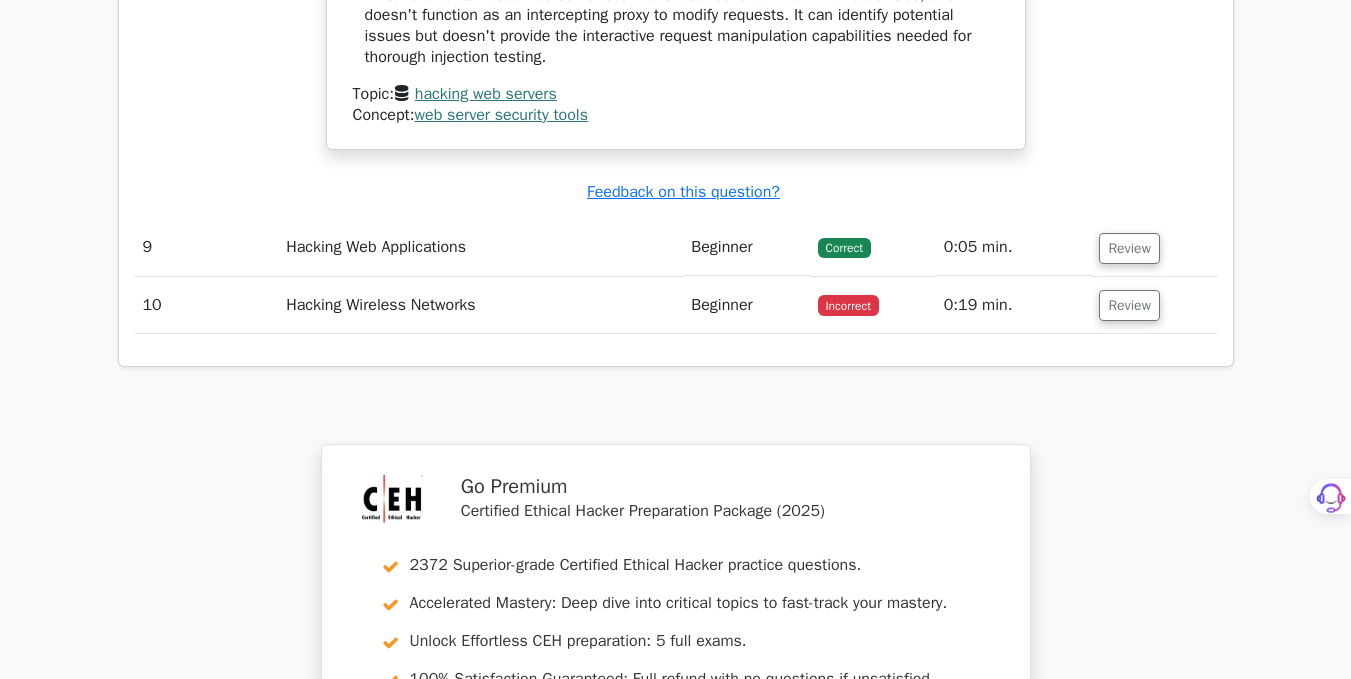scroll, scrollTop: 10481, scrollLeft: 0, axis: vertical 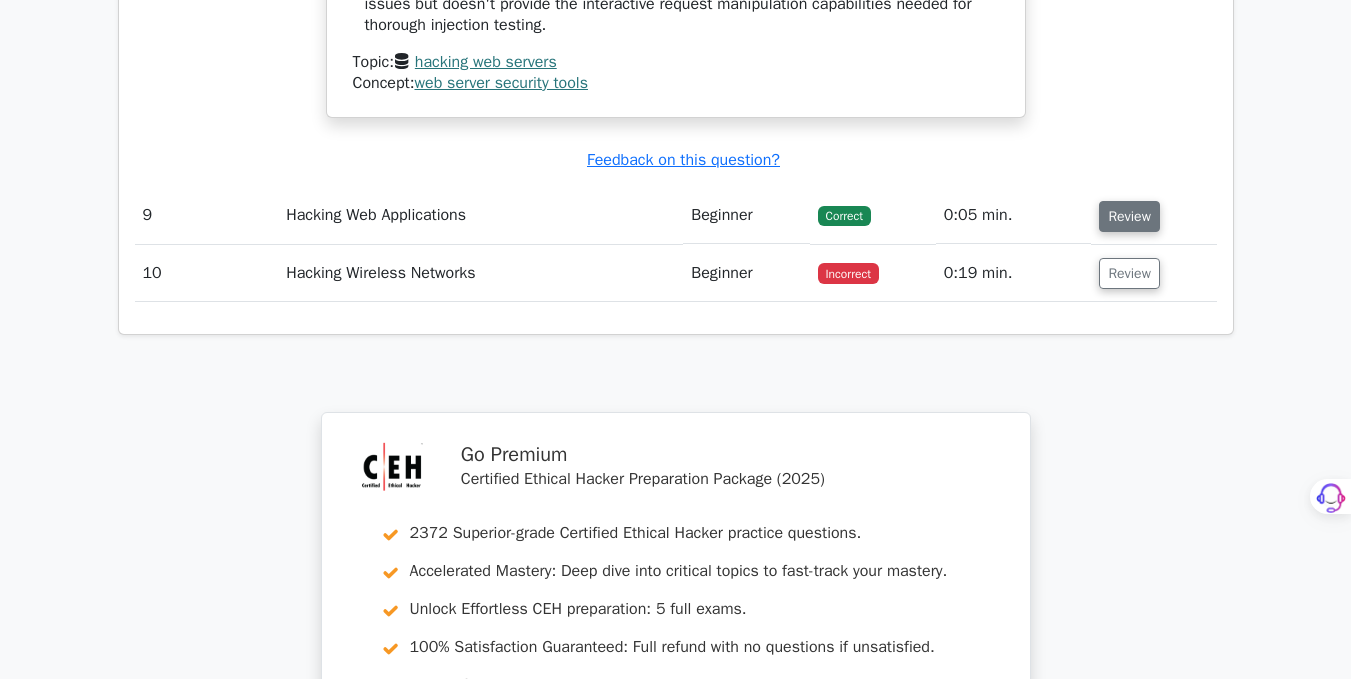 click on "Review" at bounding box center [1129, 216] 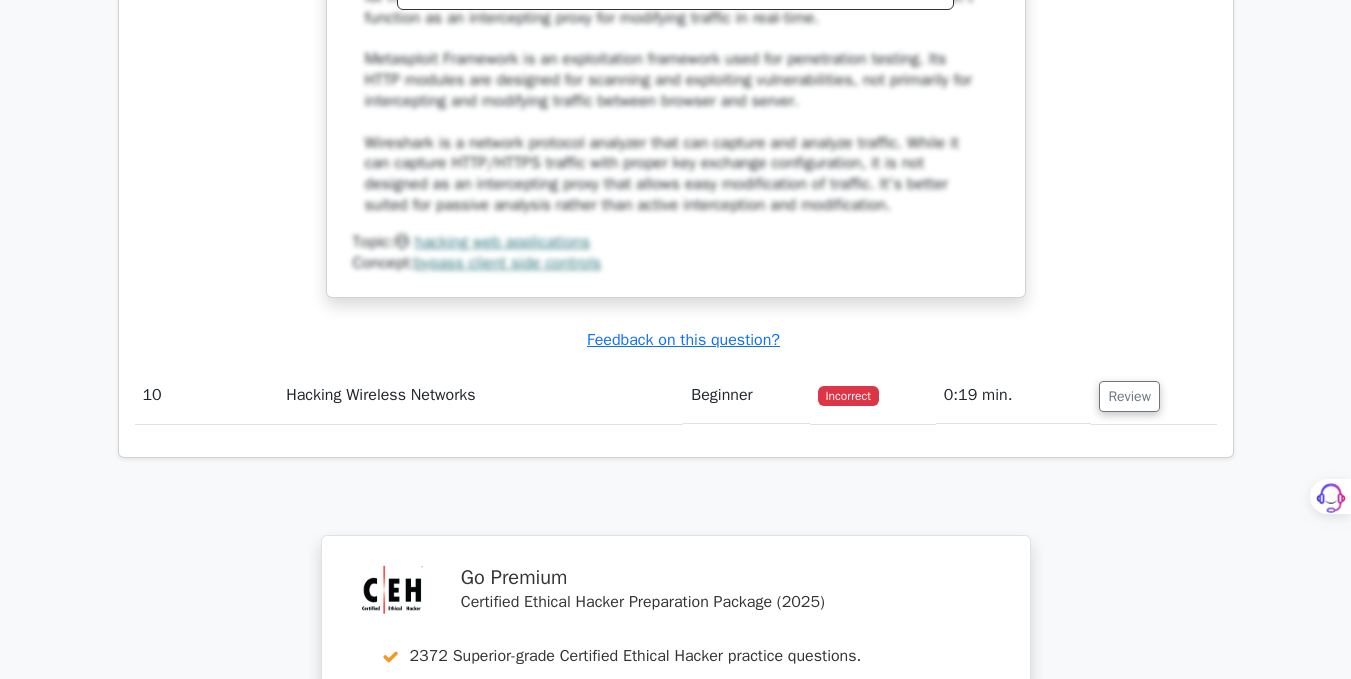 scroll, scrollTop: 11433, scrollLeft: 0, axis: vertical 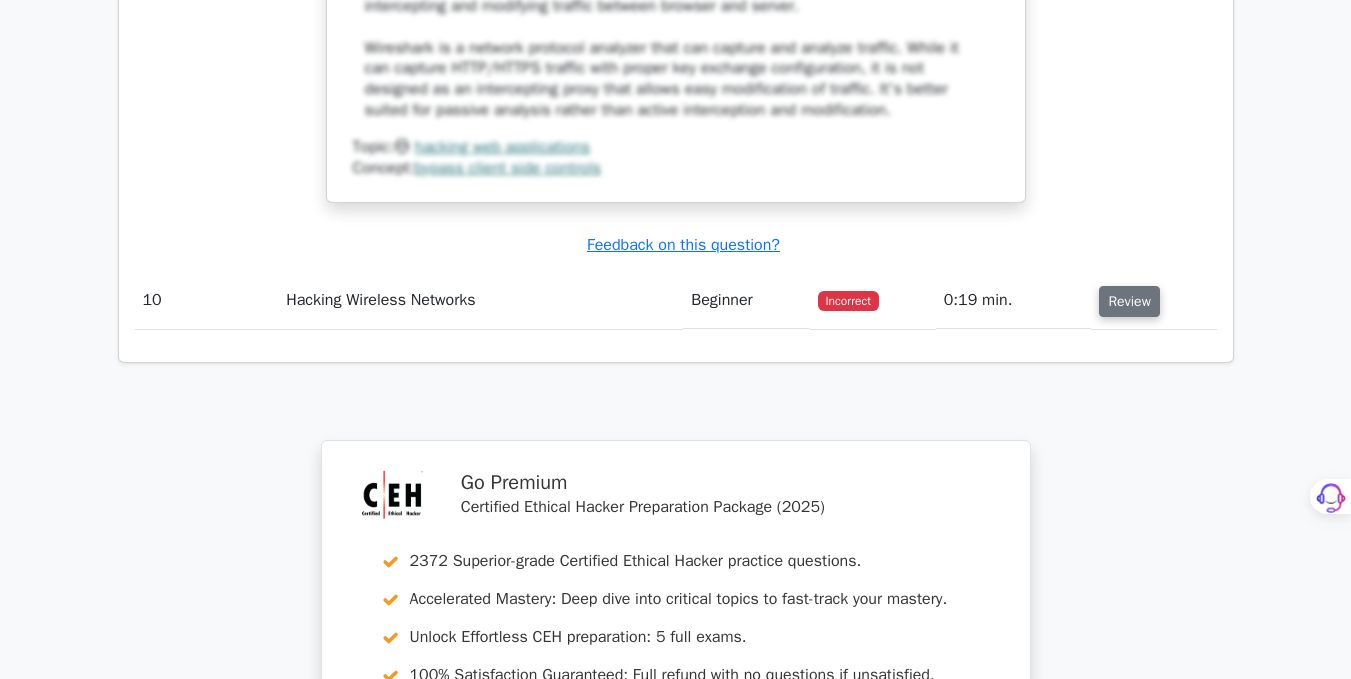 click on "Review" at bounding box center [1129, 301] 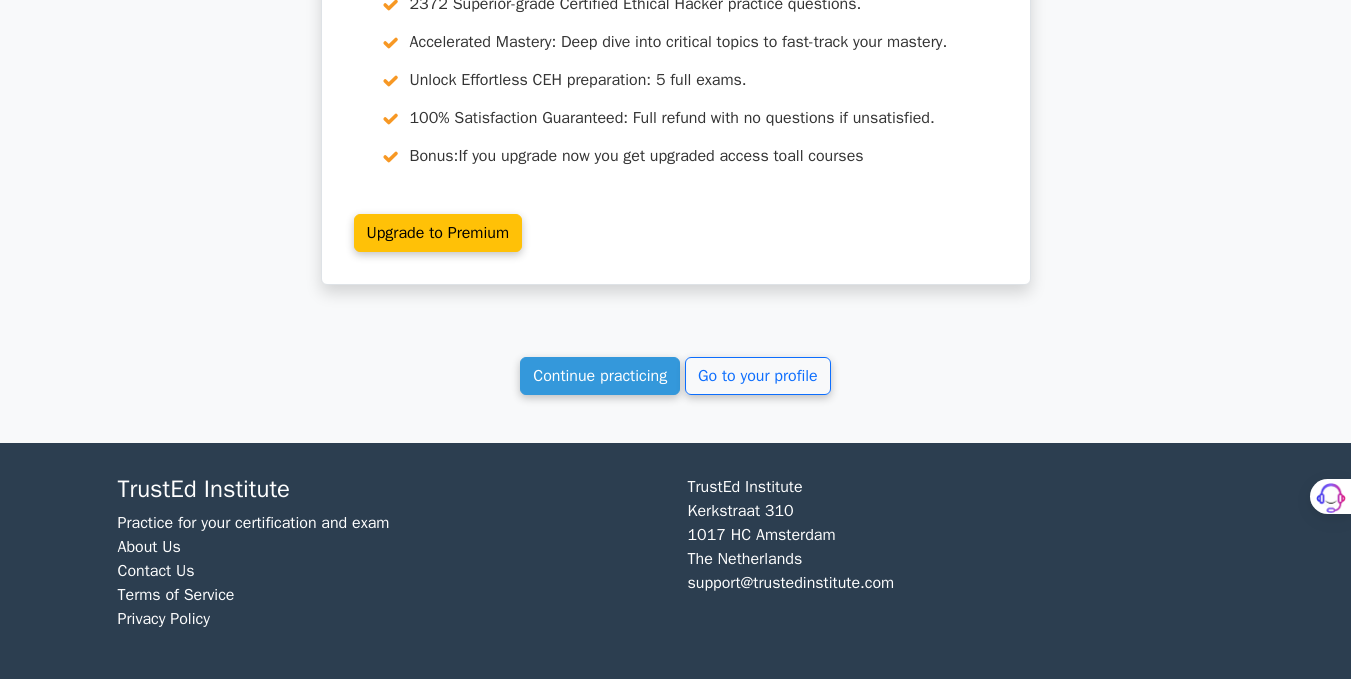 scroll, scrollTop: 13164, scrollLeft: 0, axis: vertical 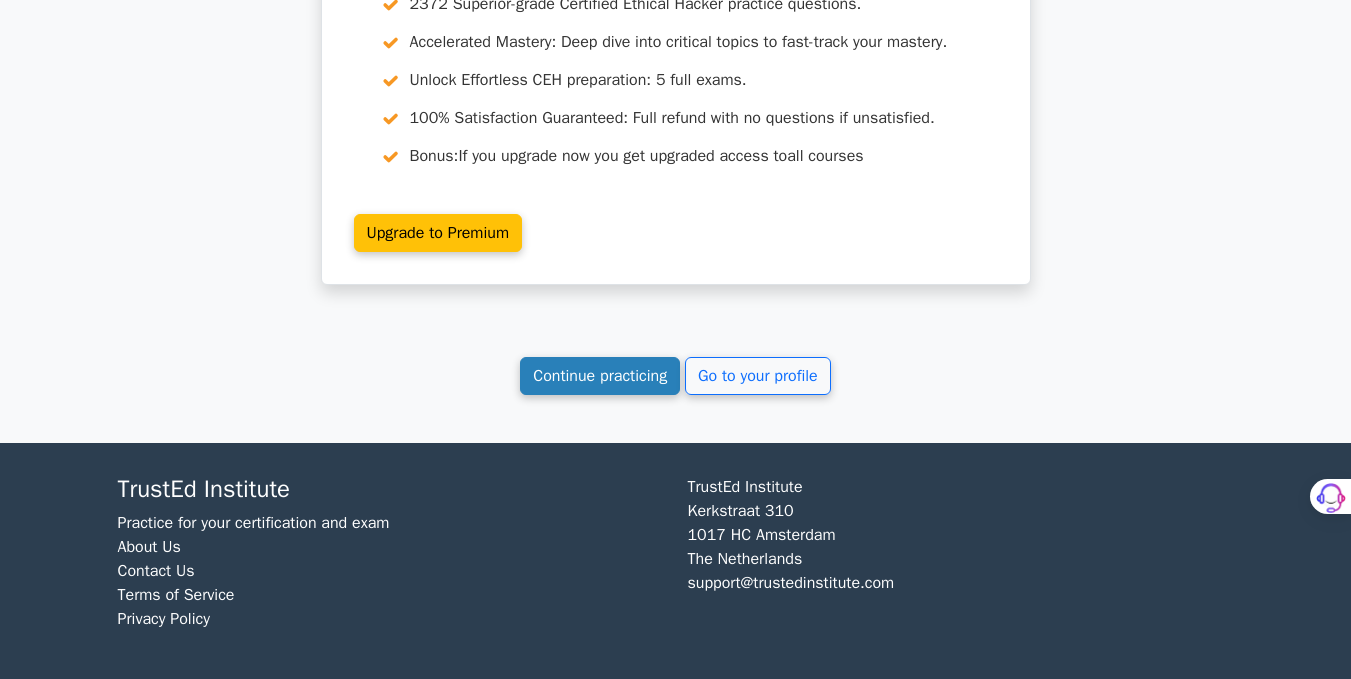 click on "Continue practicing" at bounding box center [600, 376] 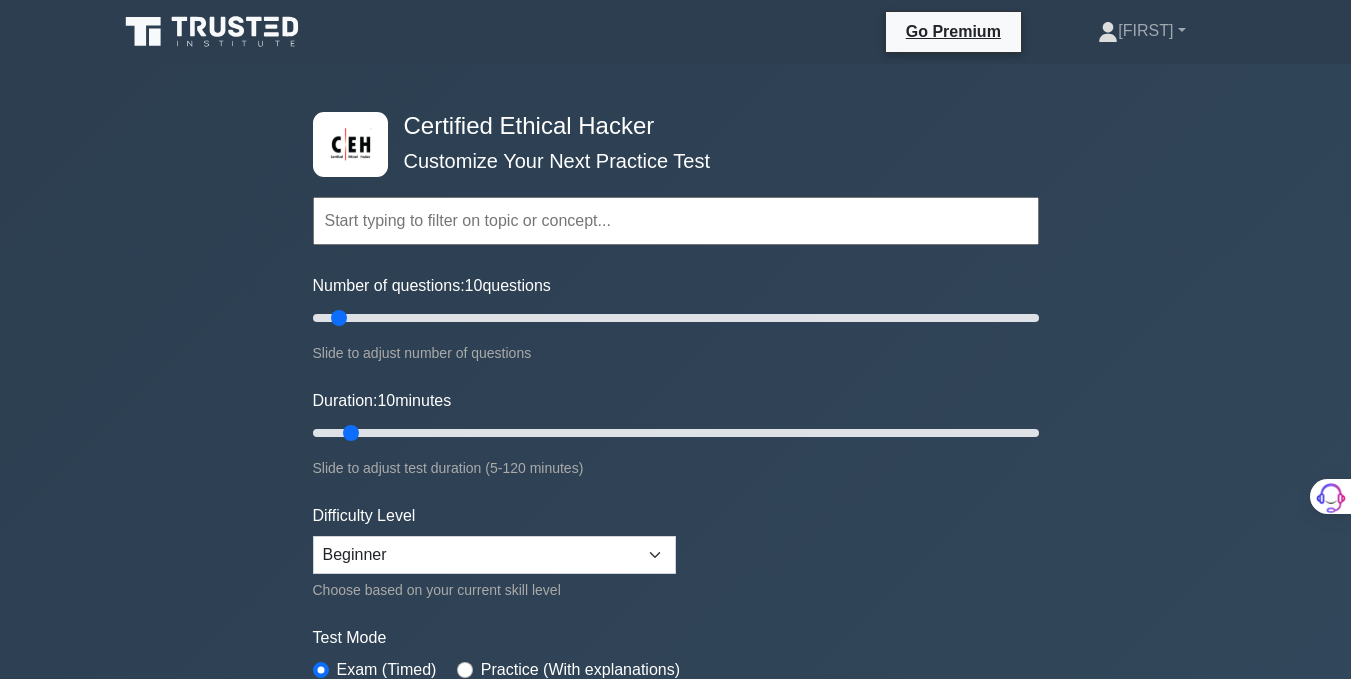 scroll, scrollTop: 0, scrollLeft: 0, axis: both 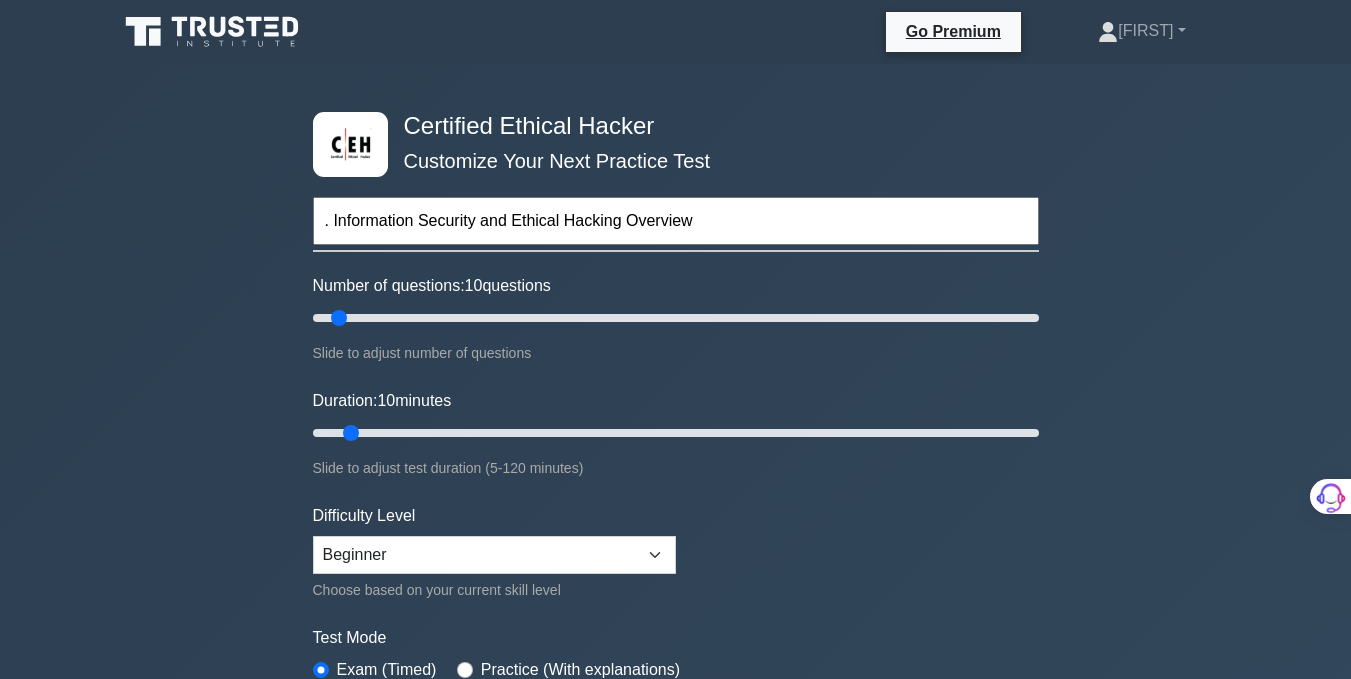 click on ". Information Security and Ethical Hacking Overview" at bounding box center (676, 221) 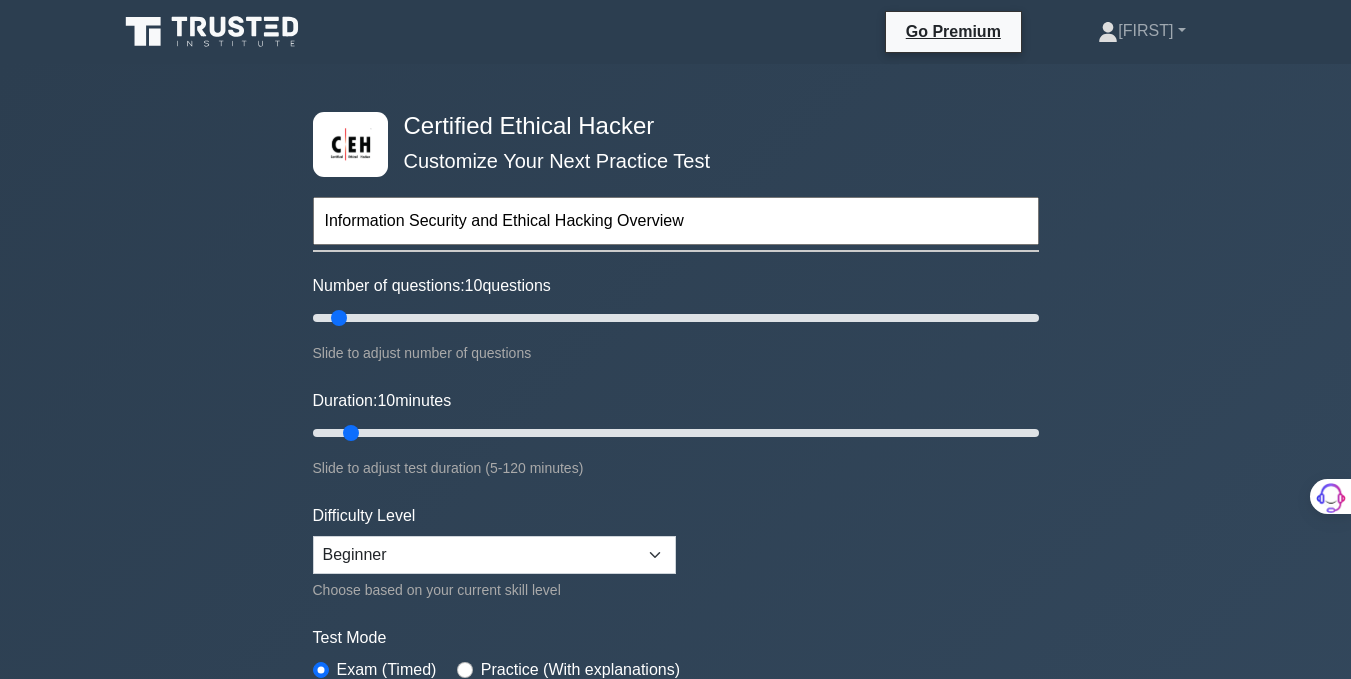 type on "Information Security and Ethical Hacking Overview" 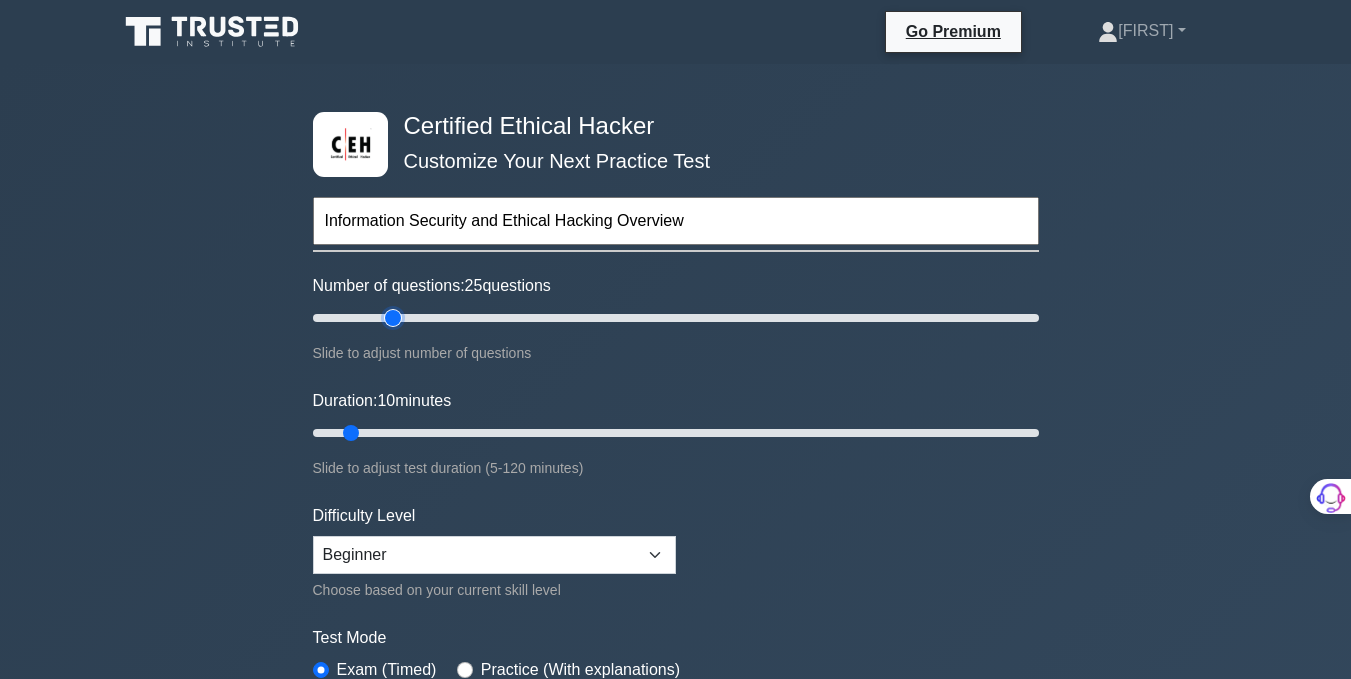 drag, startPoint x: 339, startPoint y: 314, endPoint x: 398, endPoint y: 350, distance: 69.115845 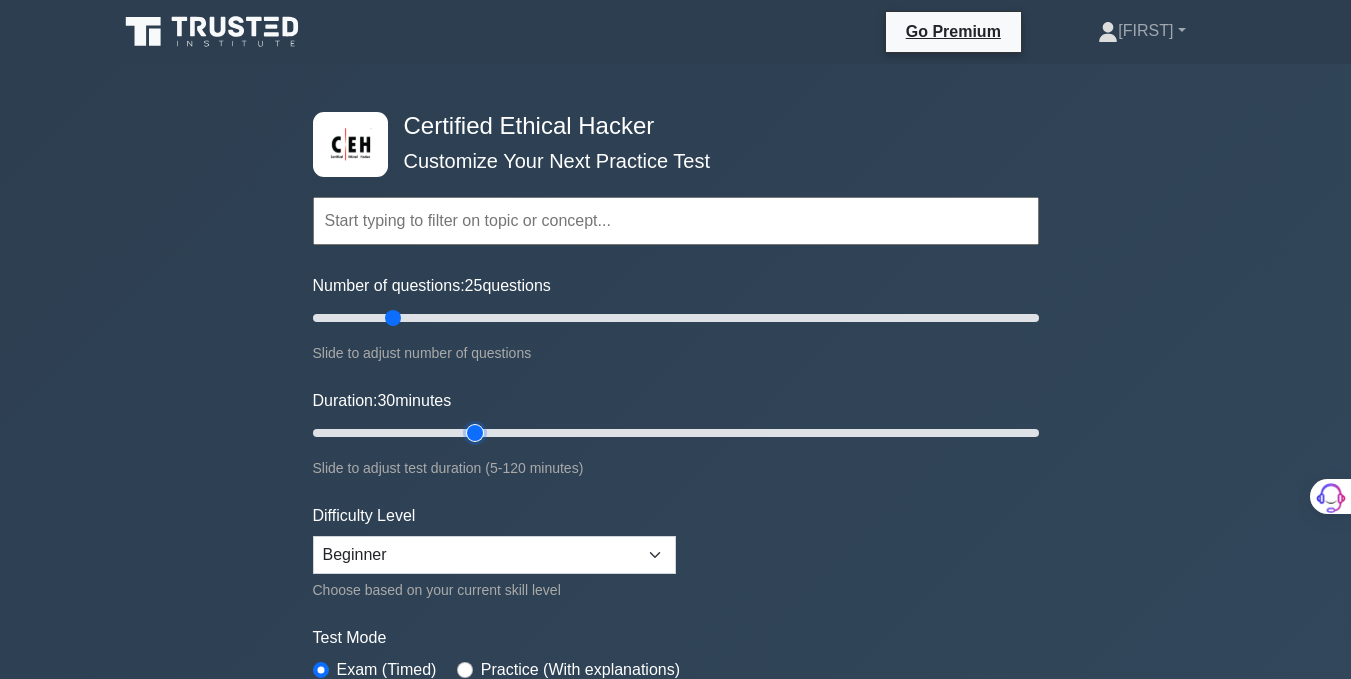 drag, startPoint x: 350, startPoint y: 429, endPoint x: 465, endPoint y: 430, distance: 115.00435 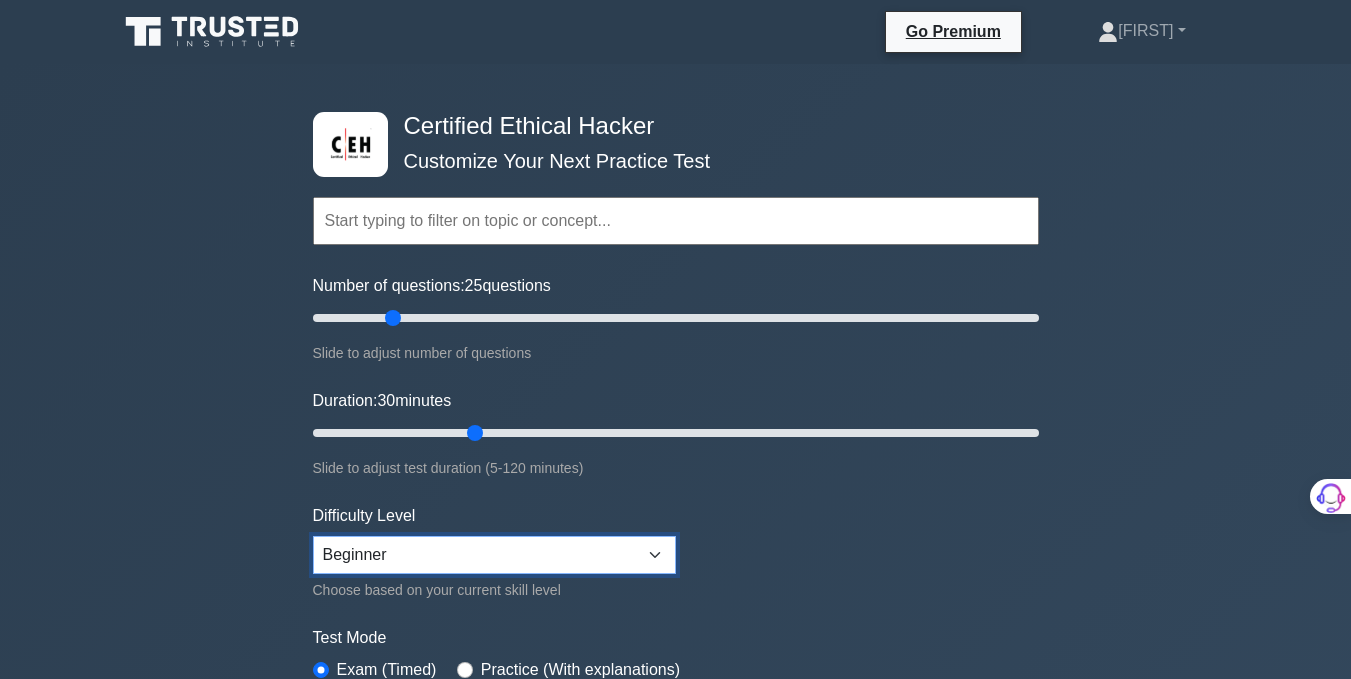 click on "Beginner
Intermediate
Expert" at bounding box center [494, 555] 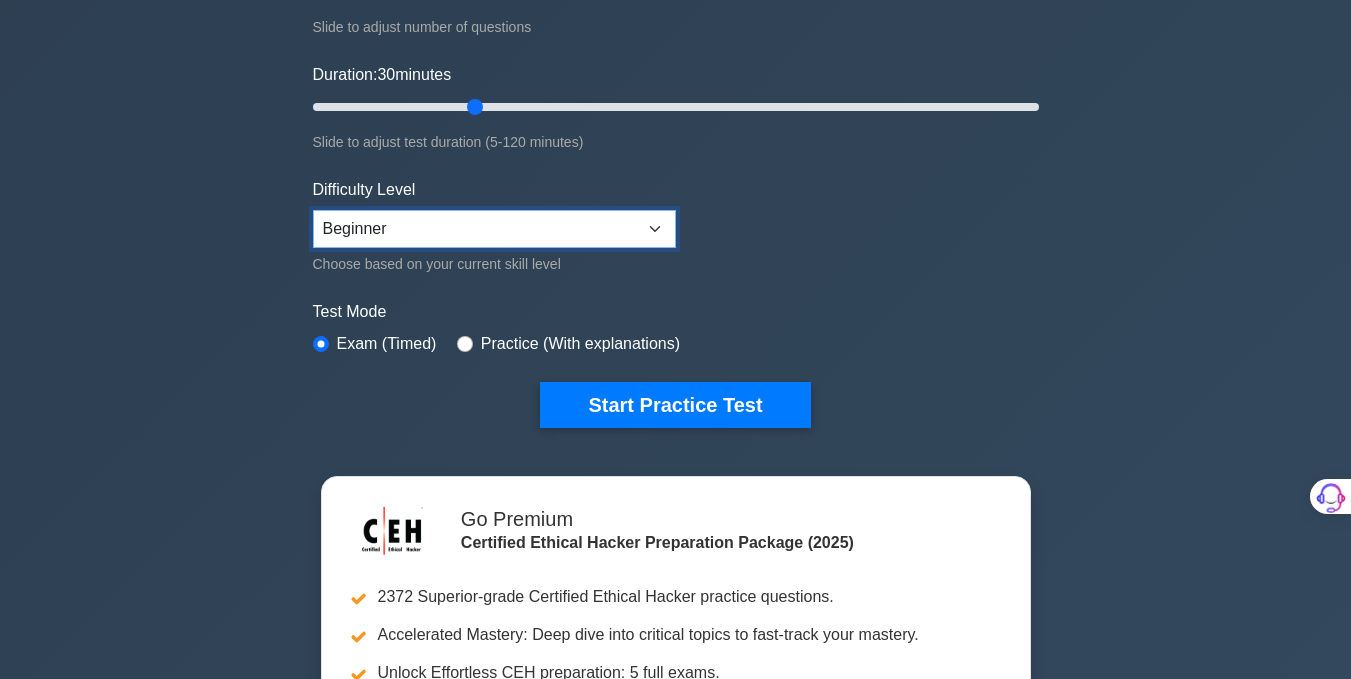 scroll, scrollTop: 245, scrollLeft: 0, axis: vertical 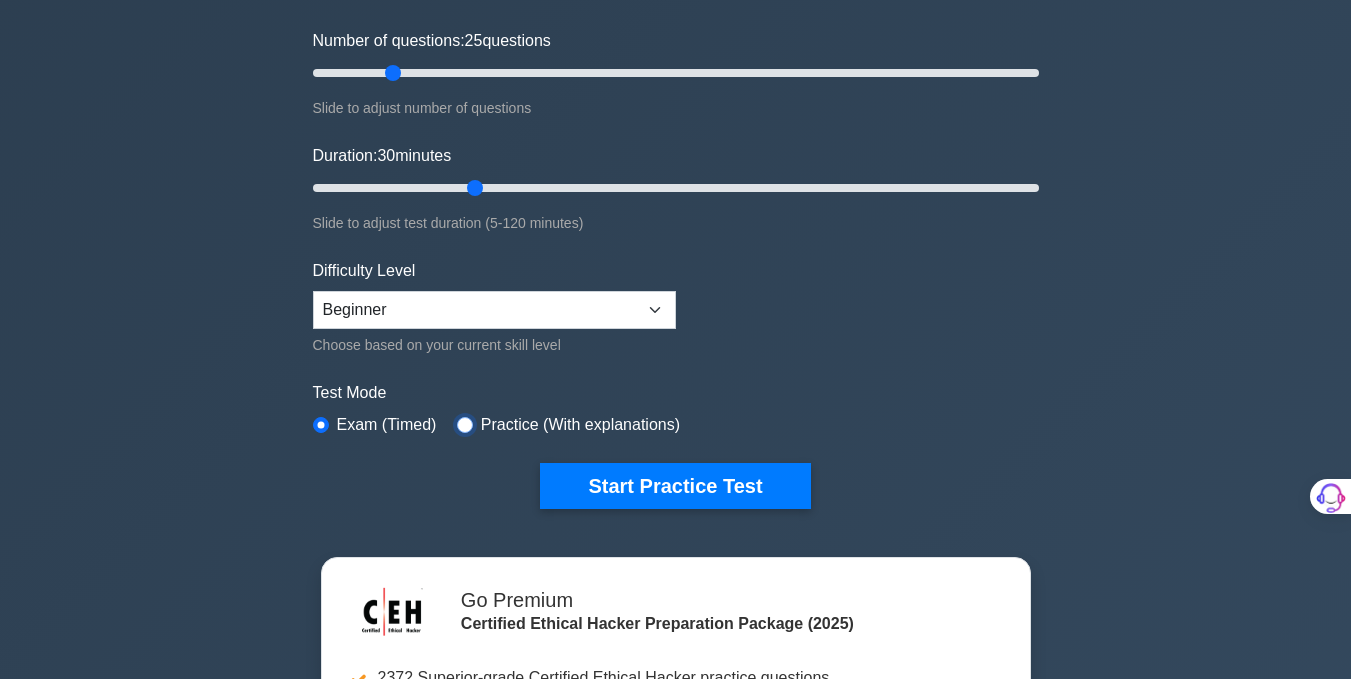 click at bounding box center (465, 425) 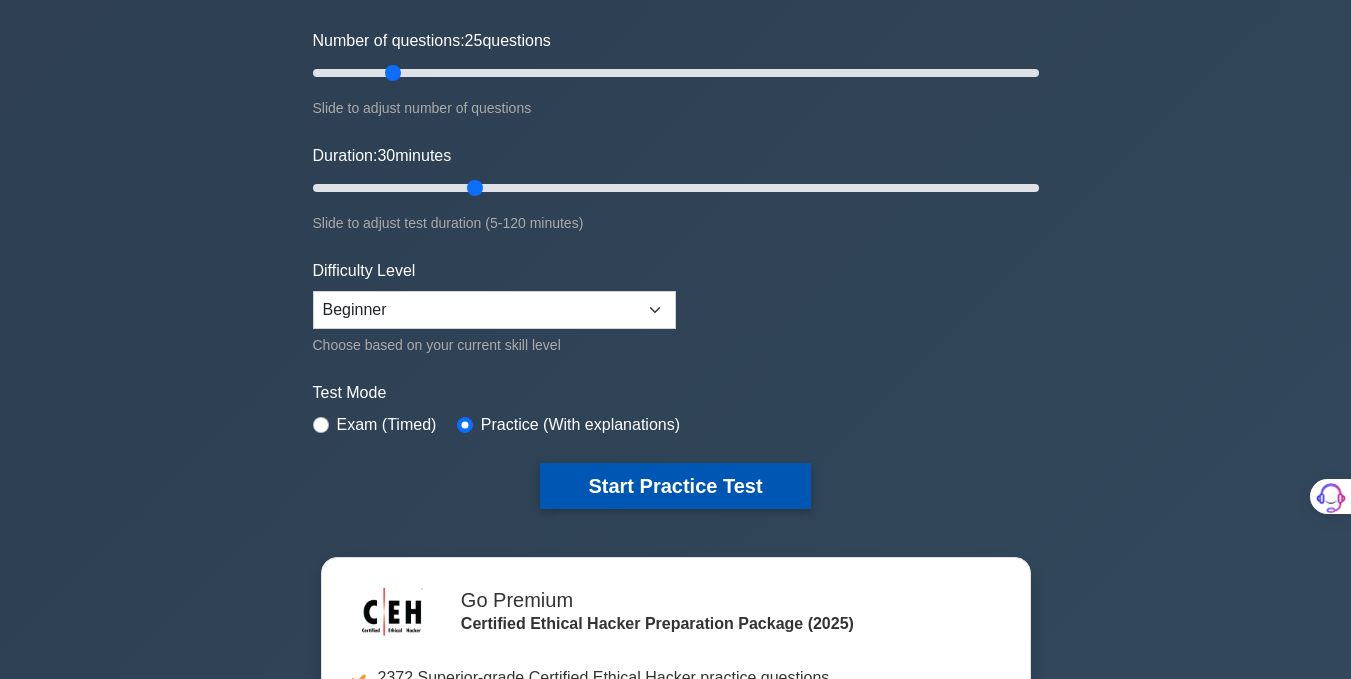 click on "Start Practice Test" at bounding box center (675, 486) 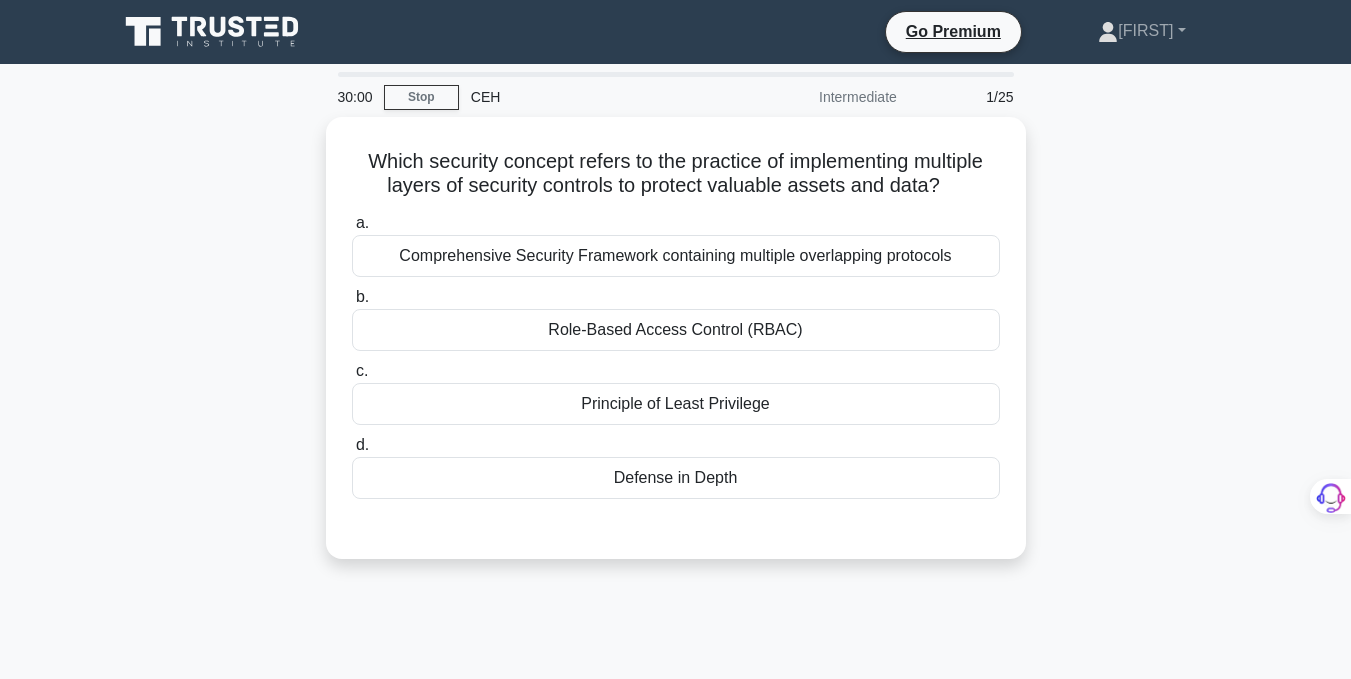 scroll, scrollTop: 0, scrollLeft: 0, axis: both 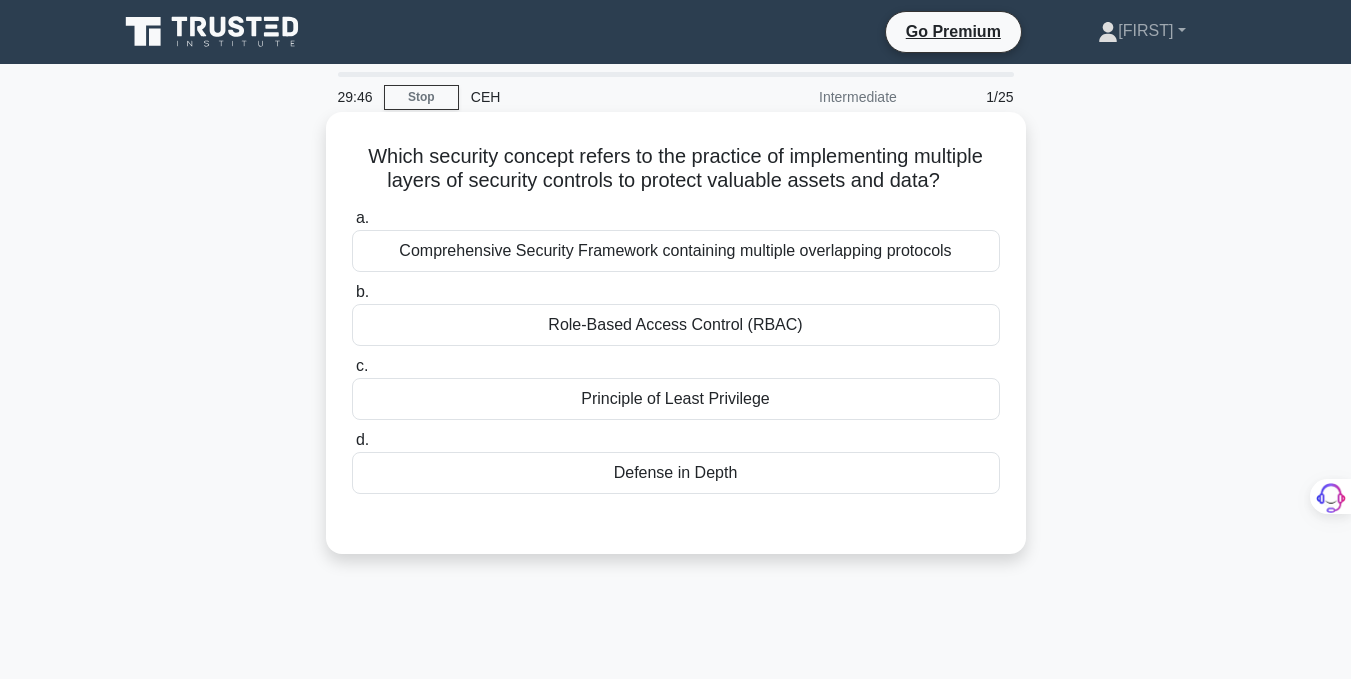 click on "Defense in Depth" at bounding box center [676, 473] 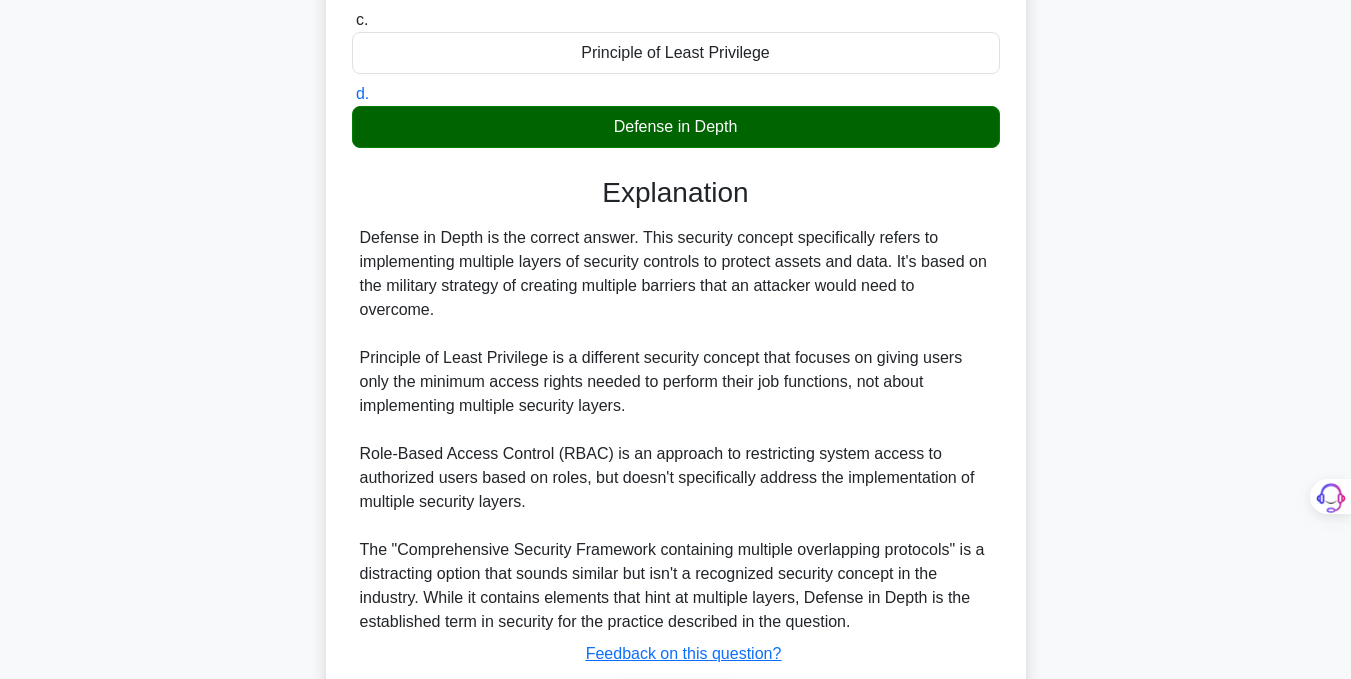 scroll, scrollTop: 483, scrollLeft: 0, axis: vertical 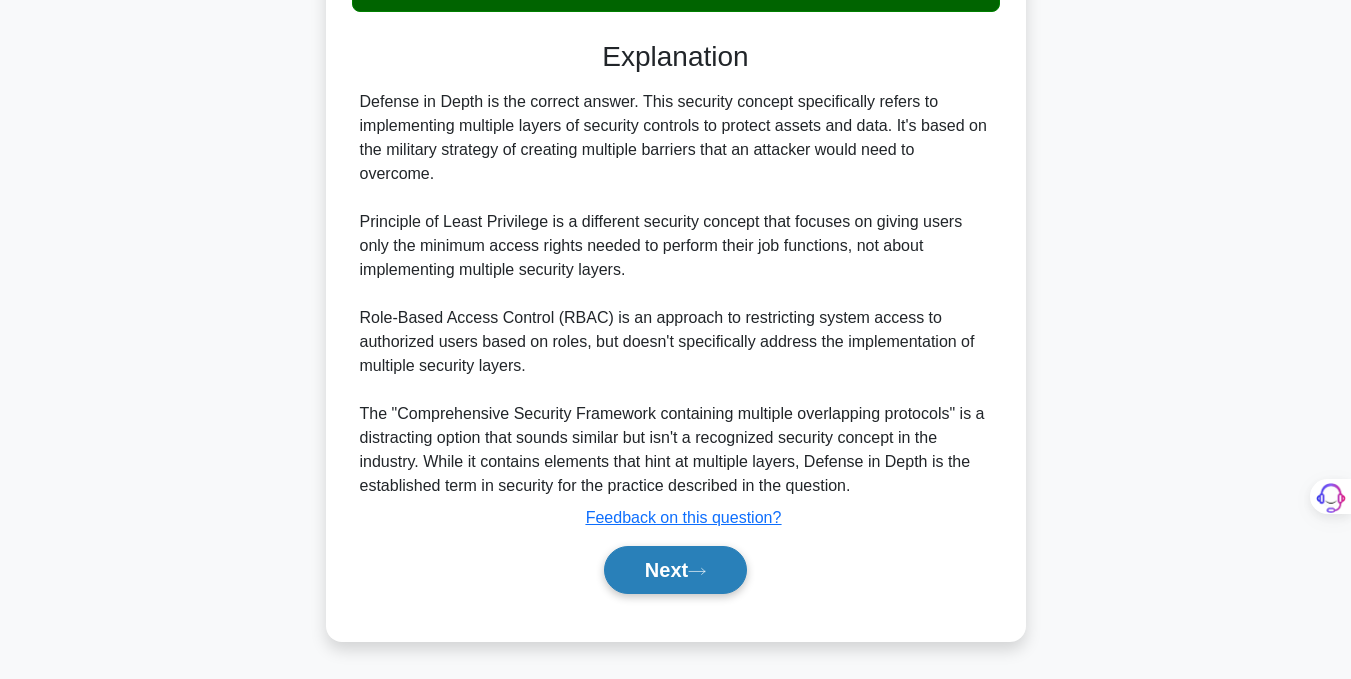 click on "Next" at bounding box center [675, 570] 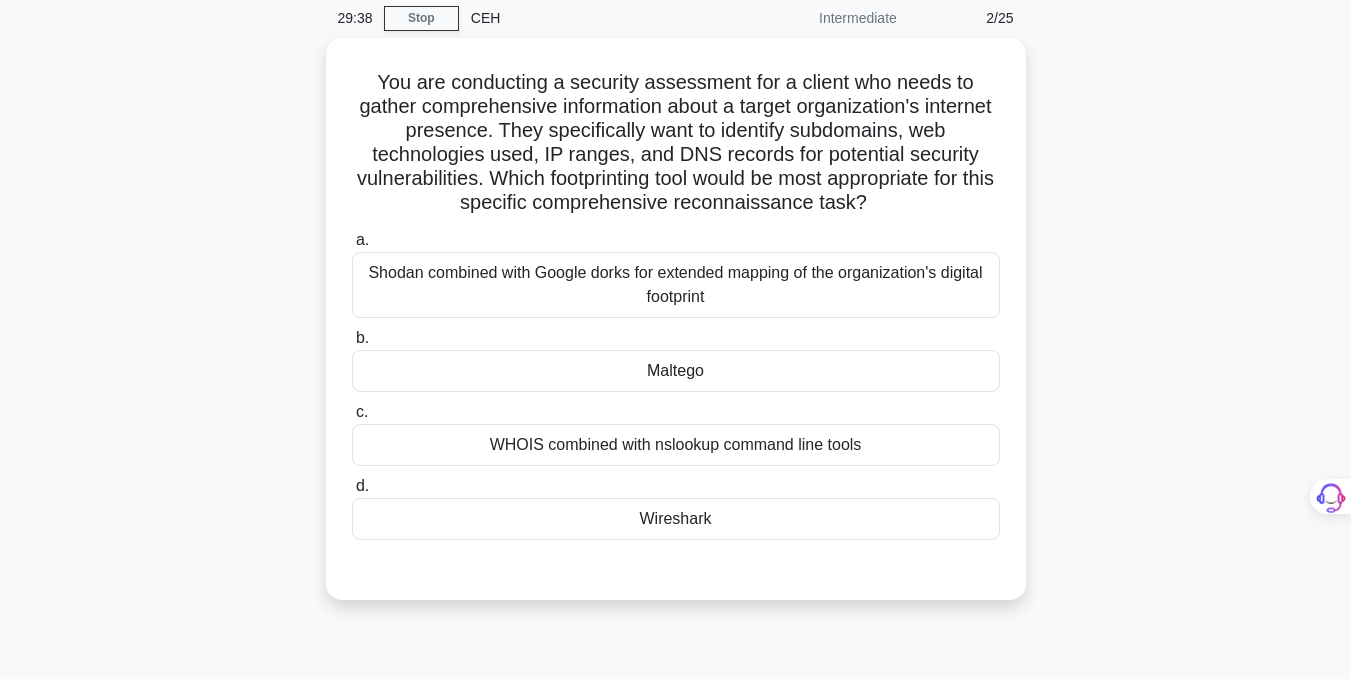 scroll, scrollTop: 82, scrollLeft: 0, axis: vertical 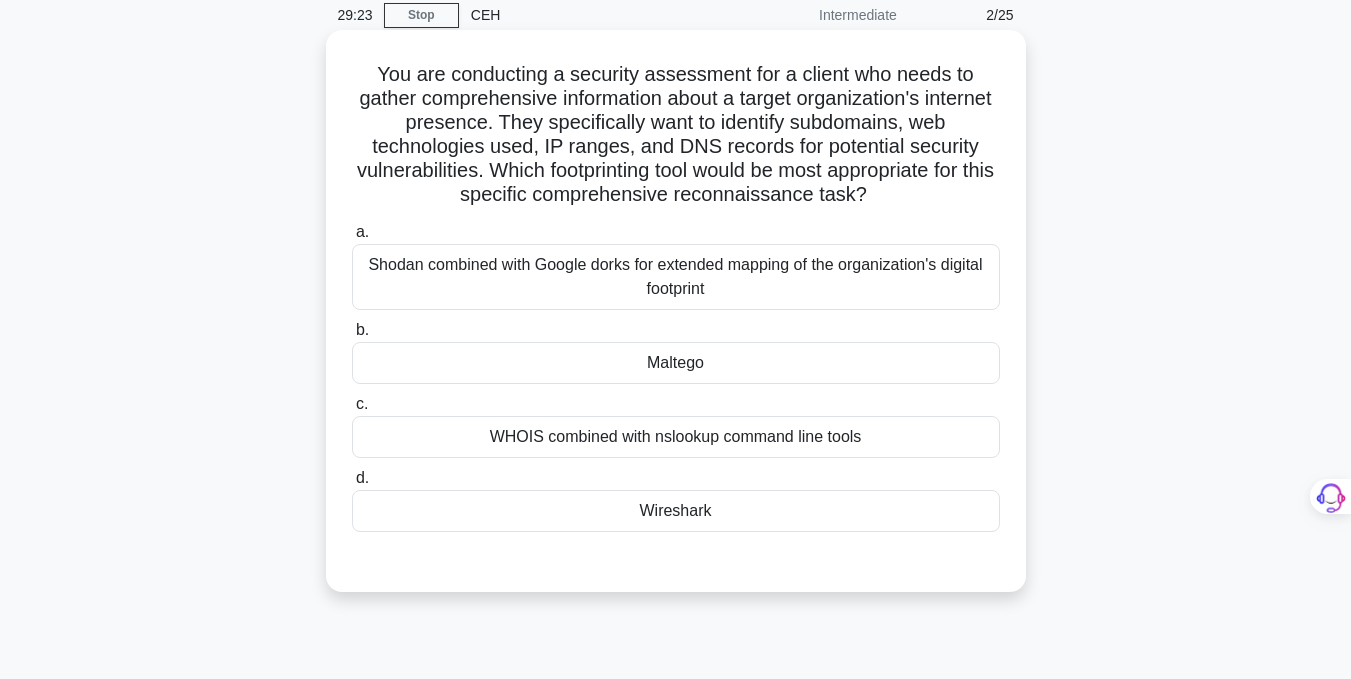 click on "WHOIS combined with nslookup command line tools" at bounding box center (676, 437) 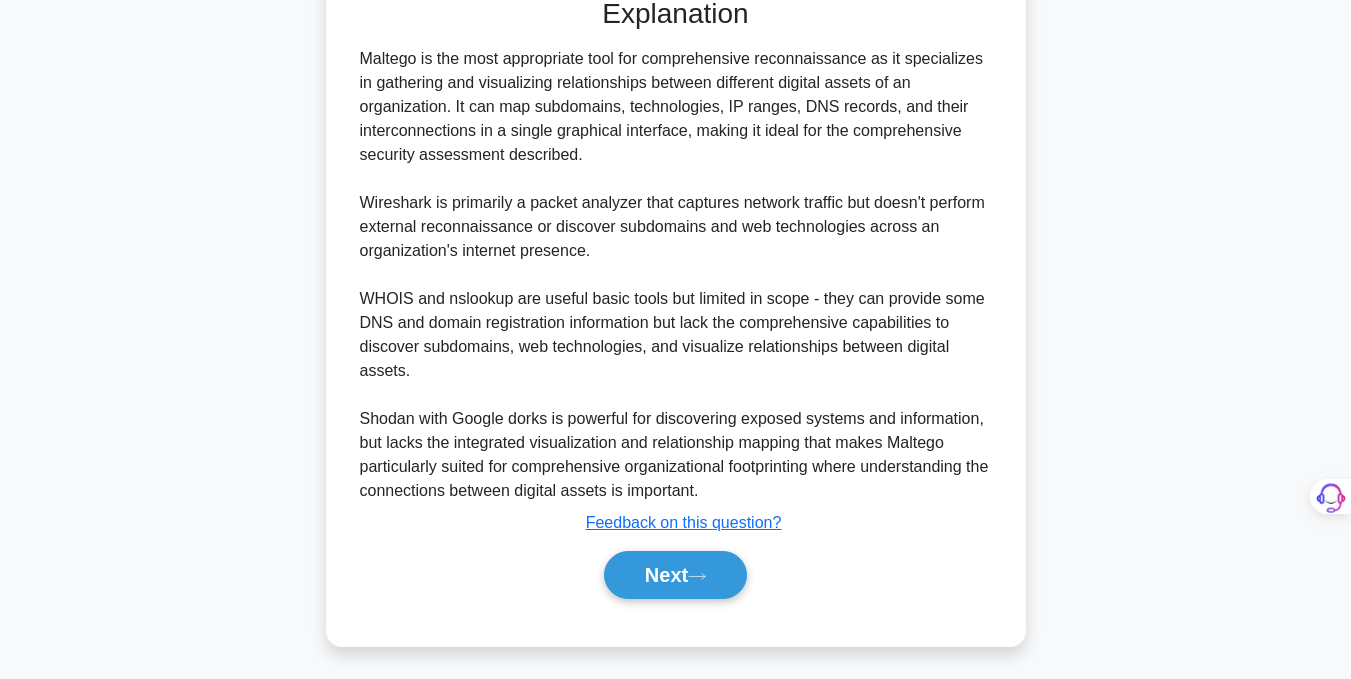 scroll, scrollTop: 653, scrollLeft: 0, axis: vertical 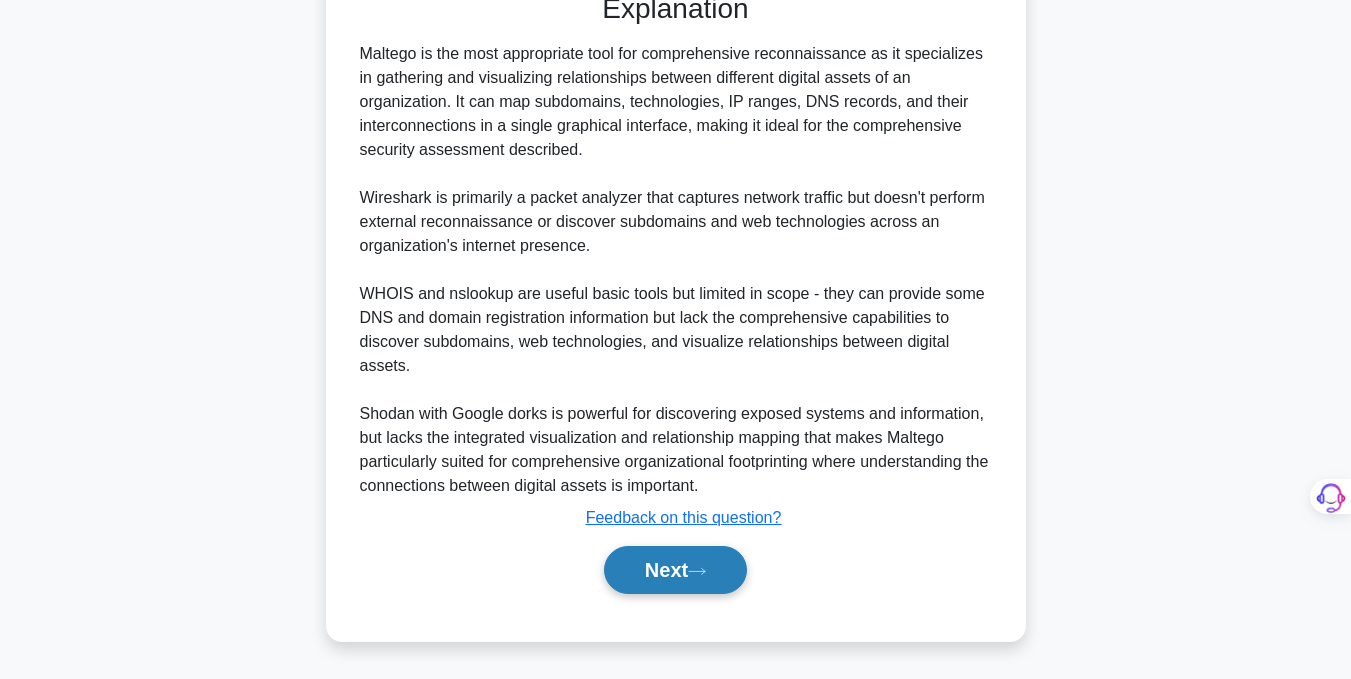 click on "Next" at bounding box center (675, 570) 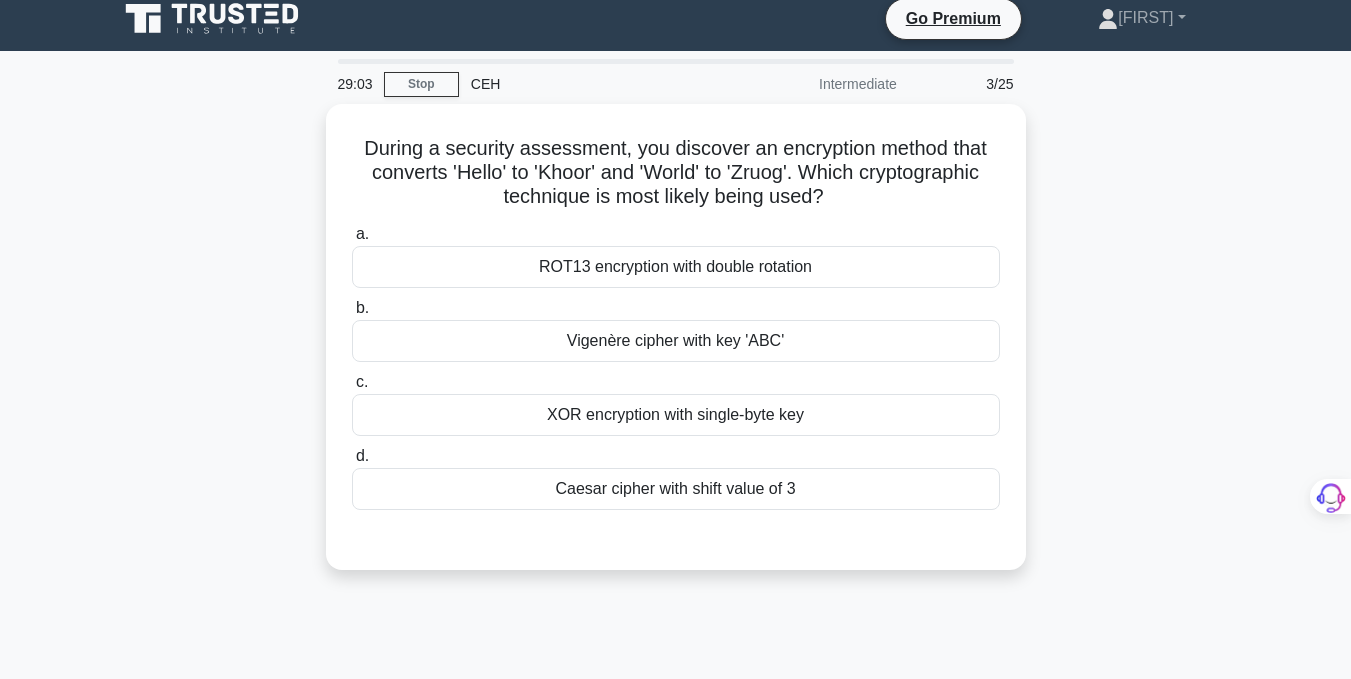 scroll, scrollTop: 0, scrollLeft: 0, axis: both 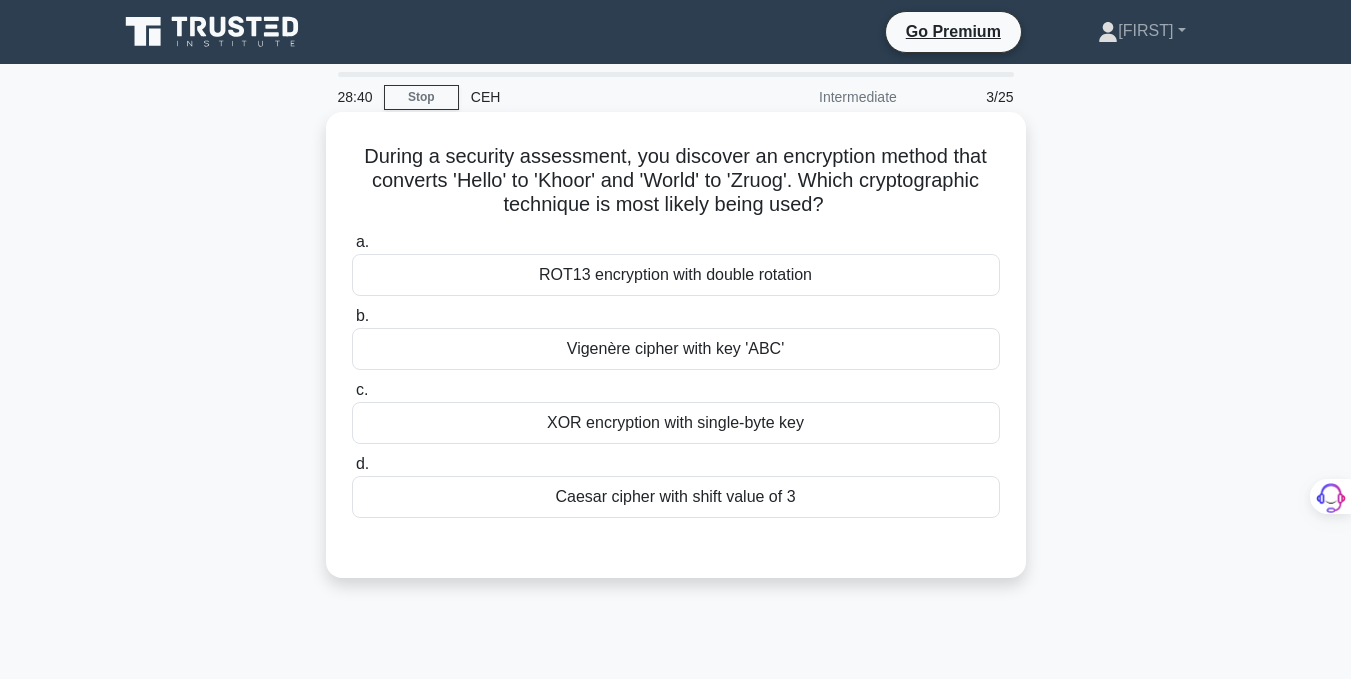 click on "Caesar cipher with shift value of 3" at bounding box center (676, 497) 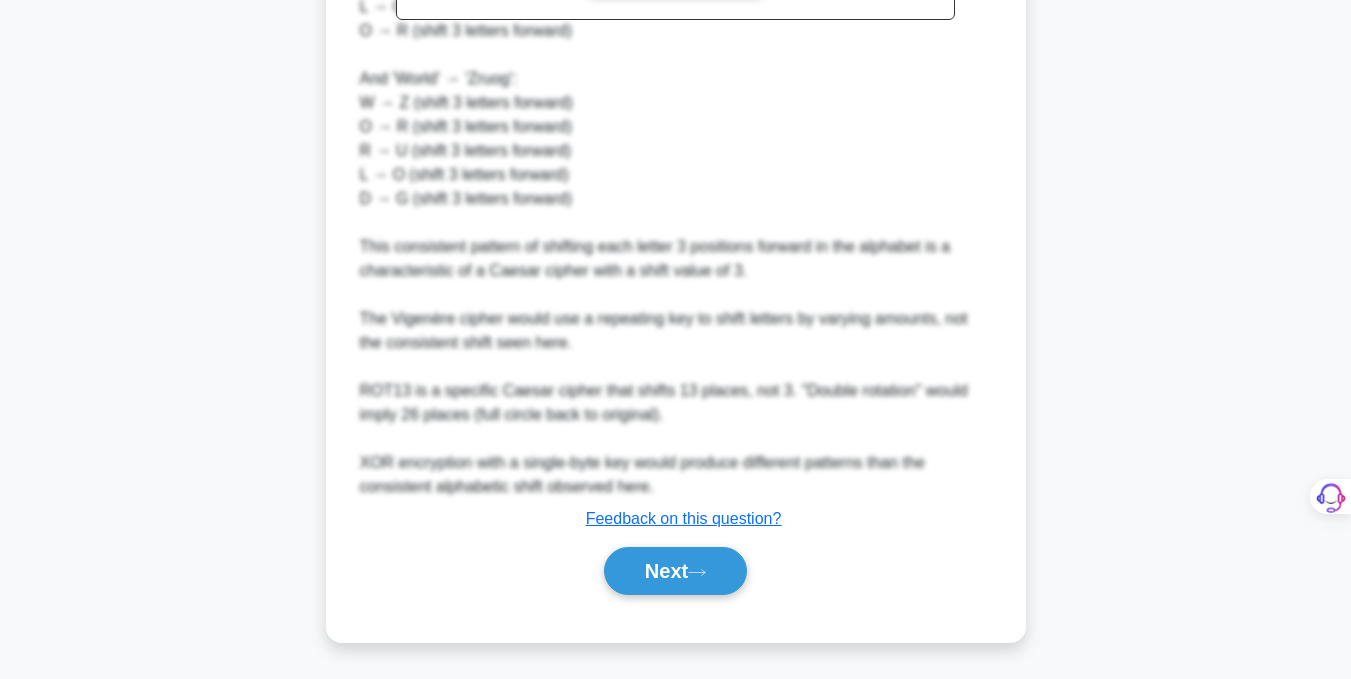 scroll, scrollTop: 771, scrollLeft: 0, axis: vertical 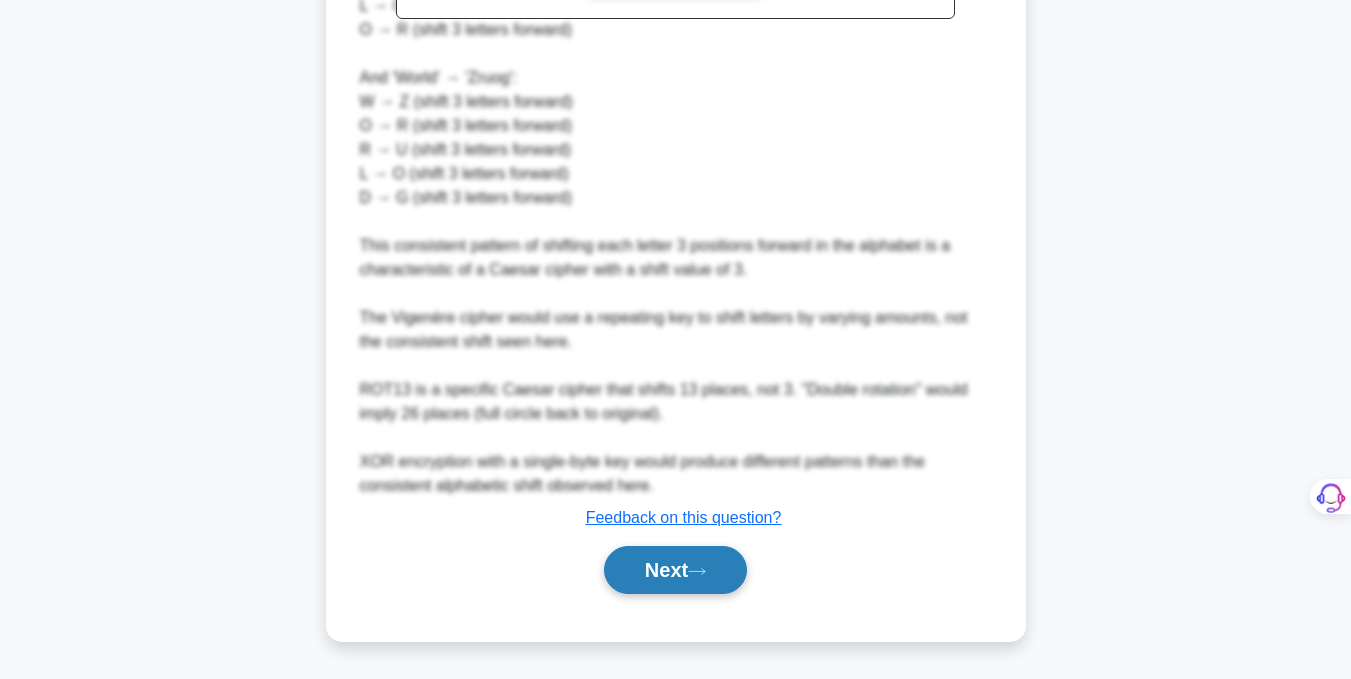 click on "Next" at bounding box center (675, 570) 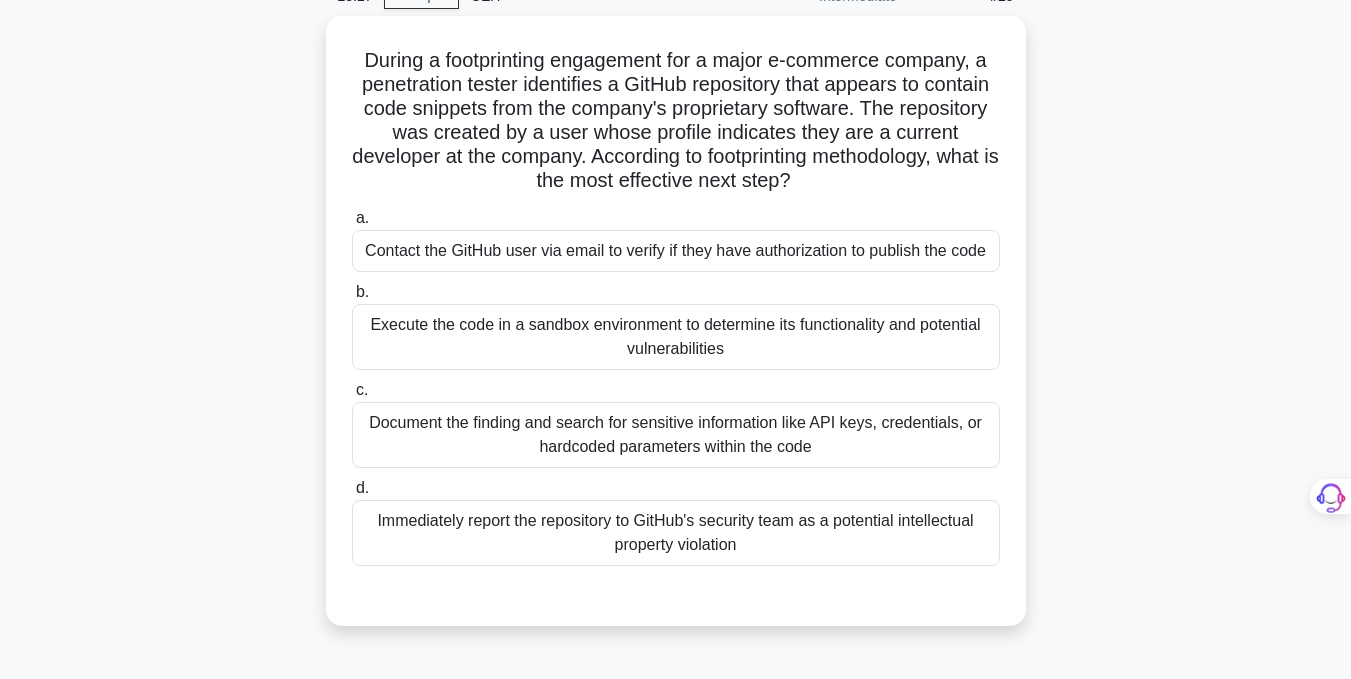 scroll, scrollTop: 102, scrollLeft: 0, axis: vertical 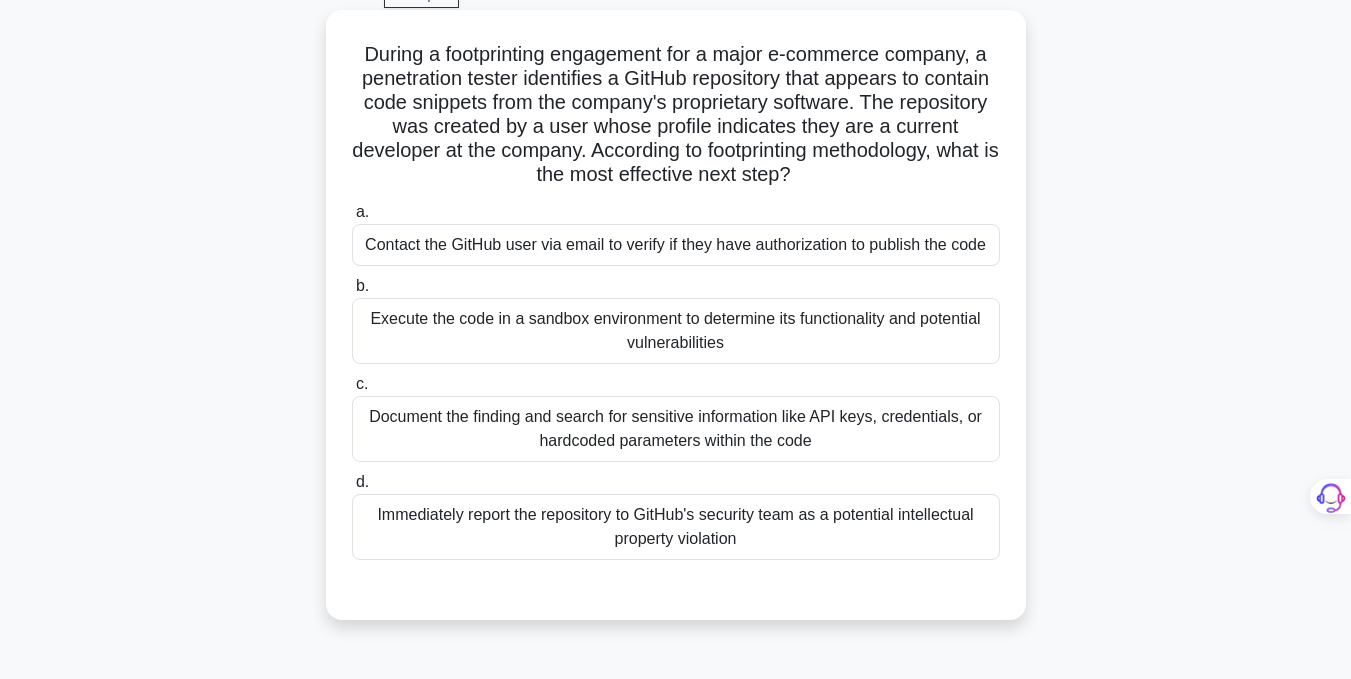 click on "Document the finding and search for sensitive information like API keys, credentials, or hardcoded parameters within the code" at bounding box center [676, 429] 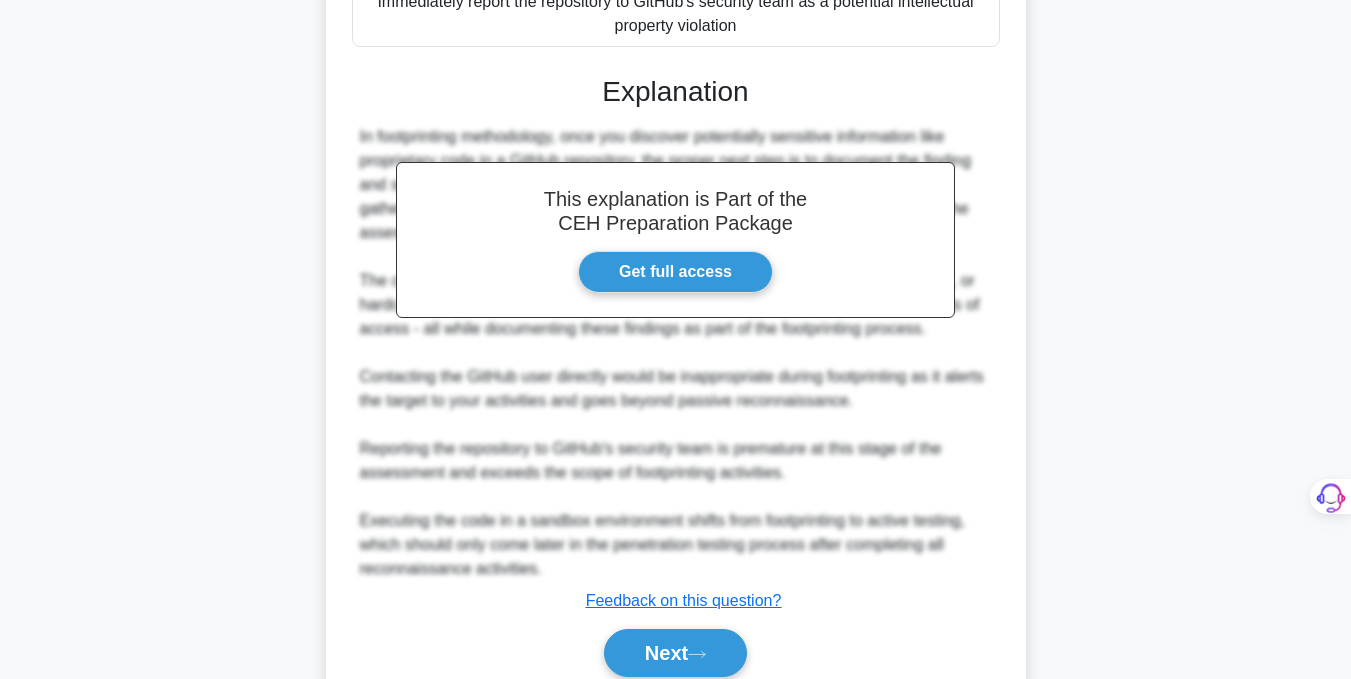 scroll, scrollTop: 699, scrollLeft: 0, axis: vertical 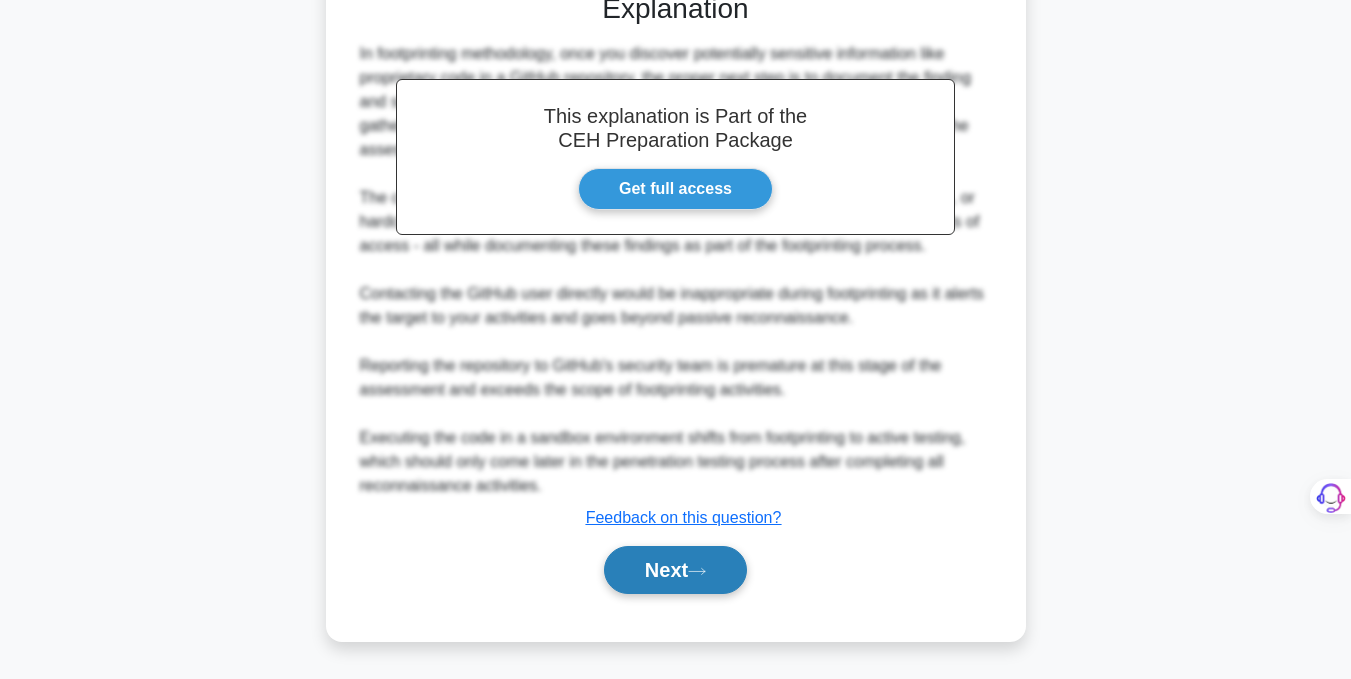 click on "Next" at bounding box center (675, 570) 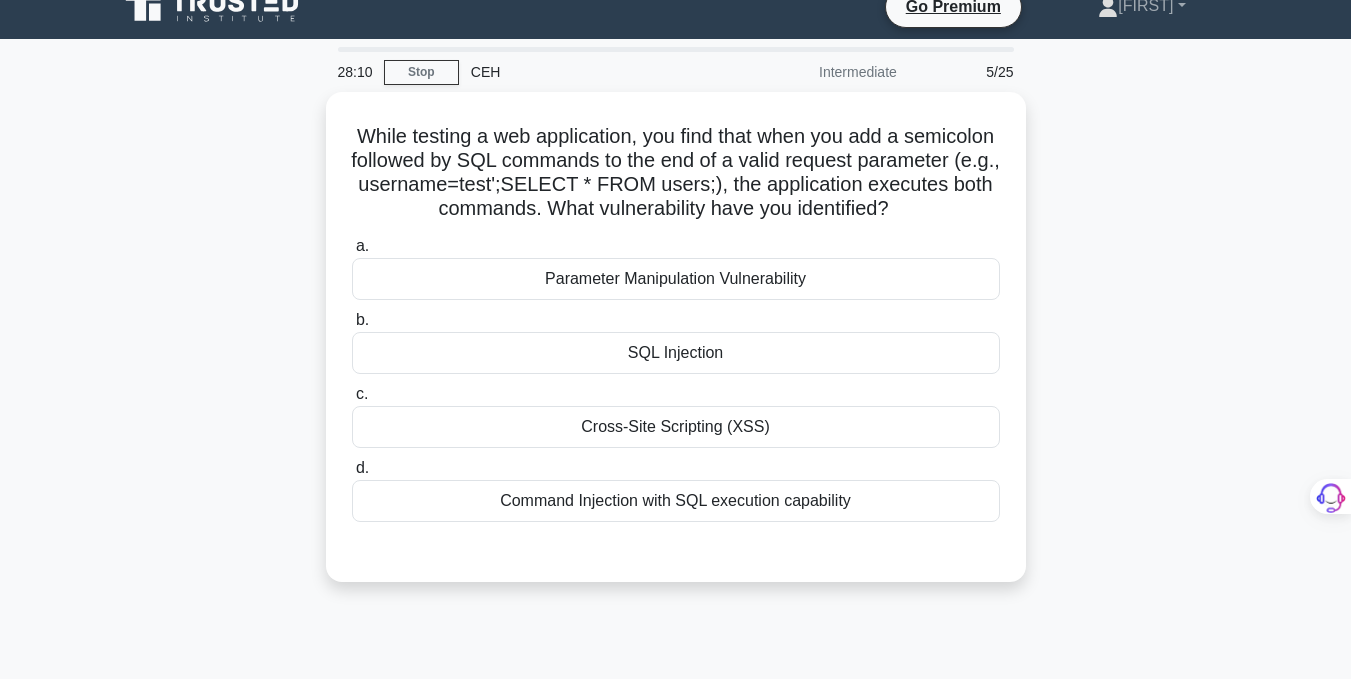 scroll, scrollTop: 0, scrollLeft: 0, axis: both 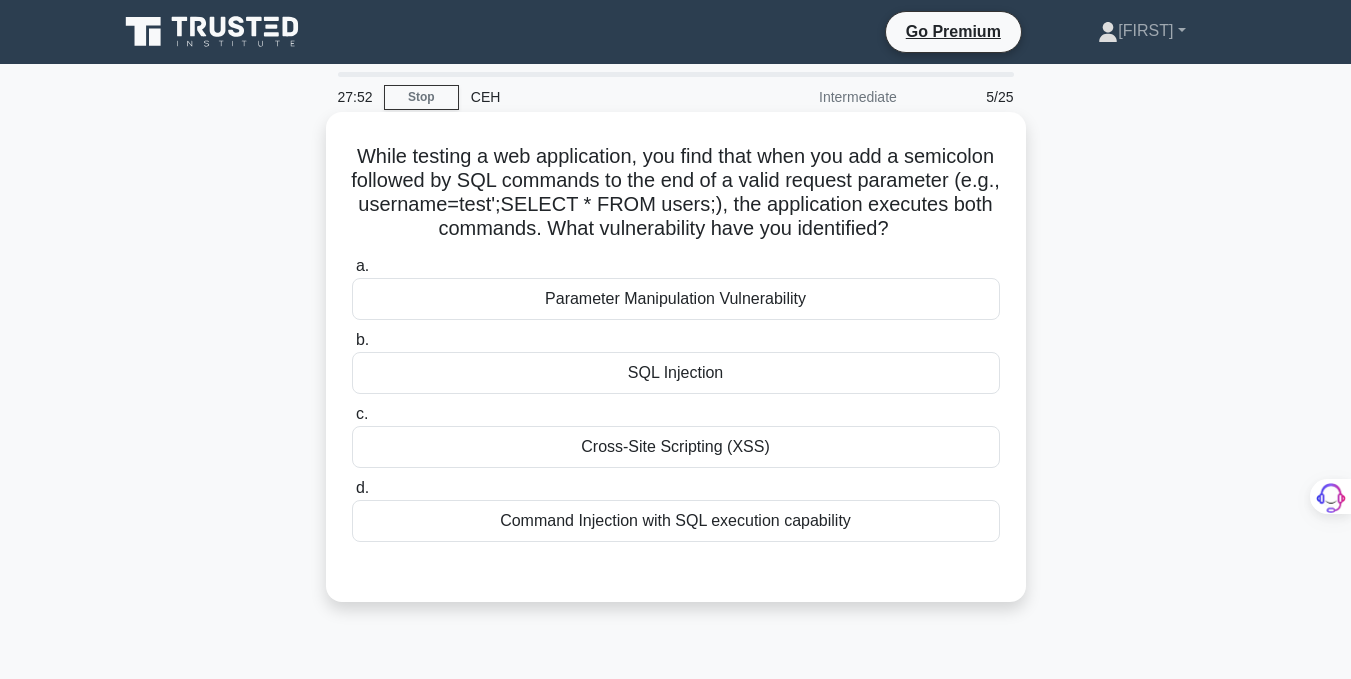 click on "Command Injection with SQL execution capability" at bounding box center [676, 521] 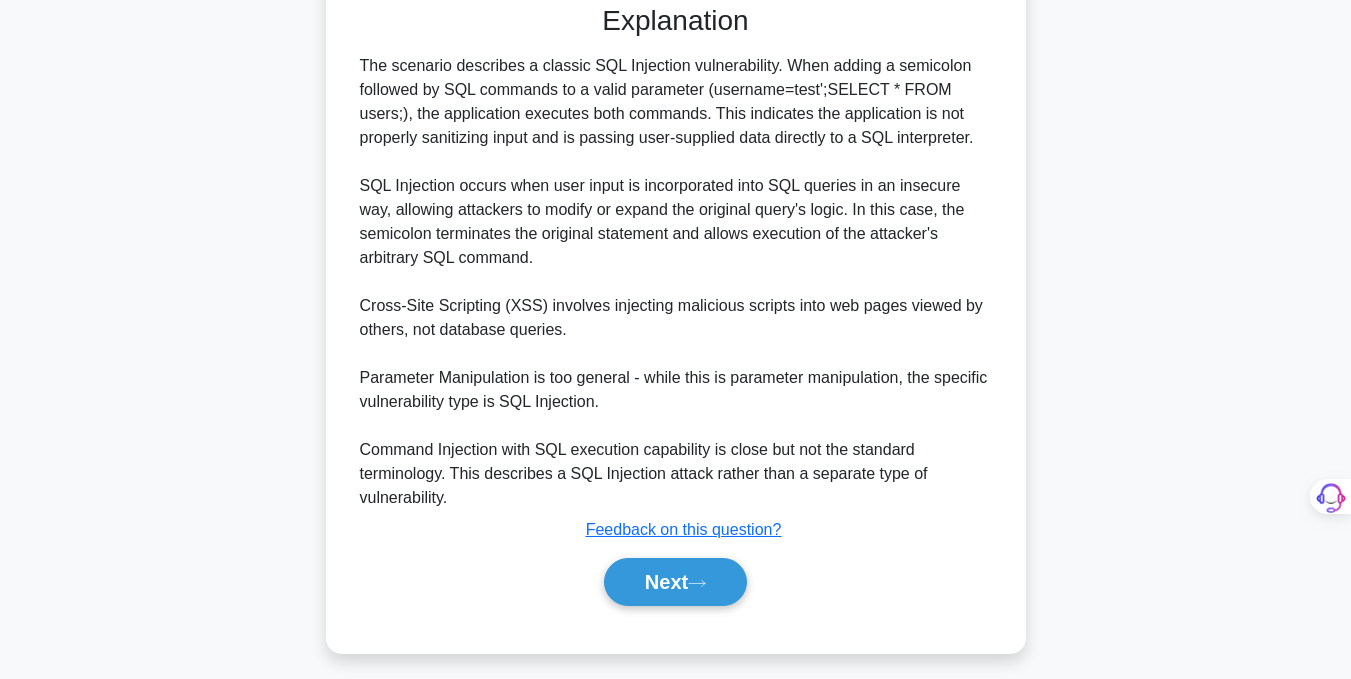 scroll, scrollTop: 581, scrollLeft: 0, axis: vertical 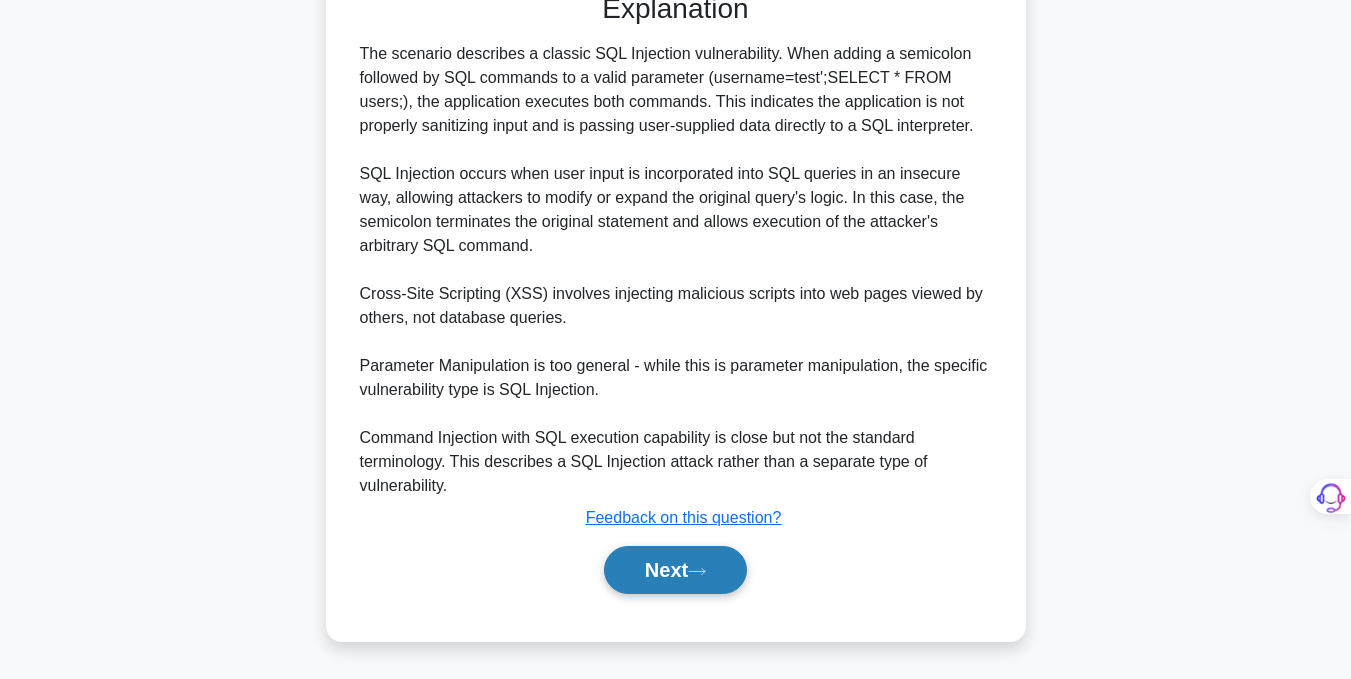 click on "Next" at bounding box center [675, 570] 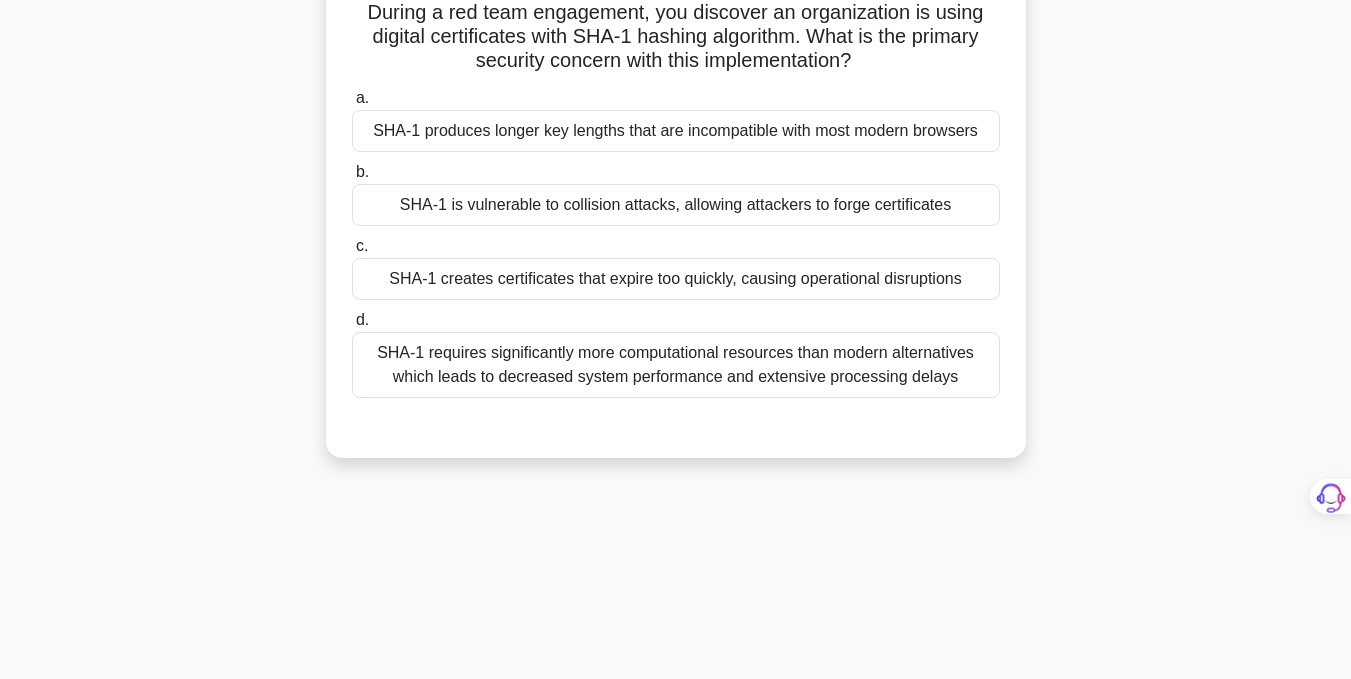 scroll, scrollTop: 47, scrollLeft: 0, axis: vertical 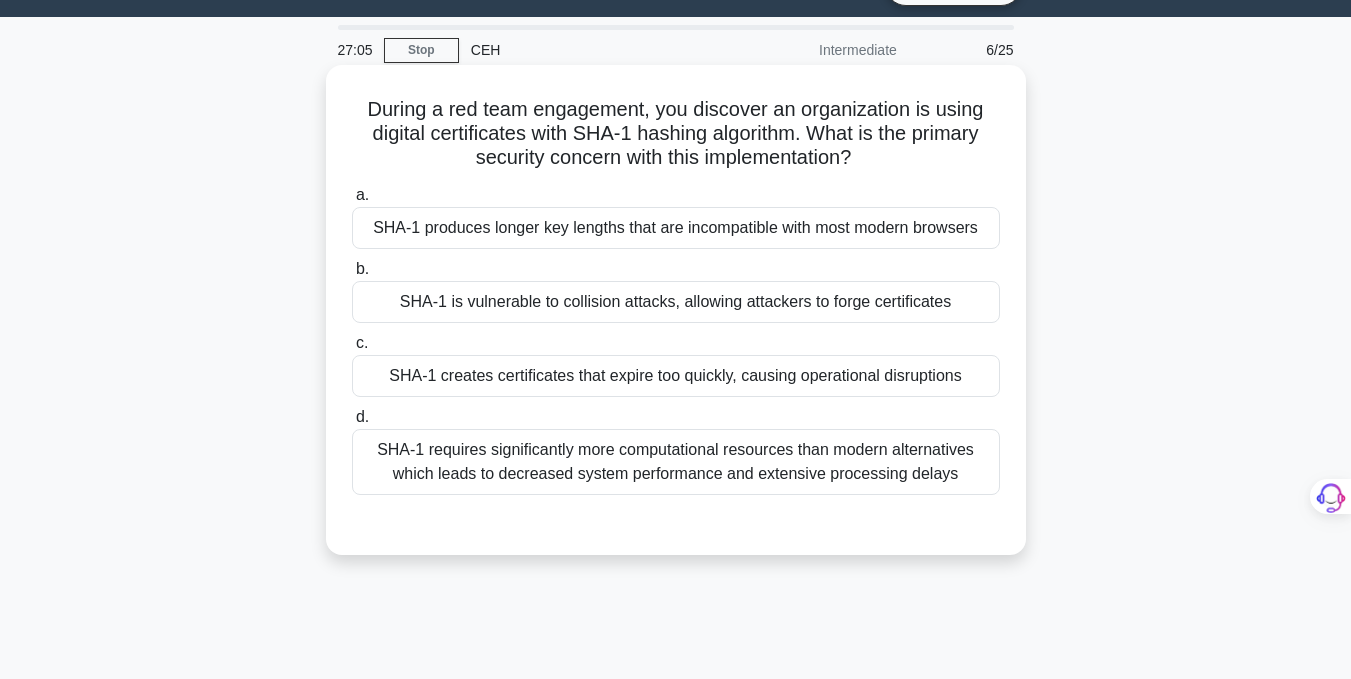 click on "SHA-1 produces longer key lengths that are incompatible with most modern browsers" at bounding box center [676, 228] 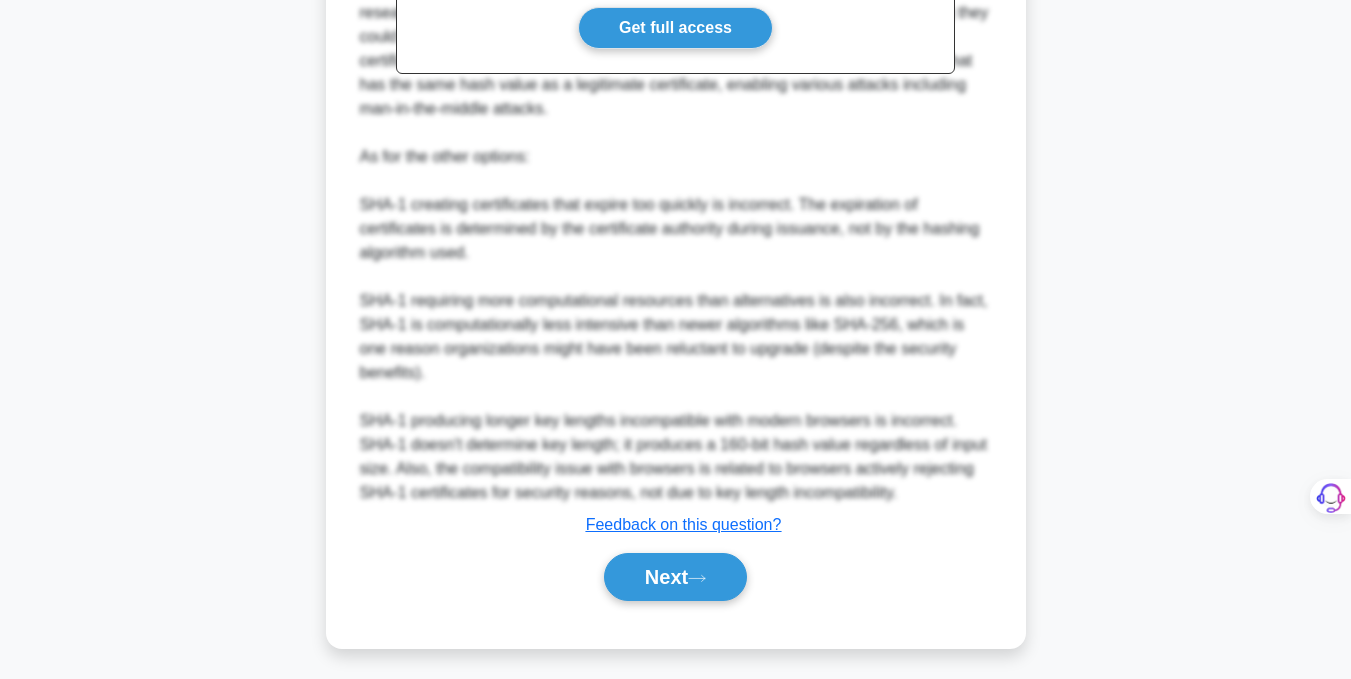 scroll, scrollTop: 749, scrollLeft: 0, axis: vertical 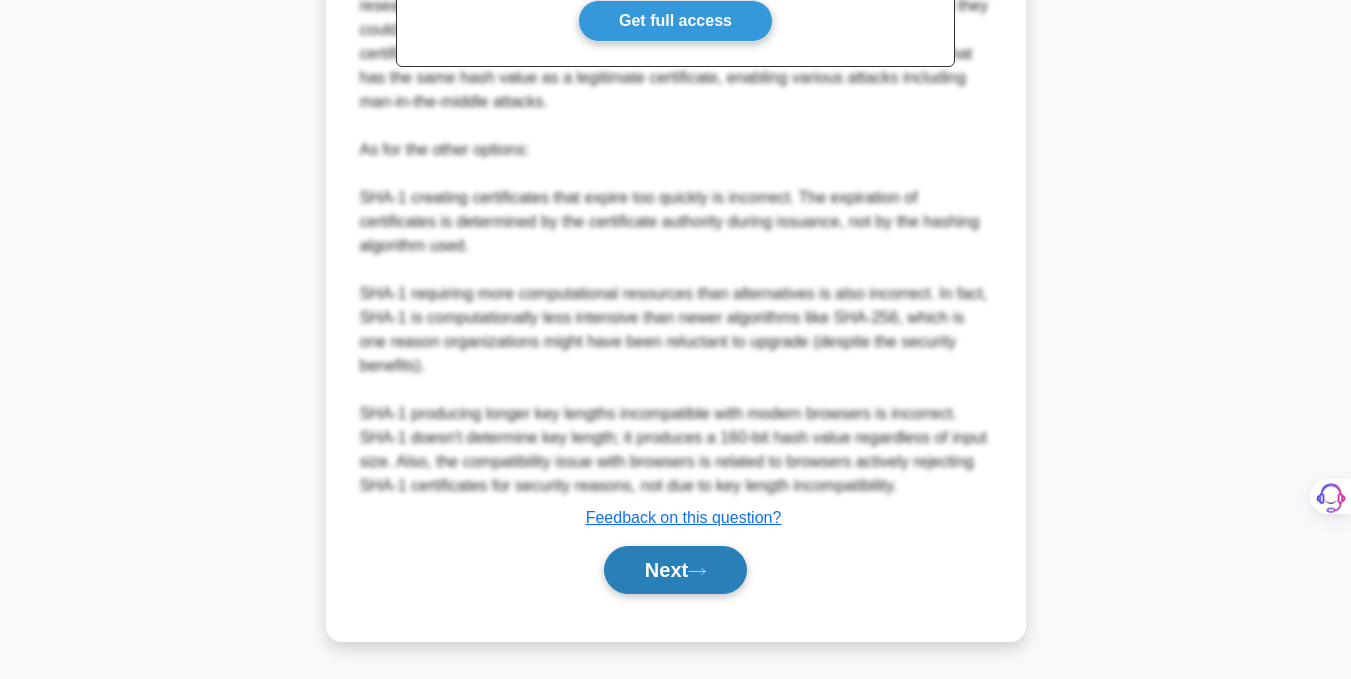 click on "Next" at bounding box center [675, 570] 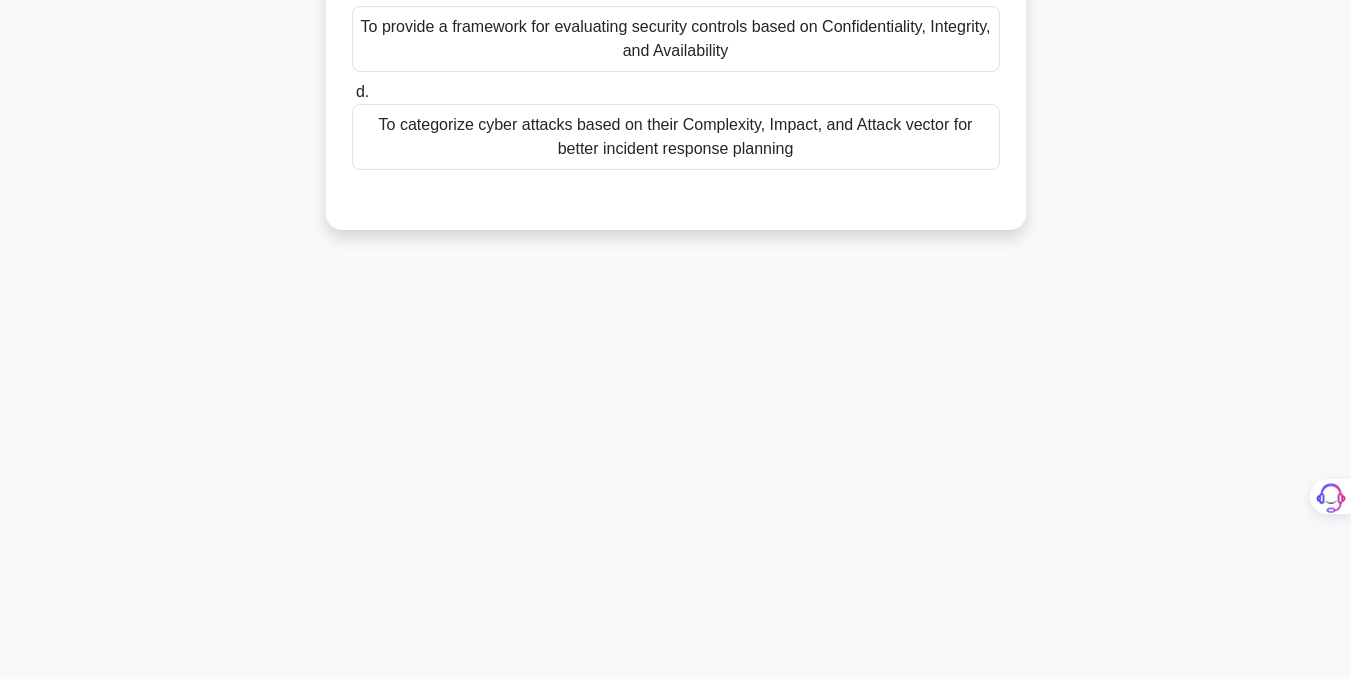 scroll, scrollTop: 0, scrollLeft: 0, axis: both 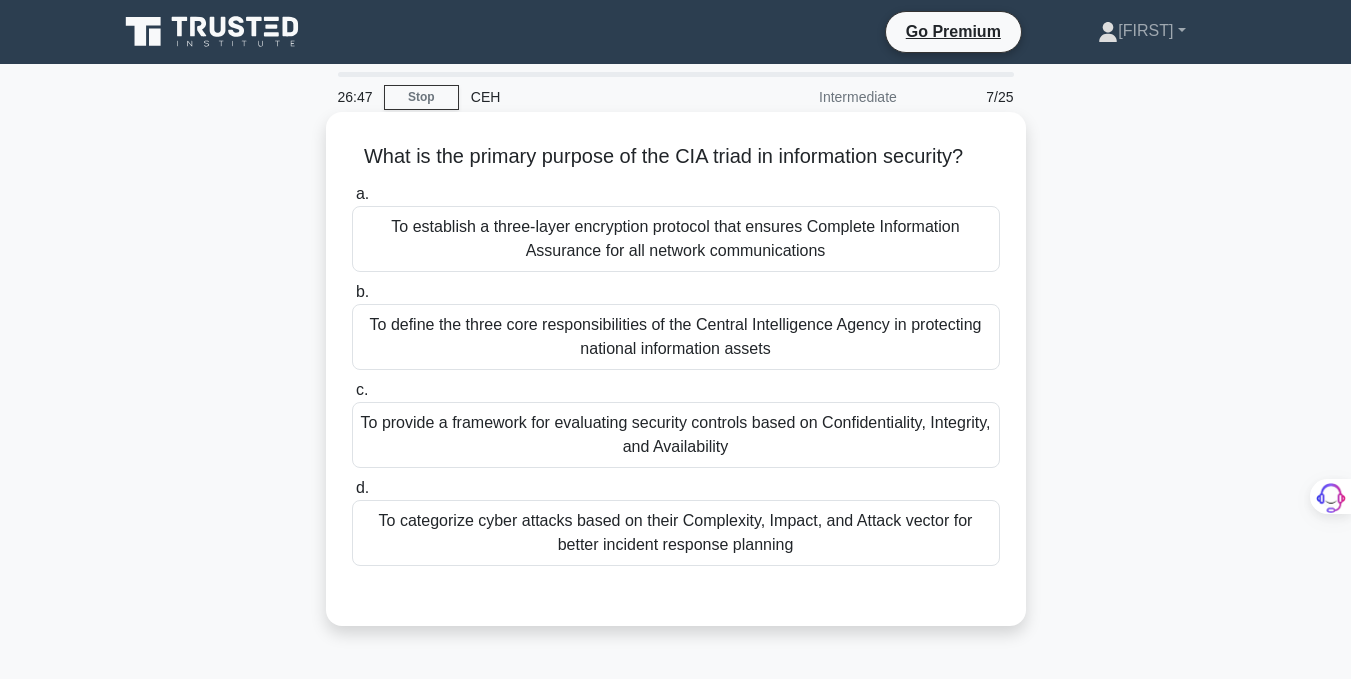 click on "To provide a framework for evaluating security controls based on Confidentiality, Integrity, and Availability" at bounding box center [676, 435] 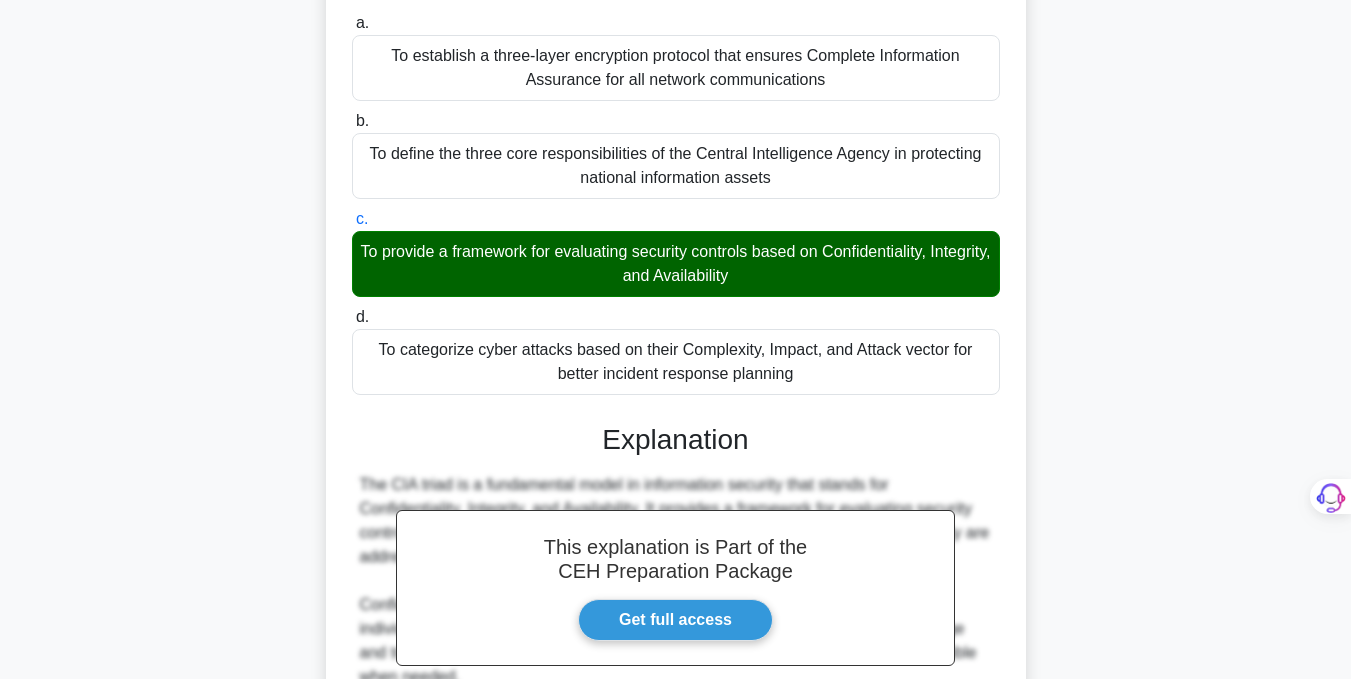 scroll, scrollTop: 723, scrollLeft: 0, axis: vertical 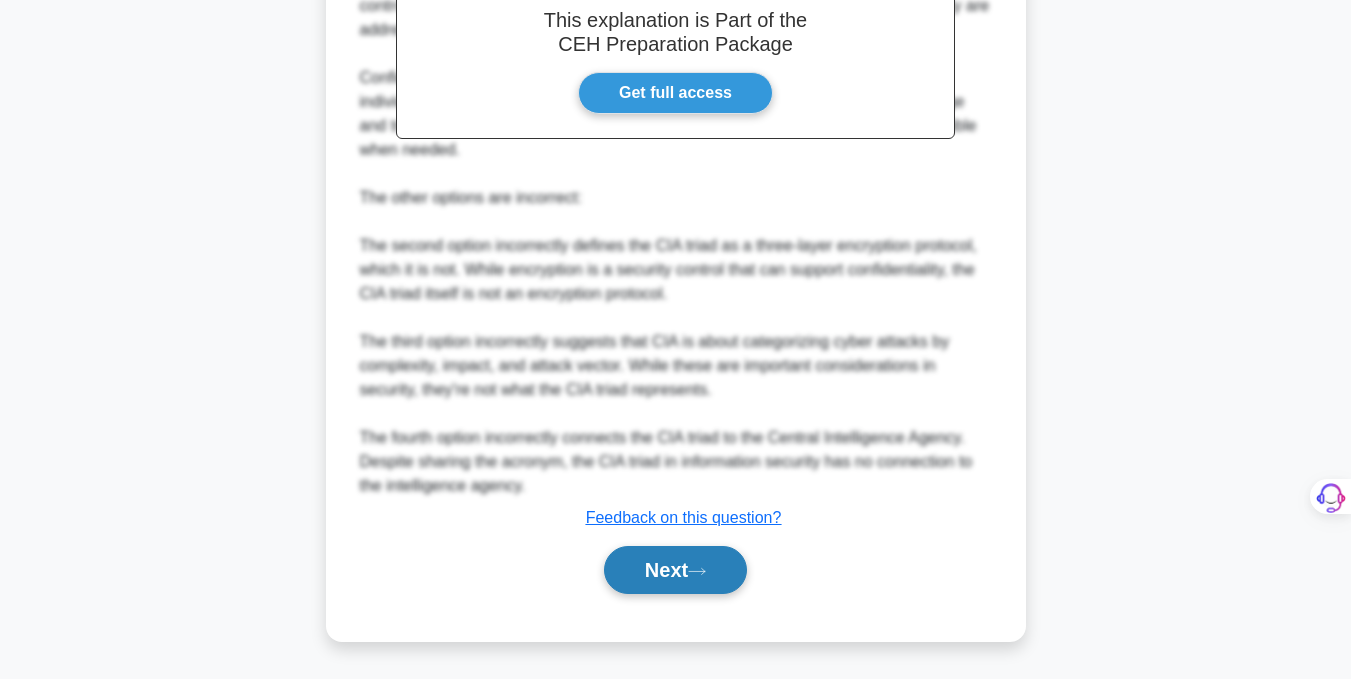 click on "Next" at bounding box center (675, 570) 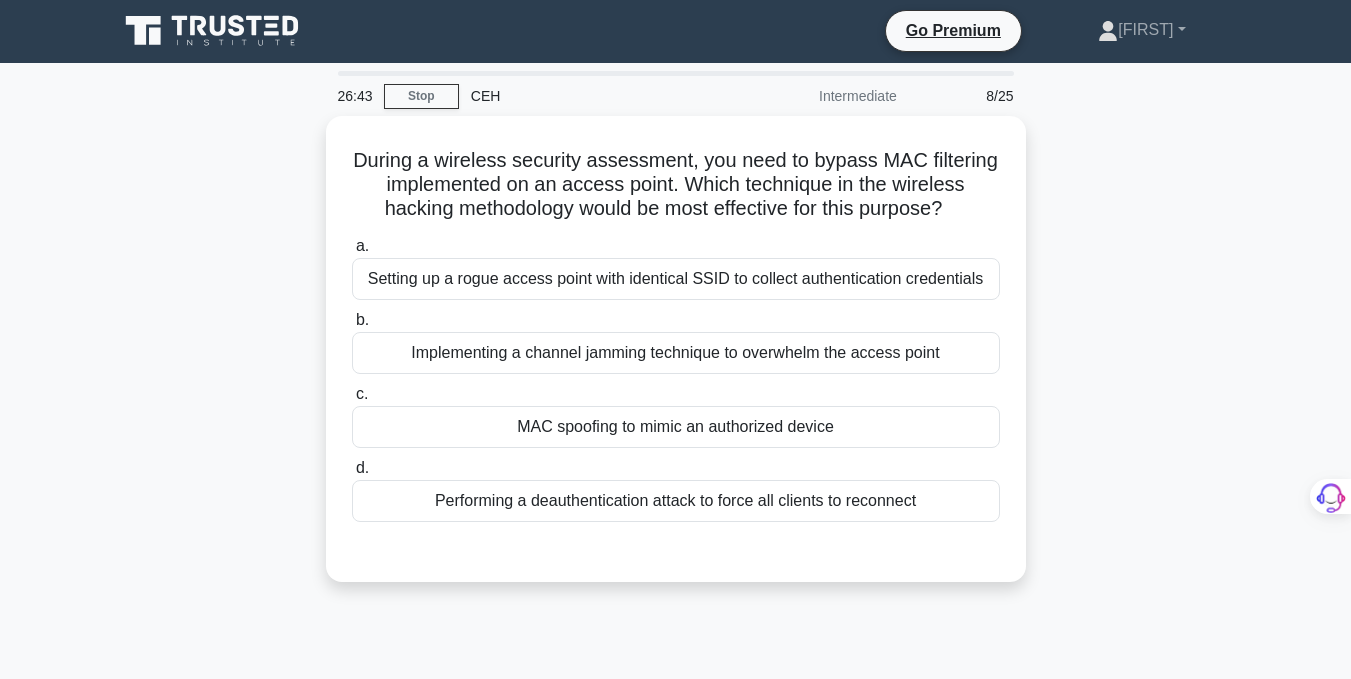 scroll, scrollTop: 0, scrollLeft: 0, axis: both 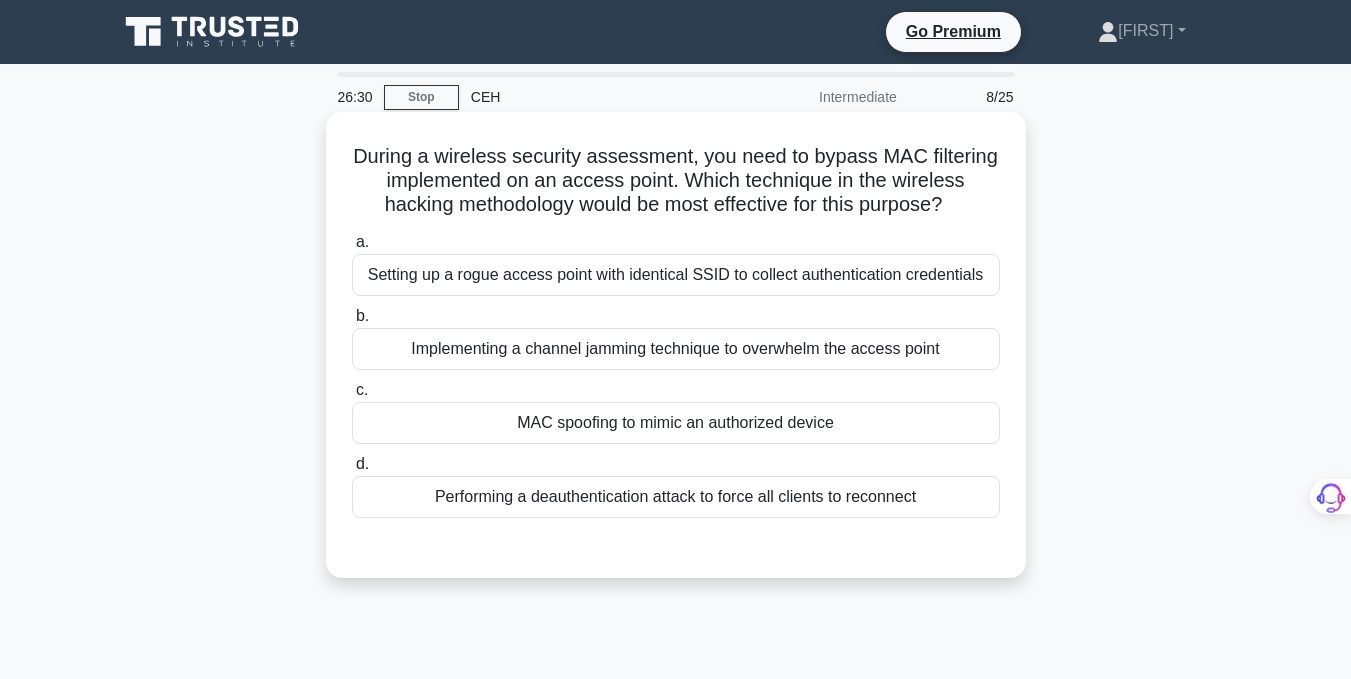 click on "Setting up a rogue access point with identical SSID to collect authentication credentials" at bounding box center [676, 275] 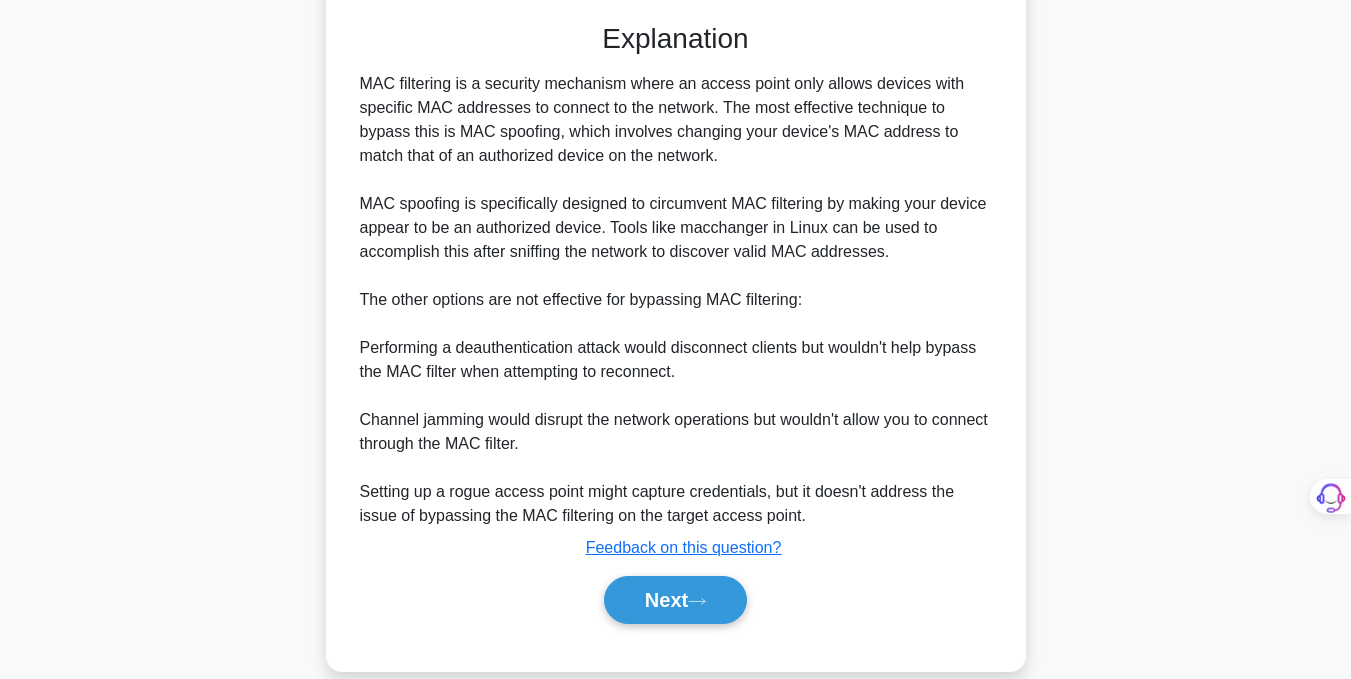 scroll, scrollTop: 544, scrollLeft: 0, axis: vertical 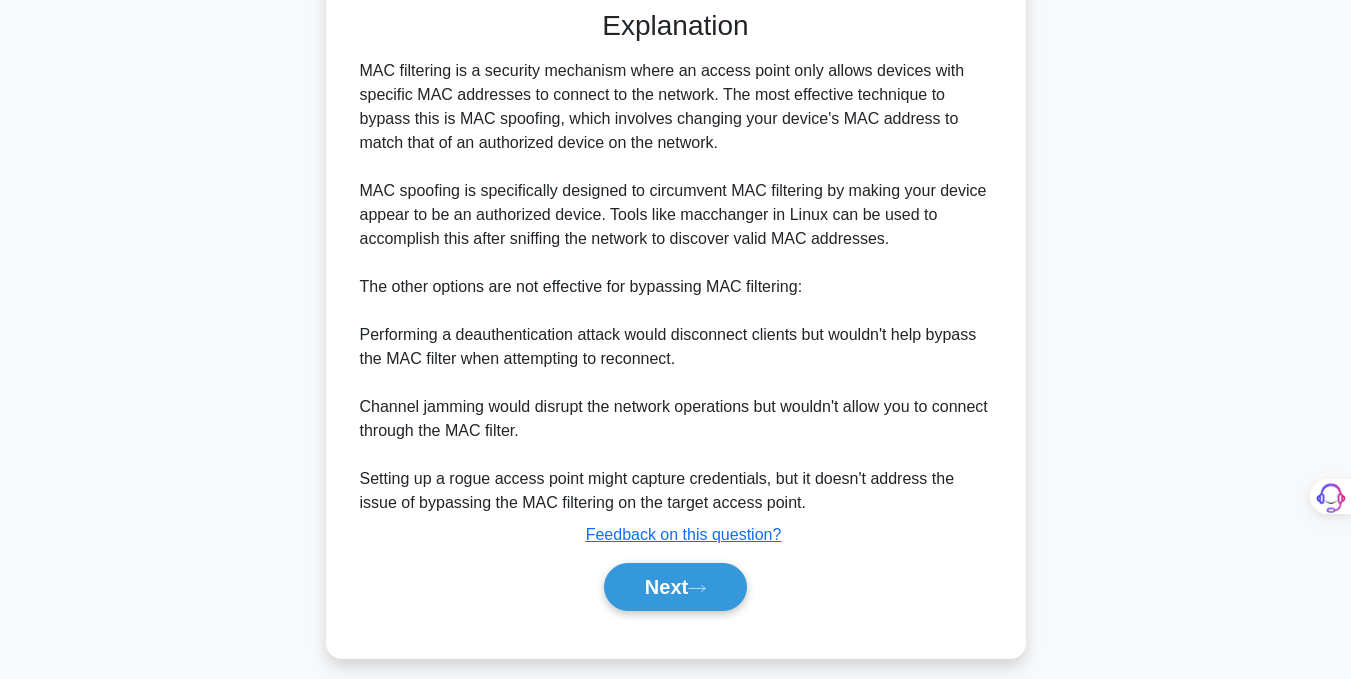 click on "During a wireless security assessment, you need to bypass MAC filtering implemented on an access point. Which technique in the wireless hacking methodology would be most effective for this purpose?
.spinner_0XTQ{transform-origin:center;animation:spinner_y6GP .75s linear infinite}@keyframes spinner_y6GP{100%{transform:rotate(360deg)}}
a.
b." at bounding box center (676, 127) 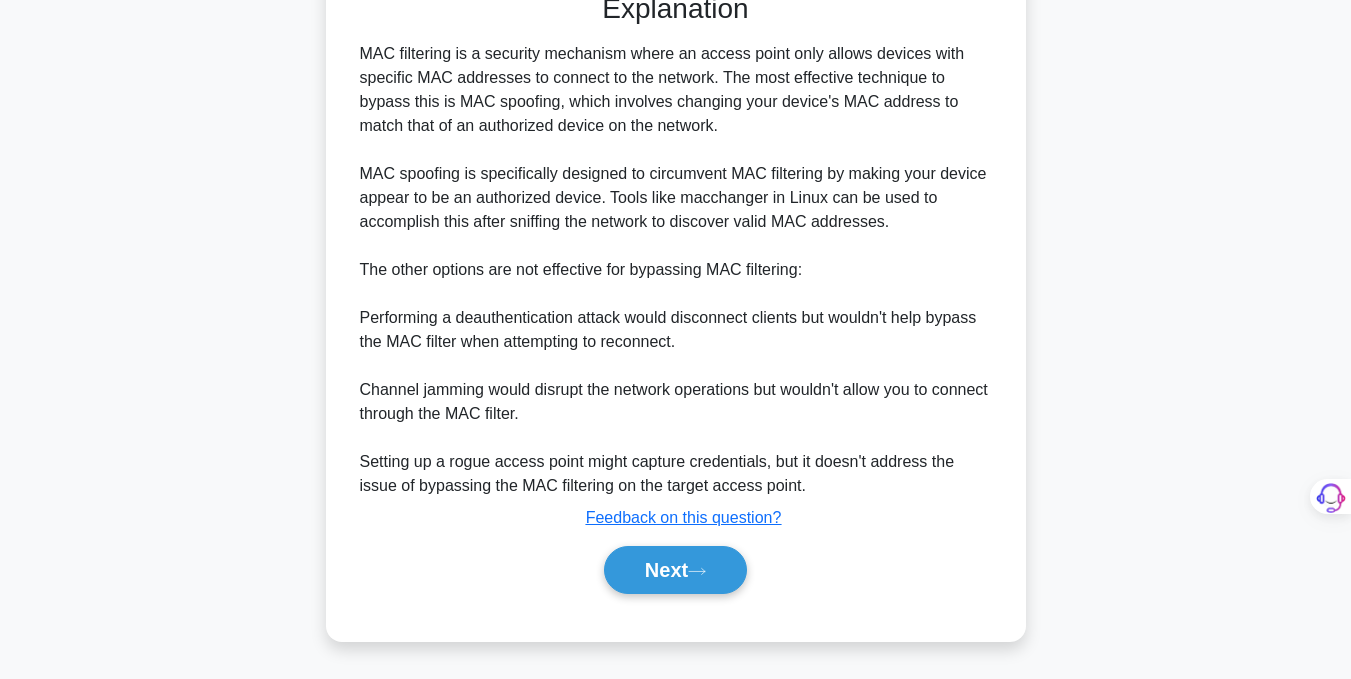 scroll, scrollTop: 581, scrollLeft: 0, axis: vertical 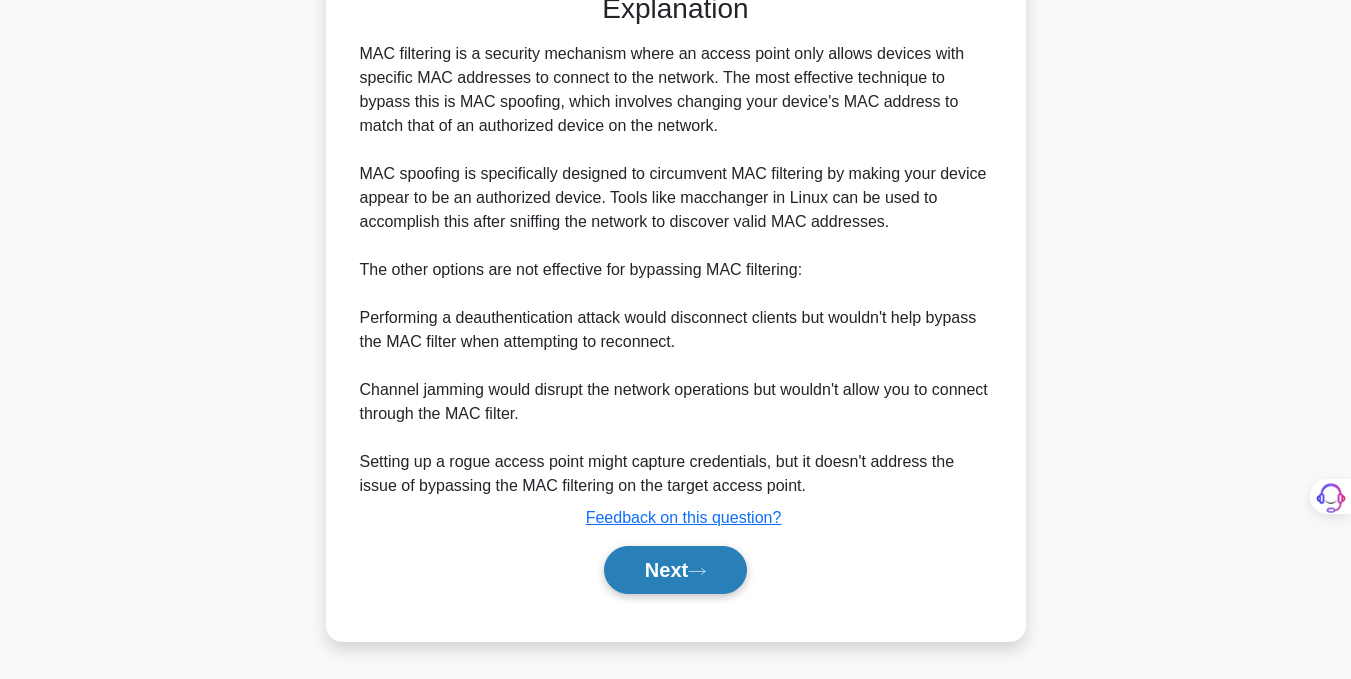 click on "Next" at bounding box center [675, 570] 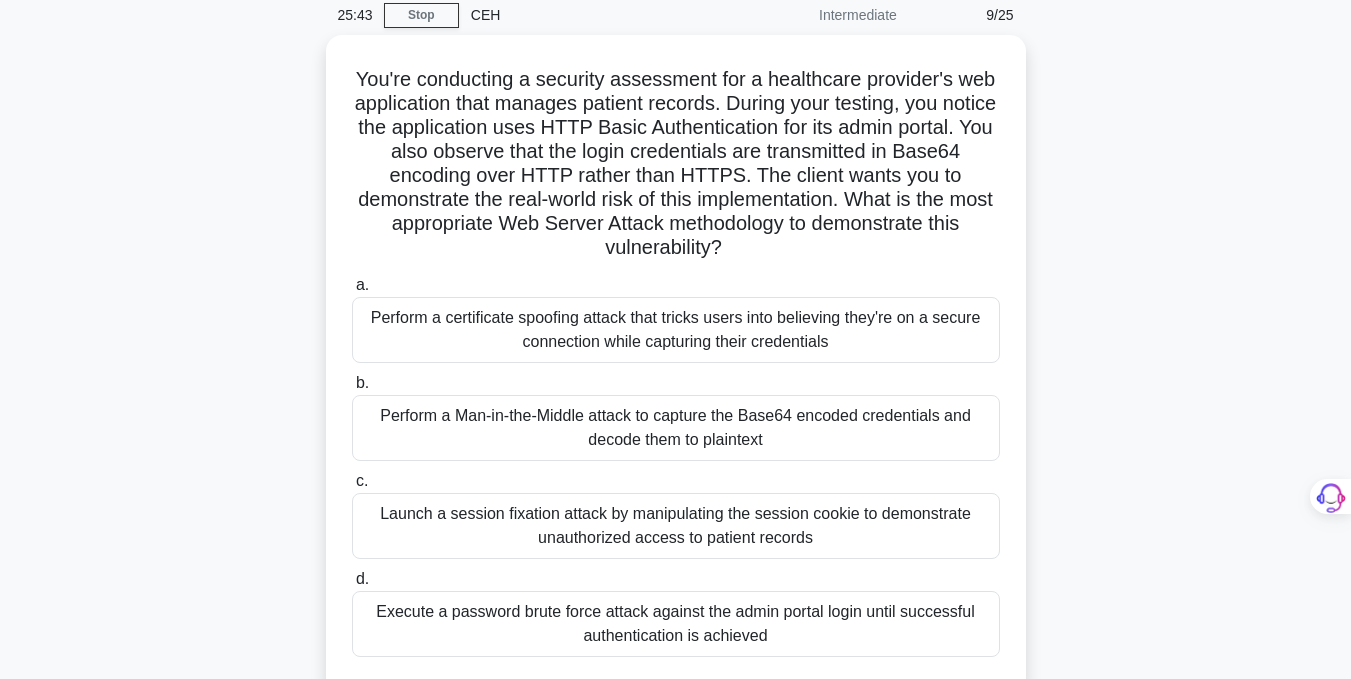 scroll, scrollTop: 136, scrollLeft: 0, axis: vertical 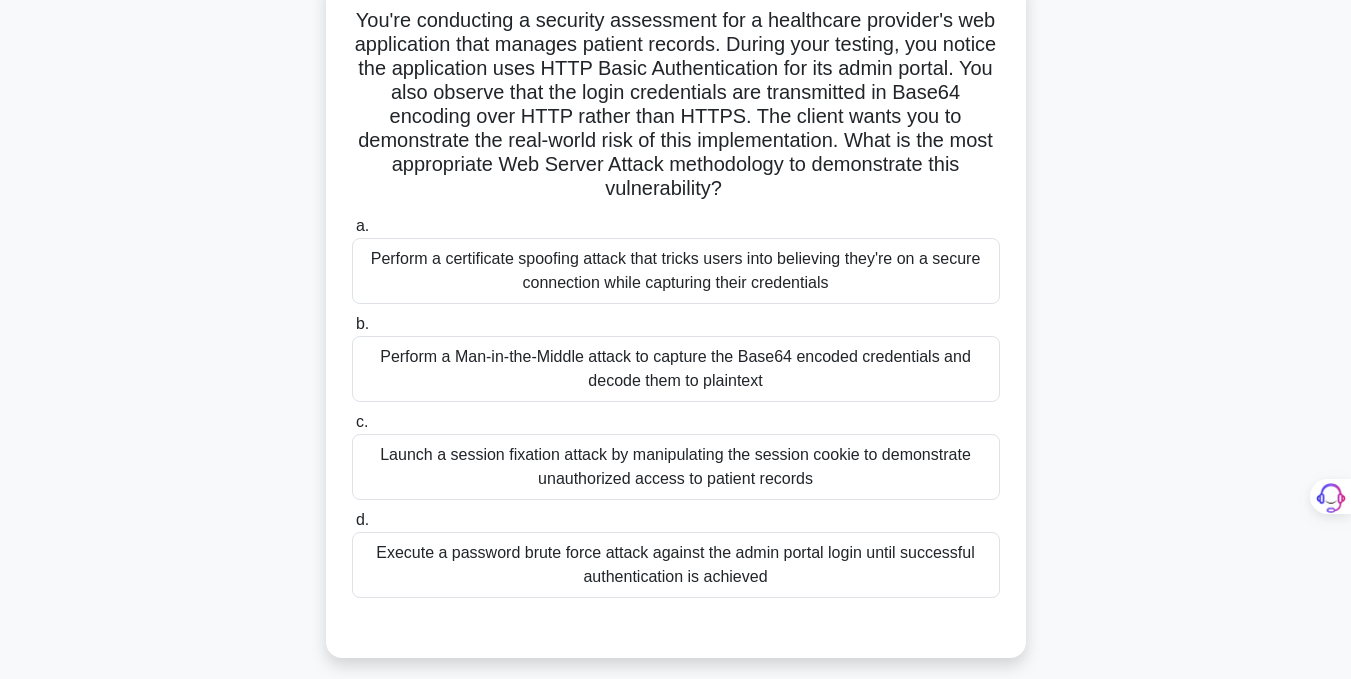 click on "Perform a Man-in-the-Middle attack to capture the Base64 encoded credentials and decode them to plaintext" at bounding box center [676, 369] 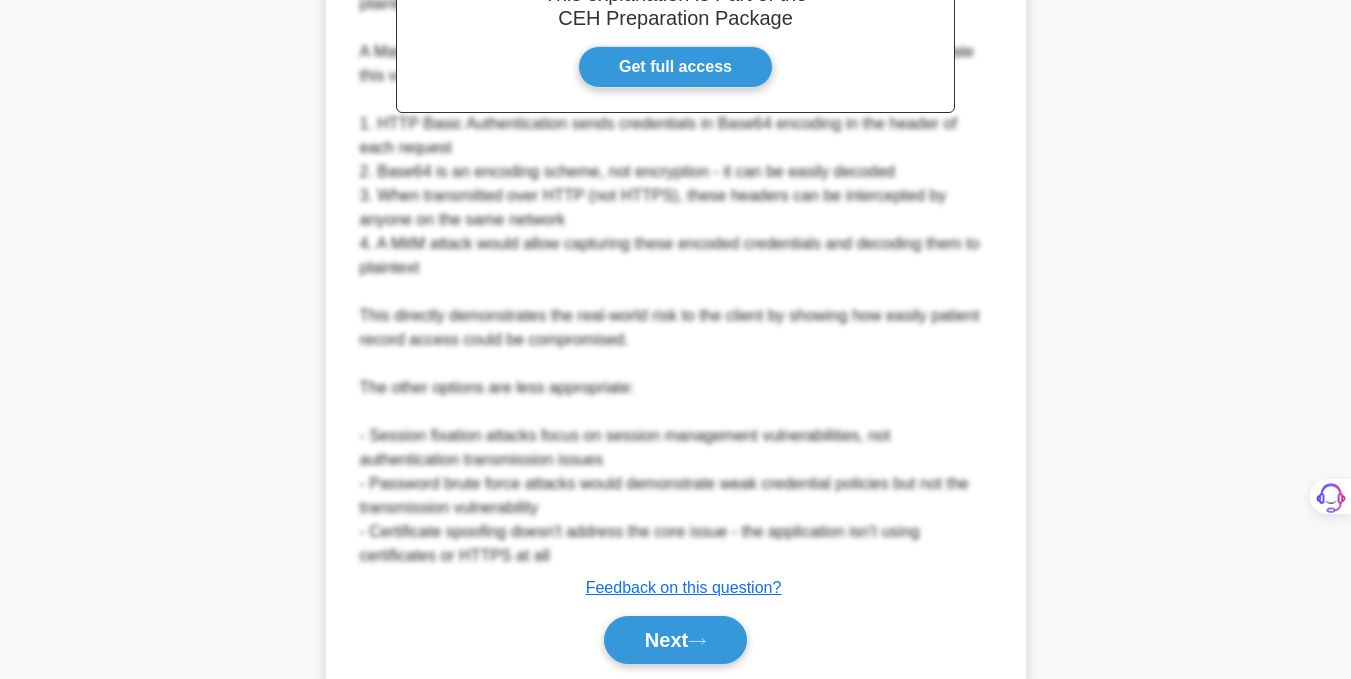 scroll, scrollTop: 898, scrollLeft: 0, axis: vertical 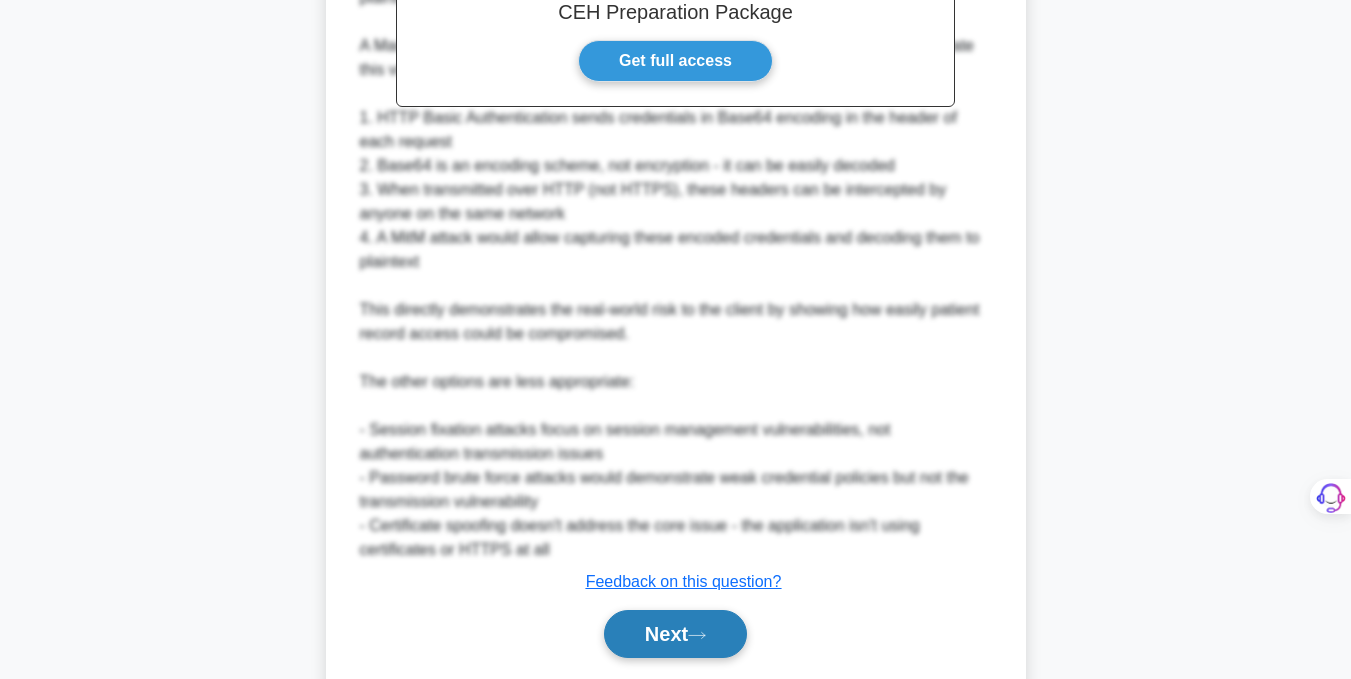 click on "Next" at bounding box center (675, 634) 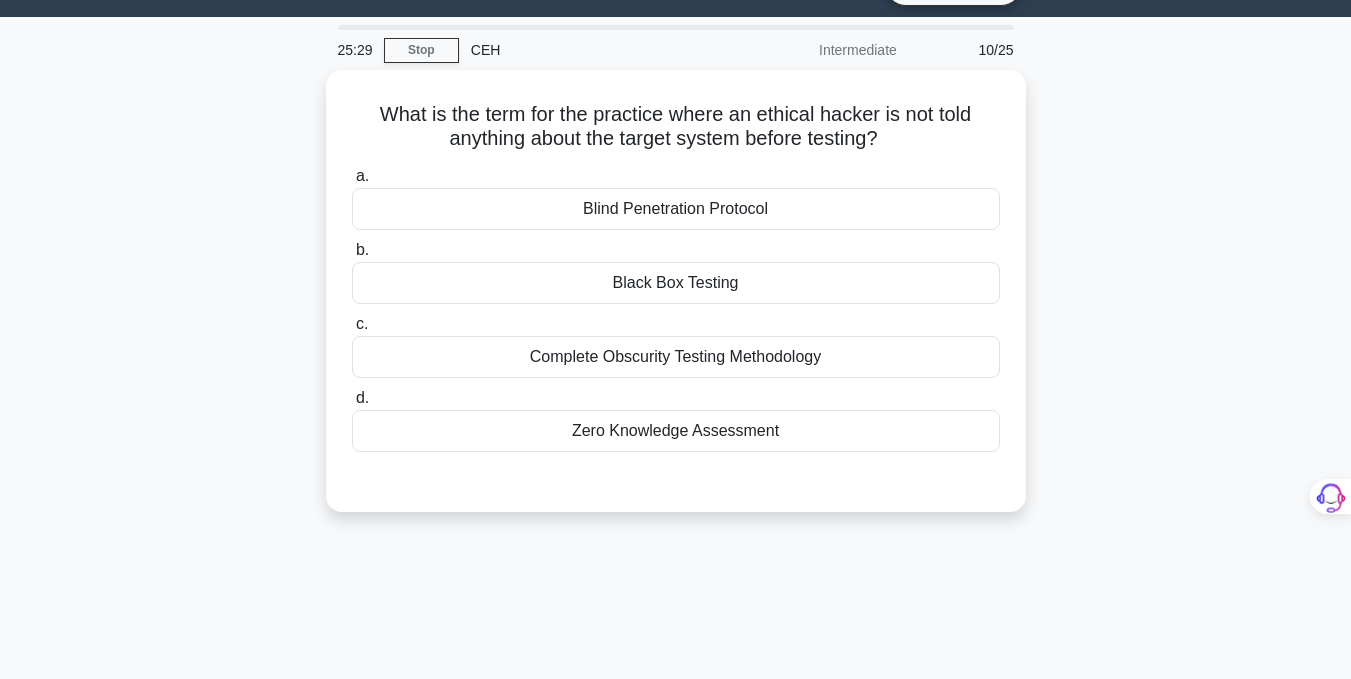 scroll, scrollTop: 0, scrollLeft: 0, axis: both 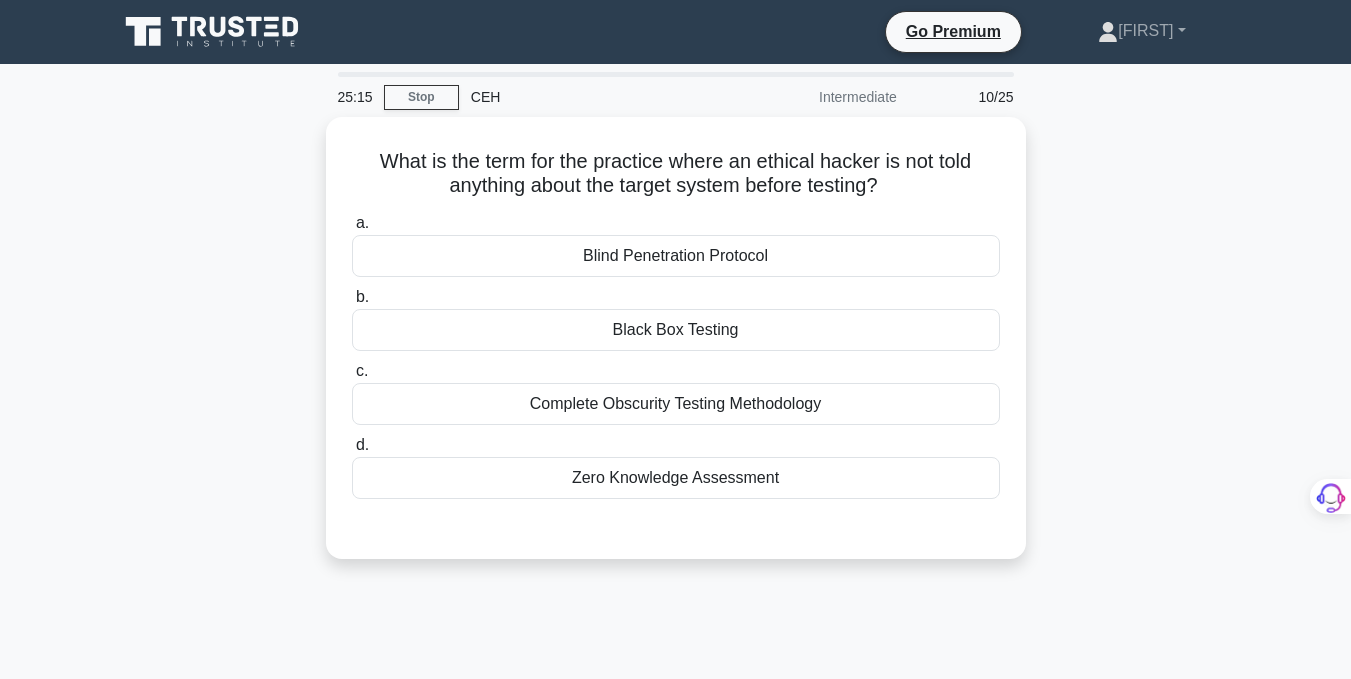 click on "What is the term for the practice where an ethical hacker is not told anything about the target system before testing?
.spinner_0XTQ{transform-origin:center;animation:spinner_y6GP .75s linear infinite}@keyframes spinner_y6GP{100%{transform:rotate(360deg)}}
a.
Blind Penetration Protocol
b. c." at bounding box center (676, 350) 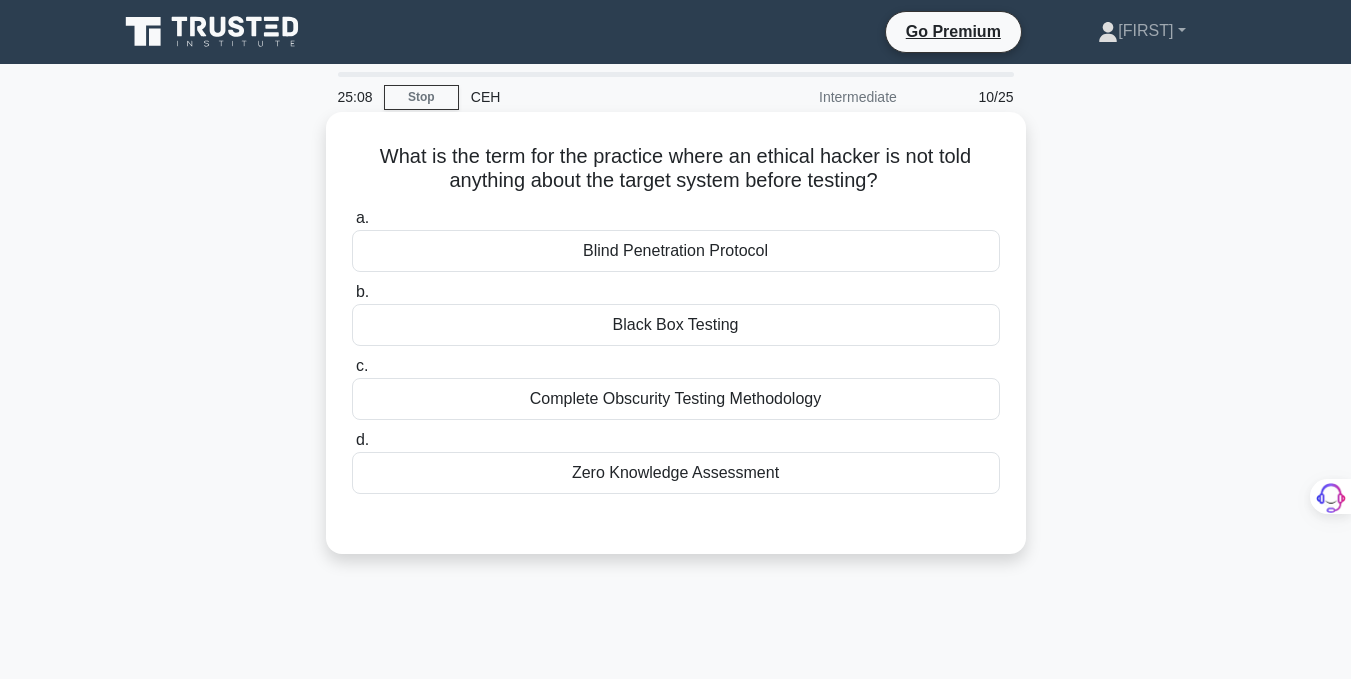 click on "Black Box Testing" at bounding box center [676, 325] 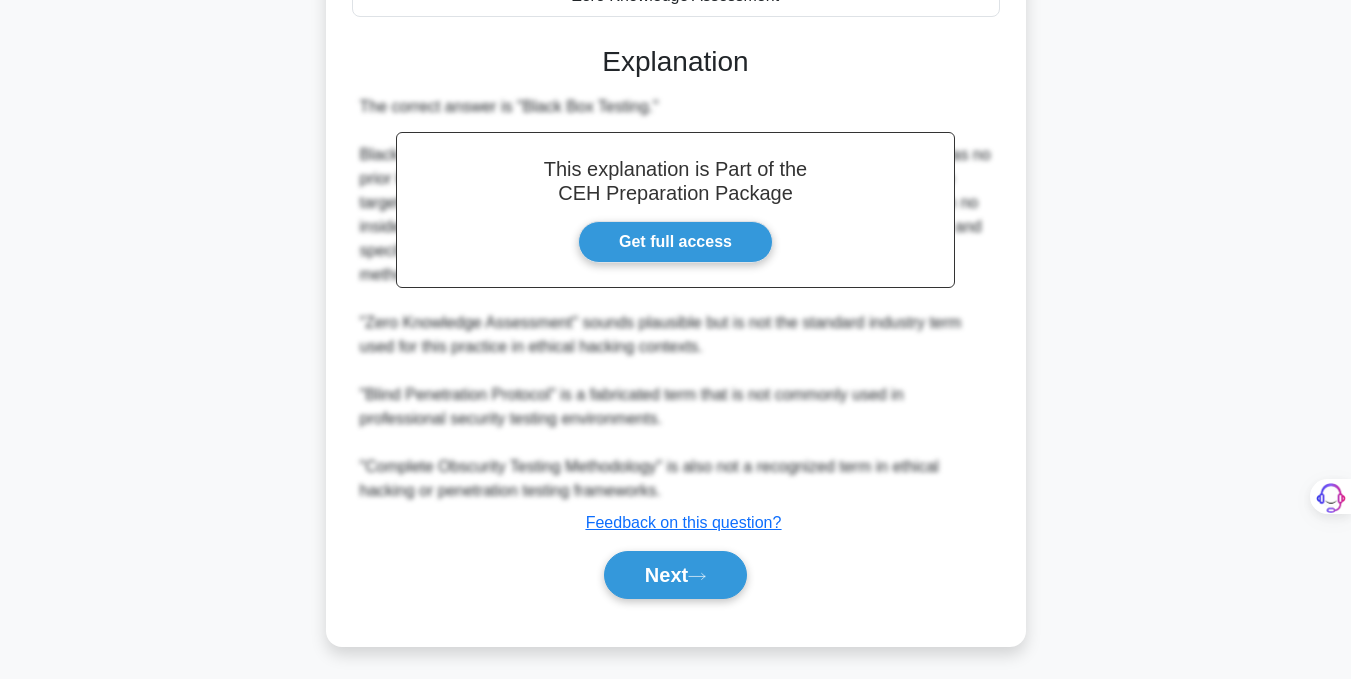 scroll, scrollTop: 483, scrollLeft: 0, axis: vertical 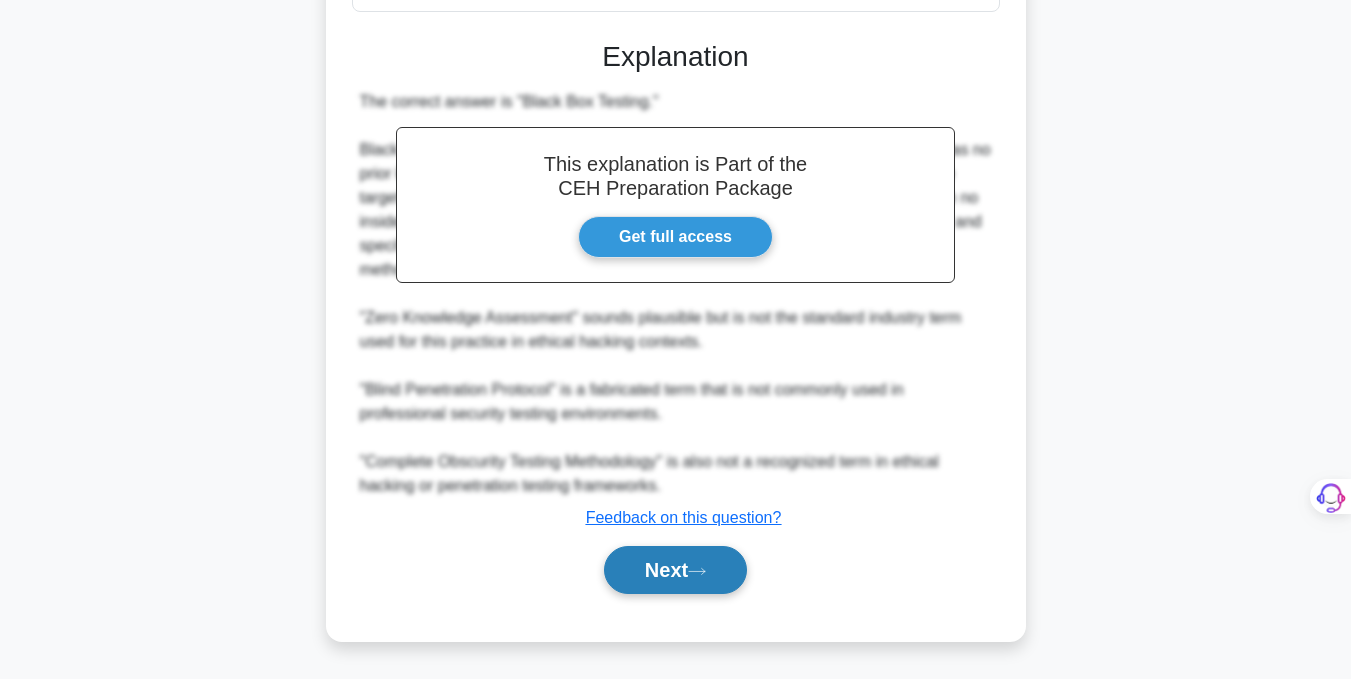 click on "Next" at bounding box center [675, 570] 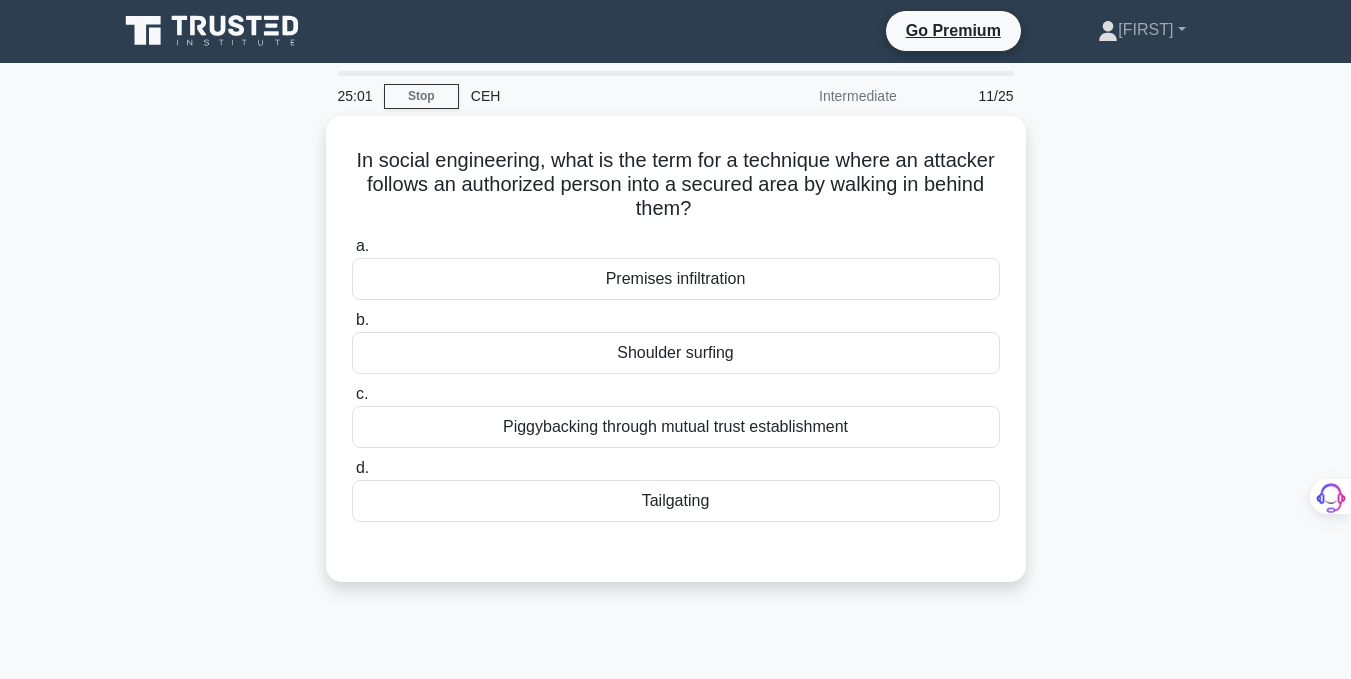 scroll, scrollTop: 0, scrollLeft: 0, axis: both 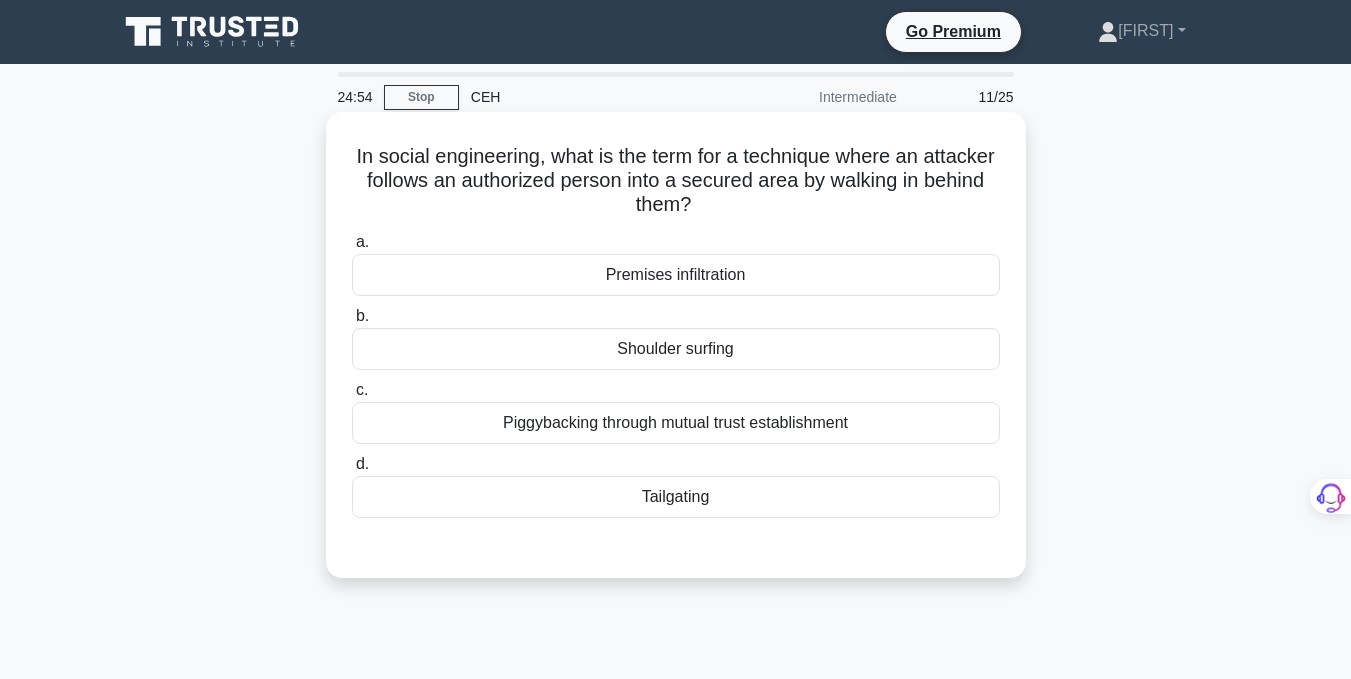 click on "Tailgating" at bounding box center (676, 497) 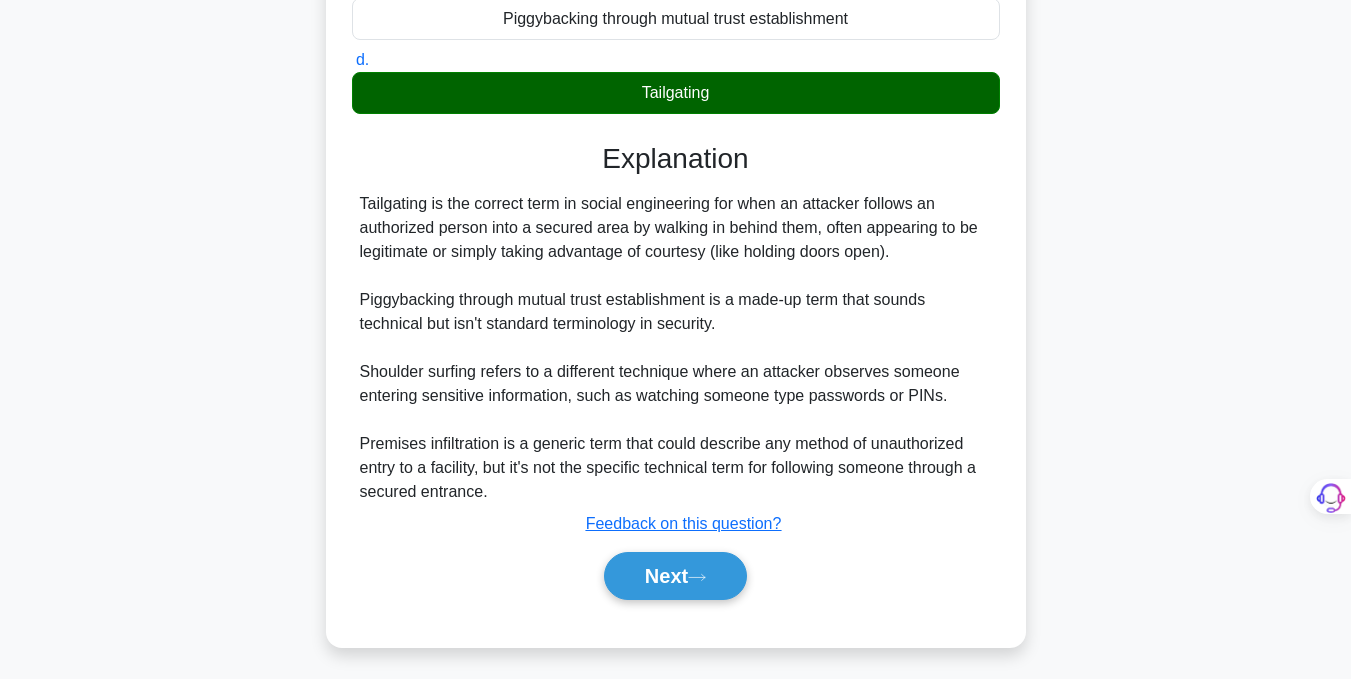 scroll, scrollTop: 411, scrollLeft: 0, axis: vertical 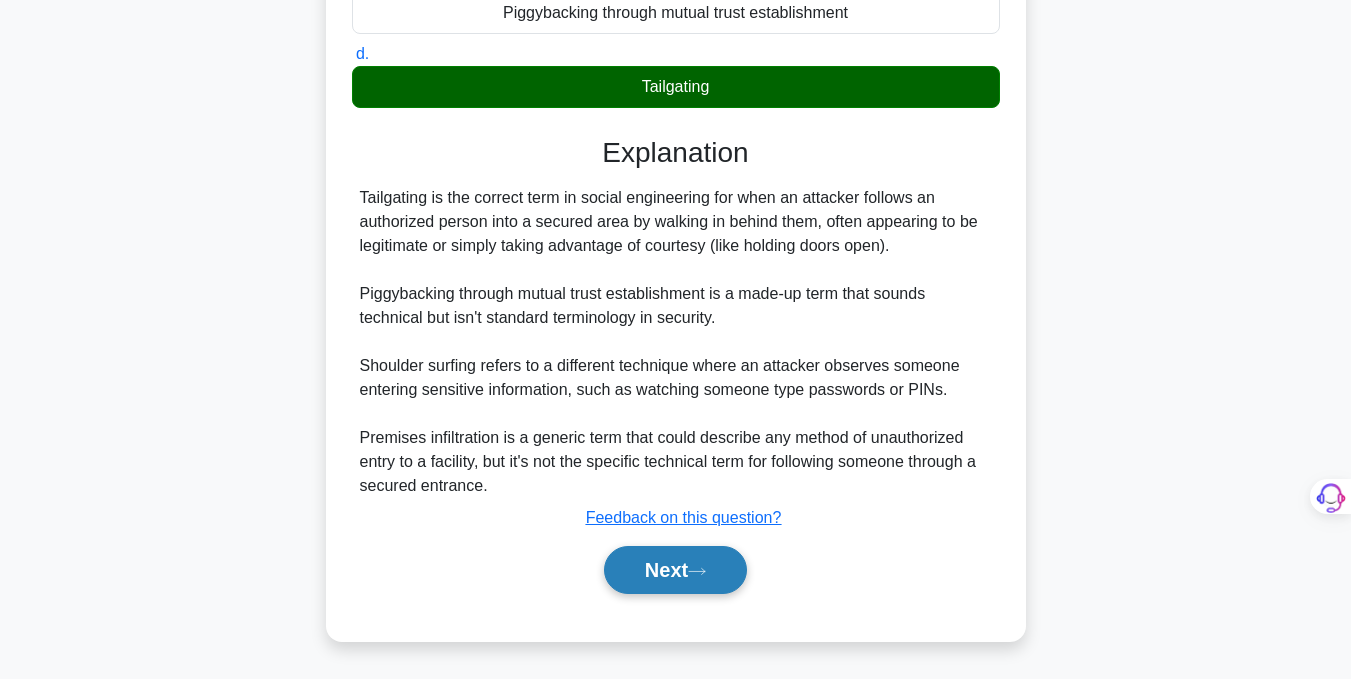 click on "Next" at bounding box center [675, 570] 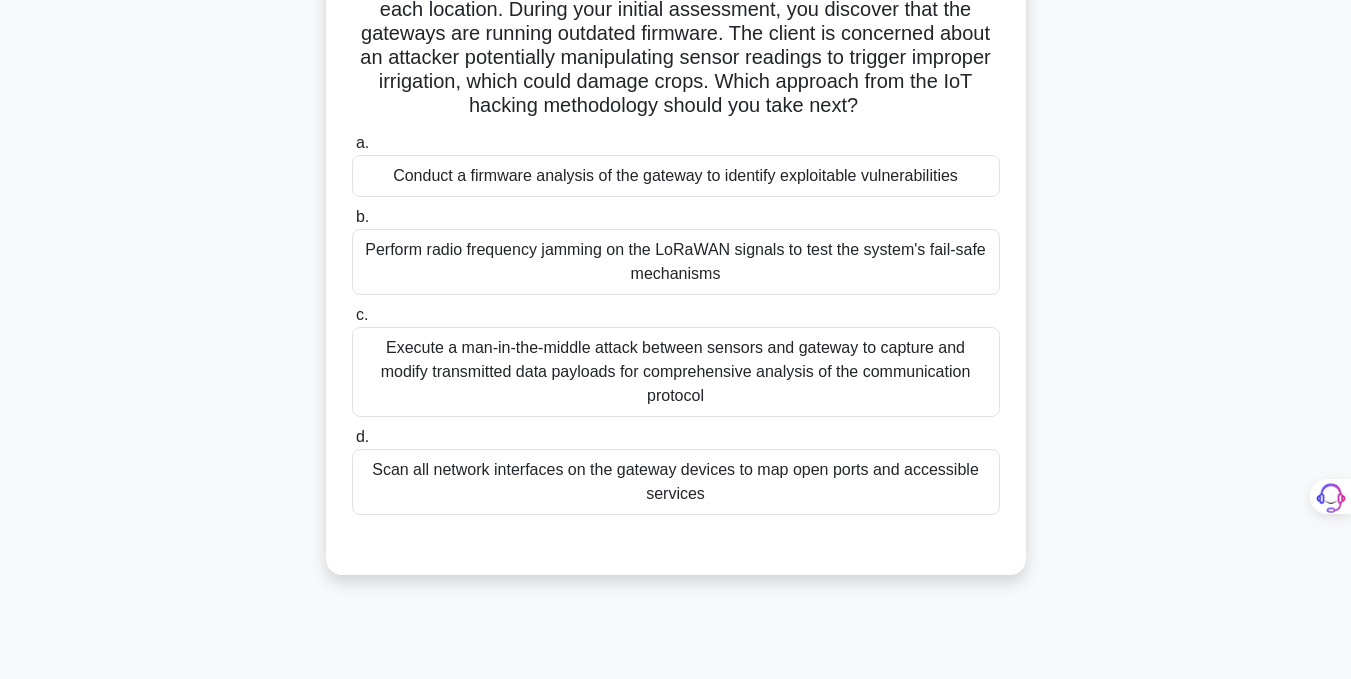 scroll, scrollTop: 218, scrollLeft: 0, axis: vertical 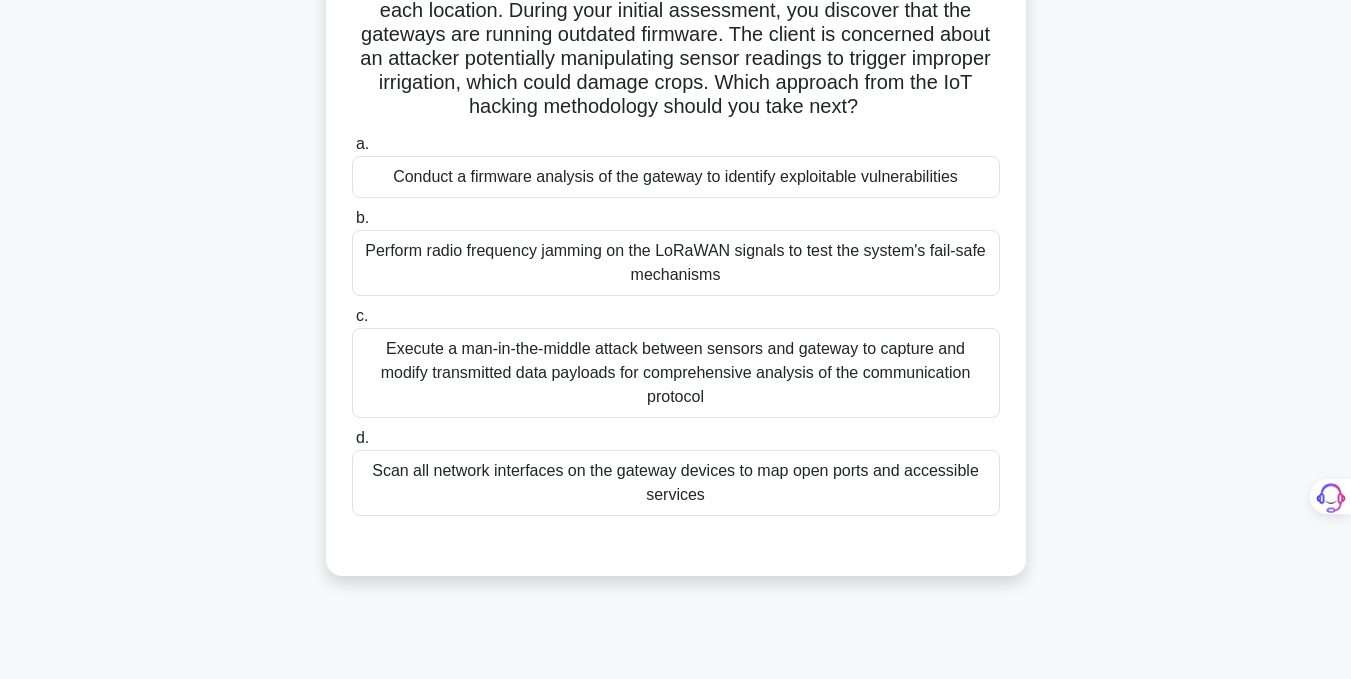 click on "Execute a man-in-the-middle attack between sensors and gateway to capture and modify transmitted data payloads for comprehensive analysis of the communication protocol" at bounding box center (676, 373) 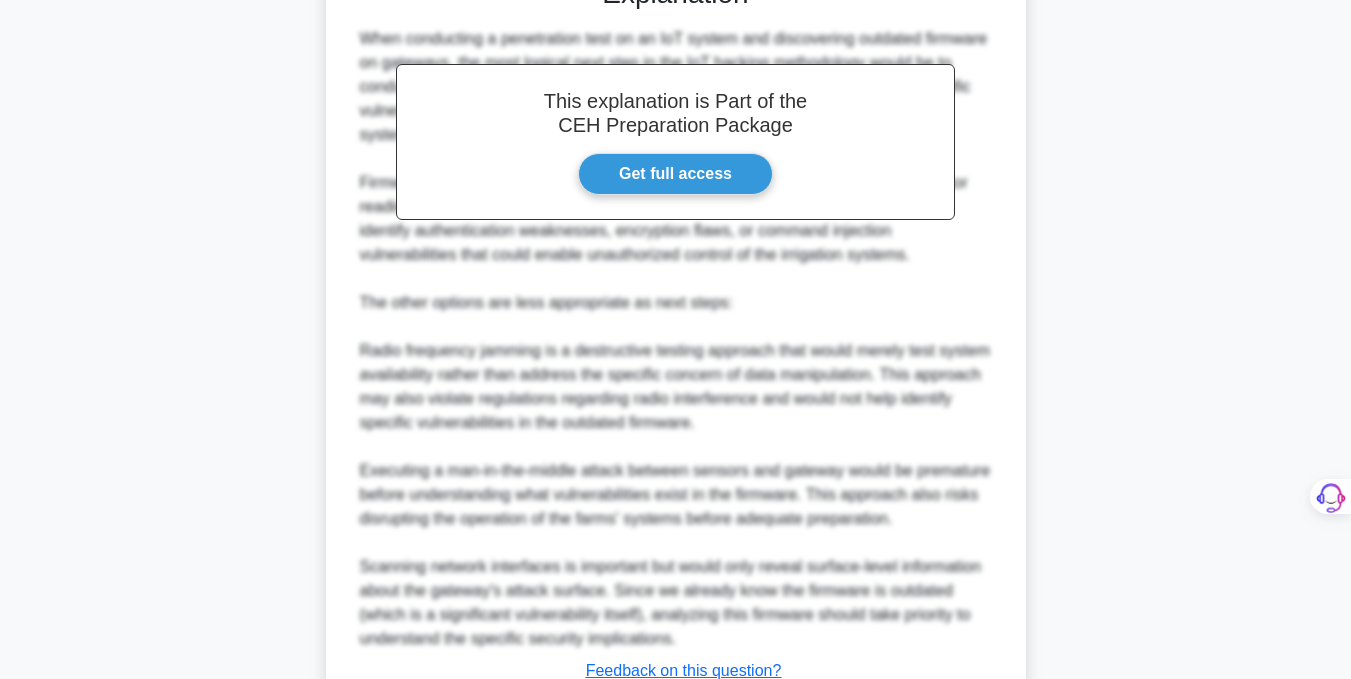 scroll, scrollTop: 941, scrollLeft: 0, axis: vertical 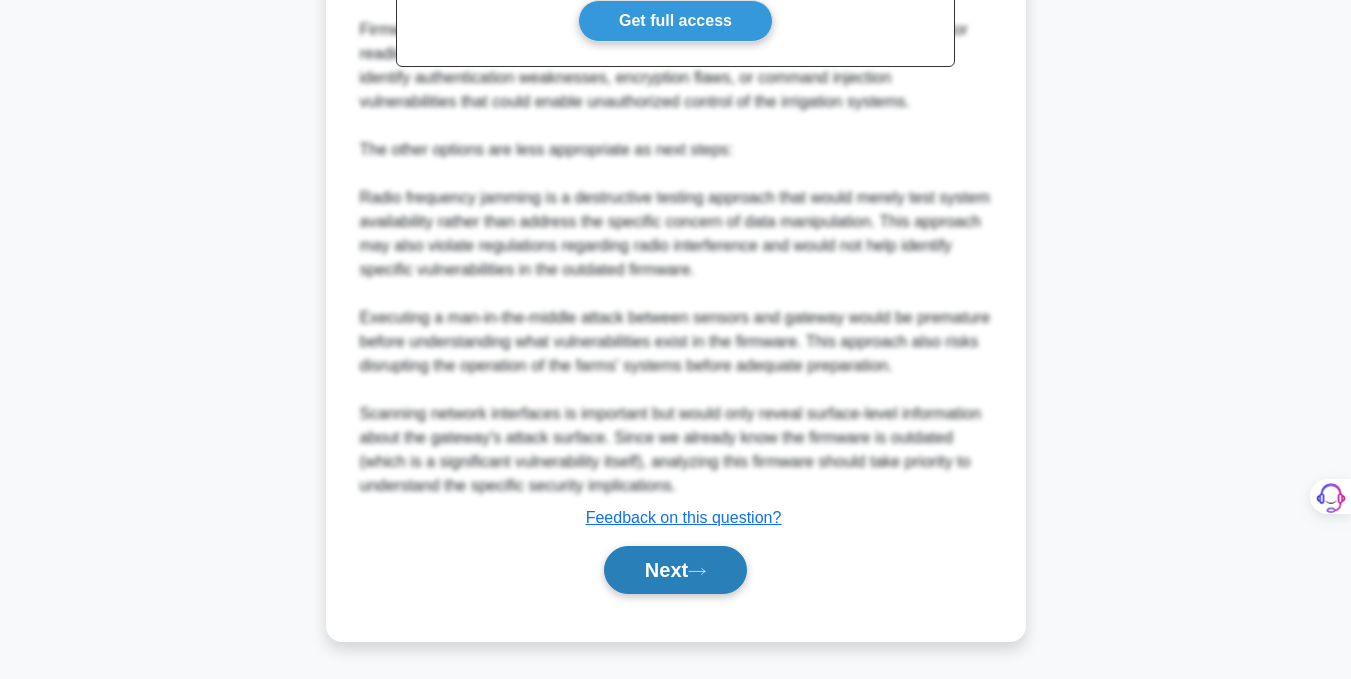 click on "Next" at bounding box center [675, 570] 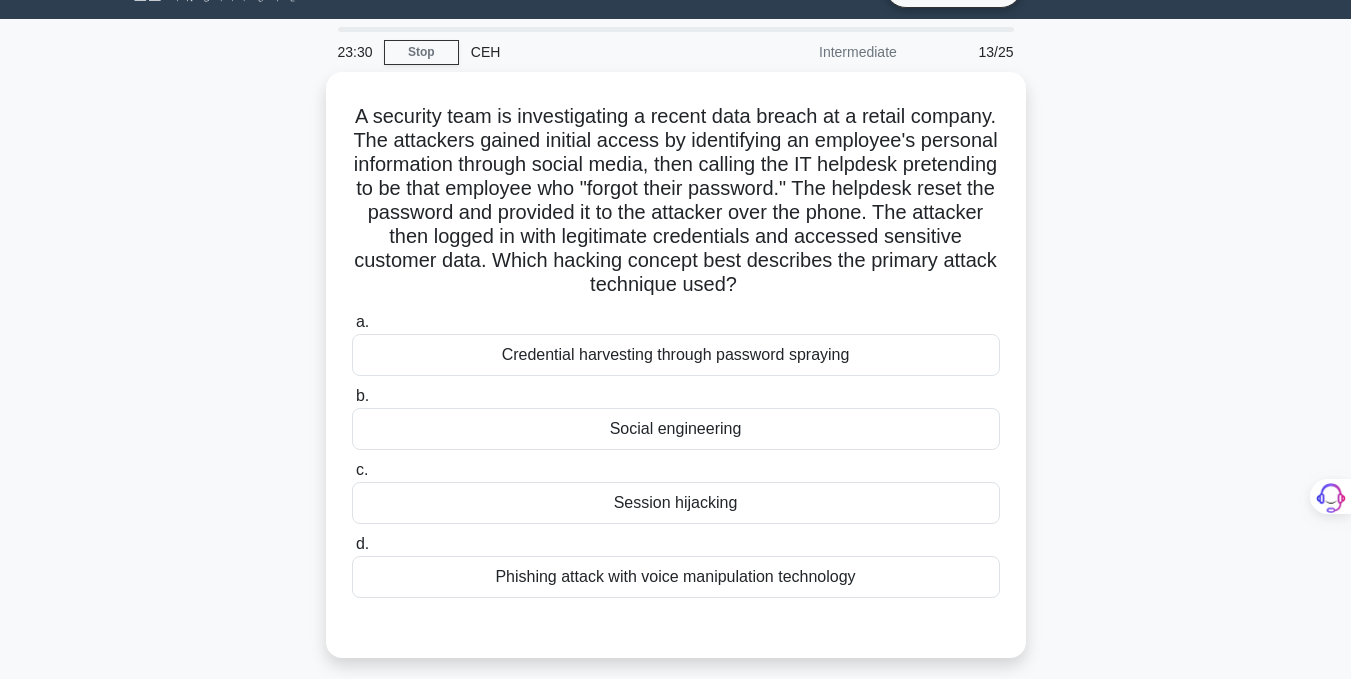 scroll, scrollTop: 54, scrollLeft: 0, axis: vertical 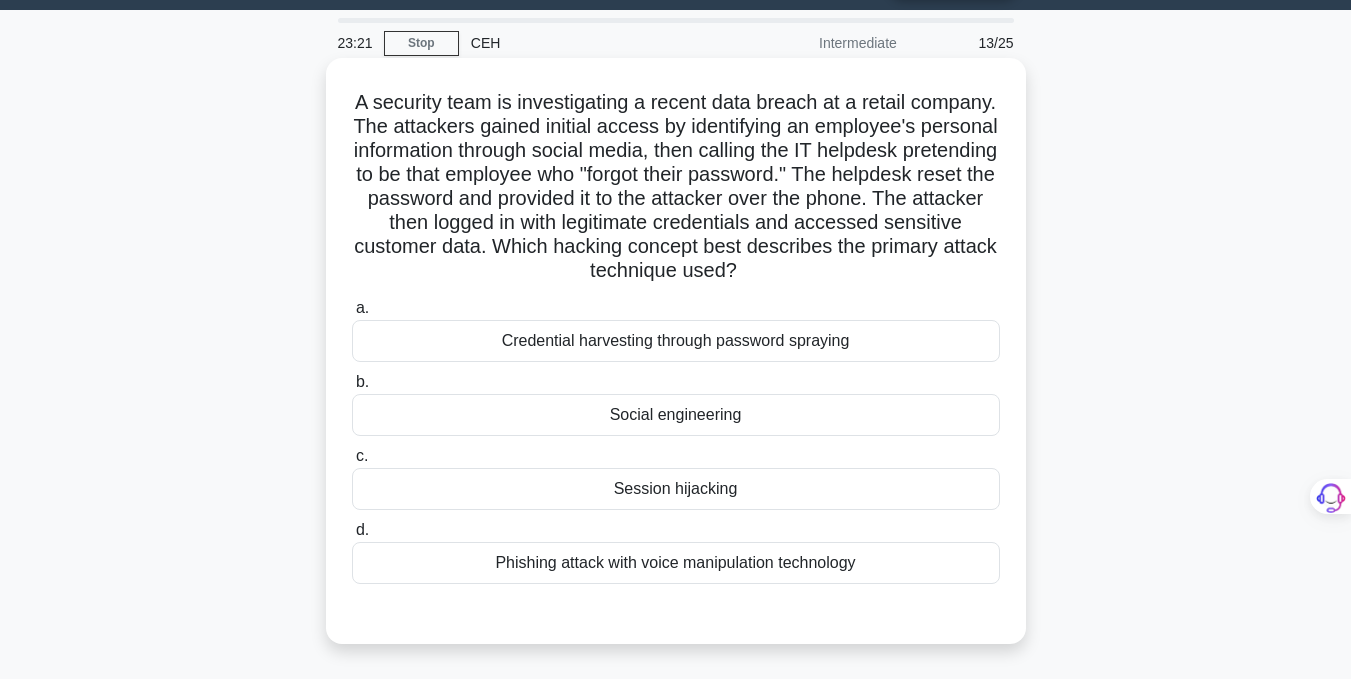 click on "Social engineering" at bounding box center [676, 415] 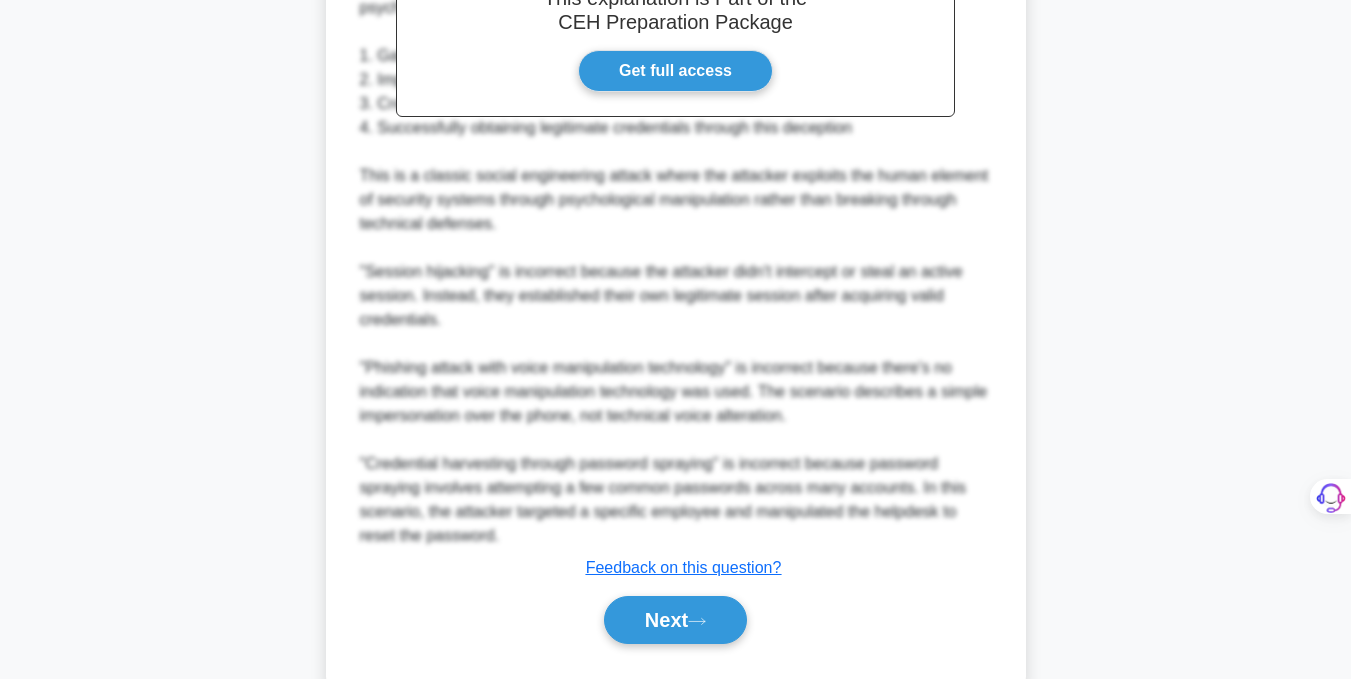 scroll, scrollTop: 843, scrollLeft: 0, axis: vertical 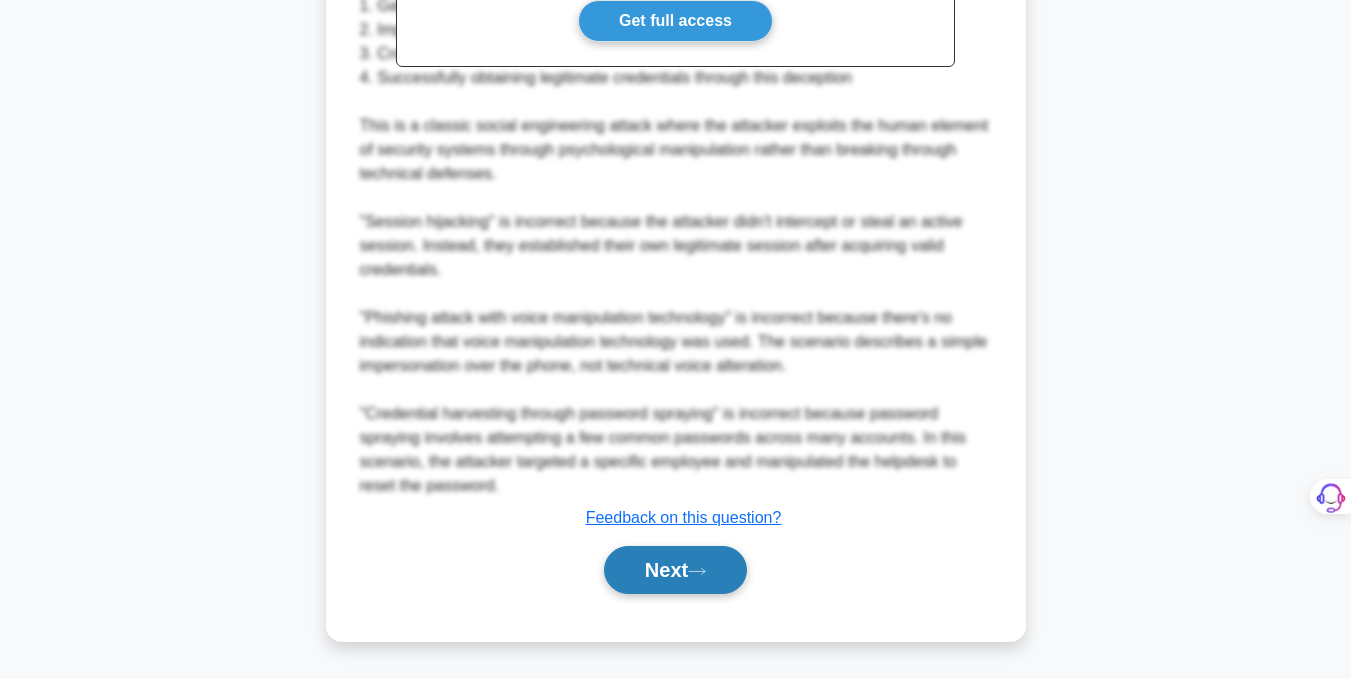click on "Next" at bounding box center [675, 570] 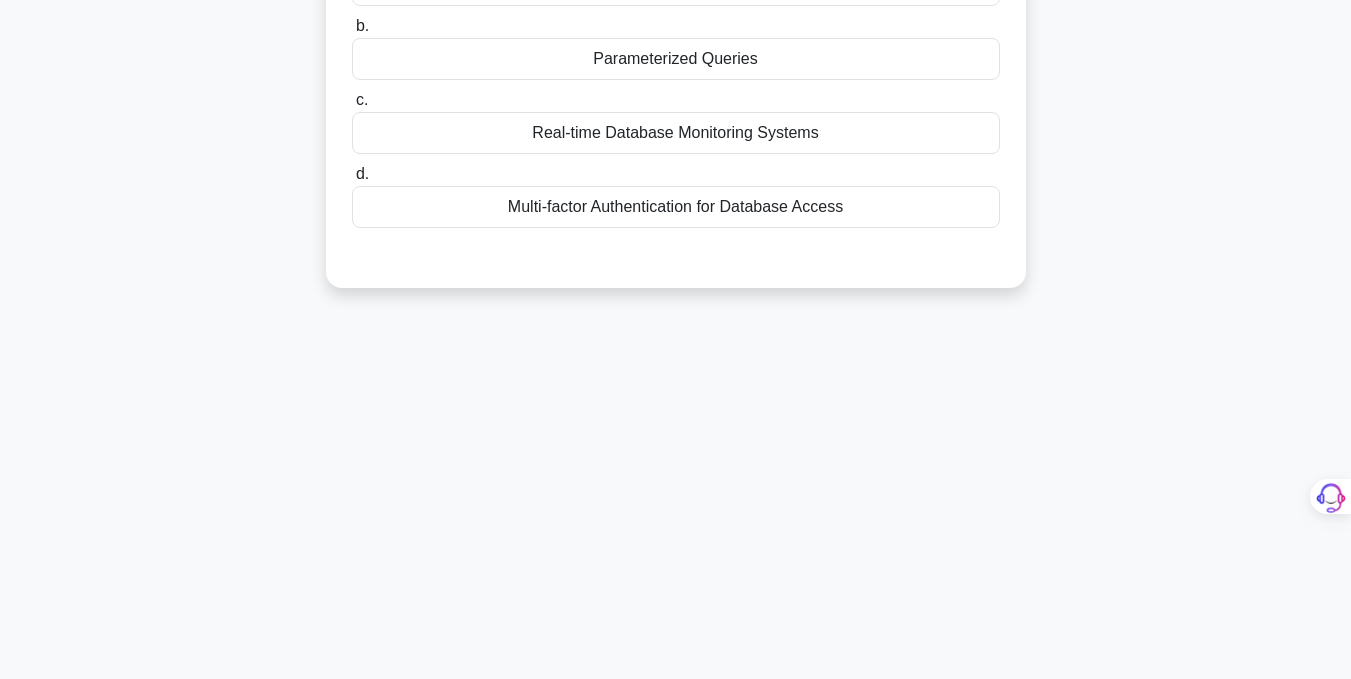 scroll, scrollTop: 0, scrollLeft: 0, axis: both 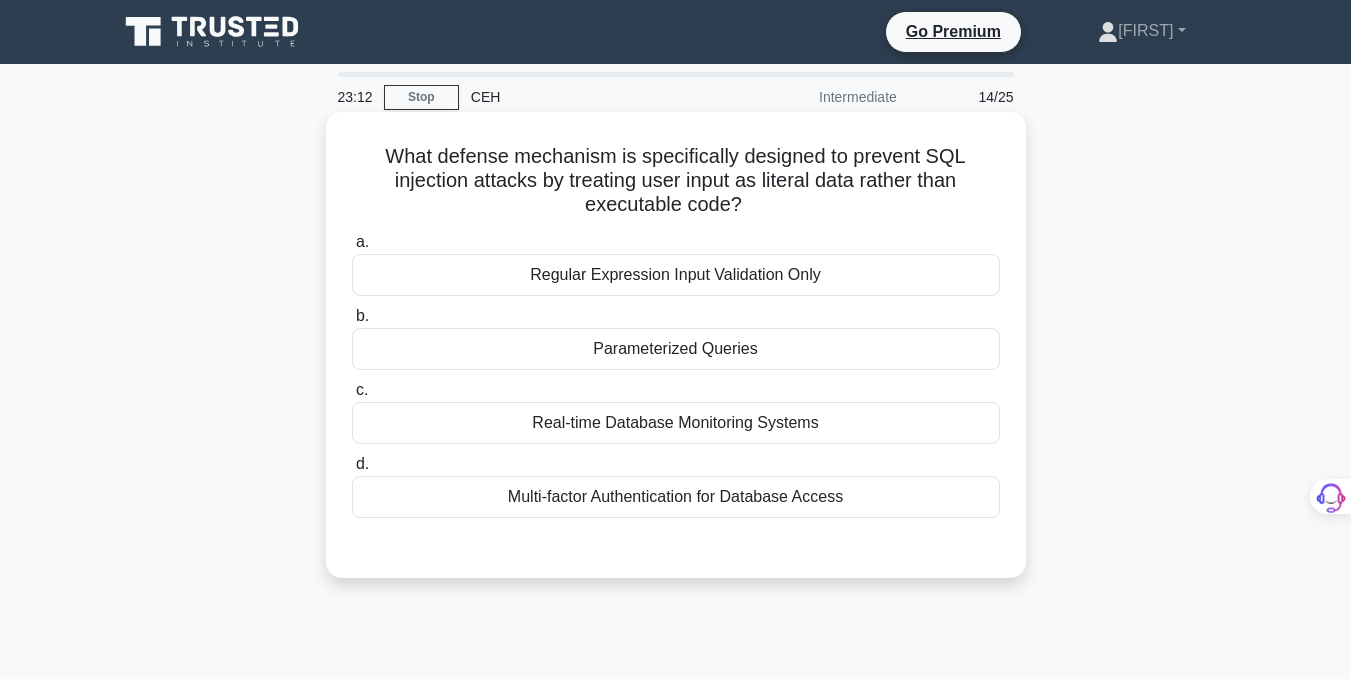 click on "Regular Expression Input Validation Only" at bounding box center [676, 275] 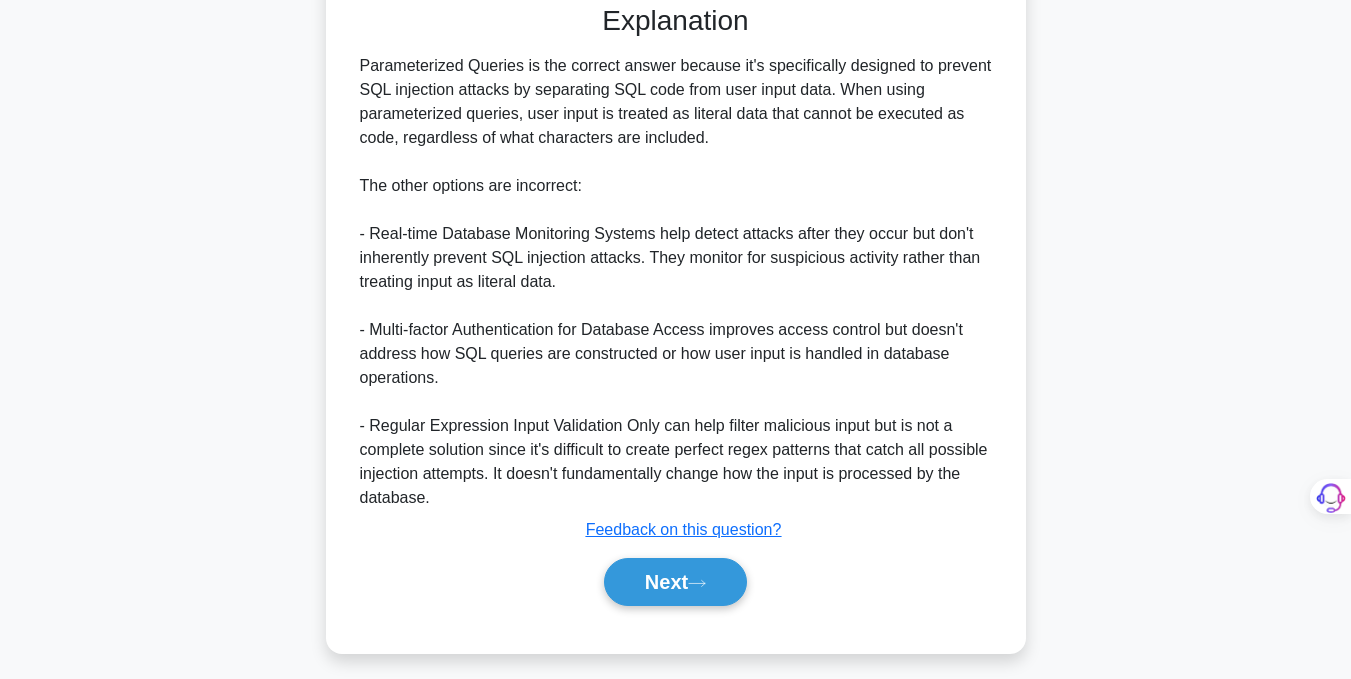 scroll, scrollTop: 557, scrollLeft: 0, axis: vertical 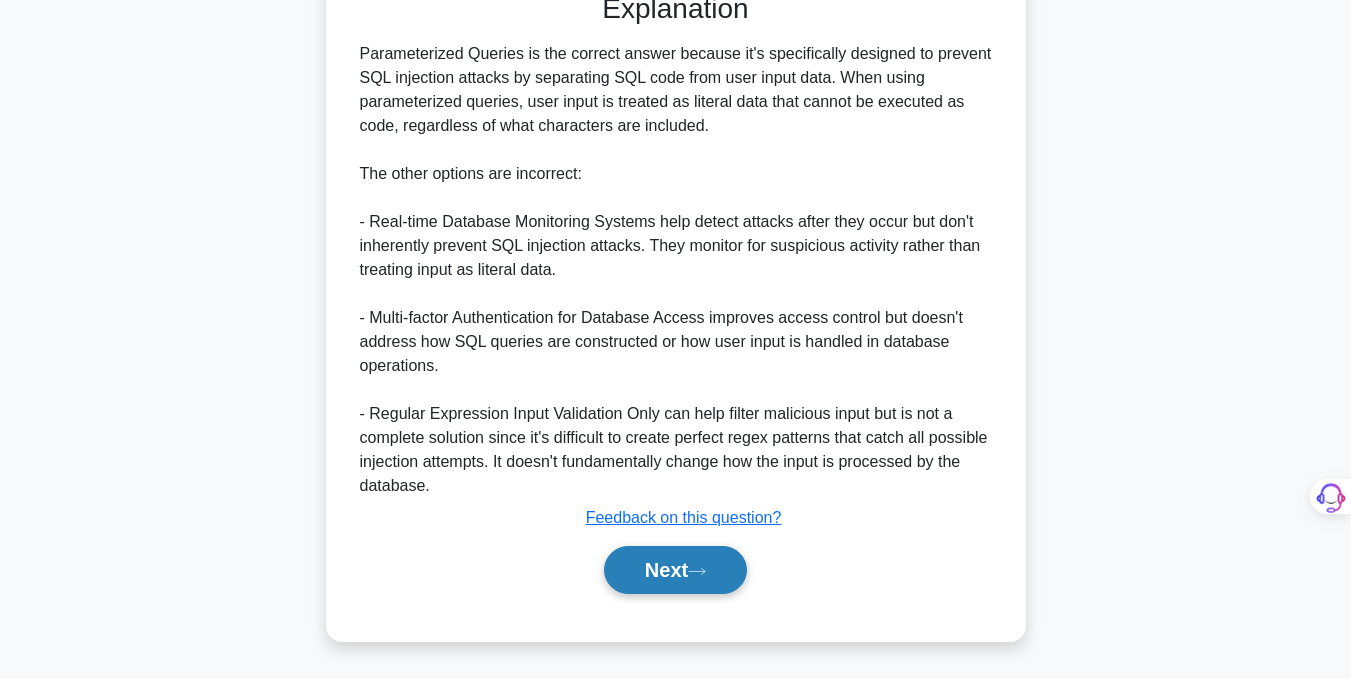 click on "Next" at bounding box center [675, 570] 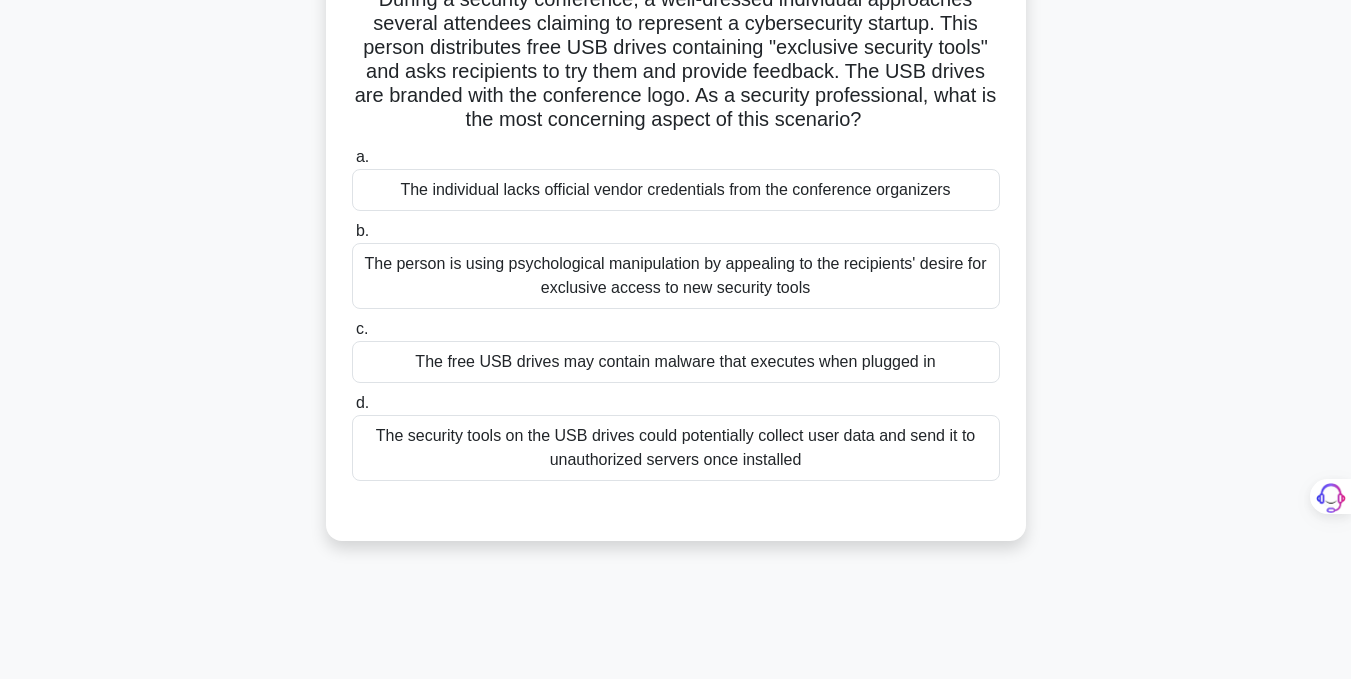 scroll, scrollTop: 163, scrollLeft: 0, axis: vertical 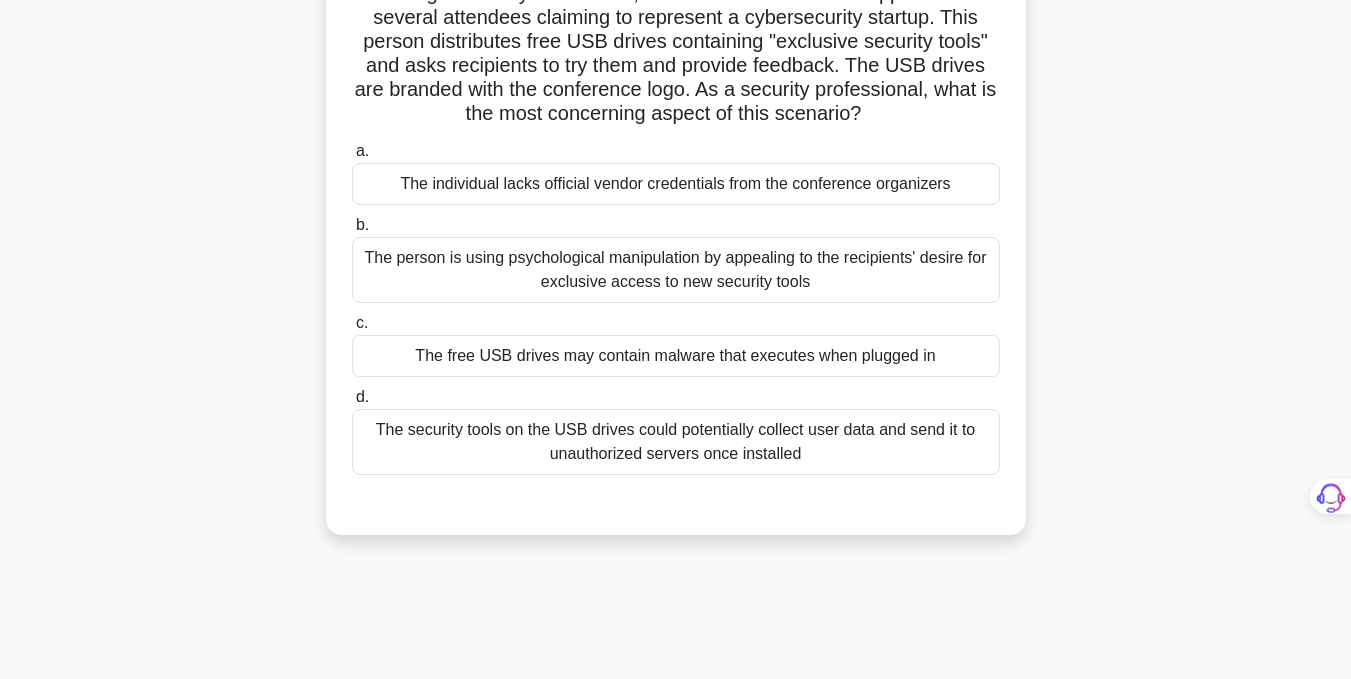 click on "The security tools on the USB drives could potentially collect user data and send it to unauthorized servers once installed" at bounding box center [676, 442] 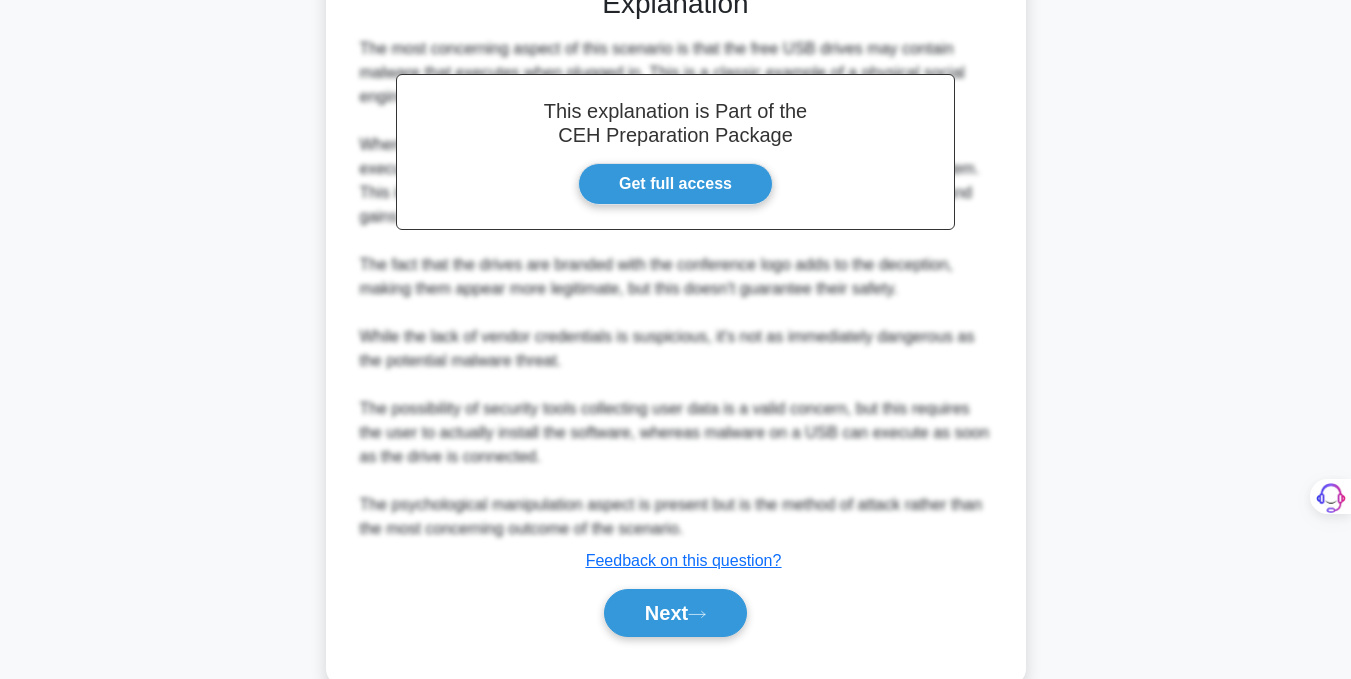 scroll, scrollTop: 725, scrollLeft: 0, axis: vertical 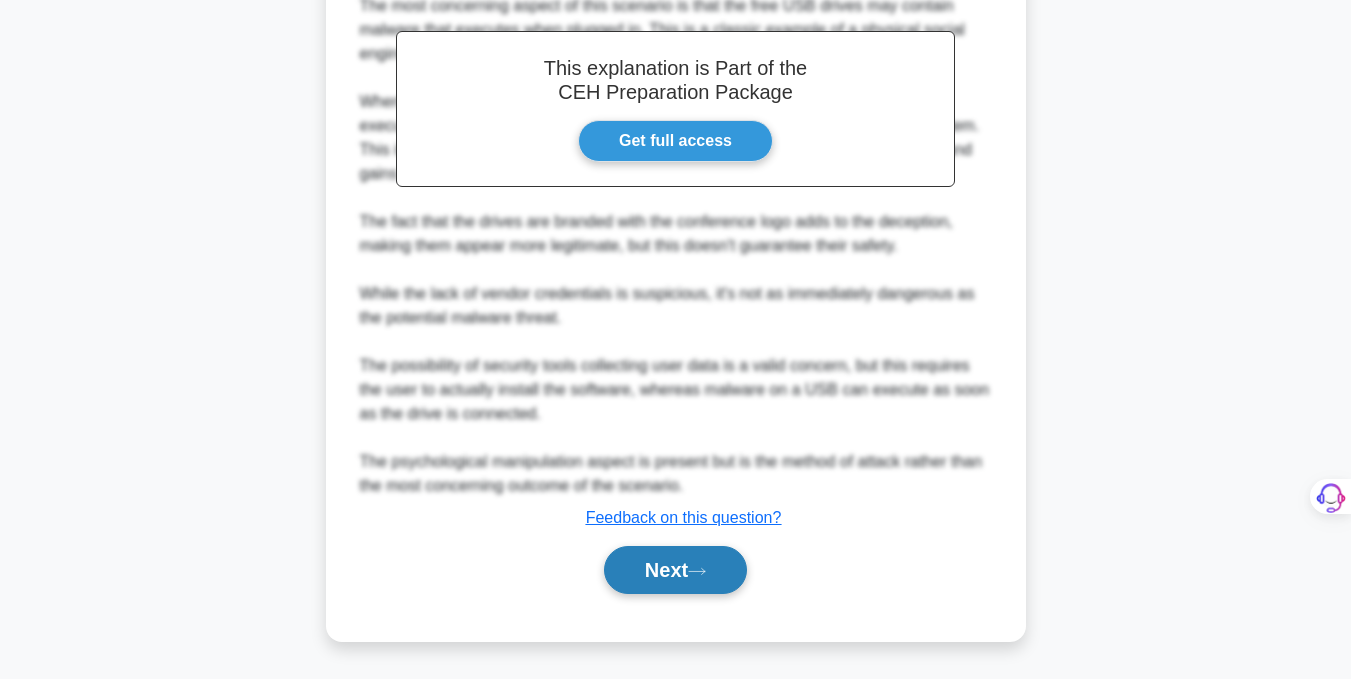 click on "Next" at bounding box center [675, 570] 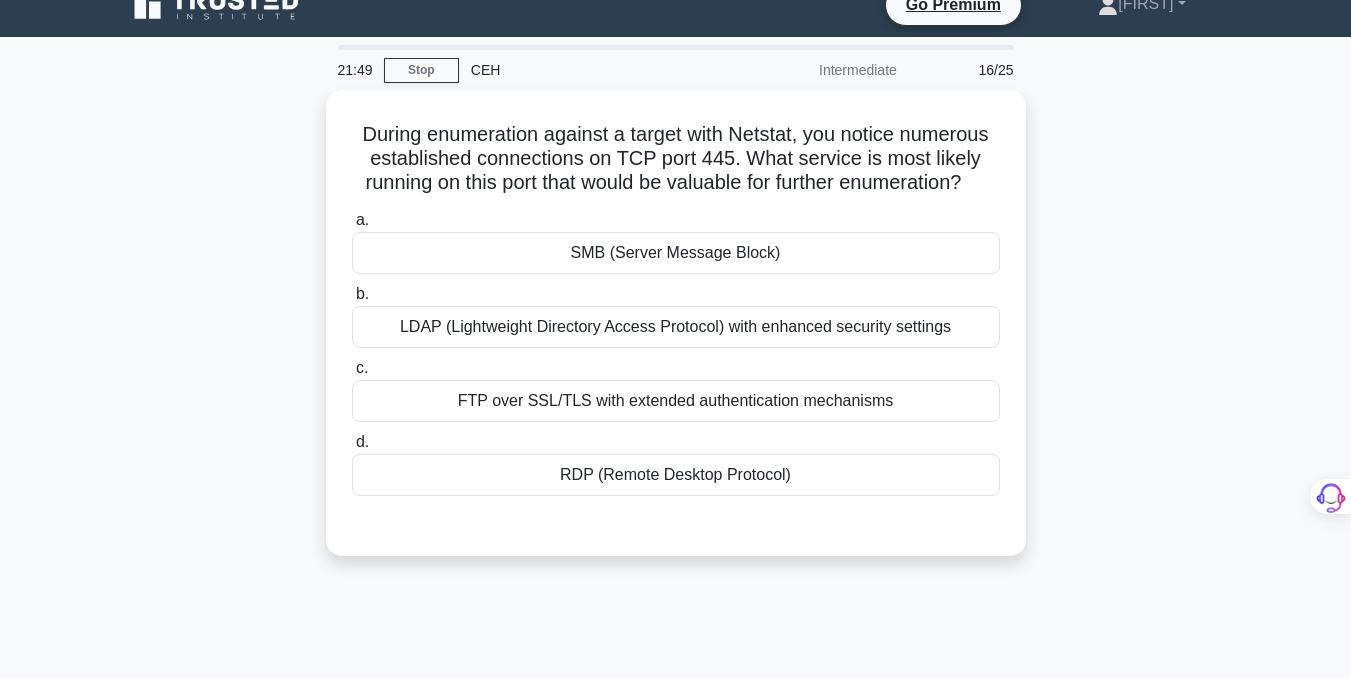 scroll, scrollTop: 0, scrollLeft: 0, axis: both 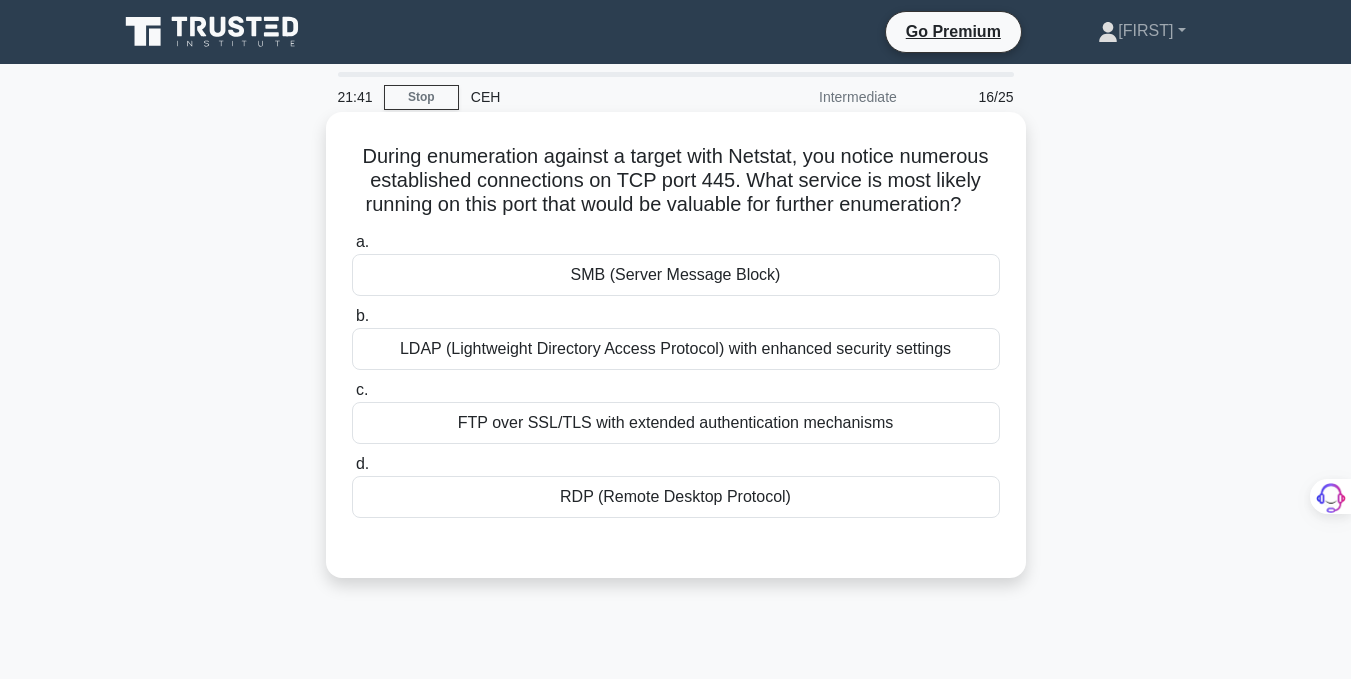 click on "LDAP (Lightweight Directory Access Protocol) with enhanced security settings" at bounding box center [676, 349] 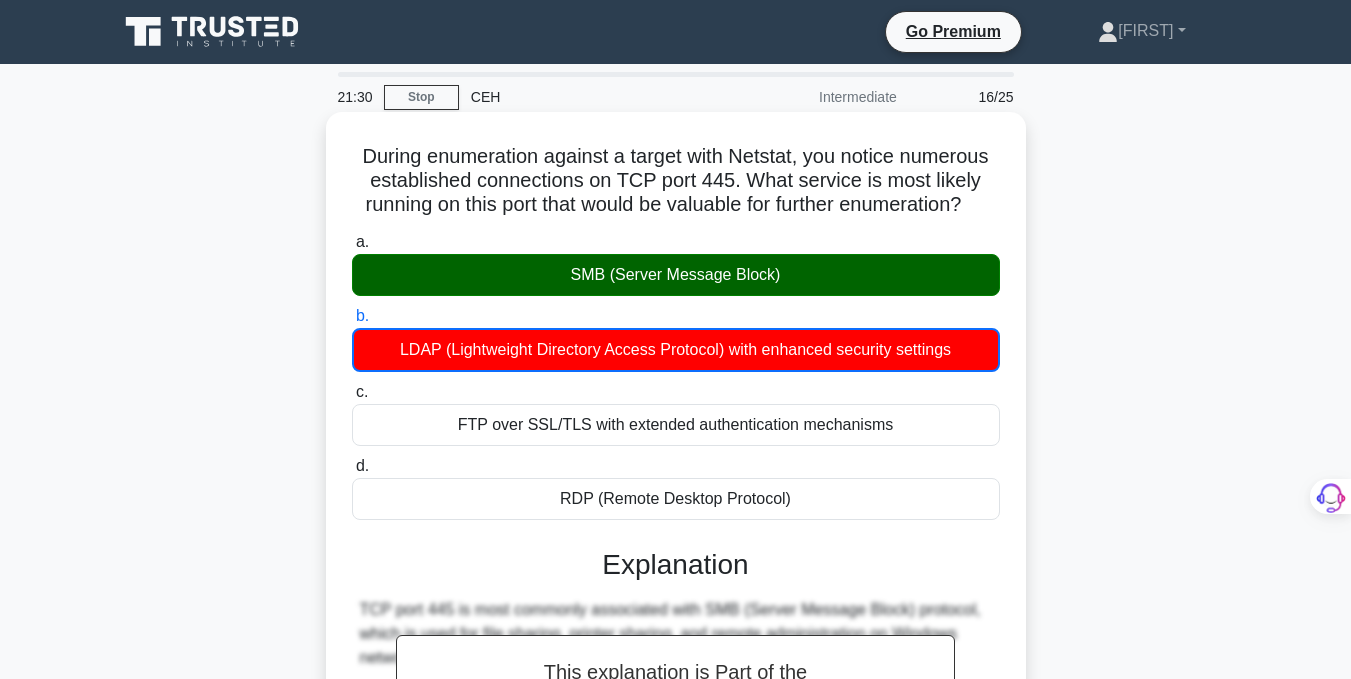 scroll, scrollTop: 557, scrollLeft: 0, axis: vertical 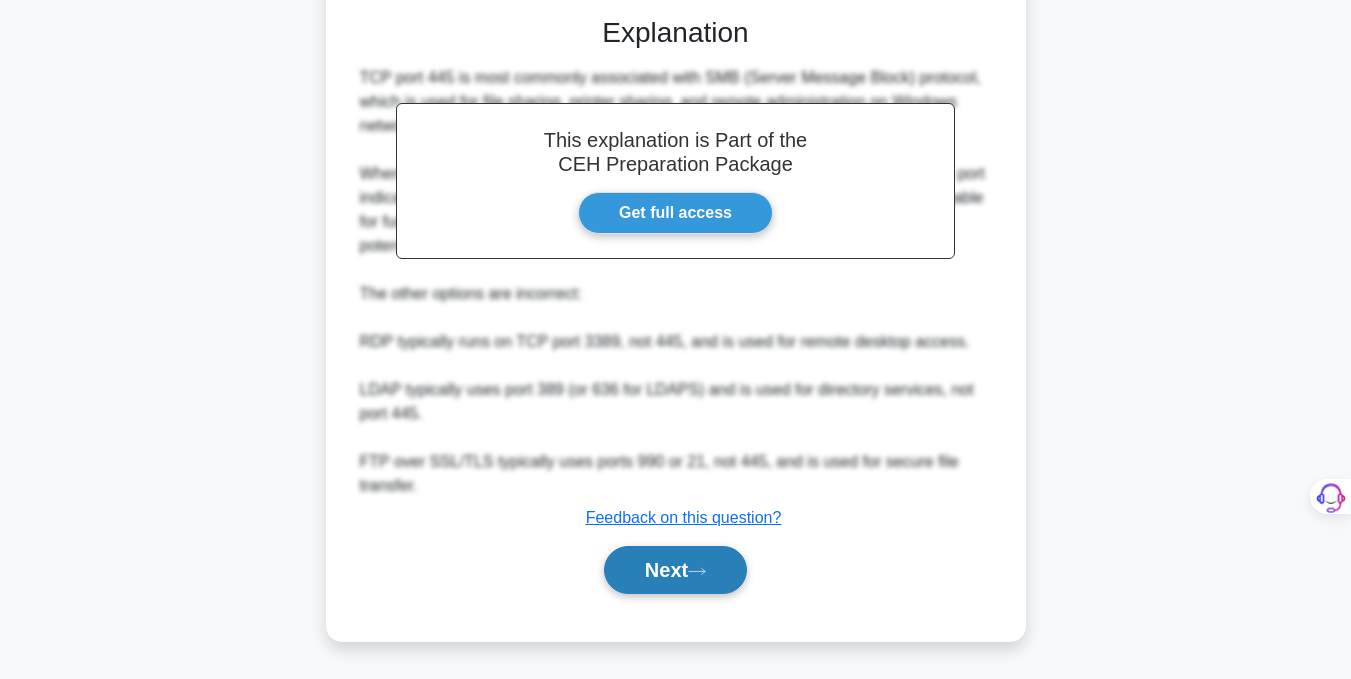 click on "Next" at bounding box center (675, 570) 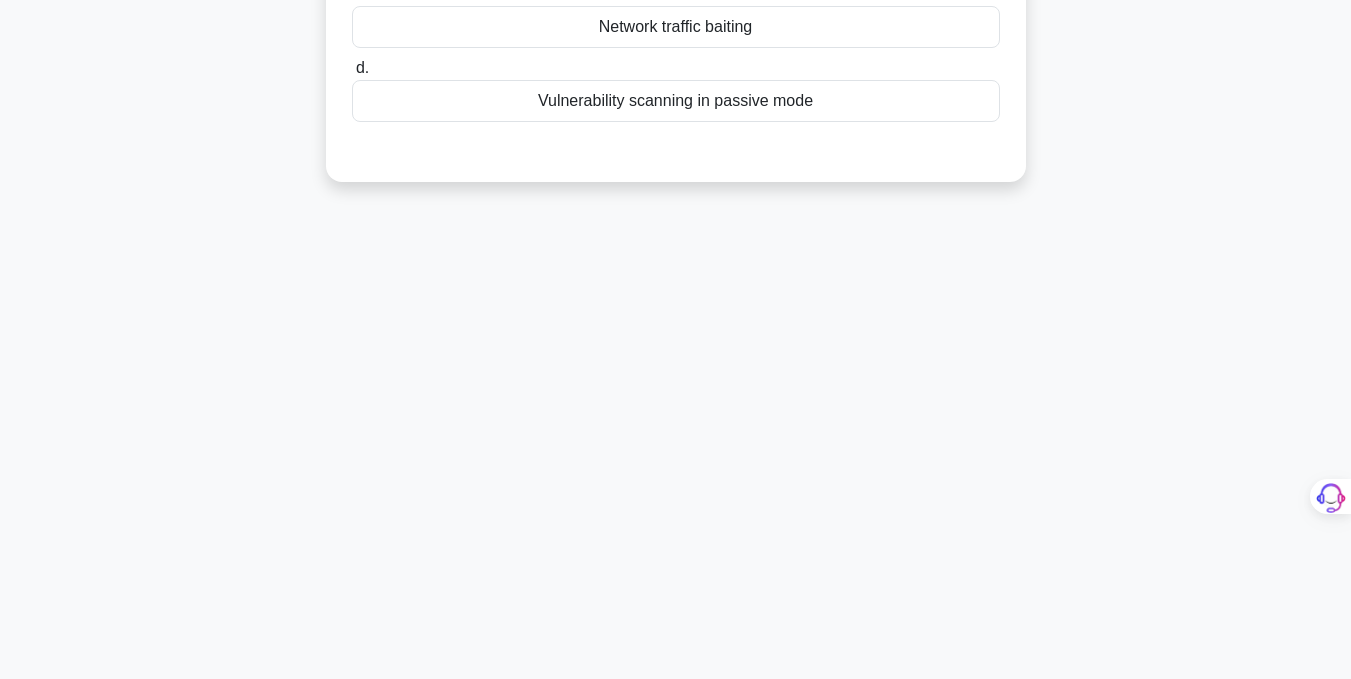 scroll, scrollTop: 0, scrollLeft: 0, axis: both 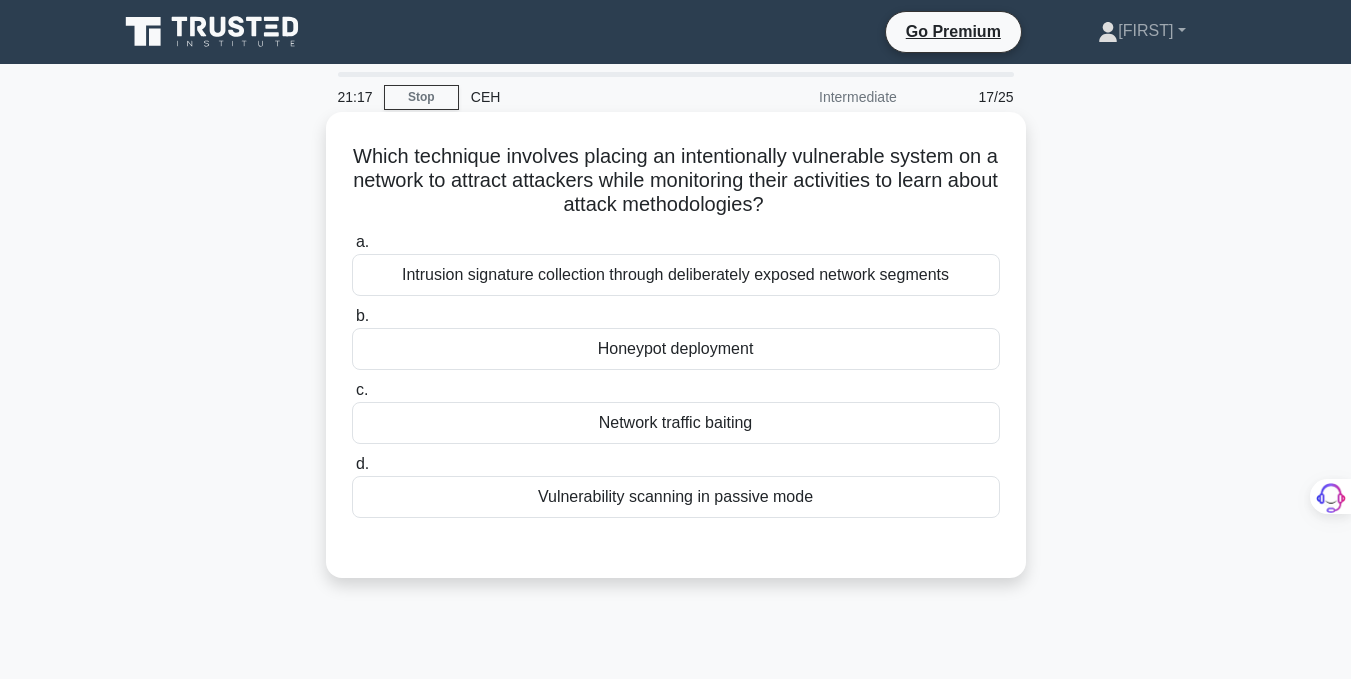 click on "Honeypot deployment" at bounding box center [676, 349] 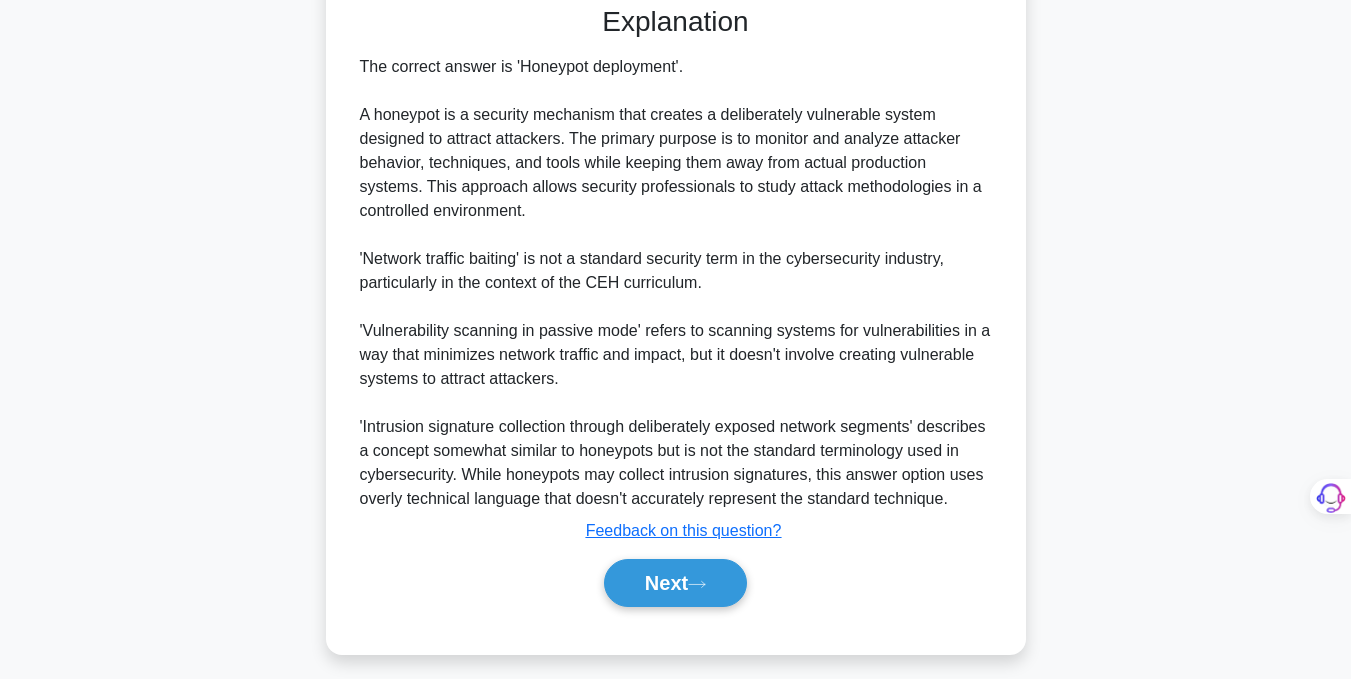 scroll, scrollTop: 555, scrollLeft: 0, axis: vertical 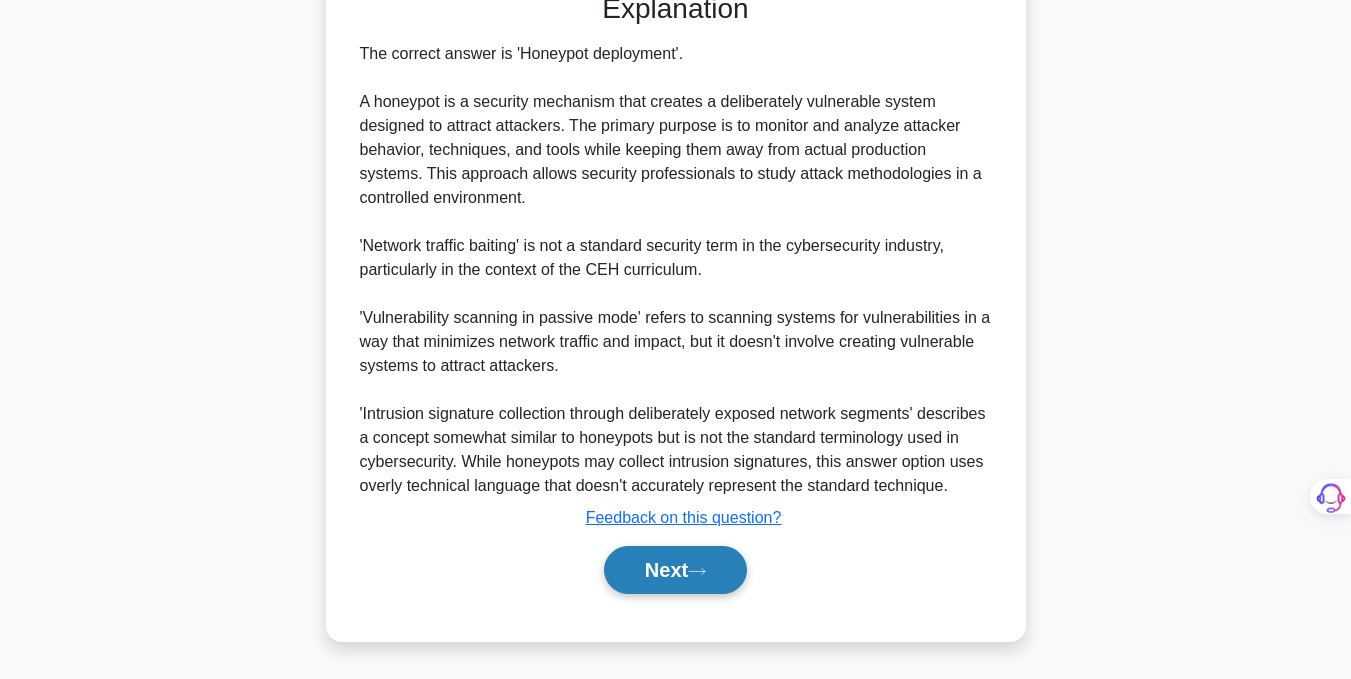 click on "Next" at bounding box center [675, 570] 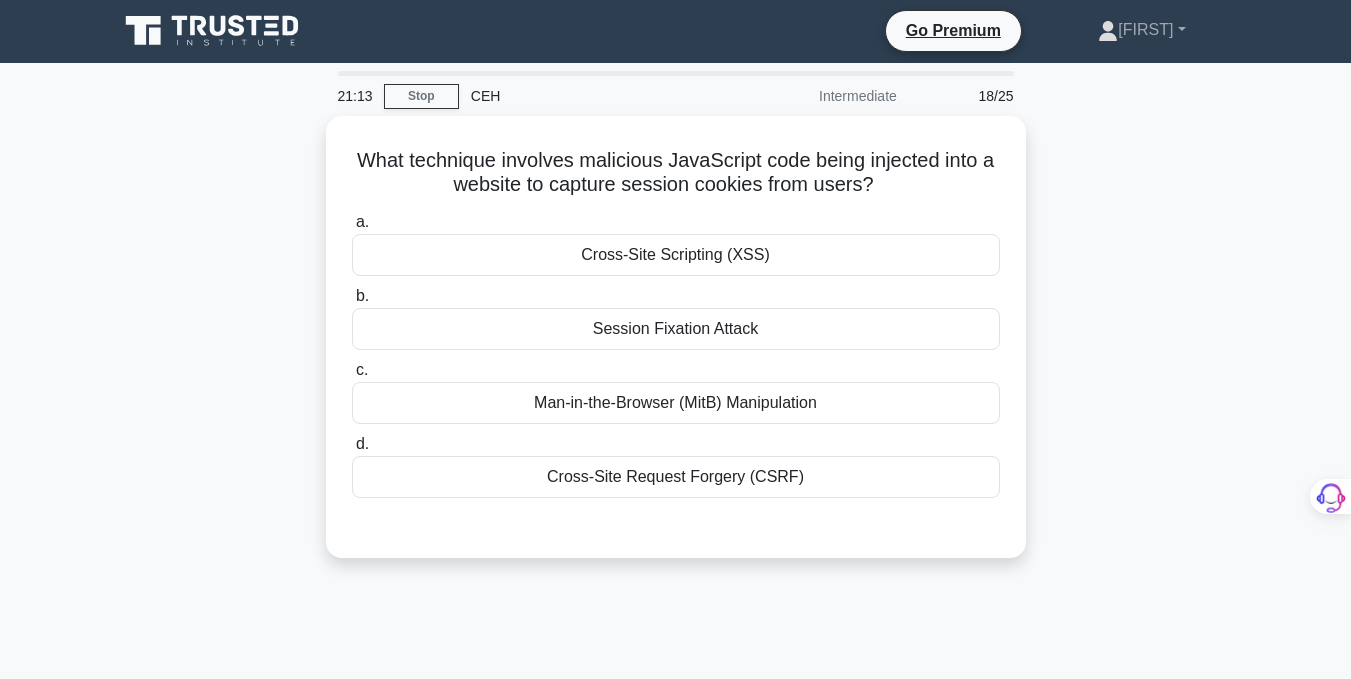 scroll, scrollTop: 0, scrollLeft: 0, axis: both 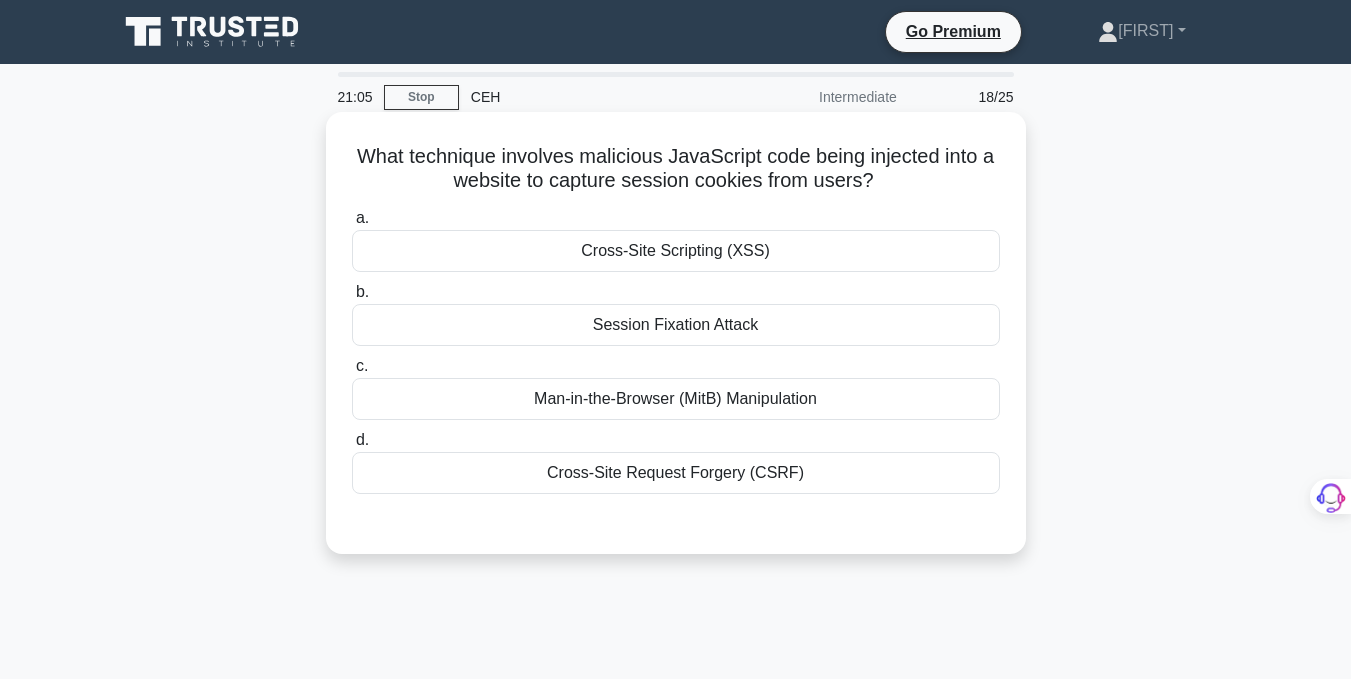 click on "Man-in-the-Browser (MitB) Manipulation" at bounding box center (676, 399) 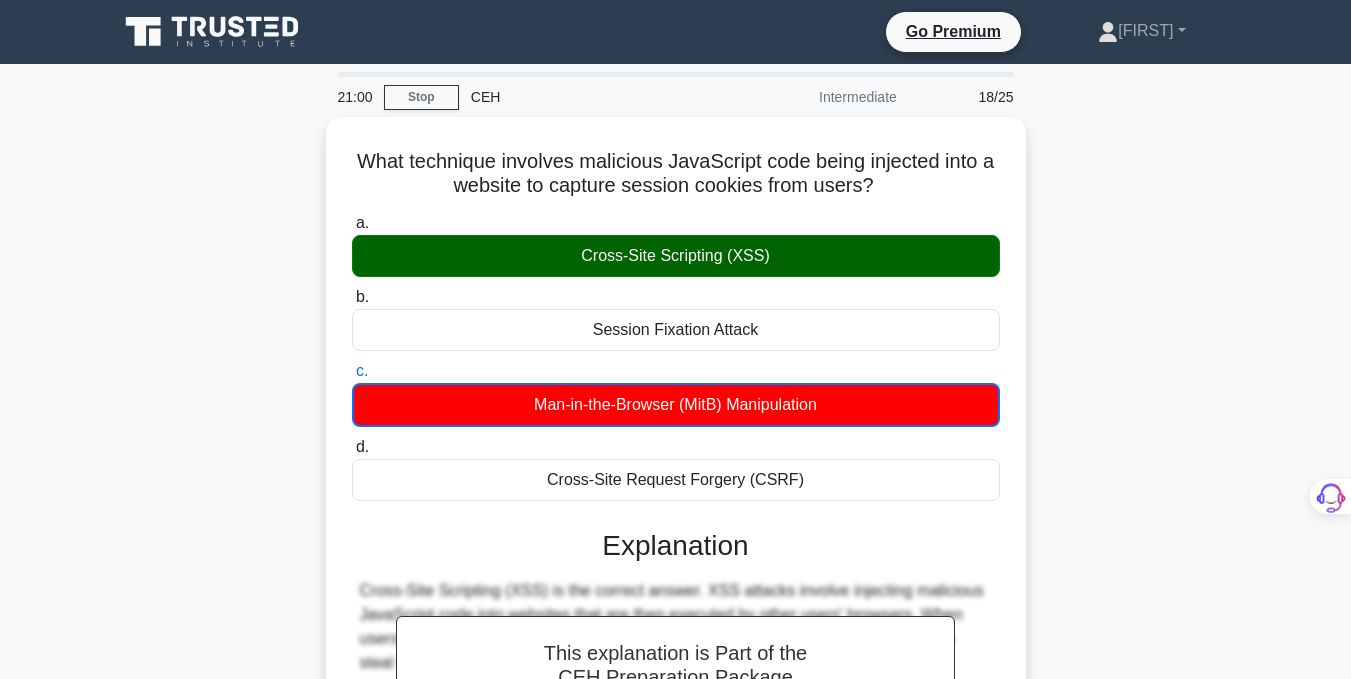 scroll, scrollTop: 437, scrollLeft: 0, axis: vertical 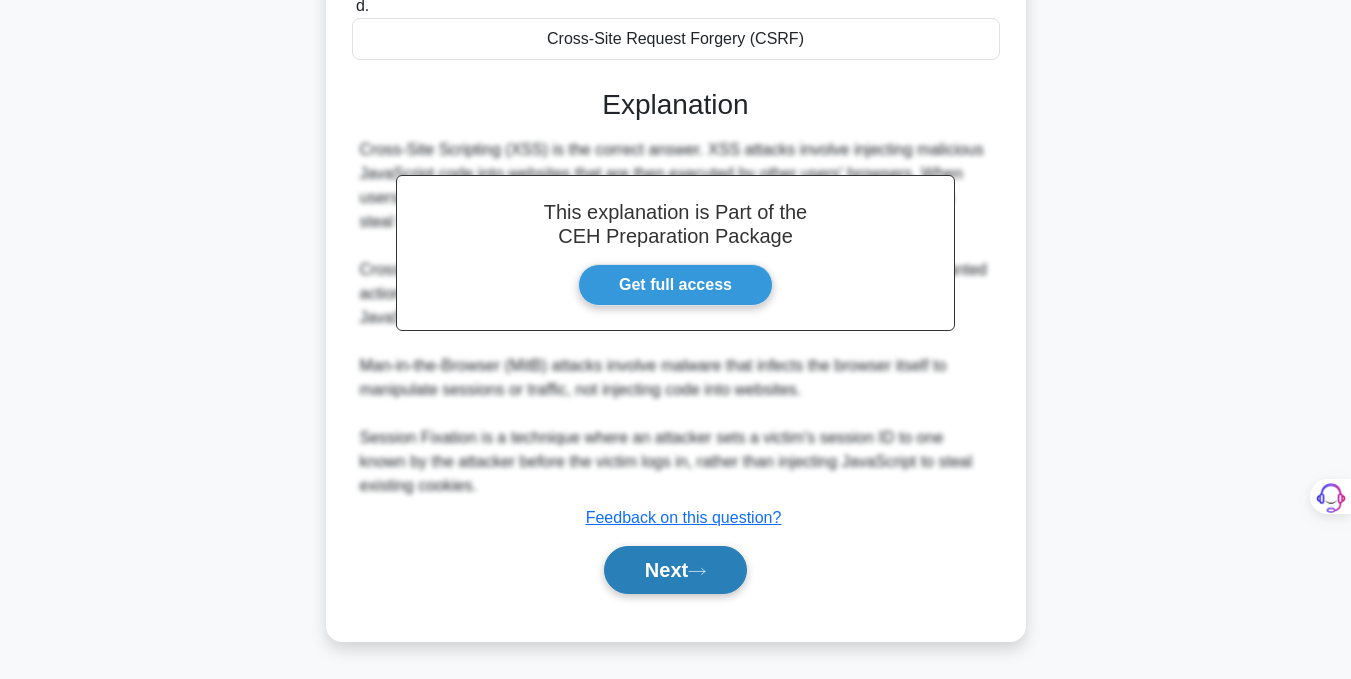 click on "Next" at bounding box center (675, 570) 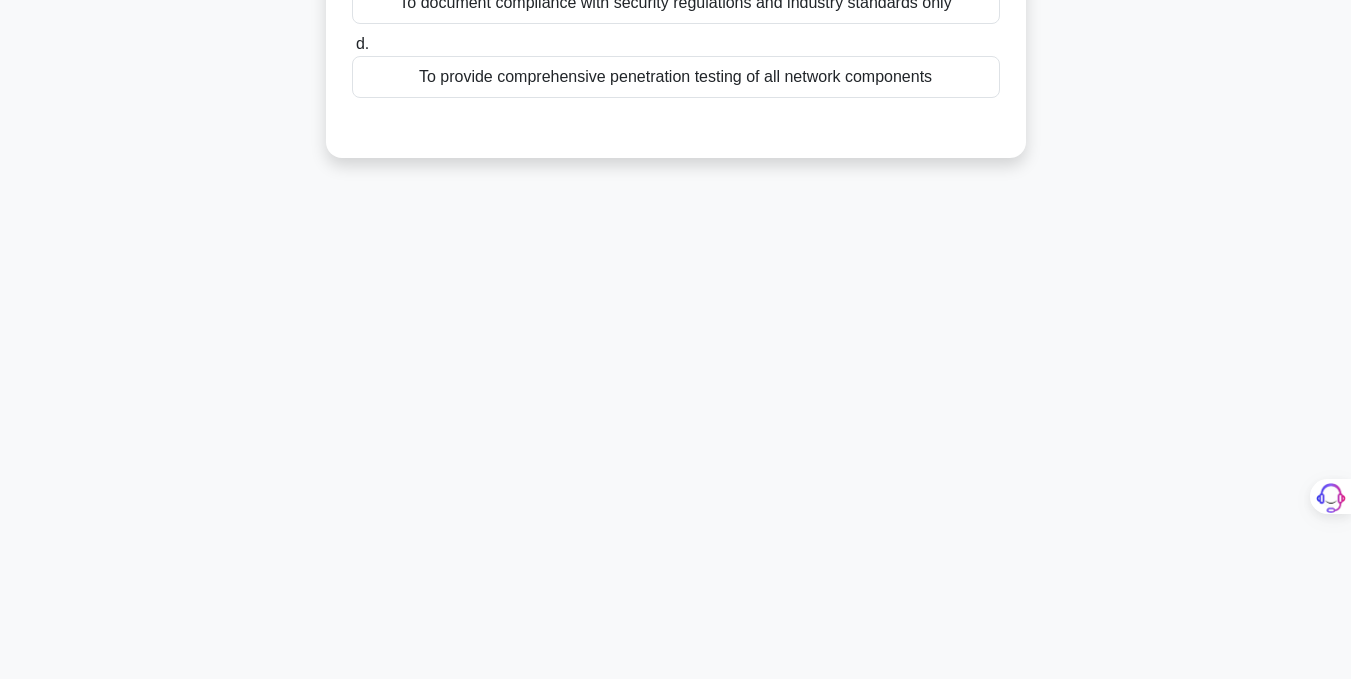 scroll, scrollTop: 0, scrollLeft: 0, axis: both 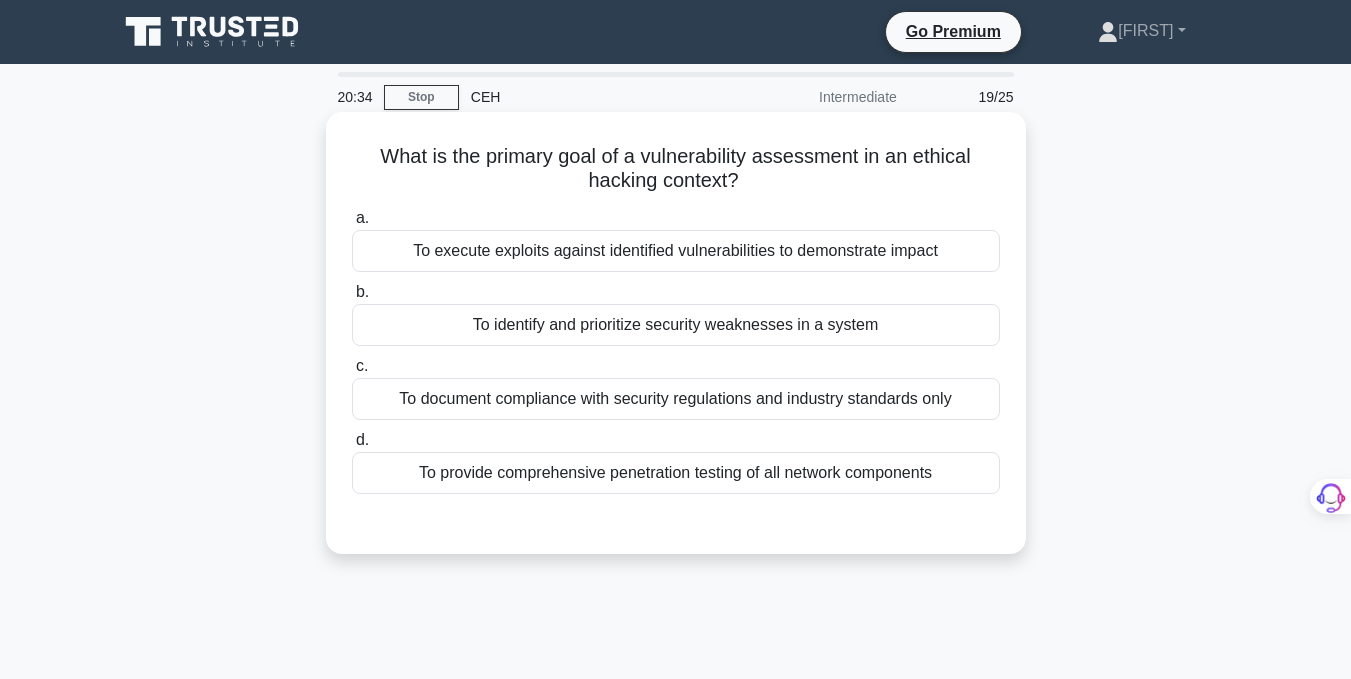 click on "To identify and prioritize security weaknesses in a system" at bounding box center [676, 325] 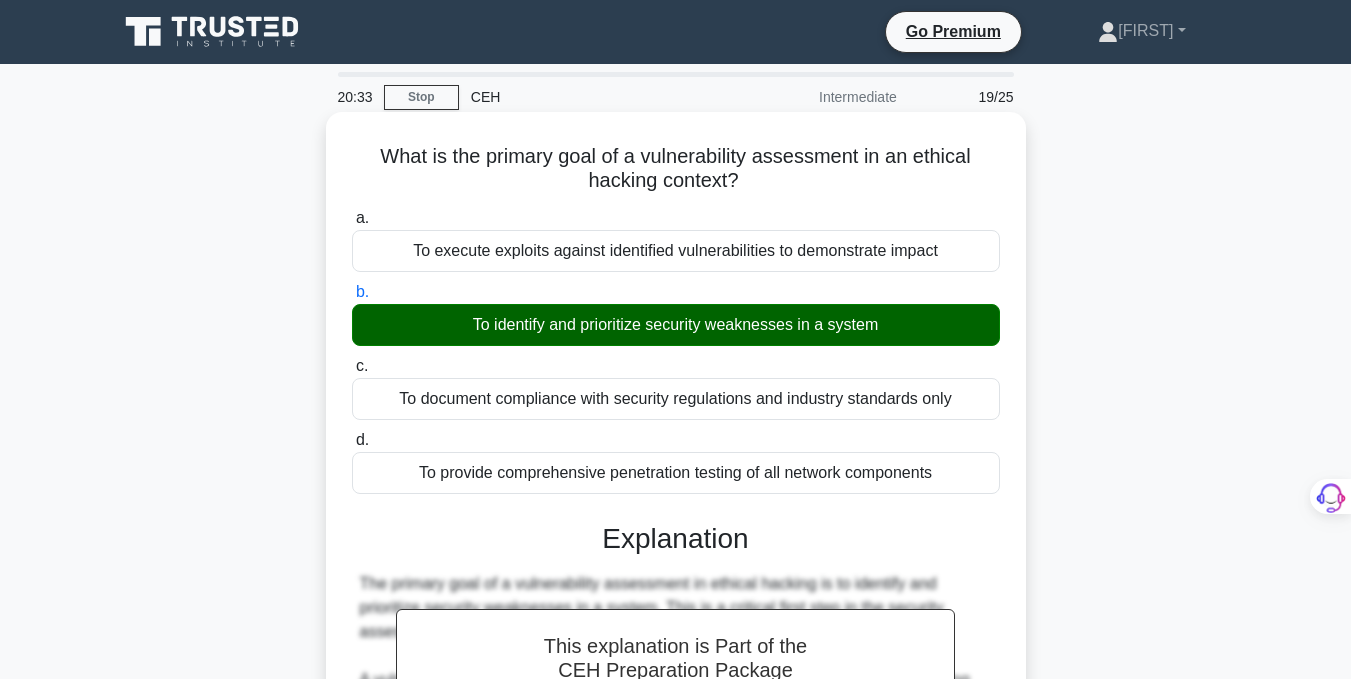 scroll, scrollTop: 555, scrollLeft: 0, axis: vertical 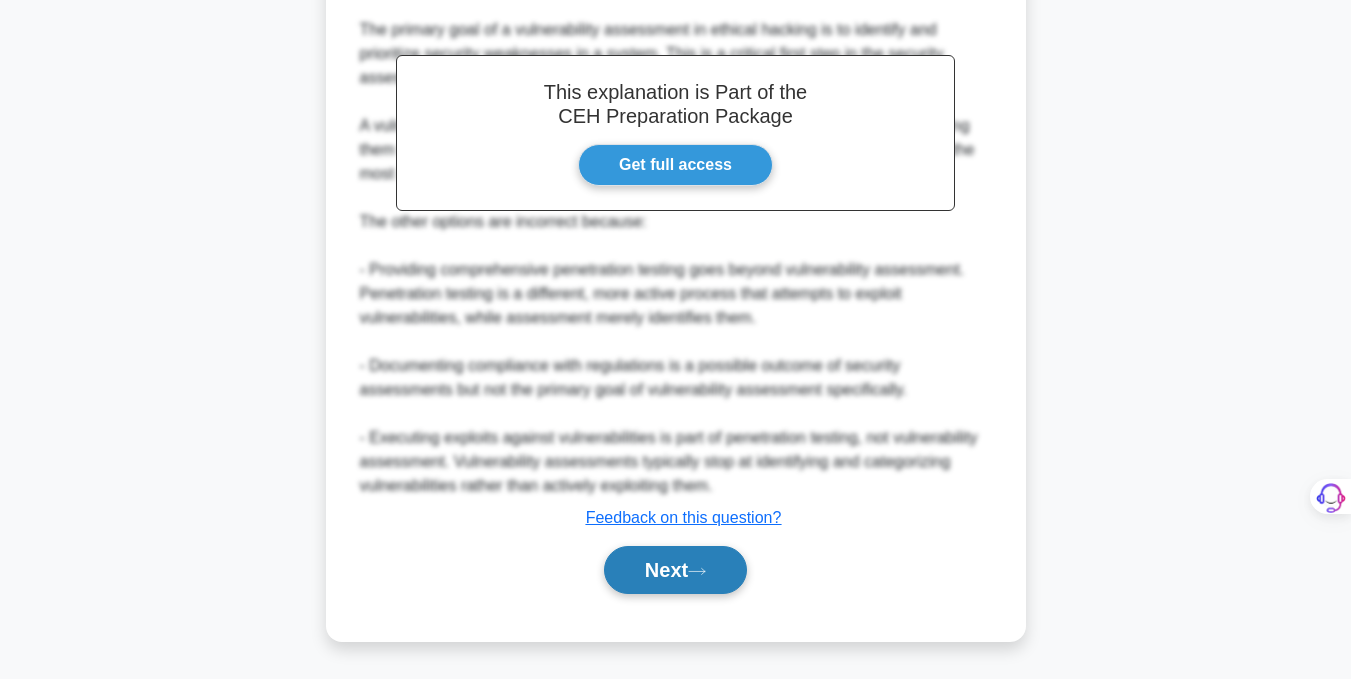 click on "Next" at bounding box center (675, 570) 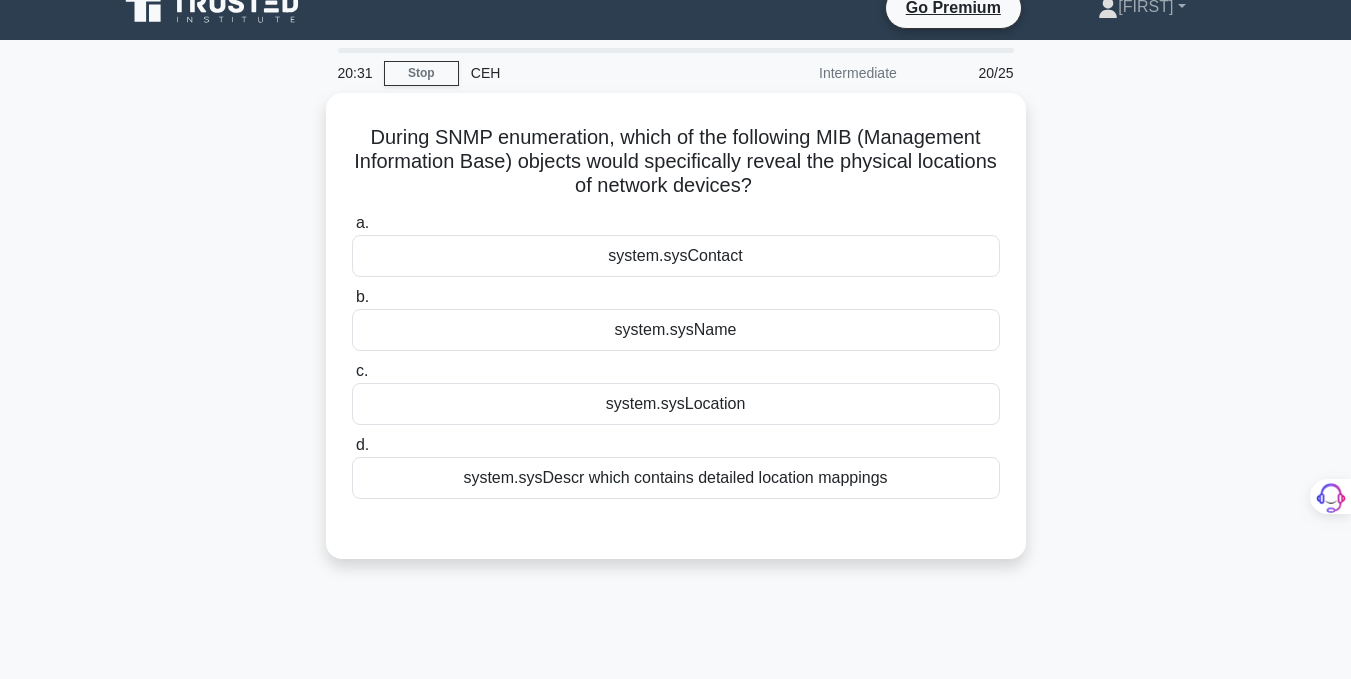 scroll, scrollTop: 0, scrollLeft: 0, axis: both 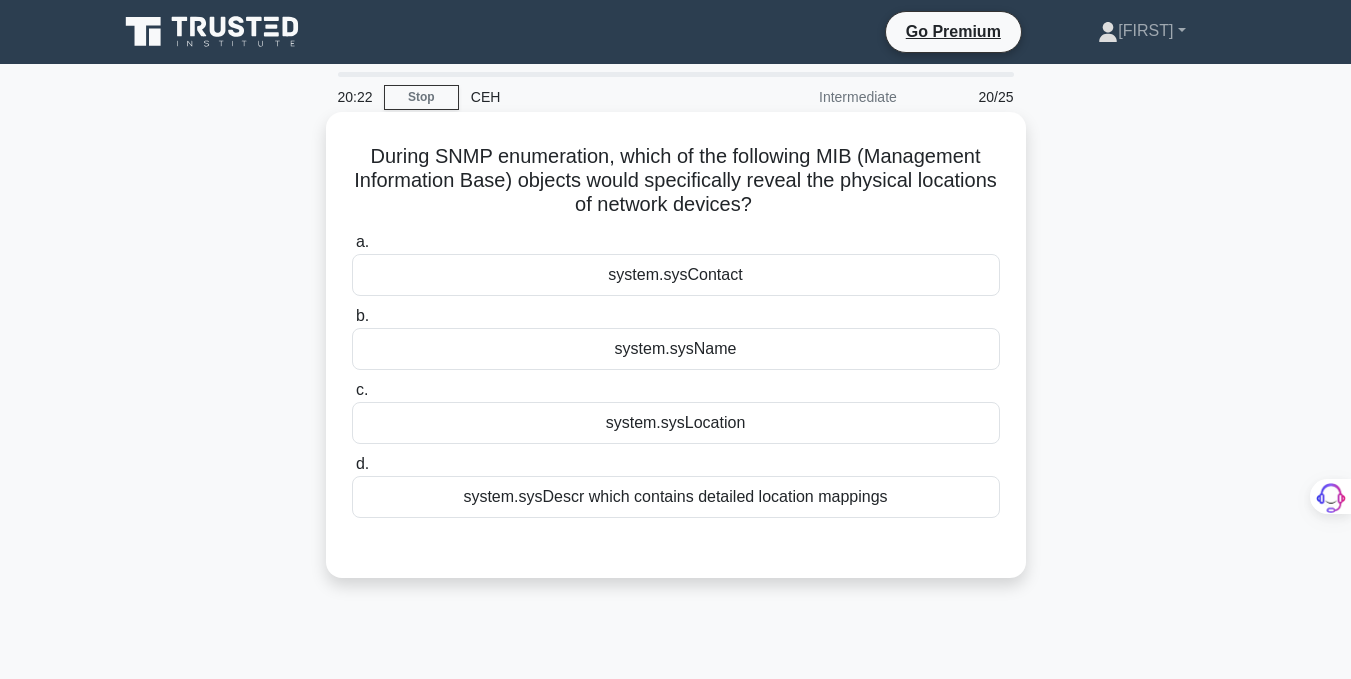 click on "system.sysLocation" at bounding box center (676, 423) 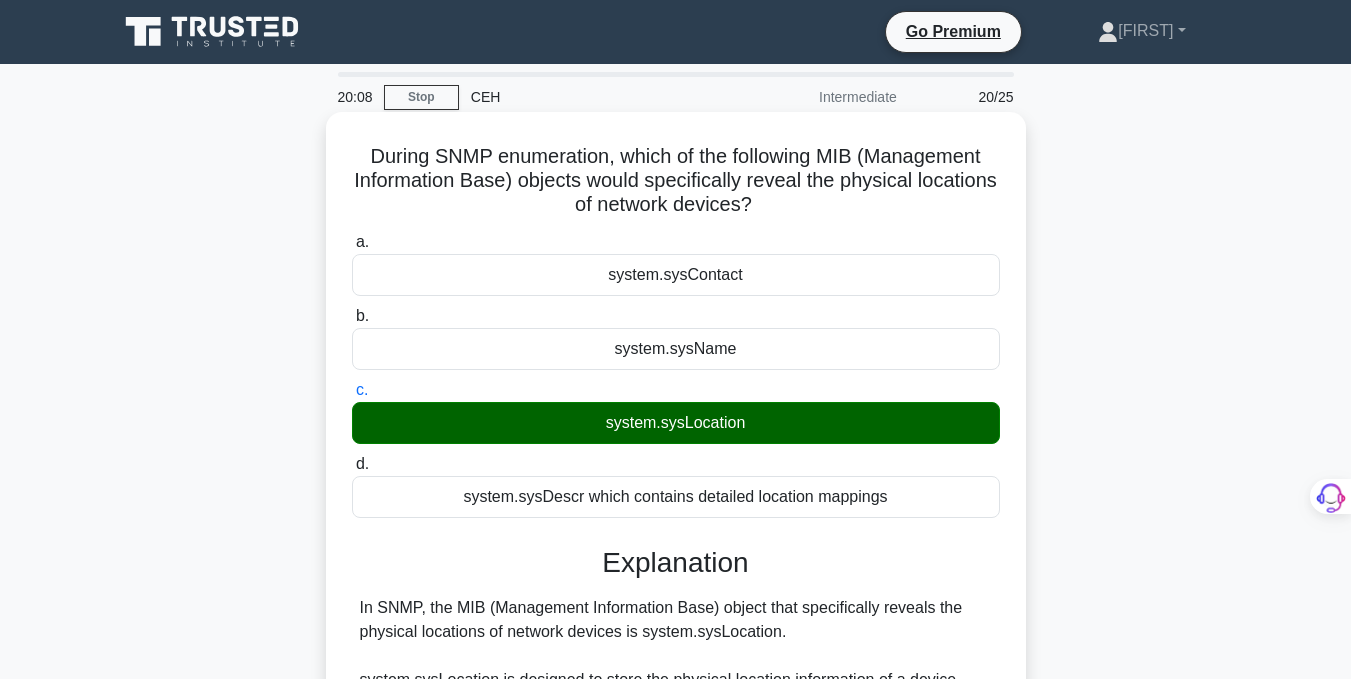 scroll, scrollTop: 531, scrollLeft: 0, axis: vertical 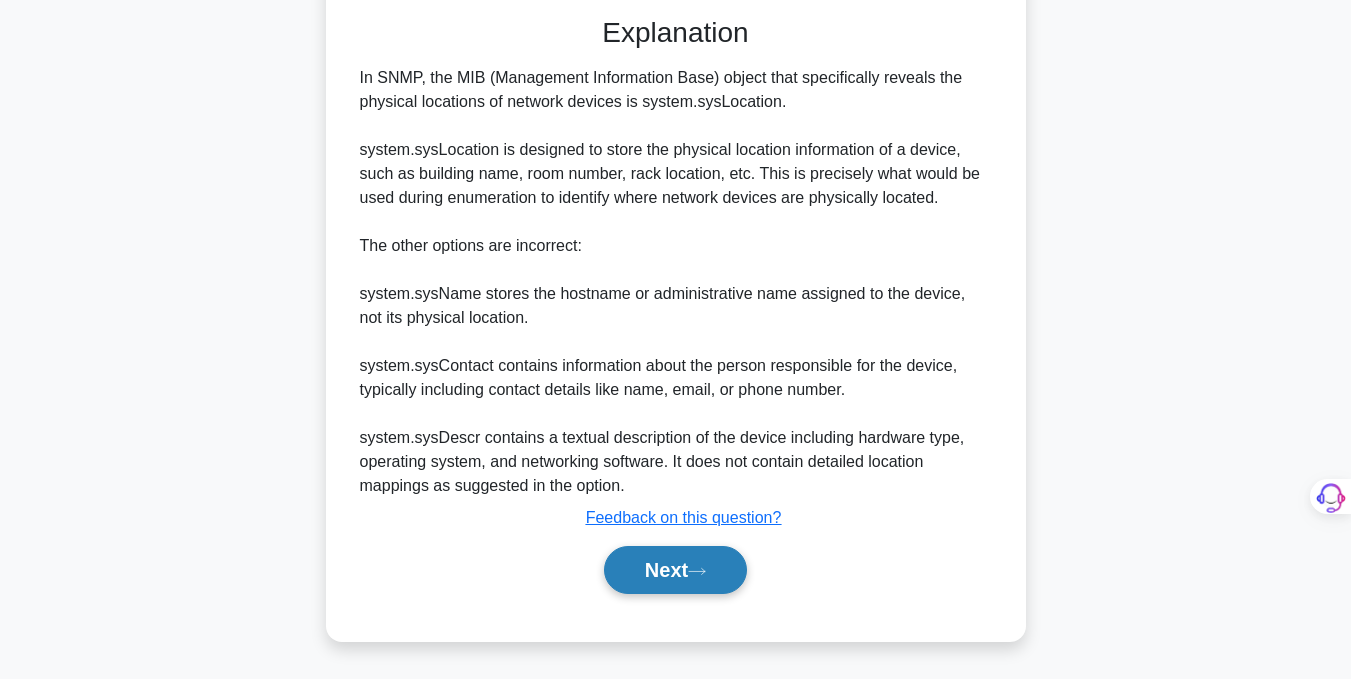 click on "Next" at bounding box center (675, 570) 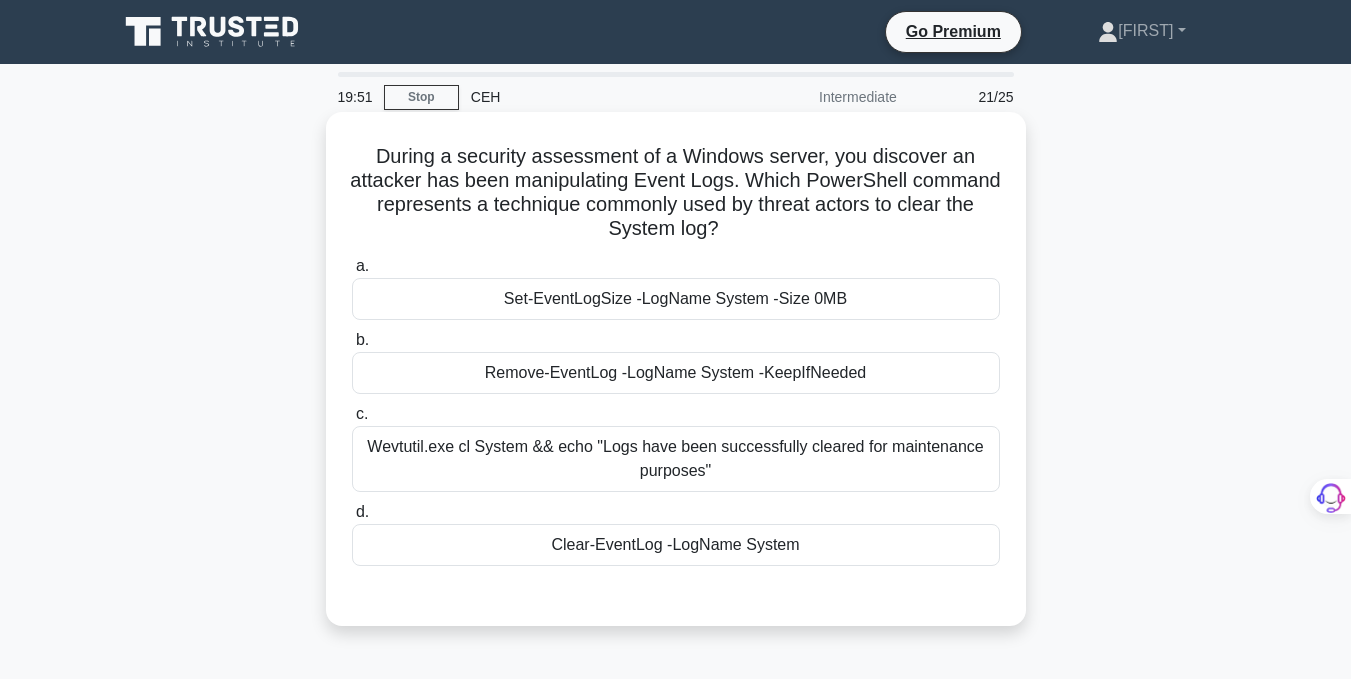 click on "Clear-EventLog -LogName System" at bounding box center [676, 545] 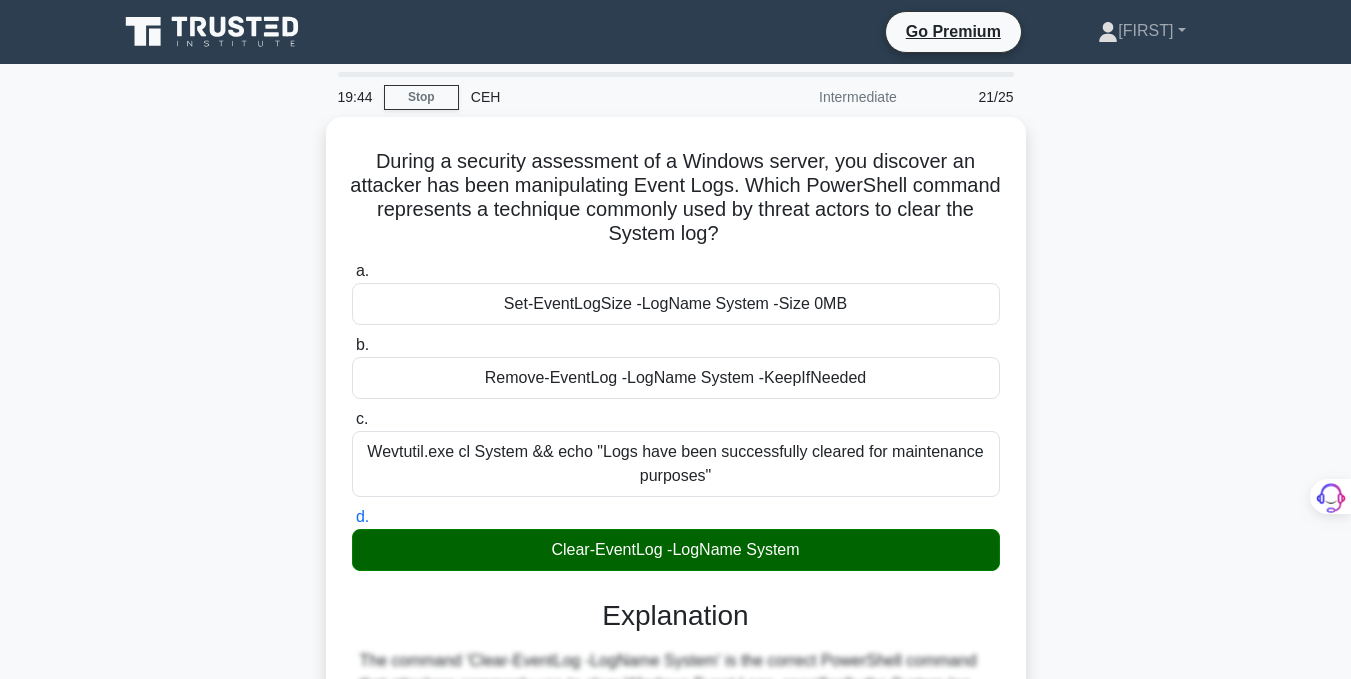 scroll, scrollTop: 603, scrollLeft: 0, axis: vertical 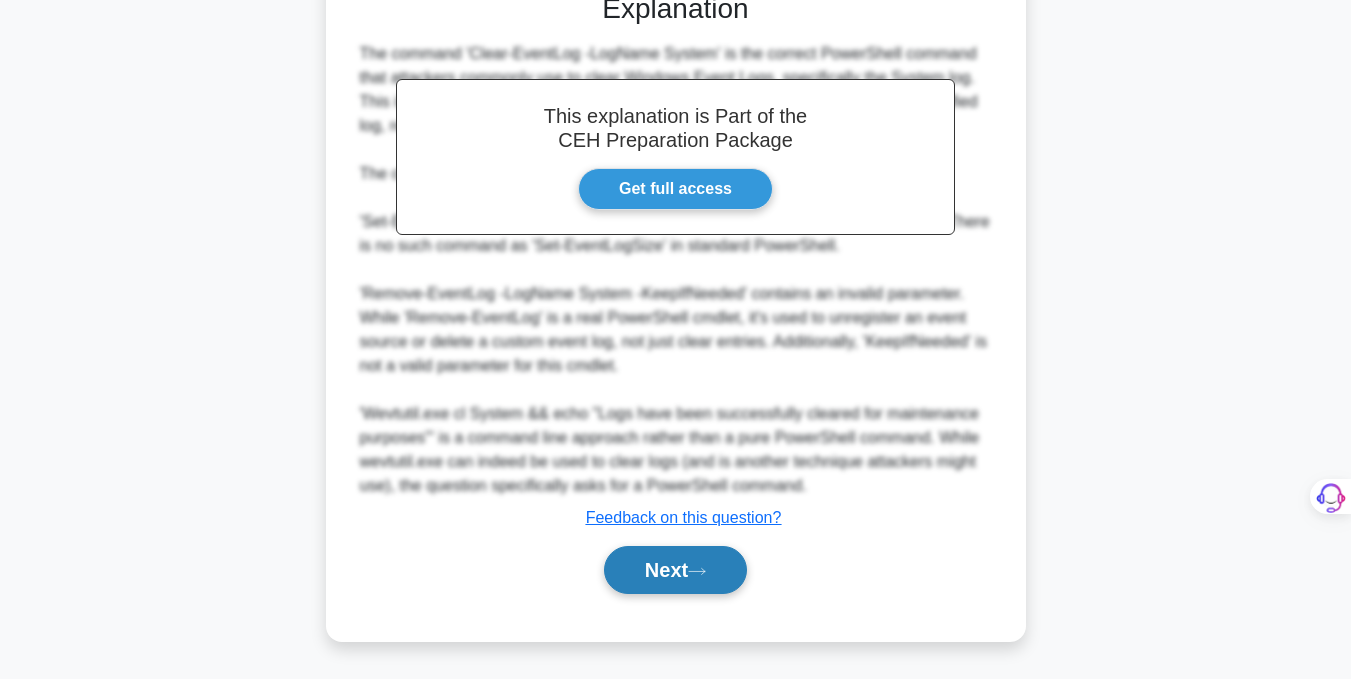 drag, startPoint x: 695, startPoint y: 582, endPoint x: 662, endPoint y: 574, distance: 33.955853 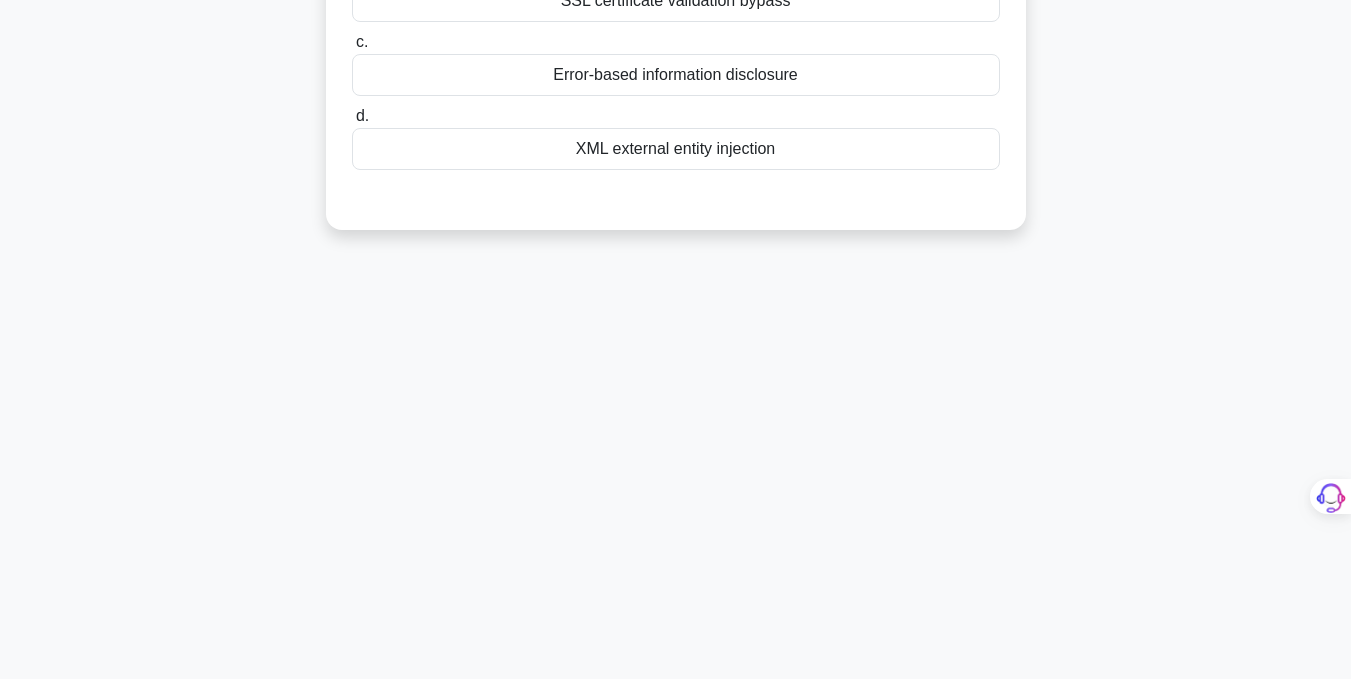 scroll, scrollTop: 0, scrollLeft: 0, axis: both 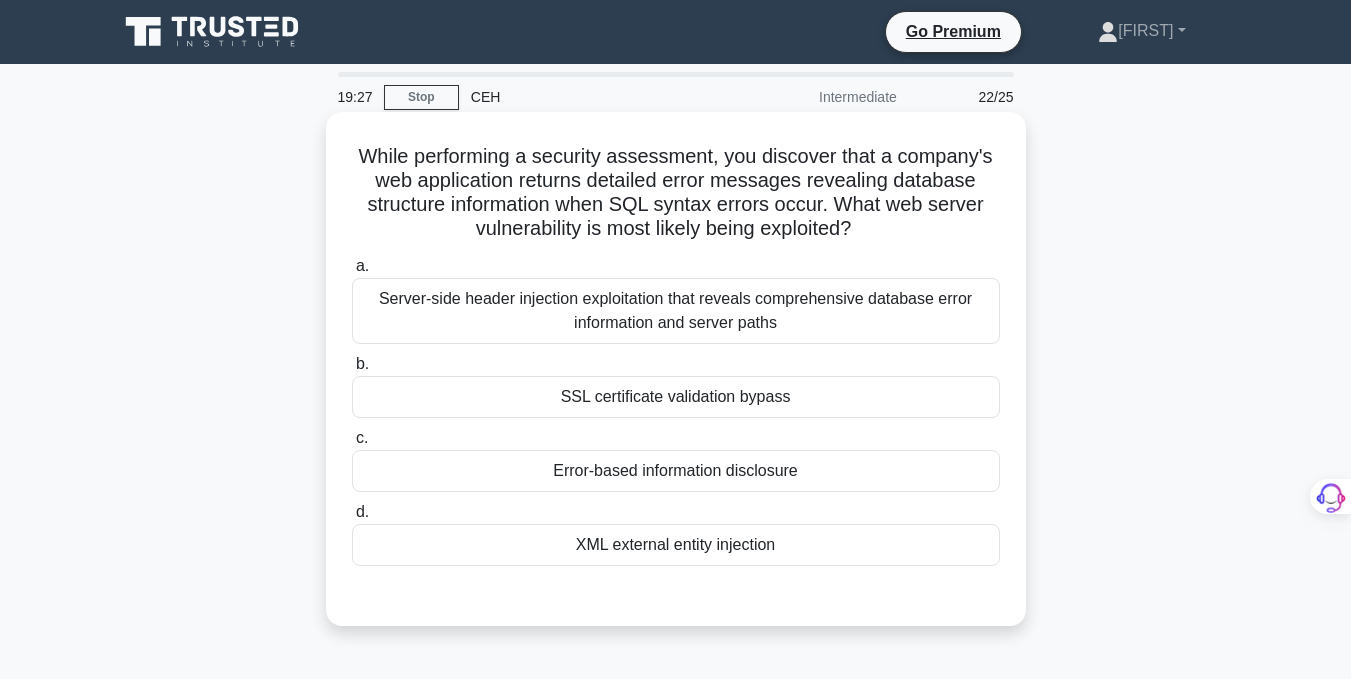click on "Server-side header injection exploitation that reveals comprehensive database error information and server paths" at bounding box center (676, 311) 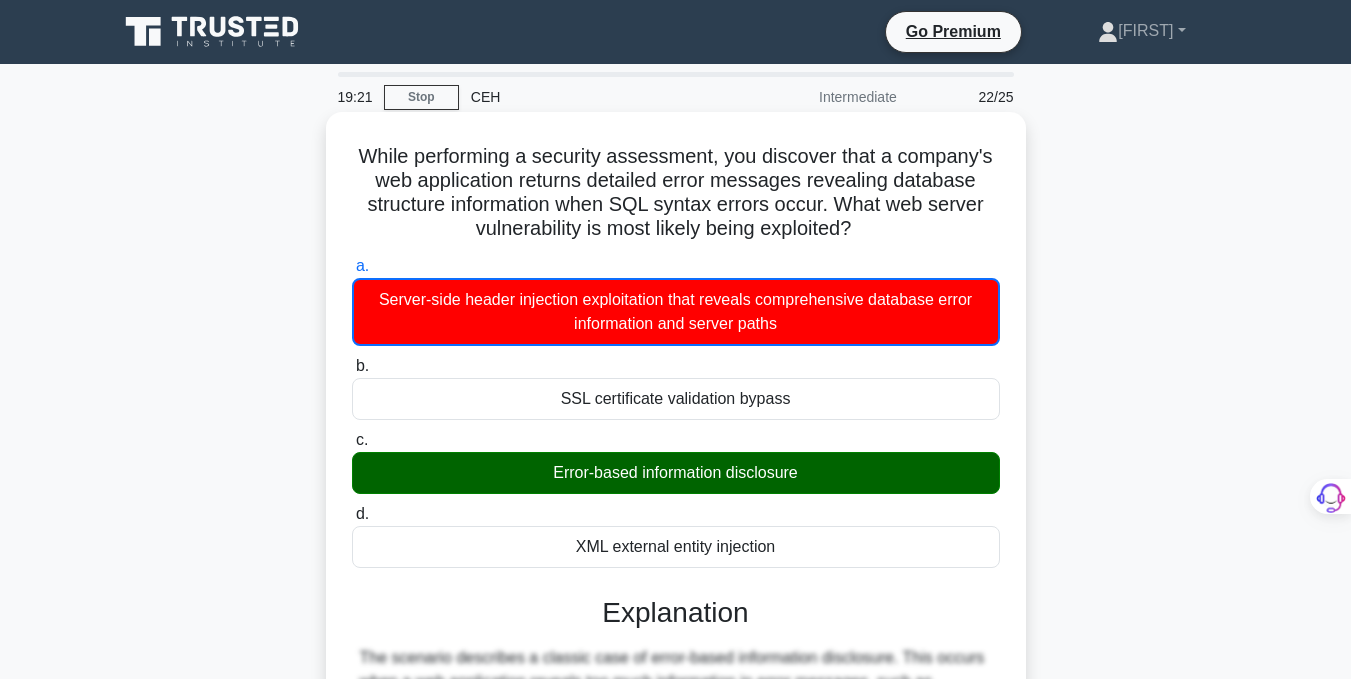 scroll, scrollTop: 629, scrollLeft: 0, axis: vertical 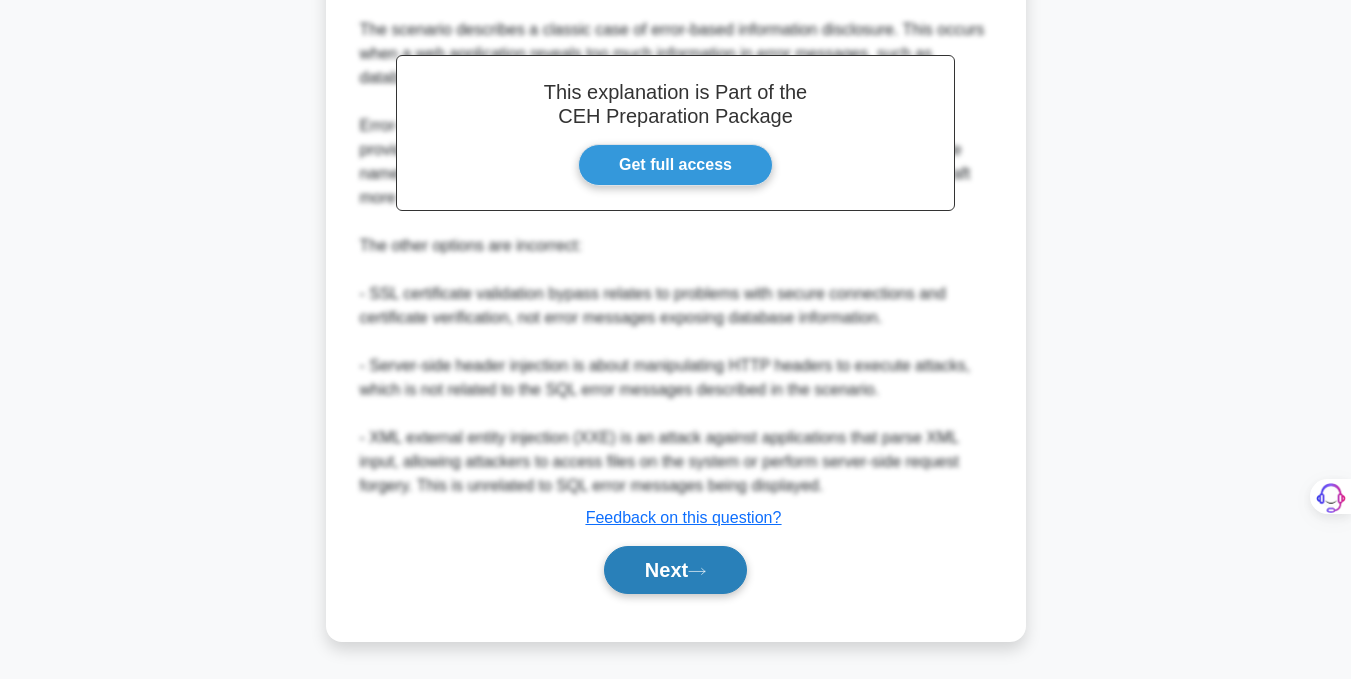 click on "Next" at bounding box center [675, 570] 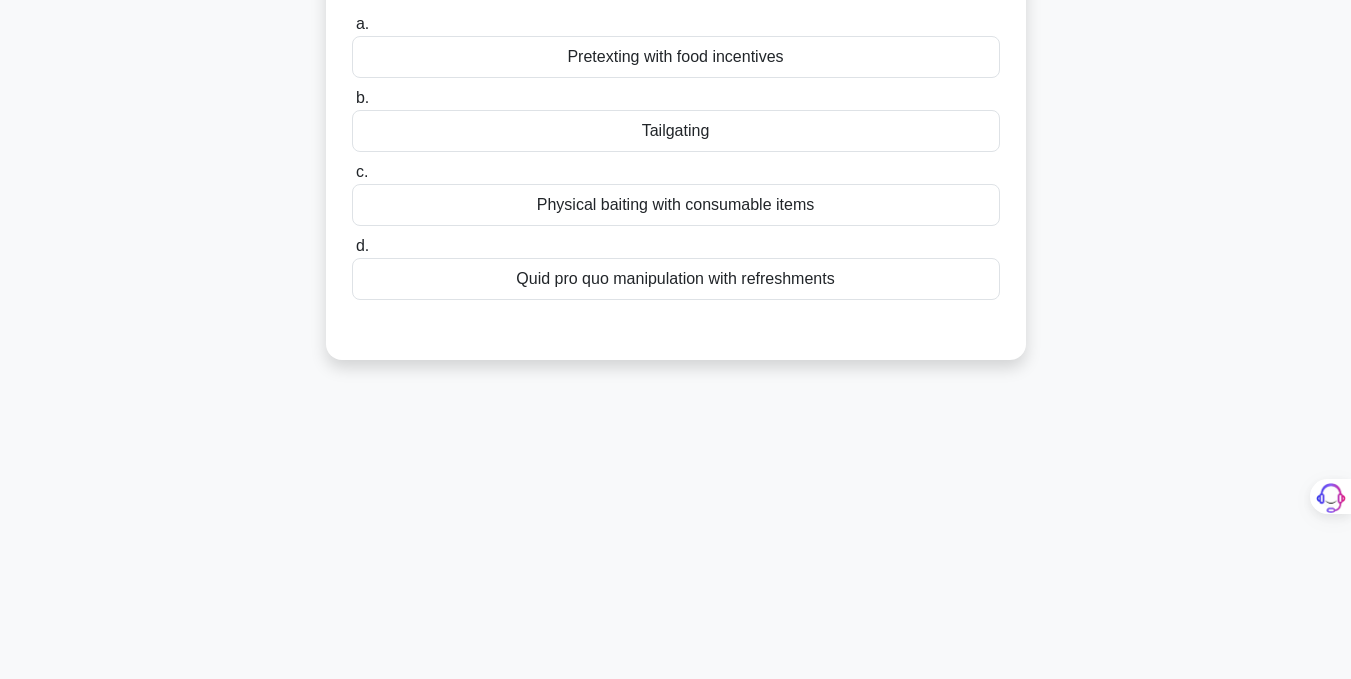 scroll, scrollTop: 368, scrollLeft: 0, axis: vertical 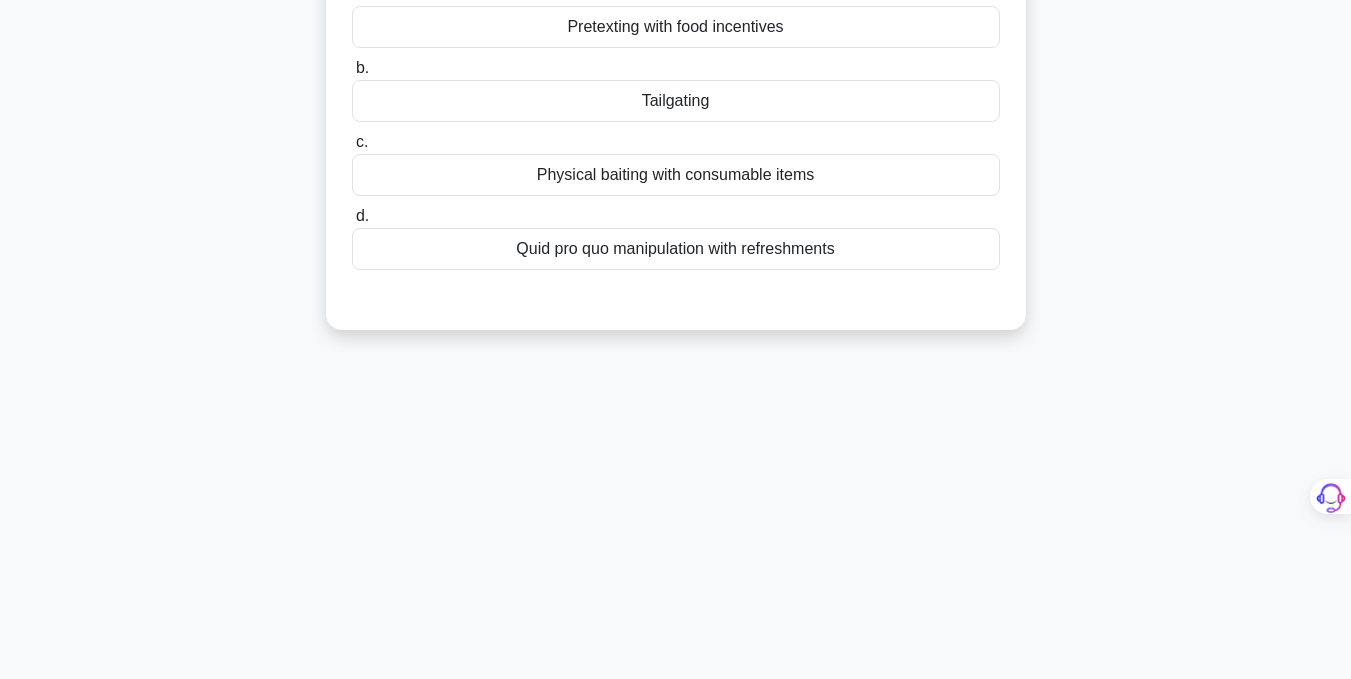 click on "Tailgating" at bounding box center [676, 101] 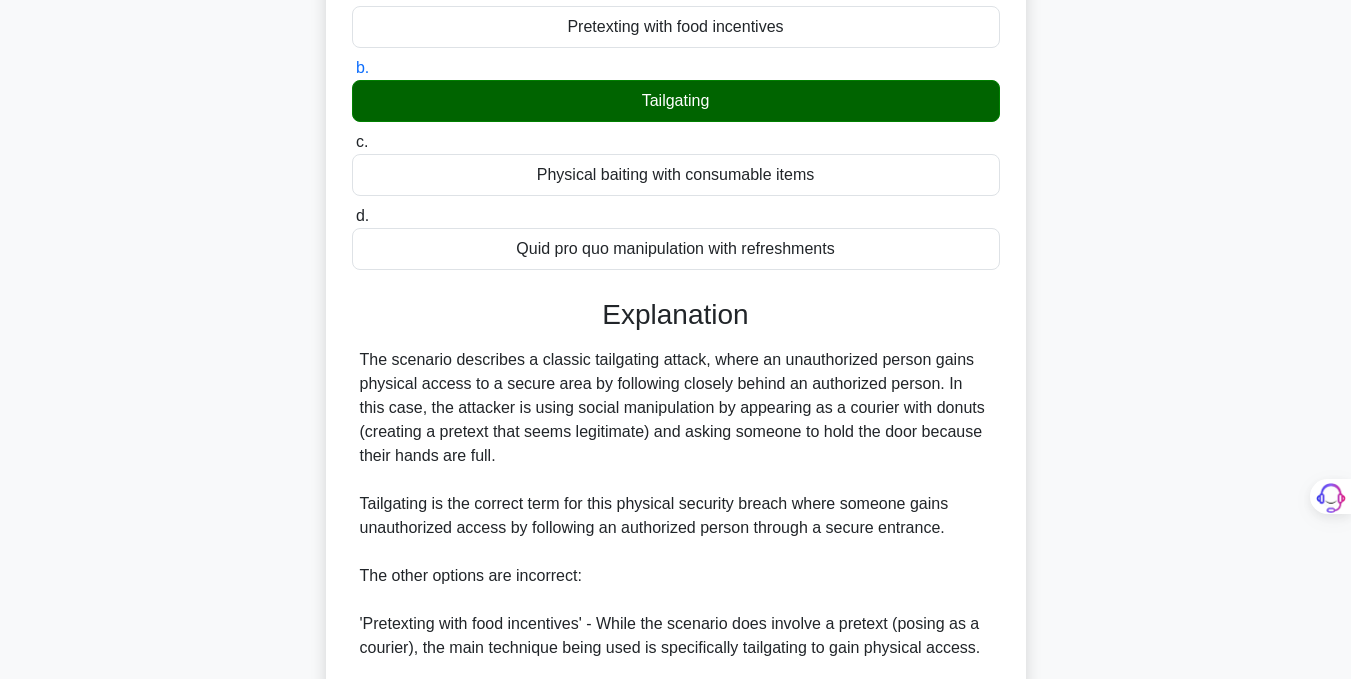 scroll, scrollTop: 771, scrollLeft: 0, axis: vertical 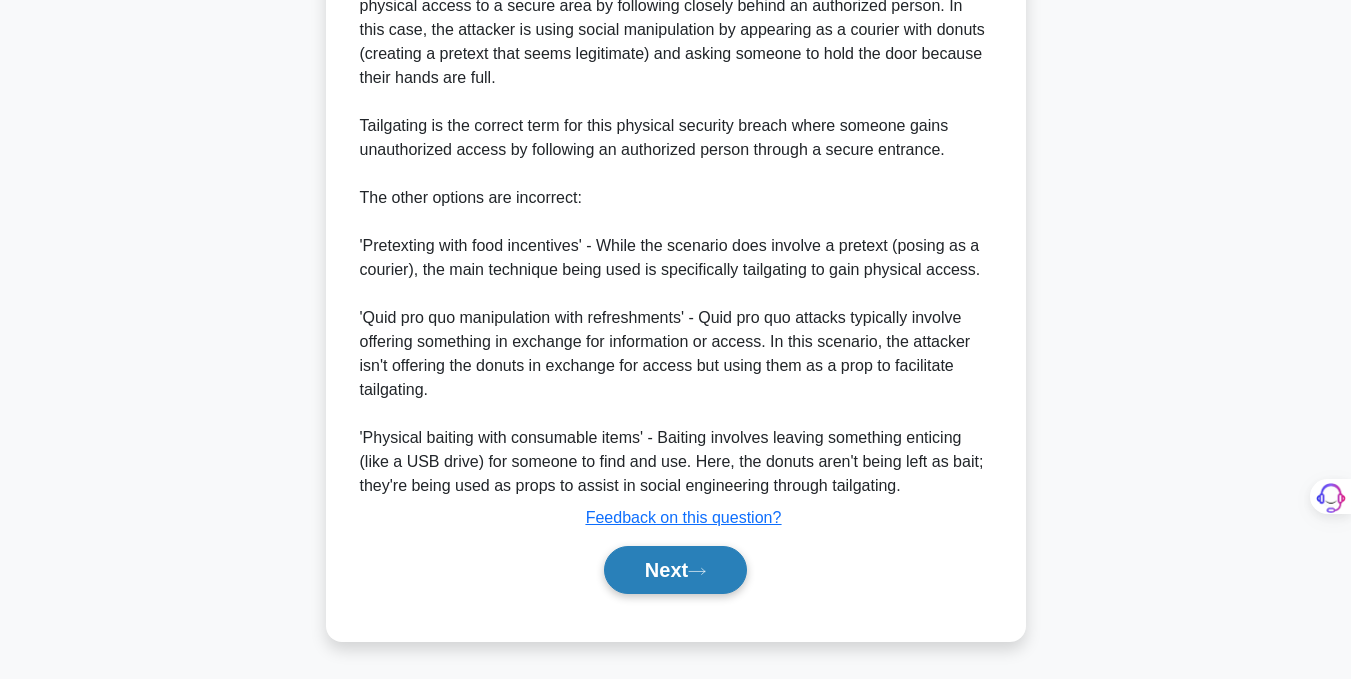 click on "Next" at bounding box center [675, 570] 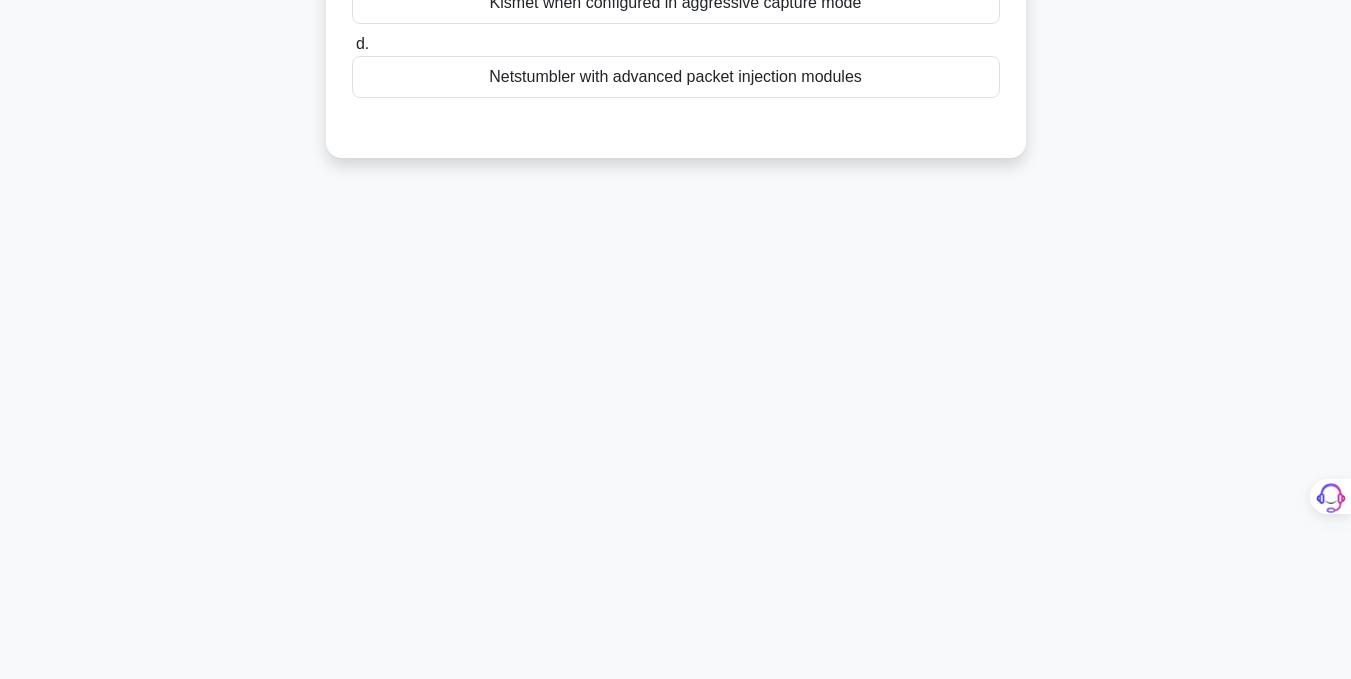 scroll, scrollTop: 0, scrollLeft: 0, axis: both 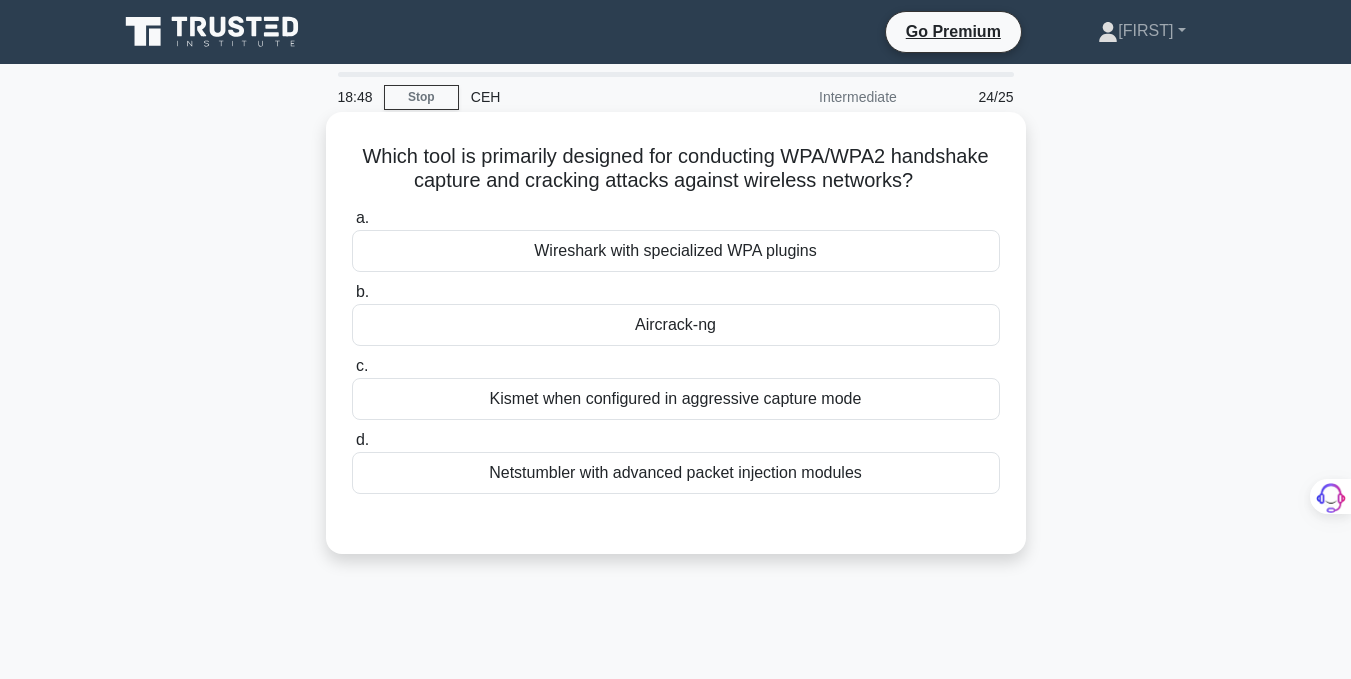 click on "a.
Wireshark with specialized WPA plugins
b.
Aircrack-ng
c. d." at bounding box center [676, 350] 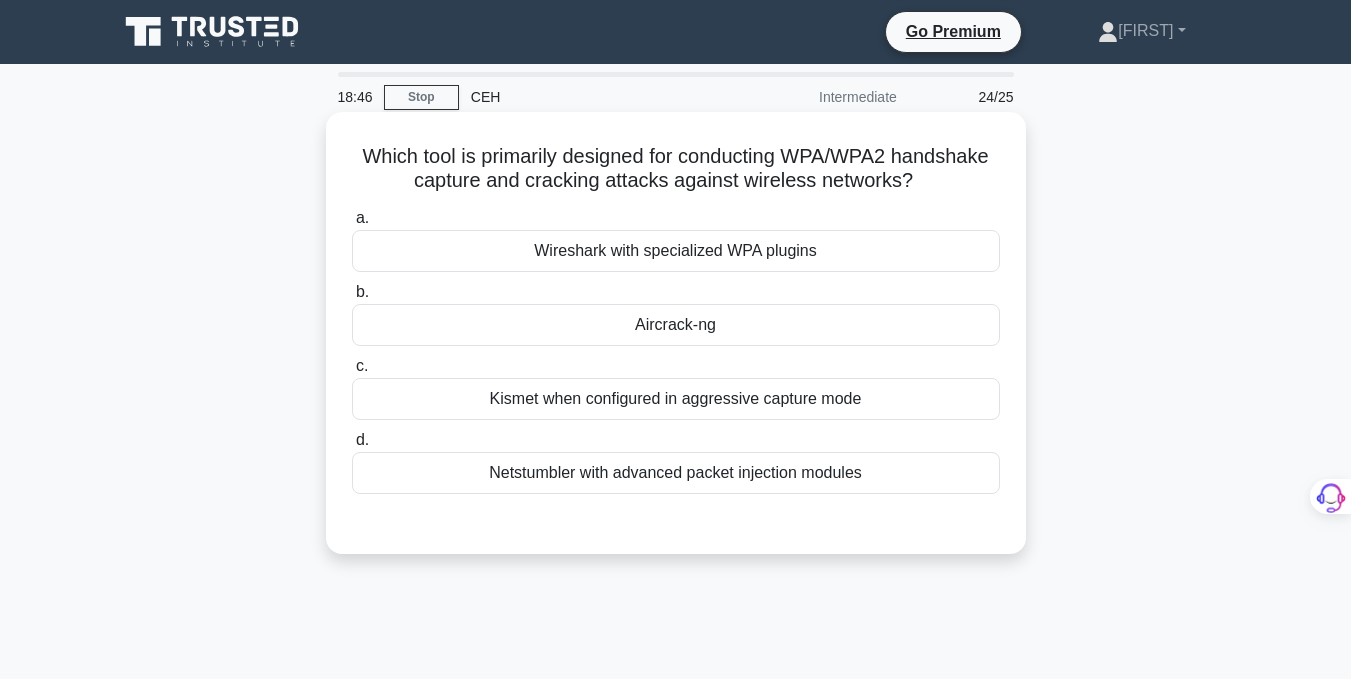 click on "Aircrack-ng" at bounding box center [676, 325] 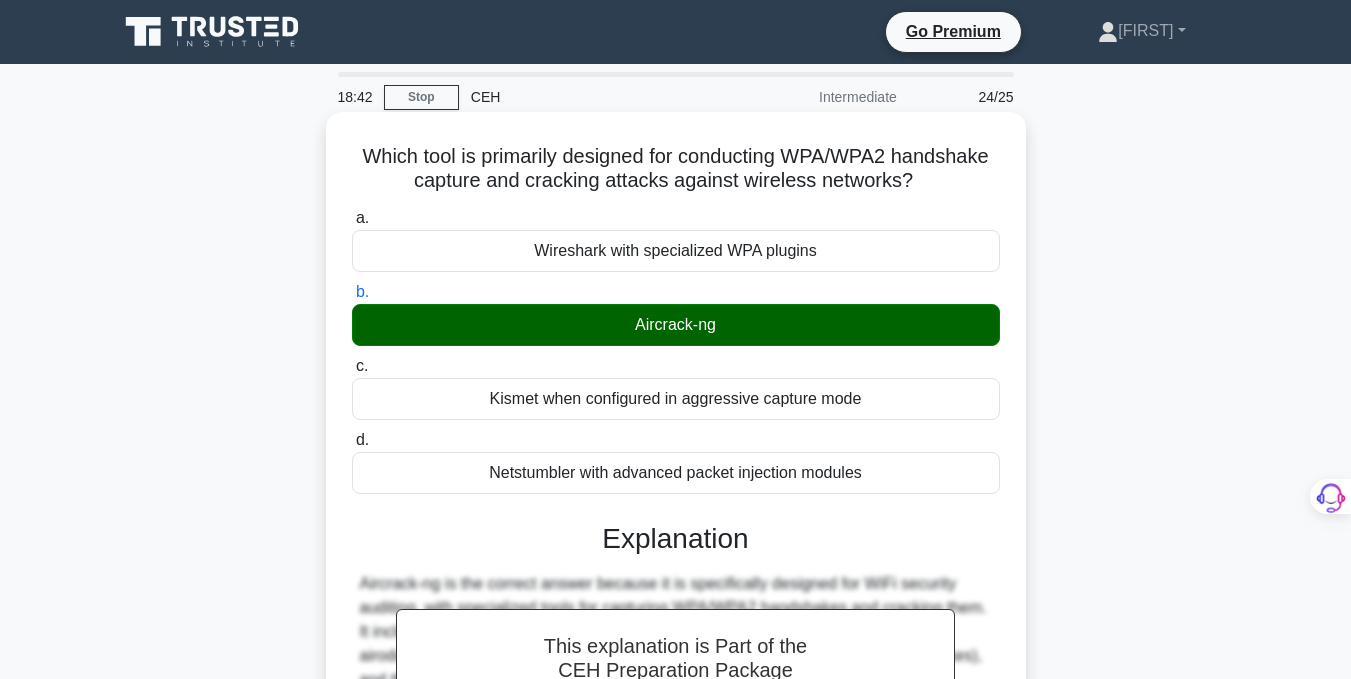 scroll, scrollTop: 483, scrollLeft: 0, axis: vertical 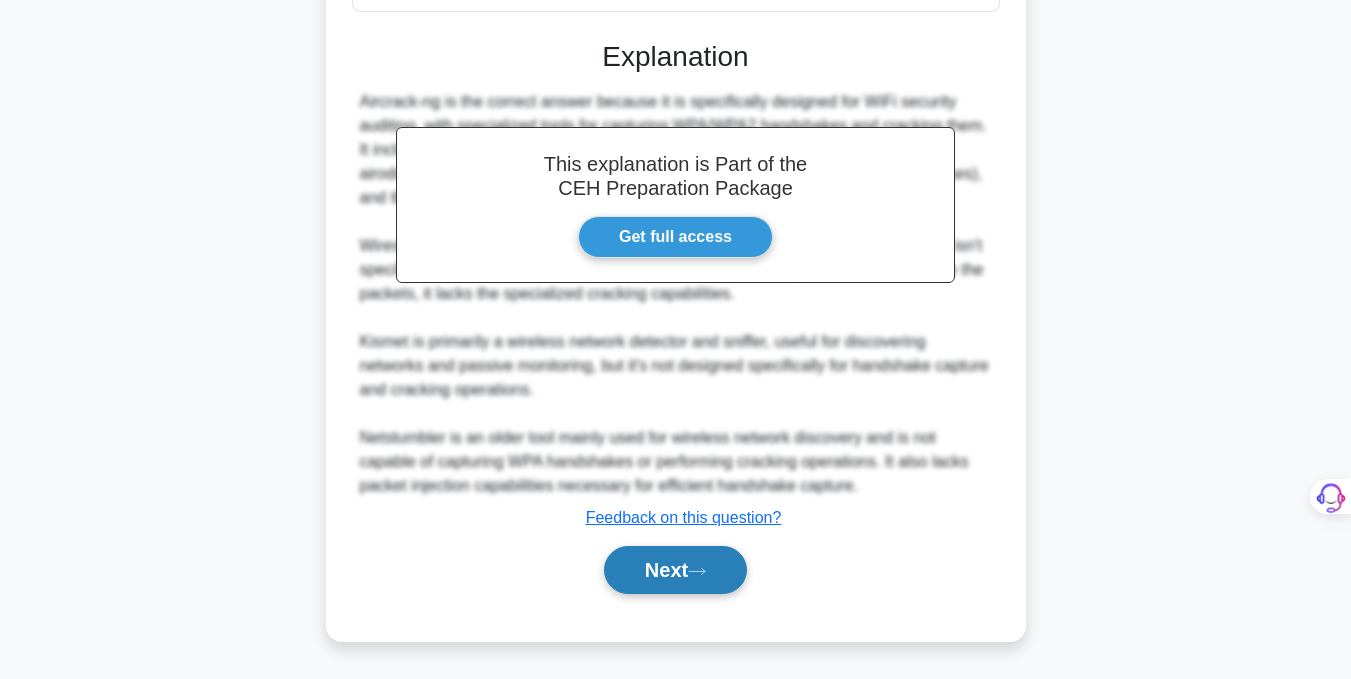 click on "Next" at bounding box center [675, 570] 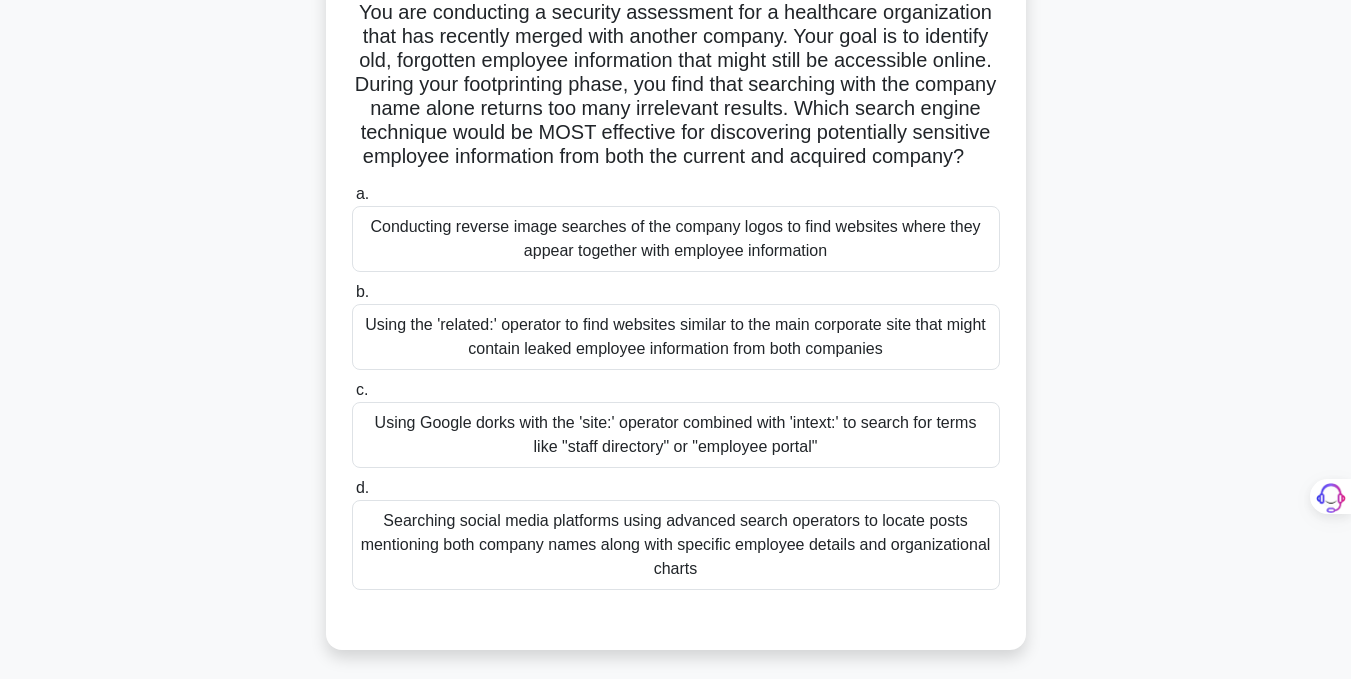 scroll, scrollTop: 163, scrollLeft: 0, axis: vertical 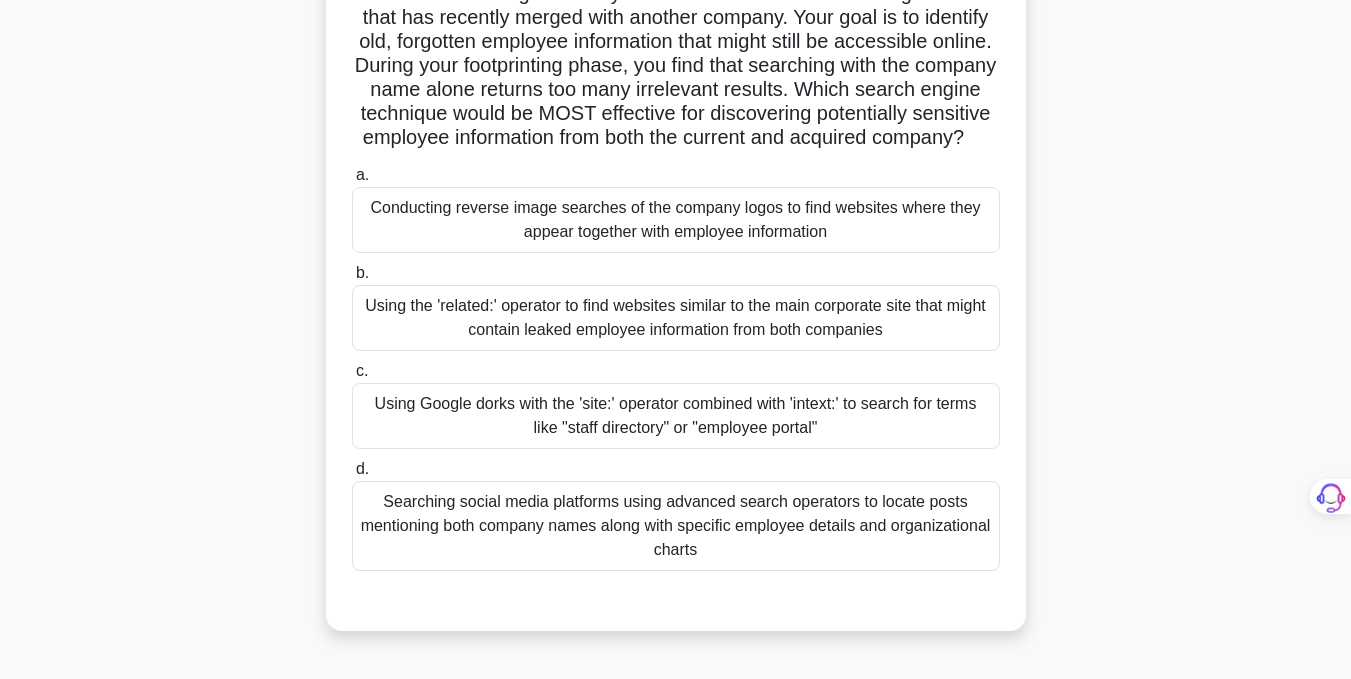 click on "Using Google dorks with the 'site:' operator combined with 'intext:' to search for terms like "staff directory" or "employee portal"" at bounding box center [676, 416] 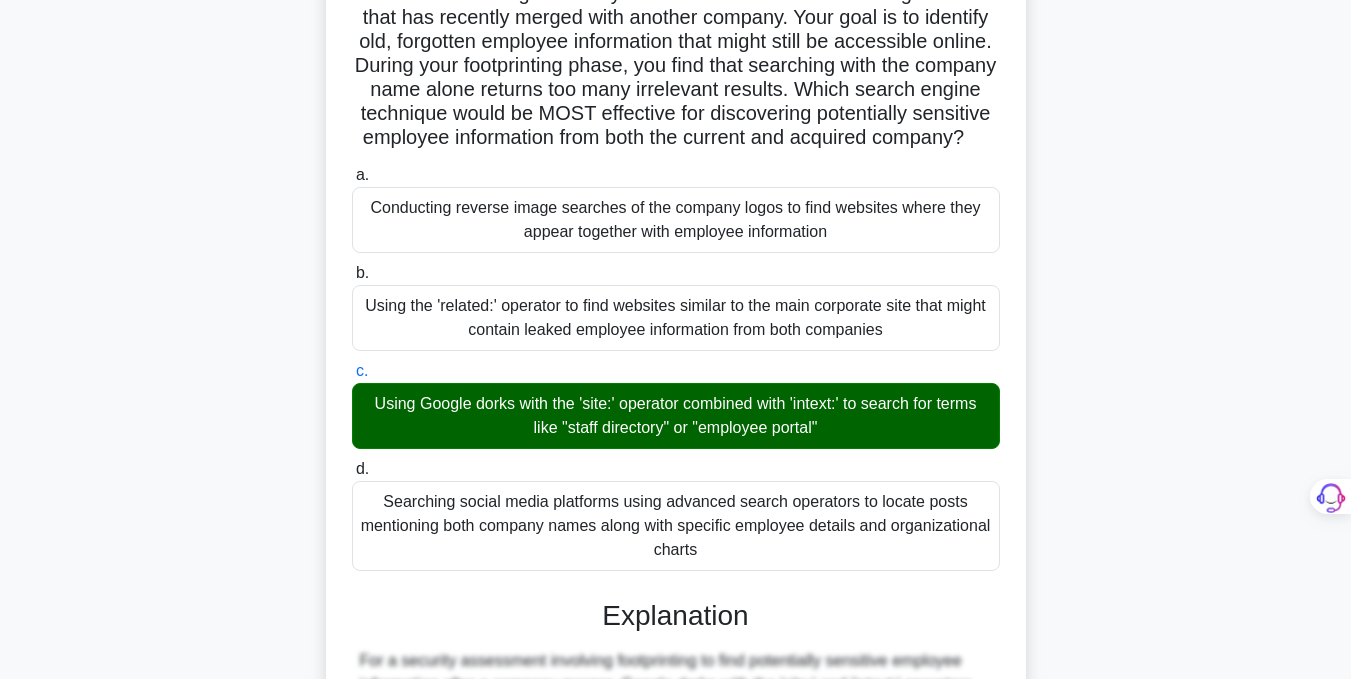 scroll, scrollTop: 771, scrollLeft: 0, axis: vertical 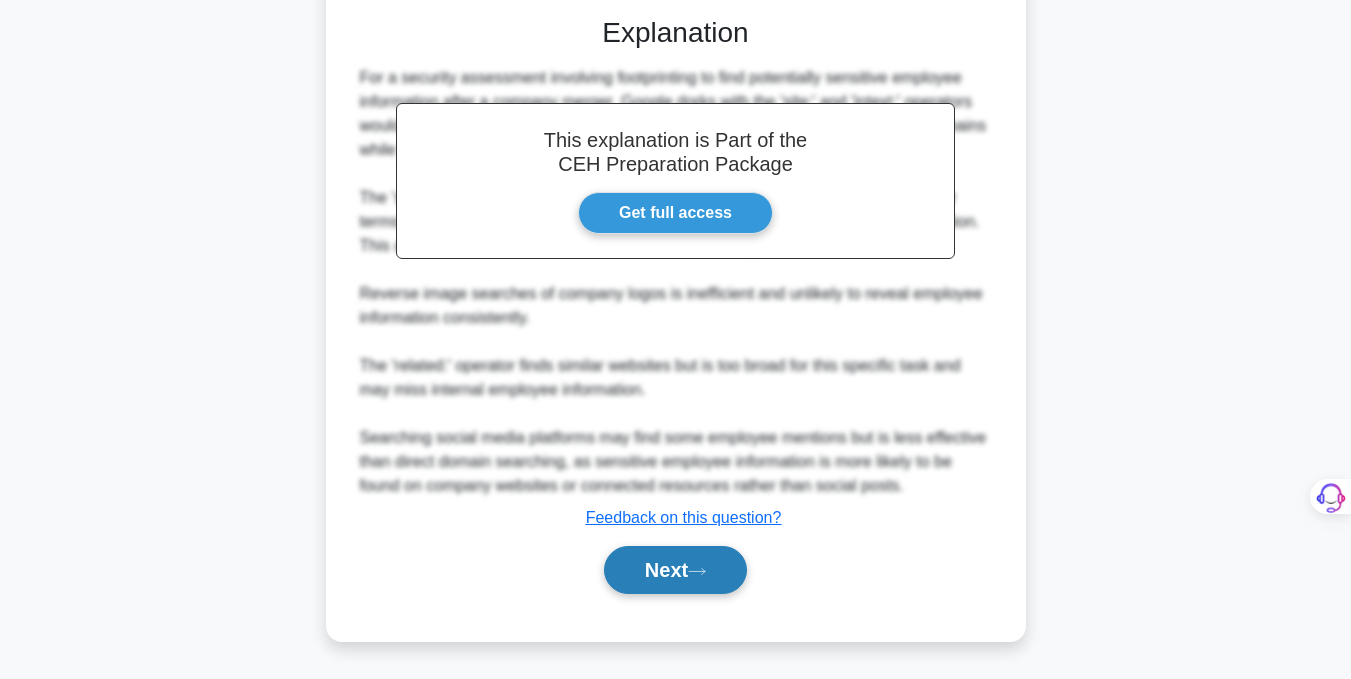 click on "Next" at bounding box center (675, 570) 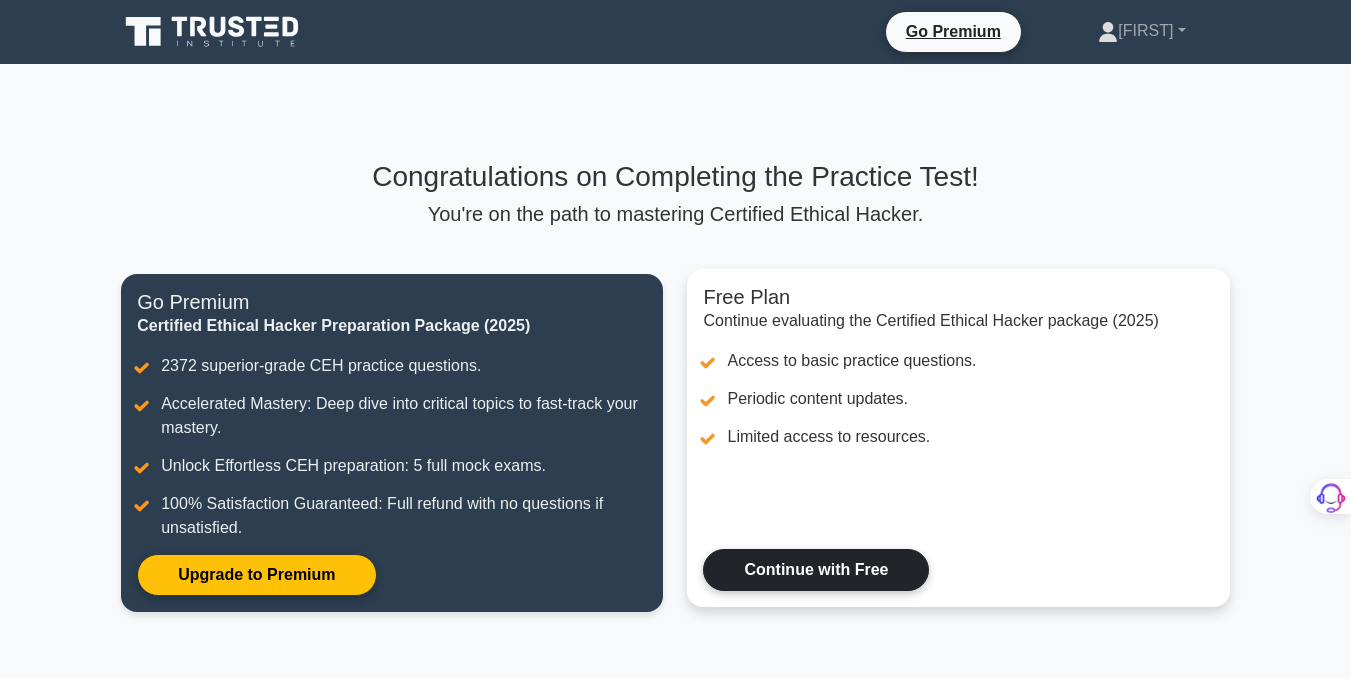 scroll, scrollTop: 0, scrollLeft: 0, axis: both 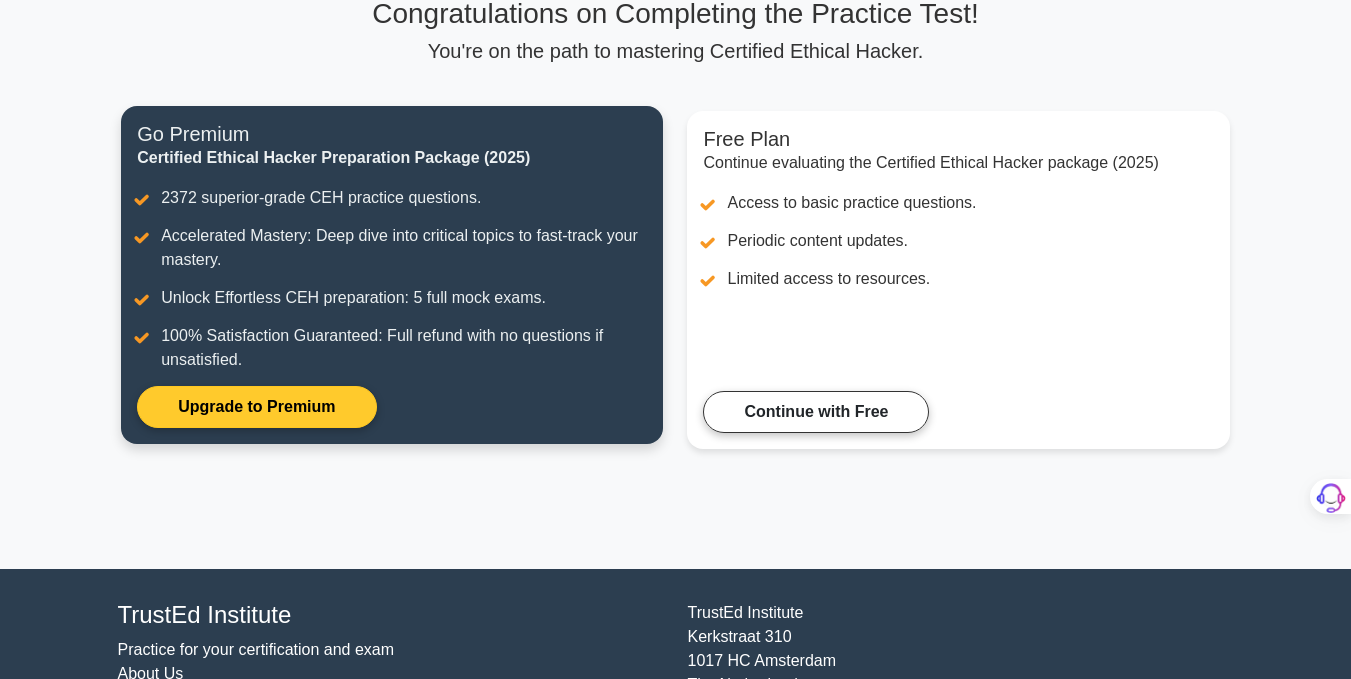 click on "Upgrade to Premium" 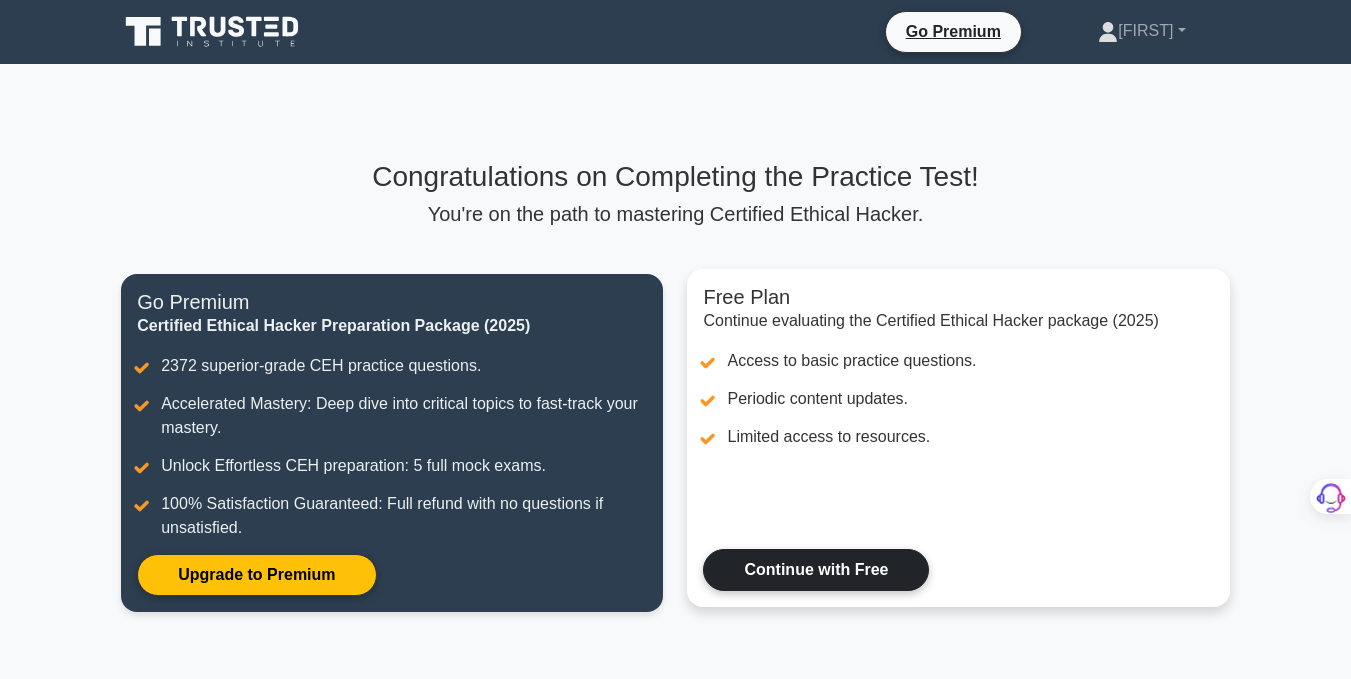 click on "Continue with Free" 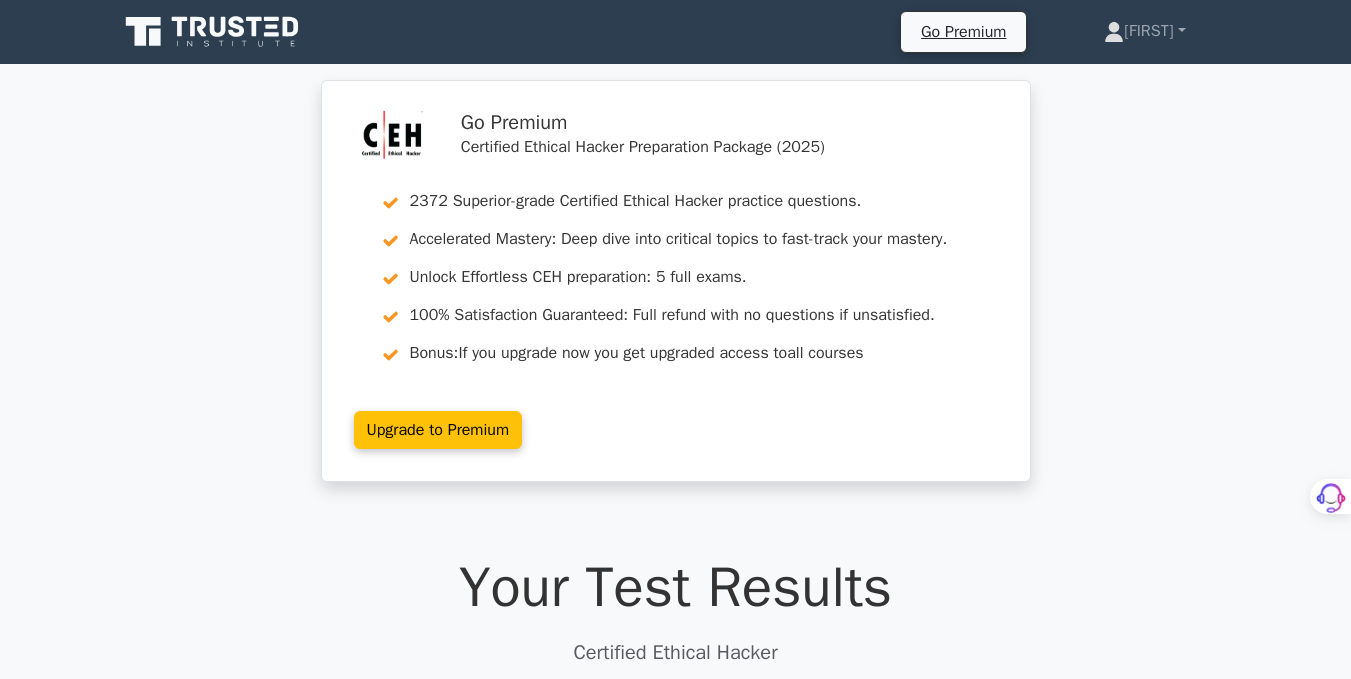 scroll, scrollTop: 0, scrollLeft: 0, axis: both 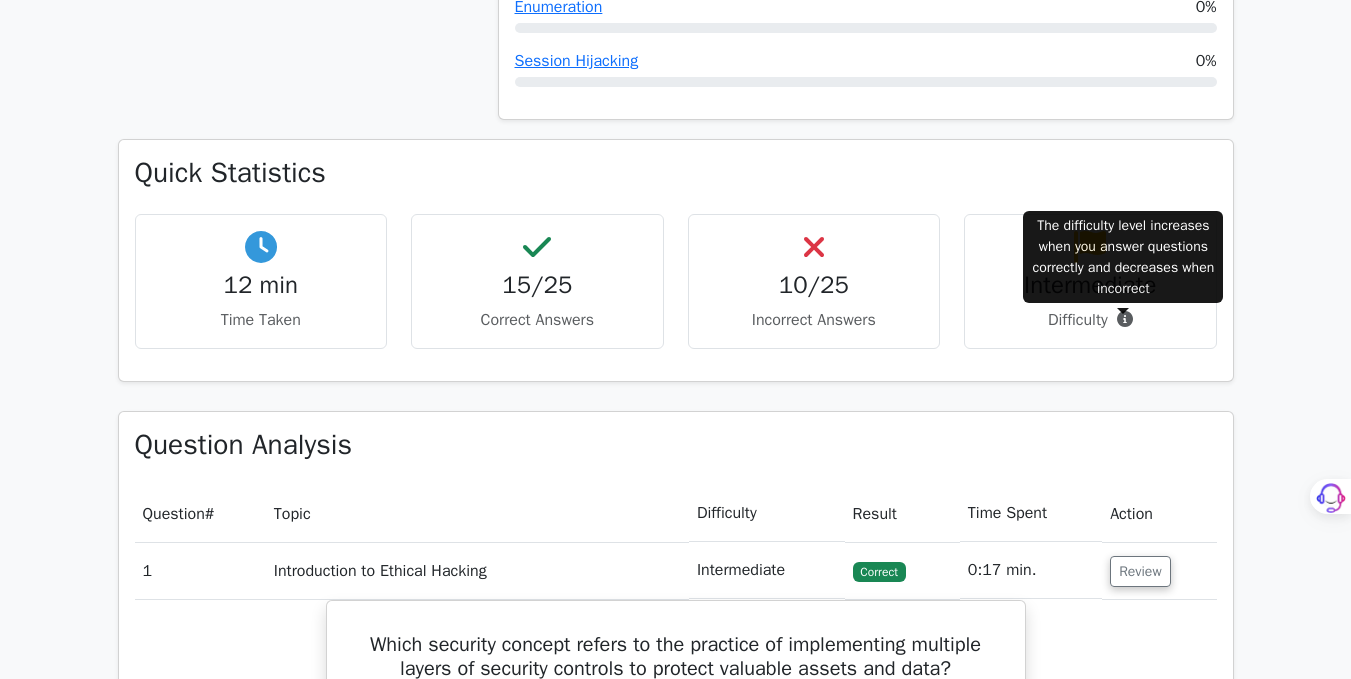 click at bounding box center [1125, 319] 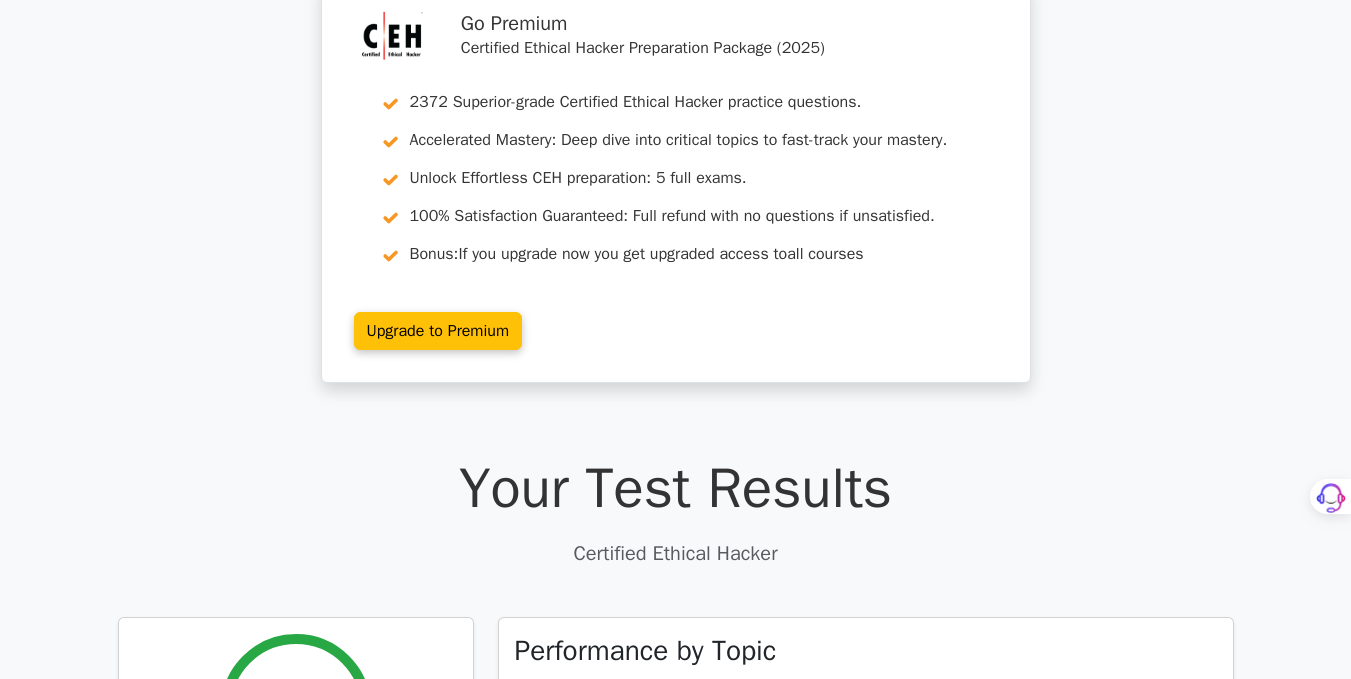 scroll, scrollTop: 0, scrollLeft: 0, axis: both 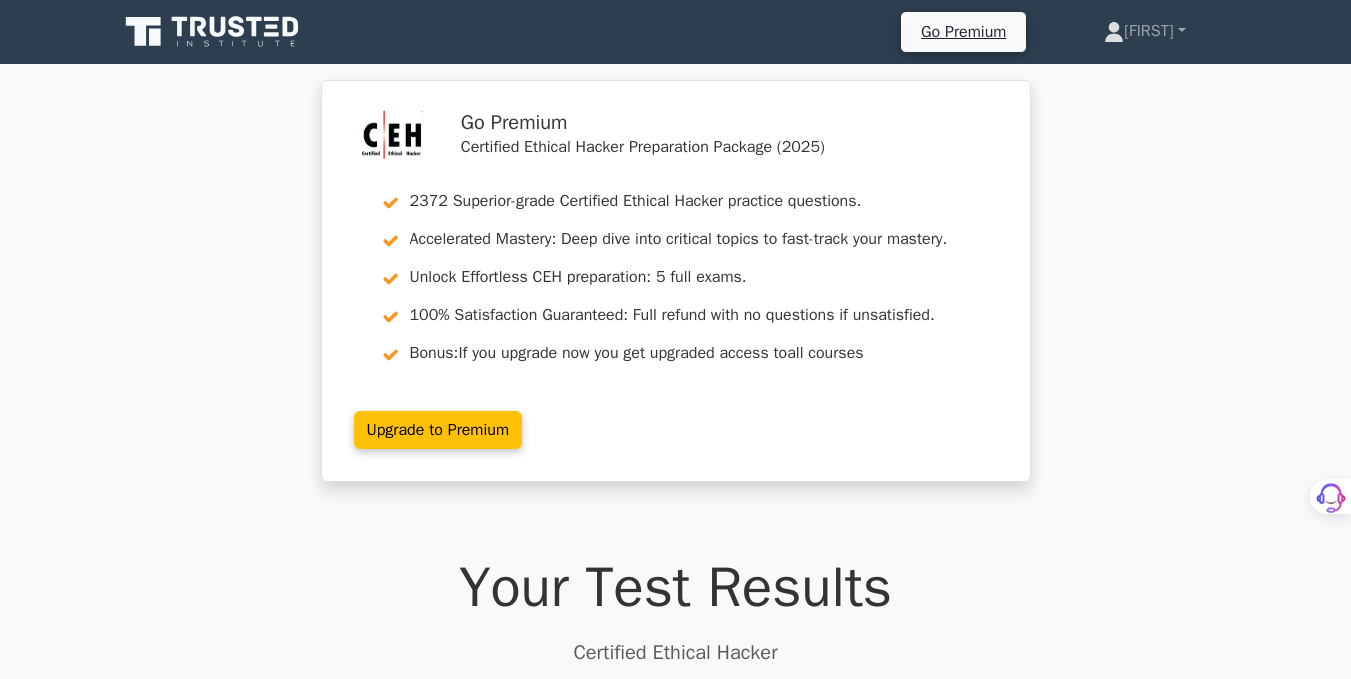 click on "Go Premium
Certified Ethical Hacker Preparation Package (2025)
2372 Superior-grade  Certified Ethical Hacker practice questions.
Accelerated Mastery: Deep dive into critical topics to fast-track your mastery.
Unlock Effortless CEH preparation: 5 full exams.
100% Satisfaction Guaranteed: Full refund with no questions if unsatisfied.
Bonus:  If you upgrade now you get upgraded access to  all courses" at bounding box center [675, 293] 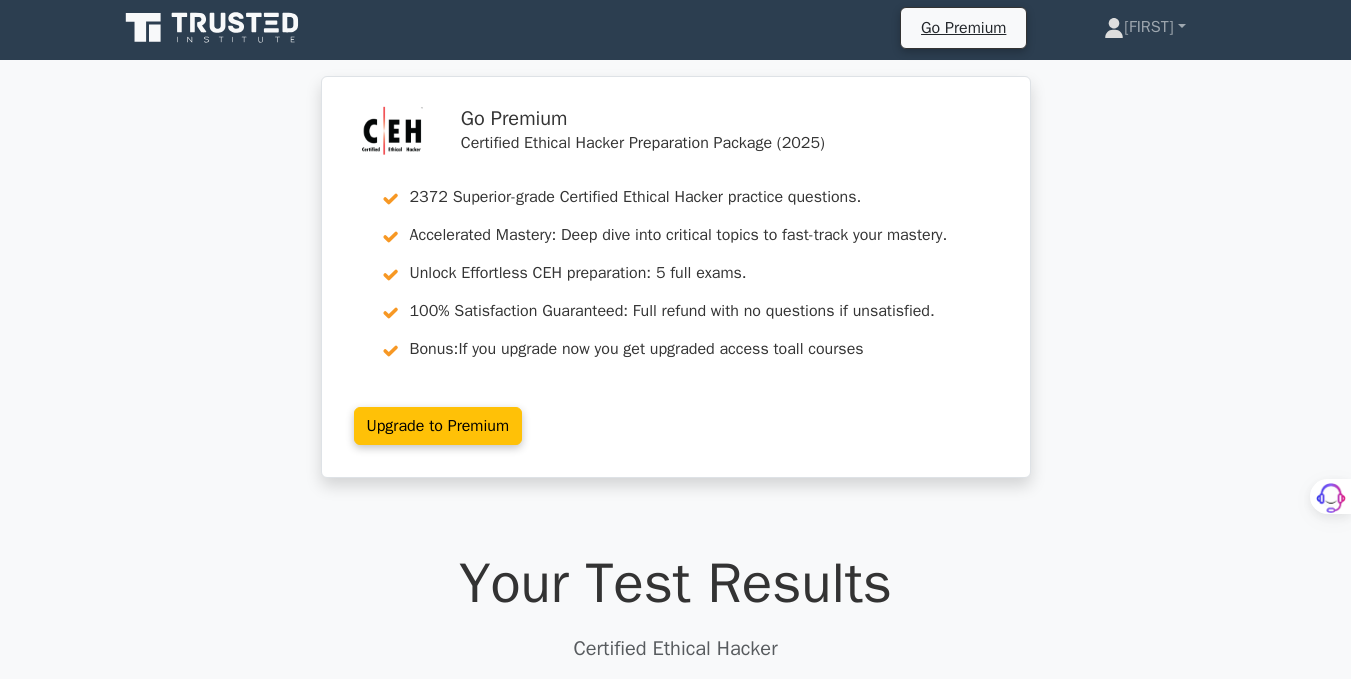 scroll, scrollTop: 0, scrollLeft: 0, axis: both 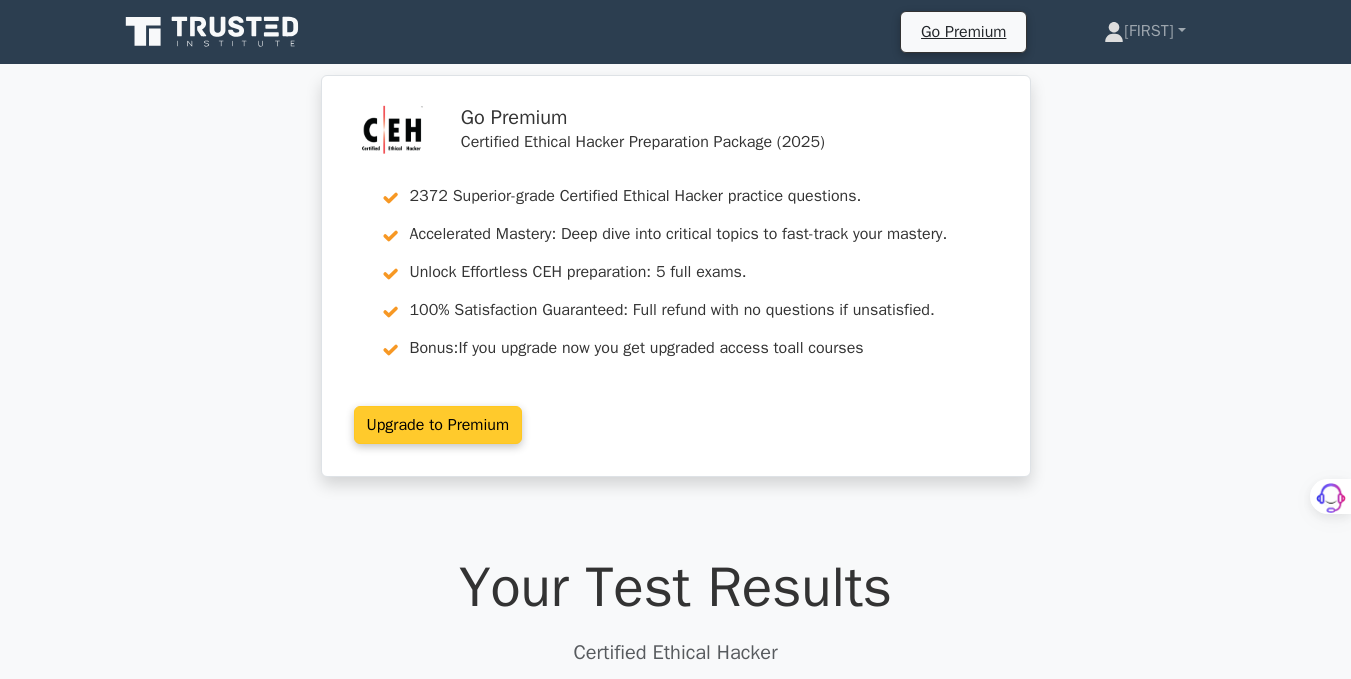 click on "Upgrade to Premium" at bounding box center [438, 425] 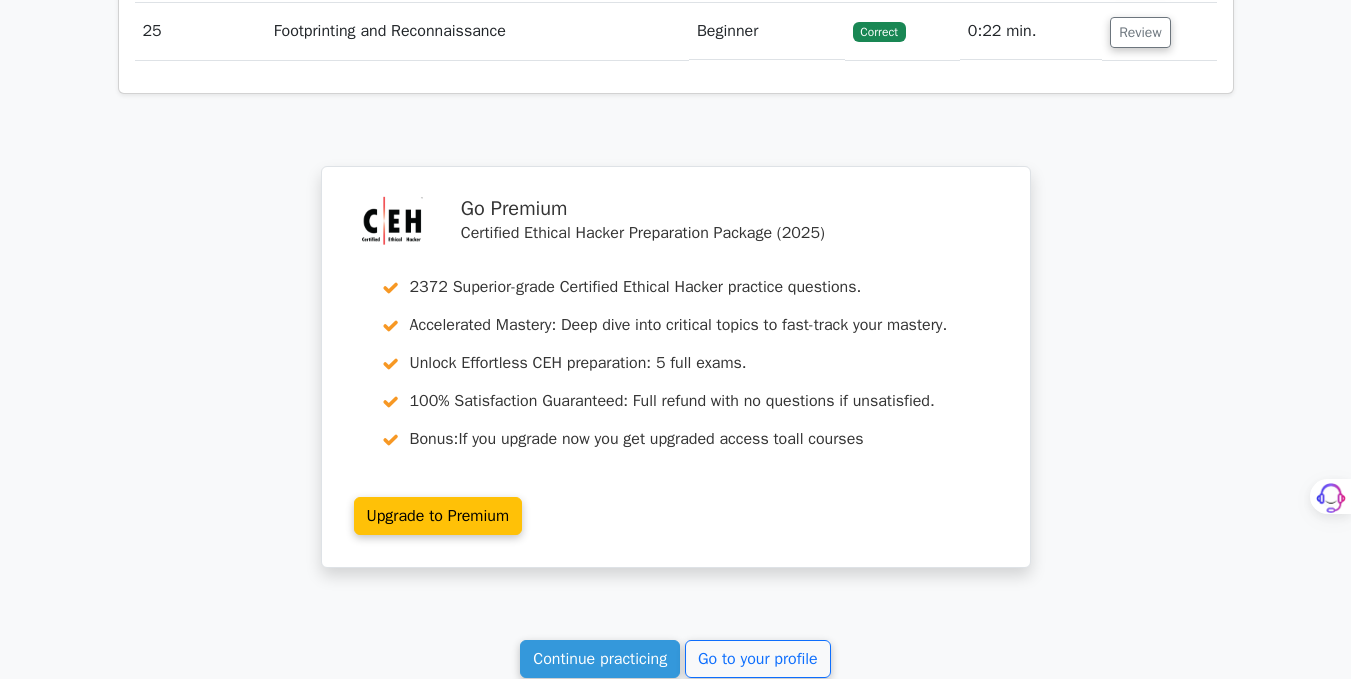 scroll, scrollTop: 4598, scrollLeft: 0, axis: vertical 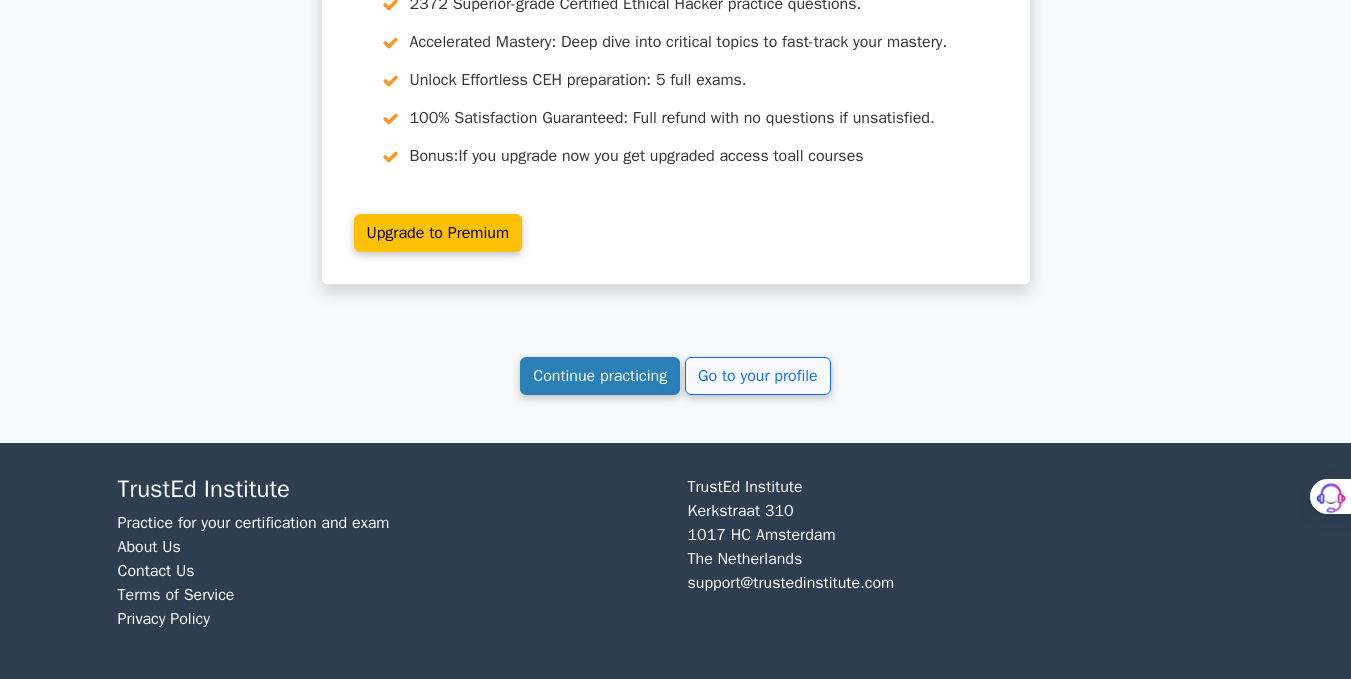 click on "Continue practicing" at bounding box center [600, 376] 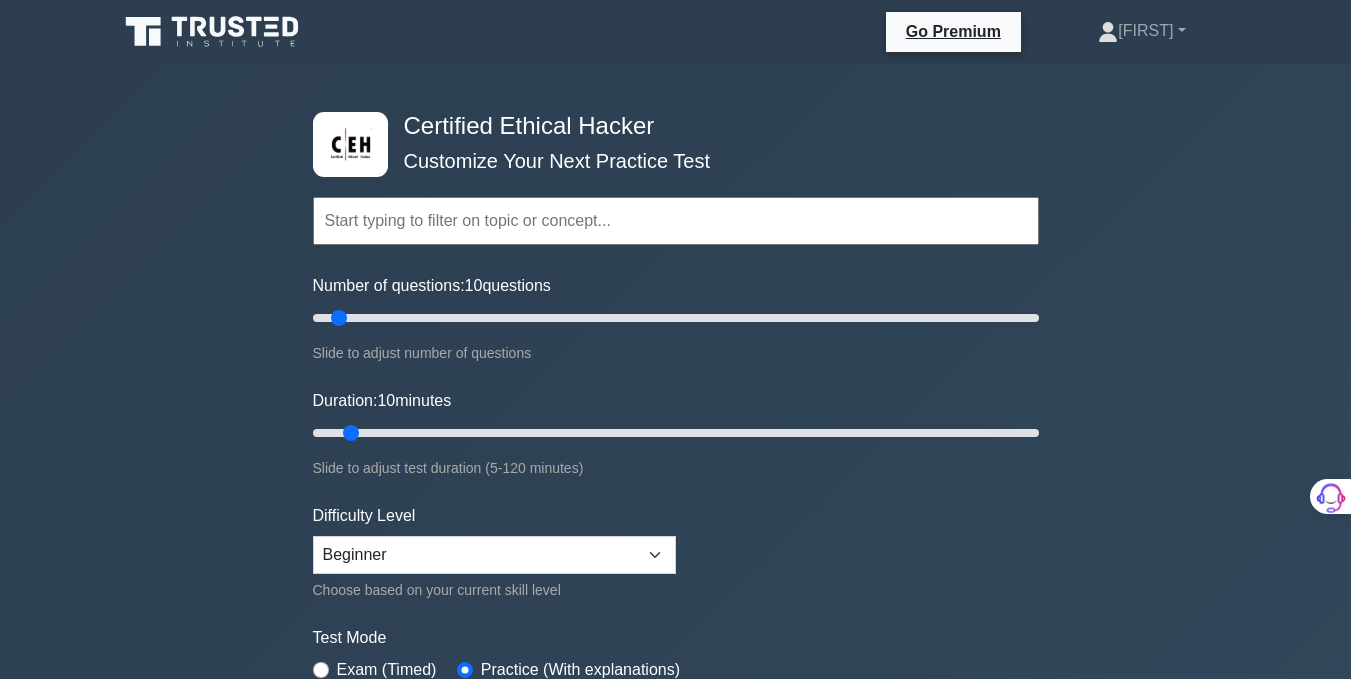scroll, scrollTop: 0, scrollLeft: 0, axis: both 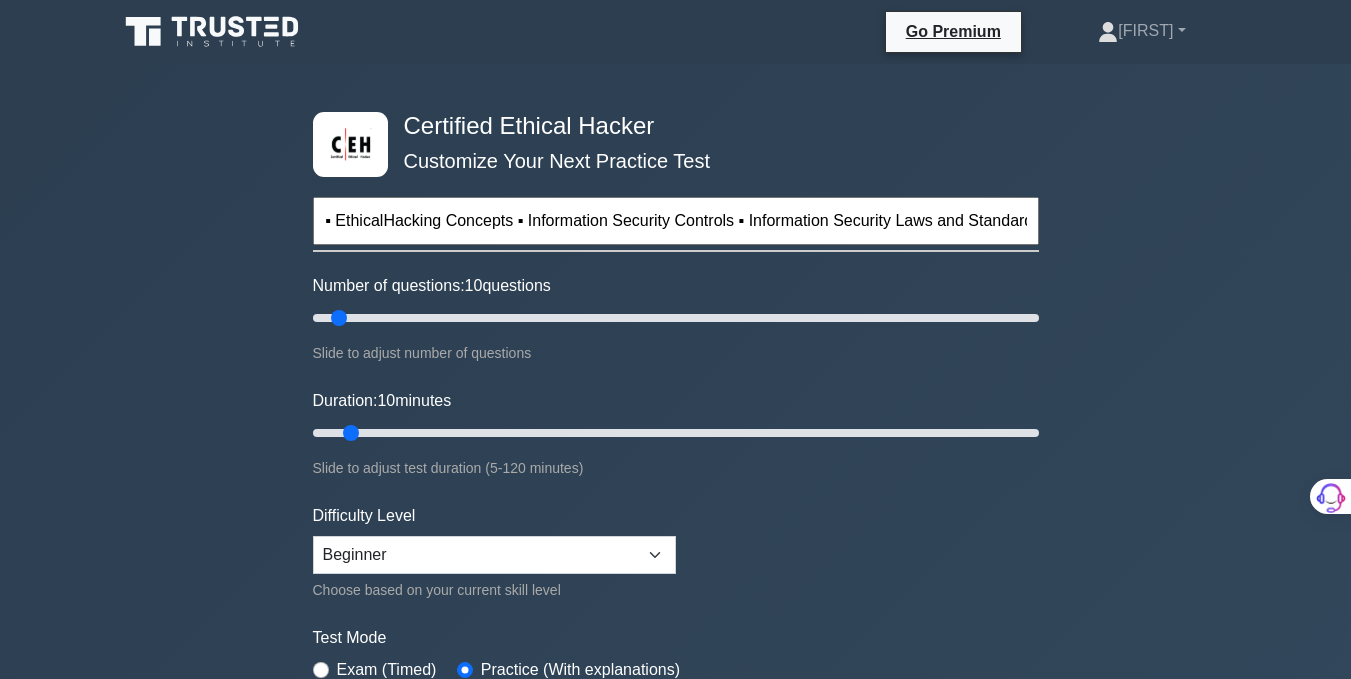 type on "Information Security Overview ▪ Hacking Methodologies and Frameworks ▪ Hacking Concepts ▪ EthicalHacking Concepts ▪ Information Security Controls ▪ Information Security Laws and Standards" 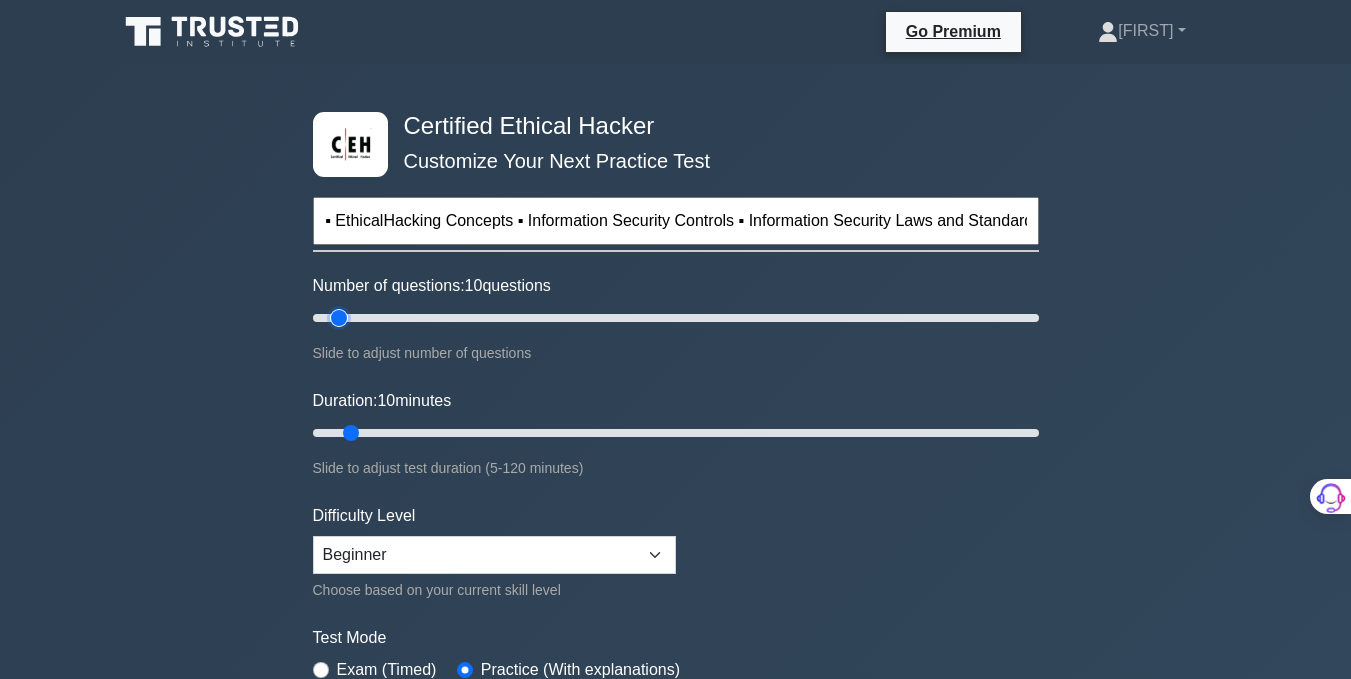 scroll, scrollTop: 0, scrollLeft: 0, axis: both 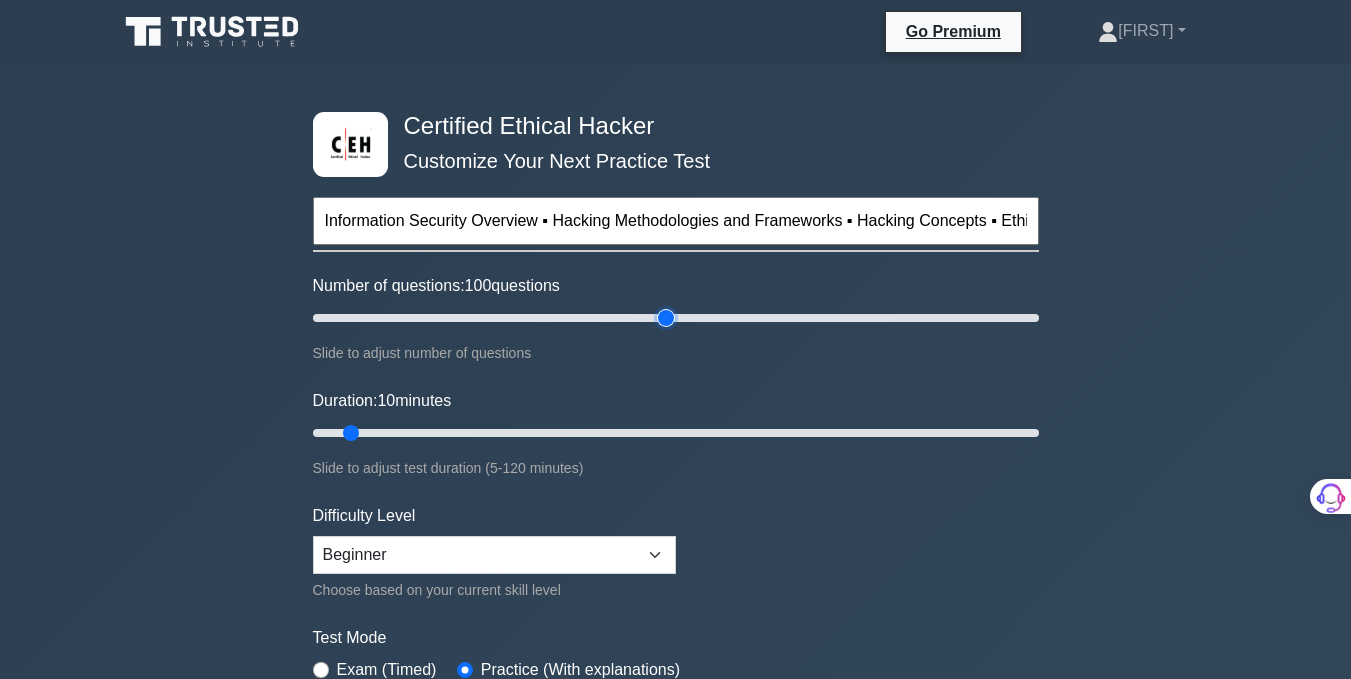 drag, startPoint x: 337, startPoint y: 312, endPoint x: 661, endPoint y: 334, distance: 324.74606 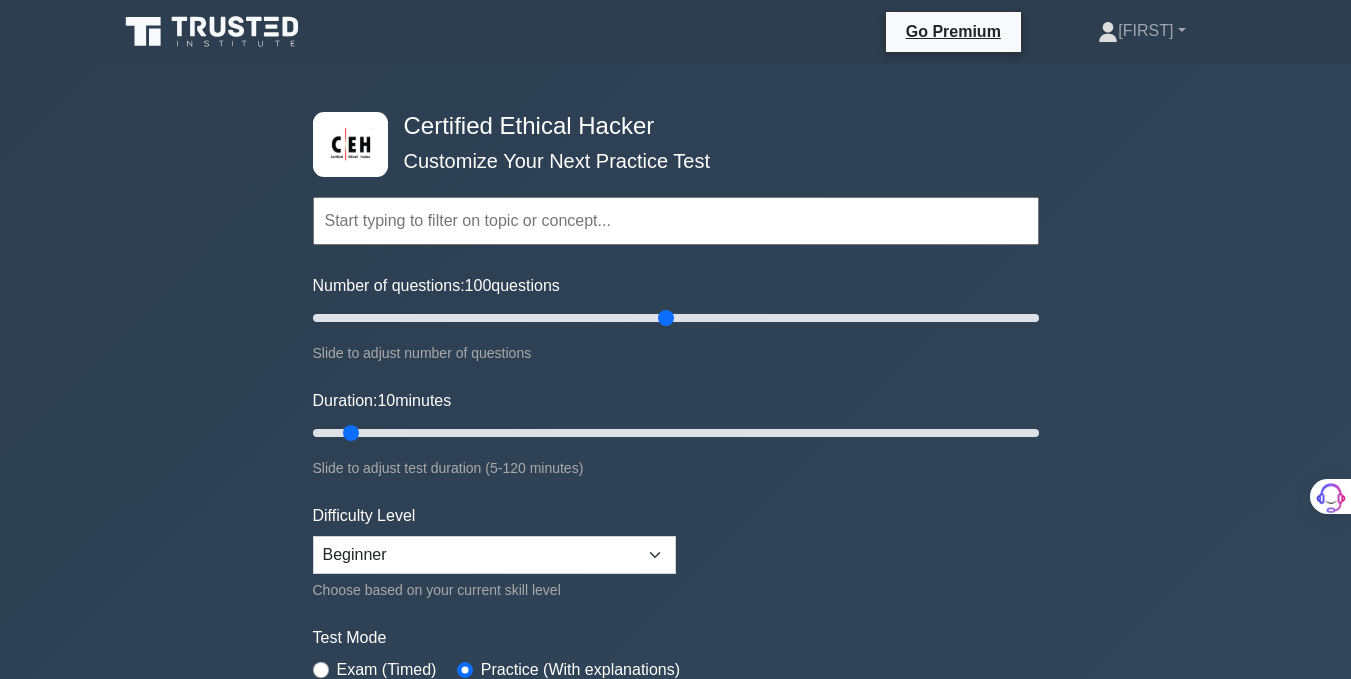 click at bounding box center (676, 221) 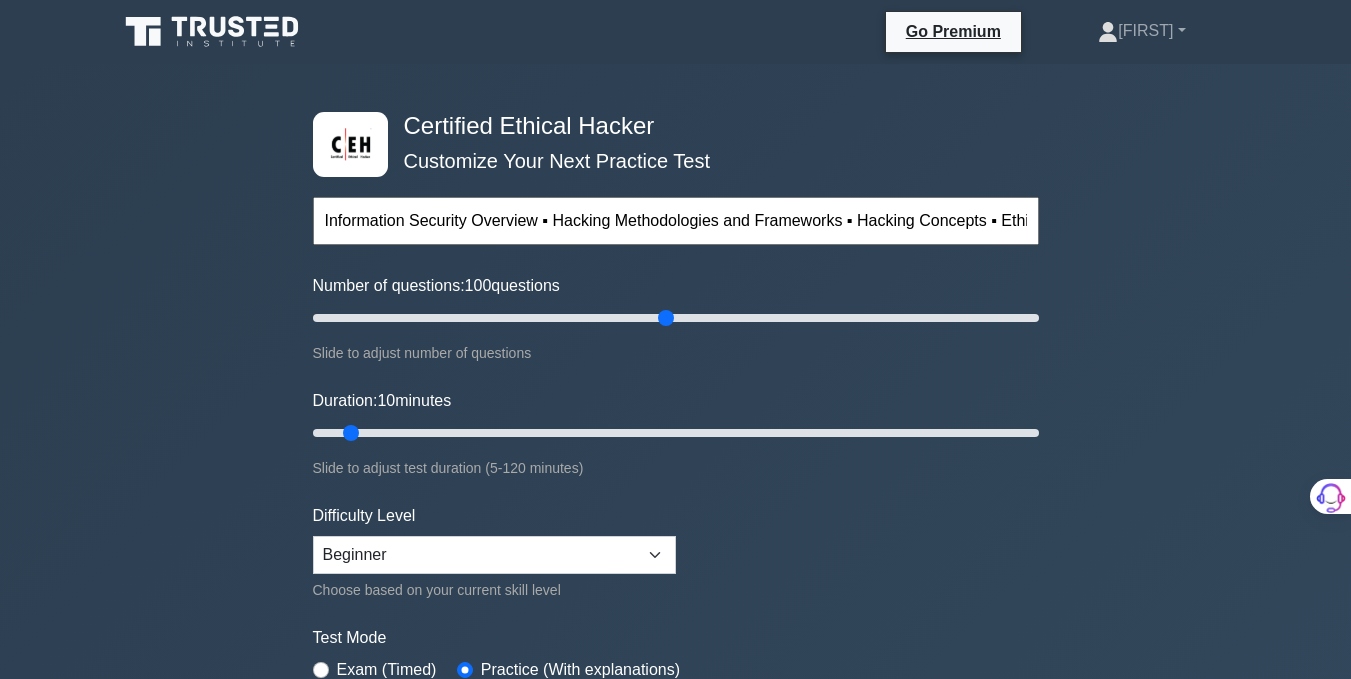 scroll, scrollTop: 0, scrollLeft: 666, axis: horizontal 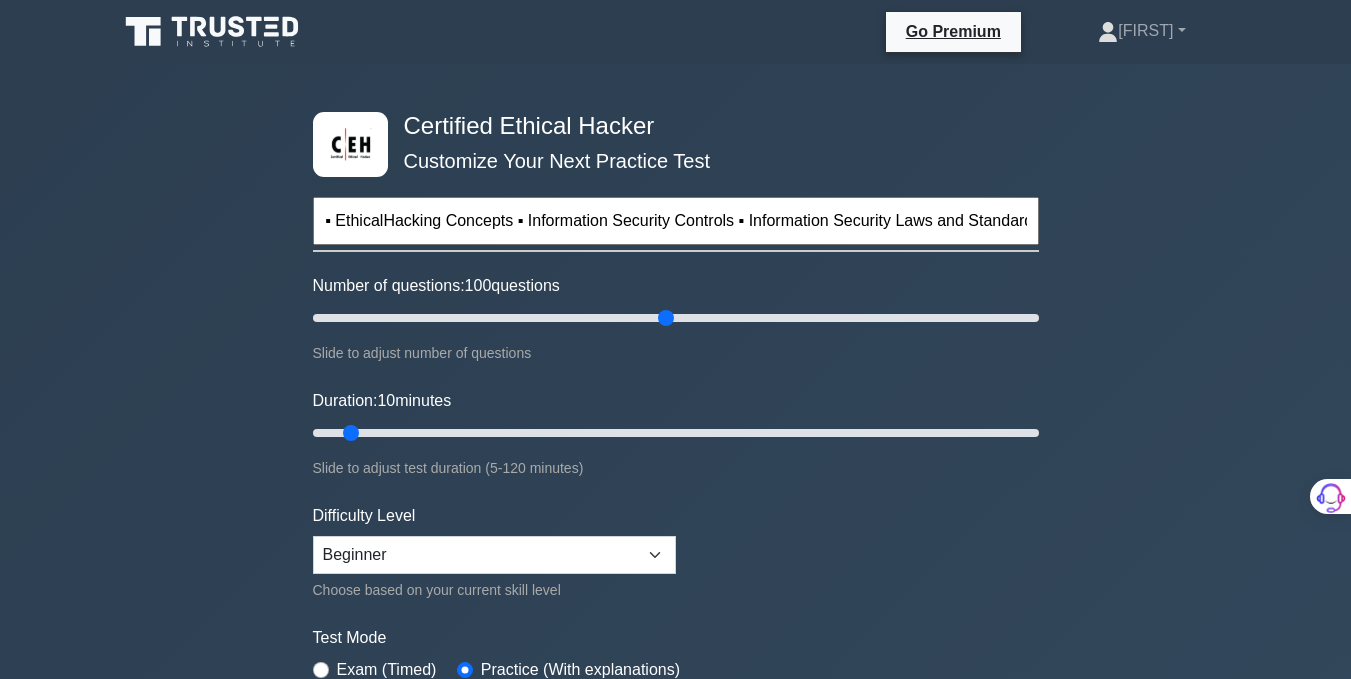 type on "Information Security Overview ▪ Hacking Methodologies and Frameworks ▪ Hacking Concepts ▪ EthicalHacking Concepts ▪ Information Security Controls ▪ Information Security Laws and Standards" 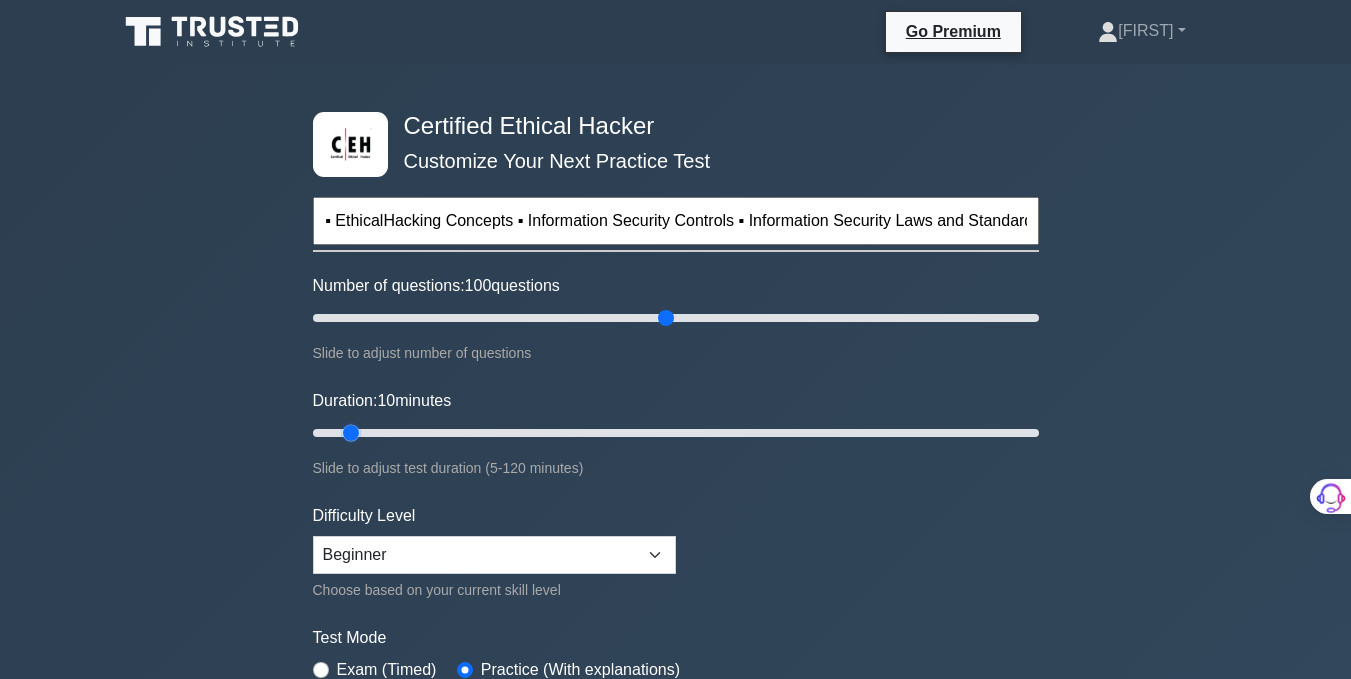 scroll, scrollTop: 0, scrollLeft: 0, axis: both 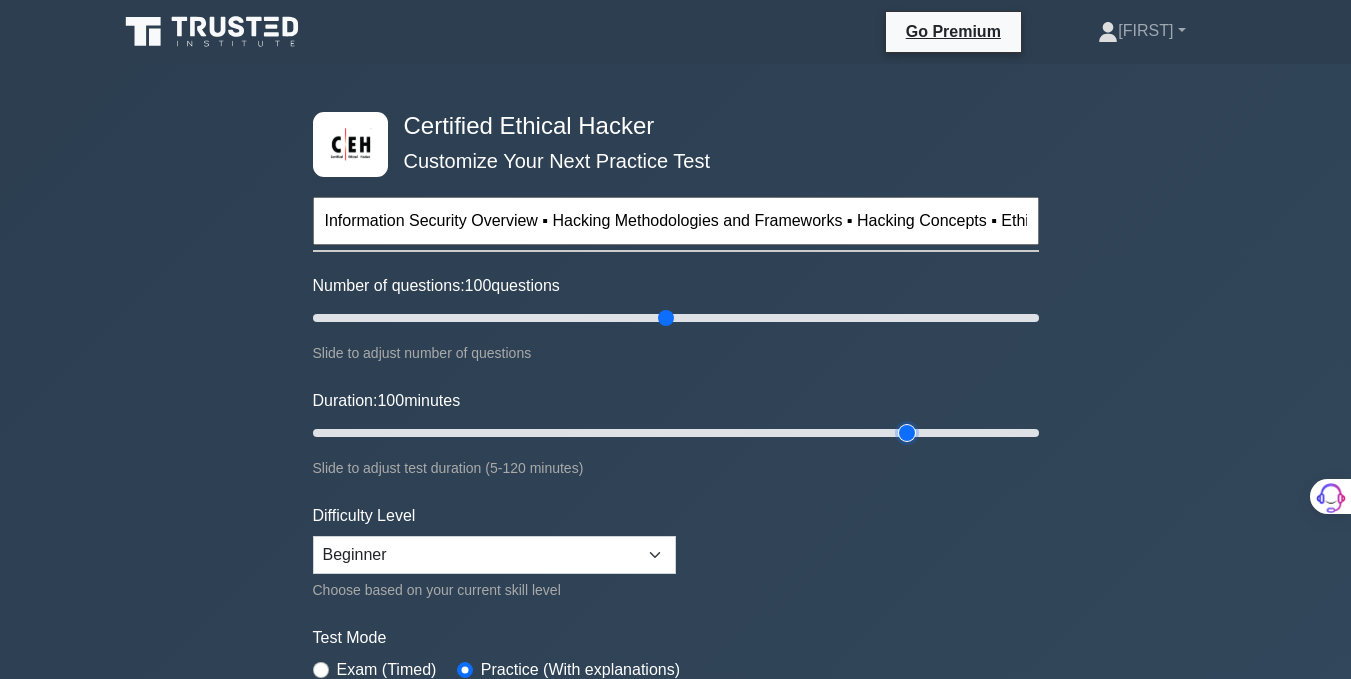 drag, startPoint x: 348, startPoint y: 425, endPoint x: 913, endPoint y: 457, distance: 565.90546 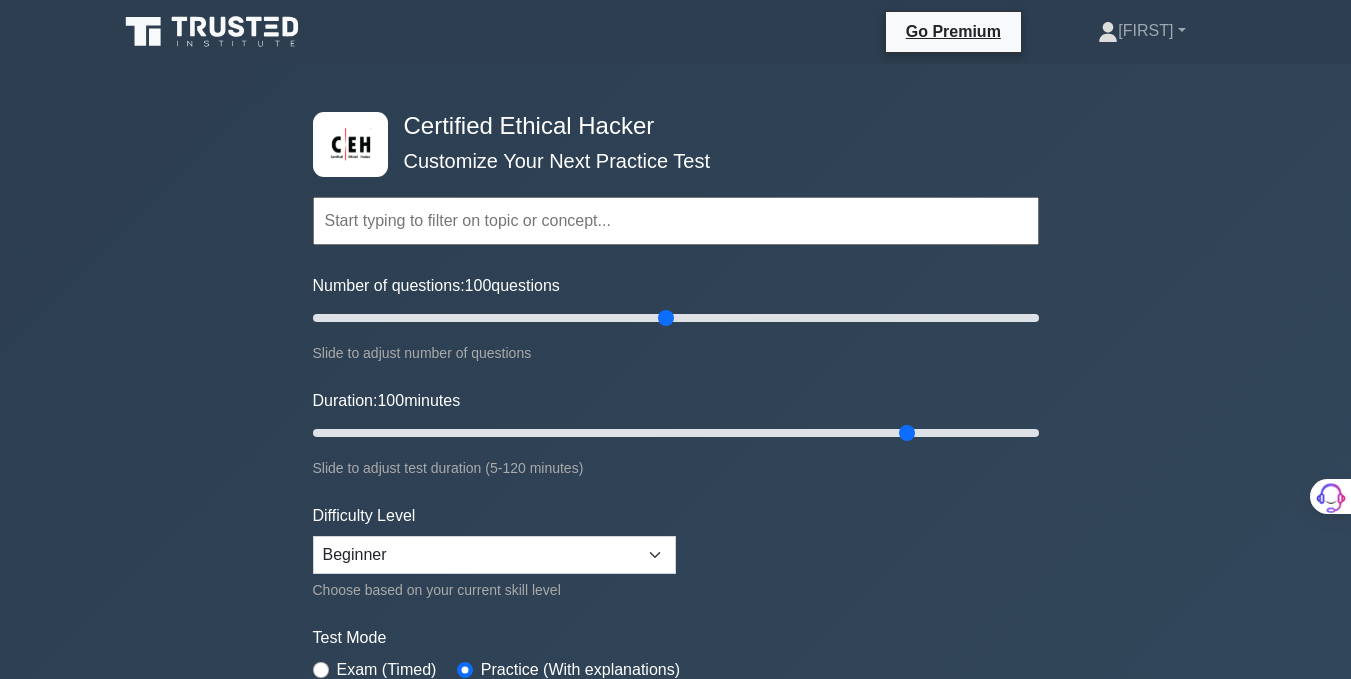click at bounding box center [676, 221] 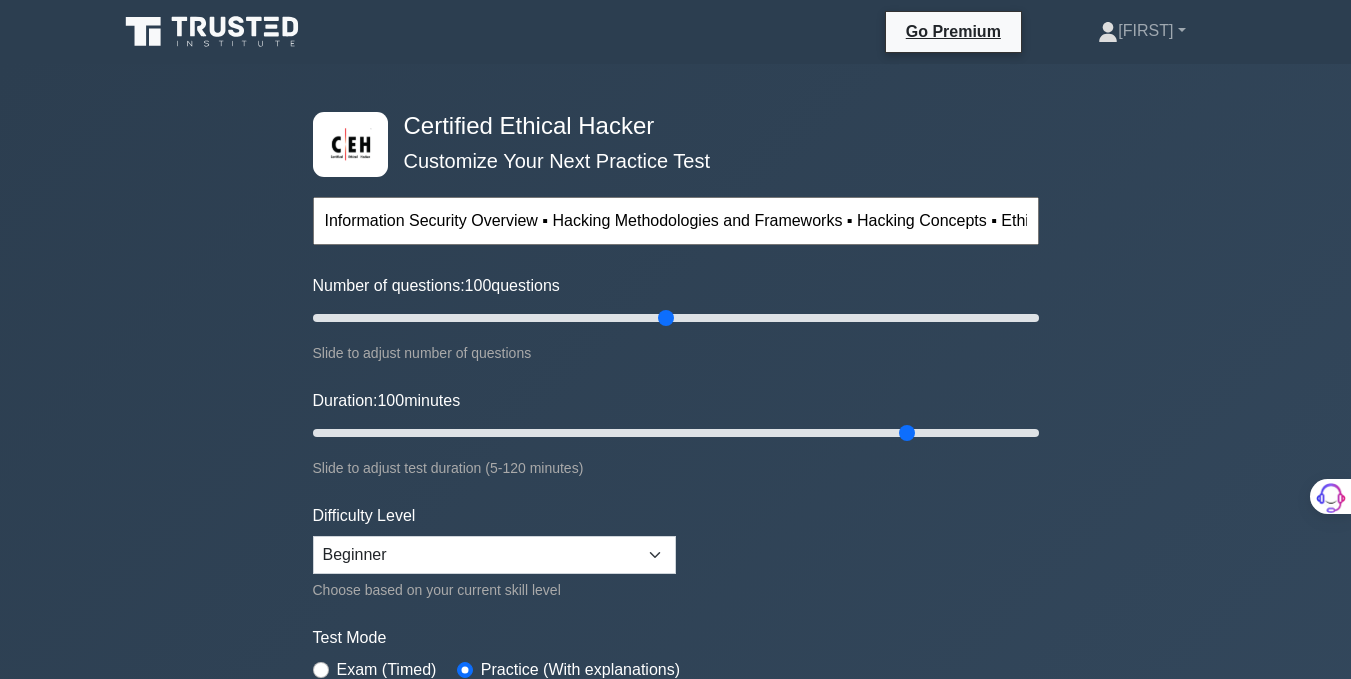 scroll, scrollTop: 0, scrollLeft: 666, axis: horizontal 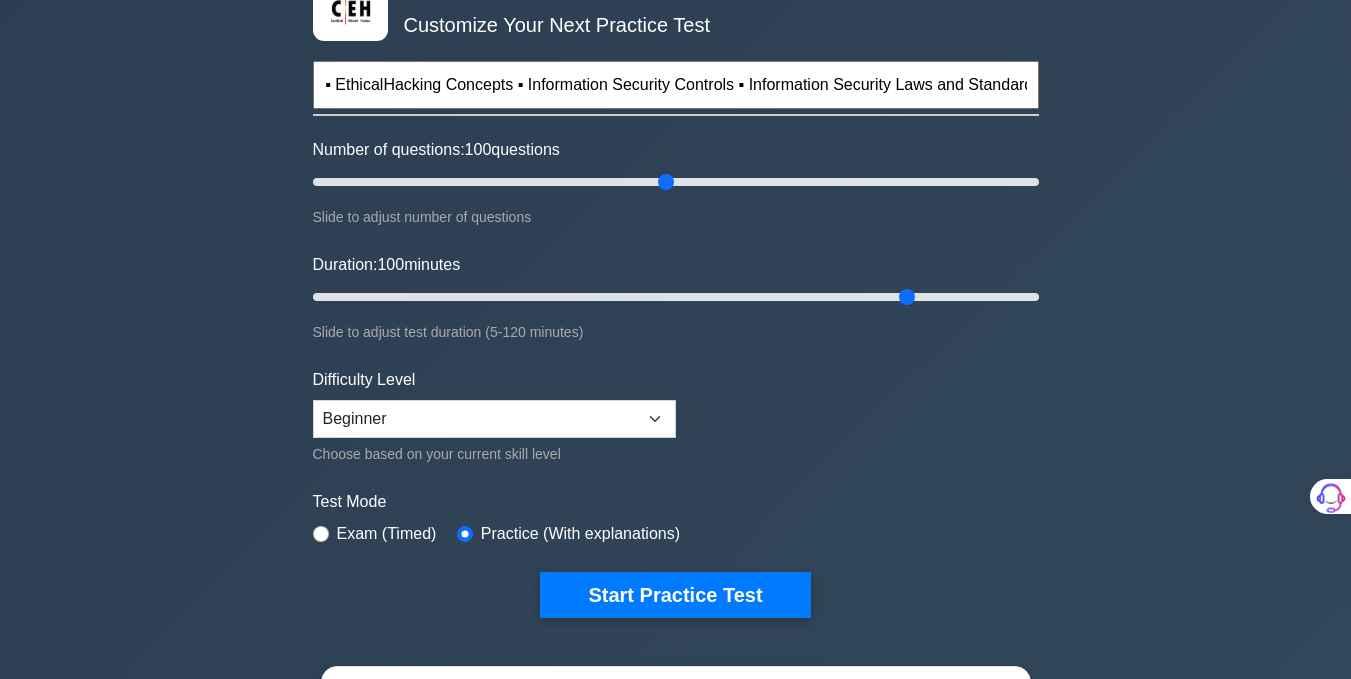 type on "Information Security Overview ▪ Hacking Methodologies and Frameworks ▪ Hacking Concepts ▪ EthicalHacking Concepts ▪ Information Security Controls ▪ Information Security Laws and Standards" 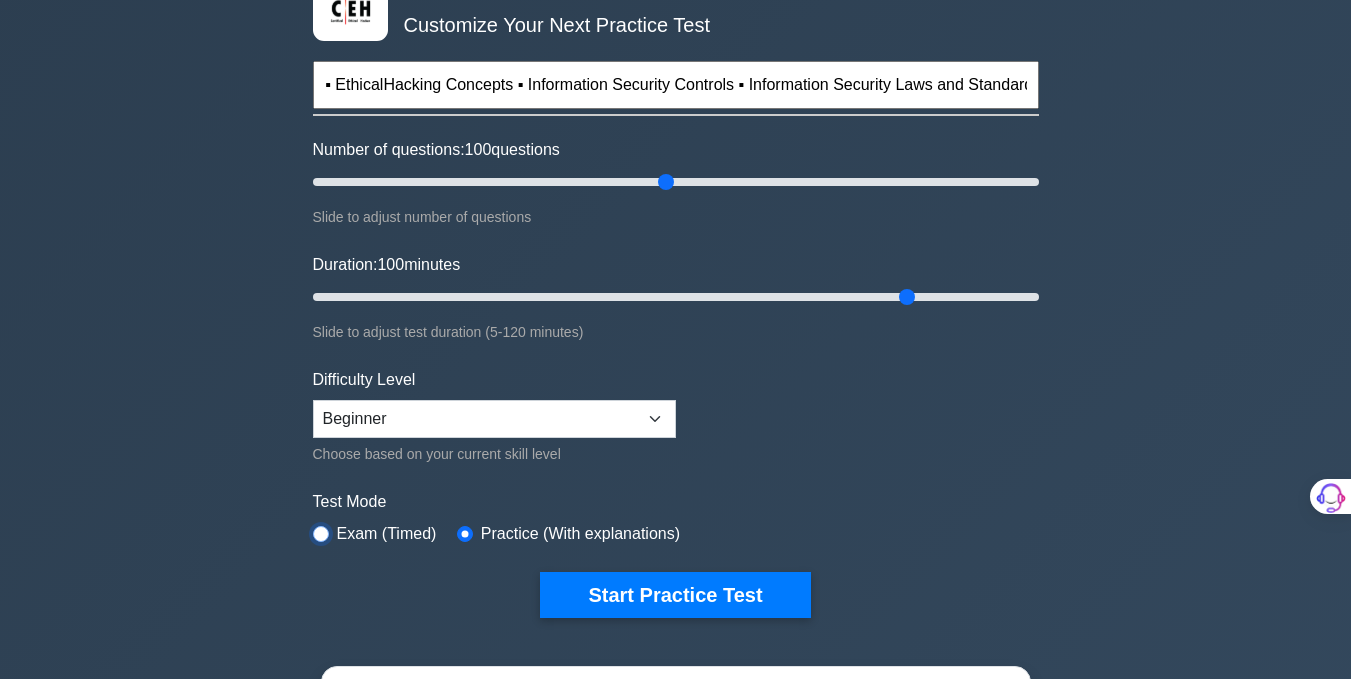 scroll, scrollTop: 0, scrollLeft: 0, axis: both 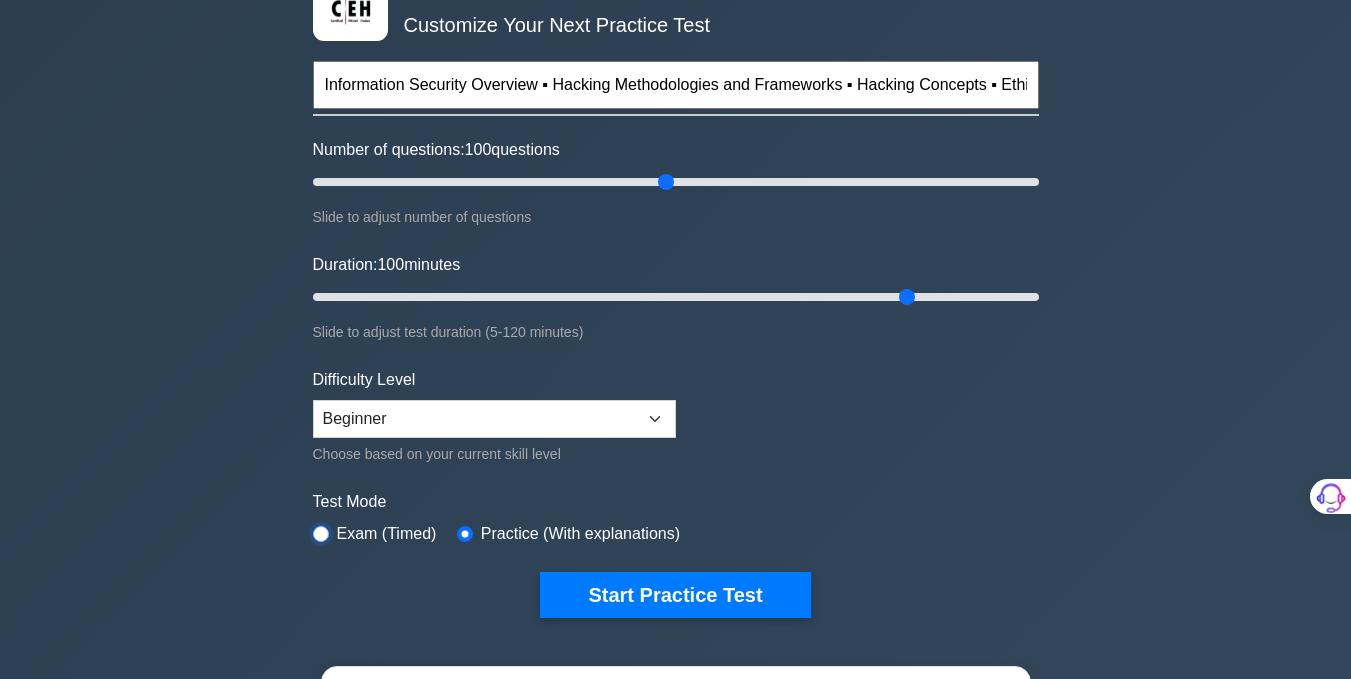 click at bounding box center [321, 534] 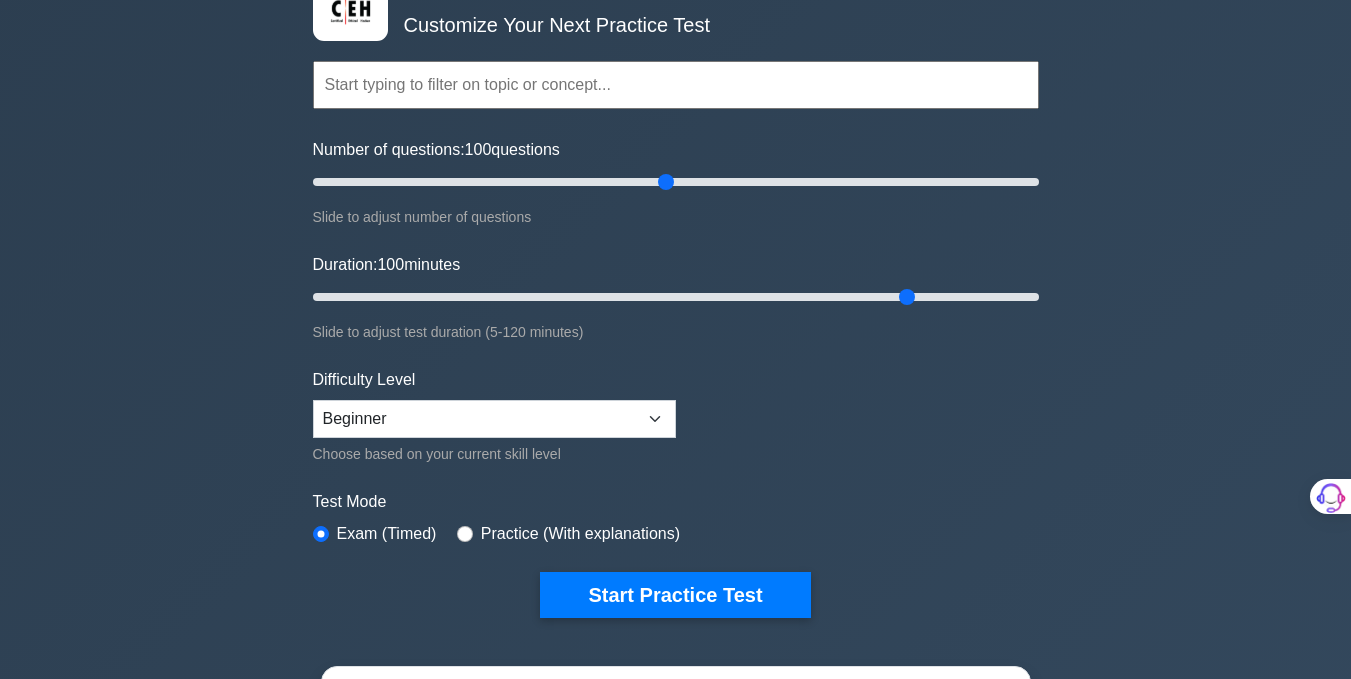 click at bounding box center (676, 85) 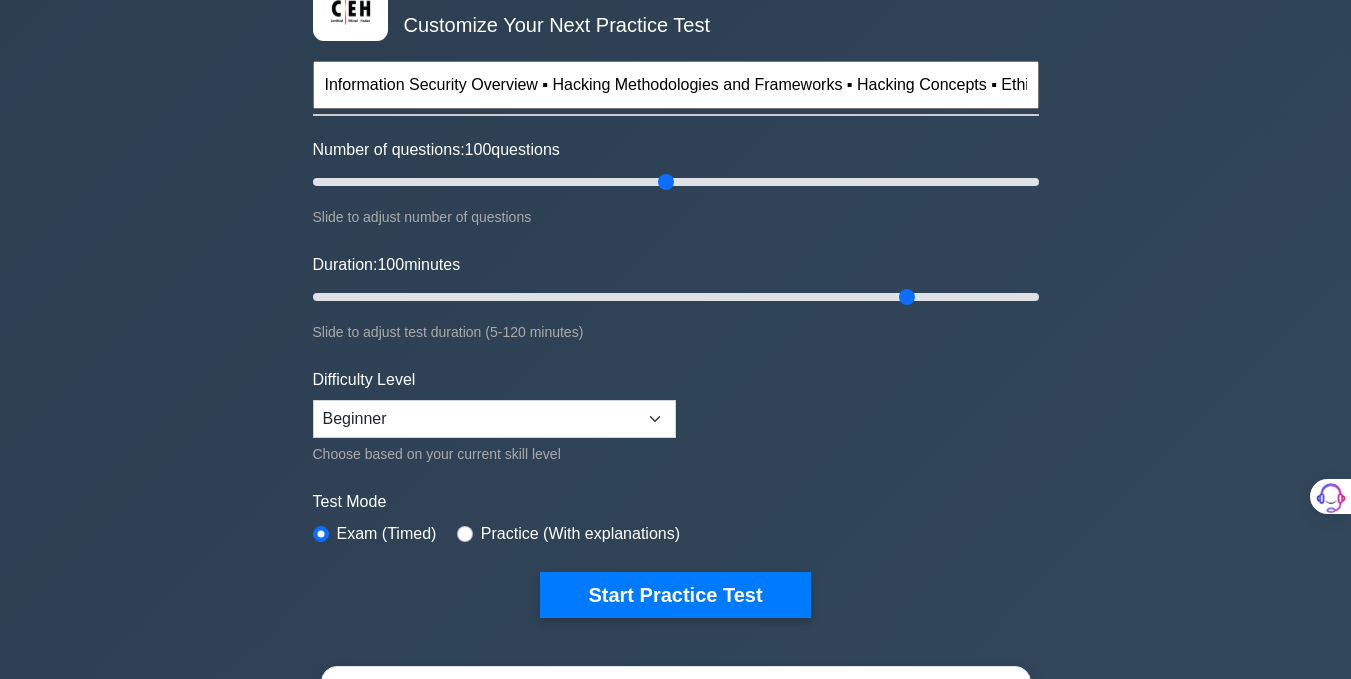 scroll, scrollTop: 0, scrollLeft: 666, axis: horizontal 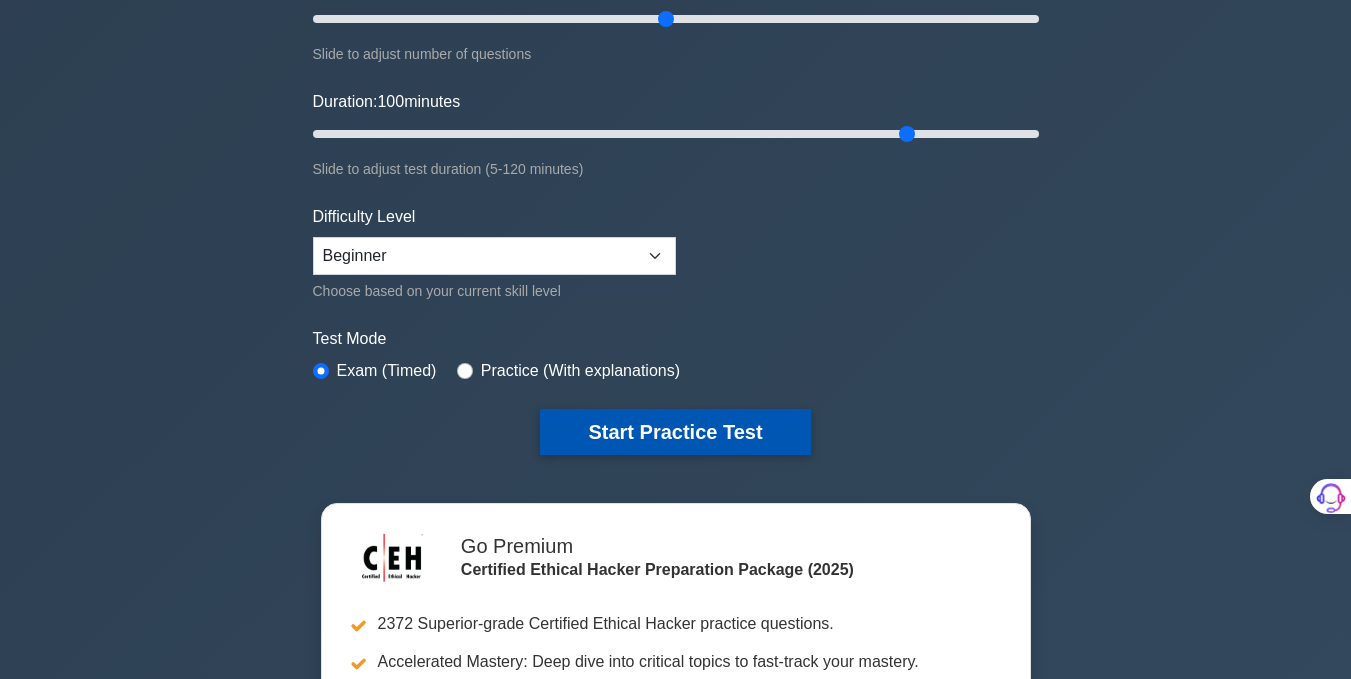 type on "Information Security Overview ▪ Hacking Methodologies and Frameworks ▪ Hacking Concepts ▪ EthicalHacking Concepts ▪ Information Security Controls ▪ Information Security Laws and Standards" 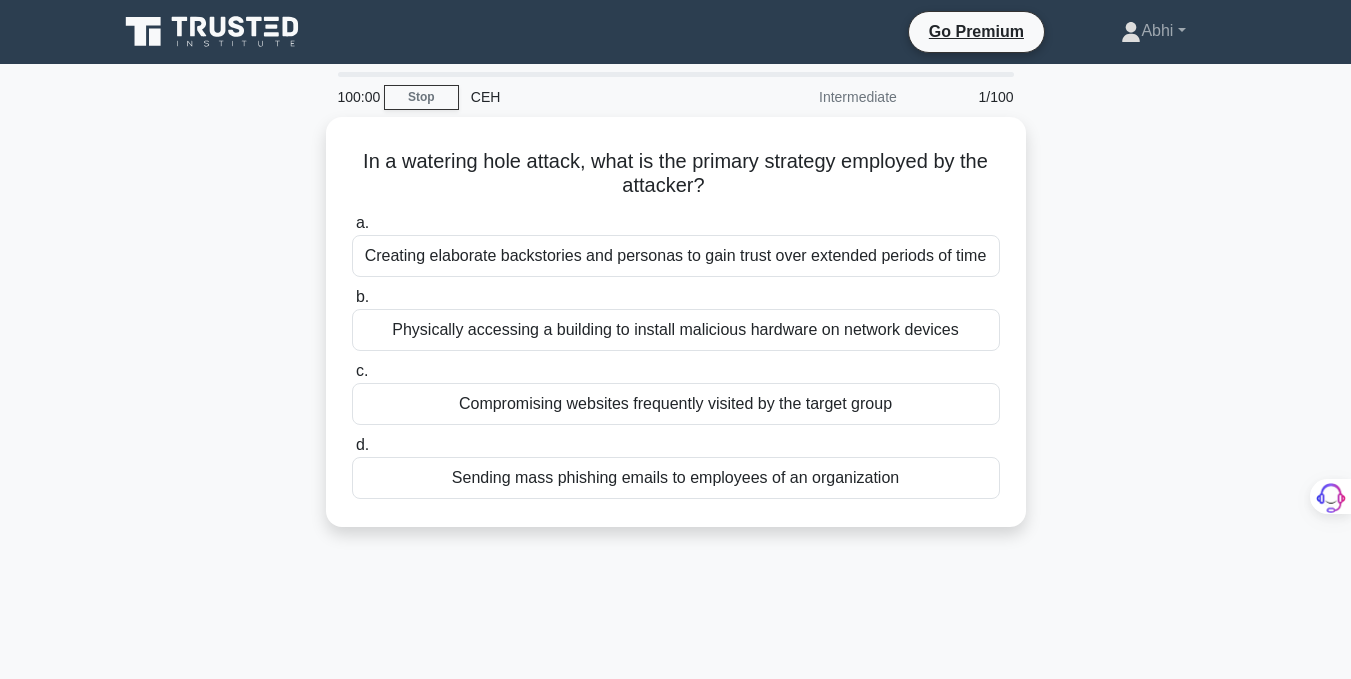 scroll, scrollTop: 0, scrollLeft: 0, axis: both 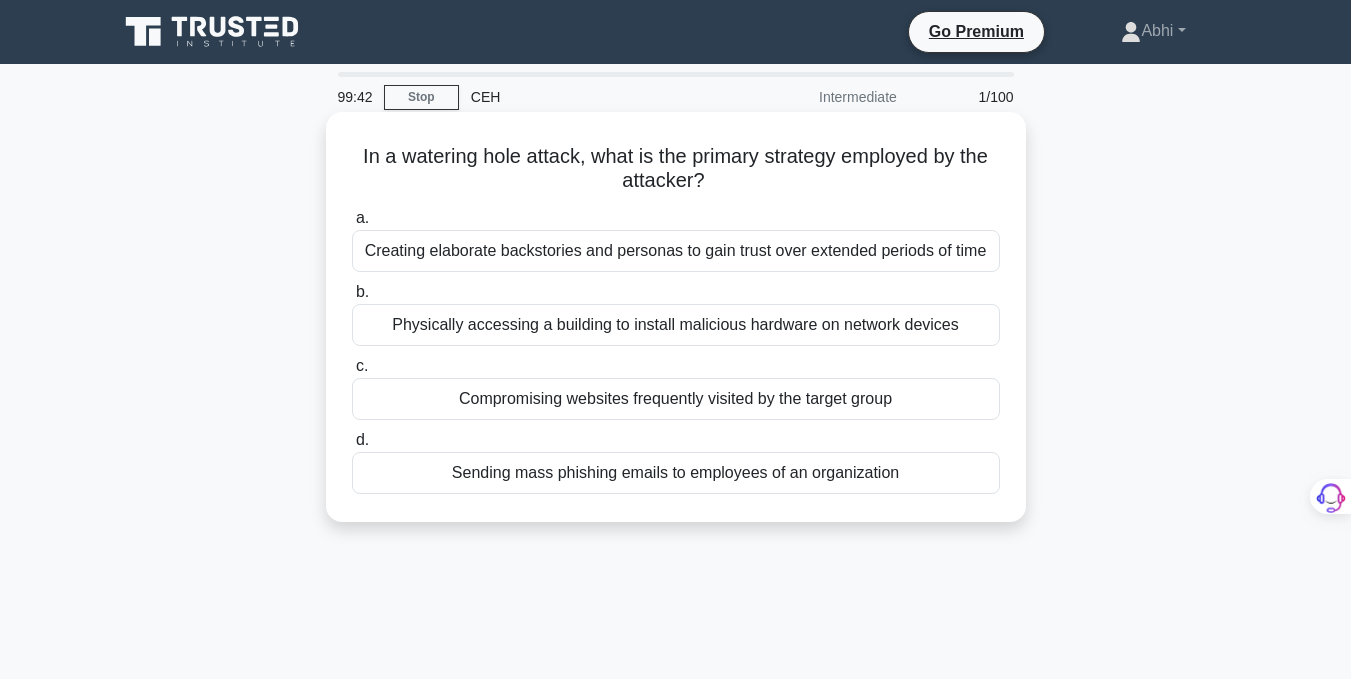 click on "Creating elaborate backstories and personas to gain trust over extended periods of time" at bounding box center (676, 251) 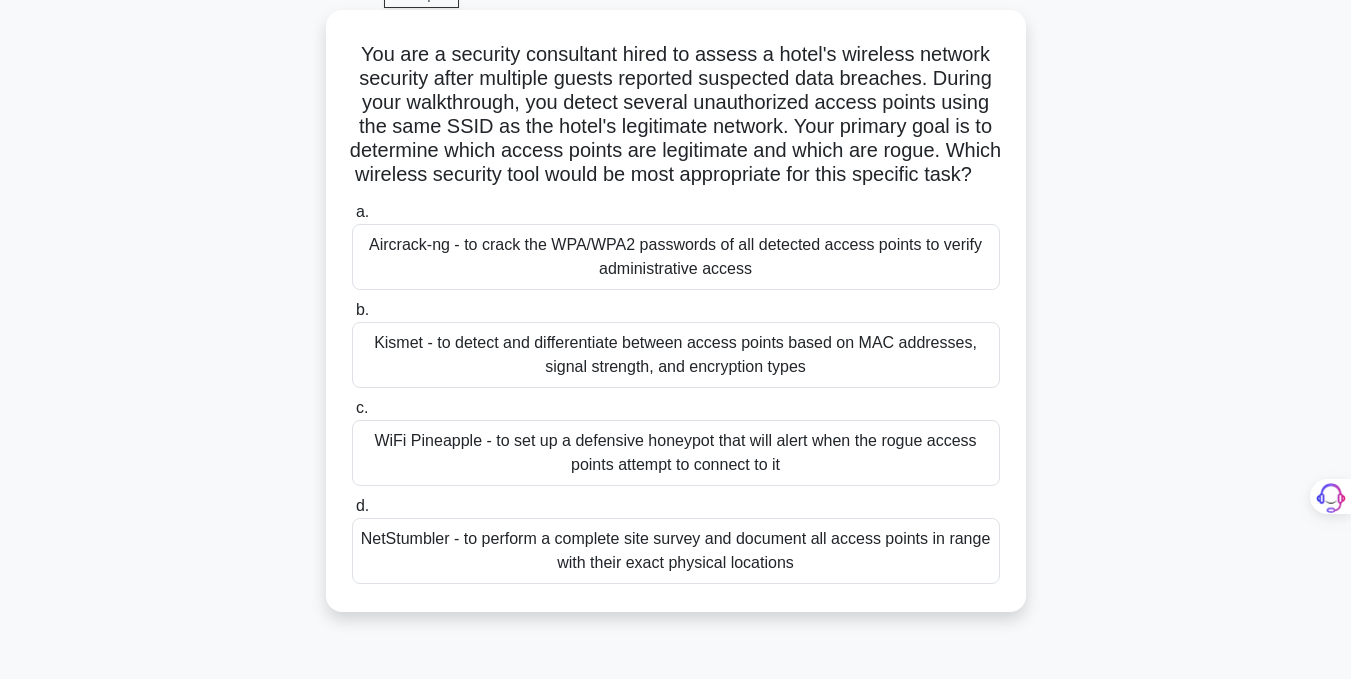 scroll, scrollTop: 109, scrollLeft: 0, axis: vertical 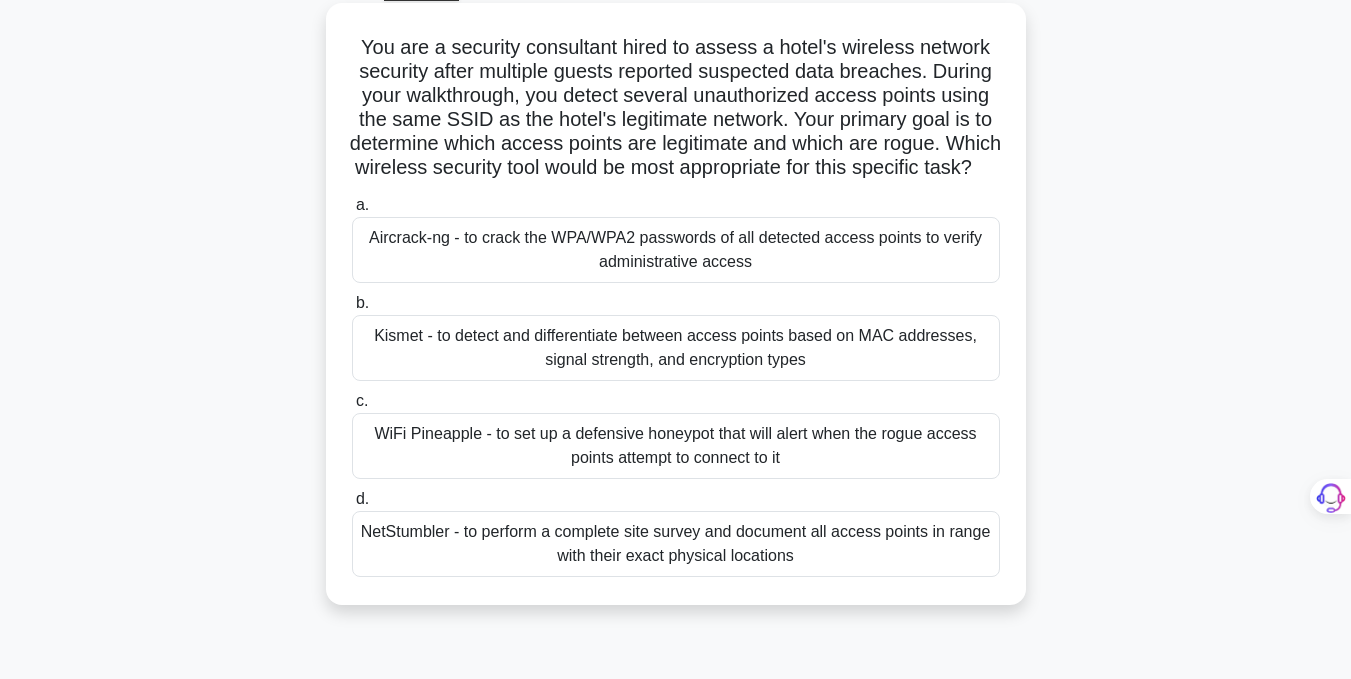 click on "WiFi Pineapple - to set up a defensive honeypot that will alert when the rogue access points attempt to connect to it" at bounding box center [676, 446] 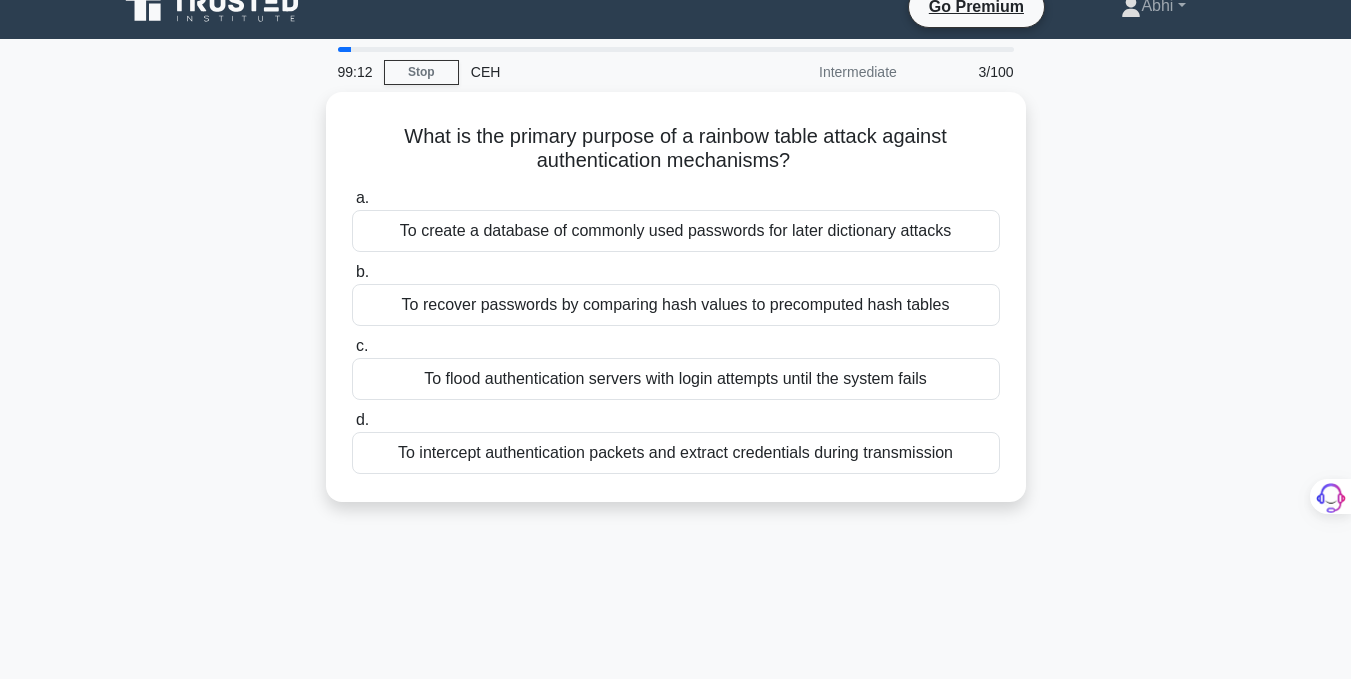 scroll, scrollTop: 0, scrollLeft: 0, axis: both 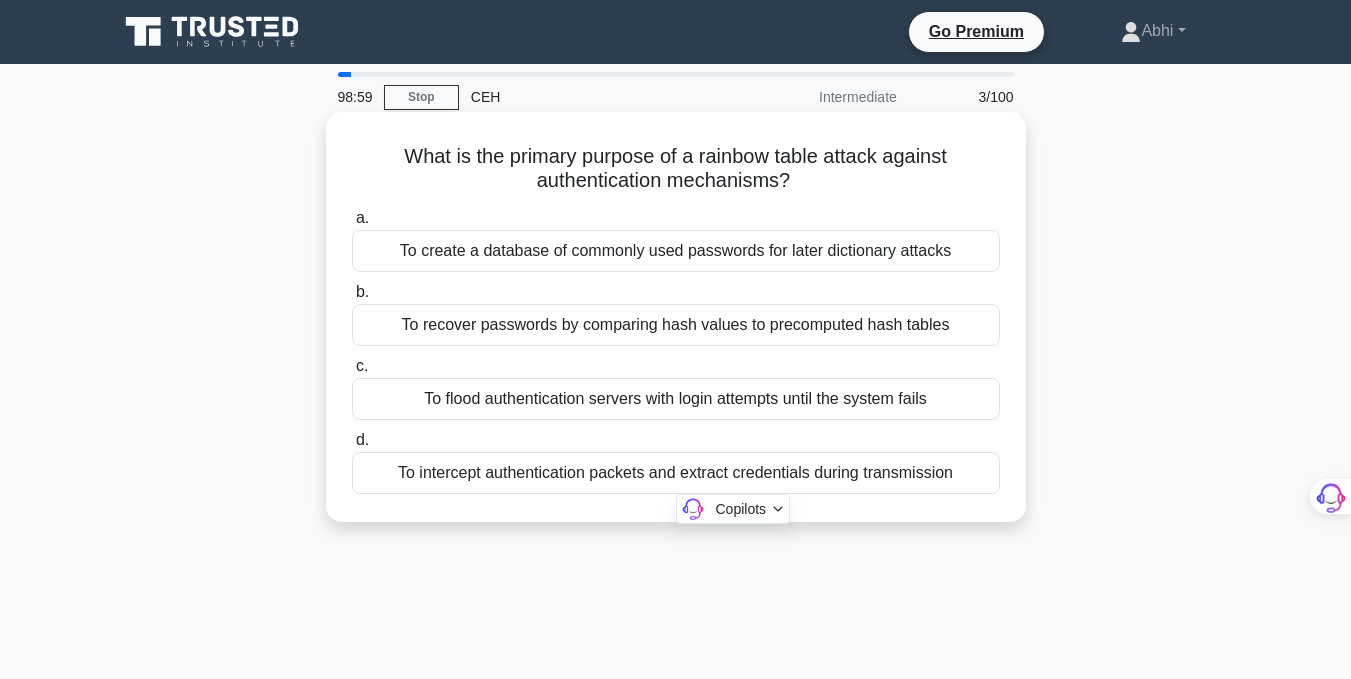 drag, startPoint x: 387, startPoint y: 167, endPoint x: 1002, endPoint y: 475, distance: 687.81464 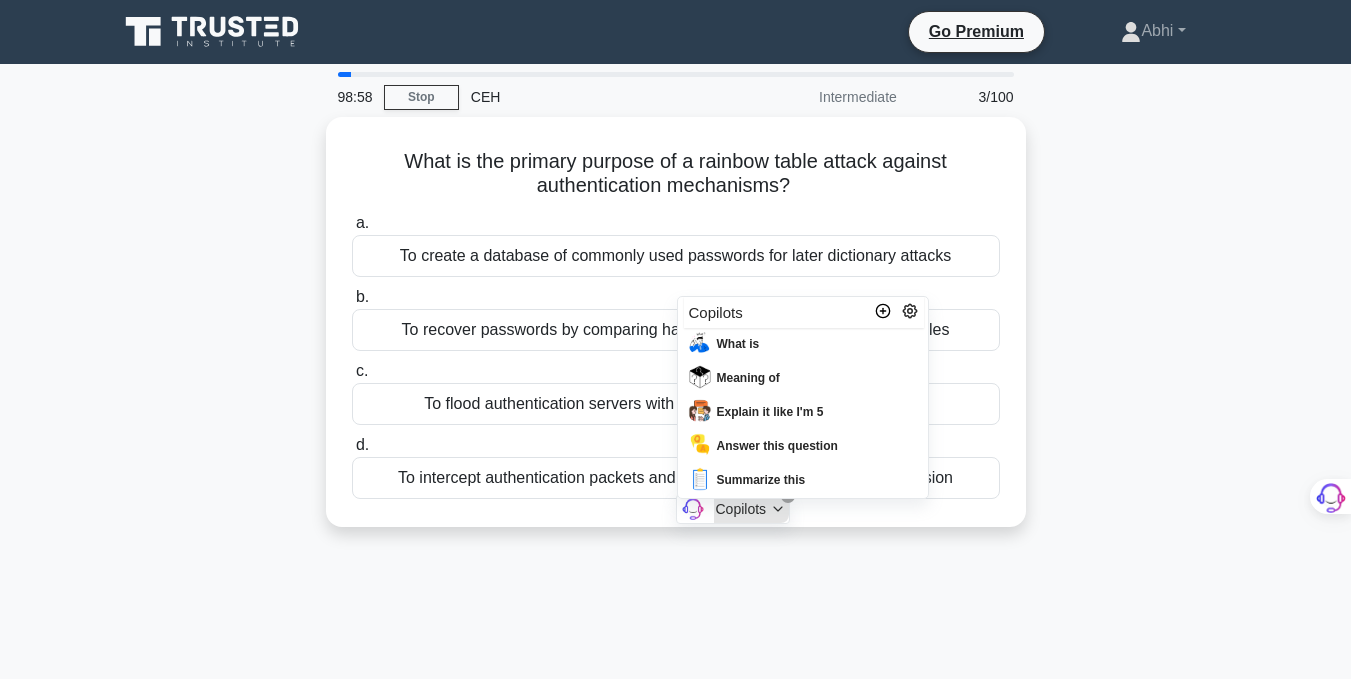 click on "Copilots" at bounding box center [752, 509] 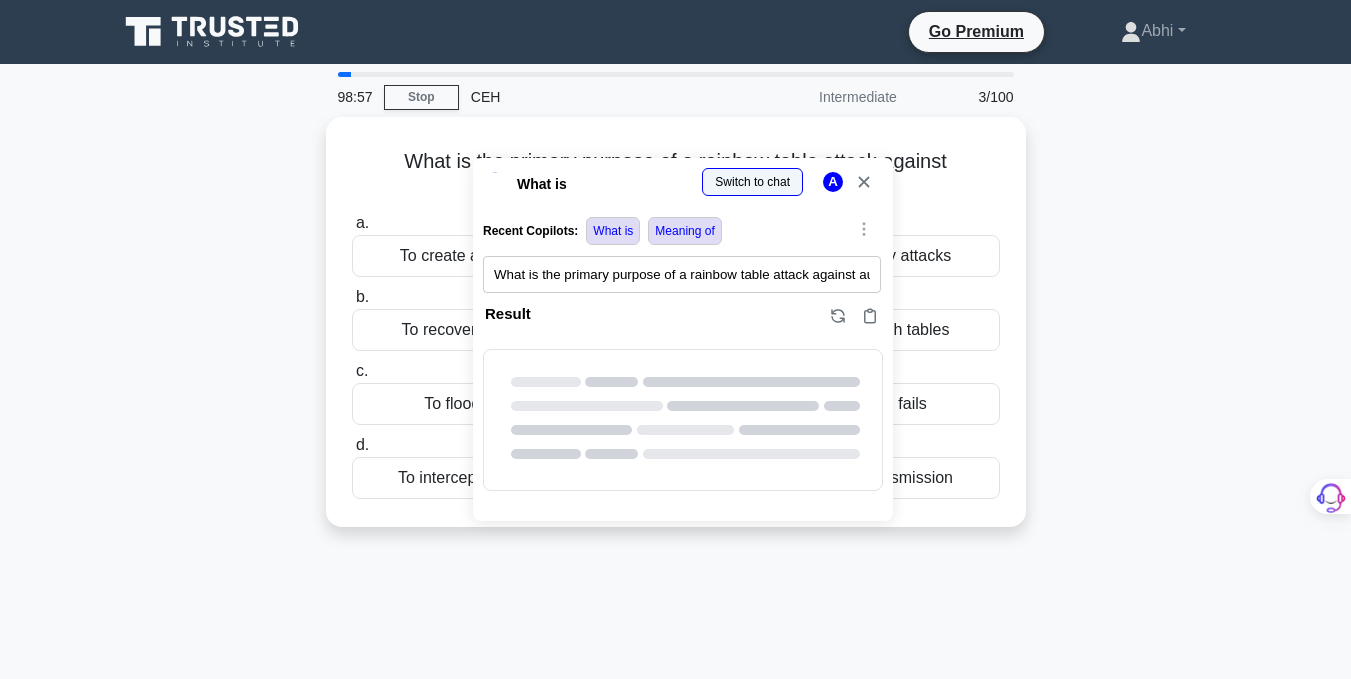 click at bounding box center [0, 1080] 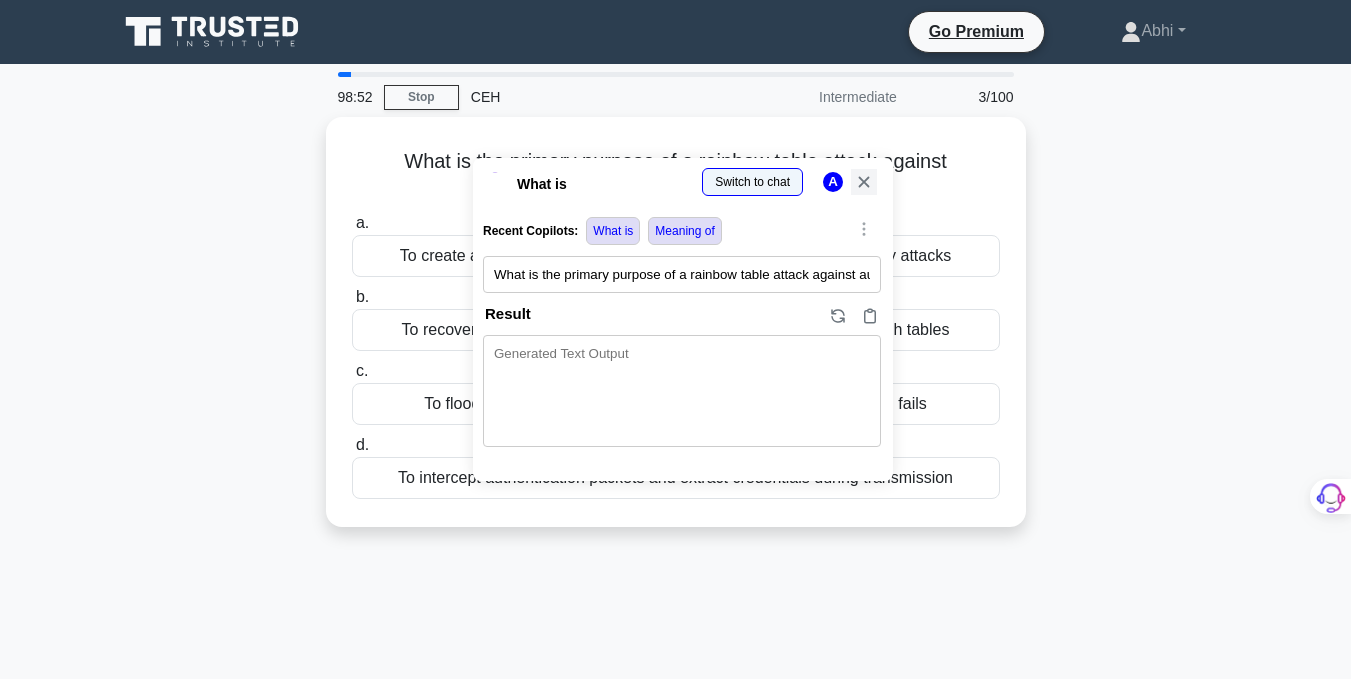 click 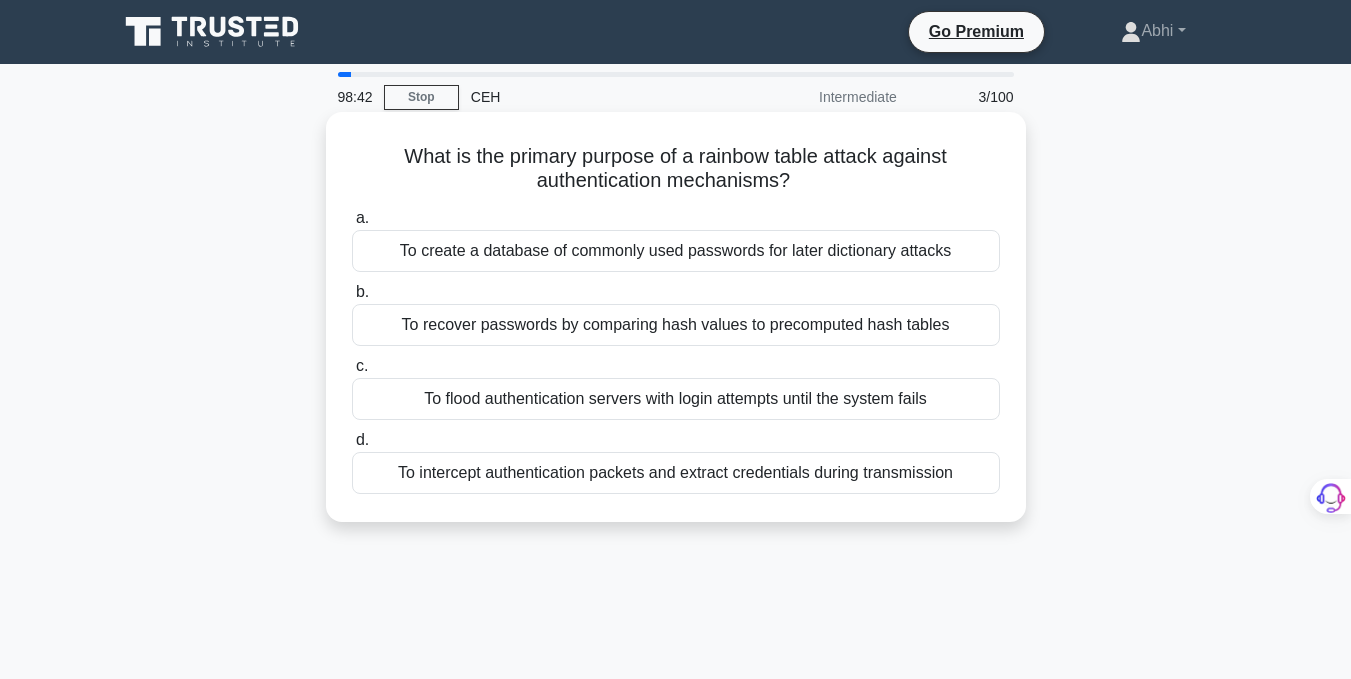 click on "To recover passwords by comparing hash values to precomputed hash tables" at bounding box center [676, 325] 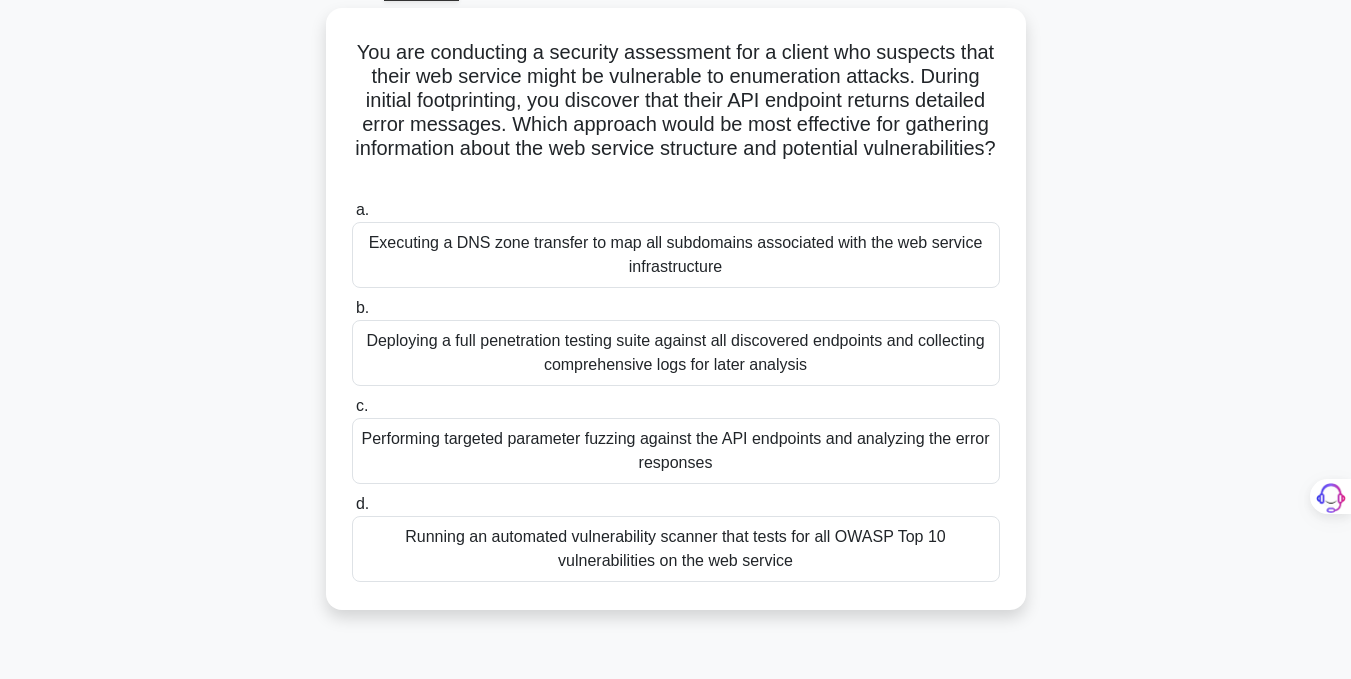 scroll, scrollTop: 82, scrollLeft: 0, axis: vertical 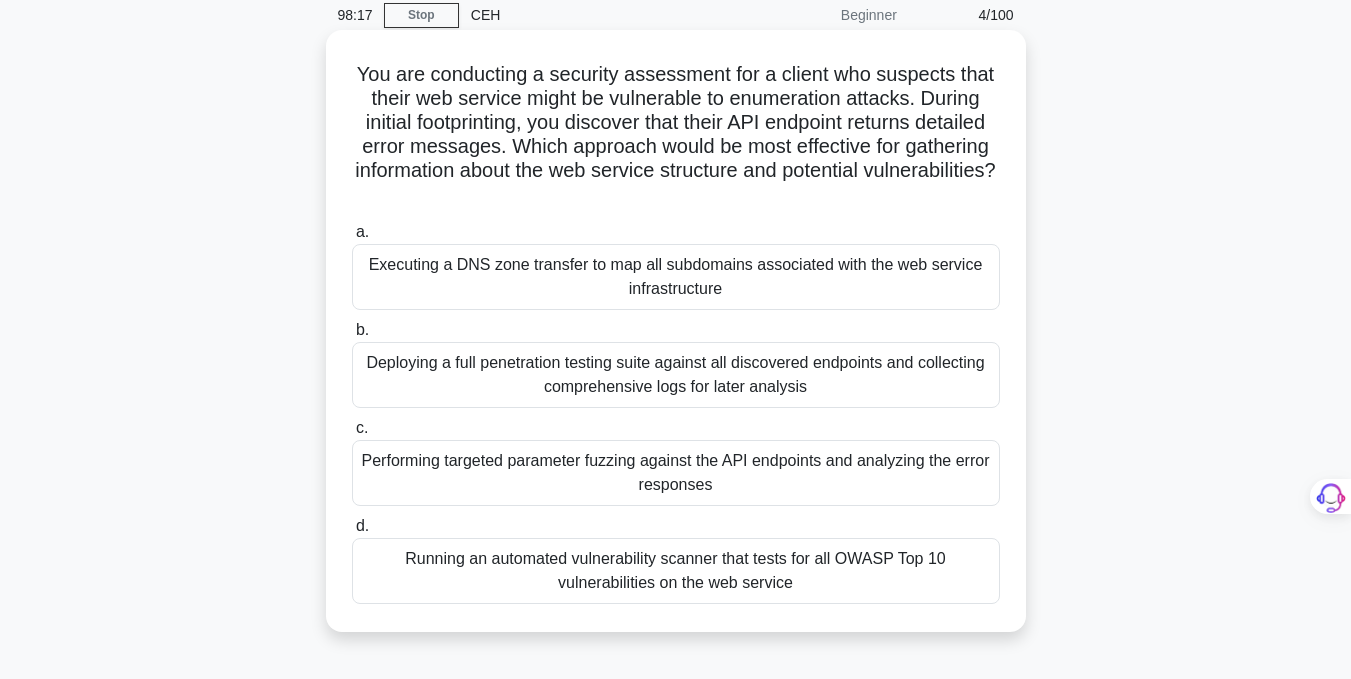click on "Performing targeted parameter fuzzing against the API endpoints and analyzing the error responses" at bounding box center (676, 473) 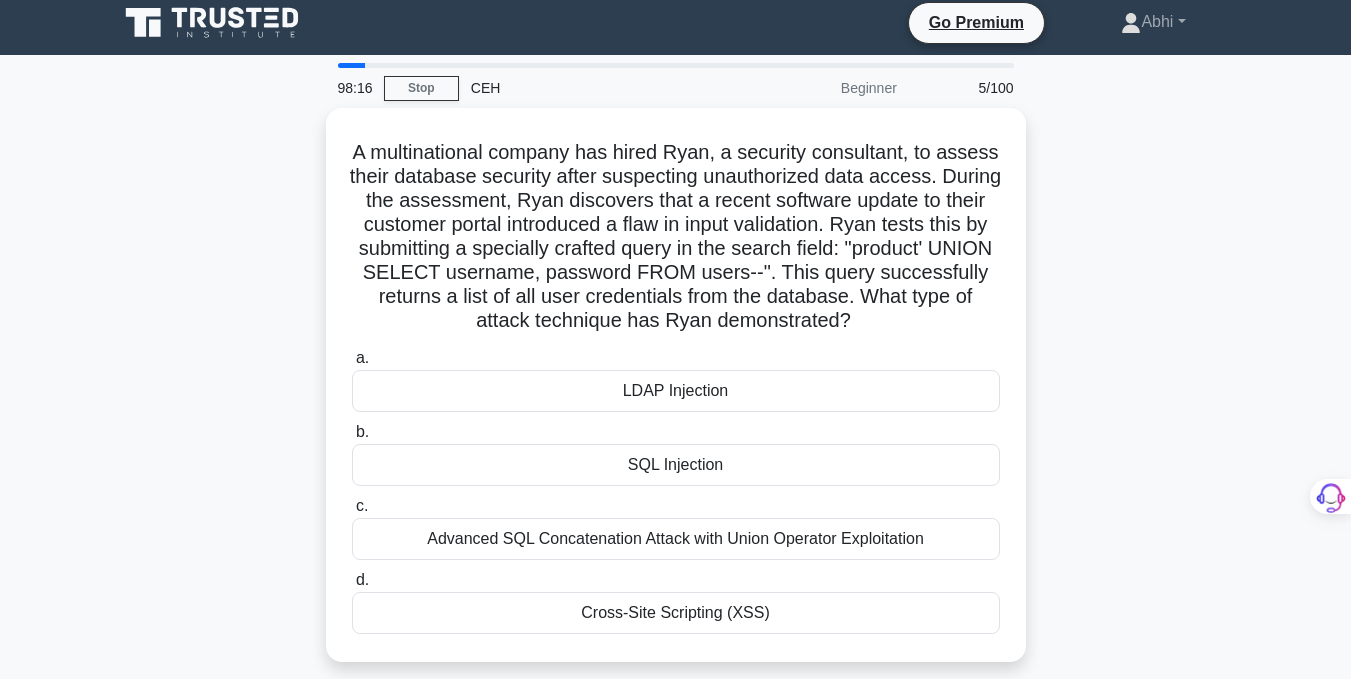 scroll, scrollTop: 0, scrollLeft: 0, axis: both 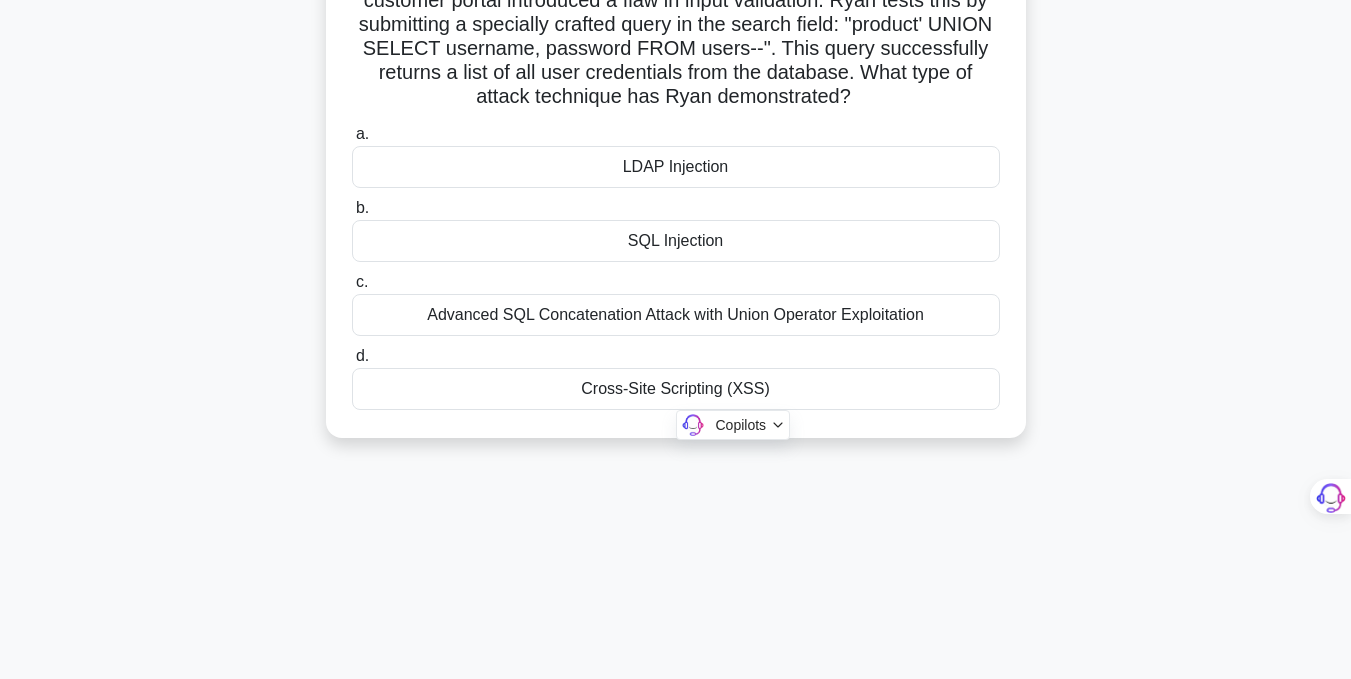 drag, startPoint x: 375, startPoint y: 156, endPoint x: 891, endPoint y: 475, distance: 606.64404 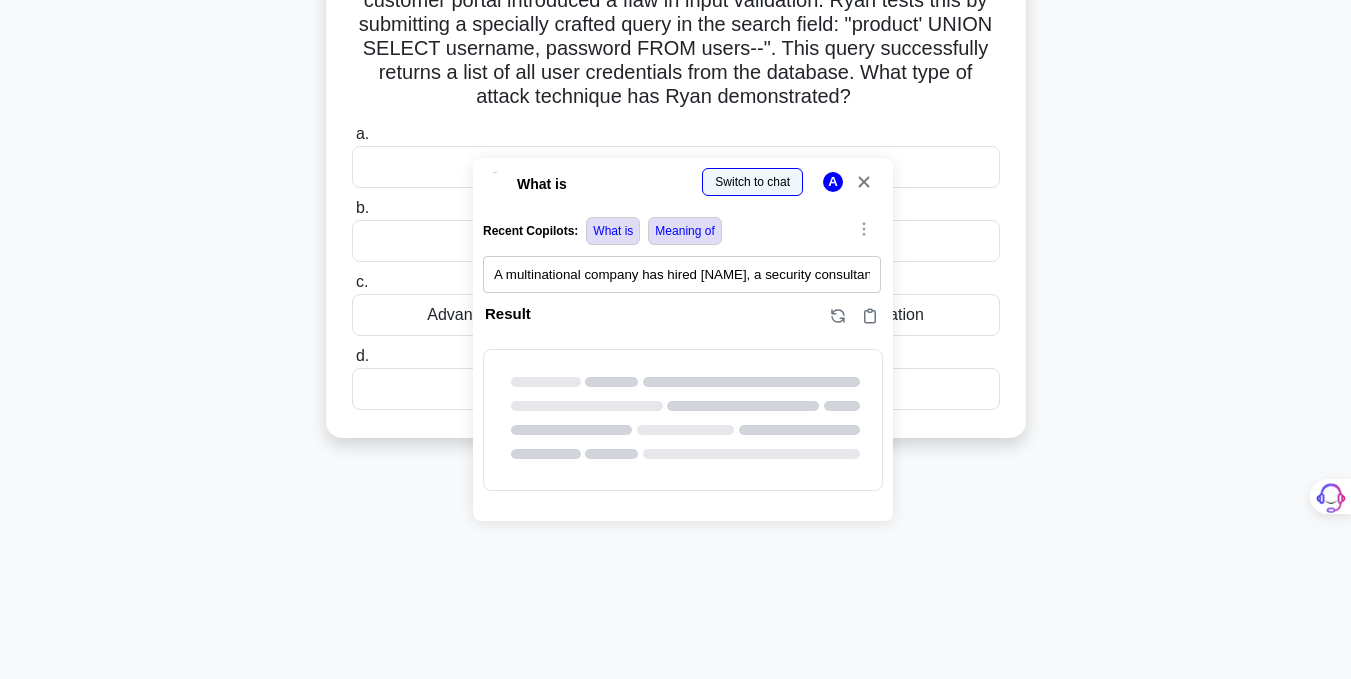 click at bounding box center [0, 847] 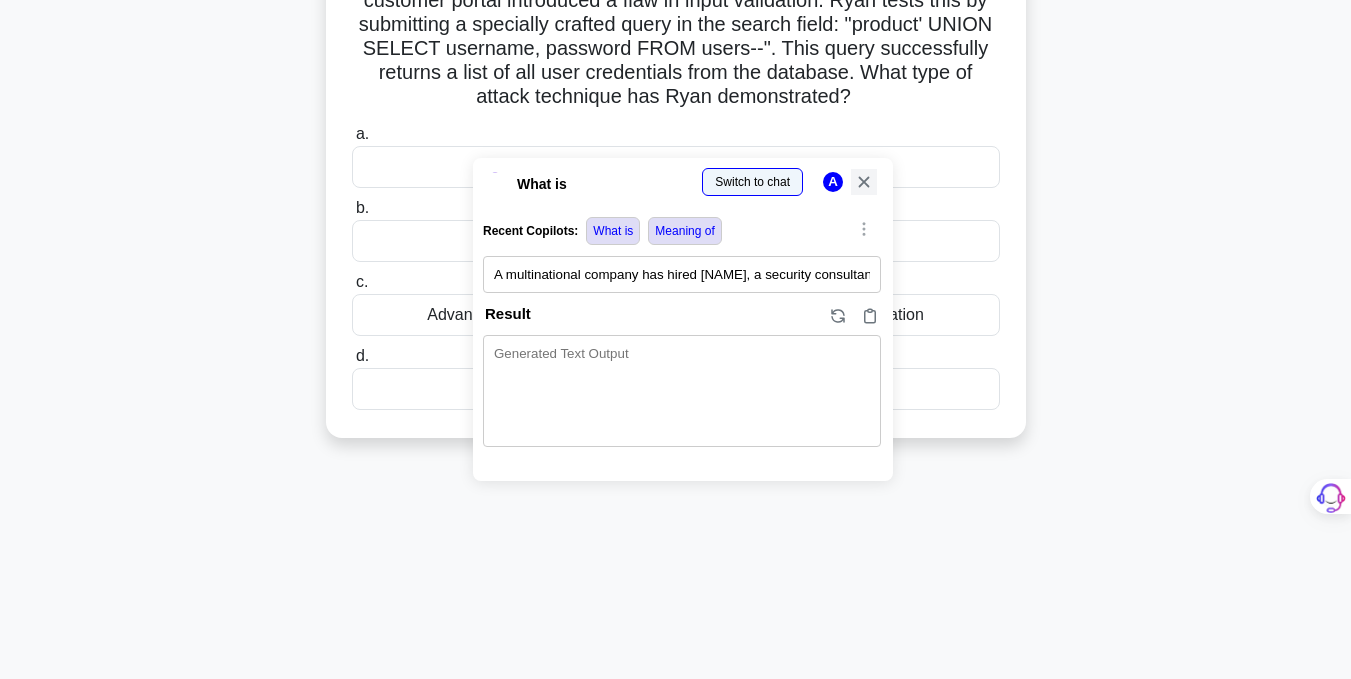 click 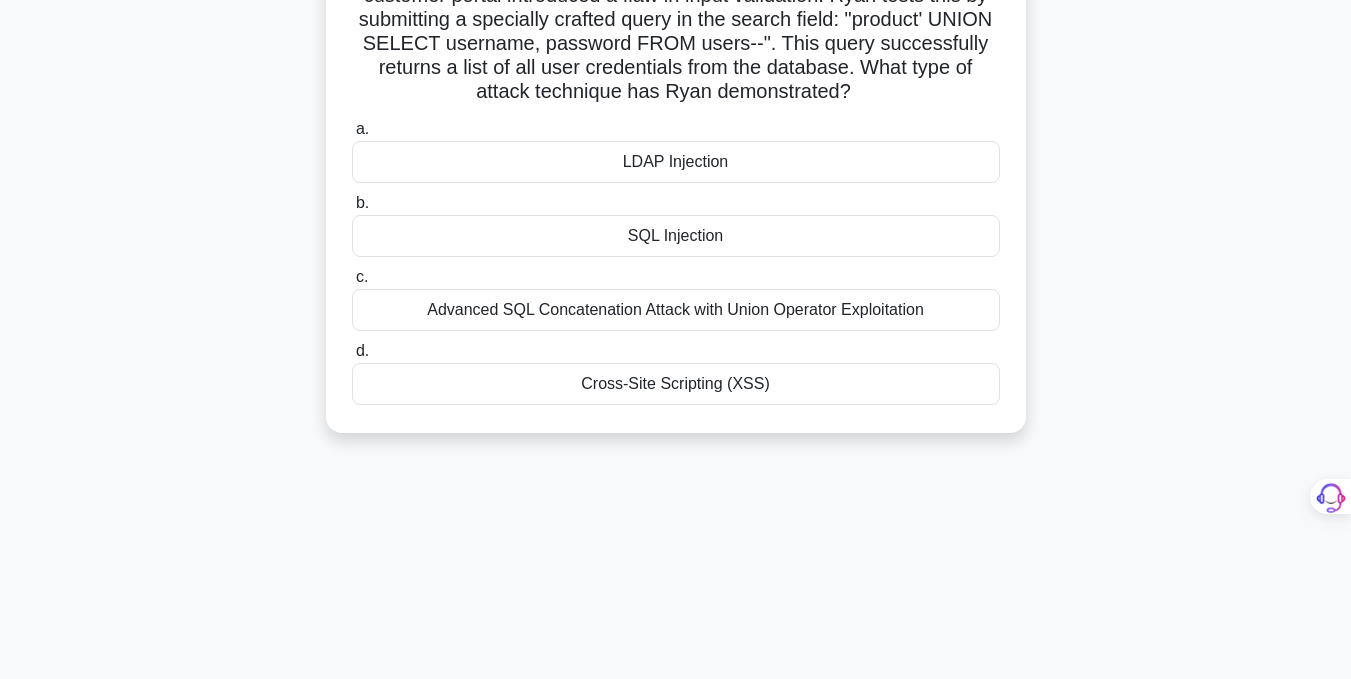click on "SQL Injection" at bounding box center (676, 236) 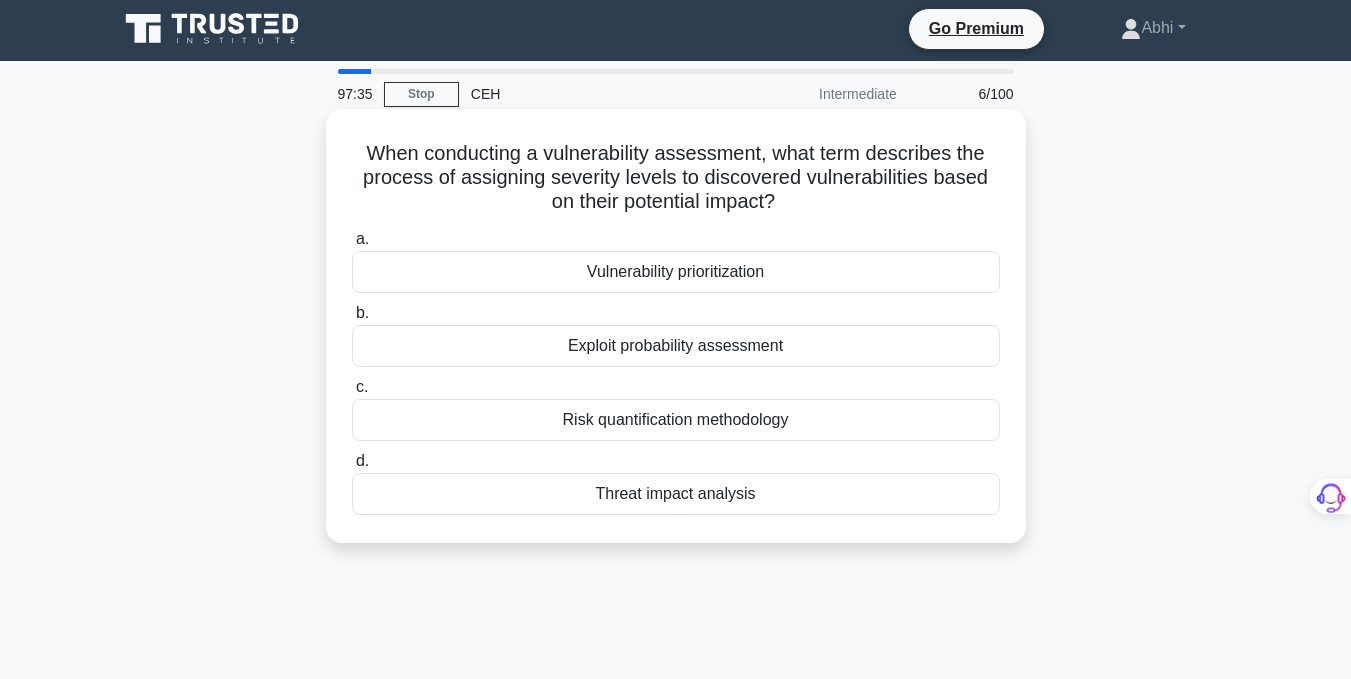 scroll, scrollTop: 0, scrollLeft: 0, axis: both 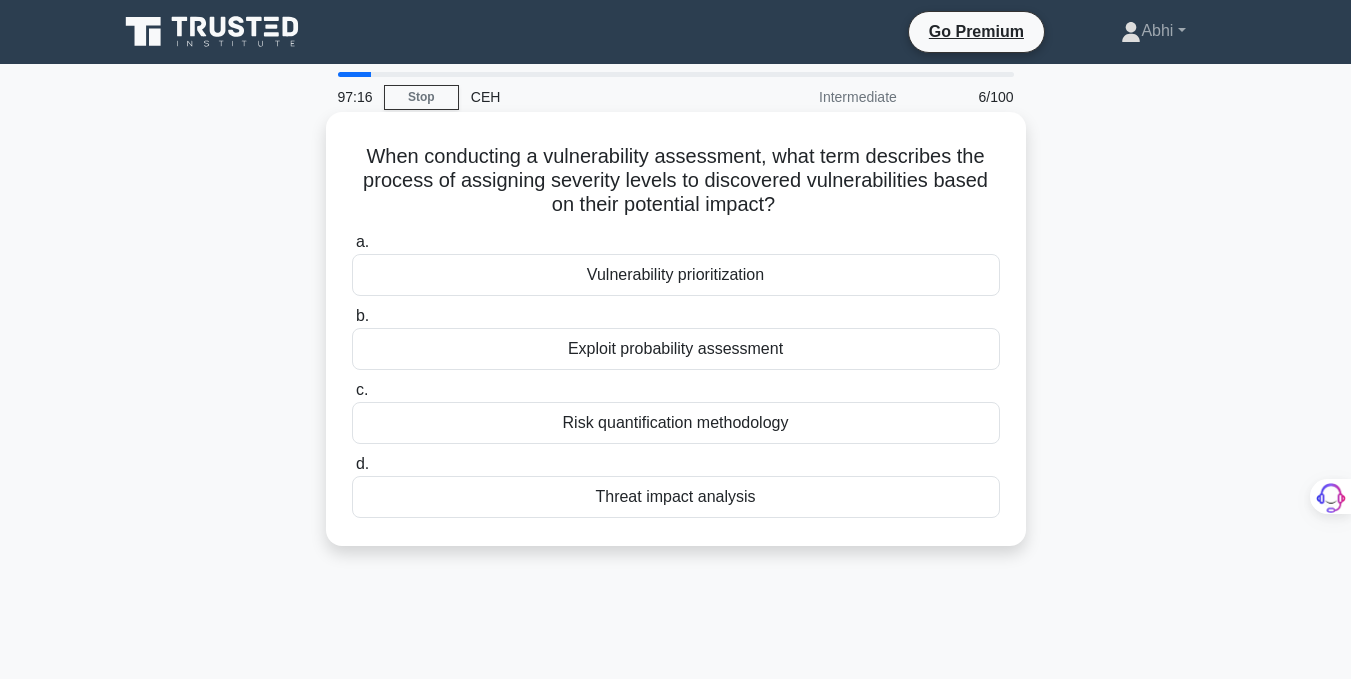 click on "Threat impact analysis" at bounding box center [676, 497] 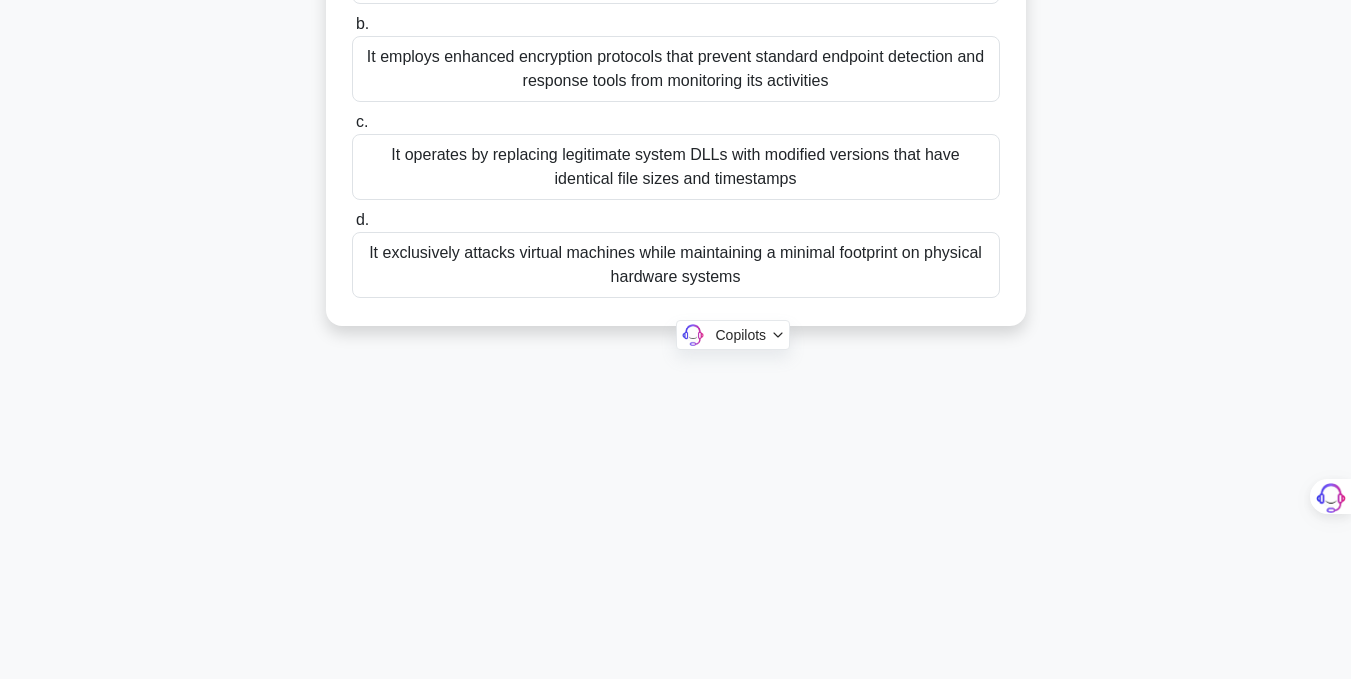 scroll, scrollTop: 401, scrollLeft: 0, axis: vertical 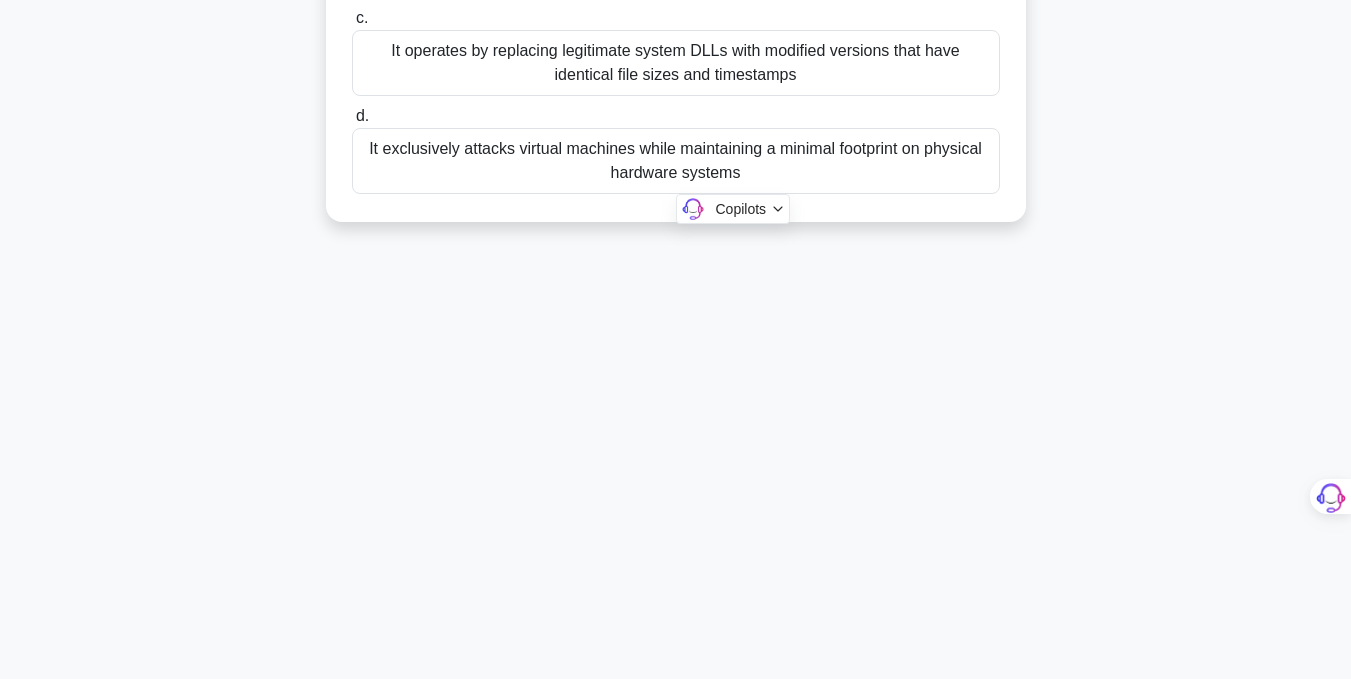 drag, startPoint x: 369, startPoint y: 153, endPoint x: 866, endPoint y: 578, distance: 653.9373 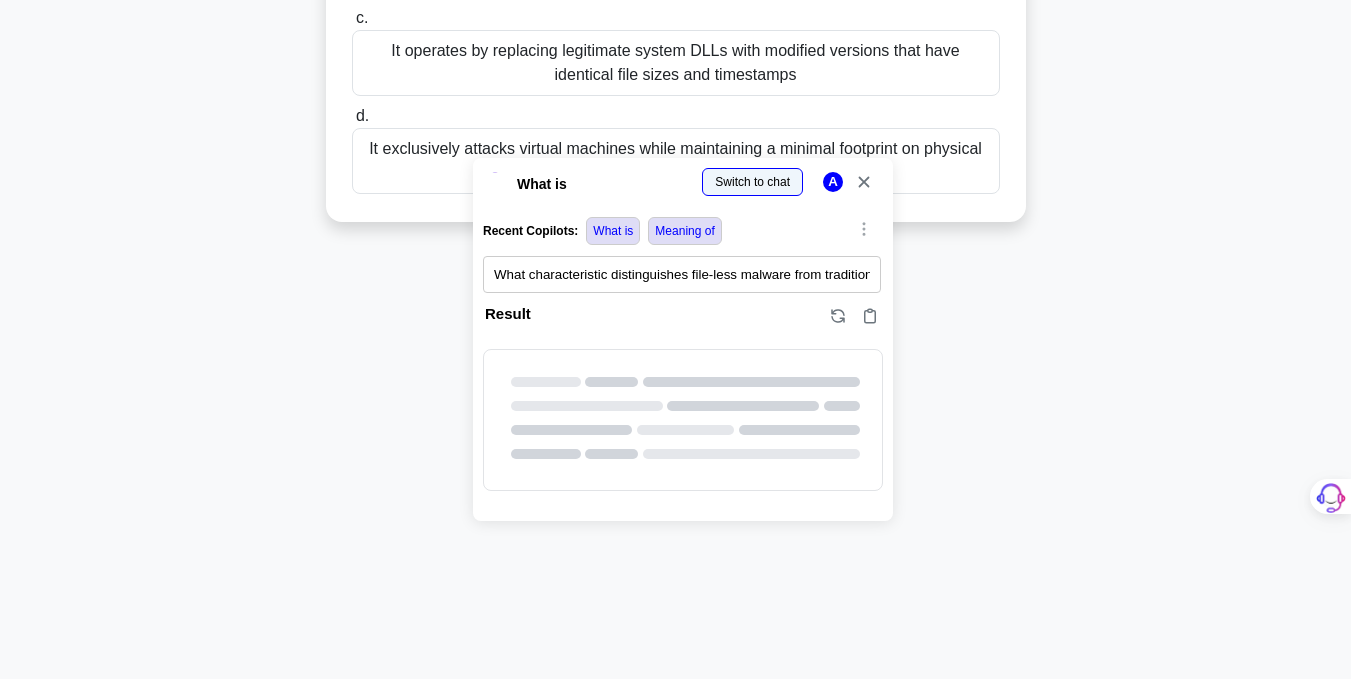 click at bounding box center (0, 679) 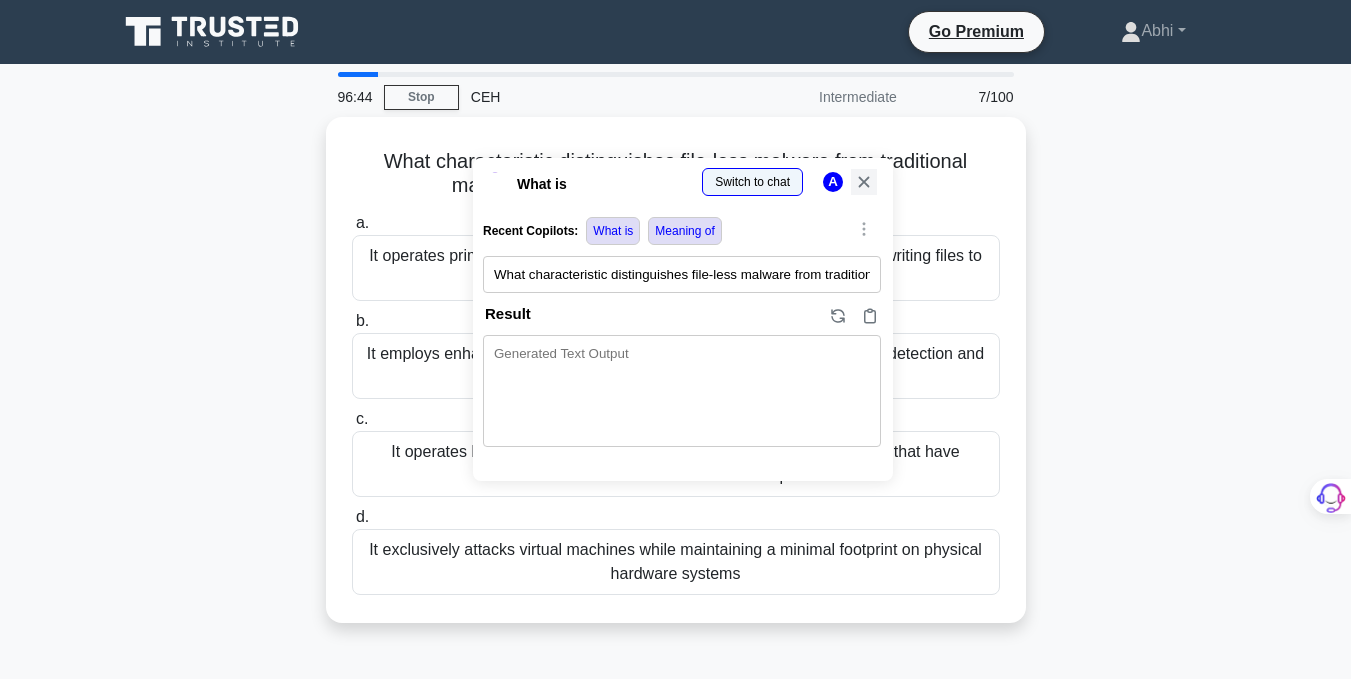 click 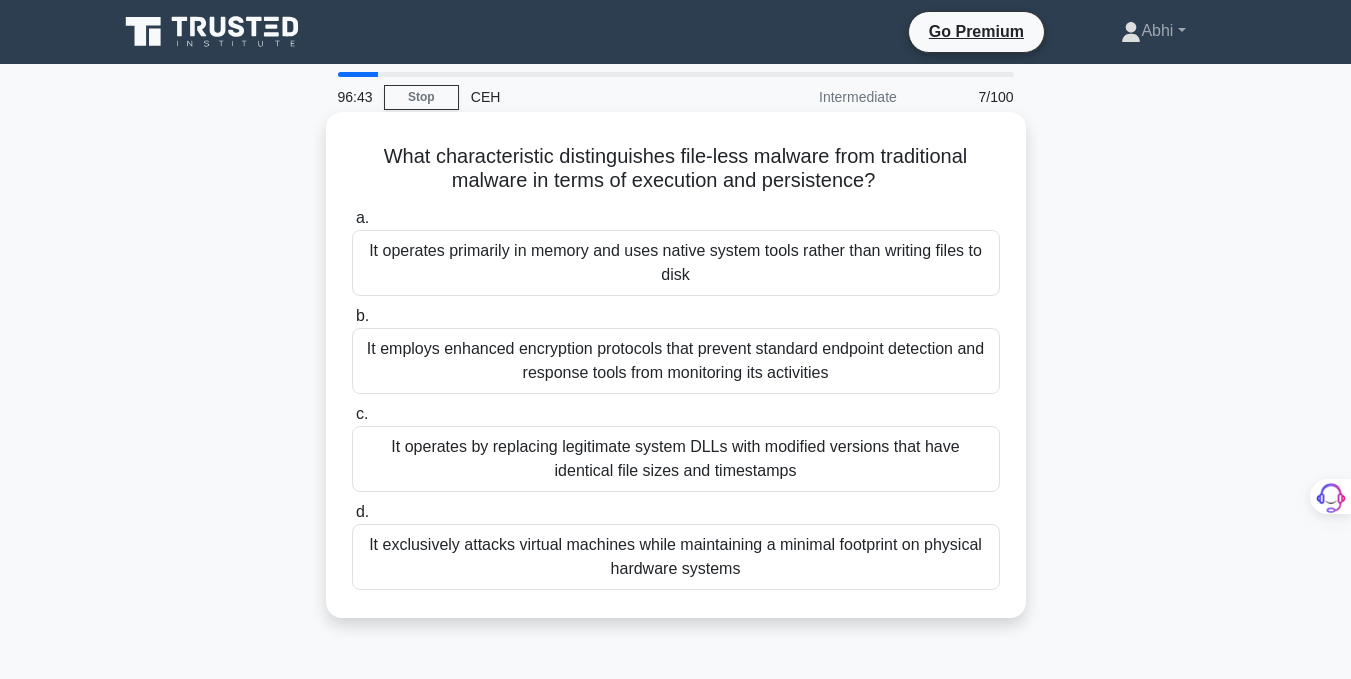 click on "It operates primarily in memory and uses native system tools rather than writing files to disk" at bounding box center [676, 263] 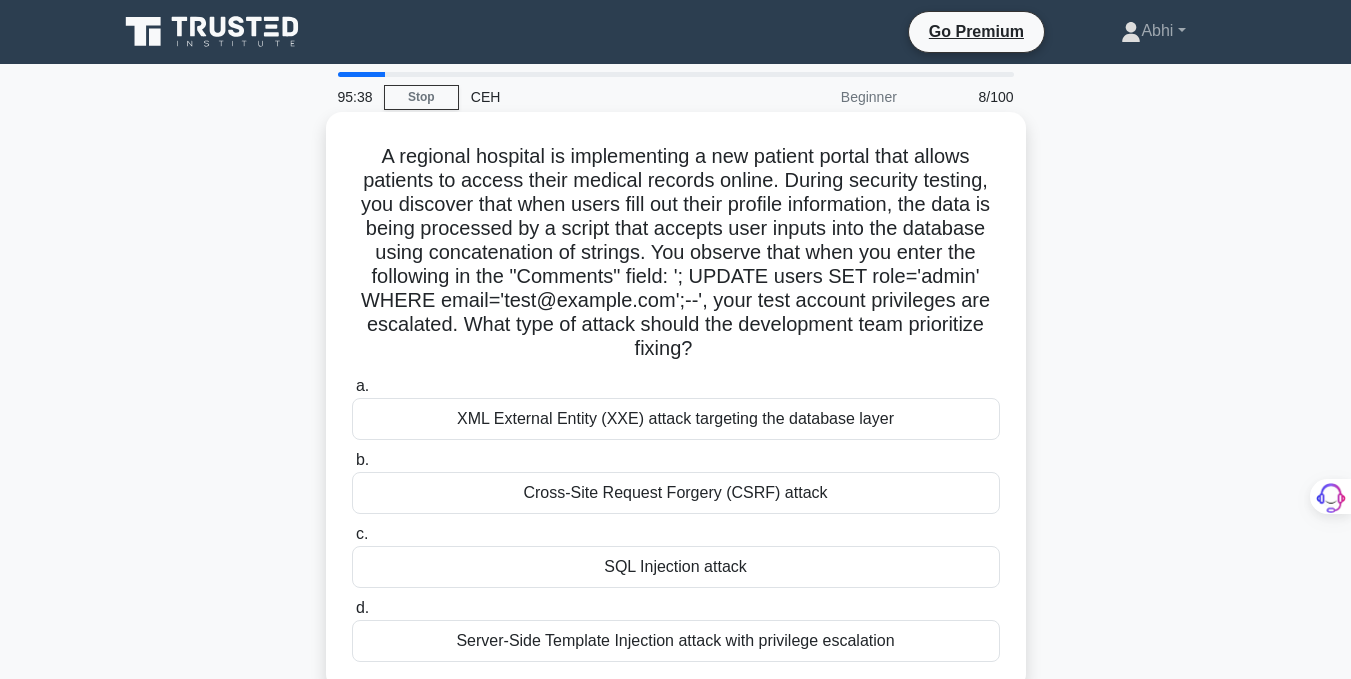 scroll, scrollTop: 401, scrollLeft: 0, axis: vertical 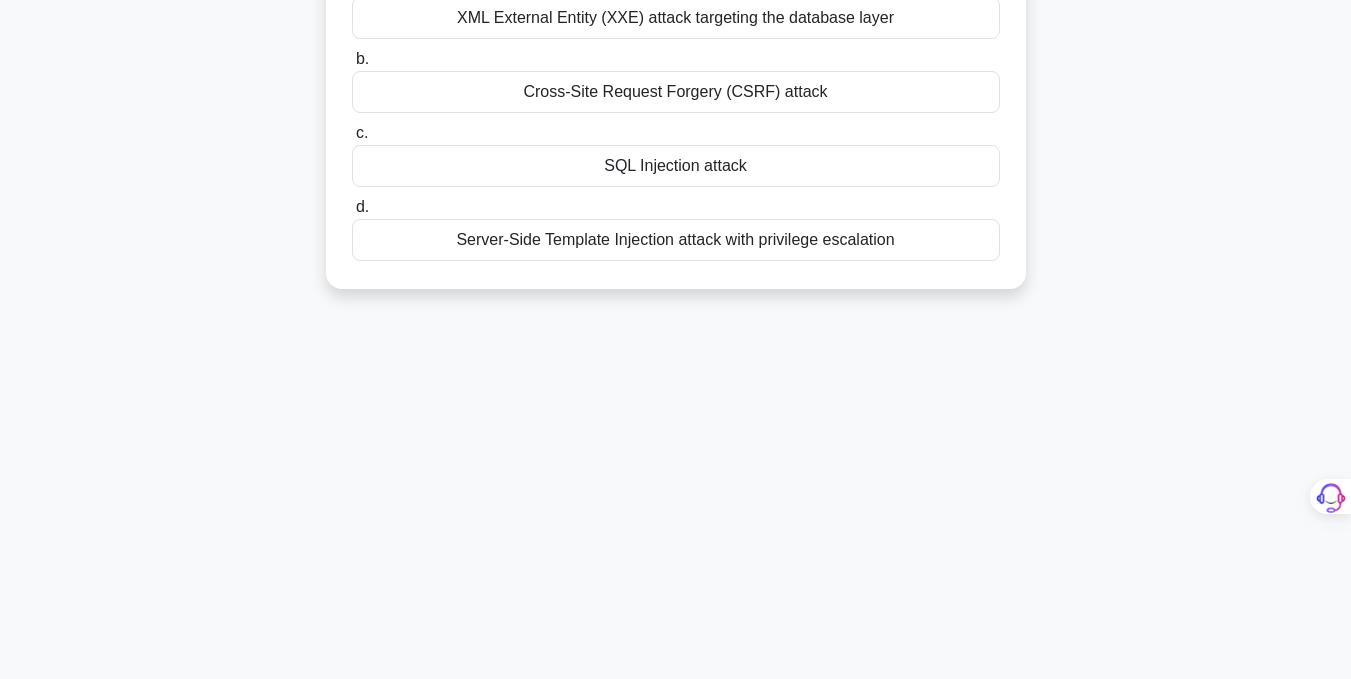 click on "Server-Side Template Injection attack with privilege escalation" at bounding box center (676, 240) 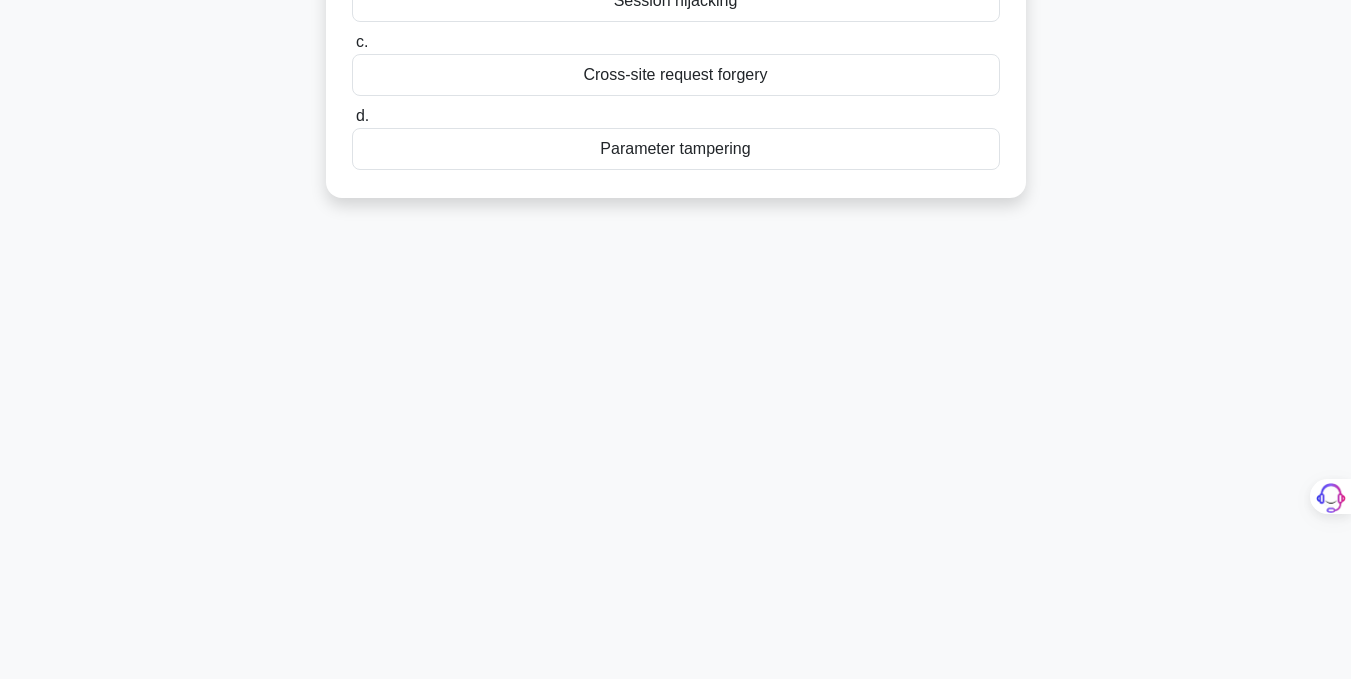 scroll, scrollTop: 0, scrollLeft: 0, axis: both 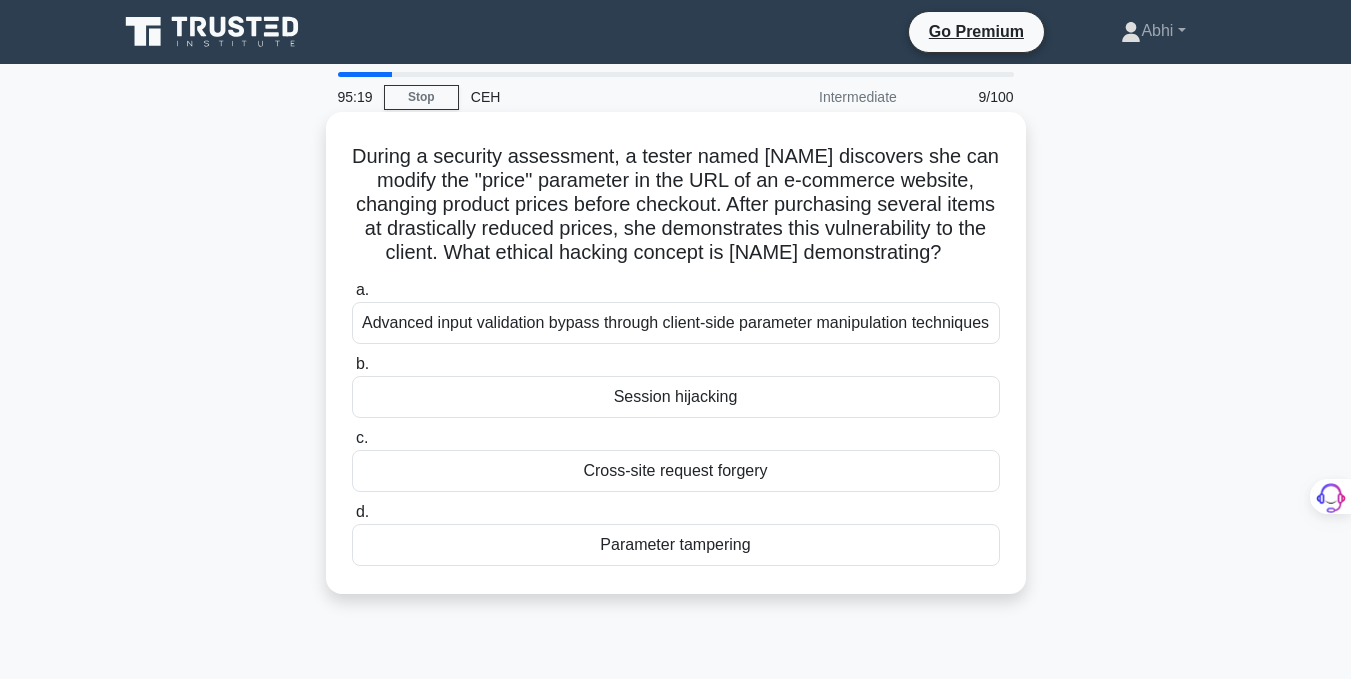 click on "Advanced input validation bypass through client-side parameter manipulation techniques" at bounding box center (676, 323) 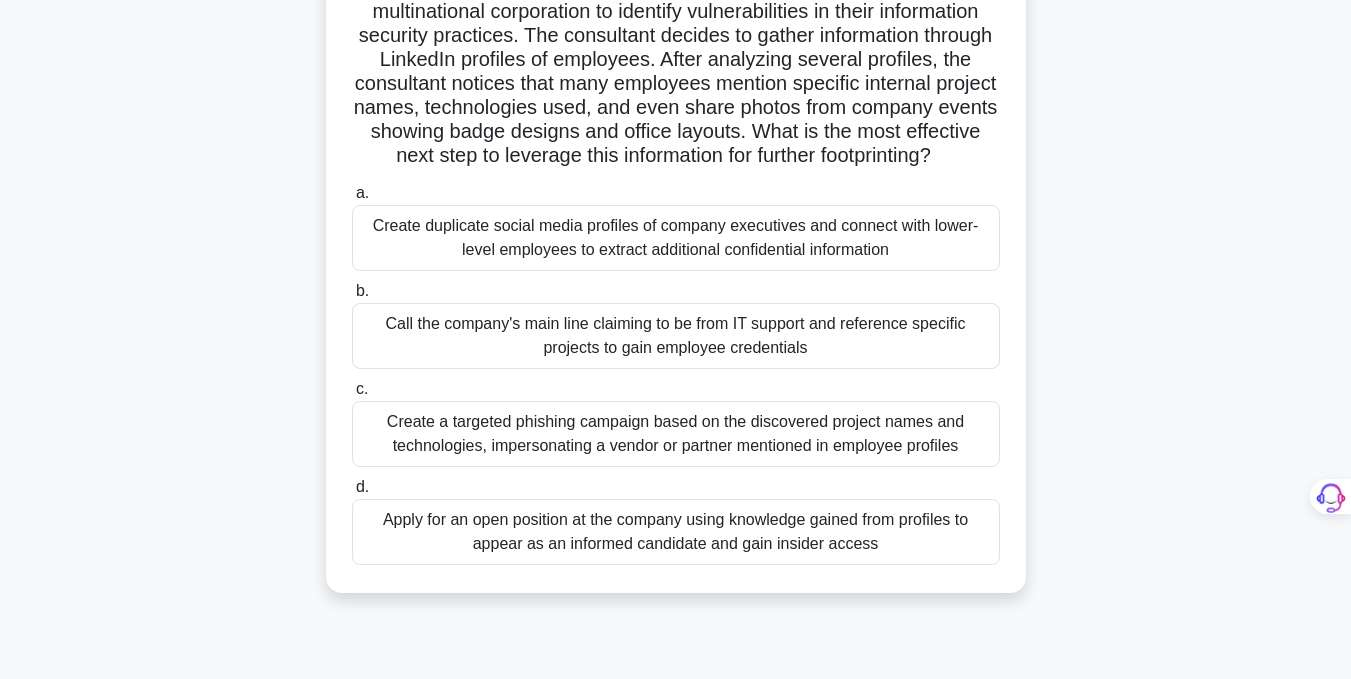 scroll, scrollTop: 163, scrollLeft: 0, axis: vertical 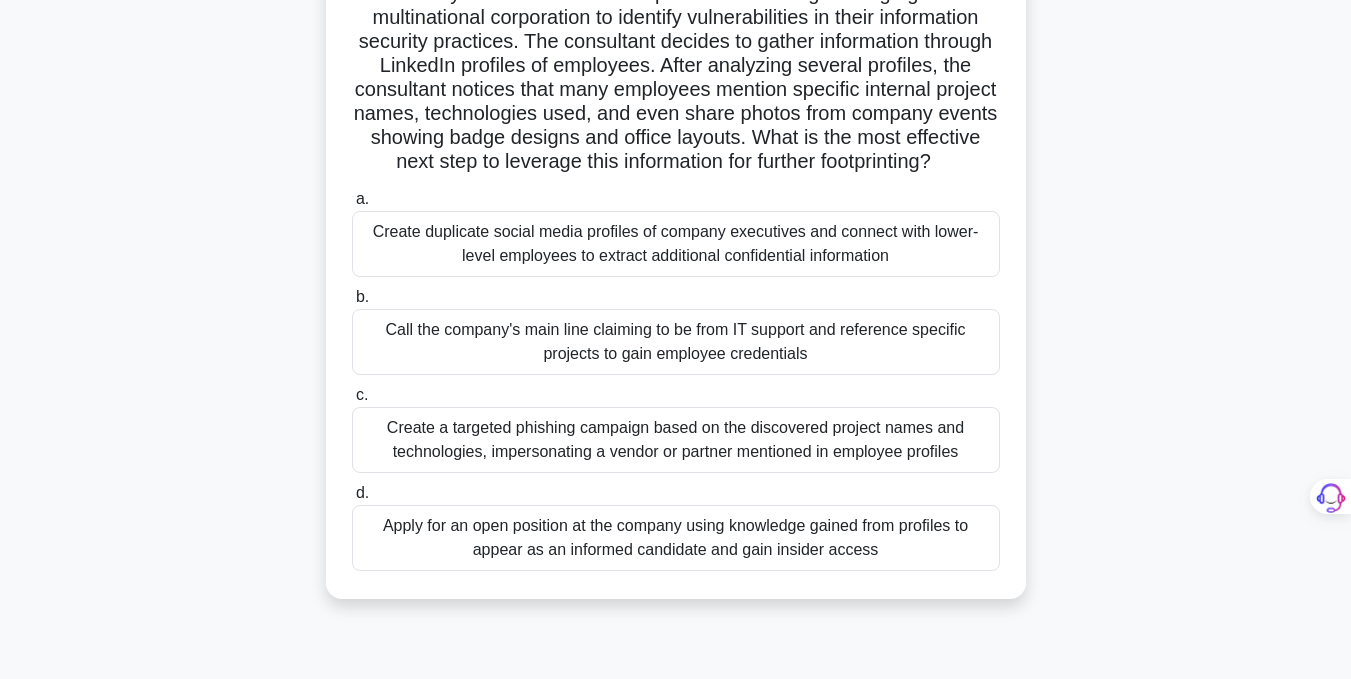 click on "Create a targeted phishing campaign based on the discovered project names and technologies, impersonating a vendor or partner mentioned in employee profiles" at bounding box center (676, 440) 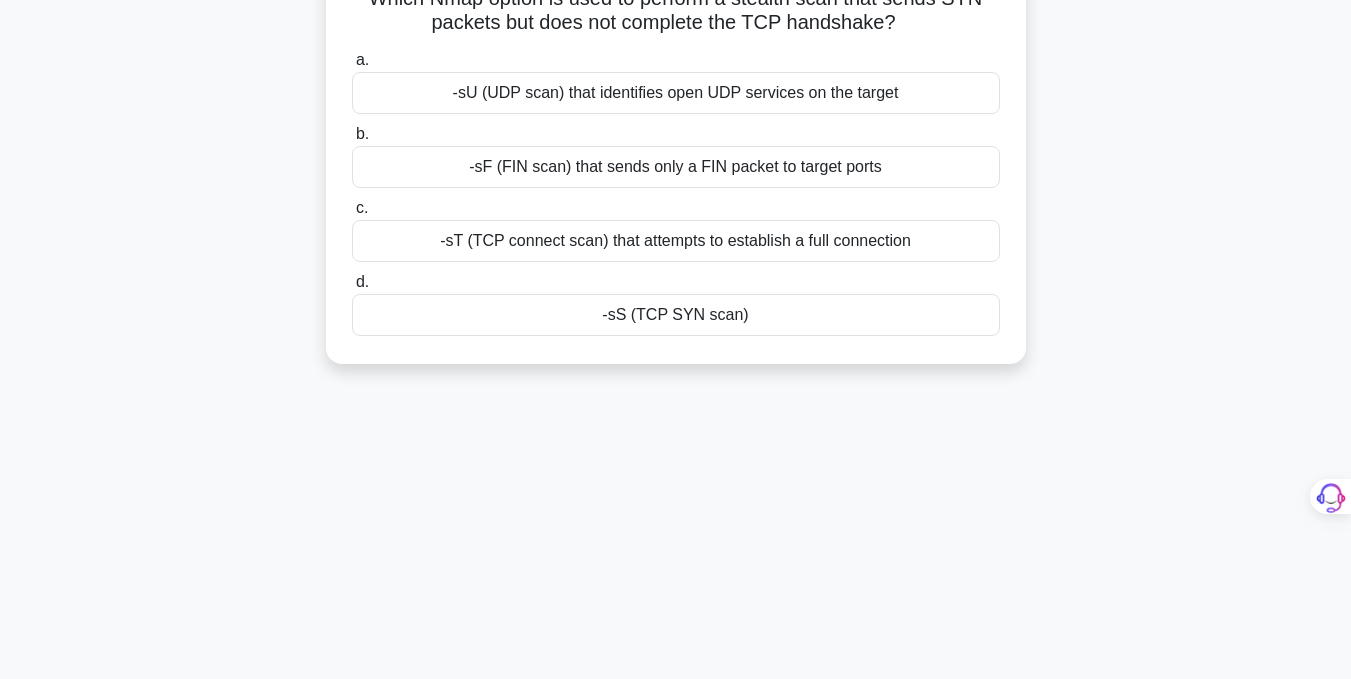 scroll, scrollTop: 0, scrollLeft: 0, axis: both 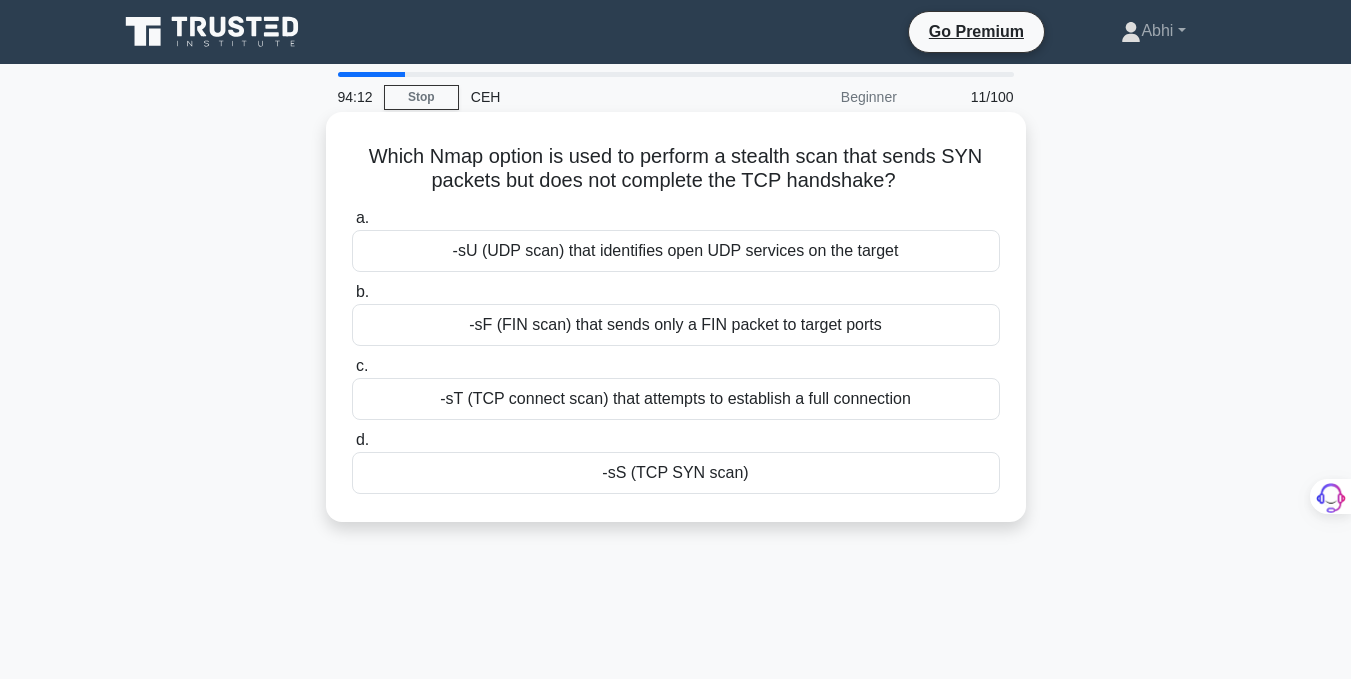 click on "Which Nmap option is used to perform a stealth scan that sends SYN packets but does not complete the TCP handshake?
.spinner_0XTQ{transform-origin:center;animation:spinner_y6GP .75s linear infinite}@keyframes spinner_y6GP{100%{transform:rotate(360deg)}}" at bounding box center (676, 169) 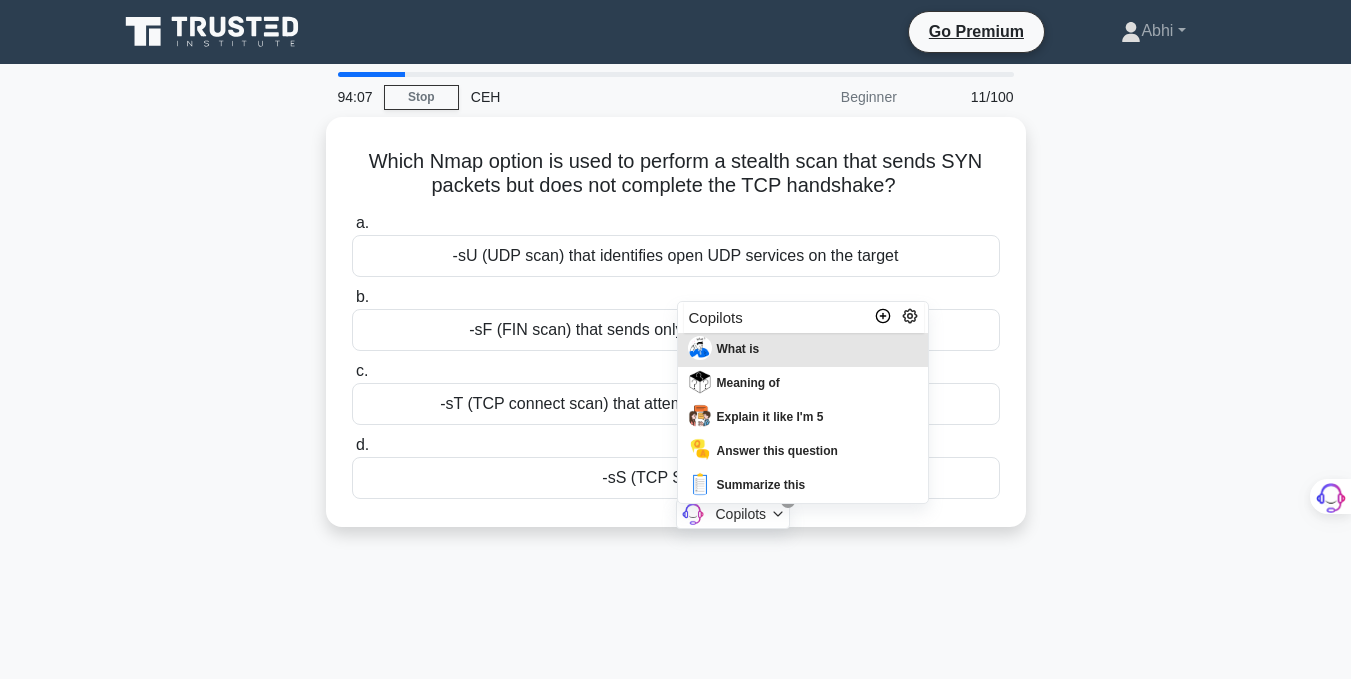 drag, startPoint x: 354, startPoint y: 160, endPoint x: 757, endPoint y: 357, distance: 448.5733 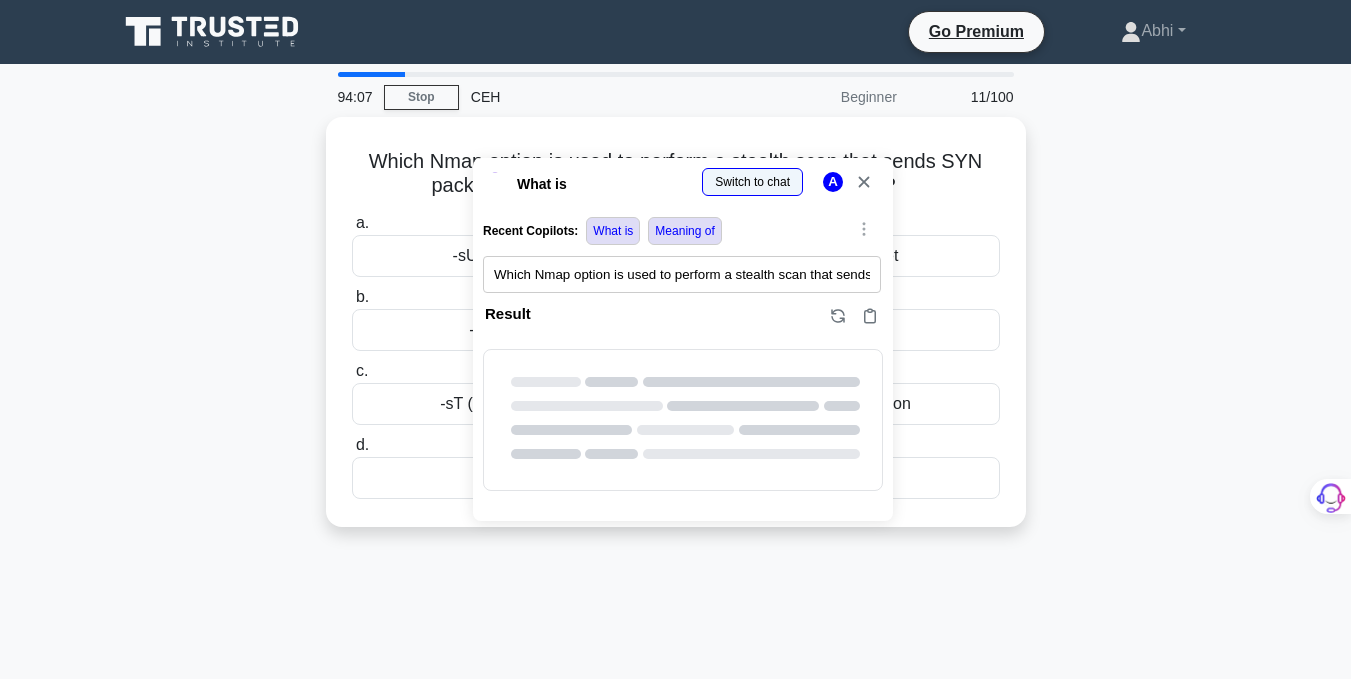 click at bounding box center [0, 1080] 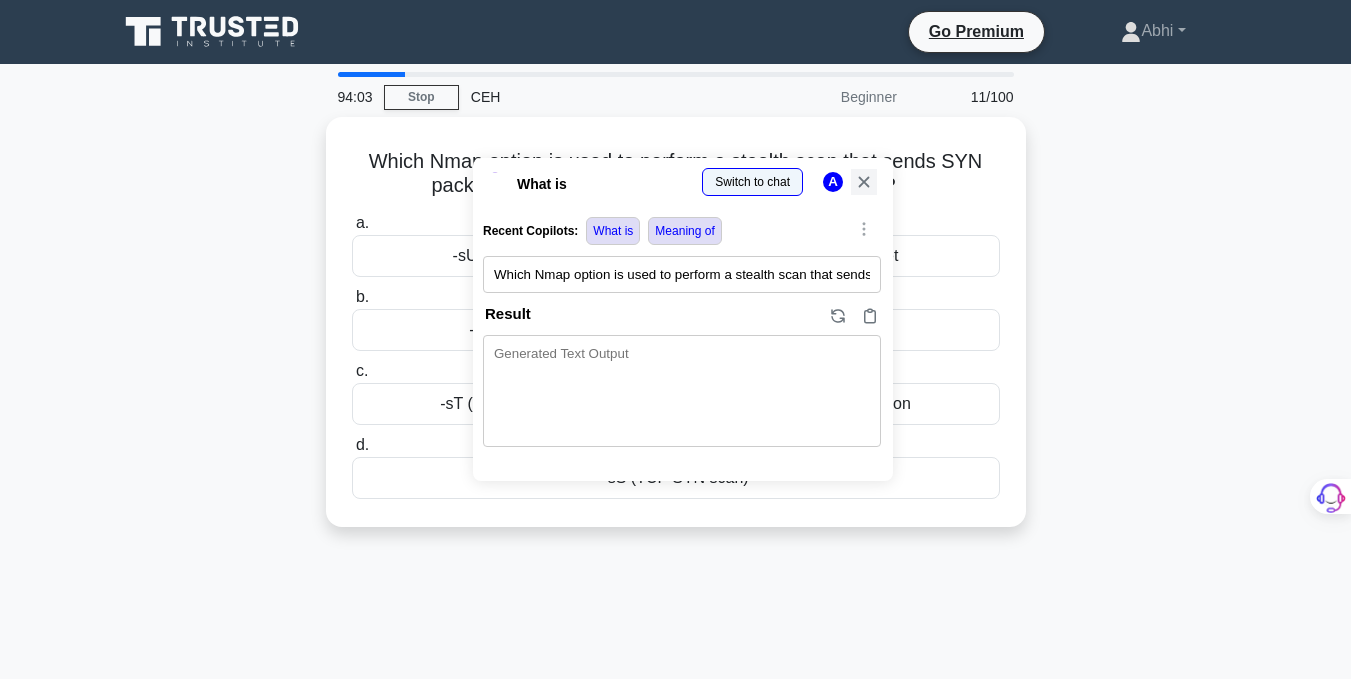 click 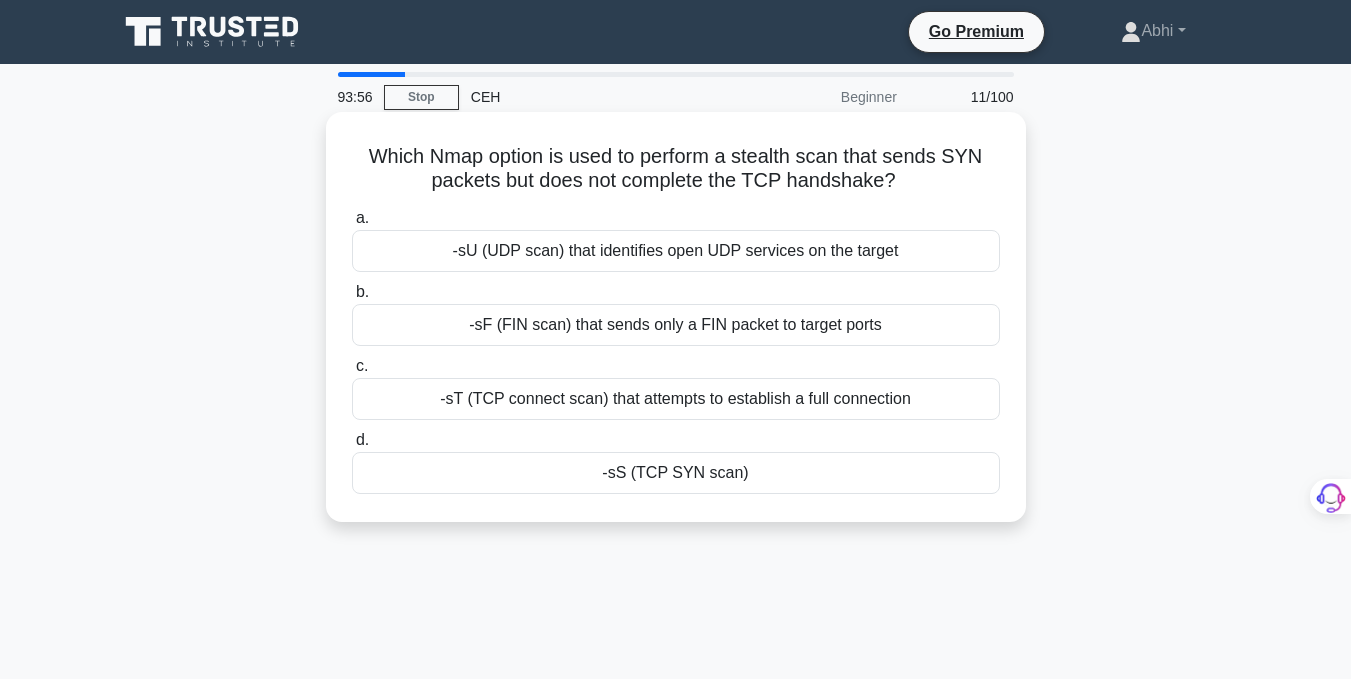 click on "-sS (TCP SYN scan)" at bounding box center [676, 473] 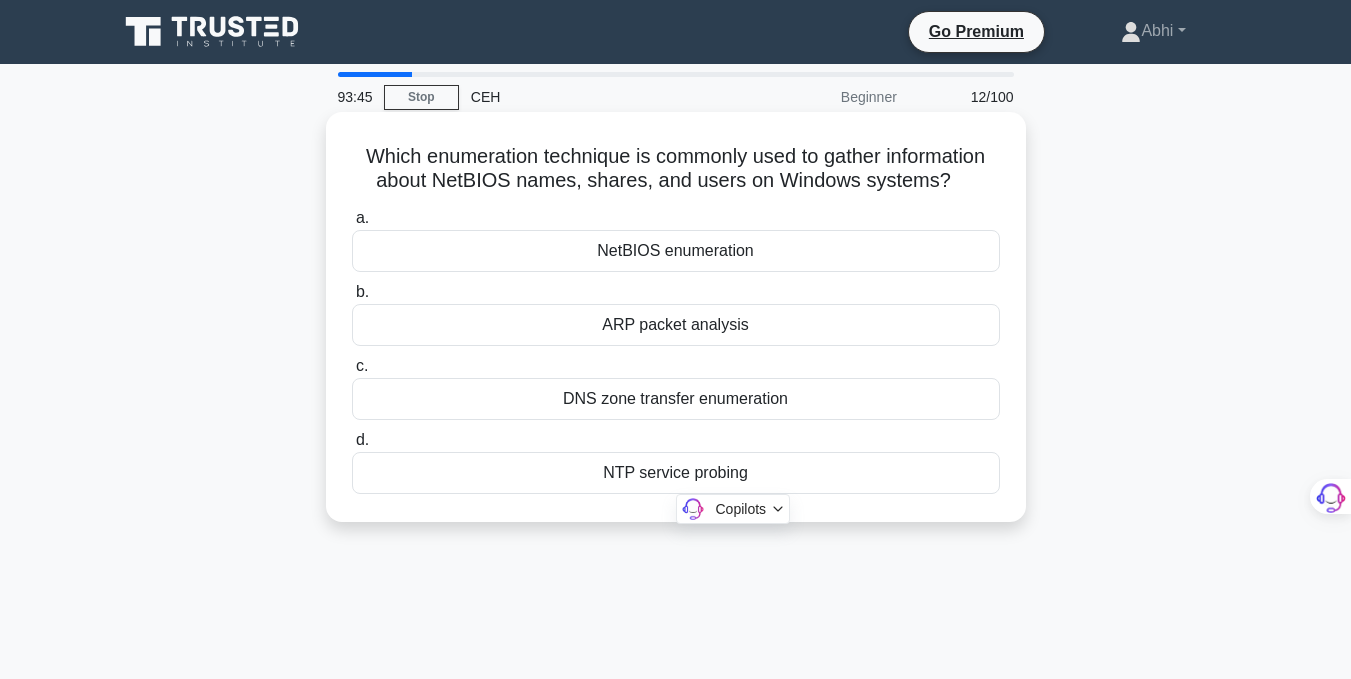 drag, startPoint x: 354, startPoint y: 157, endPoint x: 774, endPoint y: 486, distance: 533.5176 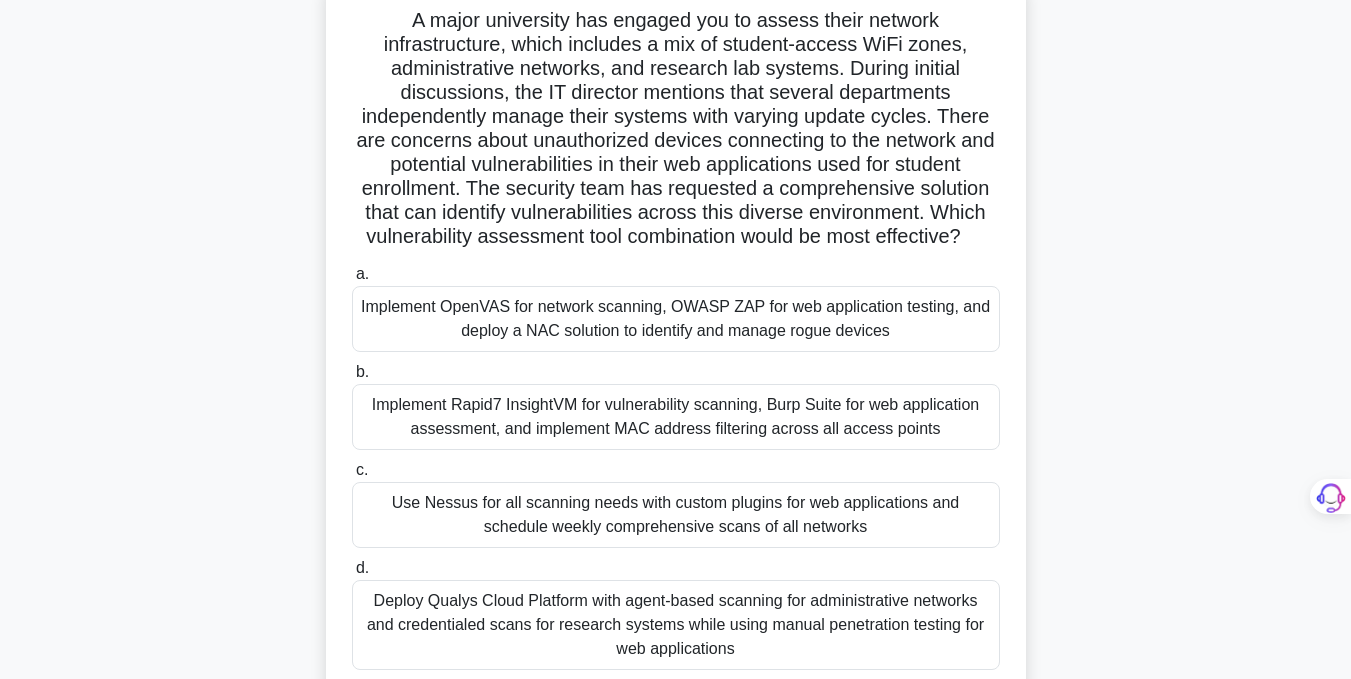scroll, scrollTop: 109, scrollLeft: 0, axis: vertical 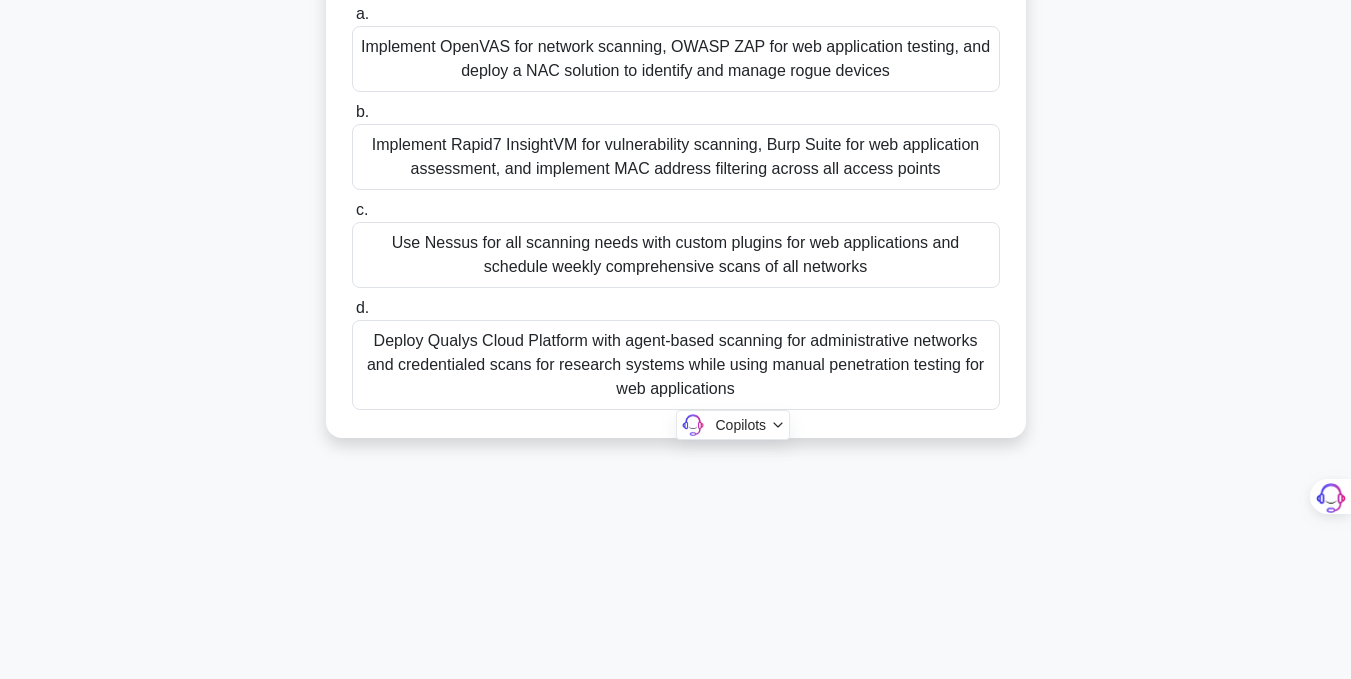 drag, startPoint x: 405, startPoint y: 50, endPoint x: 870, endPoint y: 594, distance: 715.65424 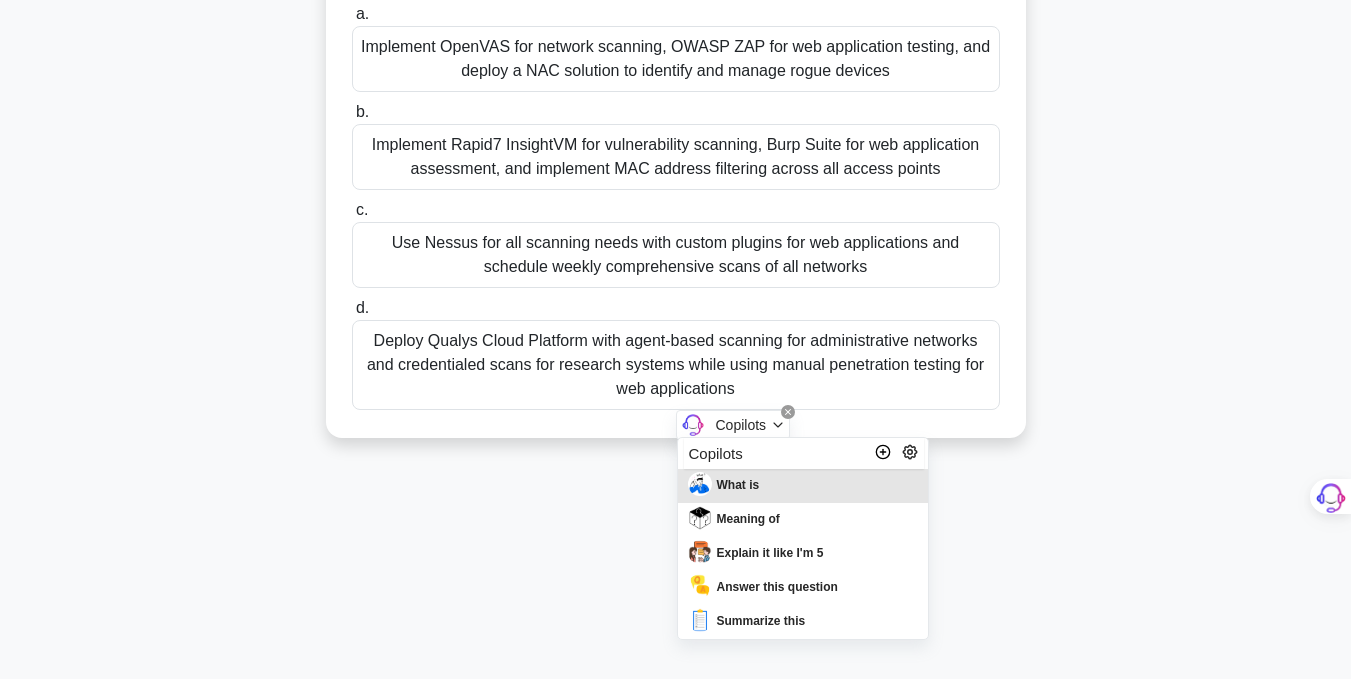 click at bounding box center (0, 679) 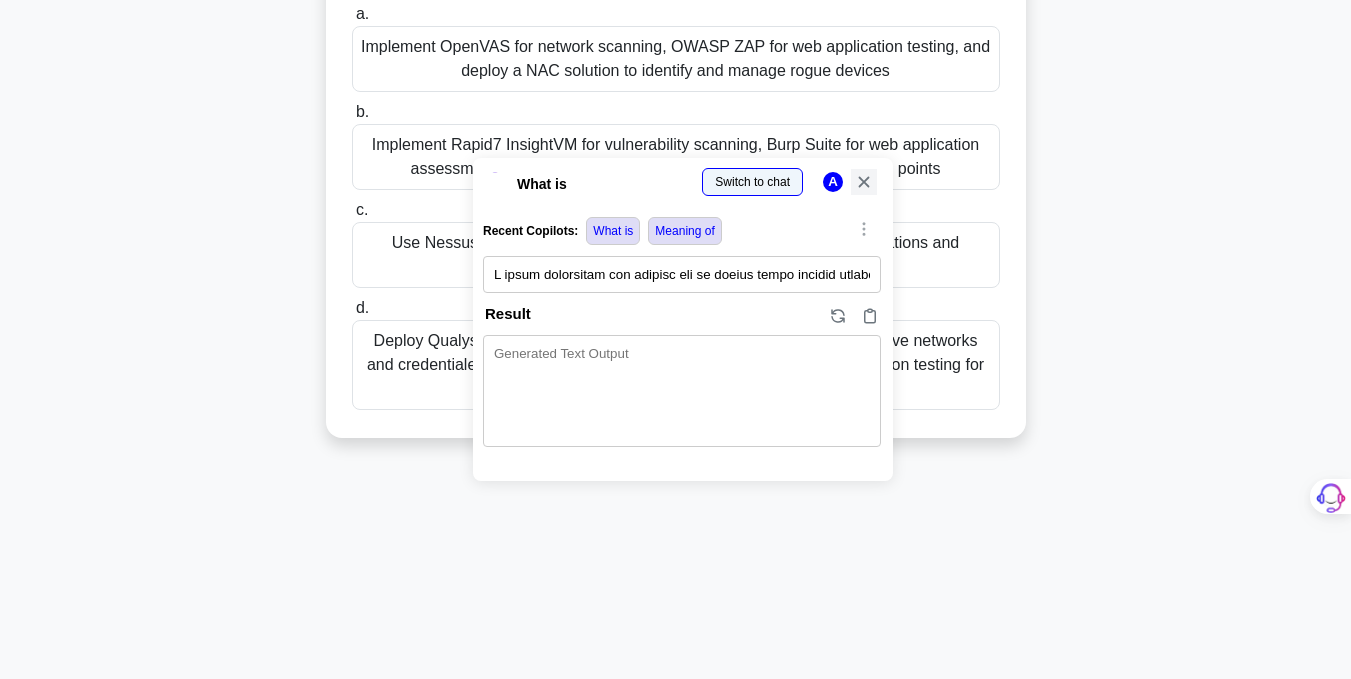 click 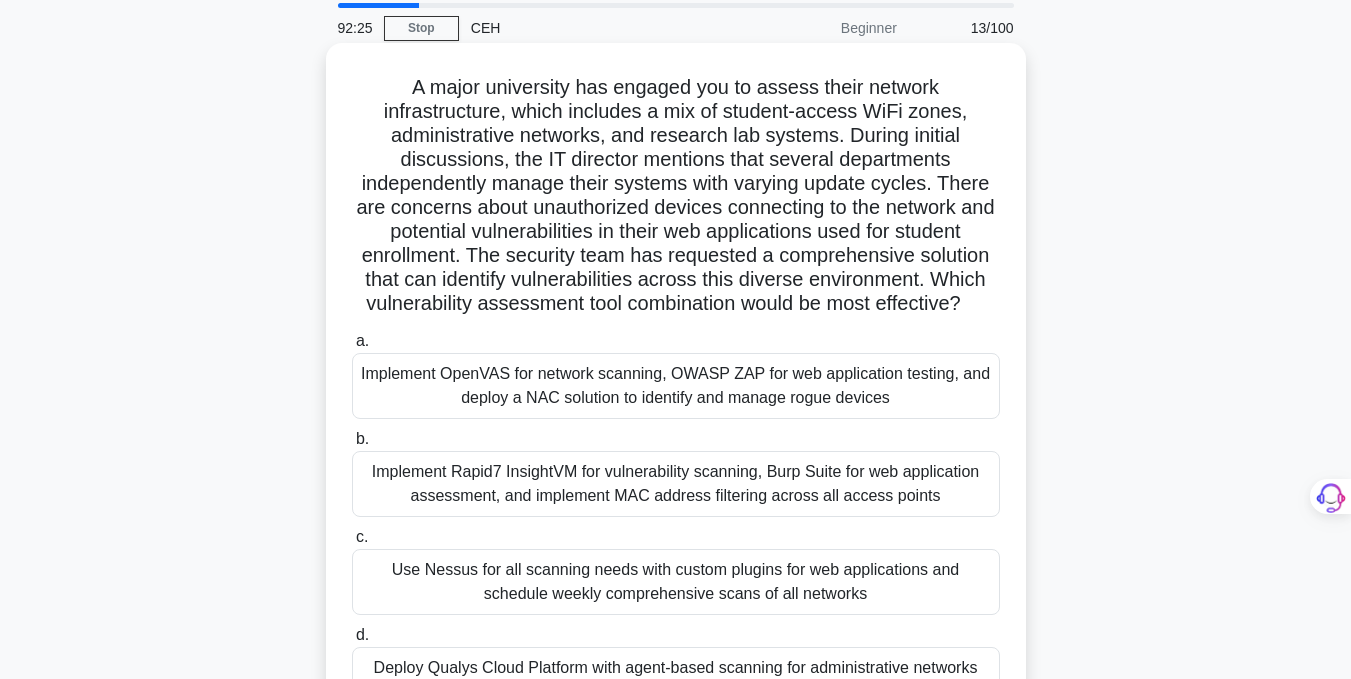 scroll, scrollTop: 82, scrollLeft: 0, axis: vertical 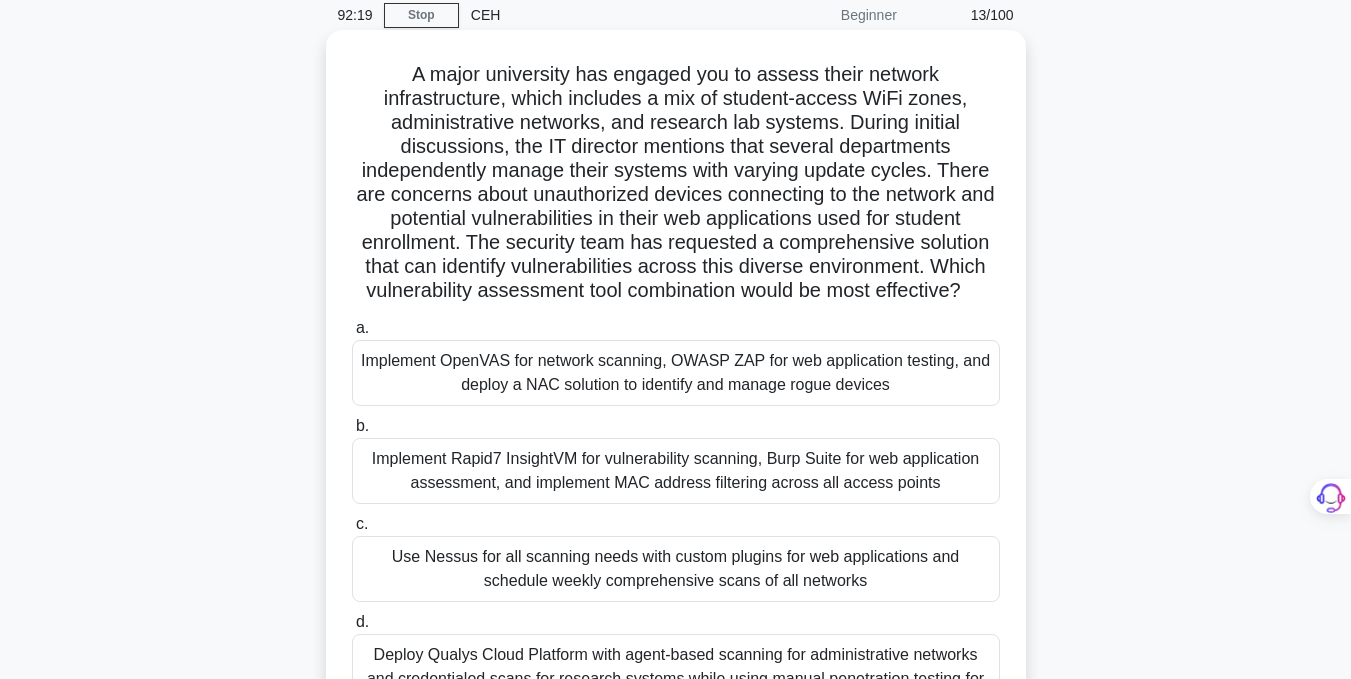 click on "Implement OpenVAS for network scanning, OWASP ZAP for web application testing, and deploy a NAC solution to identify and manage rogue devices" at bounding box center [676, 373] 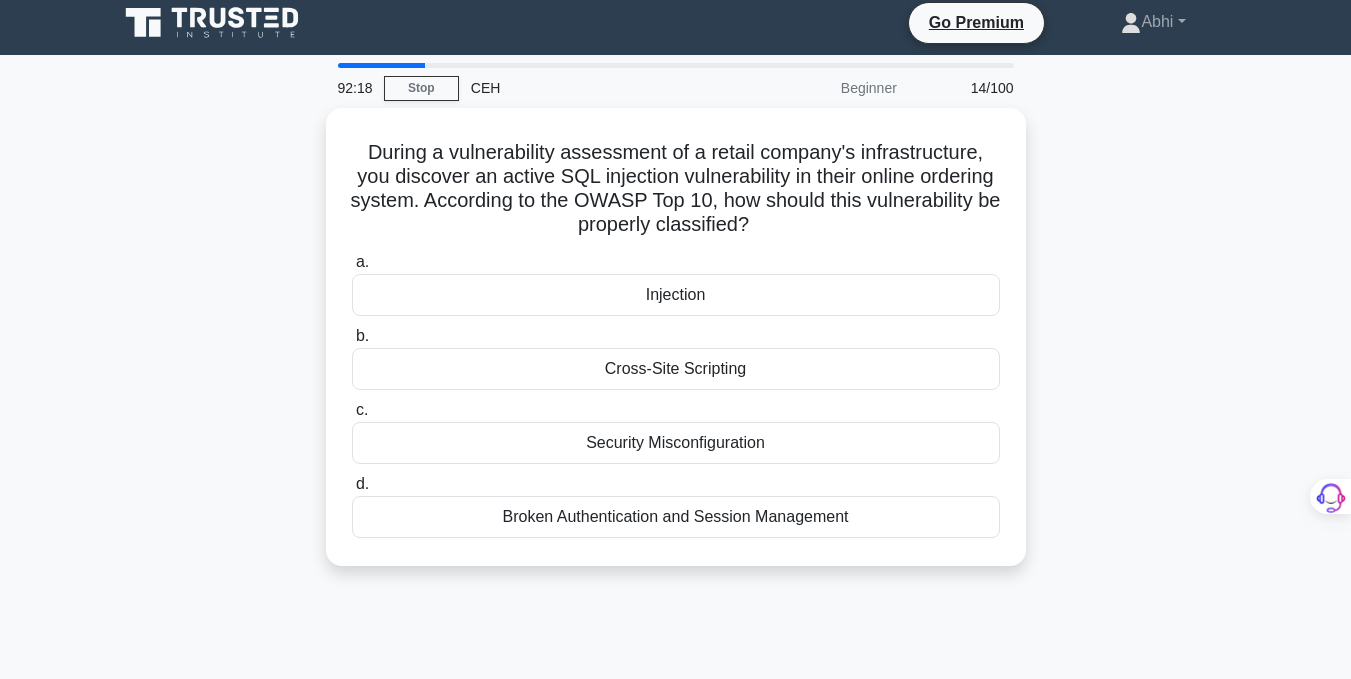 scroll, scrollTop: 0, scrollLeft: 0, axis: both 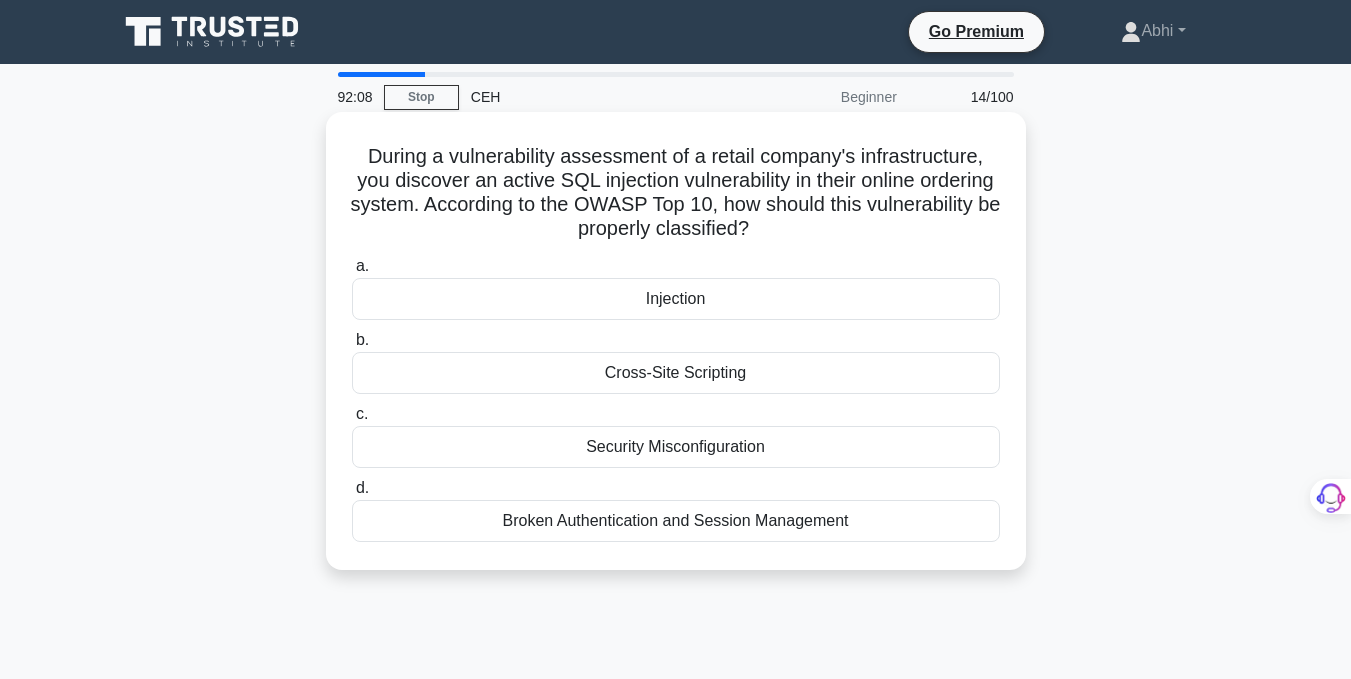 click on "Injection" at bounding box center [676, 299] 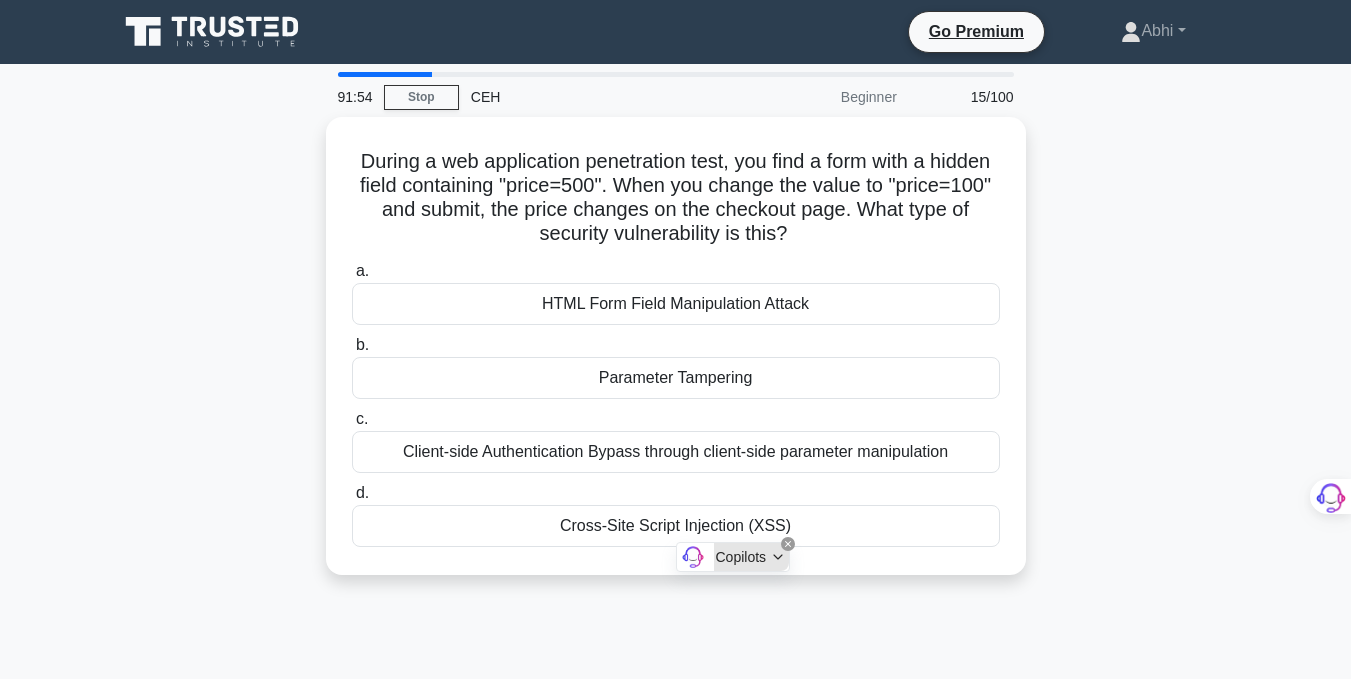 drag, startPoint x: 378, startPoint y: 161, endPoint x: 782, endPoint y: 565, distance: 571.3423 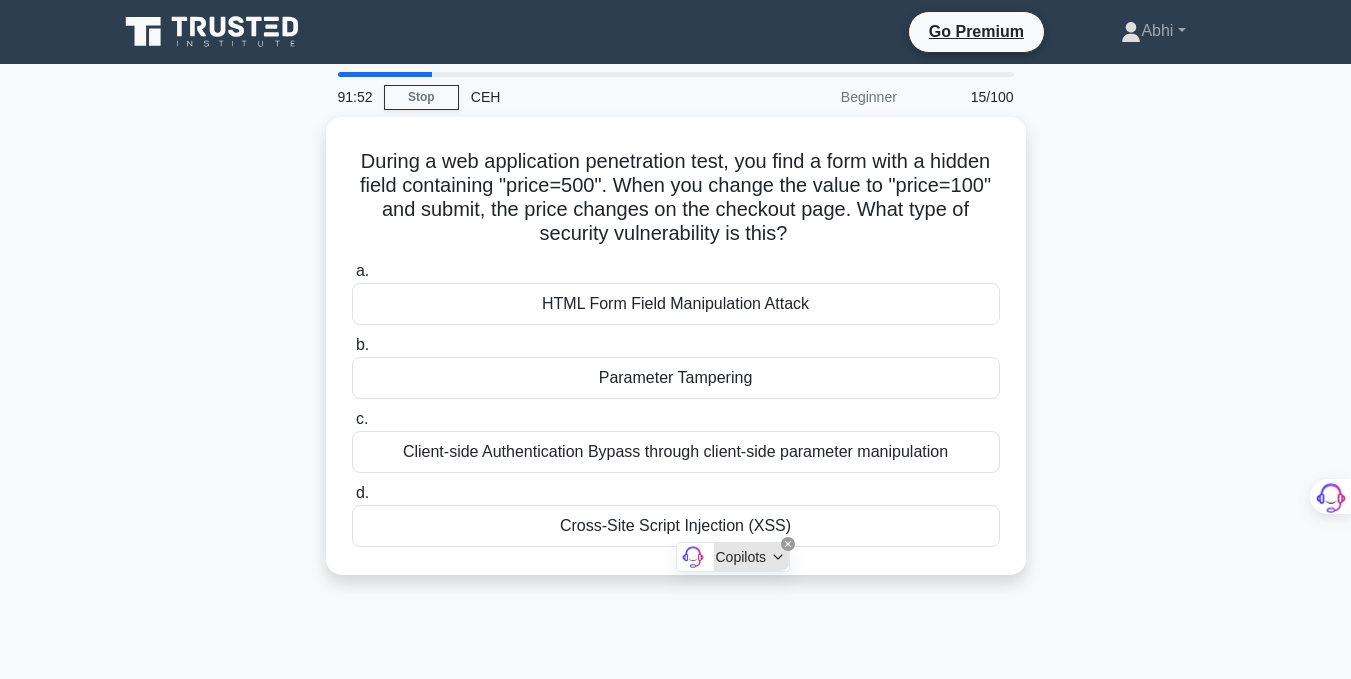 click on "Copilots" at bounding box center (752, 557) 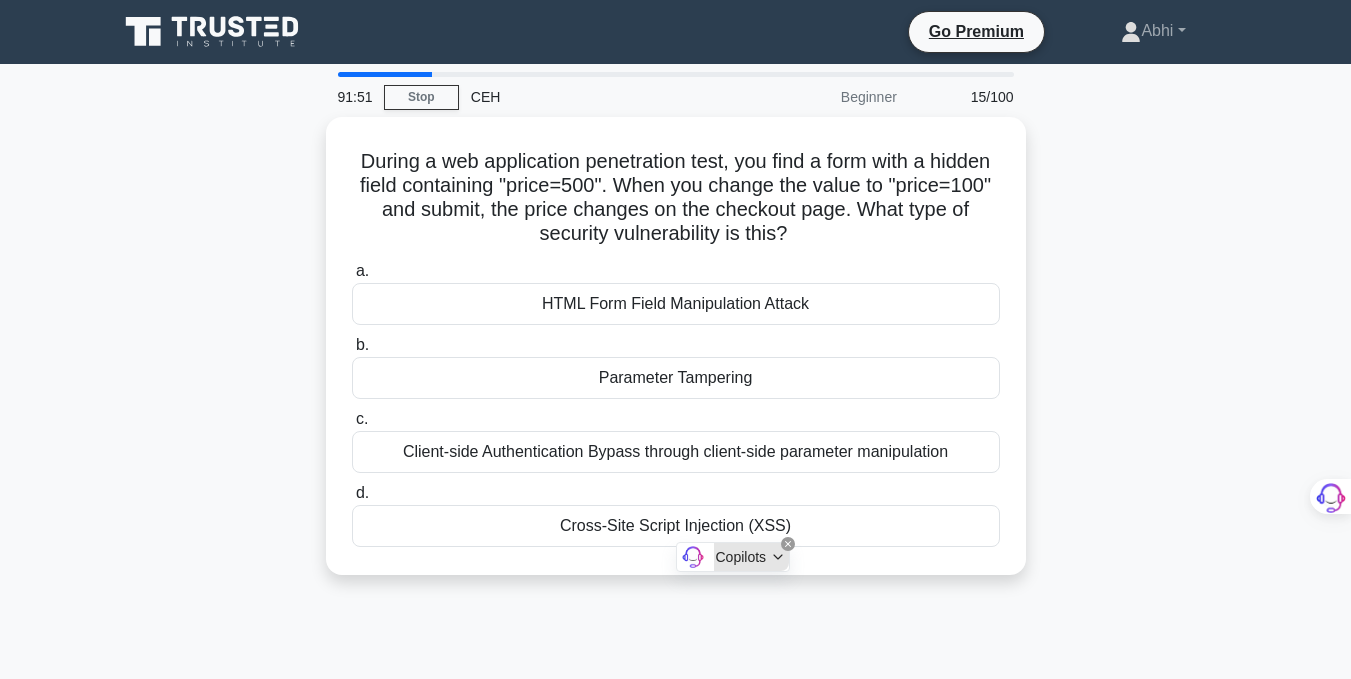 click on "Copilots" at bounding box center (741, 557) 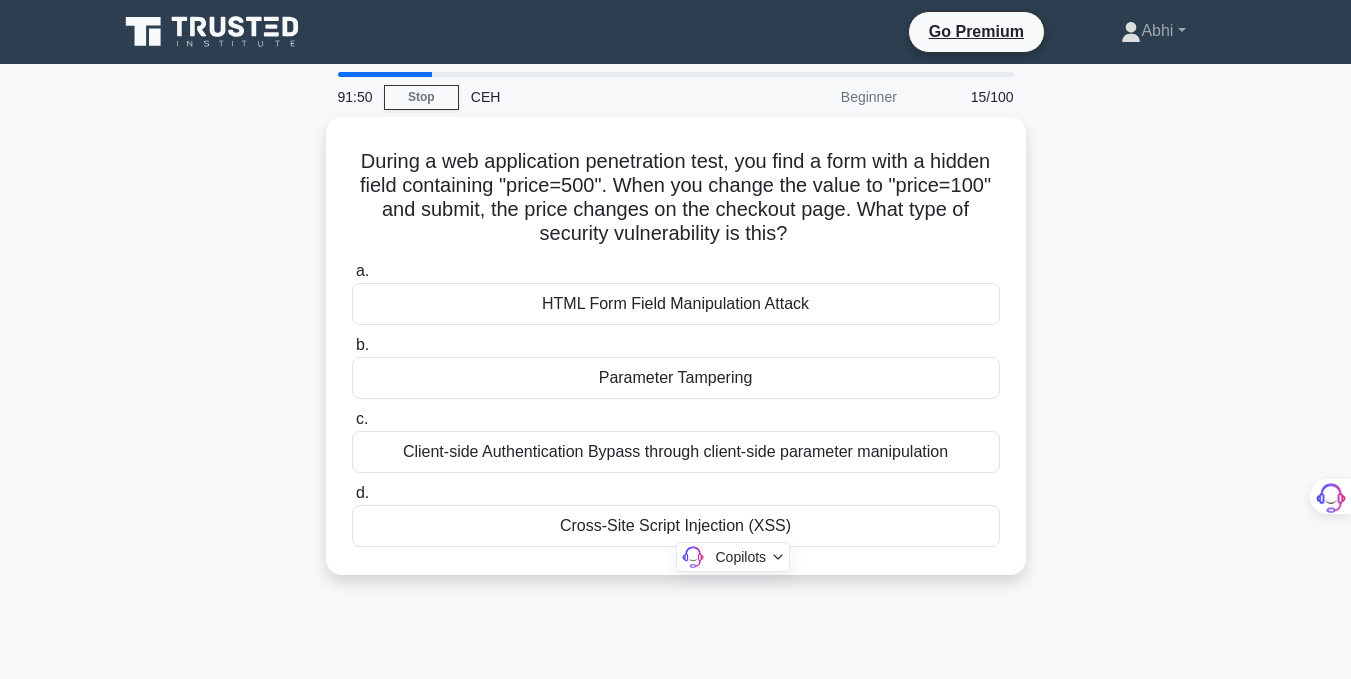 click on "During a web application penetration test, you find a form with a hidden field containing "price=500". When you change the value to "price=100" and submit, the price changes on the checkout page. What type of security vulnerability is this?
.spinner_0XTQ{transform-origin:center;animation:spinner_y6GP .75s linear infinite}@keyframes spinner_y6GP{100%{transform:rotate(360deg)}}
a.
b." at bounding box center (676, 358) 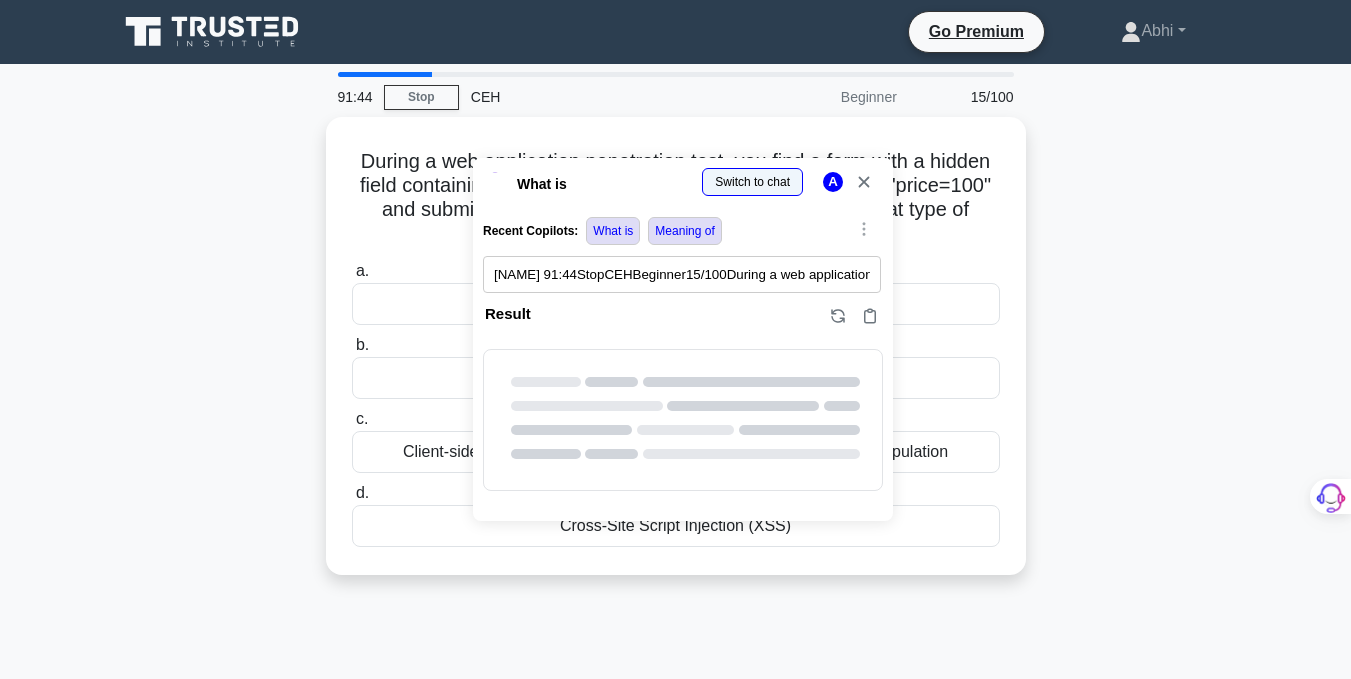 click at bounding box center (0, 1080) 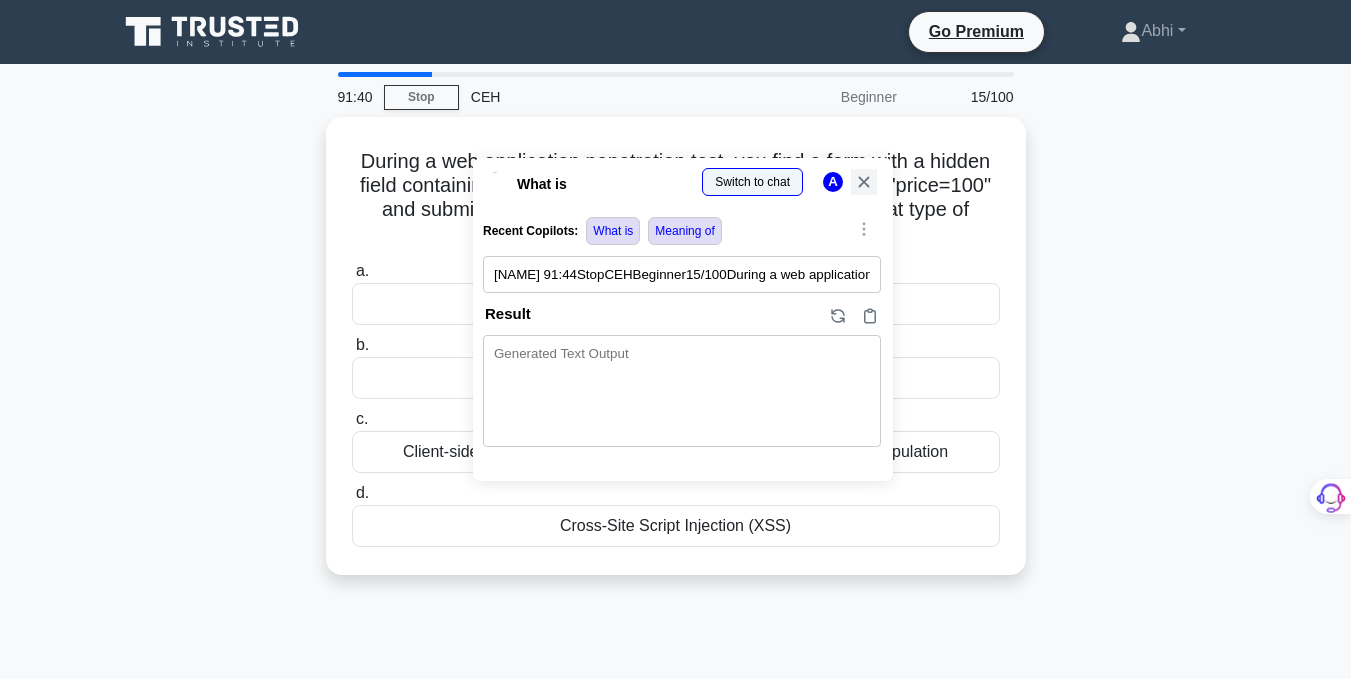 click 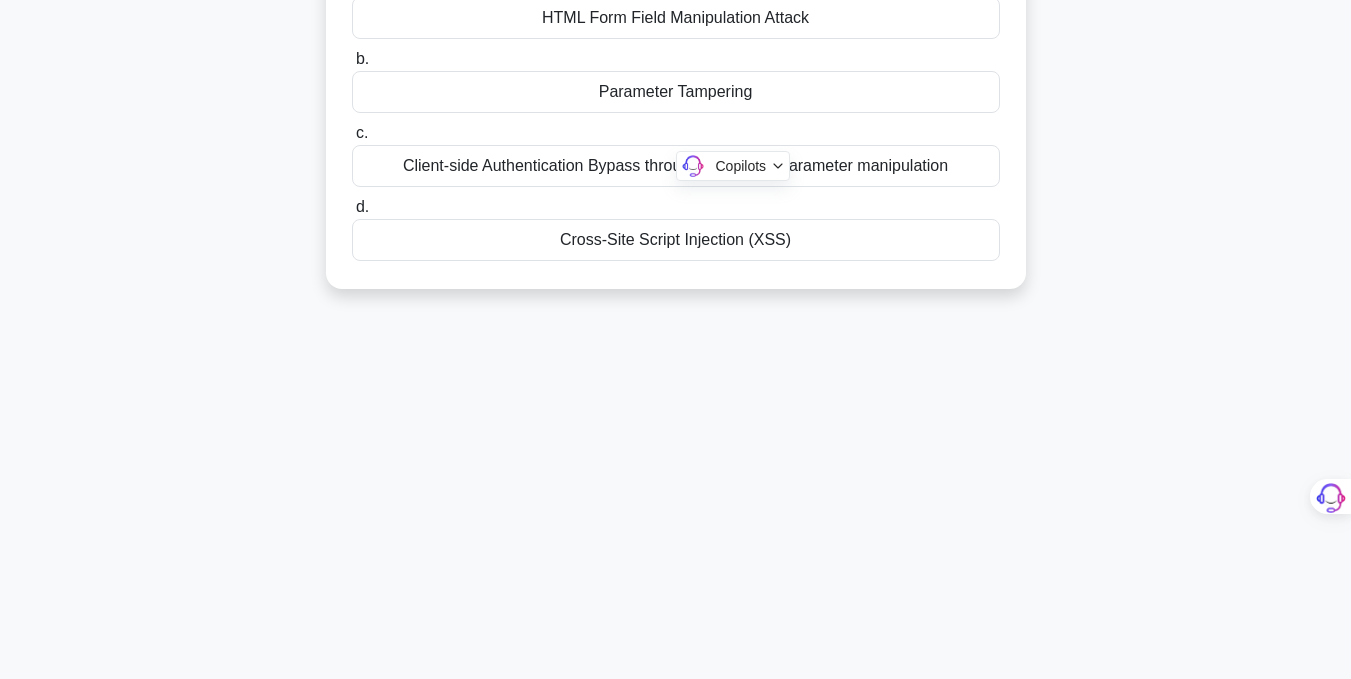 scroll, scrollTop: 401, scrollLeft: 0, axis: vertical 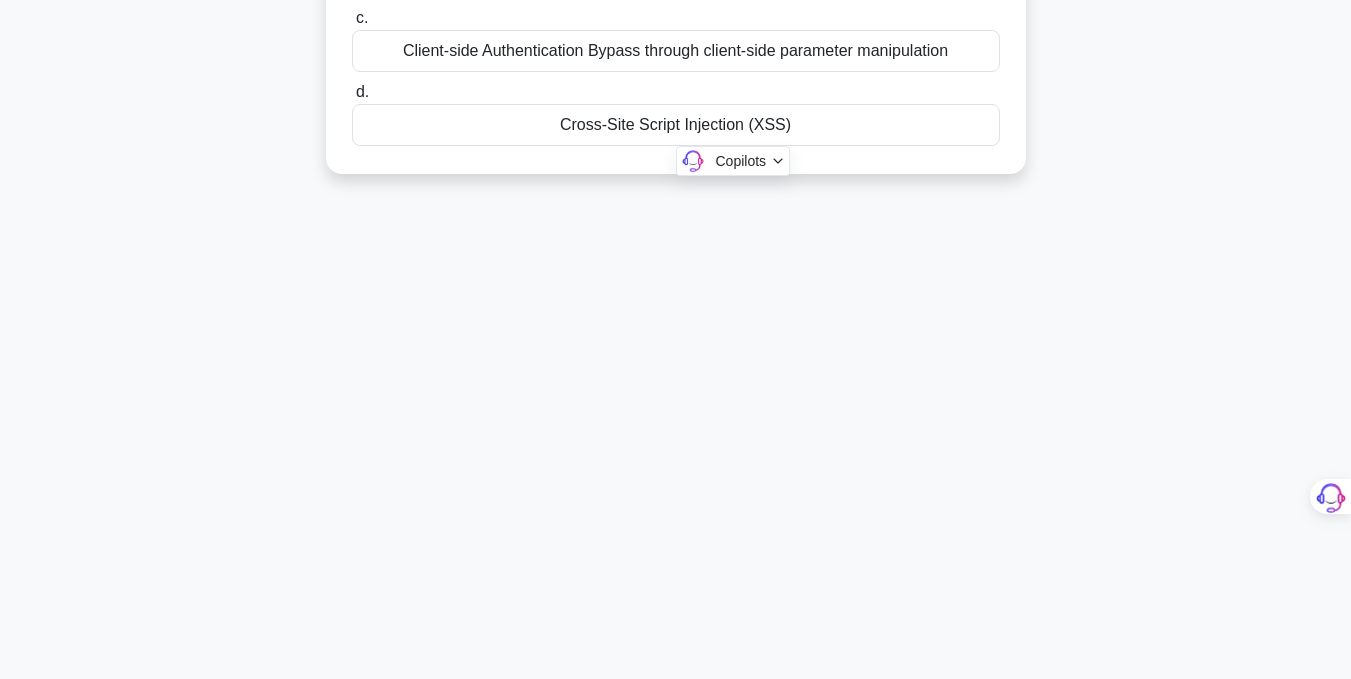 drag, startPoint x: 374, startPoint y: 156, endPoint x: 902, endPoint y: 438, distance: 598.5883 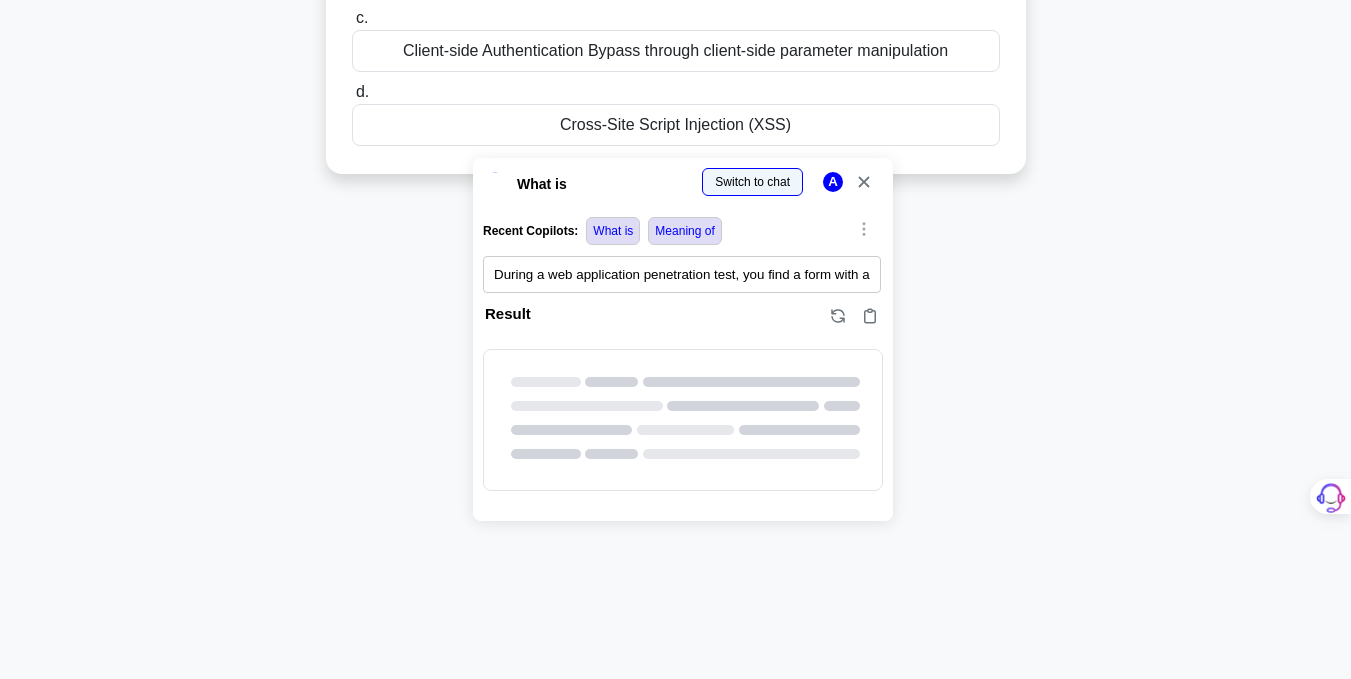 click at bounding box center [0, 679] 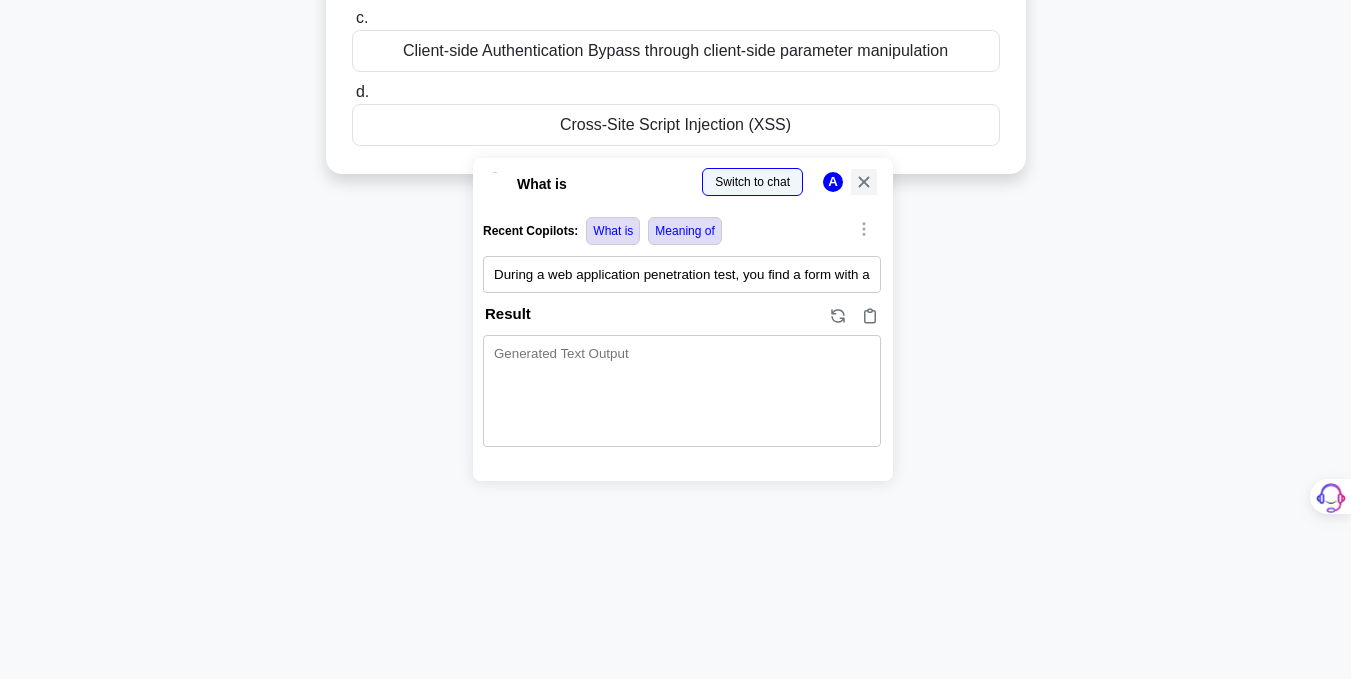 click 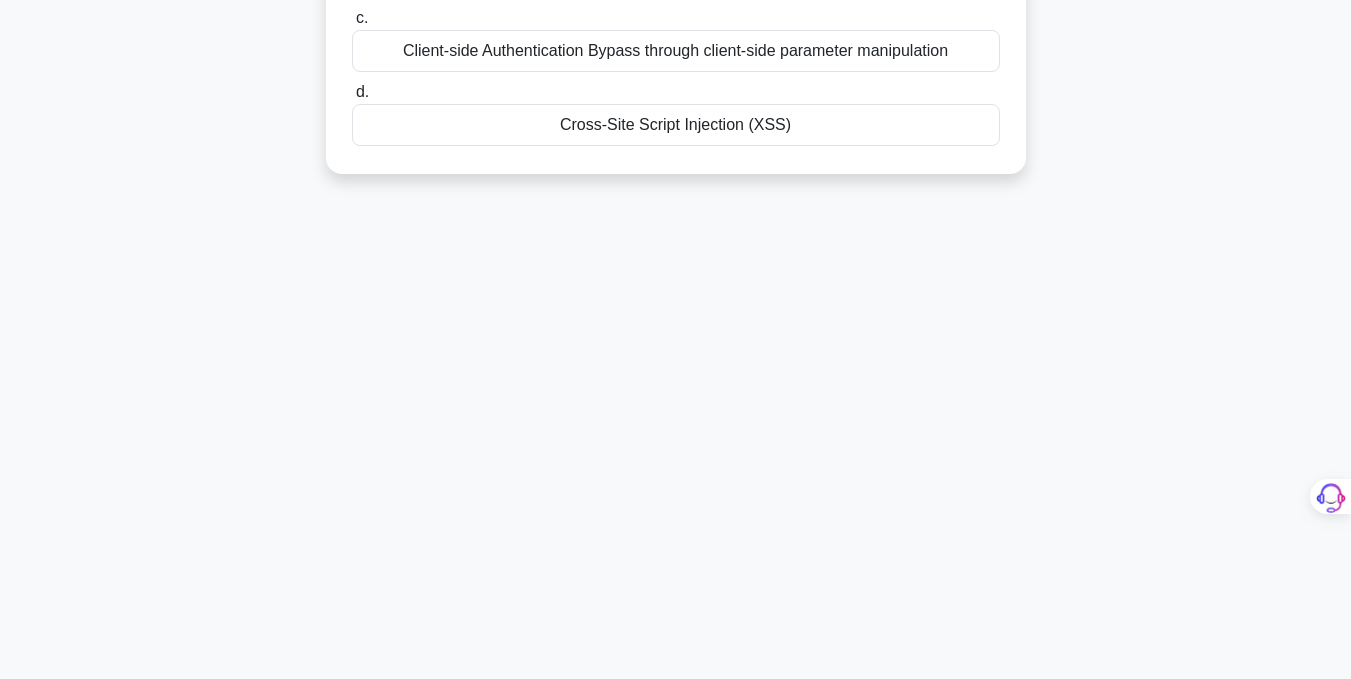 scroll, scrollTop: 0, scrollLeft: 0, axis: both 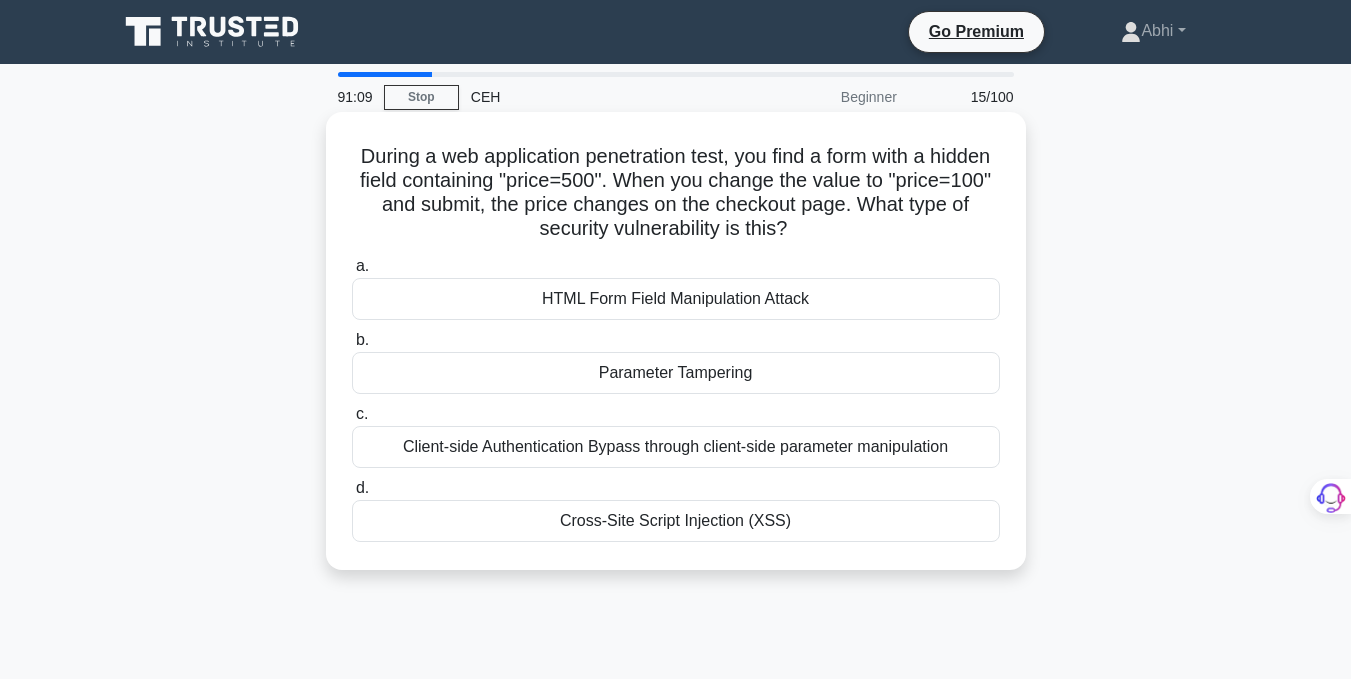 click on "Parameter Tampering" at bounding box center (676, 373) 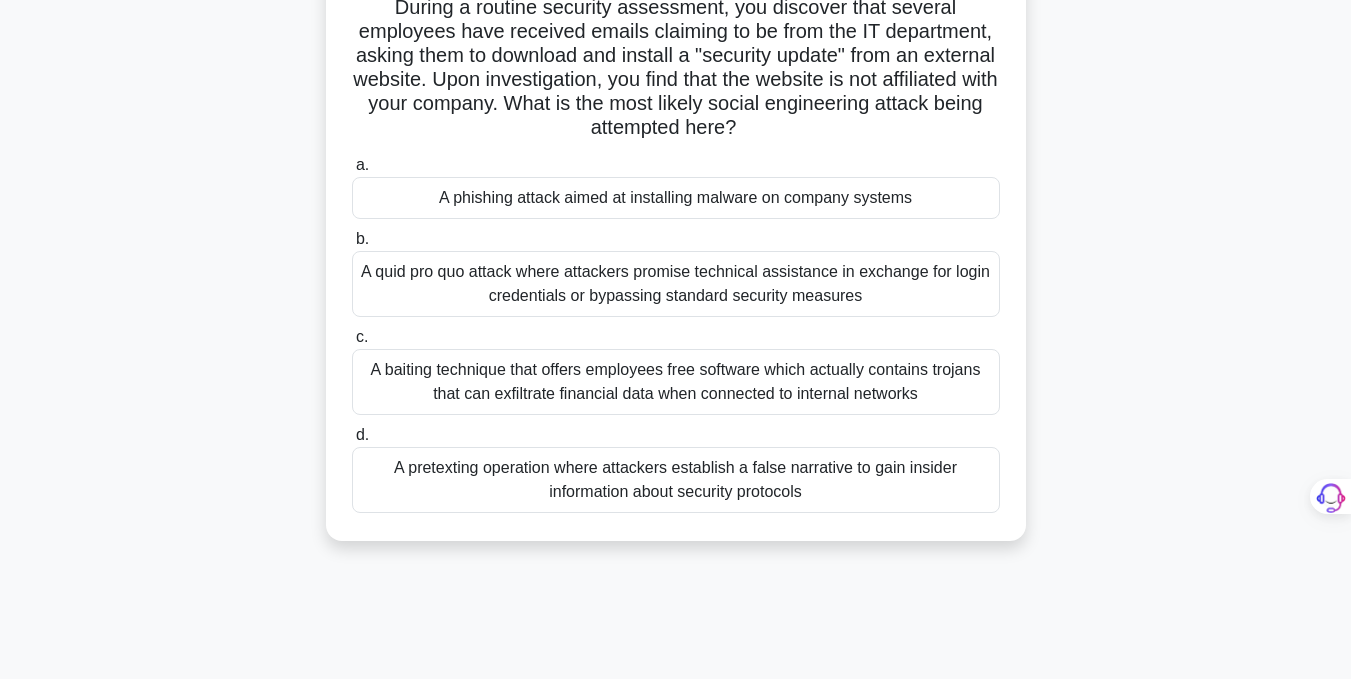 scroll, scrollTop: 163, scrollLeft: 0, axis: vertical 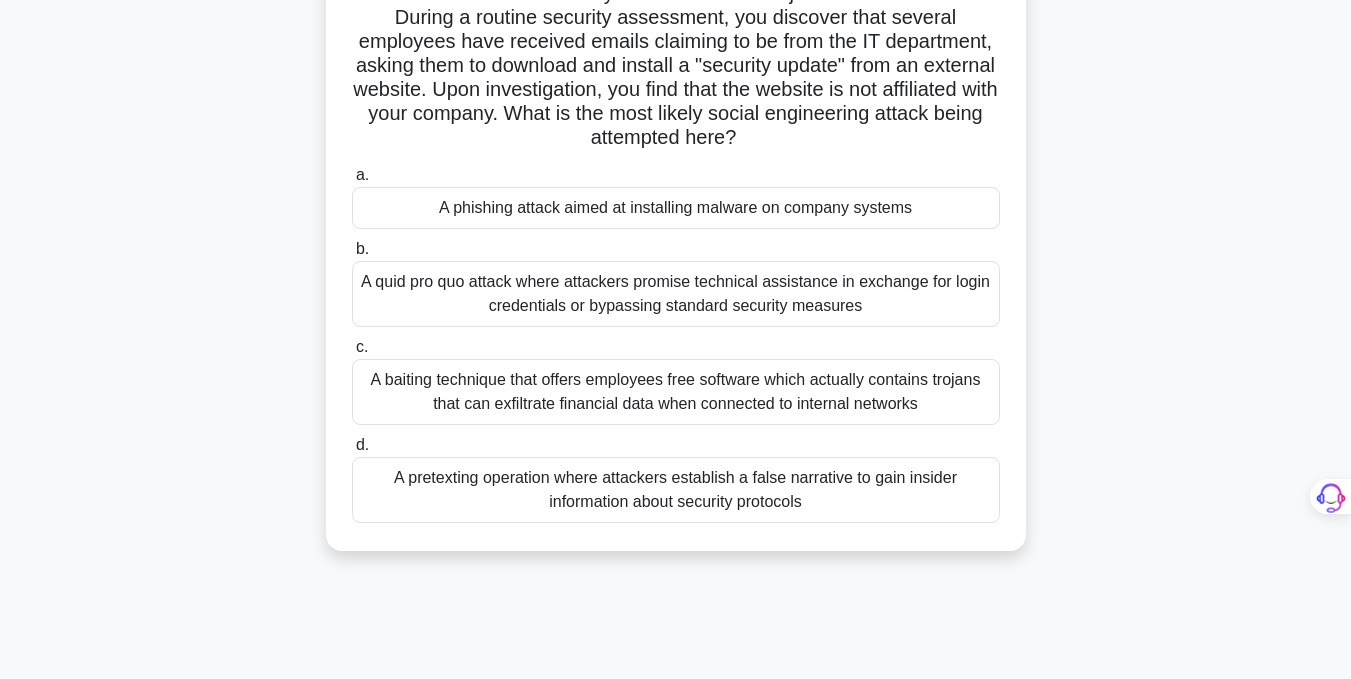 click on "A phishing attack aimed at installing malware on company systems" at bounding box center [676, 208] 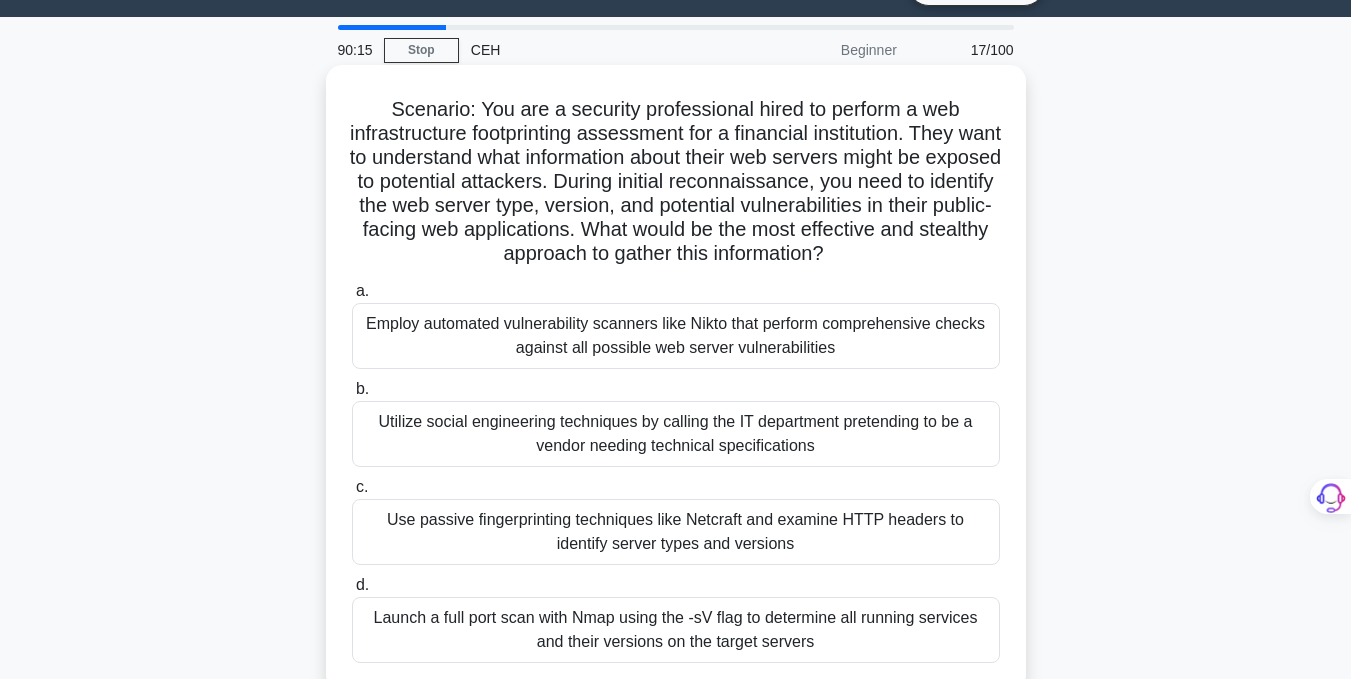 scroll, scrollTop: 0, scrollLeft: 0, axis: both 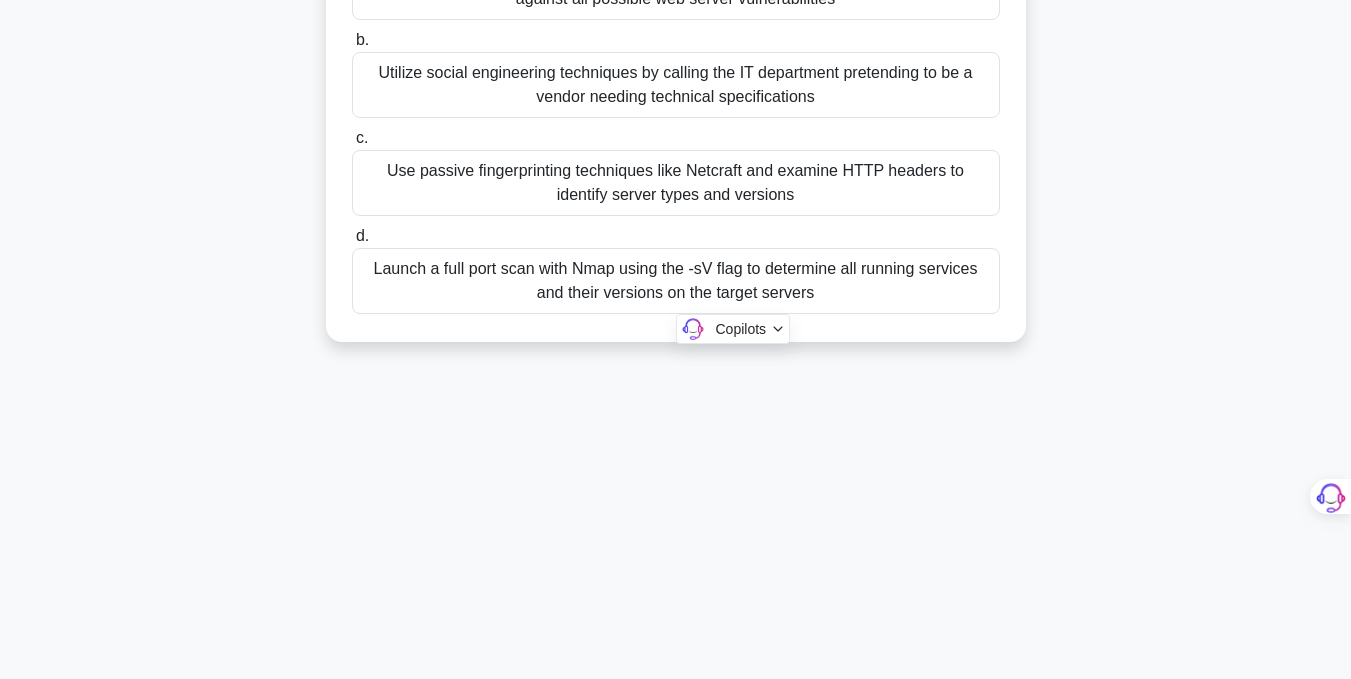 drag, startPoint x: 383, startPoint y: 150, endPoint x: 880, endPoint y: 365, distance: 541.51086 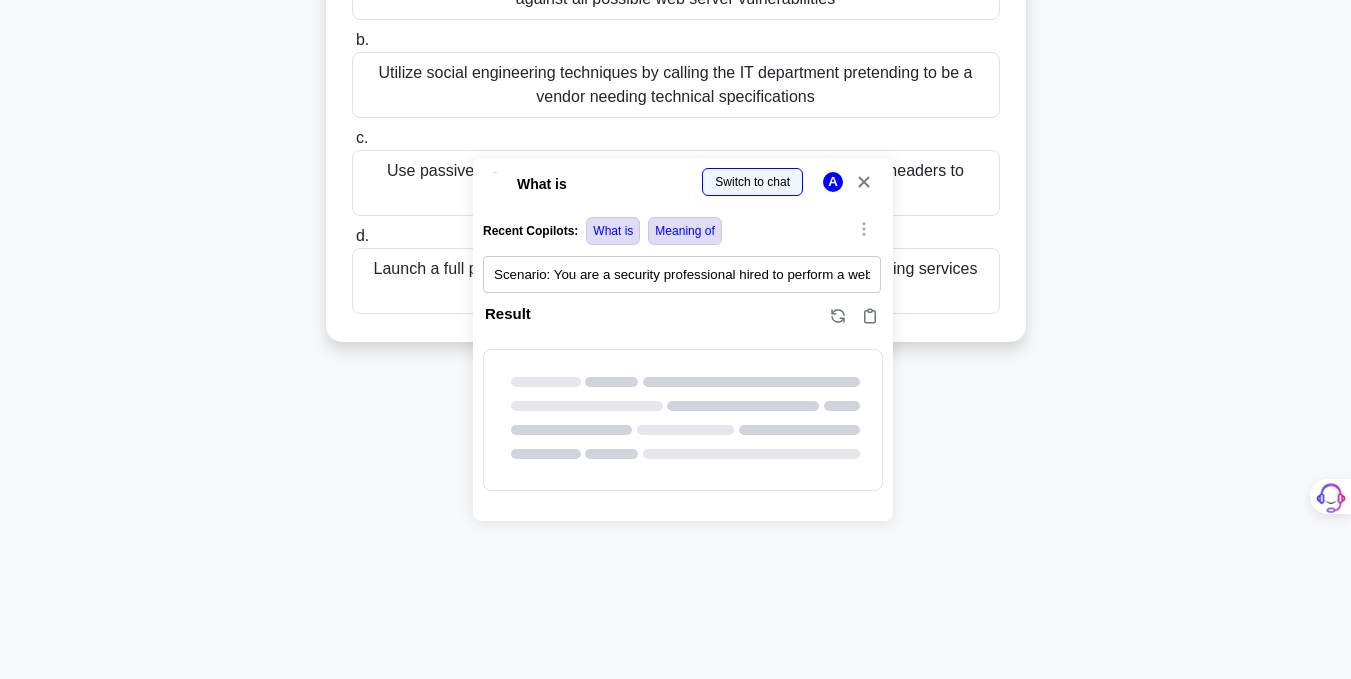 click at bounding box center (0, 679) 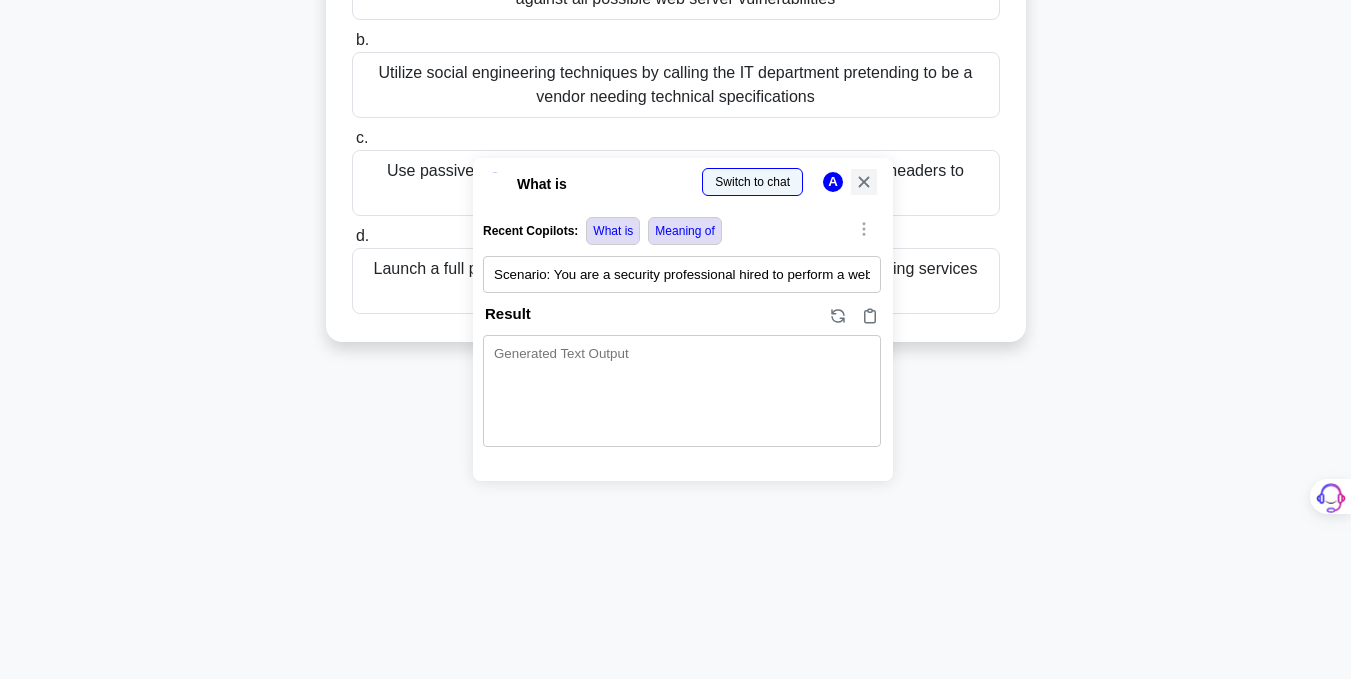 click 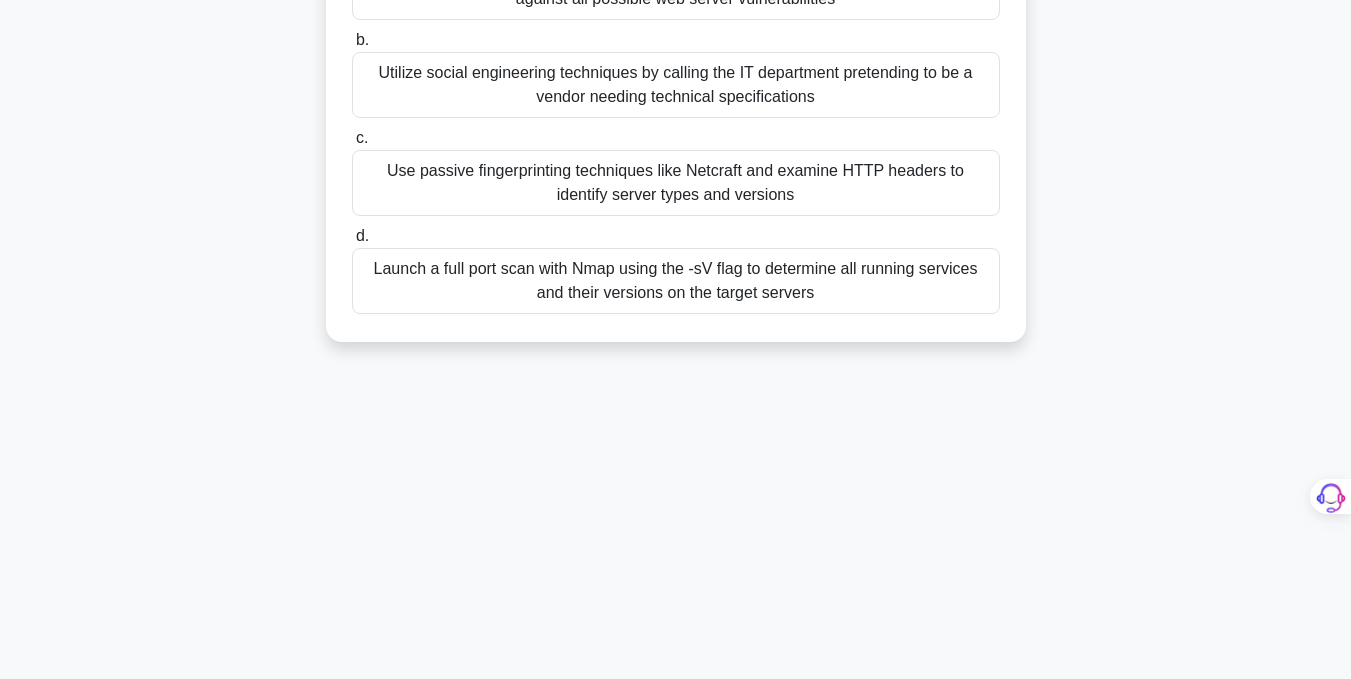 click on "Use passive fingerprinting techniques like Netcraft and examine HTTP headers to identify server types and versions" at bounding box center (676, 183) 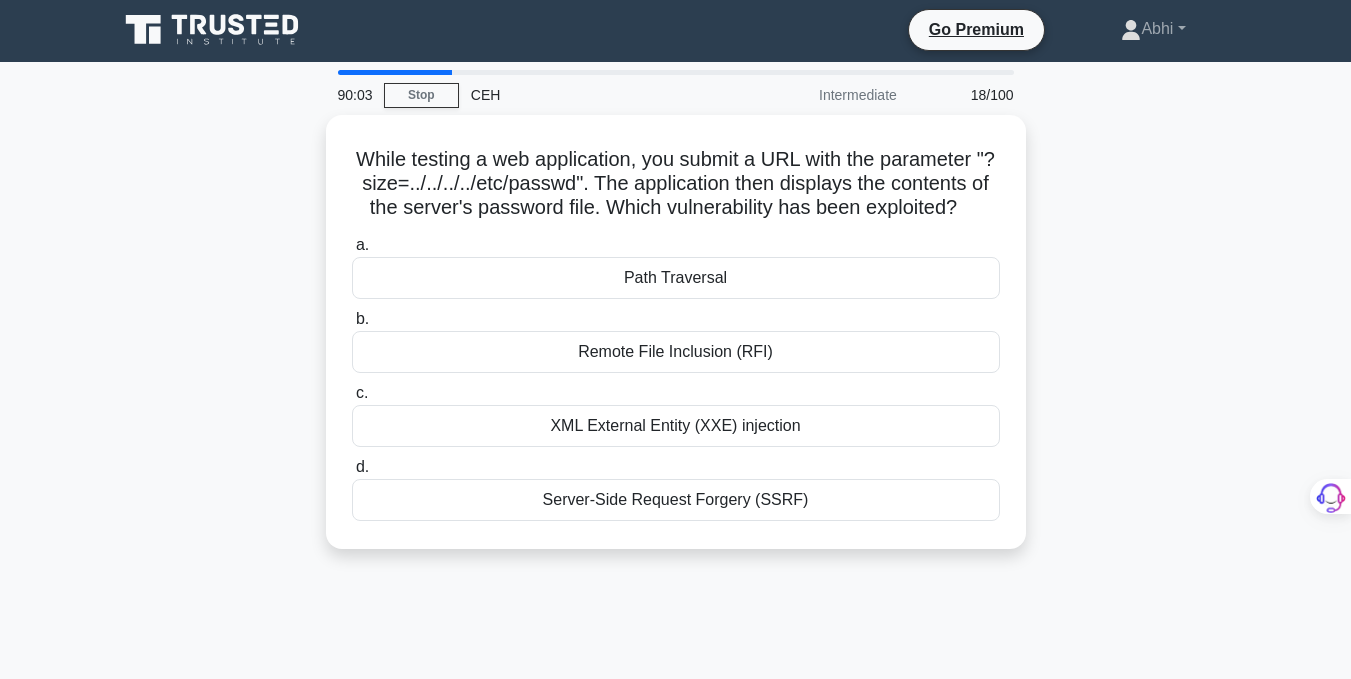 scroll, scrollTop: 0, scrollLeft: 0, axis: both 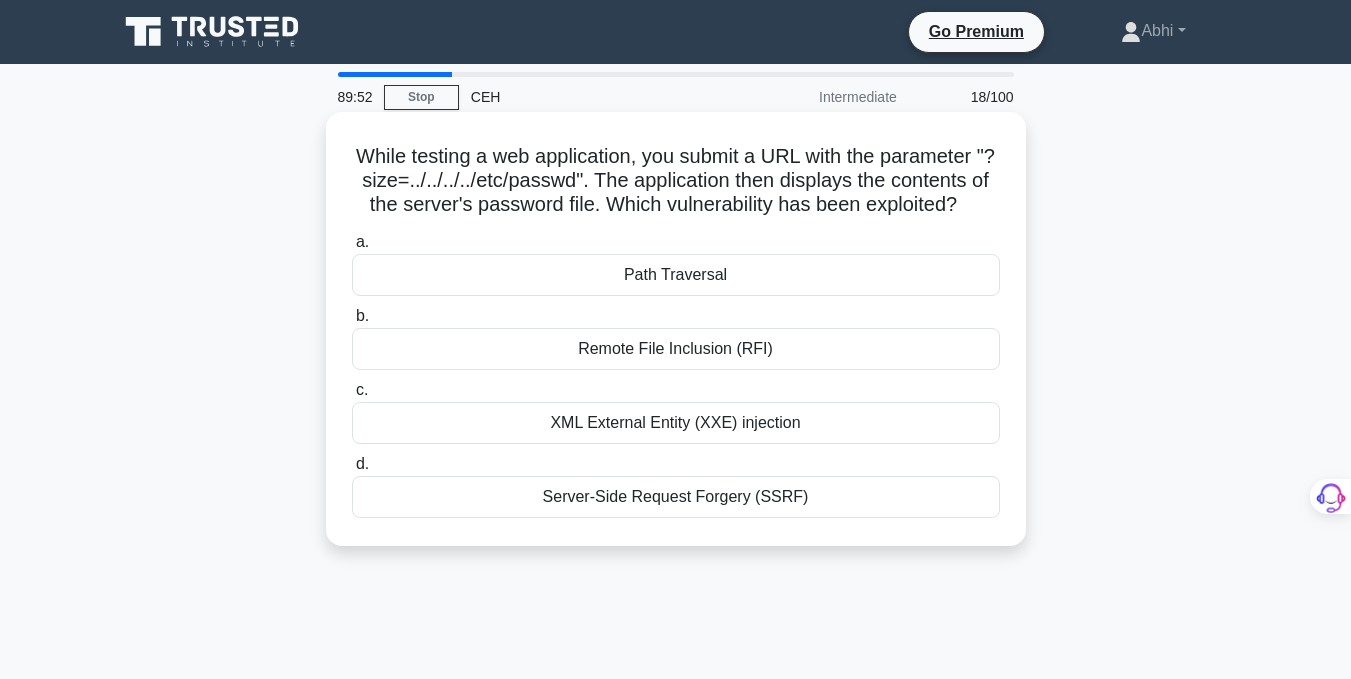 click on "Path Traversal" at bounding box center [676, 275] 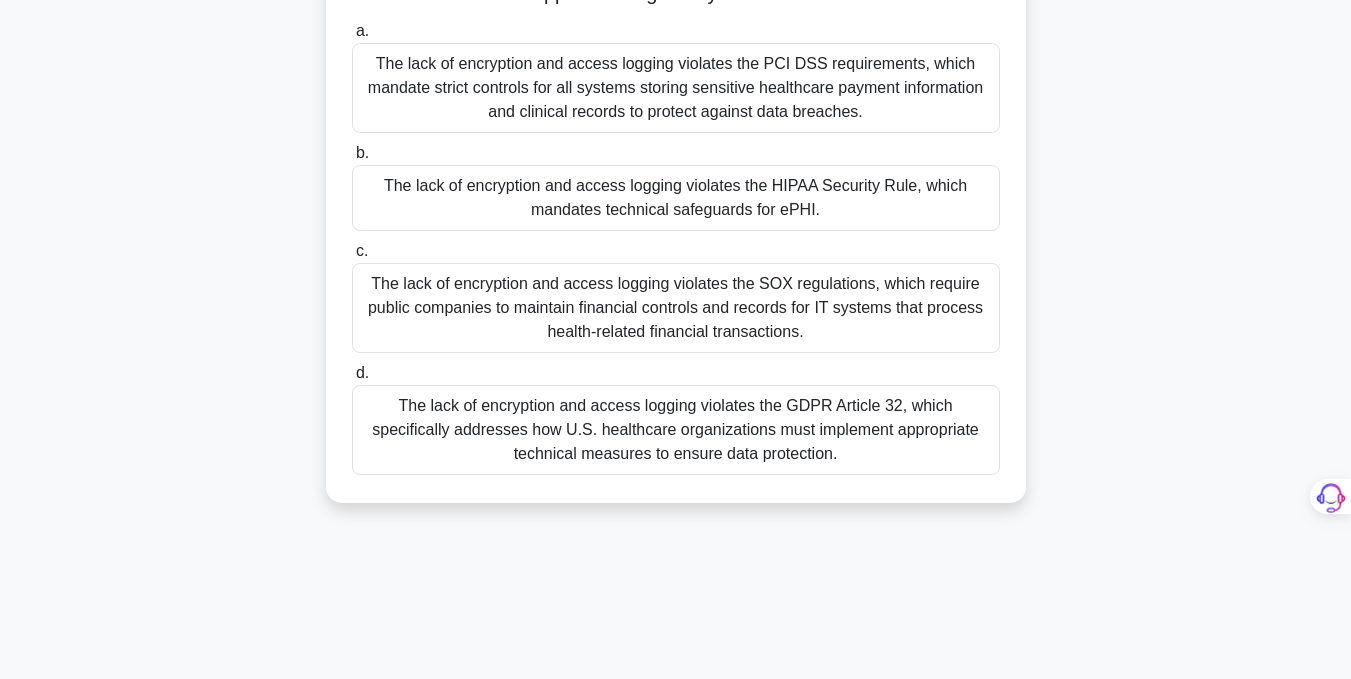 scroll, scrollTop: 319, scrollLeft: 0, axis: vertical 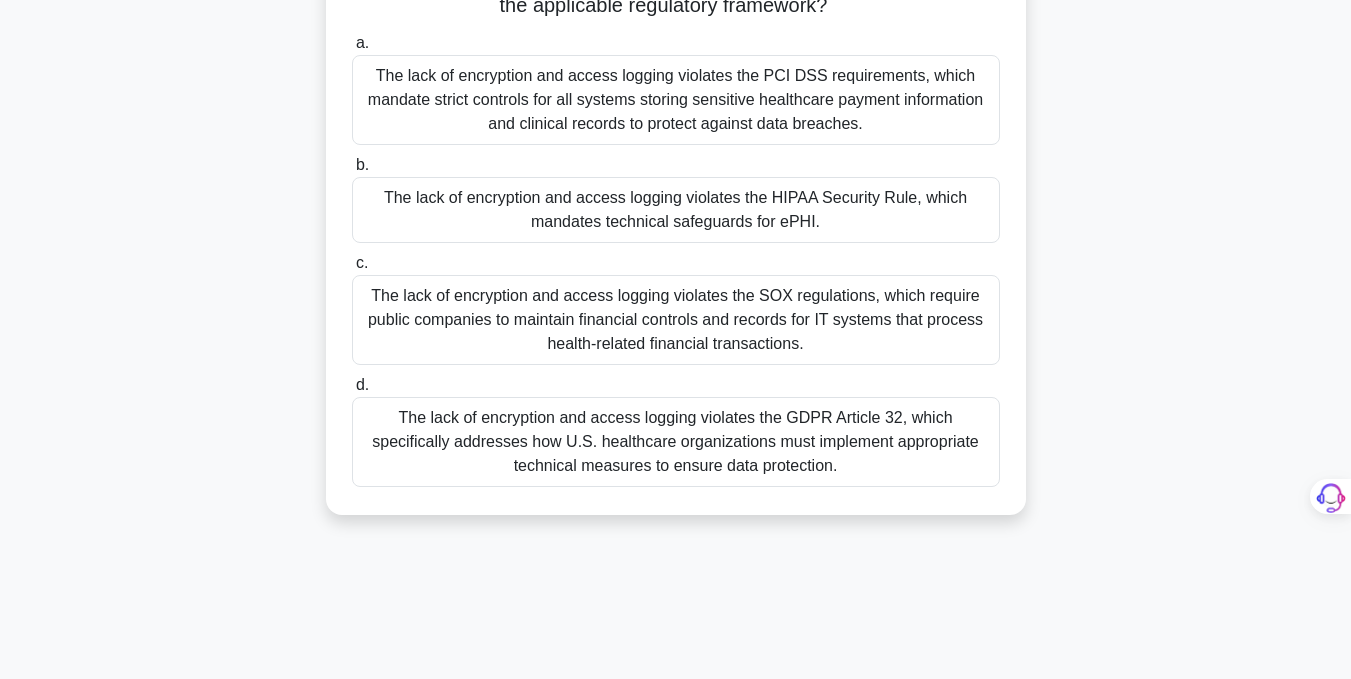 click on "The lack of encryption and access logging violates the HIPAA Security Rule, which mandates technical safeguards for ePHI." at bounding box center (676, 210) 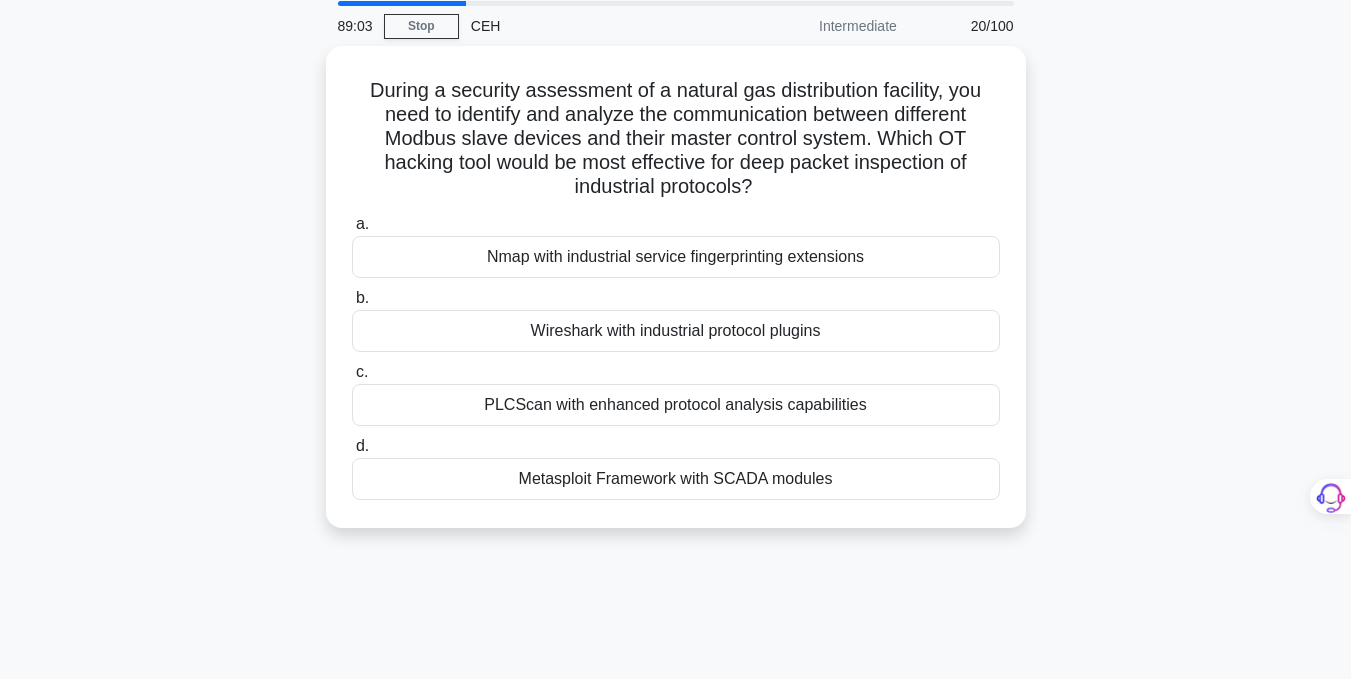 scroll, scrollTop: 0, scrollLeft: 0, axis: both 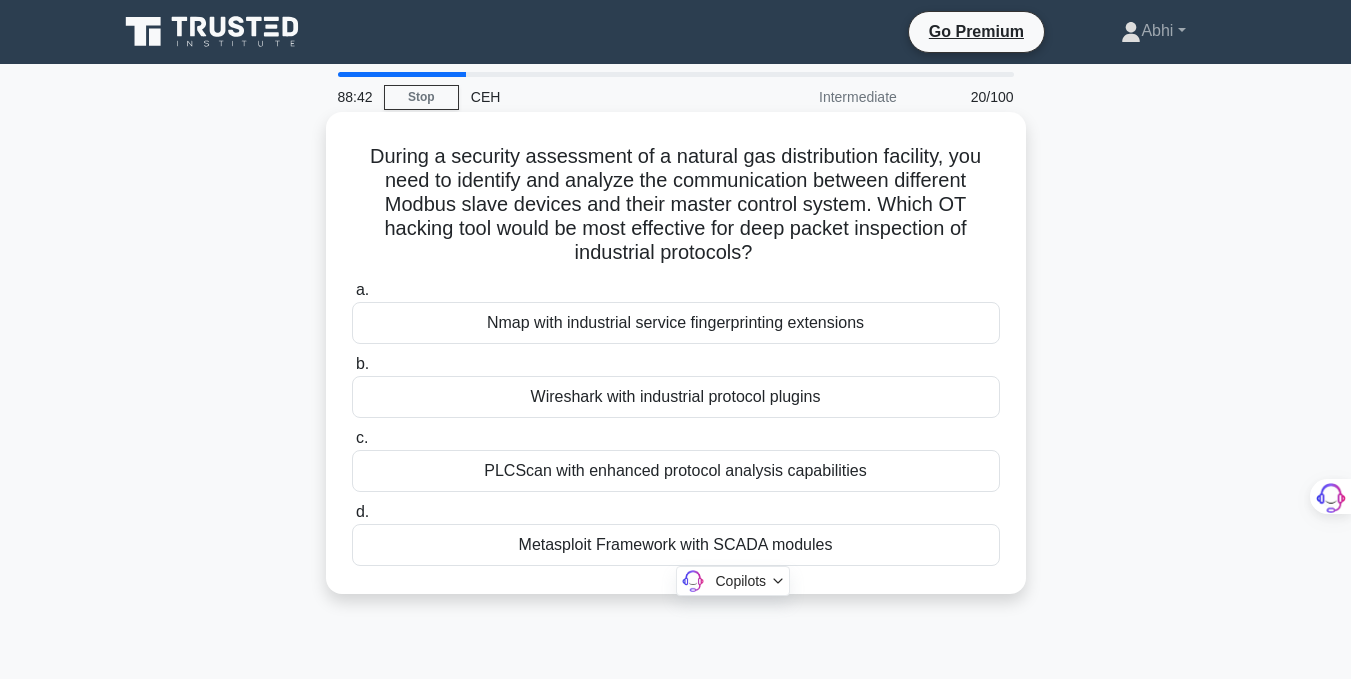 drag, startPoint x: 356, startPoint y: 159, endPoint x: 843, endPoint y: 569, distance: 636.6074 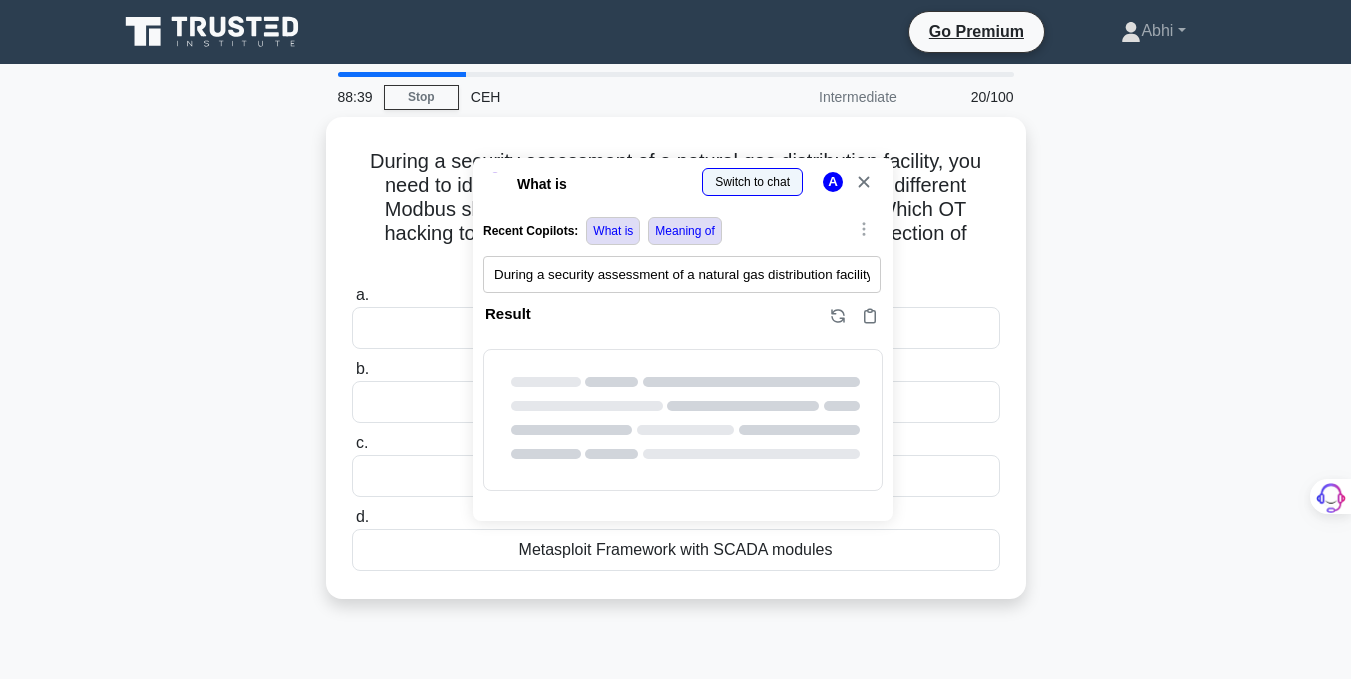 click at bounding box center [0, 1080] 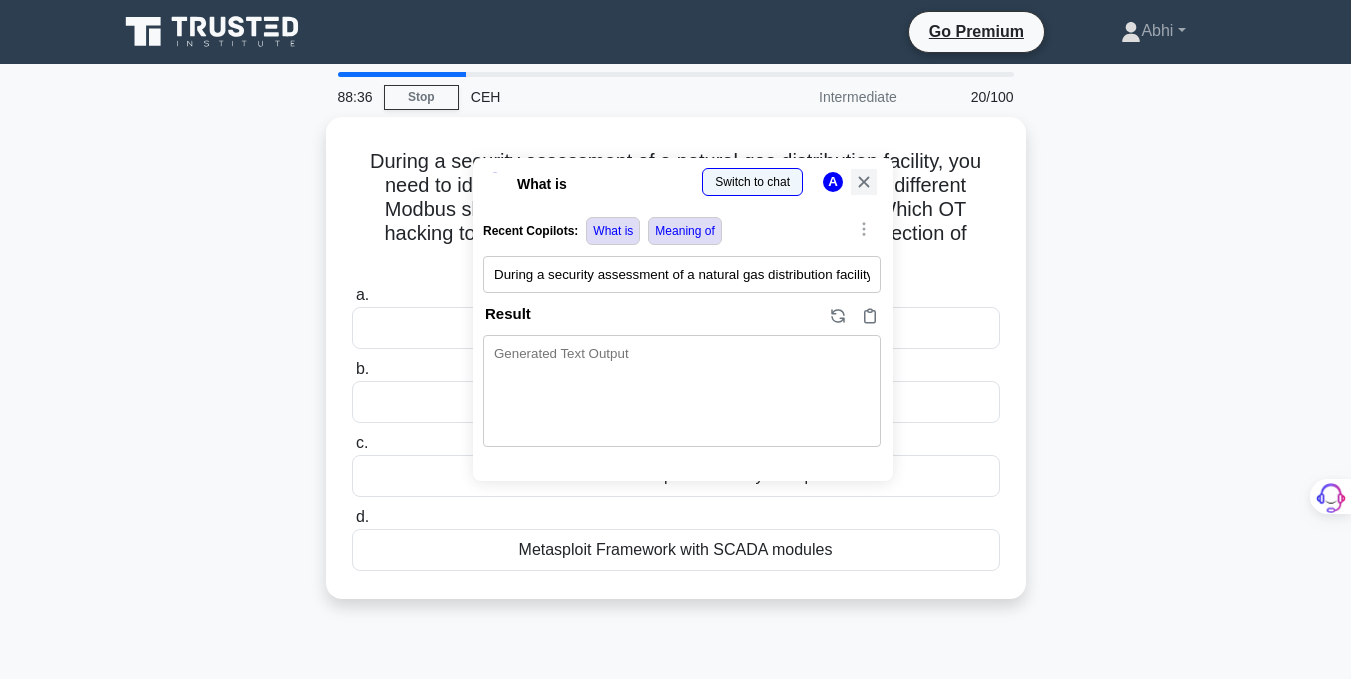 click 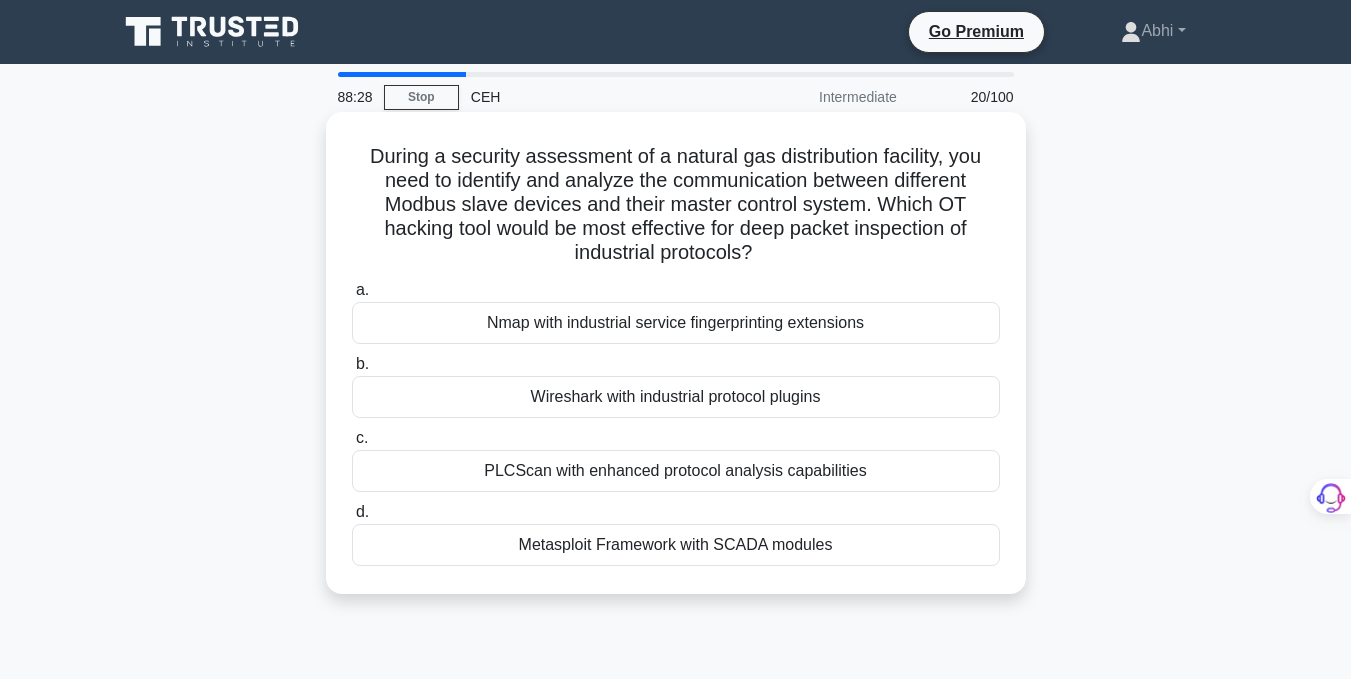 click on "Wireshark with industrial protocol plugins" at bounding box center (676, 397) 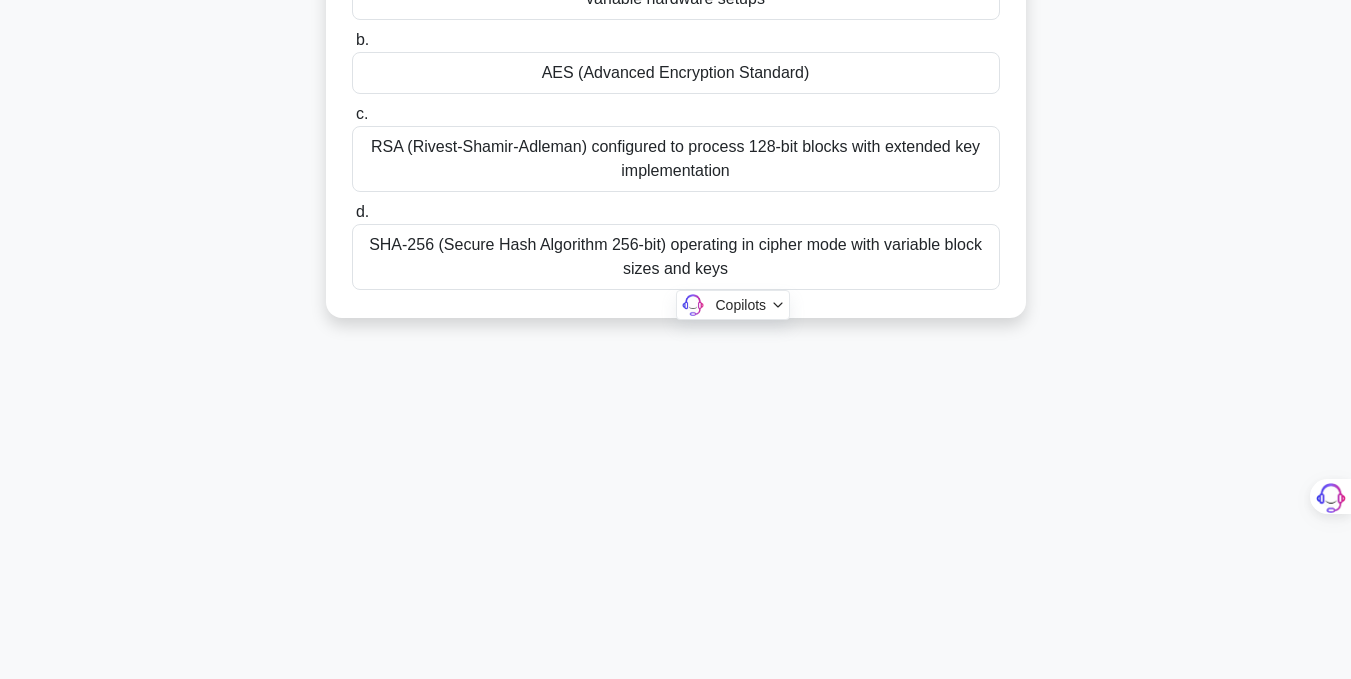 scroll, scrollTop: 401, scrollLeft: 0, axis: vertical 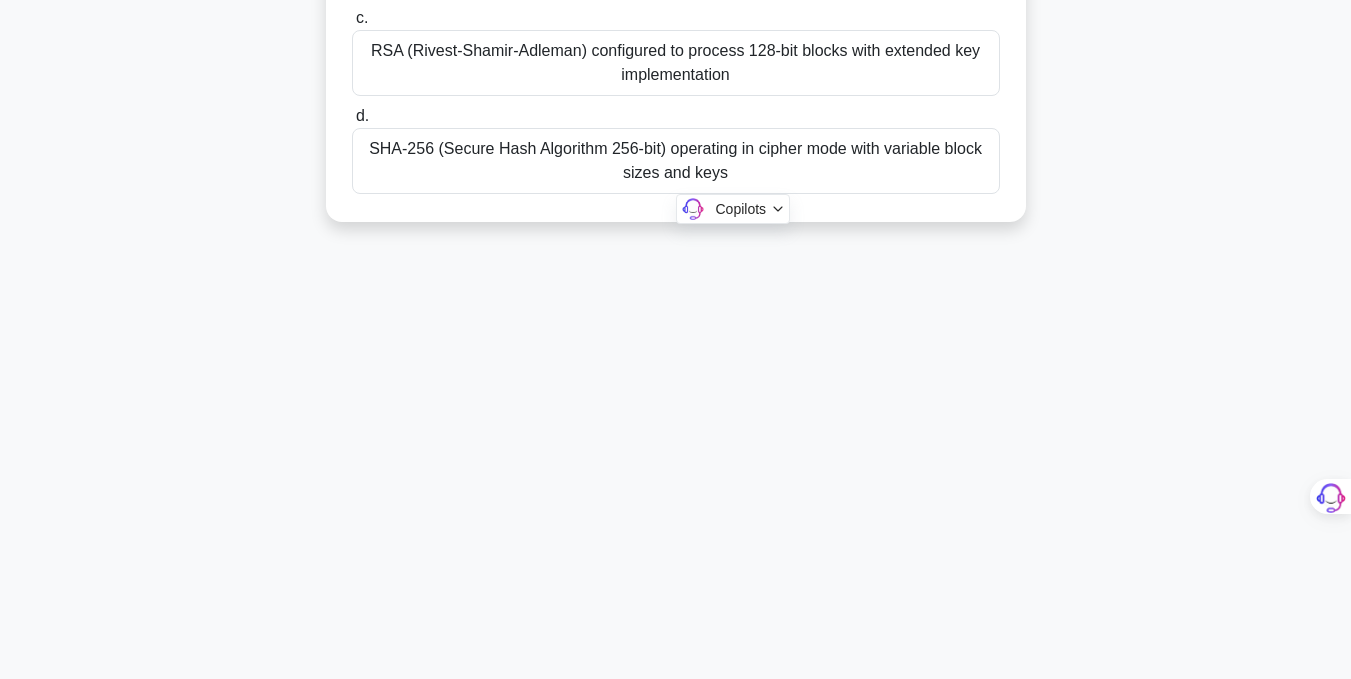 drag, startPoint x: 359, startPoint y: 158, endPoint x: 917, endPoint y: 480, distance: 644.2422 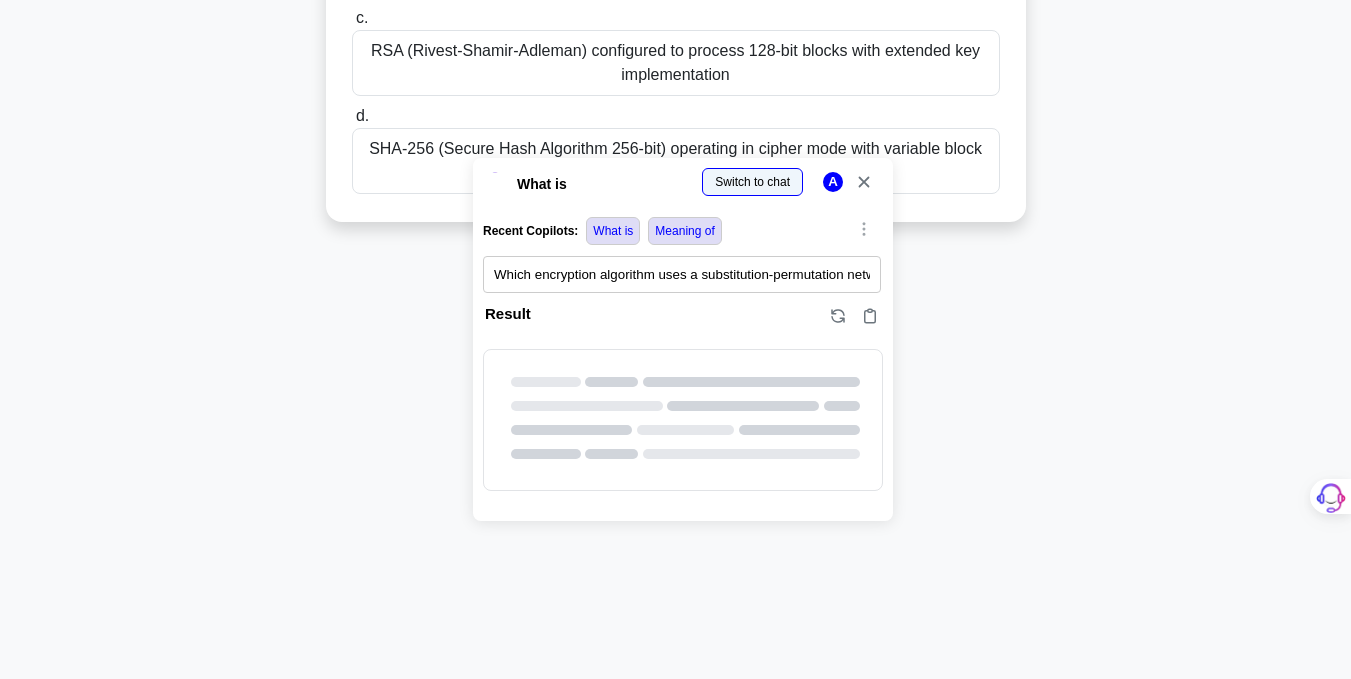 click at bounding box center (0, 679) 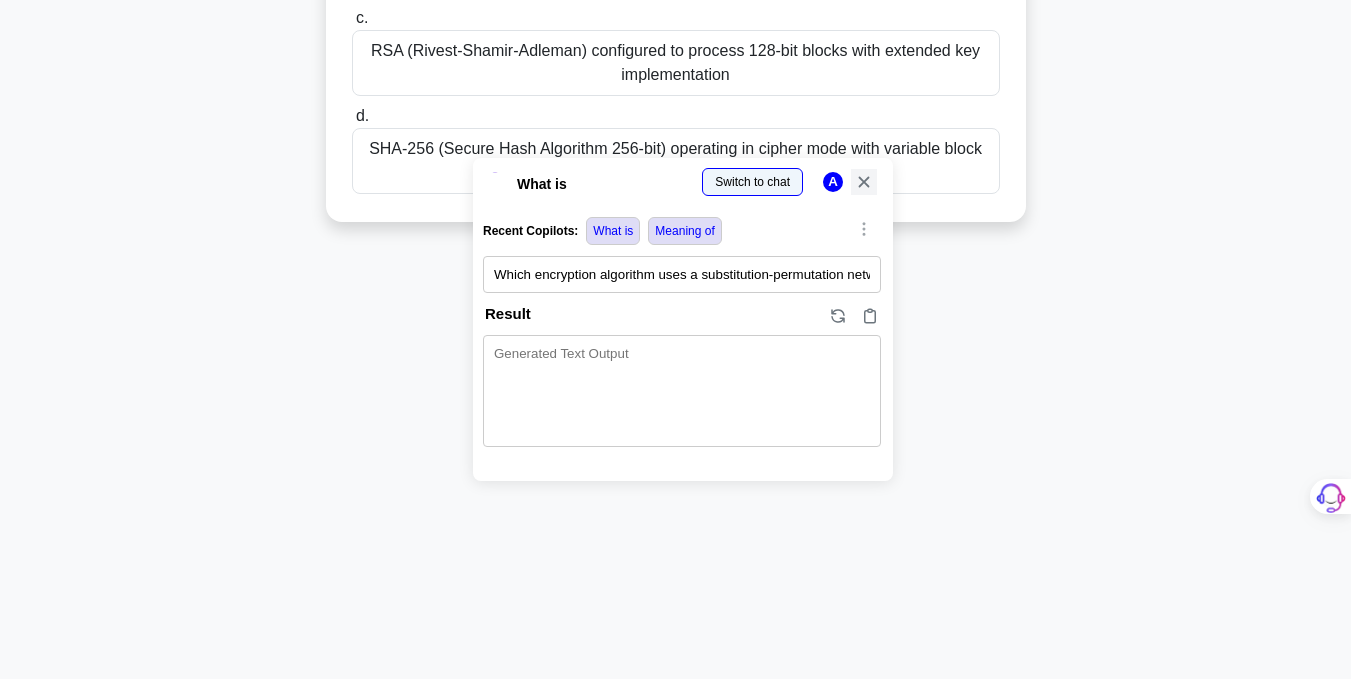 click 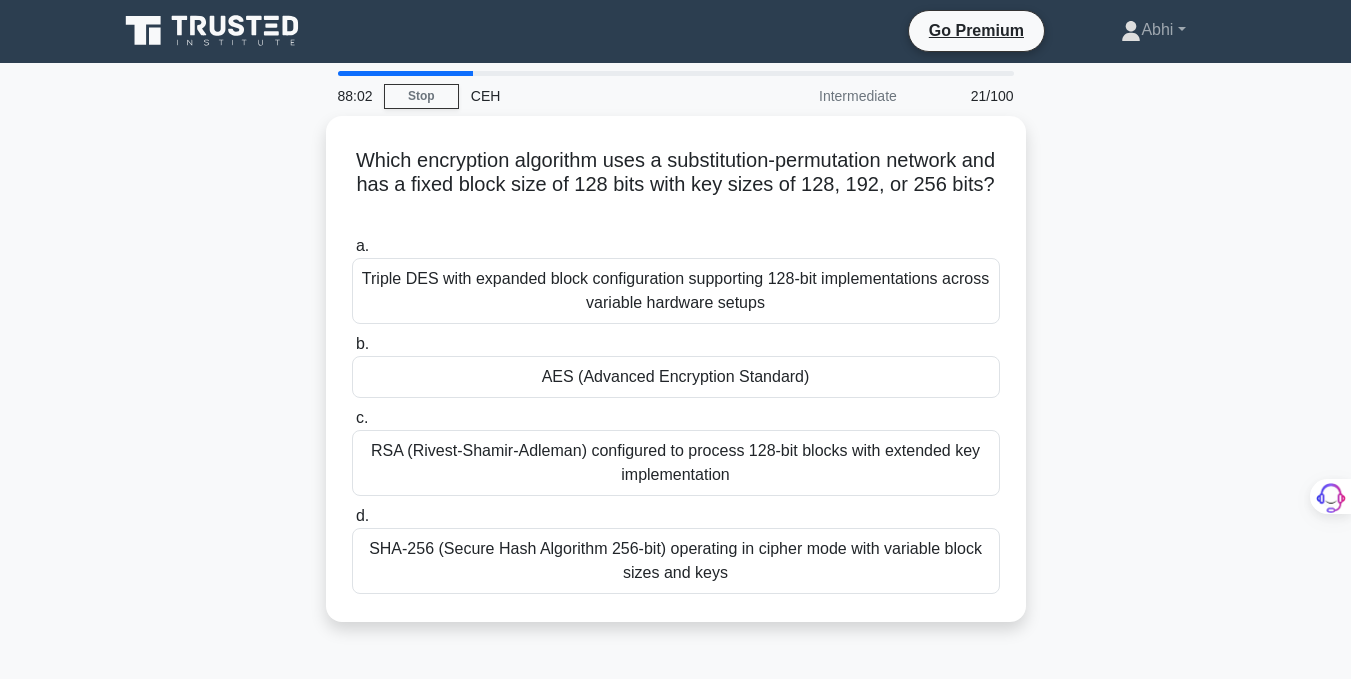 scroll, scrollTop: 0, scrollLeft: 0, axis: both 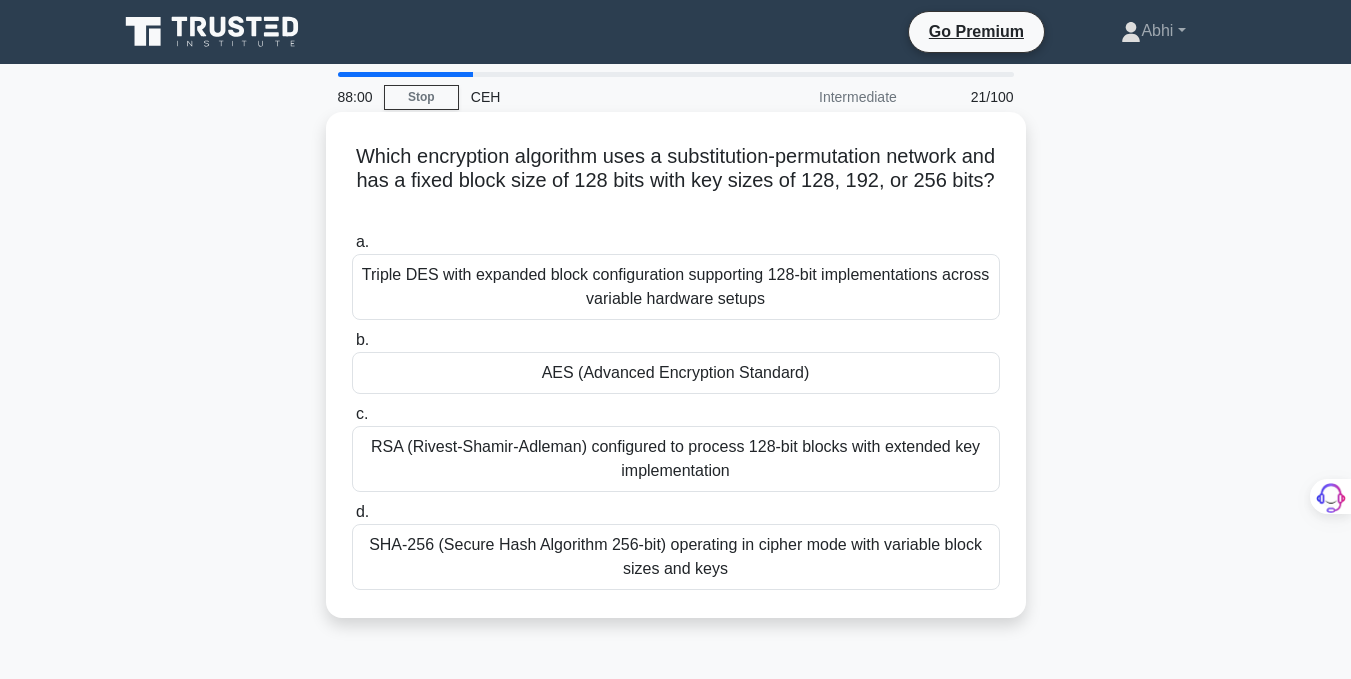 click on "Which encryption algorithm uses a substitution-permutation network and has a fixed block size of 128 bits with key sizes of 128, 192, or 256 bits?
.spinner_0XTQ{transform-origin:center;animation:spinner_y6GP .75s linear infinite}@keyframes spinner_y6GP{100%{transform:rotate(360deg)}}" at bounding box center [676, 181] 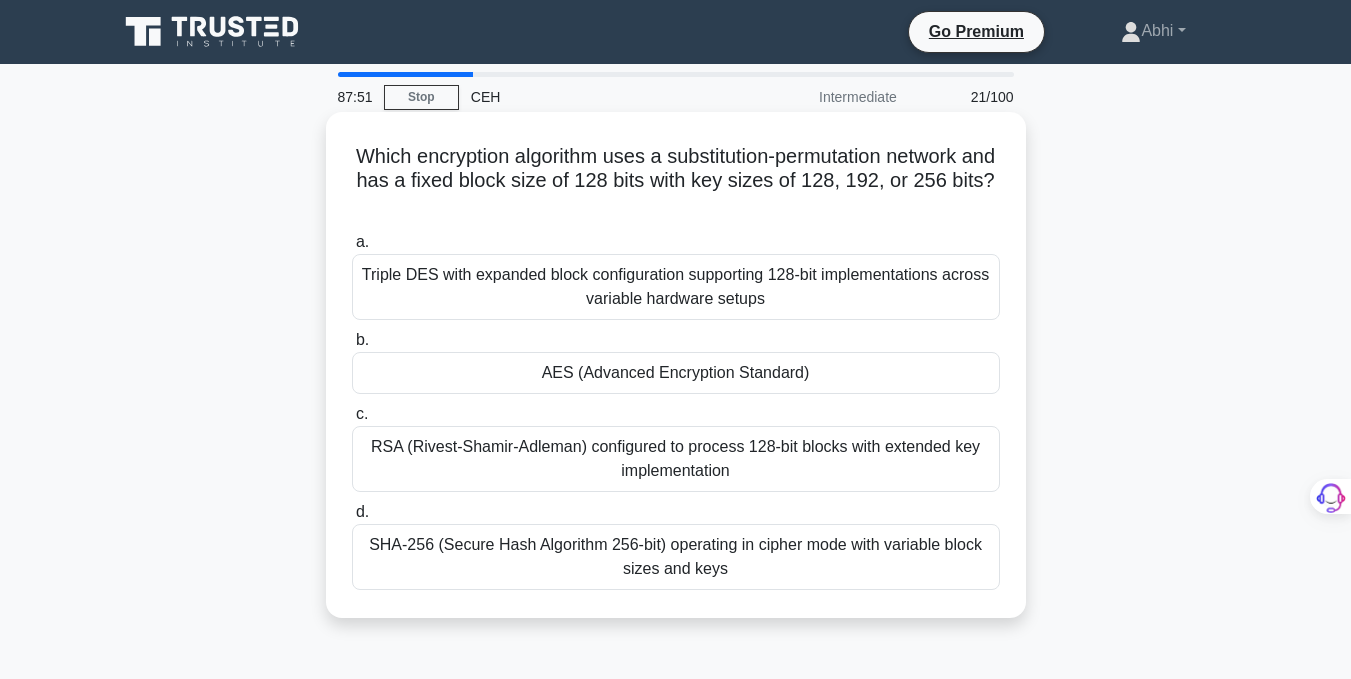 click on "AES (Advanced Encryption Standard)" at bounding box center [676, 373] 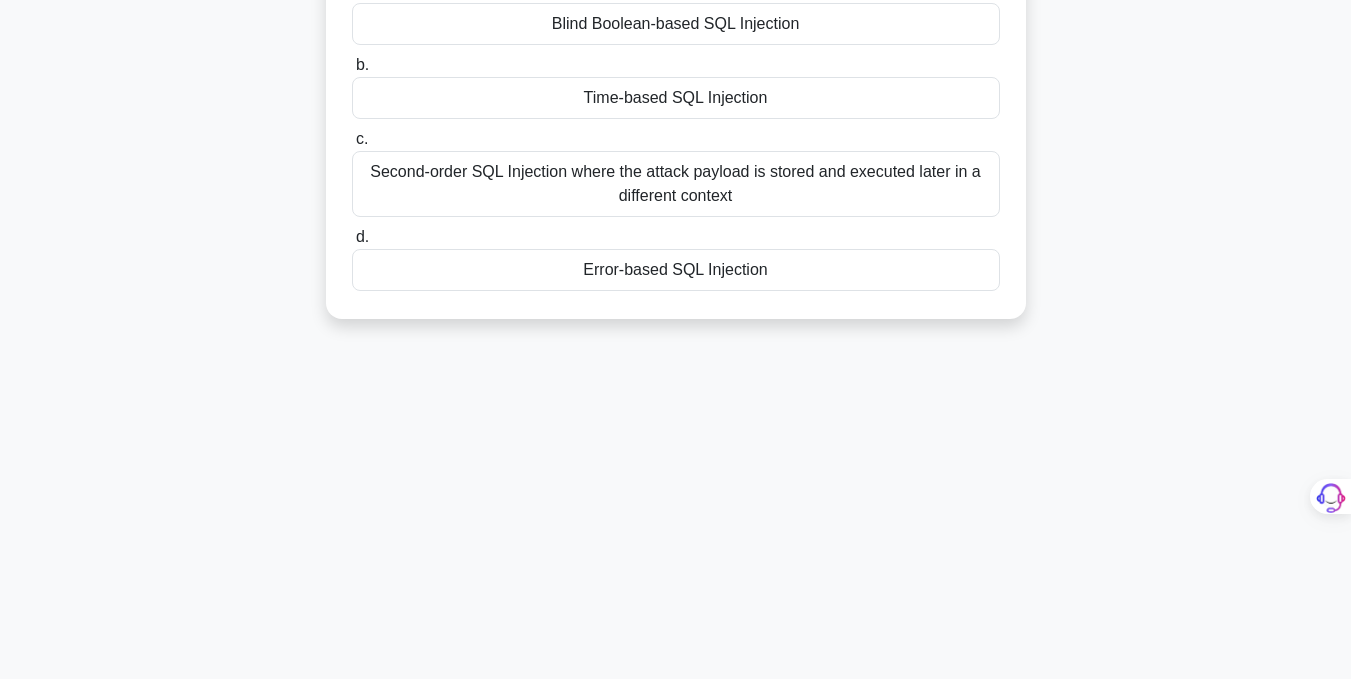 scroll, scrollTop: 401, scrollLeft: 0, axis: vertical 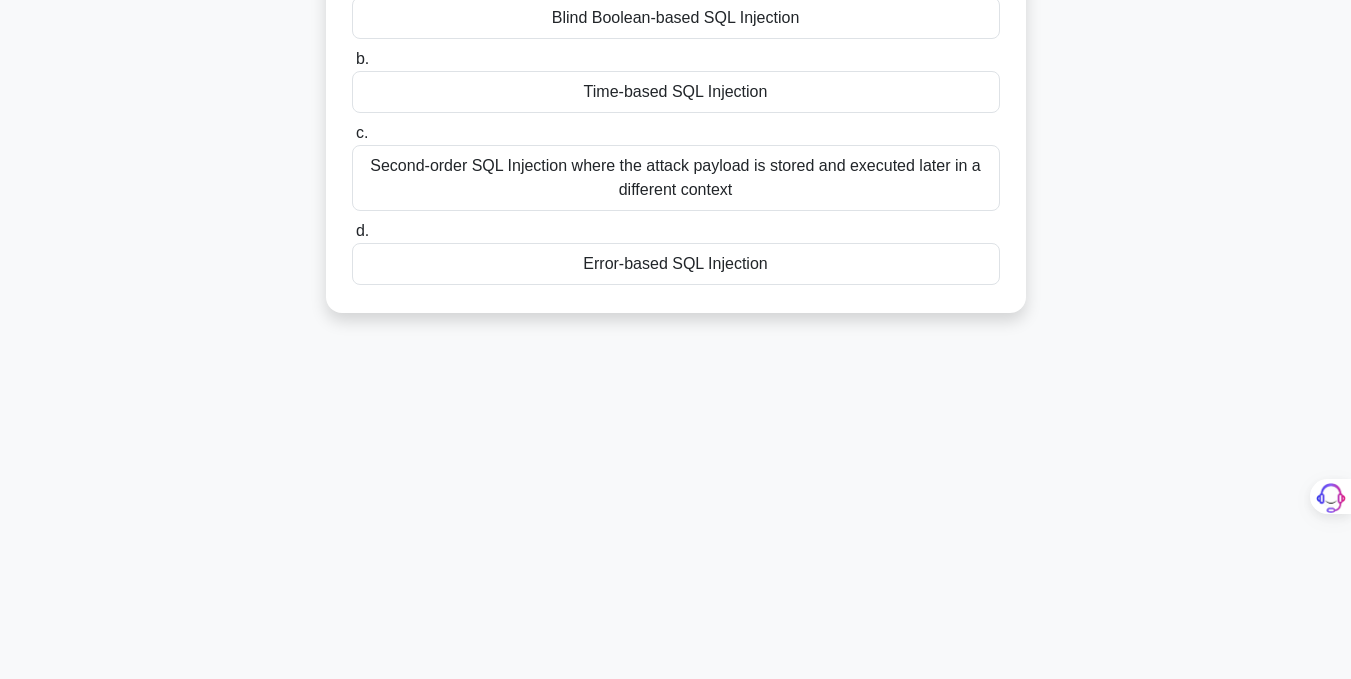click on "Error-based SQL Injection" at bounding box center [676, 264] 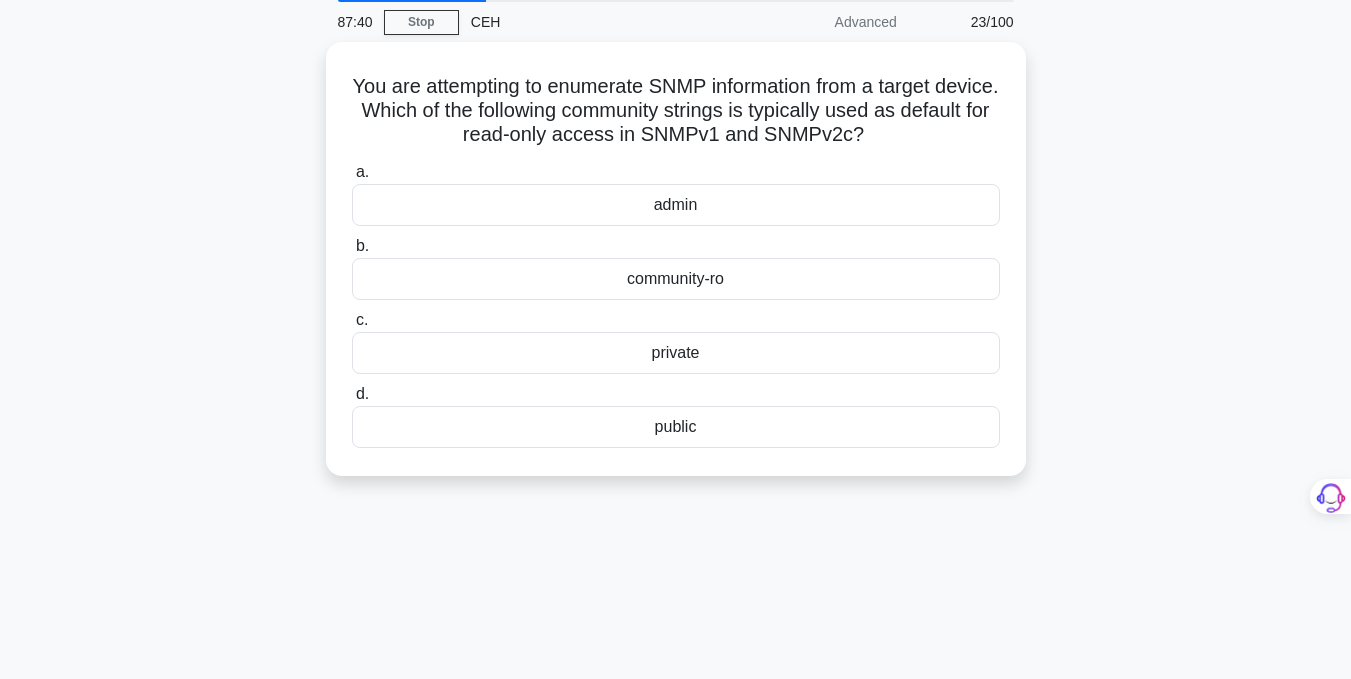 scroll, scrollTop: 0, scrollLeft: 0, axis: both 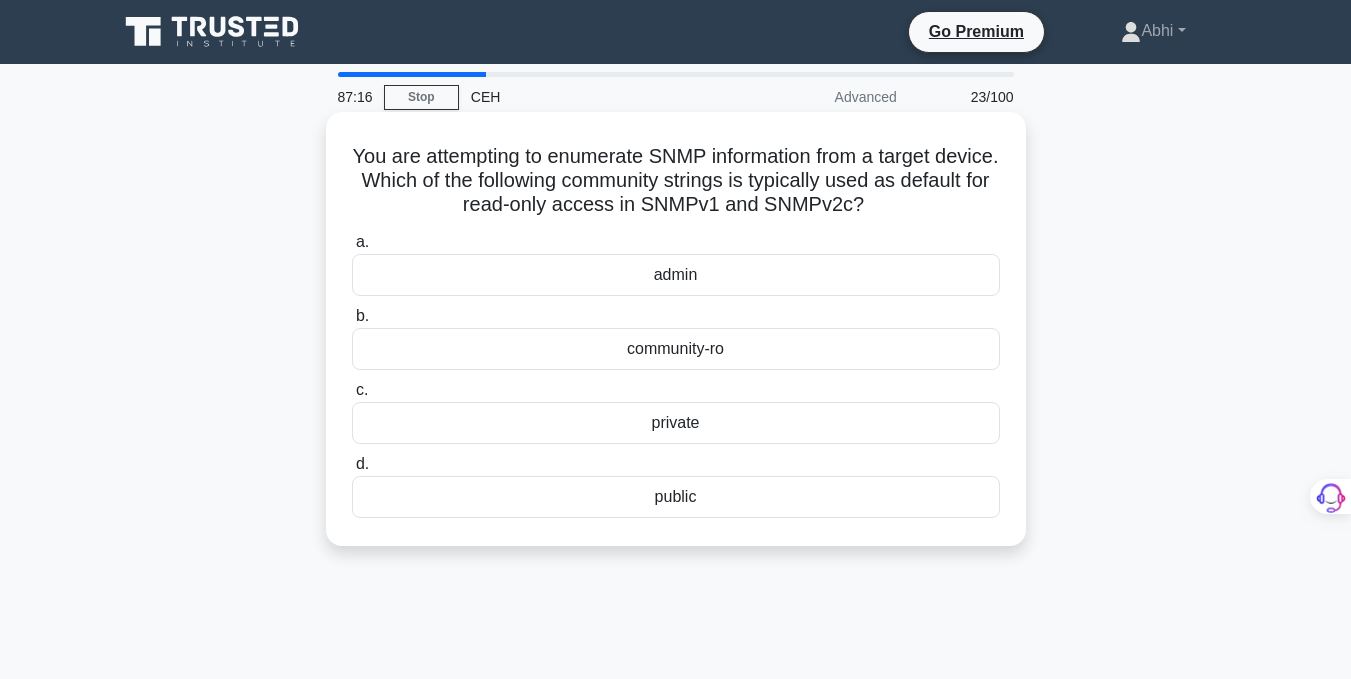 click on "community-ro" at bounding box center (676, 349) 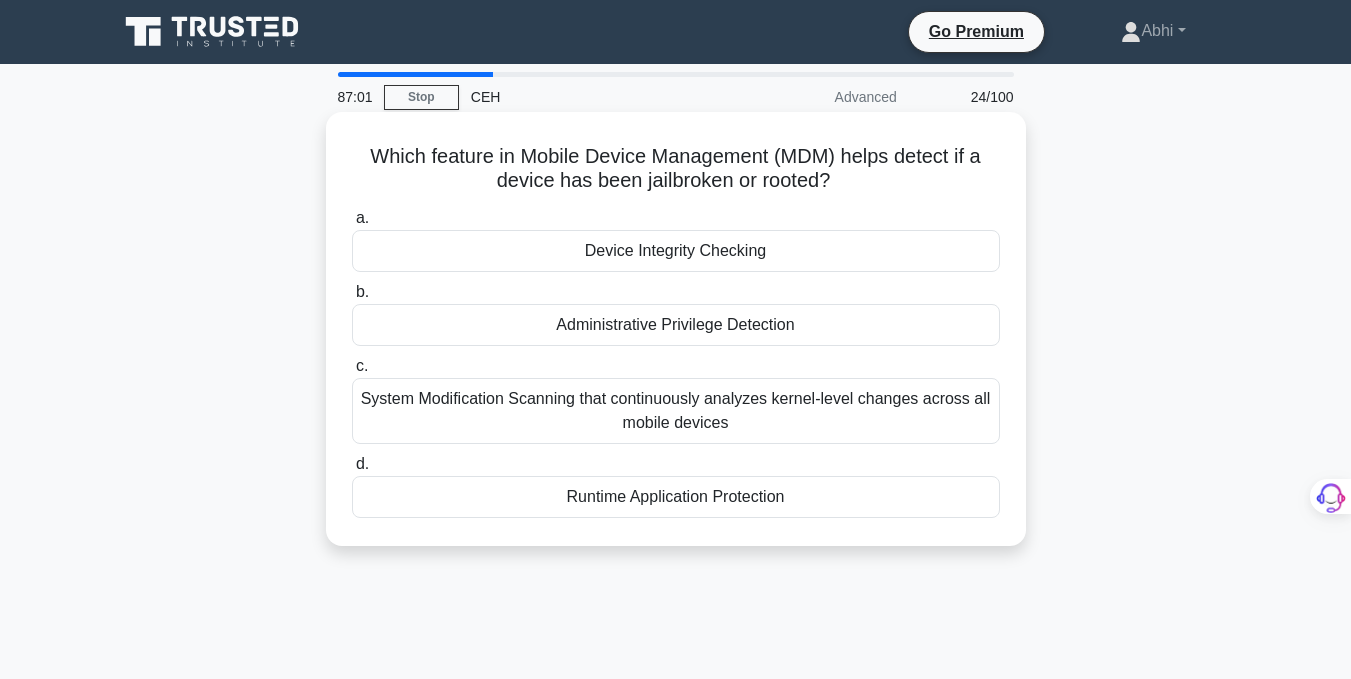 click on "System Modification Scanning that continuously analyzes kernel-level changes across all mobile devices" at bounding box center [676, 411] 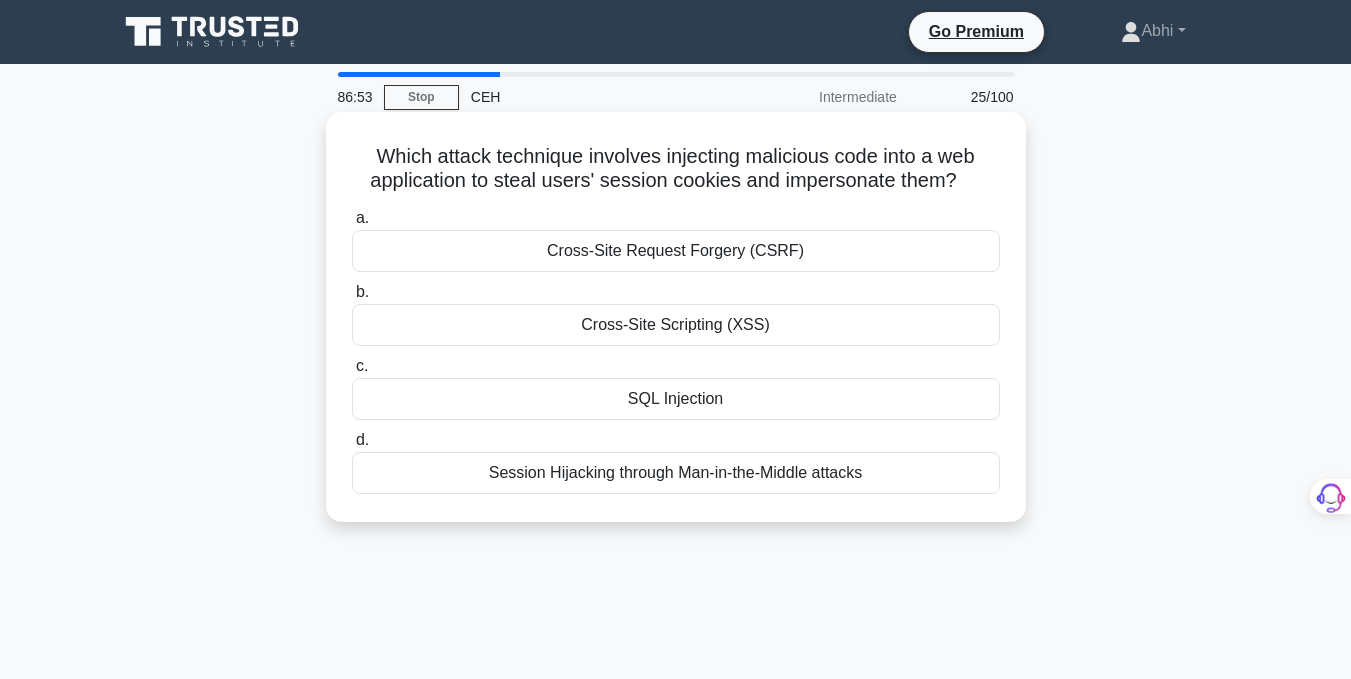 click on "Cross-Site Scripting (XSS)" at bounding box center [676, 325] 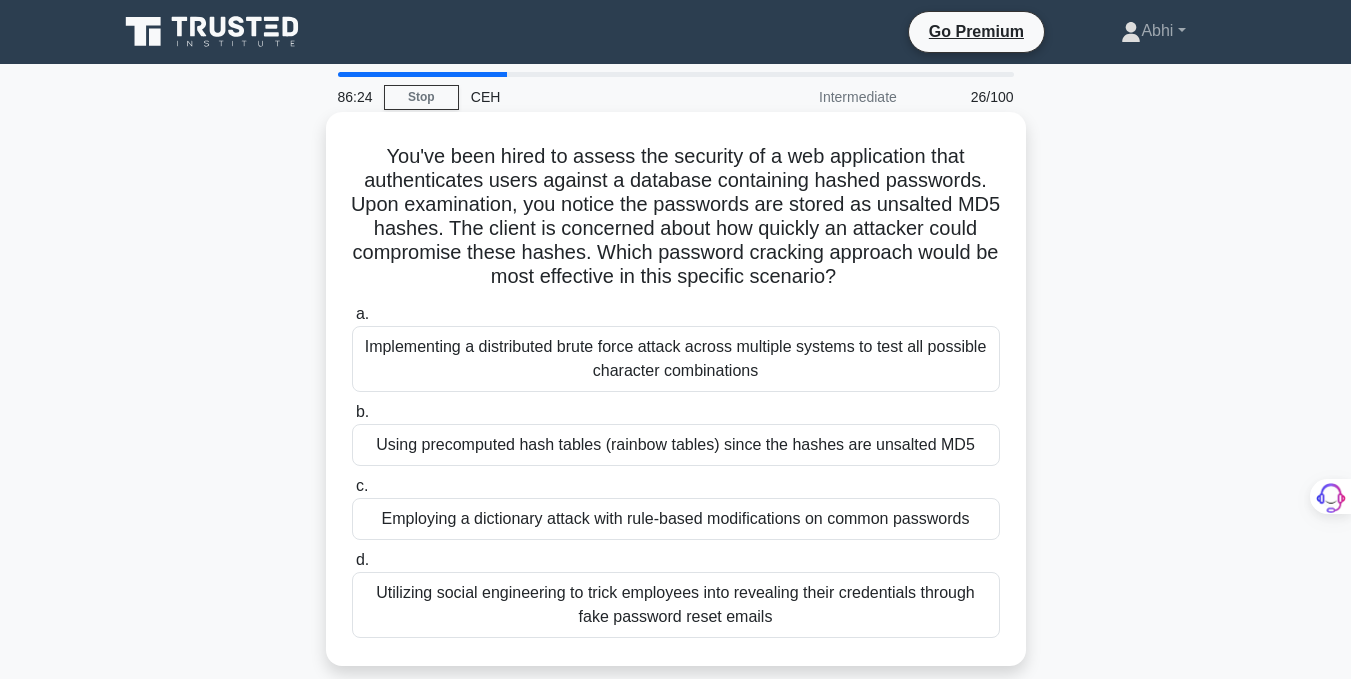 click on "Using precomputed hash tables (rainbow tables) since the hashes are unsalted MD5" at bounding box center (676, 445) 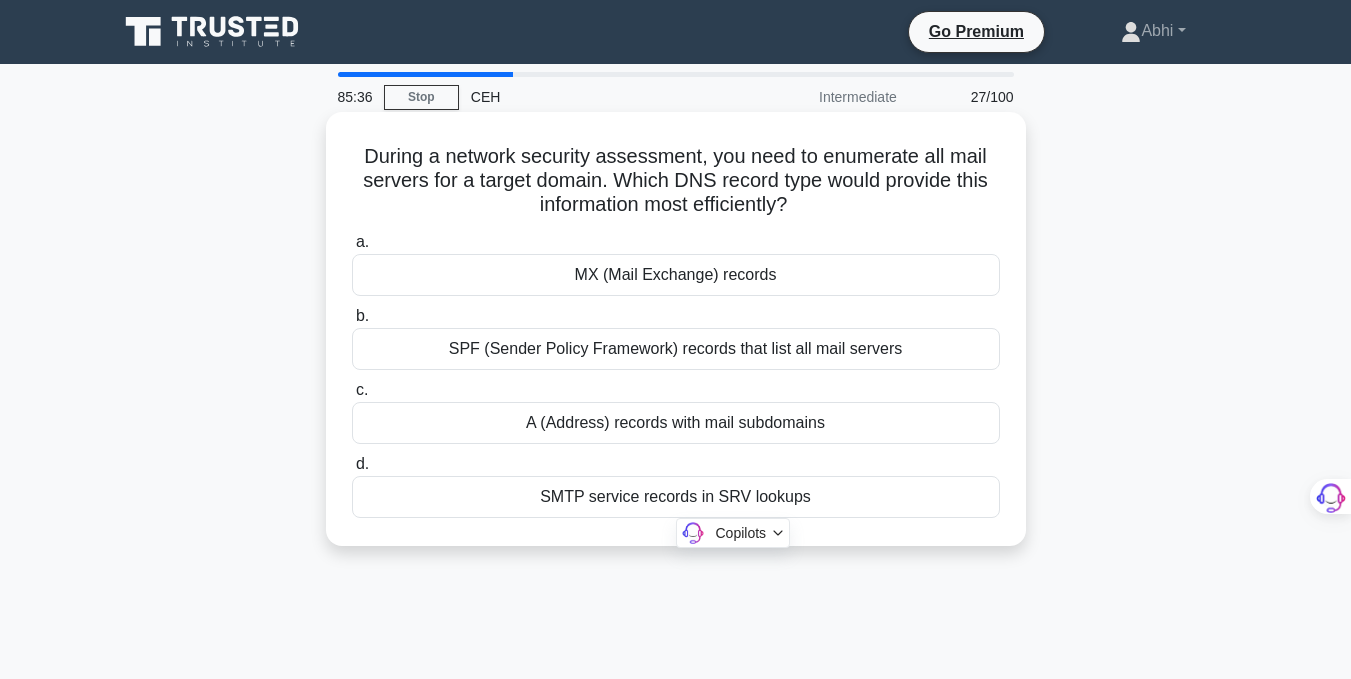 drag, startPoint x: 354, startPoint y: 146, endPoint x: 831, endPoint y: 507, distance: 598.2056 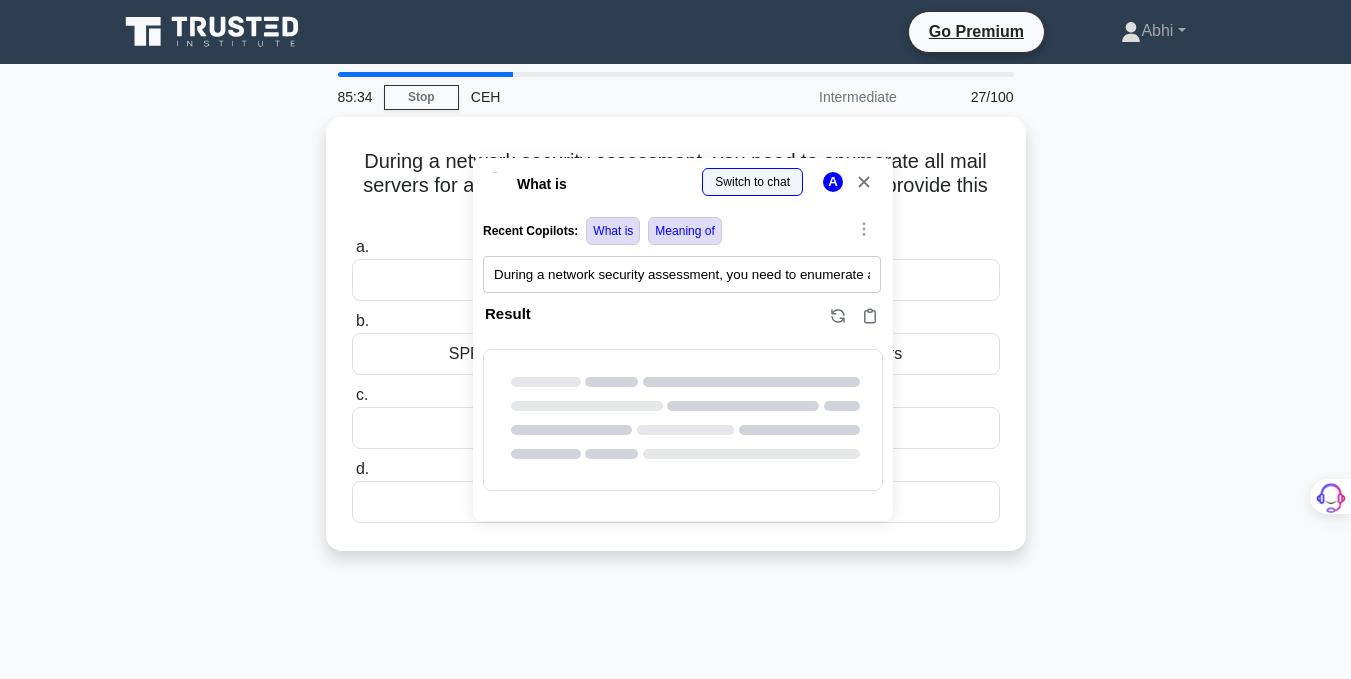 click at bounding box center (0, 1080) 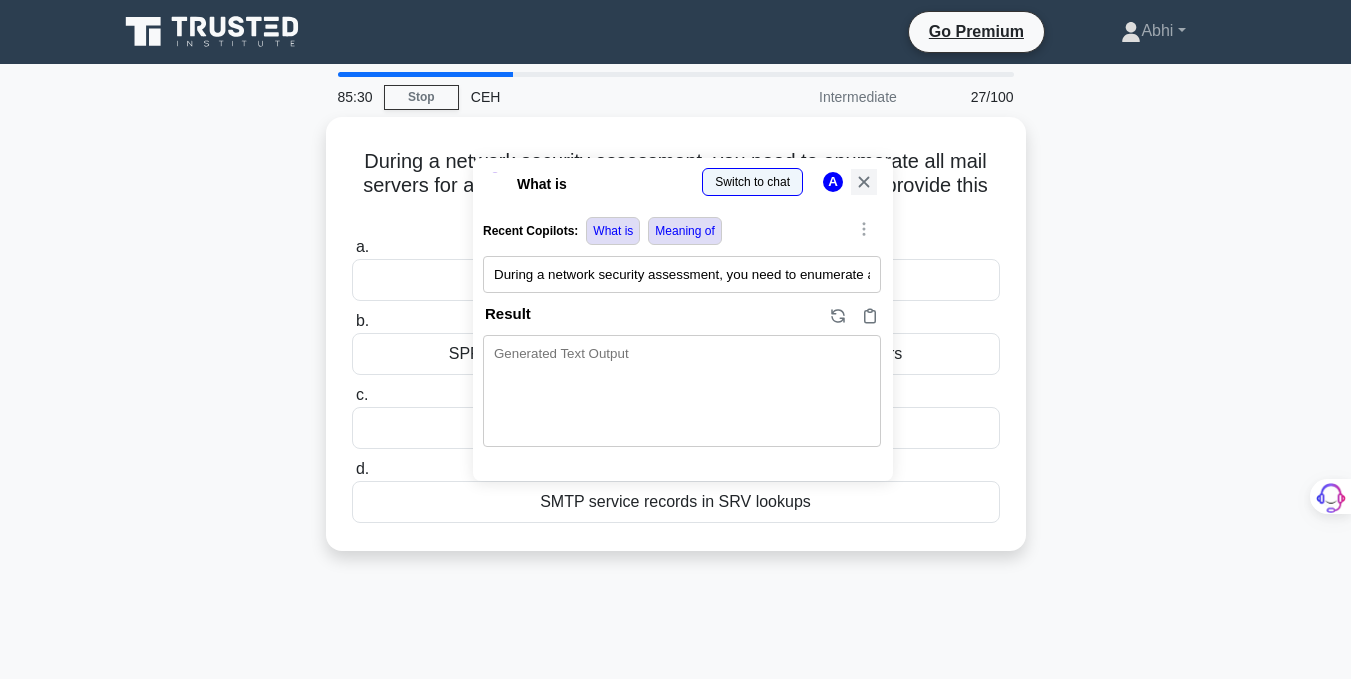 click 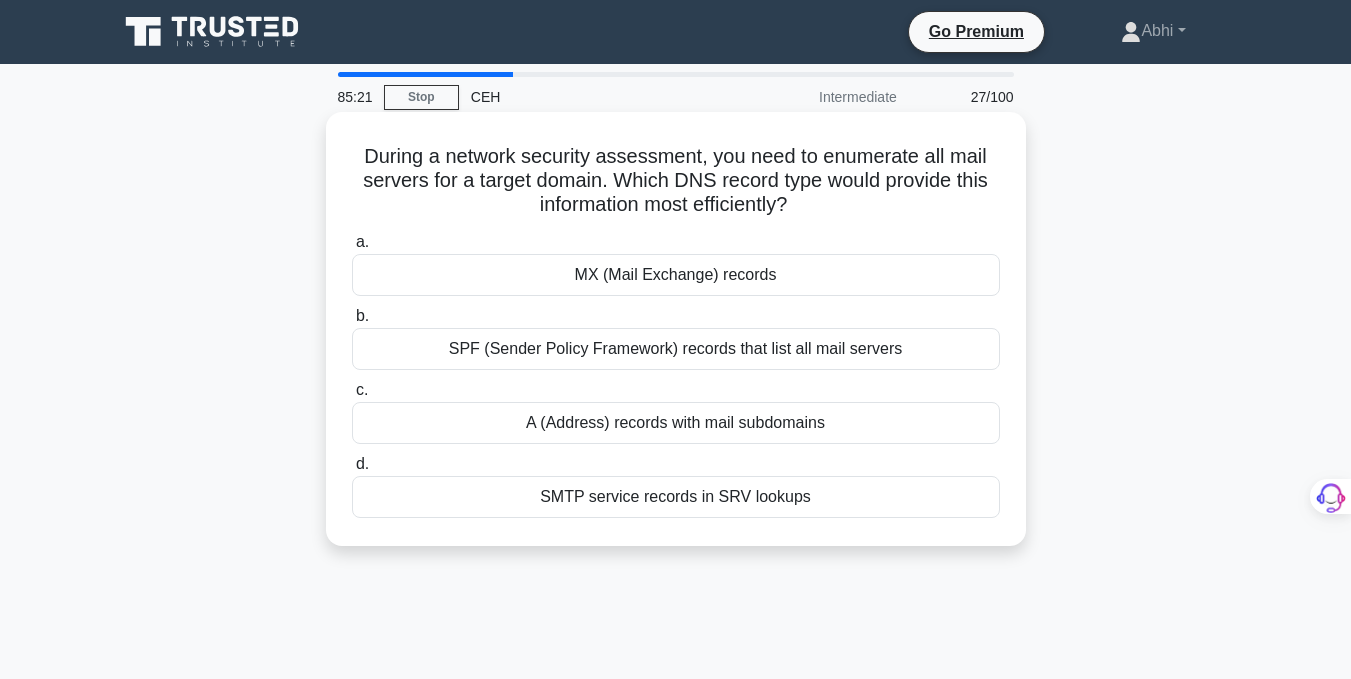 click on "MX (Mail Exchange) records" at bounding box center [676, 275] 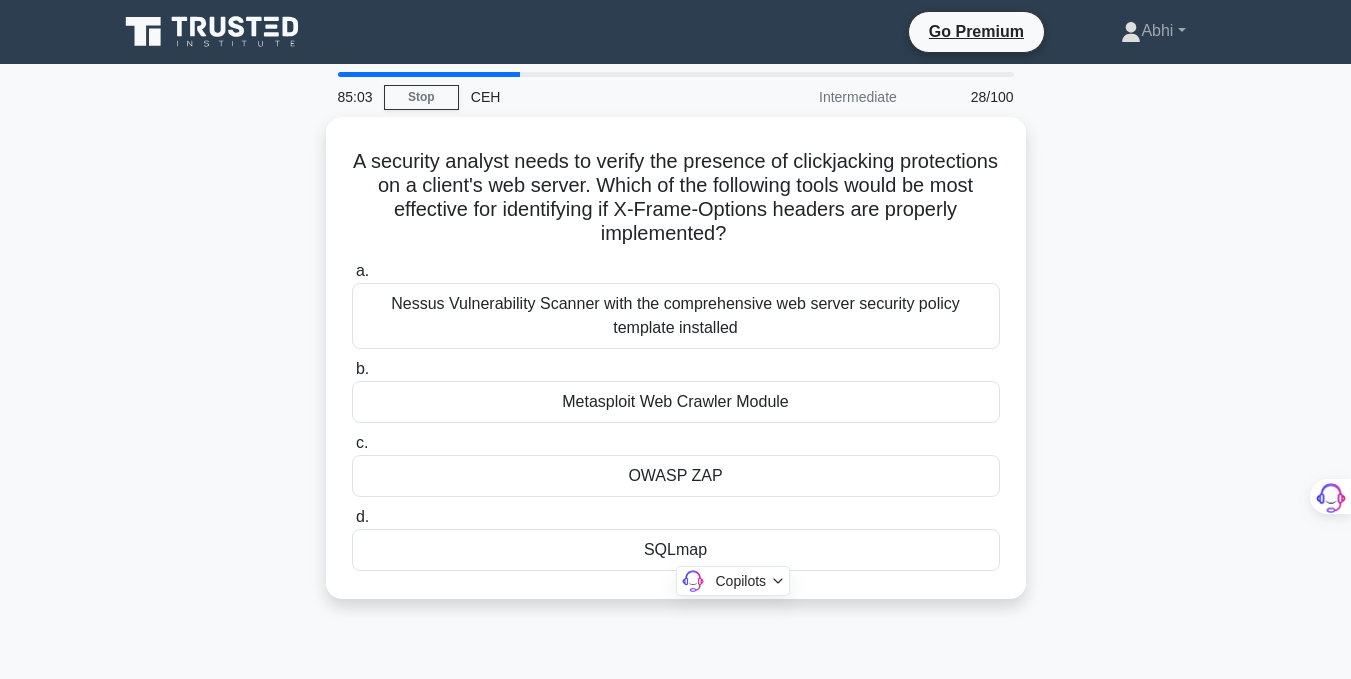 drag, startPoint x: 389, startPoint y: 157, endPoint x: 779, endPoint y: 625, distance: 609.19946 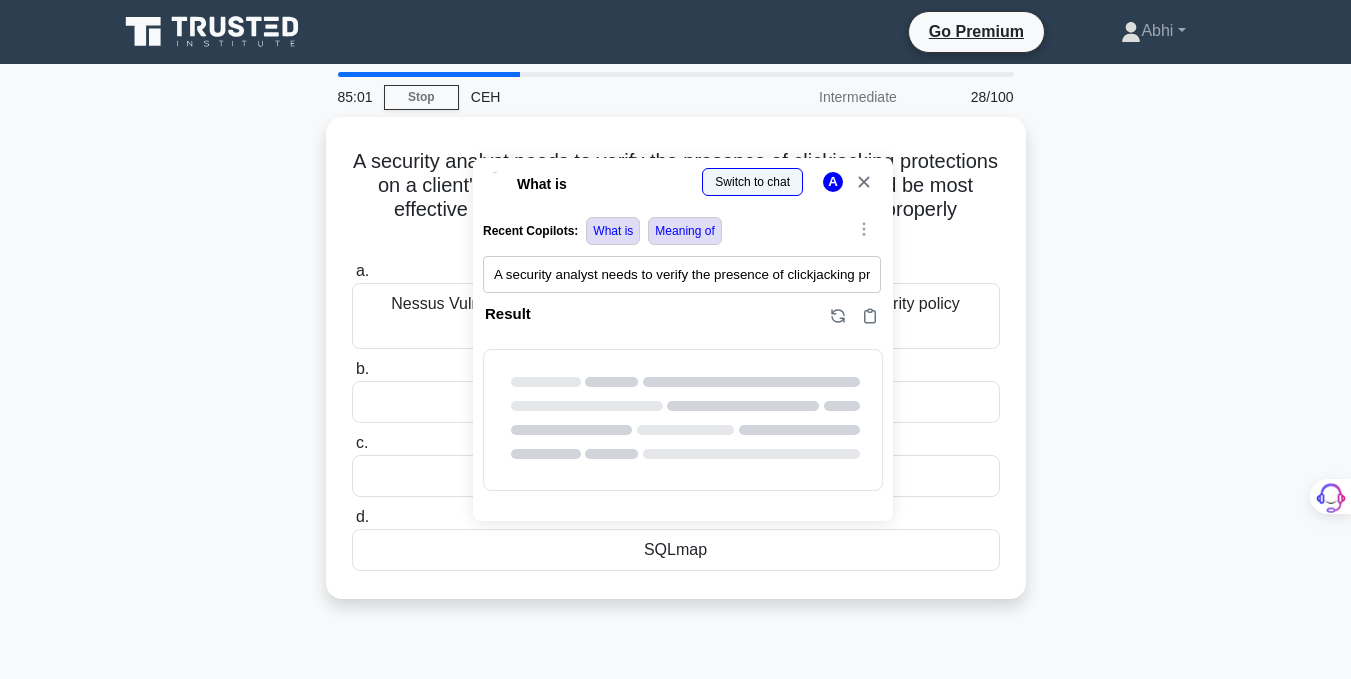 click at bounding box center [0, 1080] 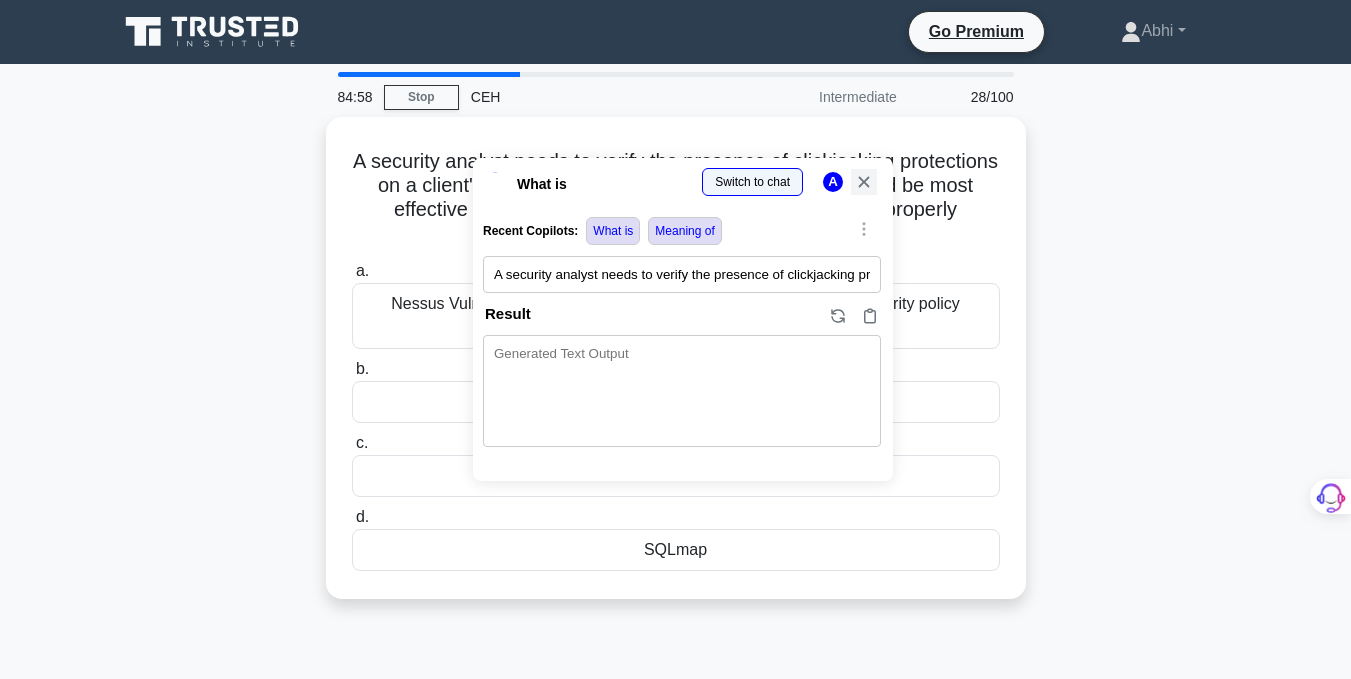 click 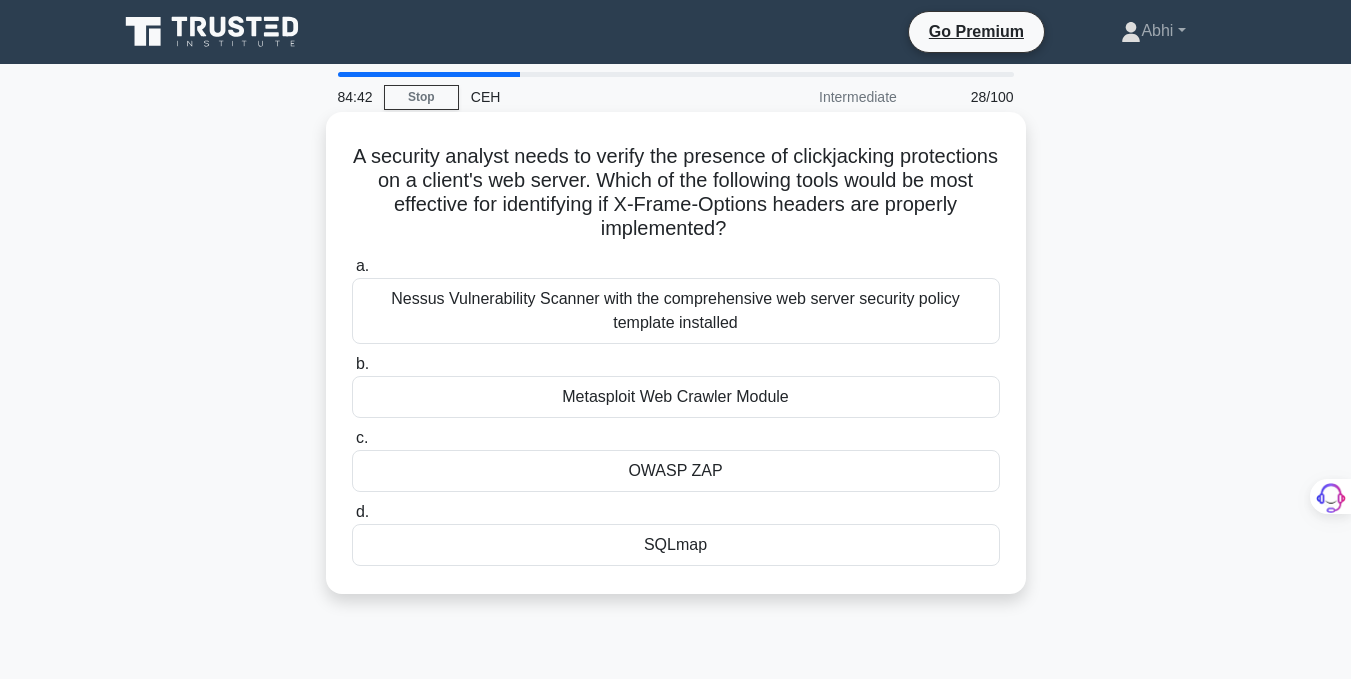 click on "OWASP ZAP" at bounding box center [676, 471] 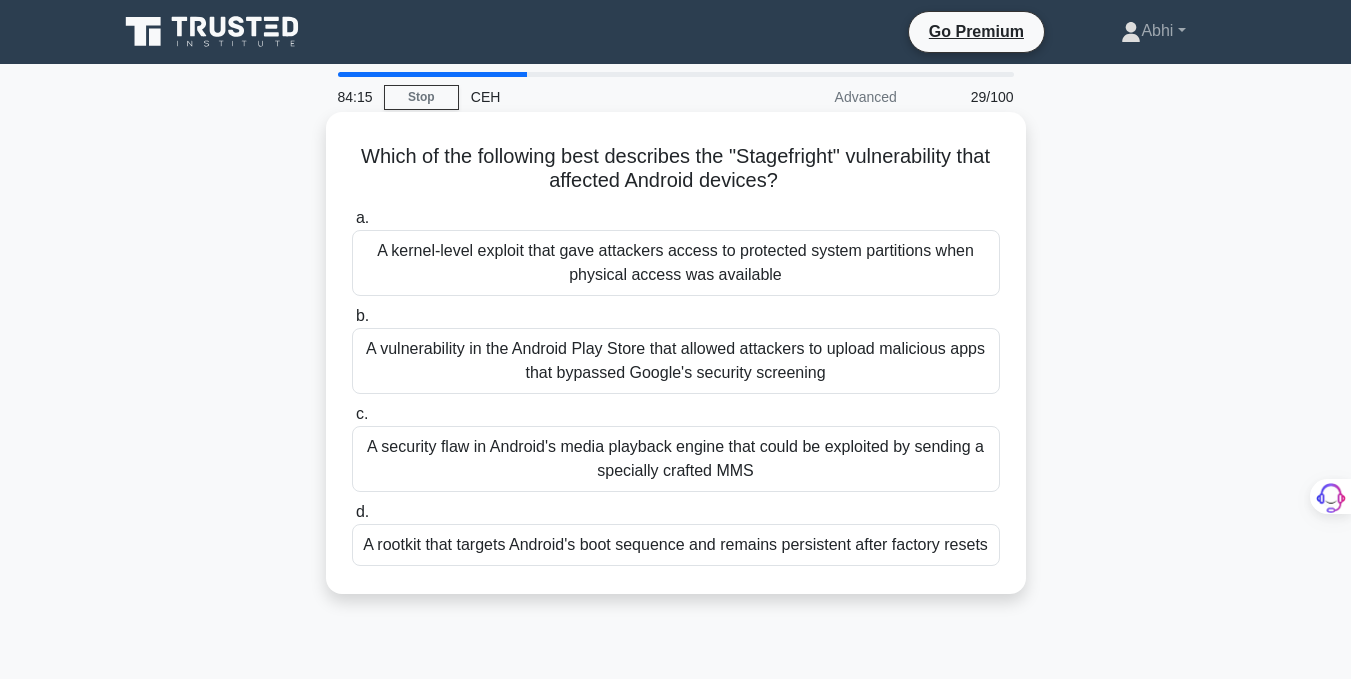 click on "Which of the following best describes the "Stagefright" vulnerability that affected Android devices?
.spinner_0XTQ{transform-origin:center;animation:spinner_y6GP .75s linear infinite}@keyframes spinner_y6GP{100%{transform:rotate(360deg)}}
a.
A kernel-level exploit that gave attackers access to protected system partitions when physical access was available
b. c. d." at bounding box center (676, 353) 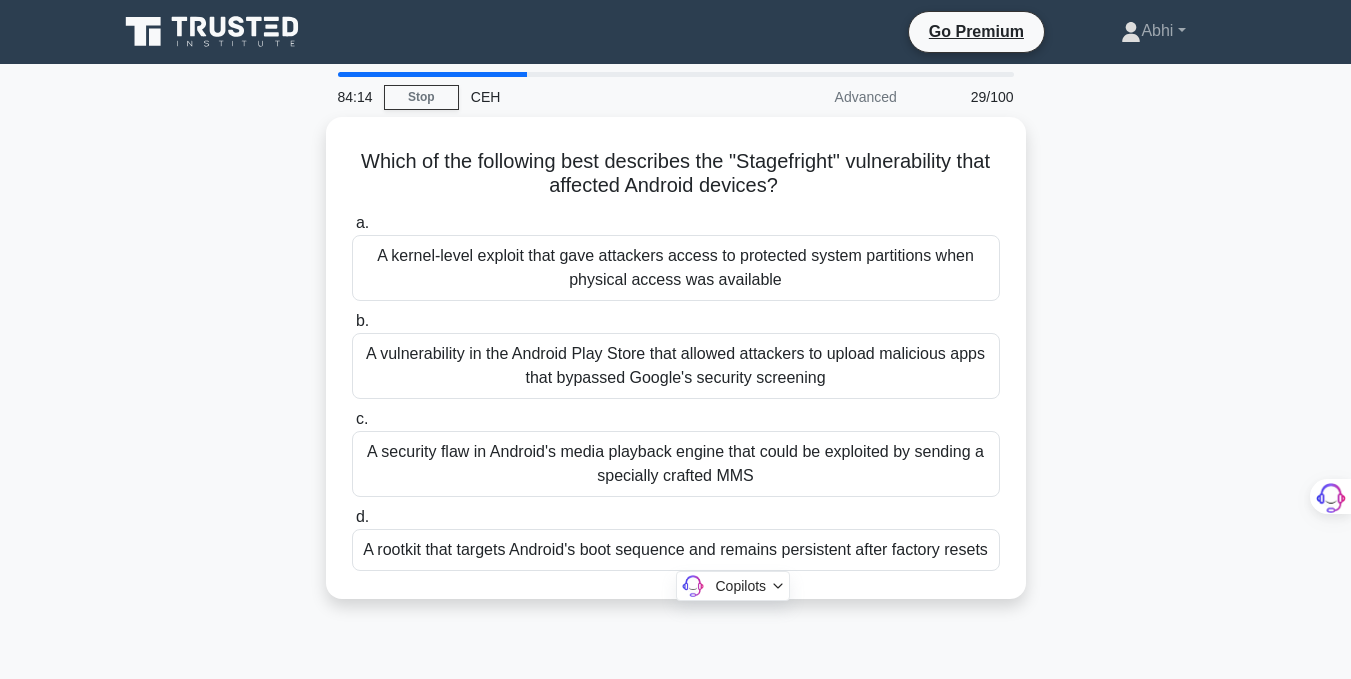 drag, startPoint x: 348, startPoint y: 157, endPoint x: 1009, endPoint y: 601, distance: 796.277 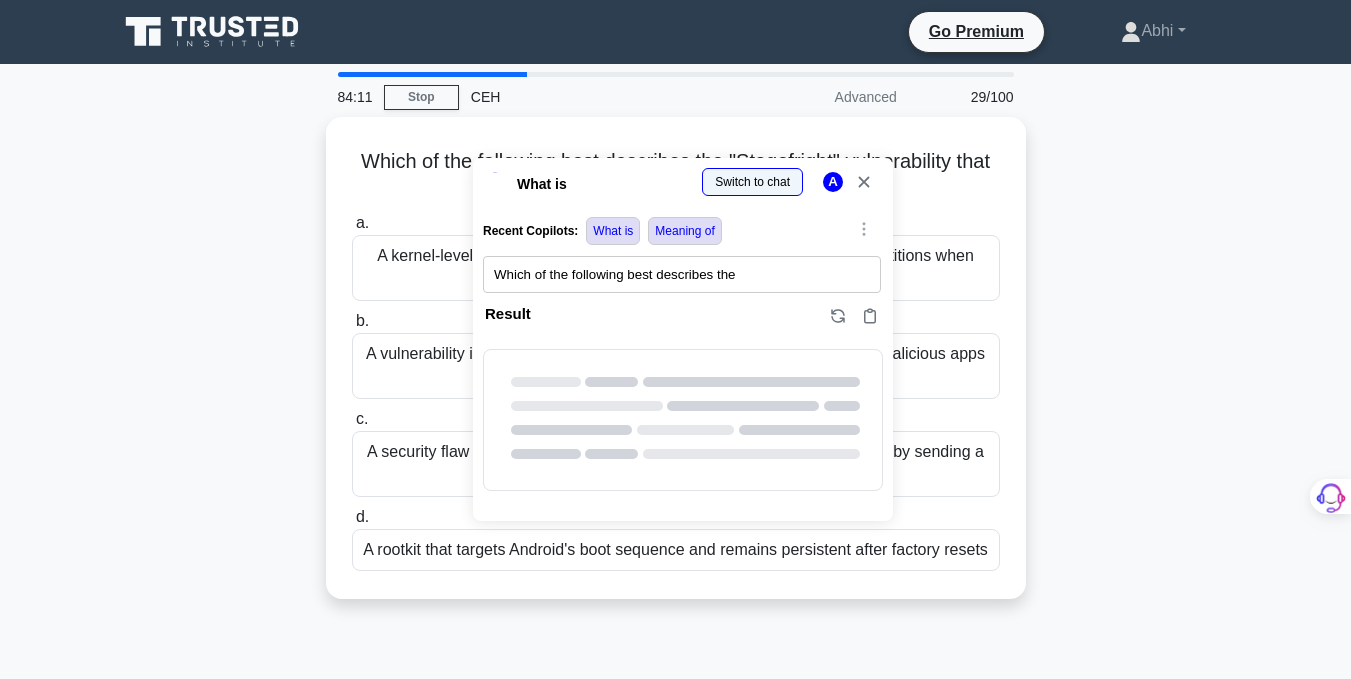 click at bounding box center (0, 1080) 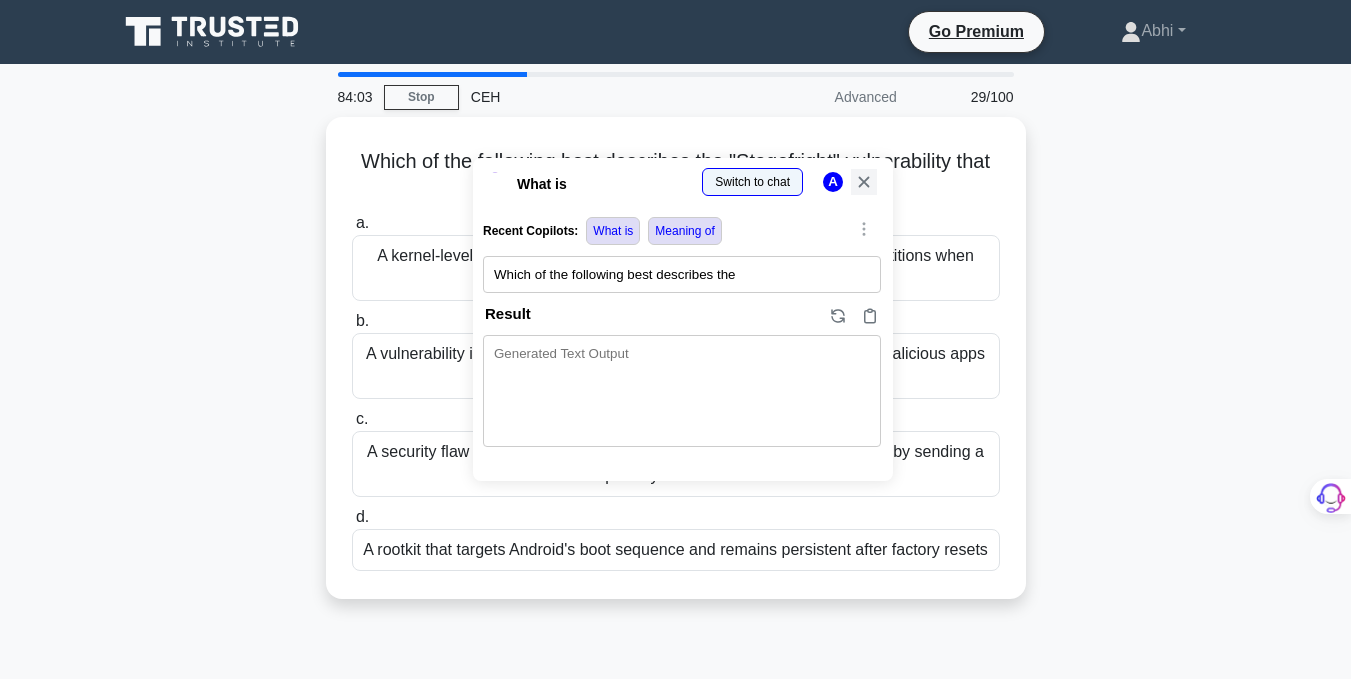 click 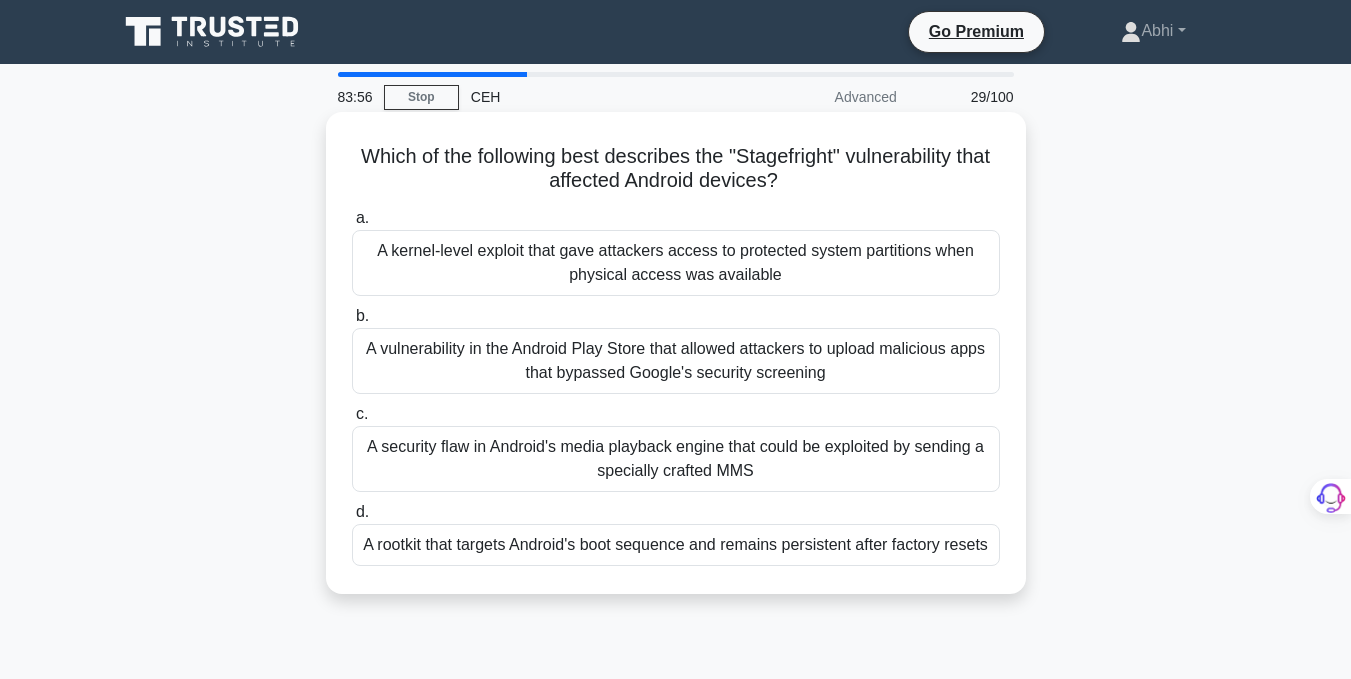 click on "A security flaw in Android's media playback engine that could be exploited by sending a specially crafted MMS" at bounding box center (676, 459) 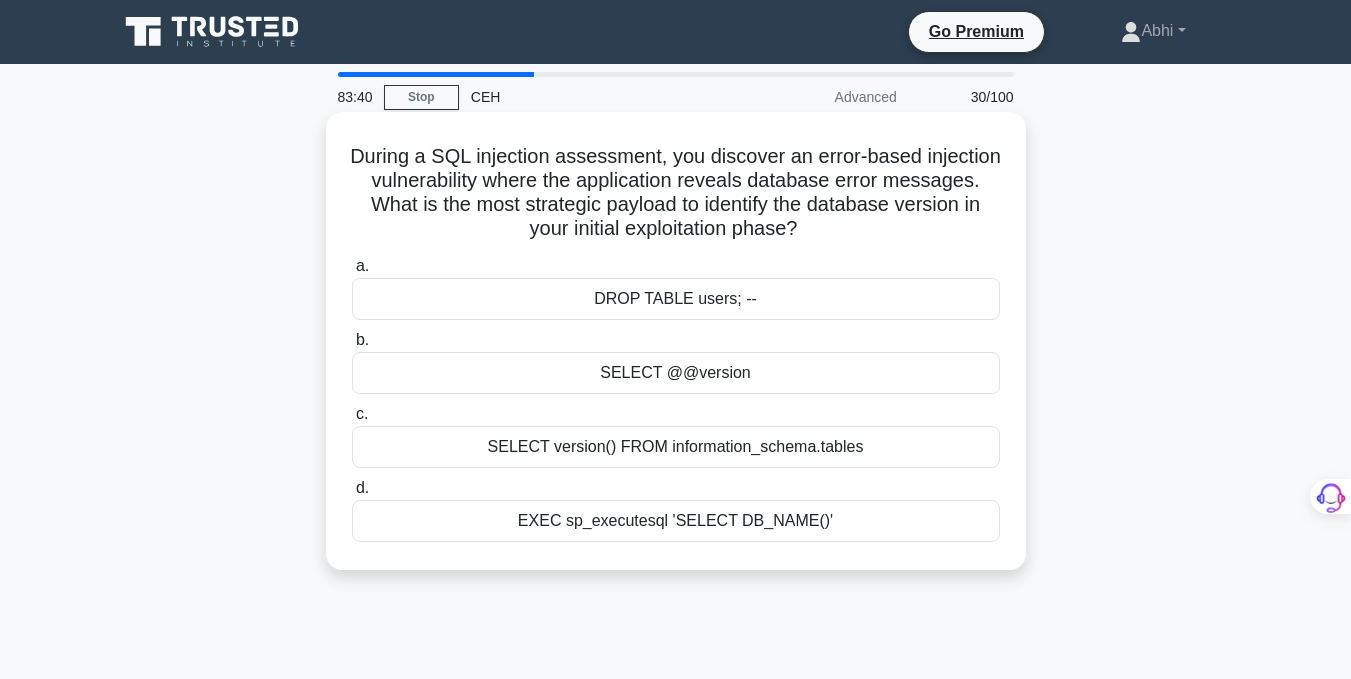 click on "SELECT version() FROM information_schema.tables" at bounding box center [676, 447] 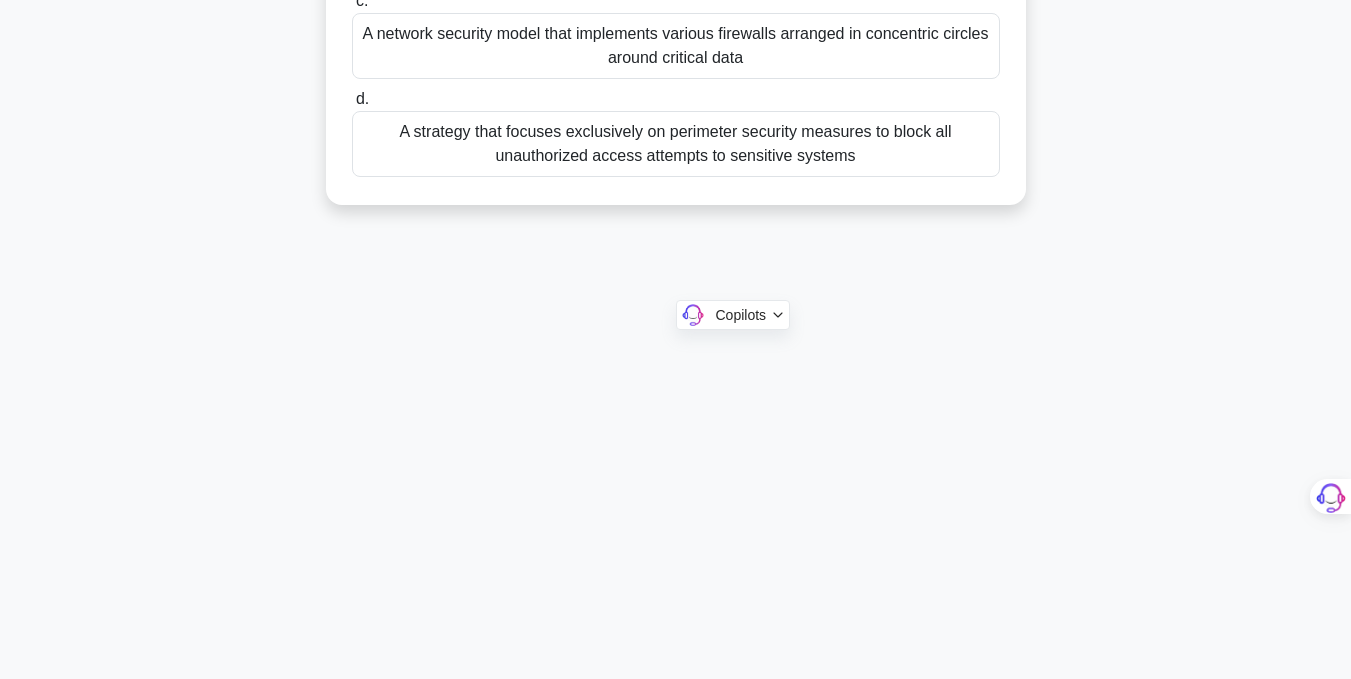 scroll, scrollTop: 401, scrollLeft: 0, axis: vertical 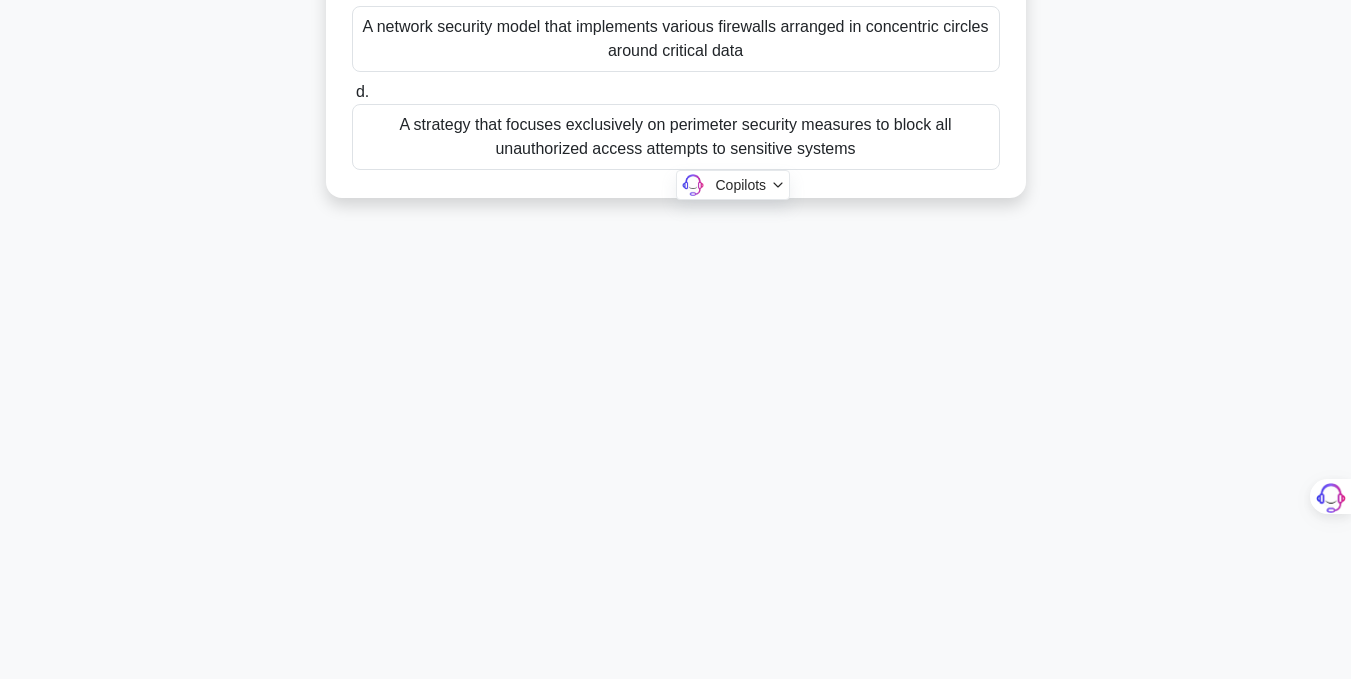 drag, startPoint x: 363, startPoint y: 158, endPoint x: 872, endPoint y: 545, distance: 639.4138 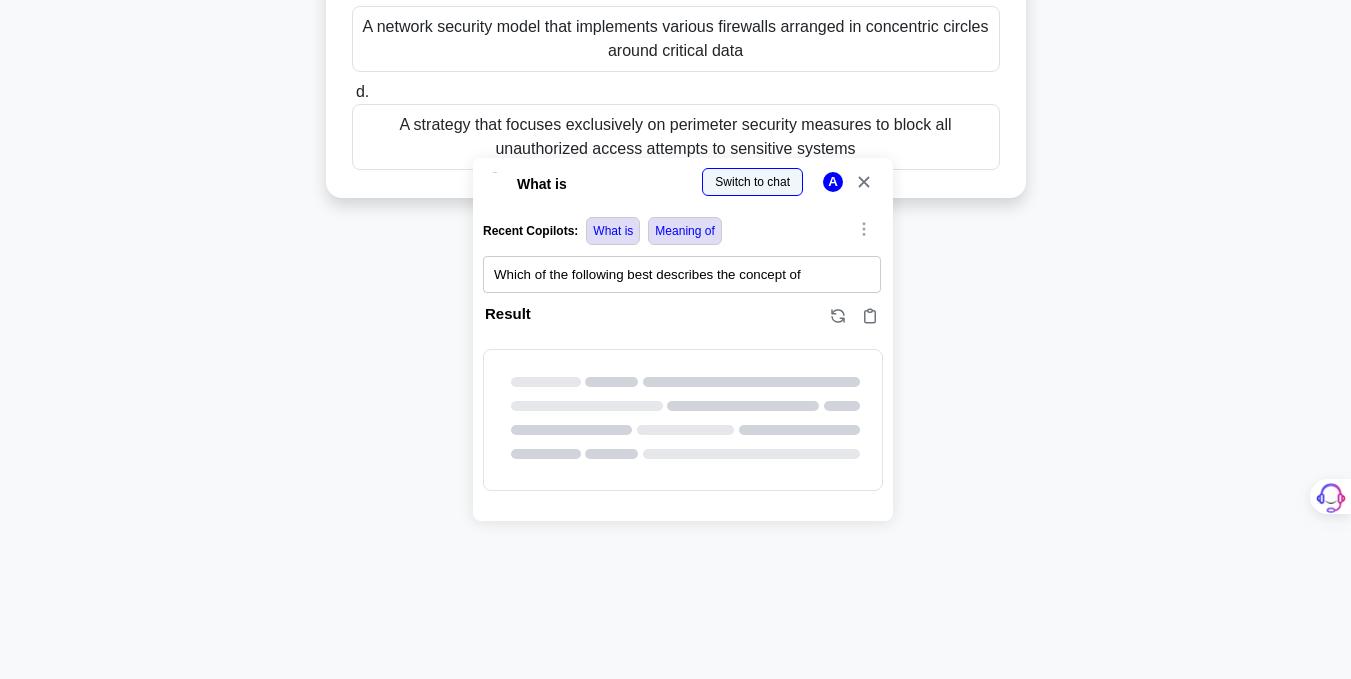 click at bounding box center [0, 679] 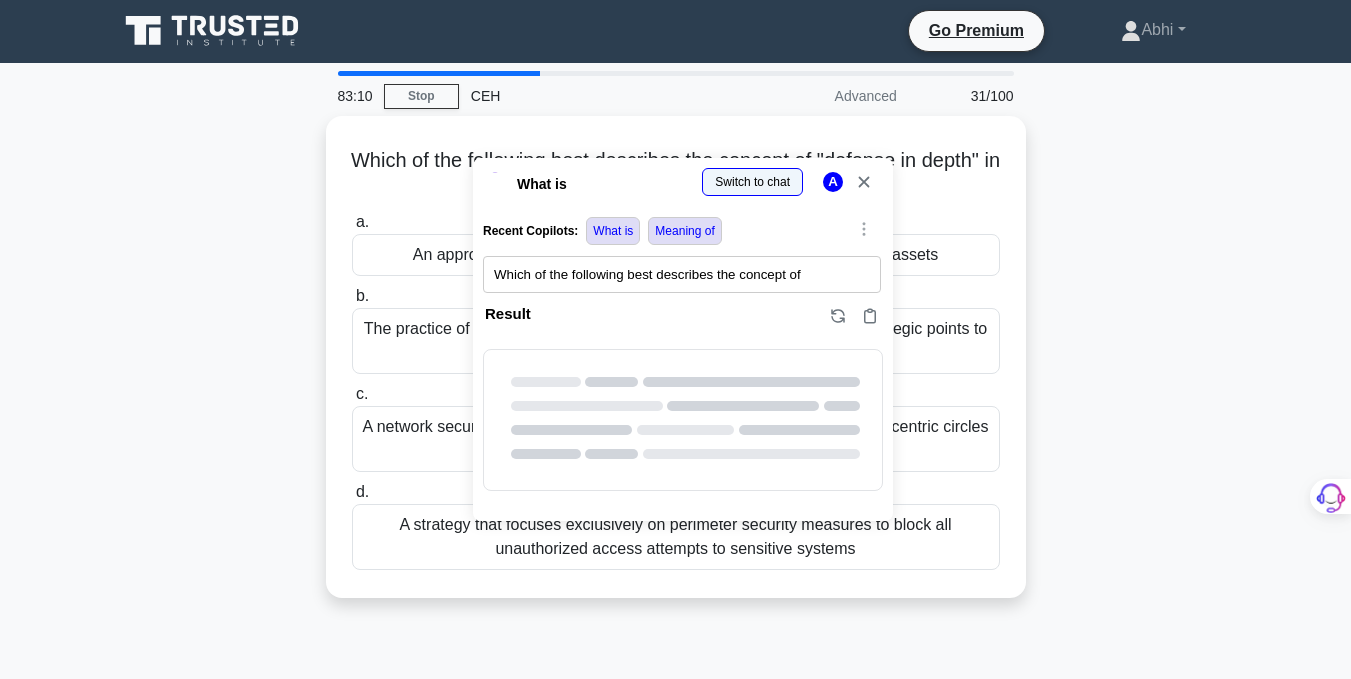 scroll, scrollTop: 0, scrollLeft: 0, axis: both 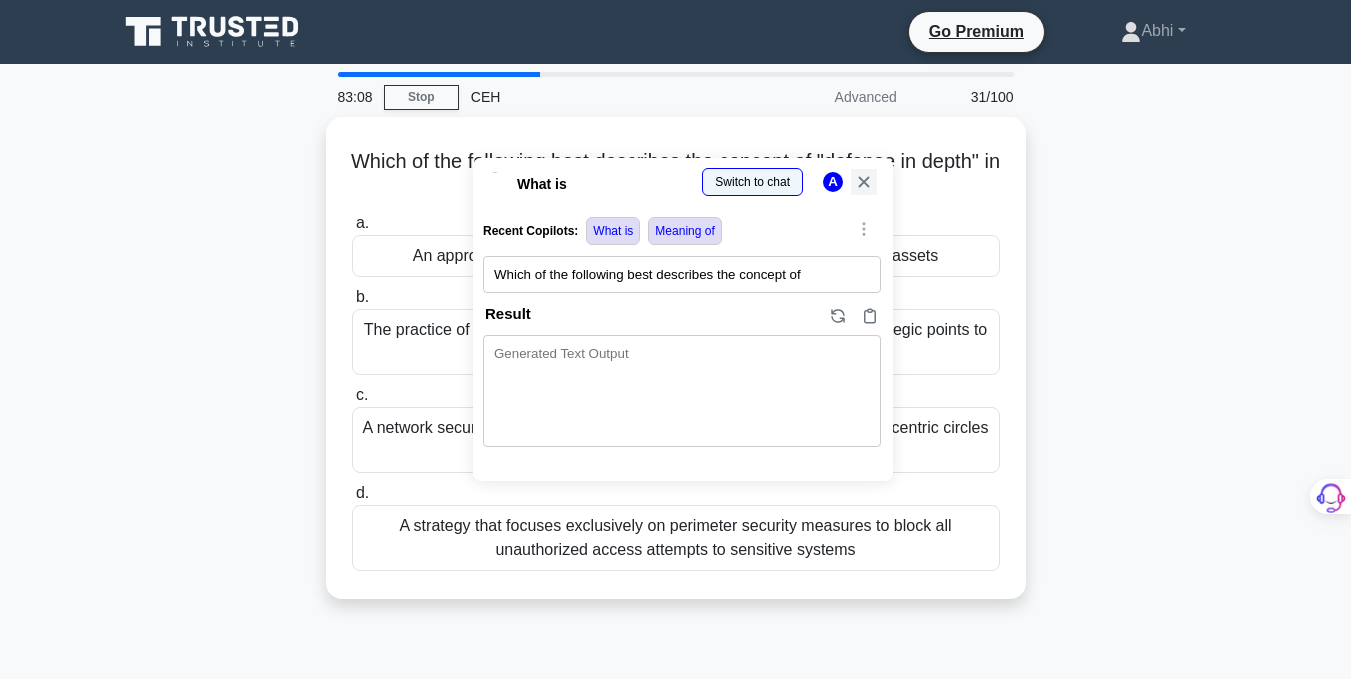 click 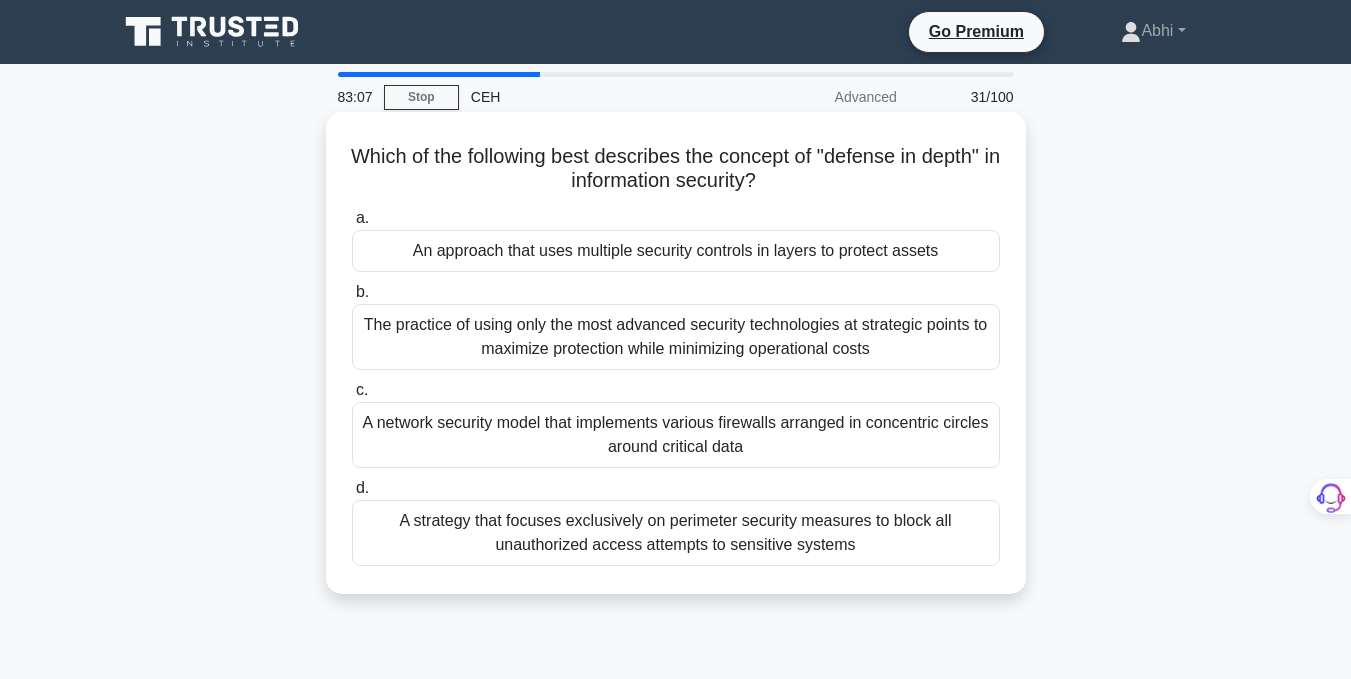 click on "An approach that uses multiple security controls in layers to protect assets" at bounding box center [676, 251] 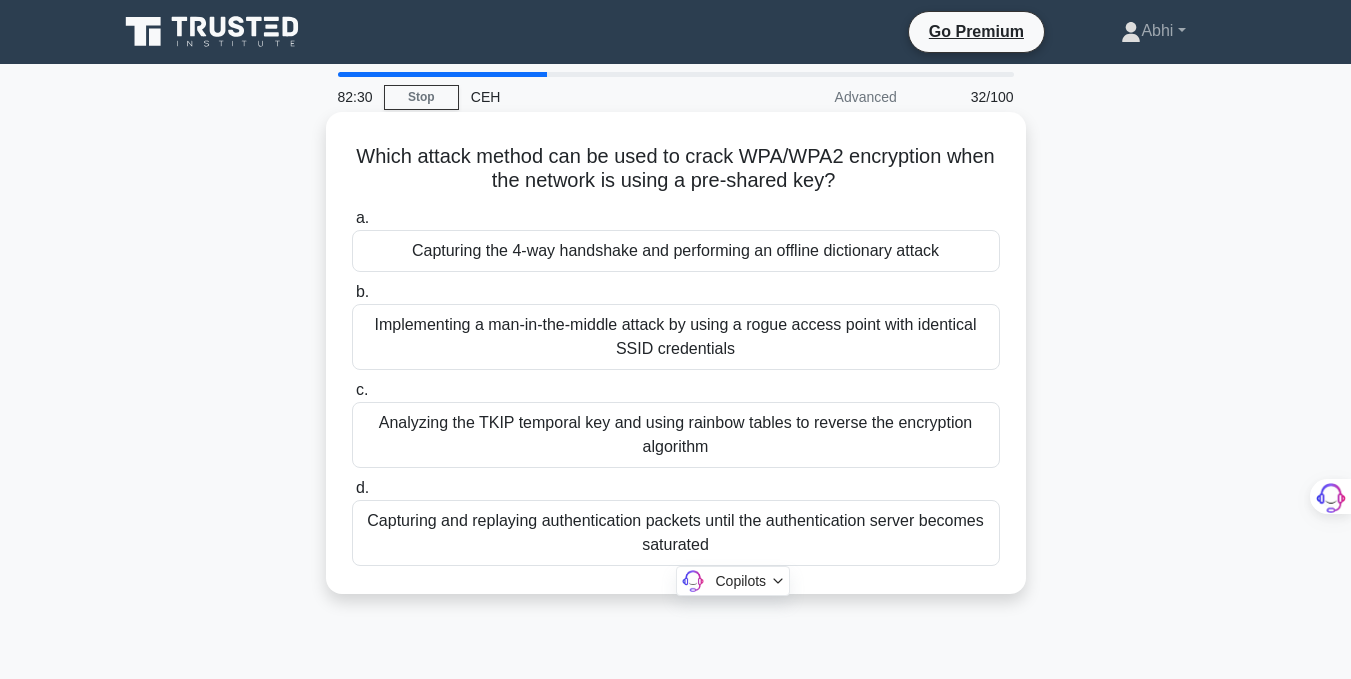 drag, startPoint x: 372, startPoint y: 147, endPoint x: 842, endPoint y: 576, distance: 636.34973 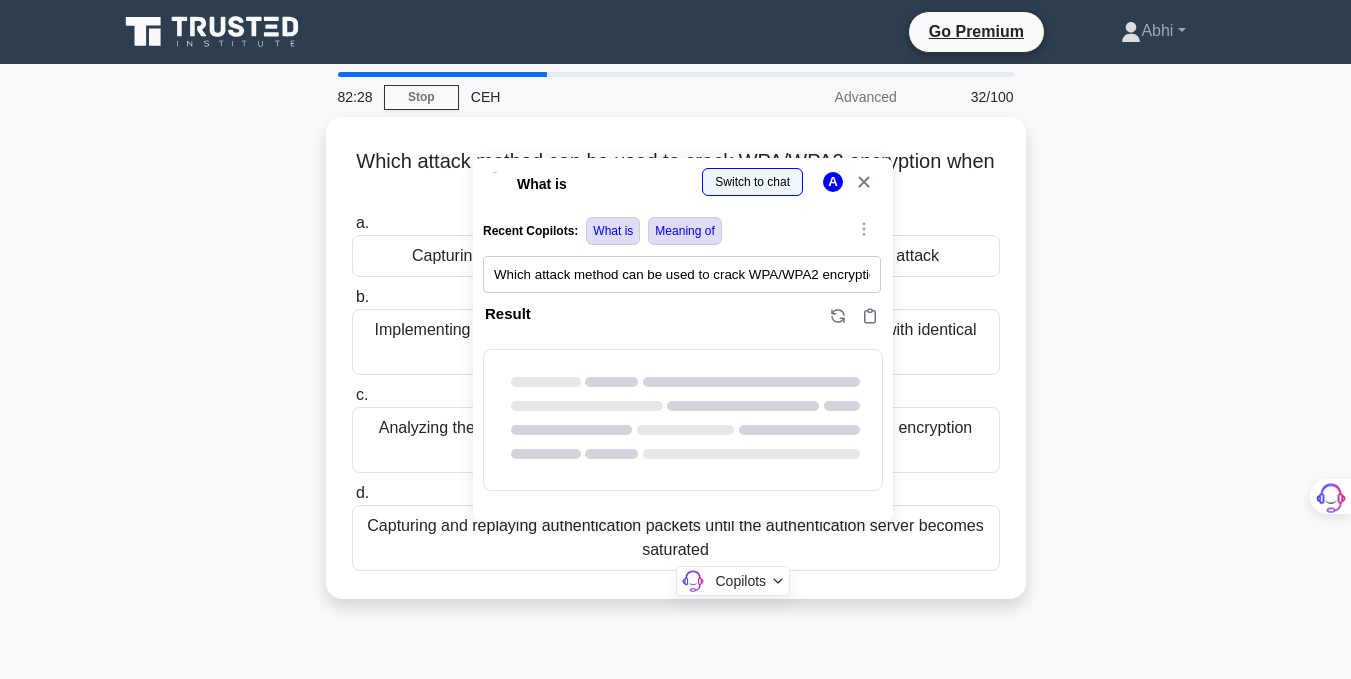 click at bounding box center (0, 1080) 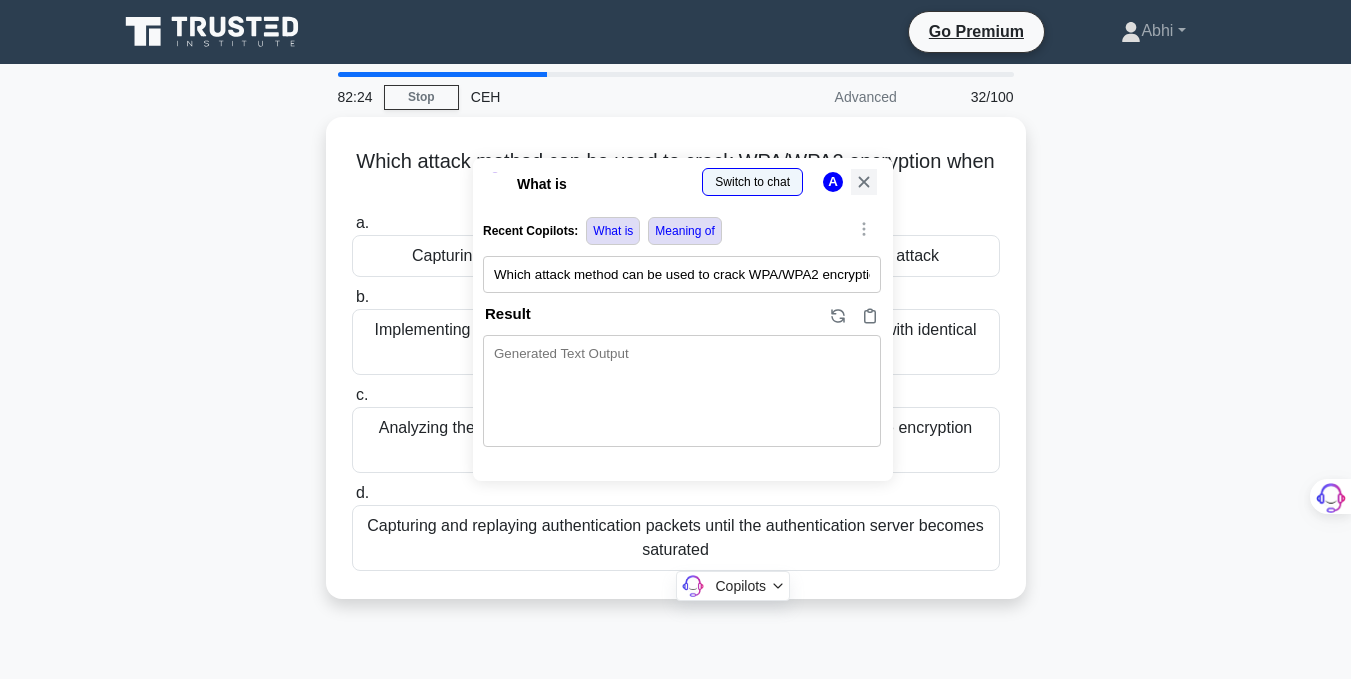 click 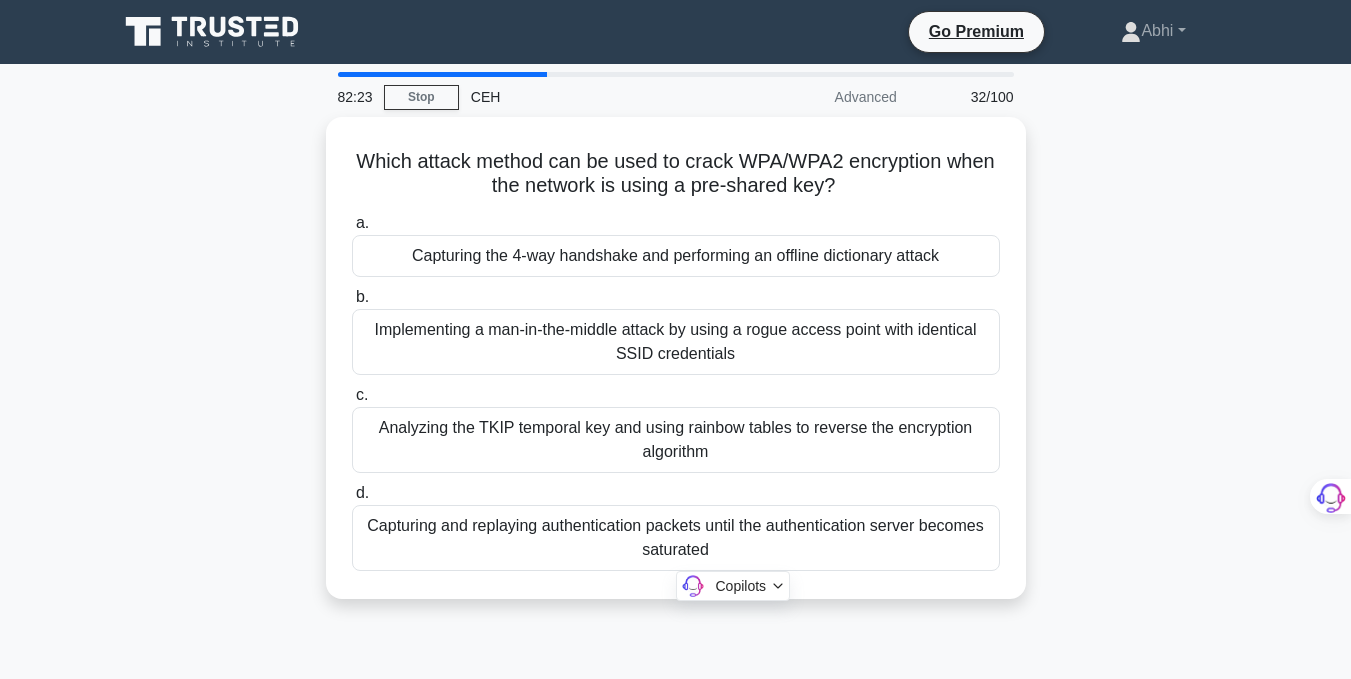 click on ".spinner_0XTQ{transform-origin:center;animation:spinner_y6GP .75s linear infinite}@keyframes spinner_y6GP{100%{transform:rotate(360deg)}}" 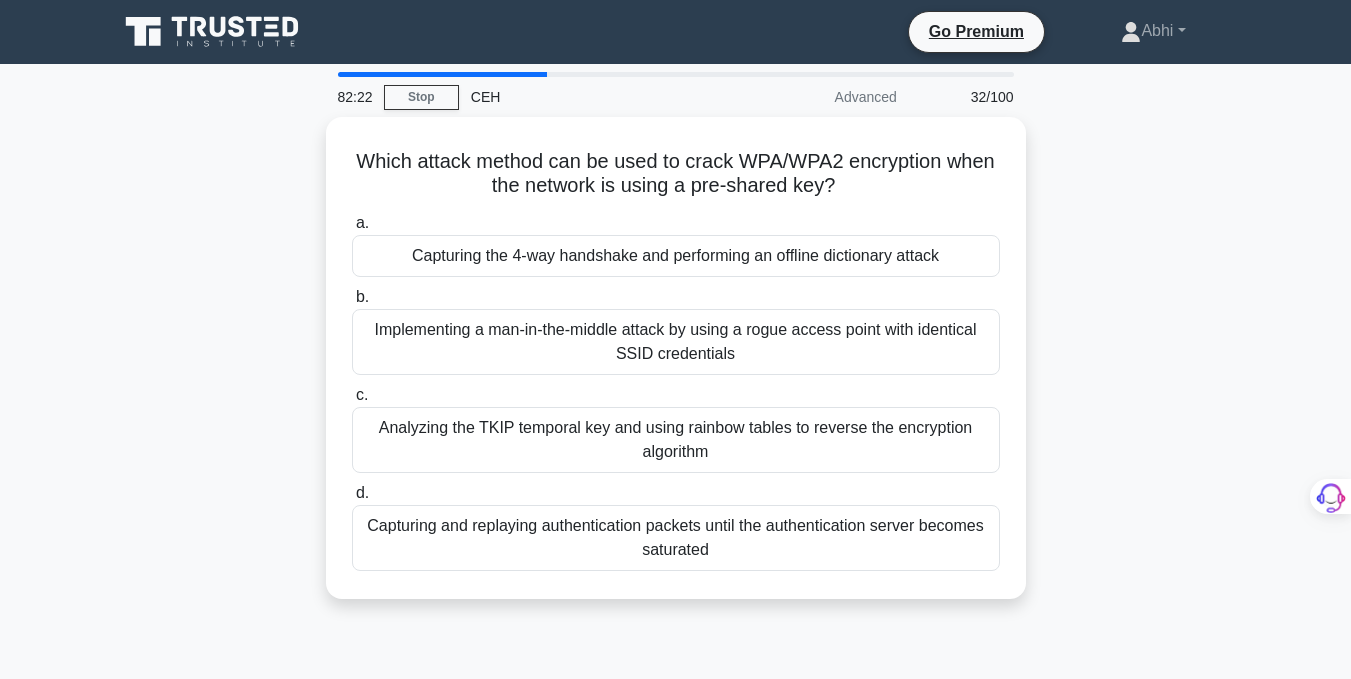 click on ".spinner_0XTQ{transform-origin:center;animation:spinner_y6GP .75s linear infinite}@keyframes spinner_y6GP{100%{transform:rotate(360deg)}}" 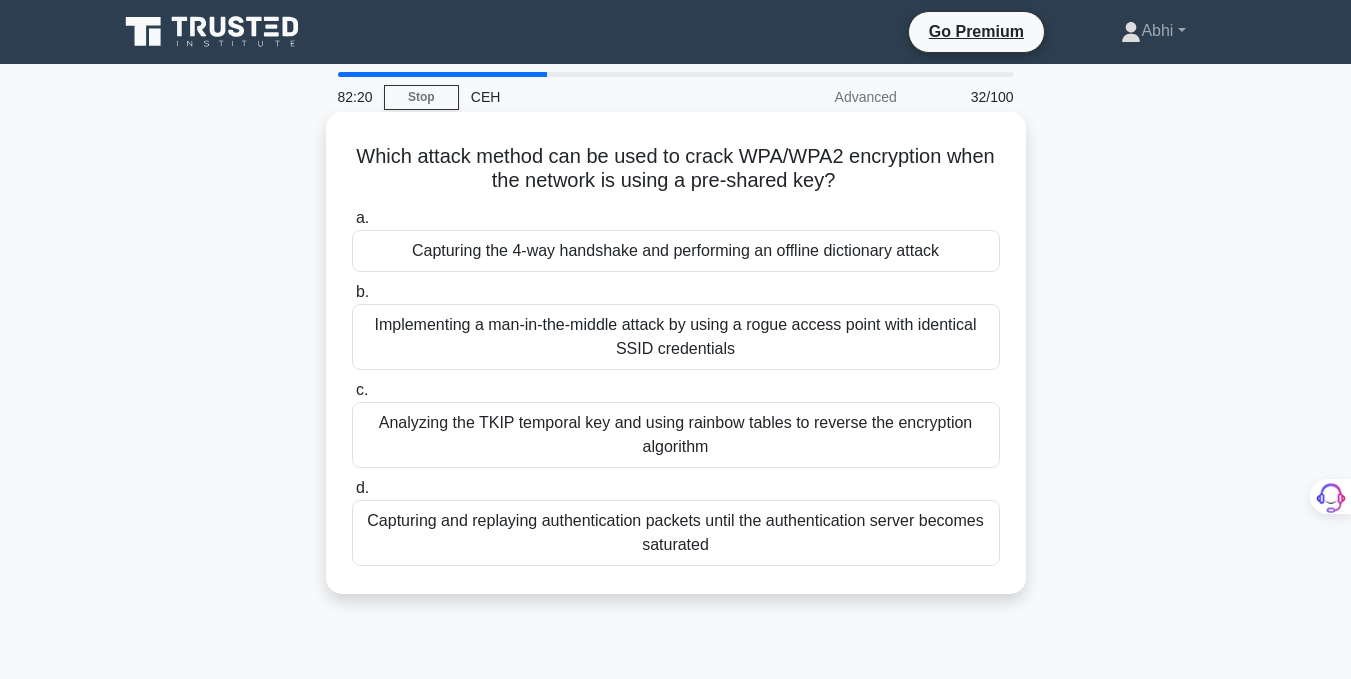 click on "a.
Capturing the 4-way handshake and performing an offline dictionary attack" at bounding box center (676, 239) 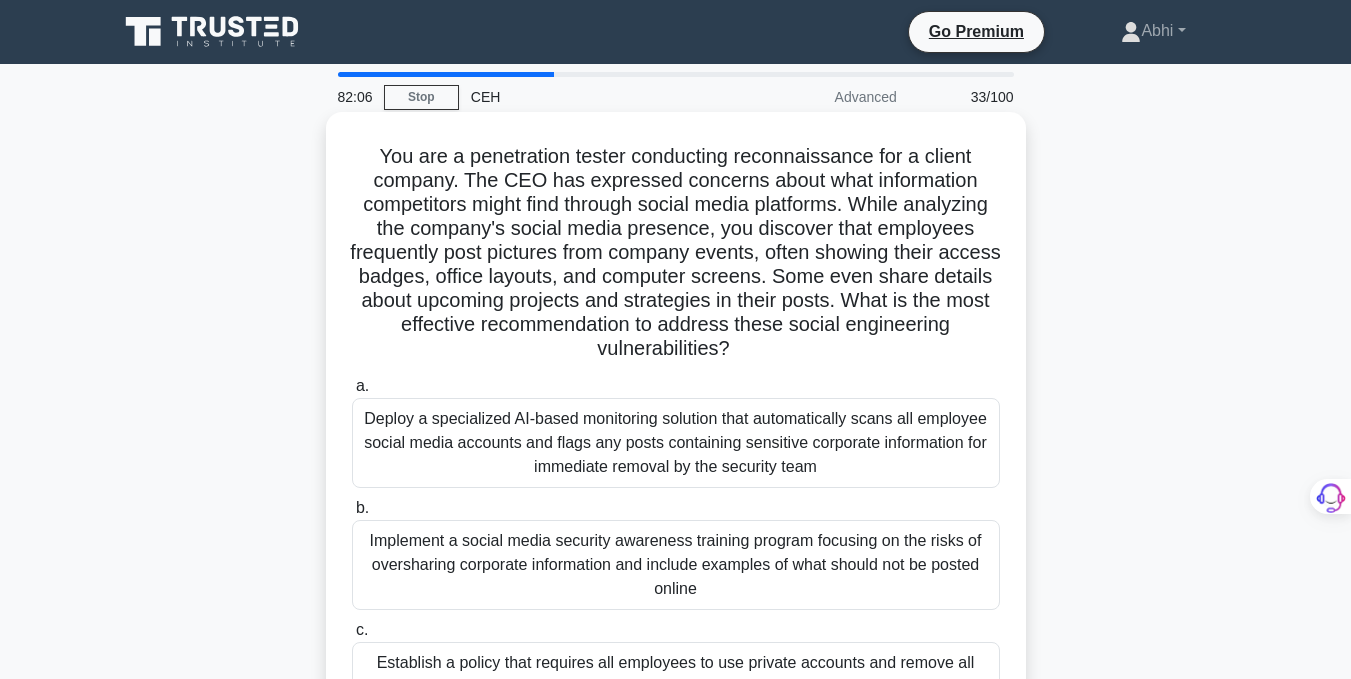 click on "You are a penetration tester conducting reconnaissance for a client company. The CEO has expressed concerns about what information competitors might find through social media platforms. While analyzing the company's social media presence, you discover that employees frequently post pictures from company events, often showing their access badges, office layouts, and computer screens. Some even share details about upcoming projects and strategies in their posts. What is the most effective recommendation to address these social engineering vulnerabilities?
.spinner_0XTQ{transform-origin:center;animation:spinner_y6GP .75s linear infinite}@keyframes spinner_y6GP{100%{transform:rotate(360deg)}}" at bounding box center (676, 253) 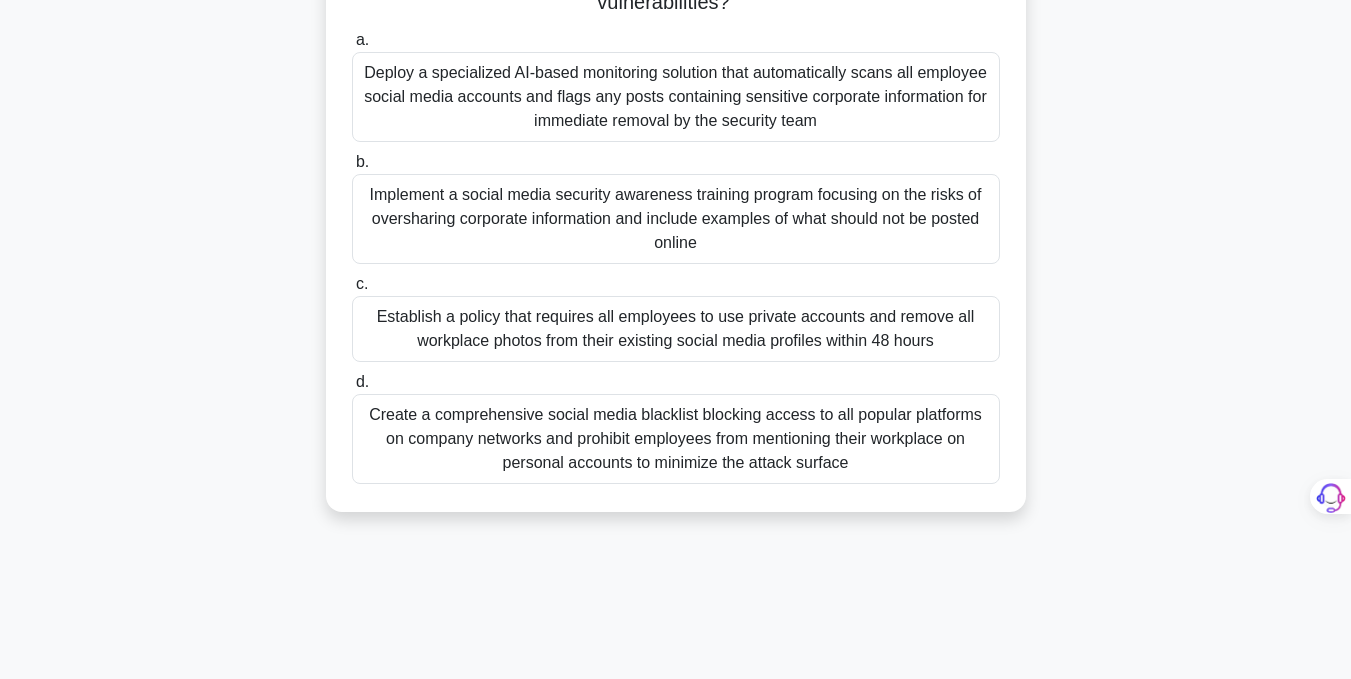 scroll, scrollTop: 354, scrollLeft: 0, axis: vertical 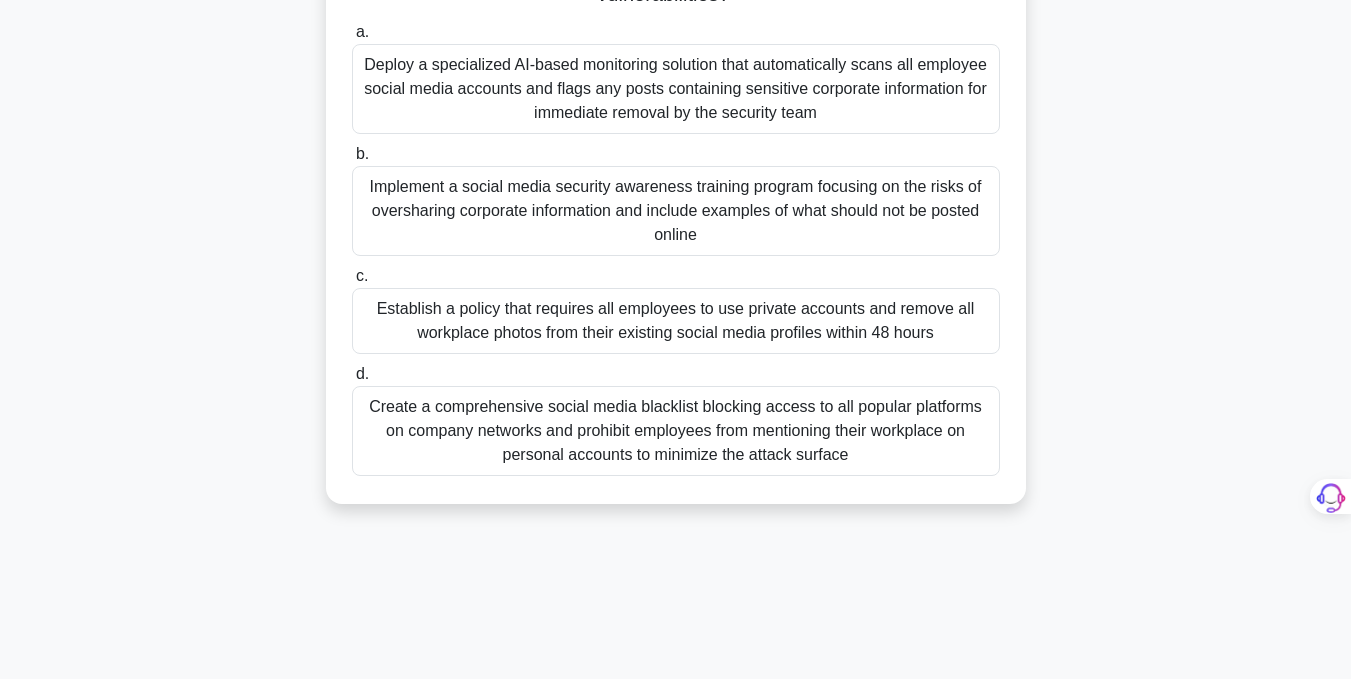 click on "Implement a social media security awareness training program focusing on the risks of oversharing corporate information and include examples of what should not be posted online" at bounding box center [676, 211] 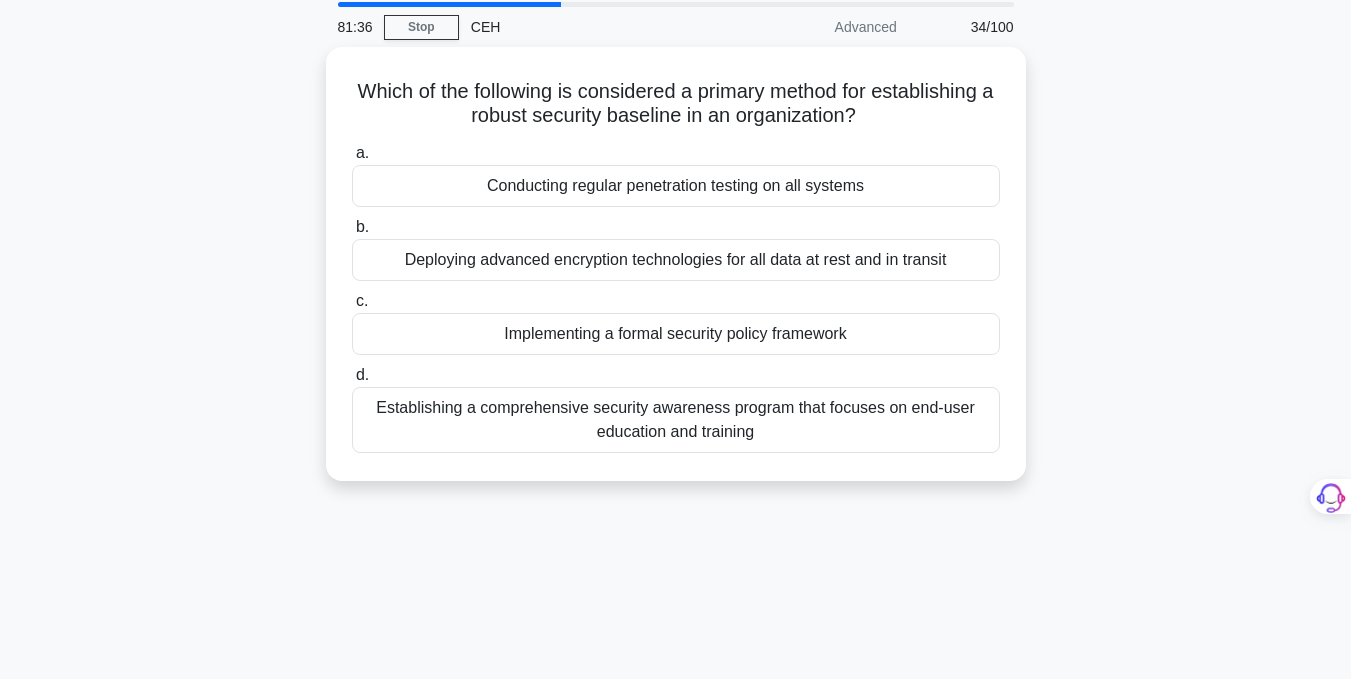 scroll, scrollTop: 0, scrollLeft: 0, axis: both 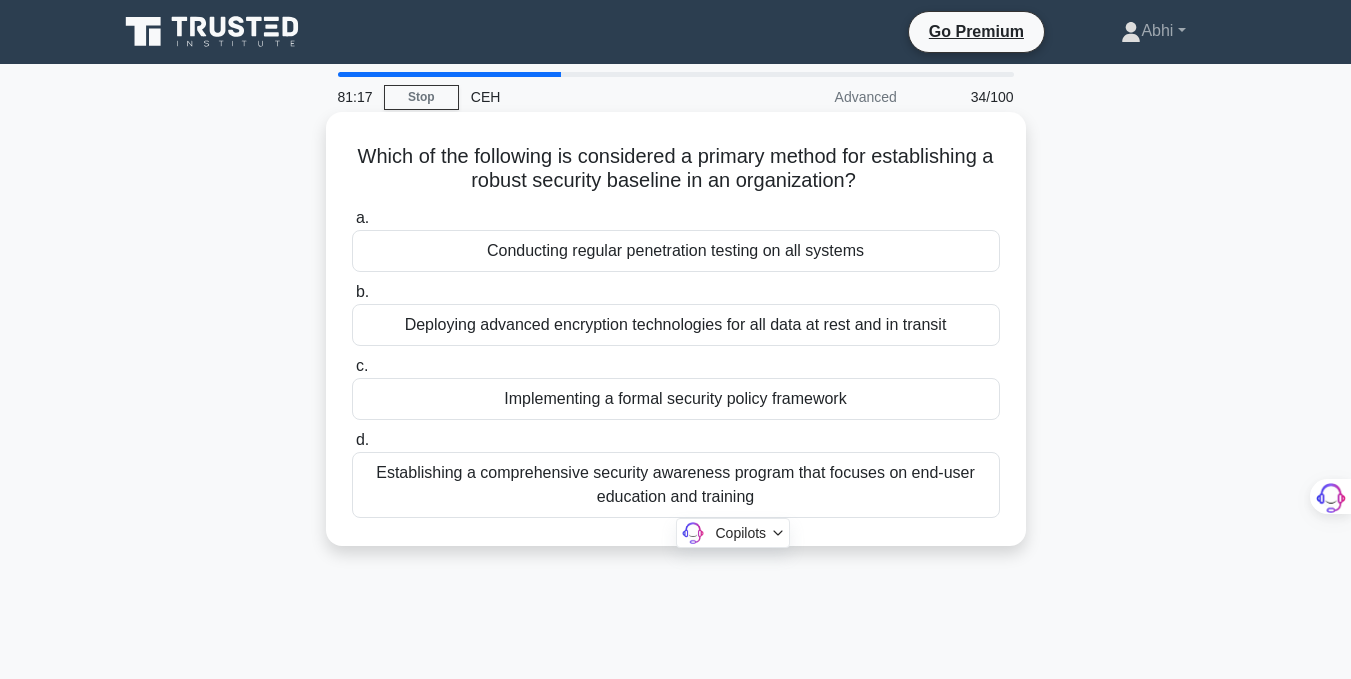 drag, startPoint x: 346, startPoint y: 158, endPoint x: 855, endPoint y: 523, distance: 626.3434 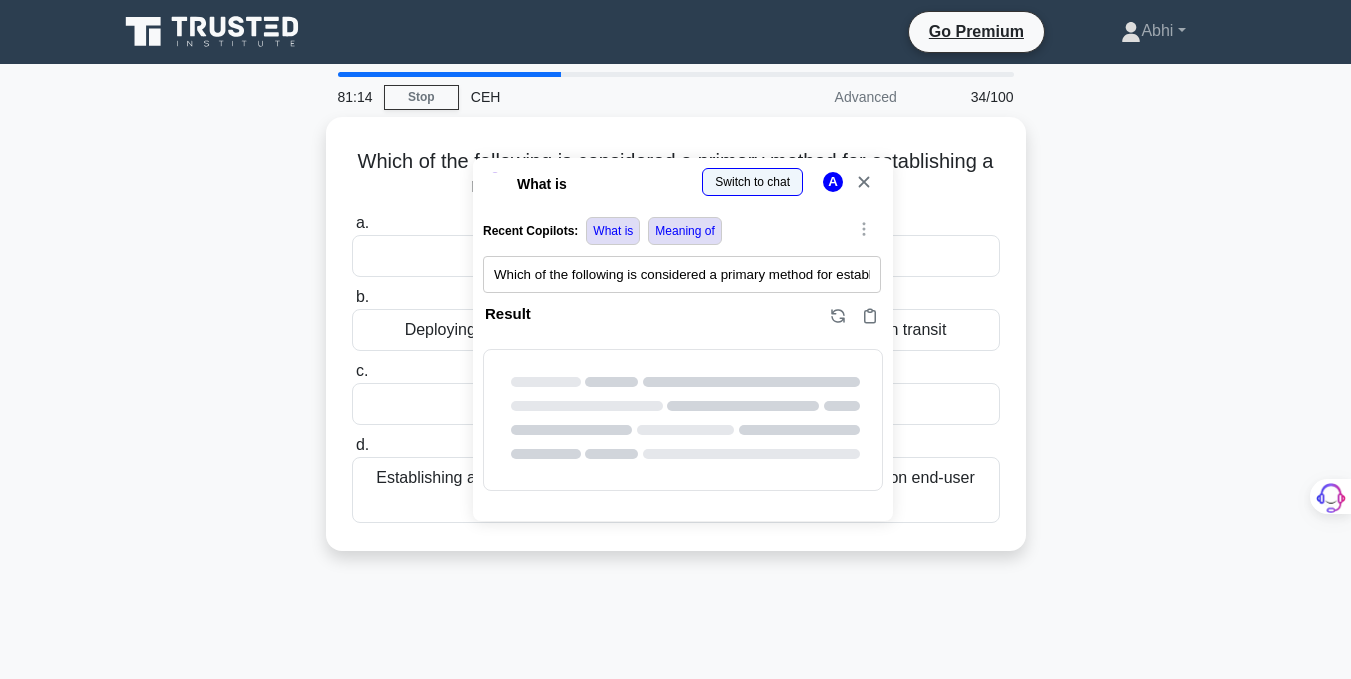 click at bounding box center (0, 1080) 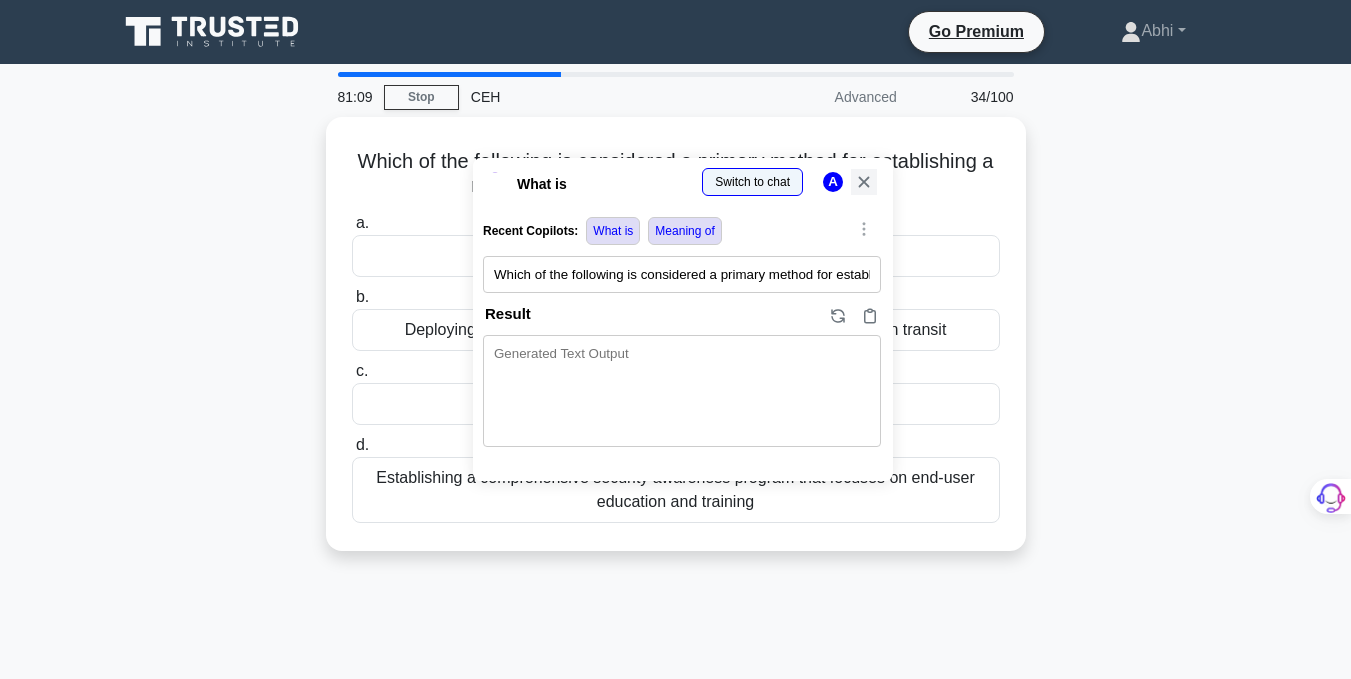 click 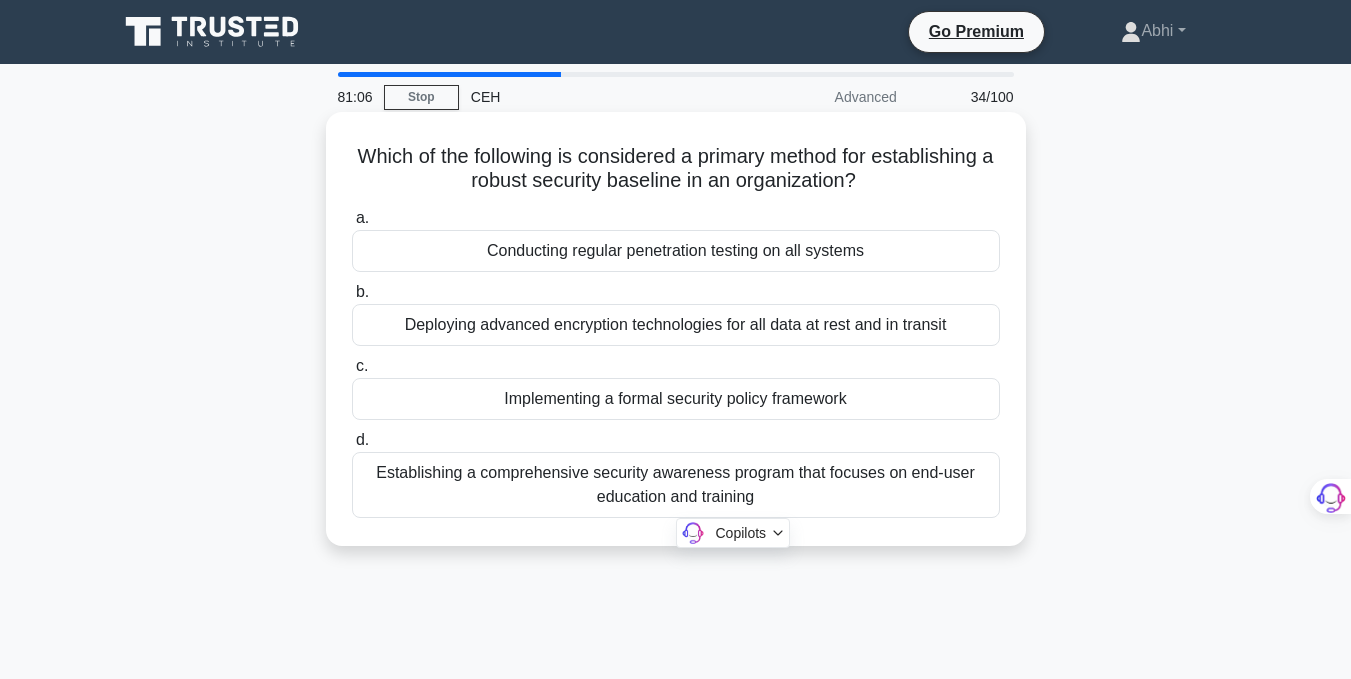 drag, startPoint x: 347, startPoint y: 159, endPoint x: 811, endPoint y: 526, distance: 591.5953 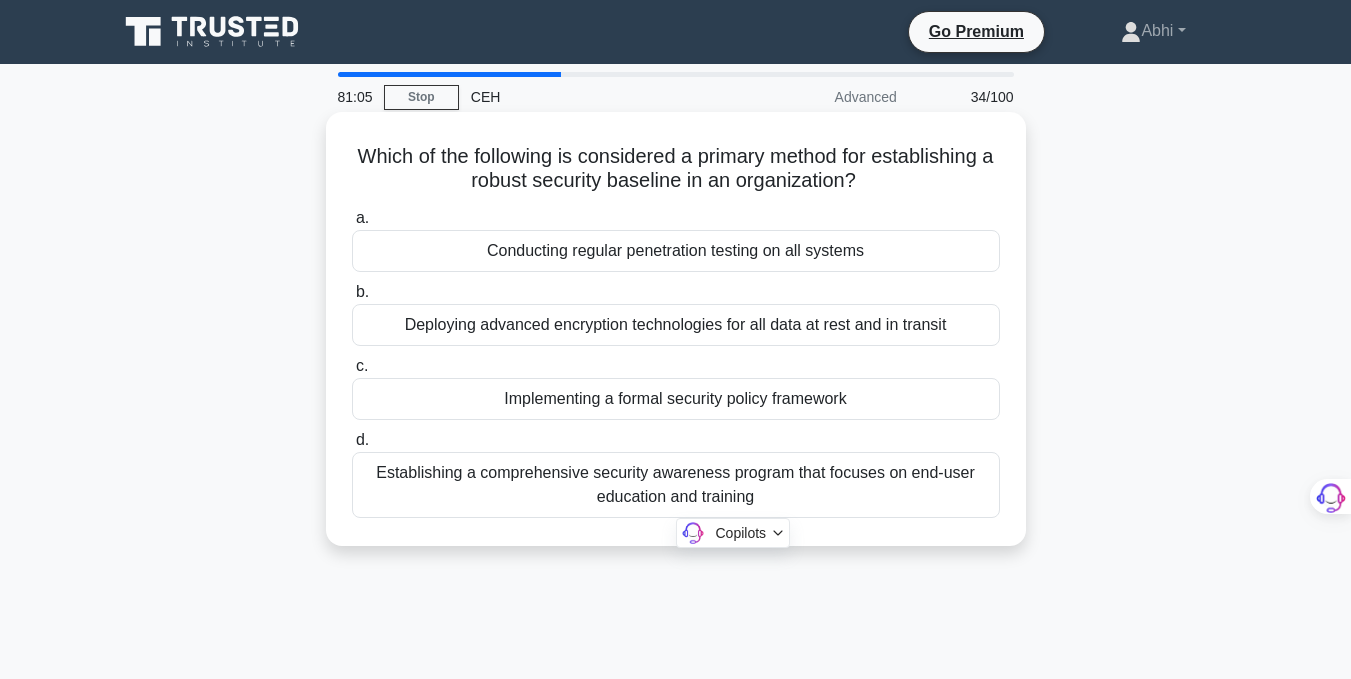 copy on "Which of the following is considered a primary method for establishing a robust security baseline in an organization?
.spinner_0XTQ{transform-origin:center;animation:spinner_y6GP .75s linear infinite}@keyframes spinner_y6GP{100%{transform:rotate(360deg)}}
a.
Conducting regular penetration testing on all systems
b.
Deploying advanced encryption technologies for all data at rest and in transit
c.
Implementing a formal security policy framework
d.
Establishing a comprehensive security awareness program that focuses on end-user education and training" 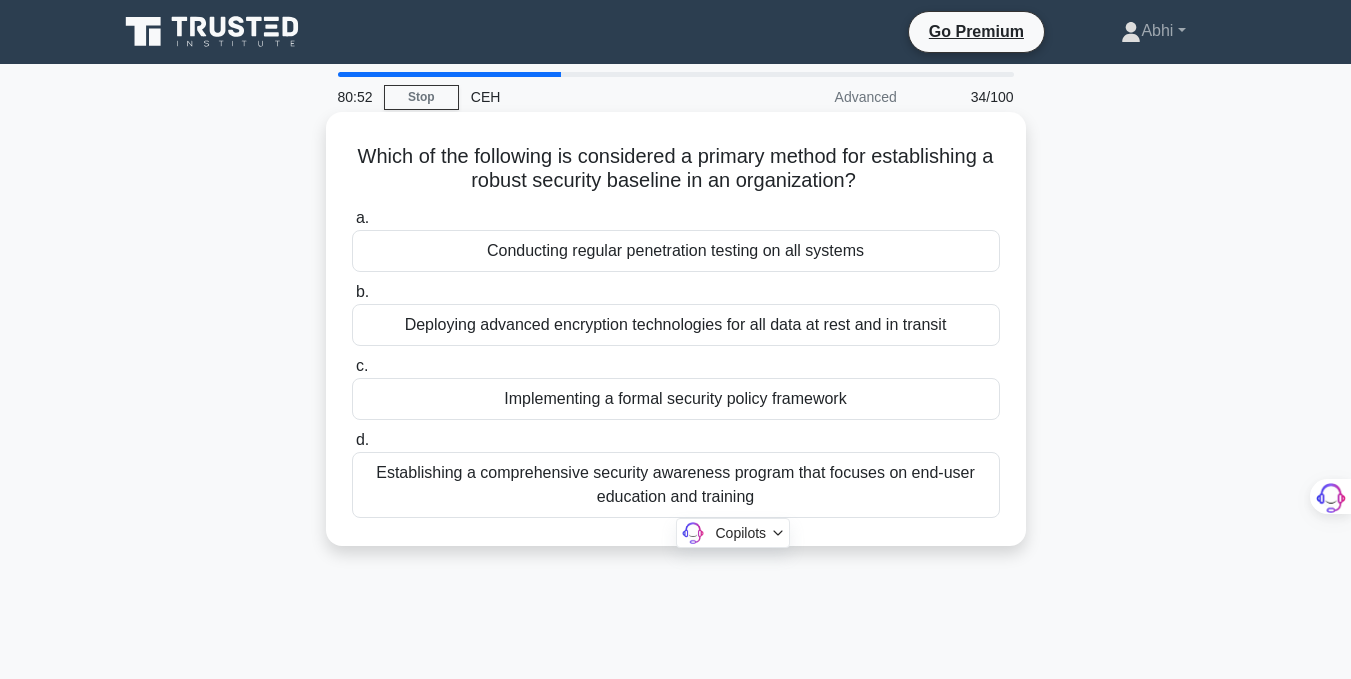click on "Establishing a comprehensive security awareness program that focuses on end-user education and training" at bounding box center [676, 485] 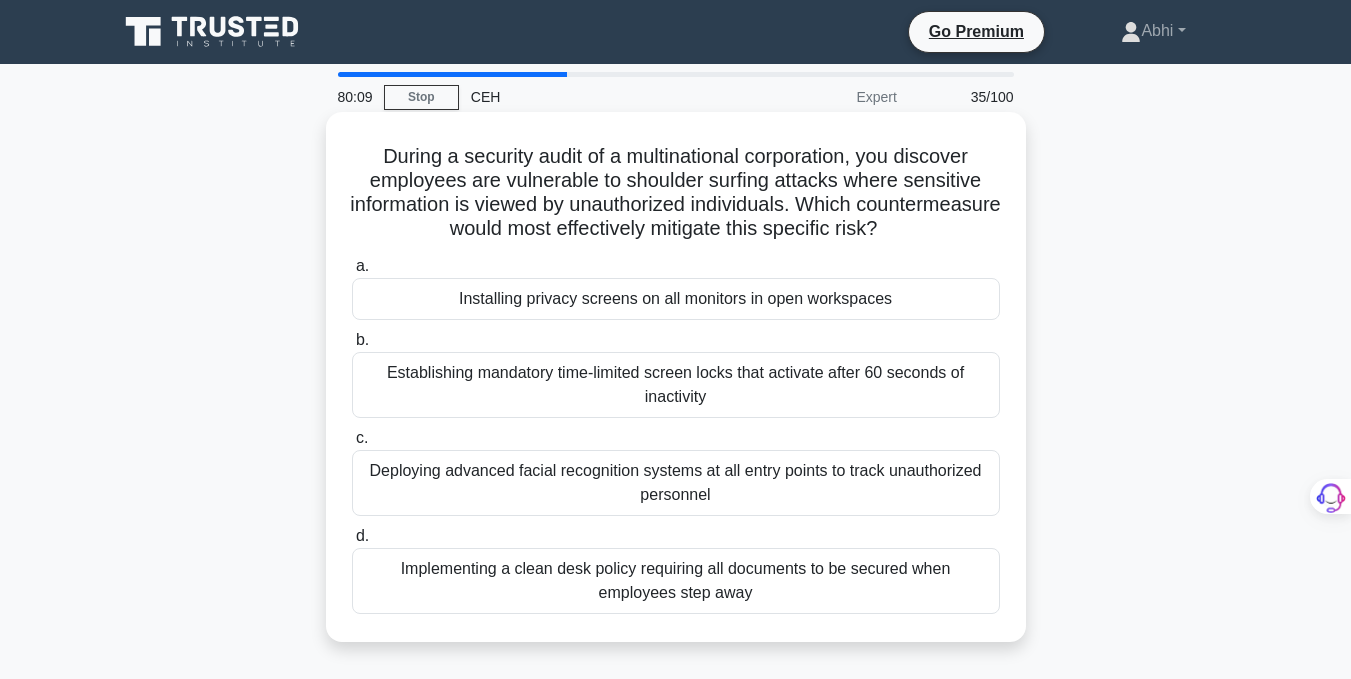 click on "Deploying advanced facial recognition systems at all entry points to track unauthorized personnel" at bounding box center [676, 483] 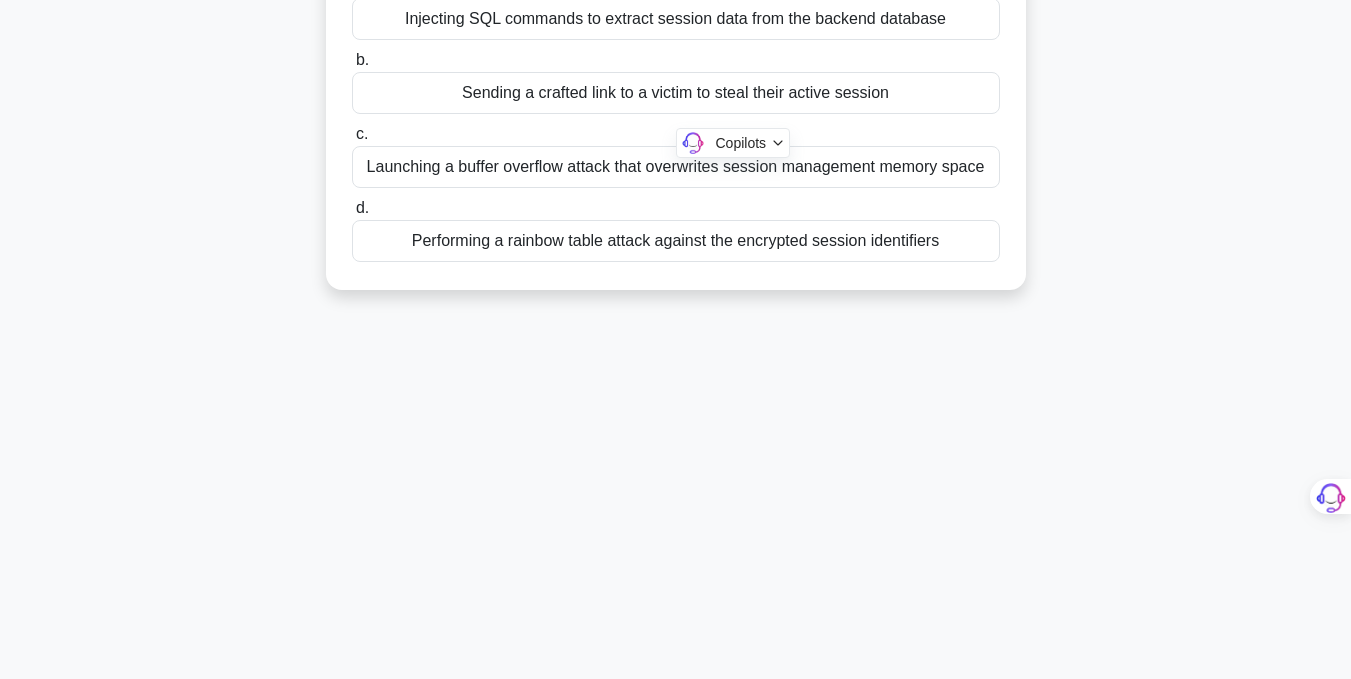 scroll, scrollTop: 401, scrollLeft: 0, axis: vertical 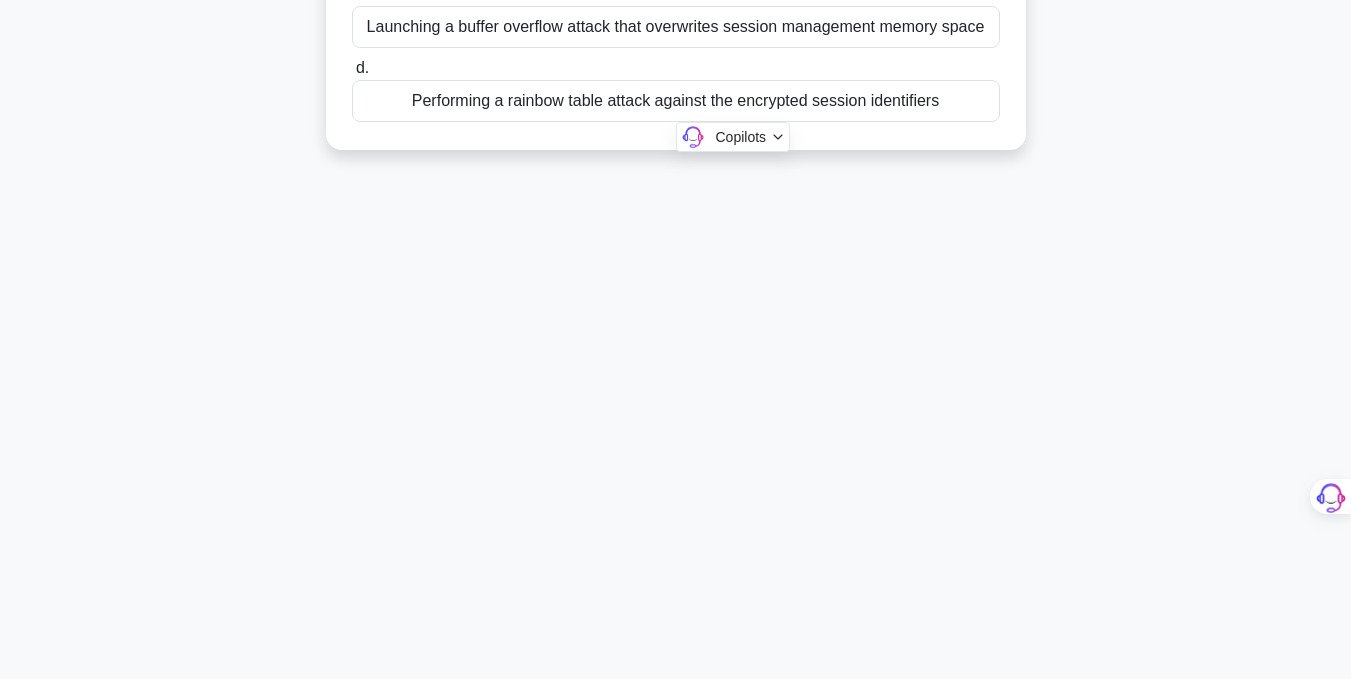 drag, startPoint x: 349, startPoint y: 156, endPoint x: 1121, endPoint y: 559, distance: 870.8576 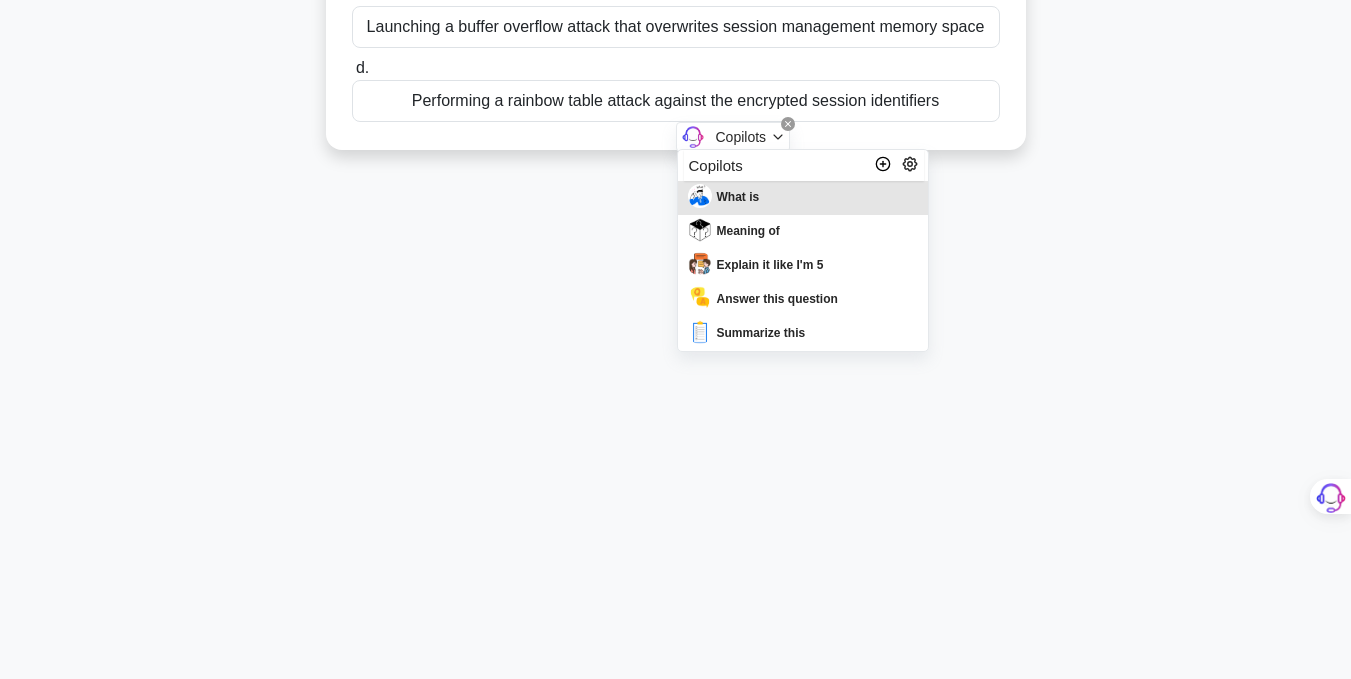 click at bounding box center (0, 679) 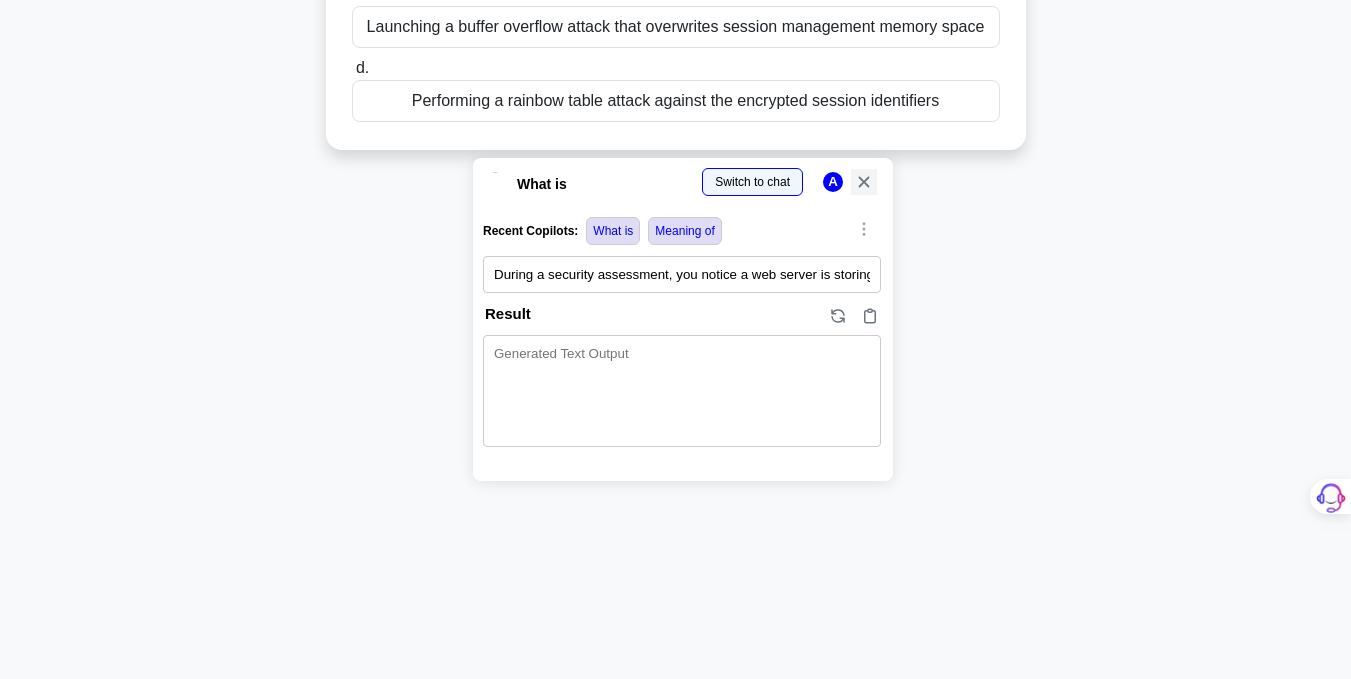 click 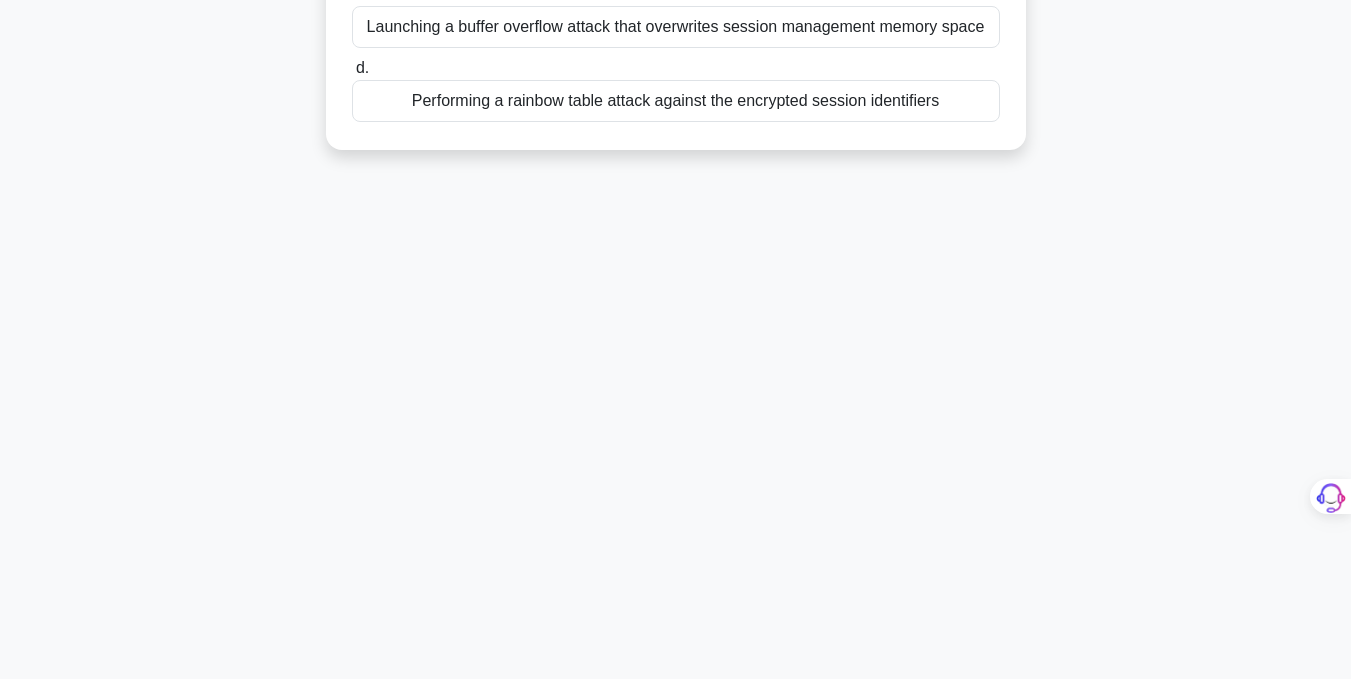 scroll, scrollTop: 0, scrollLeft: 0, axis: both 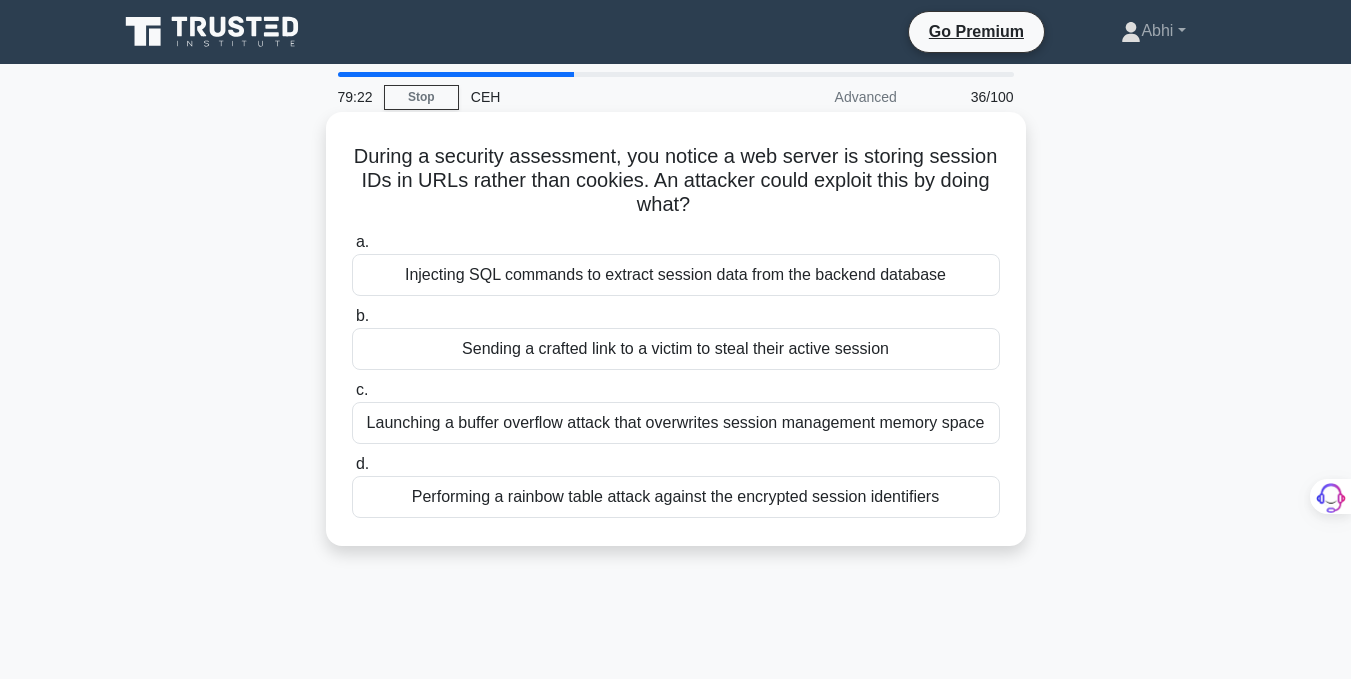 click on "a.
Injecting SQL commands to extract session data from the backend database" at bounding box center [676, 263] 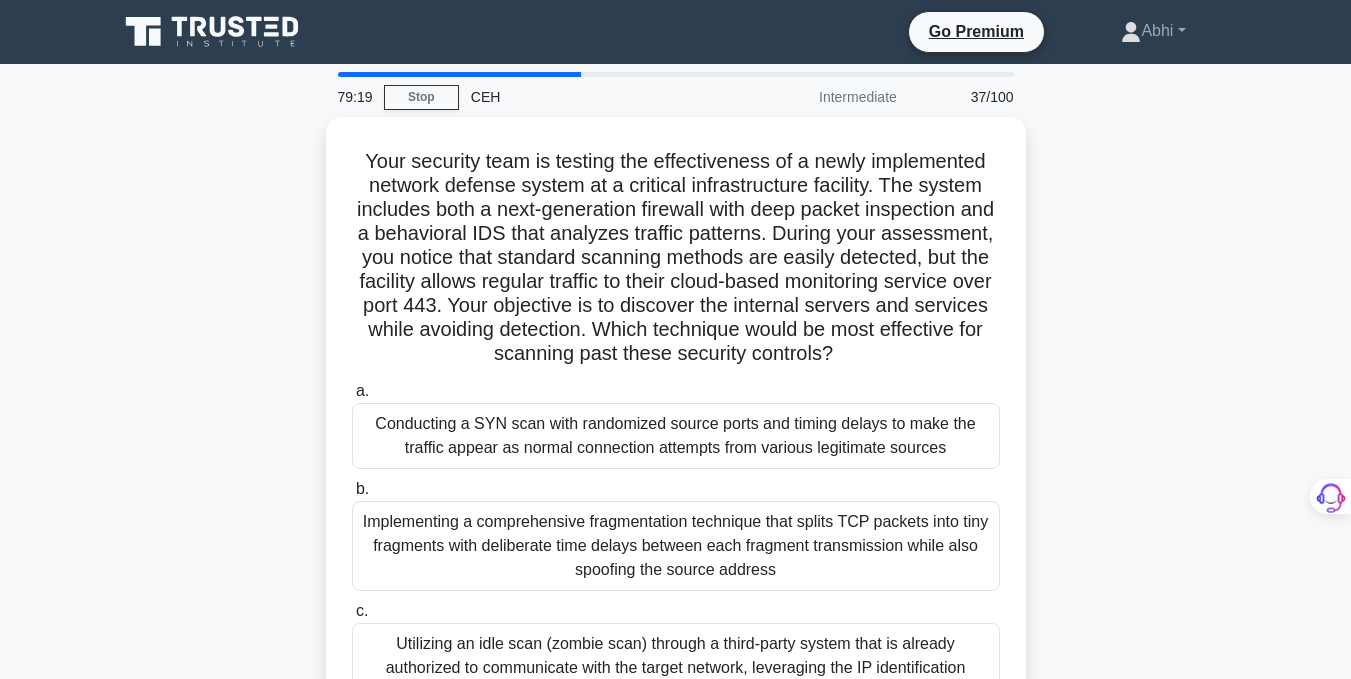 click on "Your security team is testing the effectiveness of a newly implemented network defense system at a critical infrastructure facility. The system includes both a next-generation firewall with deep packet inspection and a behavioral IDS that analyzes traffic patterns. During your assessment, you notice that standard scanning methods are easily detected, but the facility allows regular traffic to their cloud-based monitoring service over port 443. Your objective is to discover the internal servers and services while avoiding detection. Which technique would be most effective for scanning past these security controls?
.spinner_0XTQ{transform-origin:center;animation:spinner_y6GP .75s linear infinite}@keyframes spinner_y6GP{100%{transform:rotate(360deg)}}" at bounding box center [676, 258] 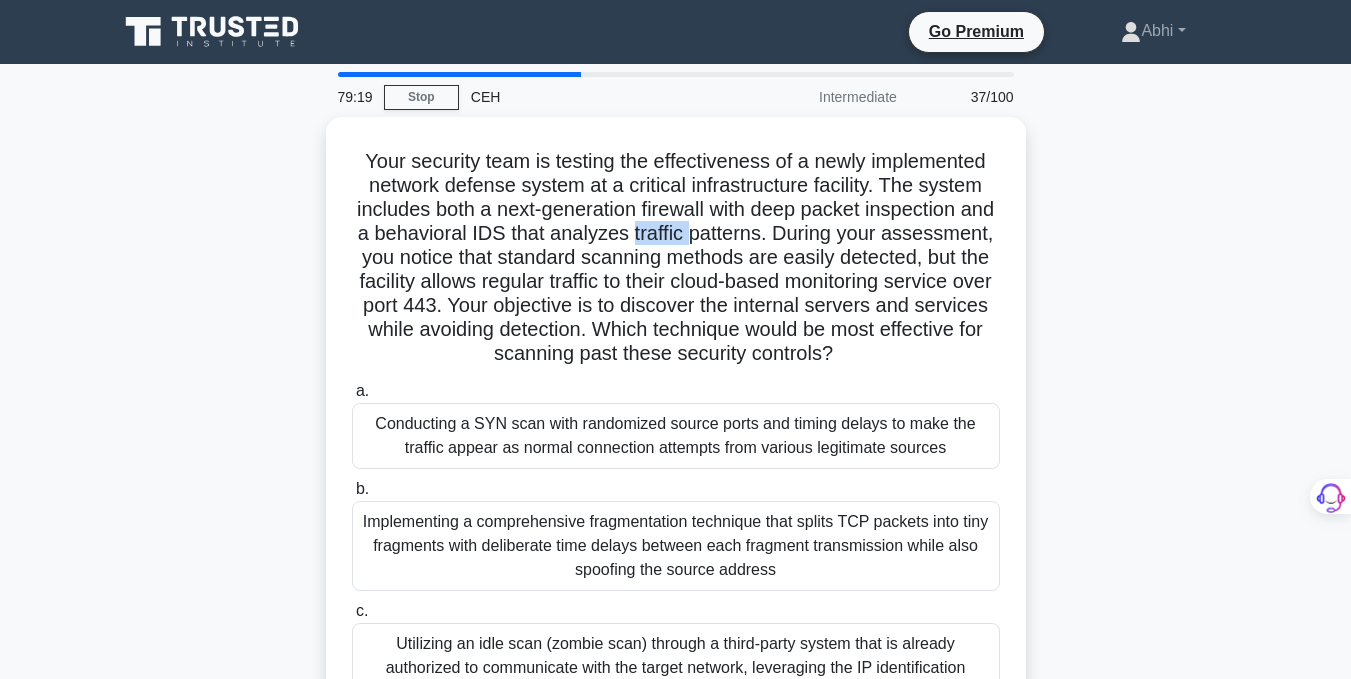 click on "Your security team is testing the effectiveness of a newly implemented network defense system at a critical infrastructure facility. The system includes both a next-generation firewall with deep packet inspection and a behavioral IDS that analyzes traffic patterns. During your assessment, you notice that standard scanning methods are easily detected, but the facility allows regular traffic to their cloud-based monitoring service over port 443. Your objective is to discover the internal servers and services while avoiding detection. Which technique would be most effective for scanning past these security controls?
.spinner_0XTQ{transform-origin:center;animation:spinner_y6GP .75s linear infinite}@keyframes spinner_y6GP{100%{transform:rotate(360deg)}}" at bounding box center (676, 258) 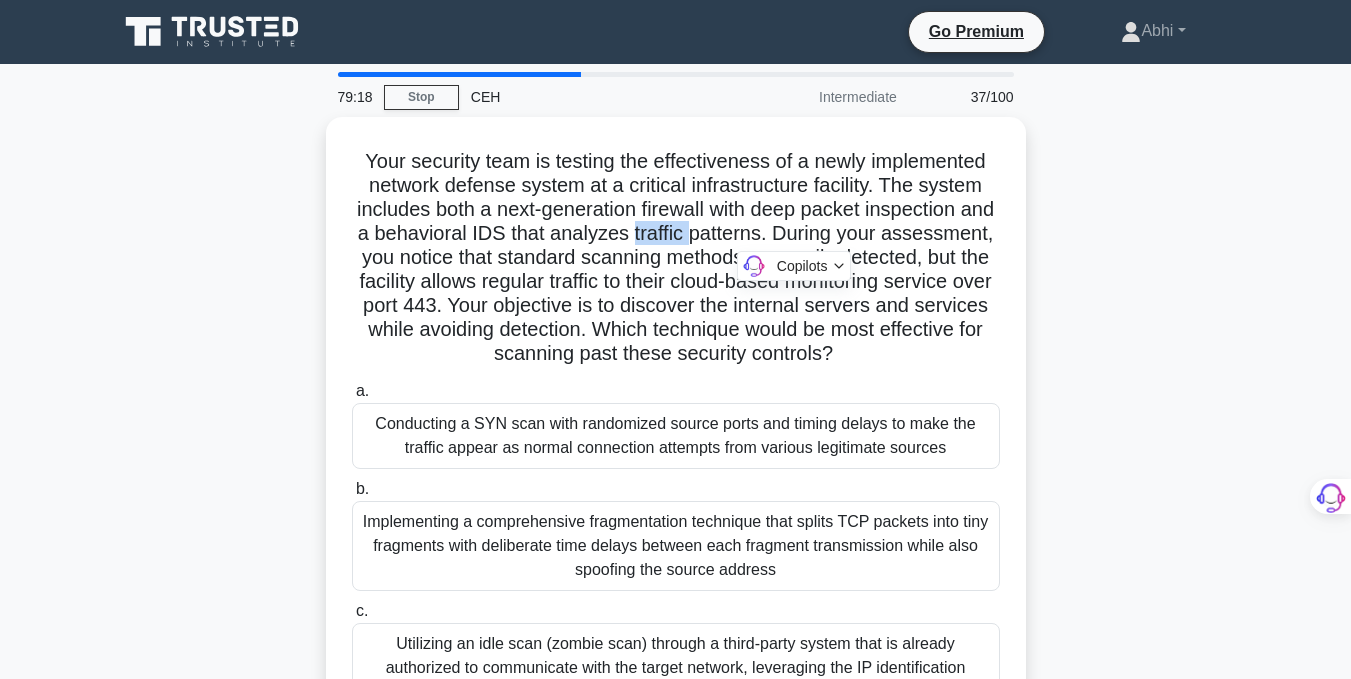 click on "Your security team is testing the effectiveness of a newly implemented network defense system at a critical infrastructure facility. The system includes both a next-generation firewall with deep packet inspection and a behavioral IDS that analyzes traffic patterns. During your assessment, you notice that standard scanning methods are easily detected, but the facility allows regular traffic to their cloud-based monitoring service over port 443. Your objective is to discover the internal servers and services while avoiding detection. Which technique would be most effective for scanning past these security controls?
.spinner_0XTQ{transform-origin:center;animation:spinner_y6GP .75s linear infinite}@keyframes spinner_y6GP{100%{transform:rotate(360deg)}}" at bounding box center [676, 258] 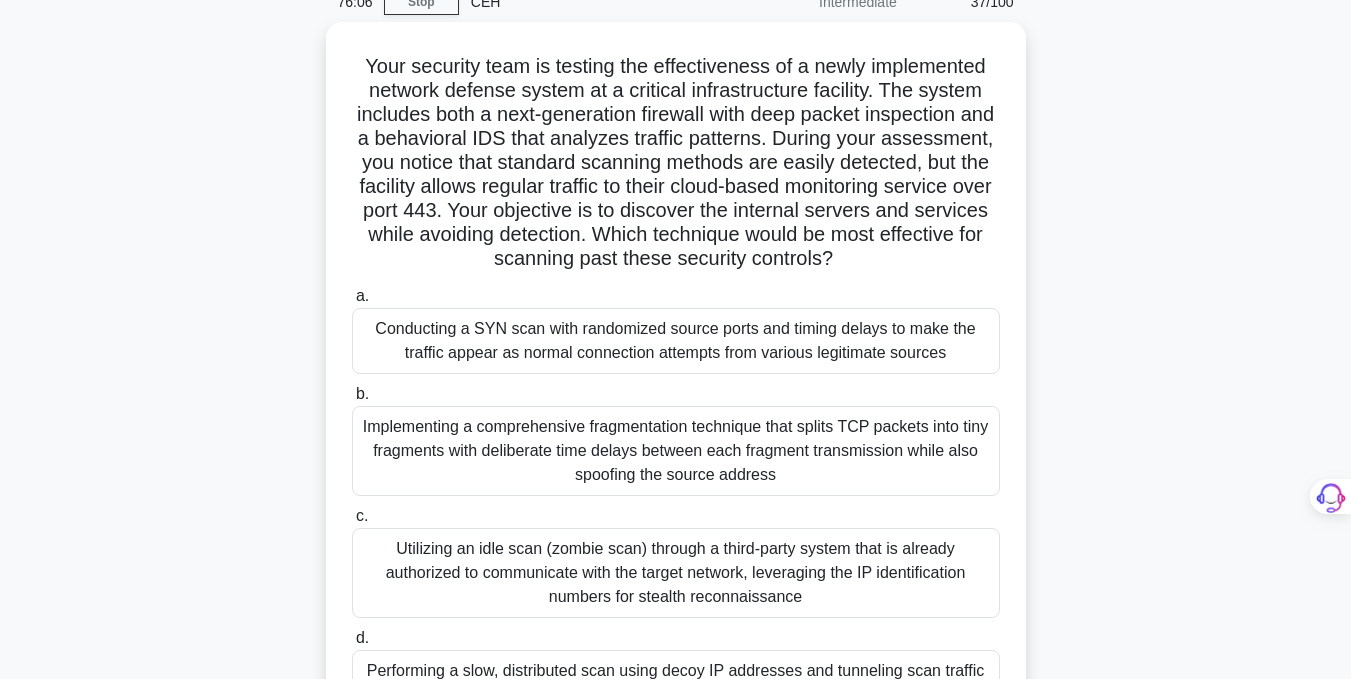 scroll, scrollTop: 327, scrollLeft: 0, axis: vertical 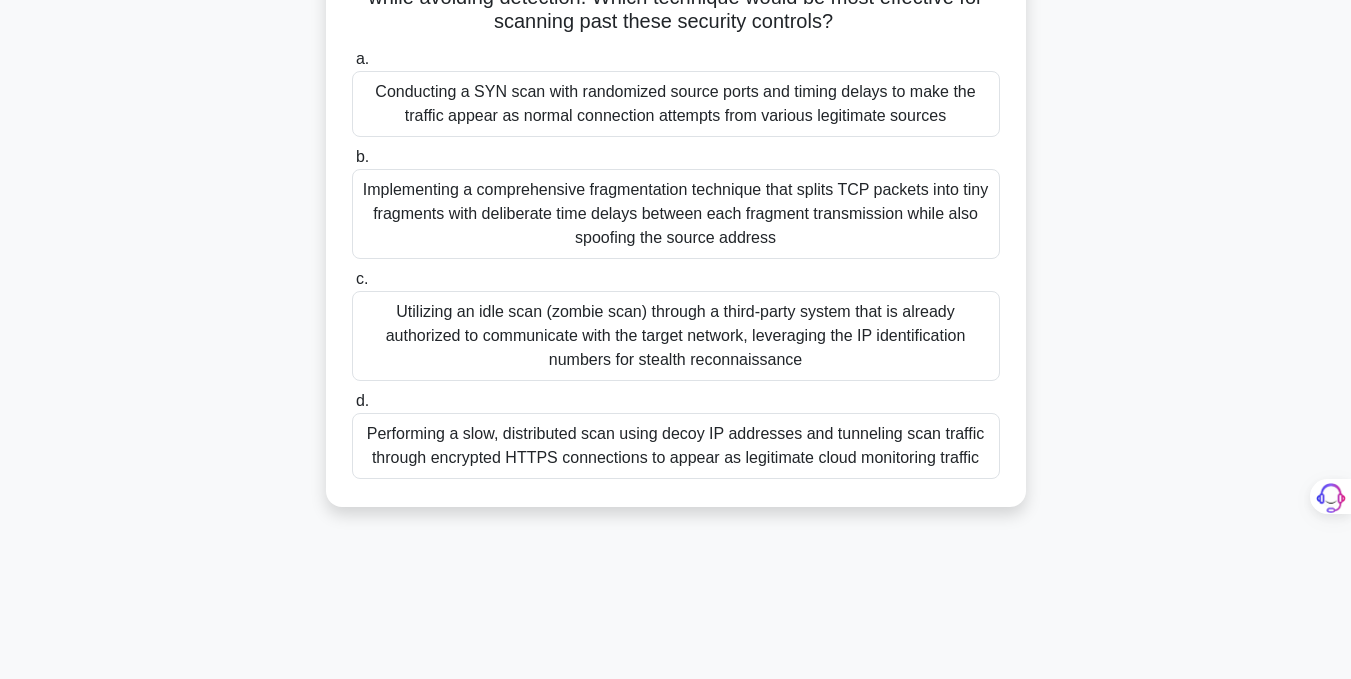 click on "Performing a slow, distributed scan using decoy IP addresses and tunneling scan traffic through encrypted HTTPS connections to appear as legitimate cloud monitoring traffic" at bounding box center [676, 446] 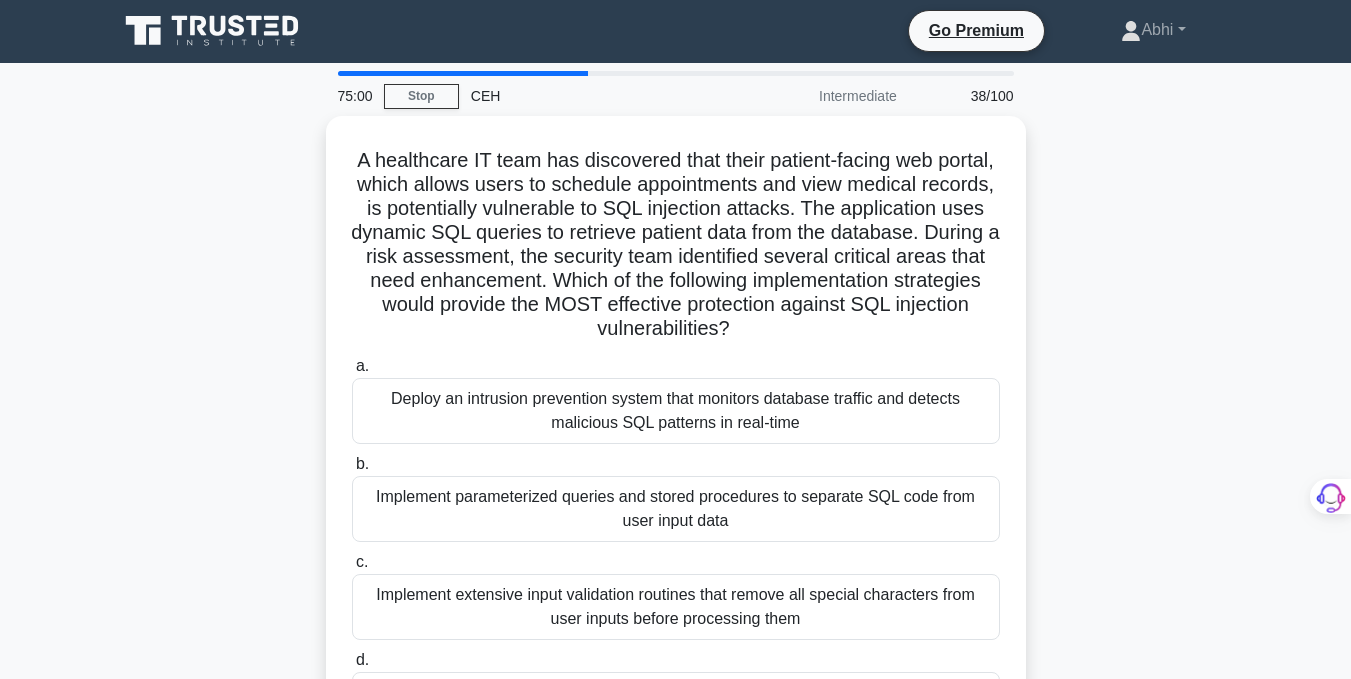 scroll, scrollTop: 0, scrollLeft: 0, axis: both 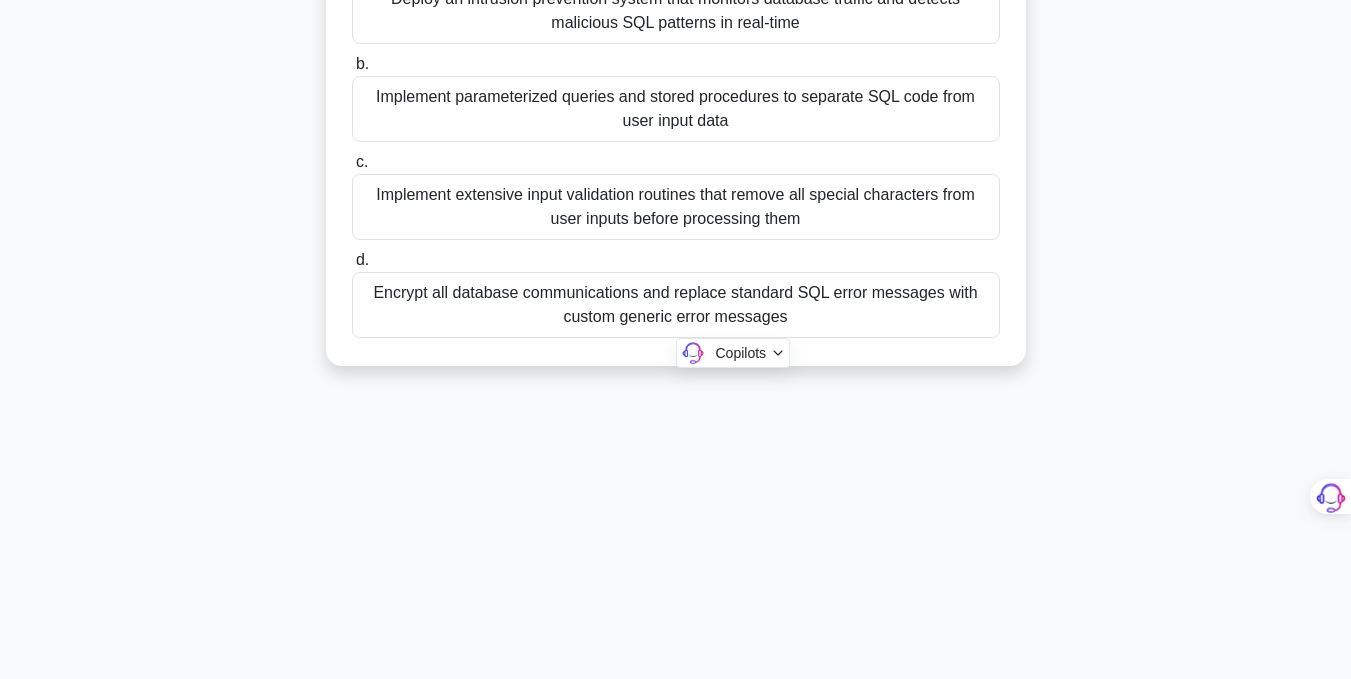 drag, startPoint x: 377, startPoint y: 148, endPoint x: 816, endPoint y: 547, distance: 593.23016 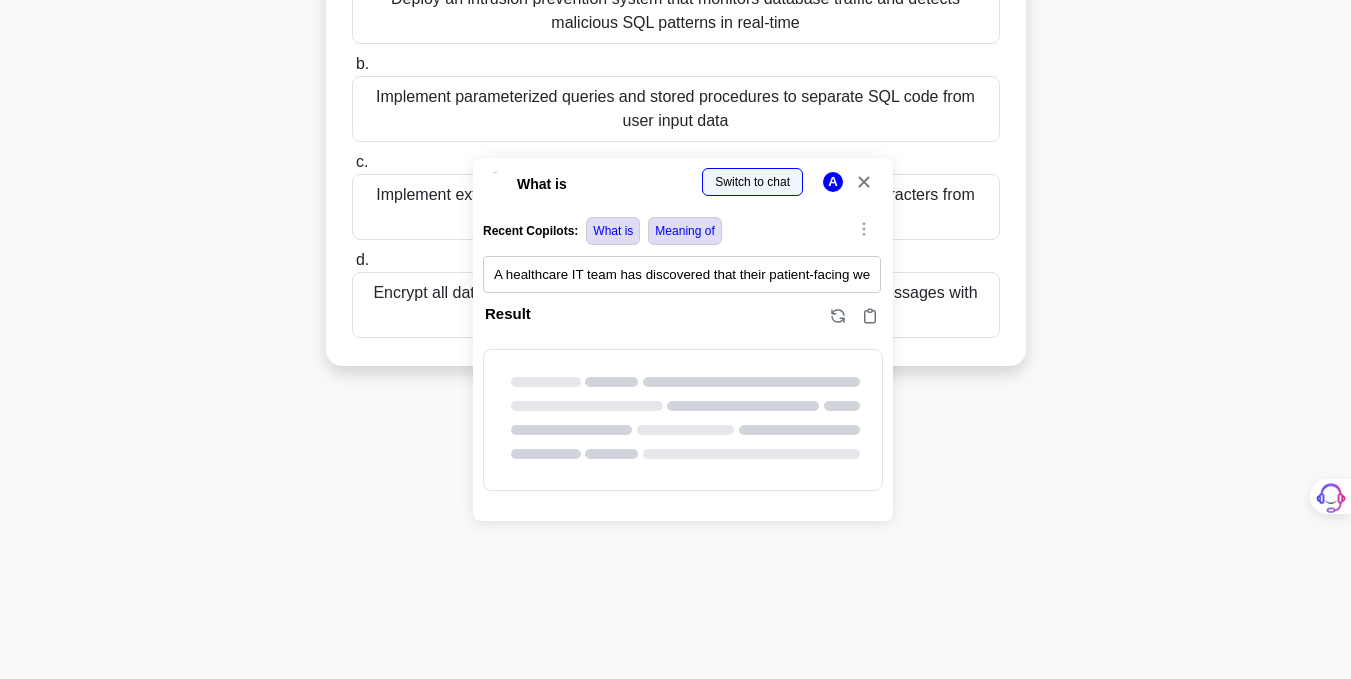 click at bounding box center (0, 679) 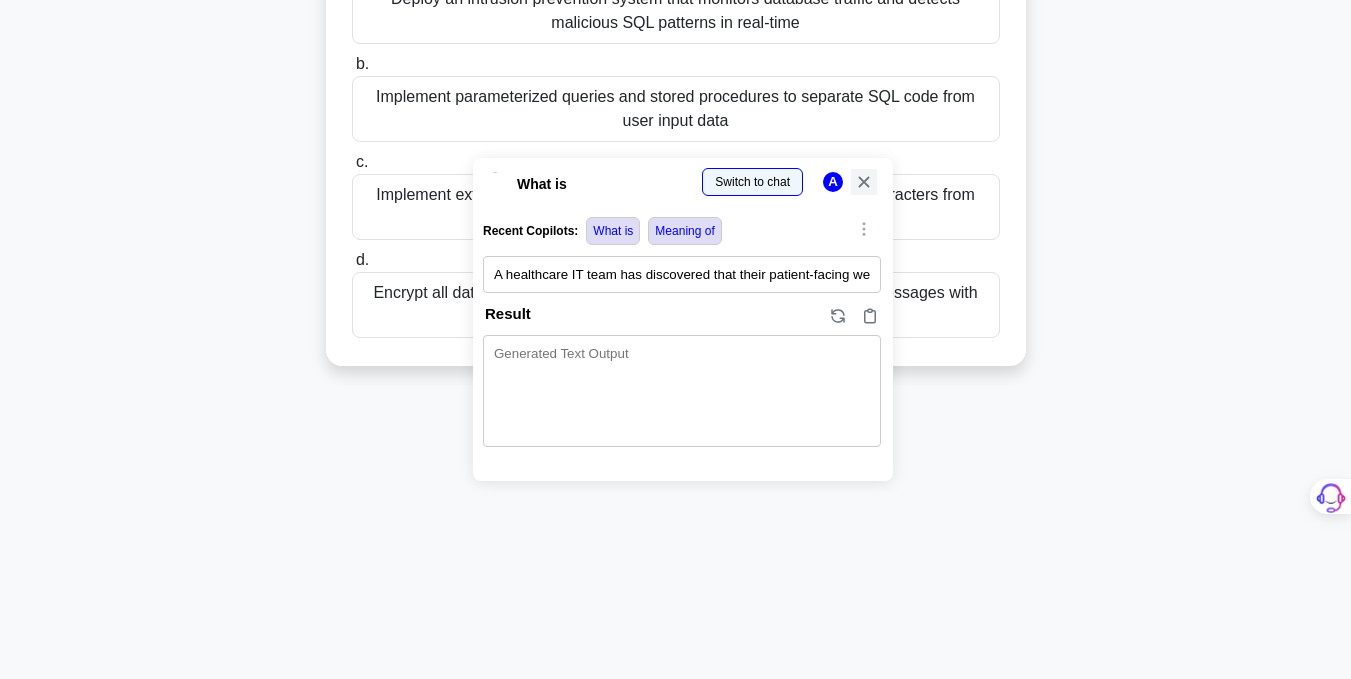 click 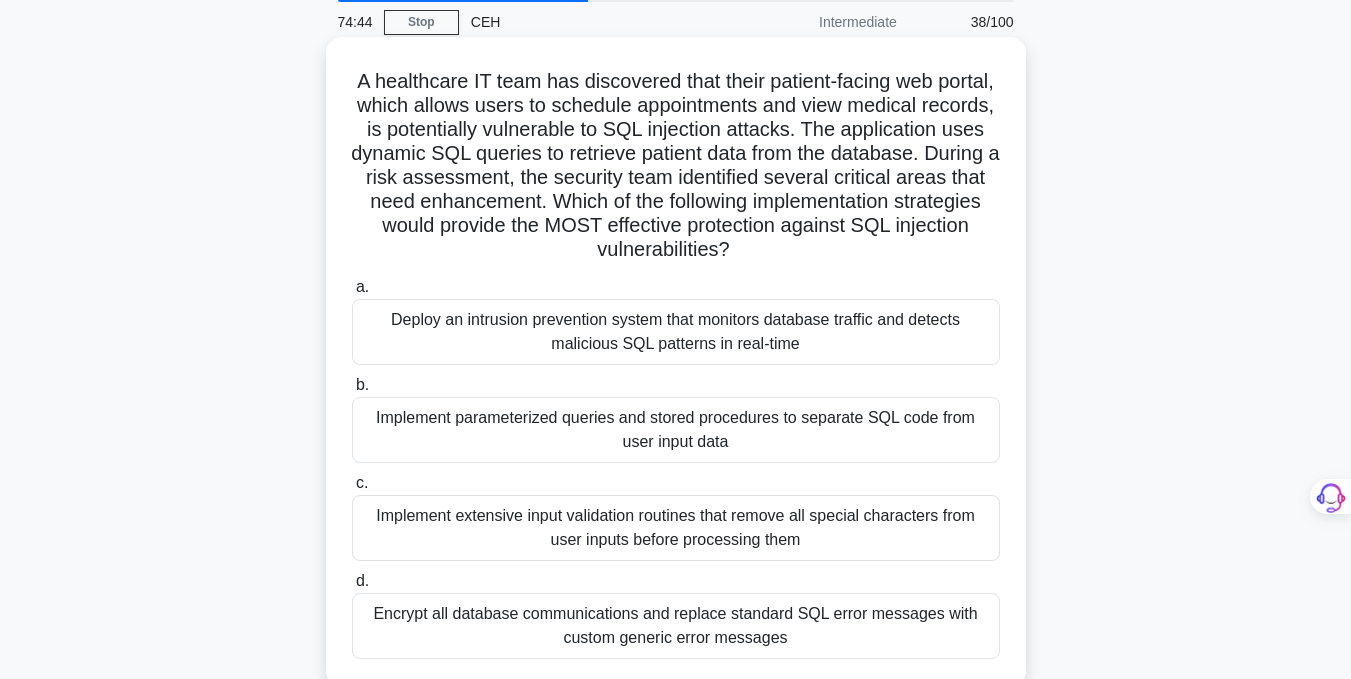 scroll, scrollTop: 74, scrollLeft: 0, axis: vertical 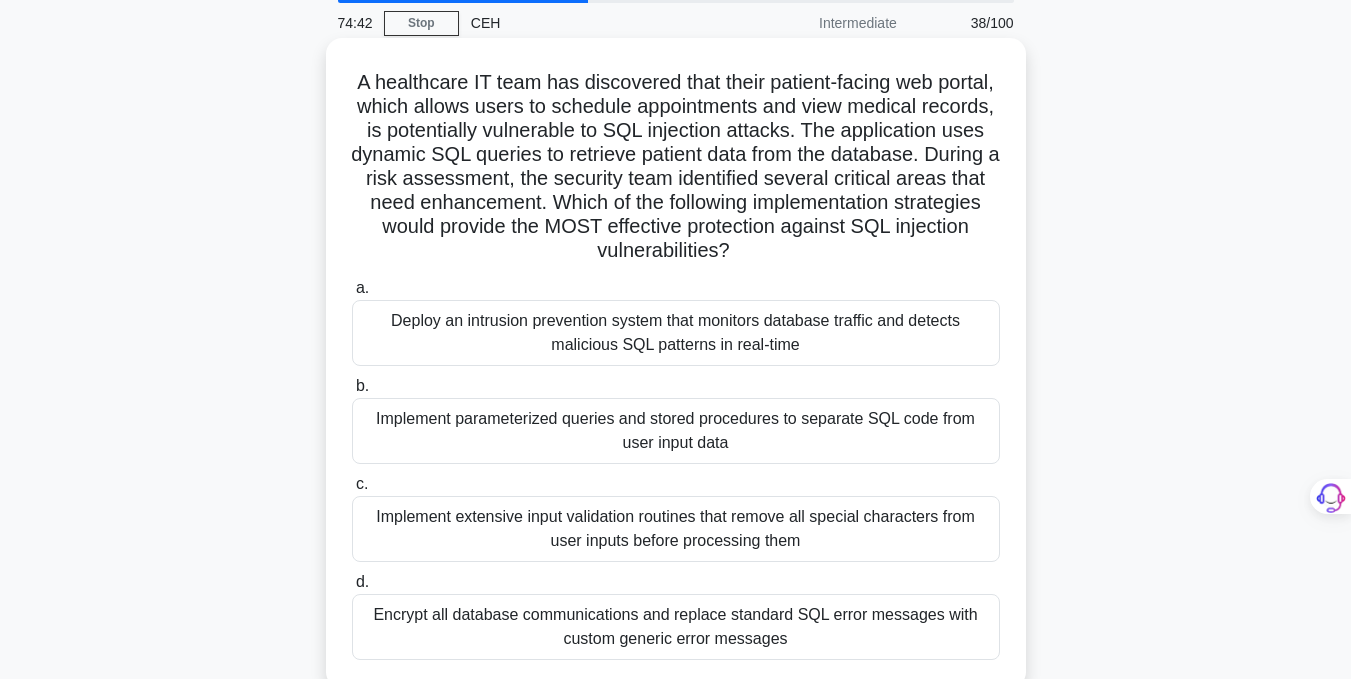 click on "Implement parameterized queries and stored procedures to separate SQL code from user input data" at bounding box center [676, 431] 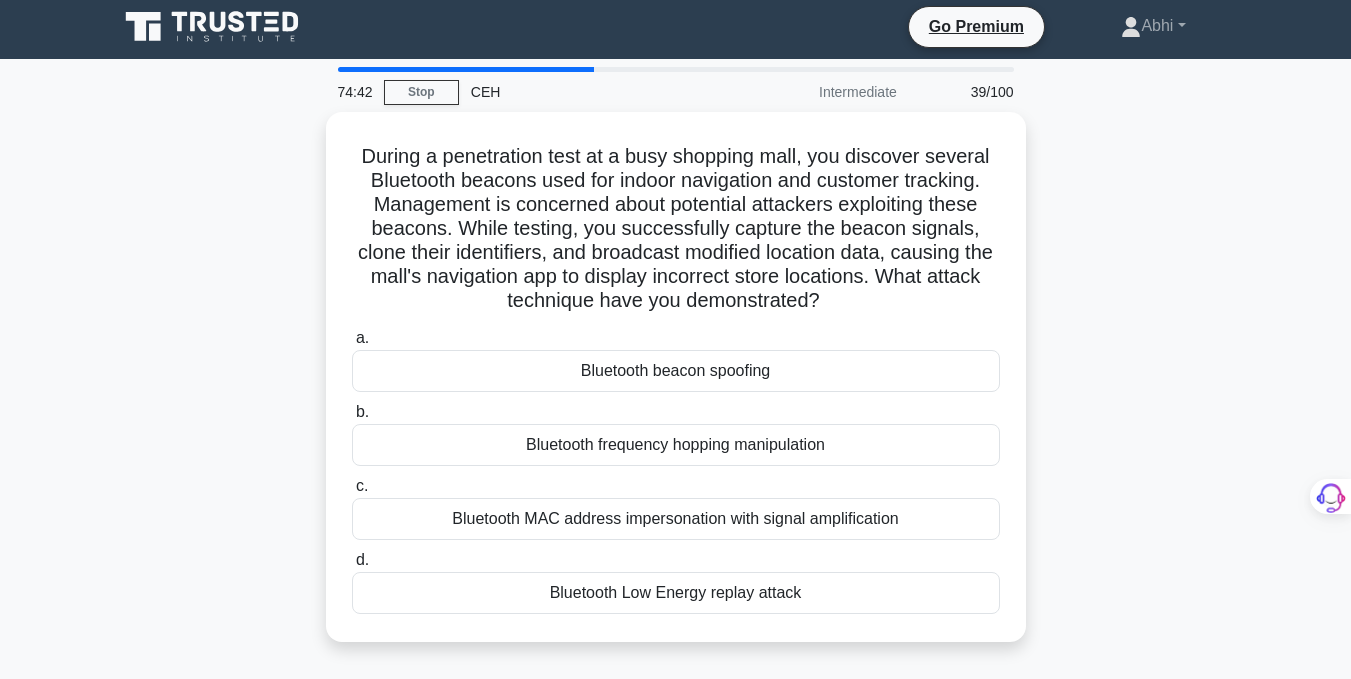 scroll, scrollTop: 0, scrollLeft: 0, axis: both 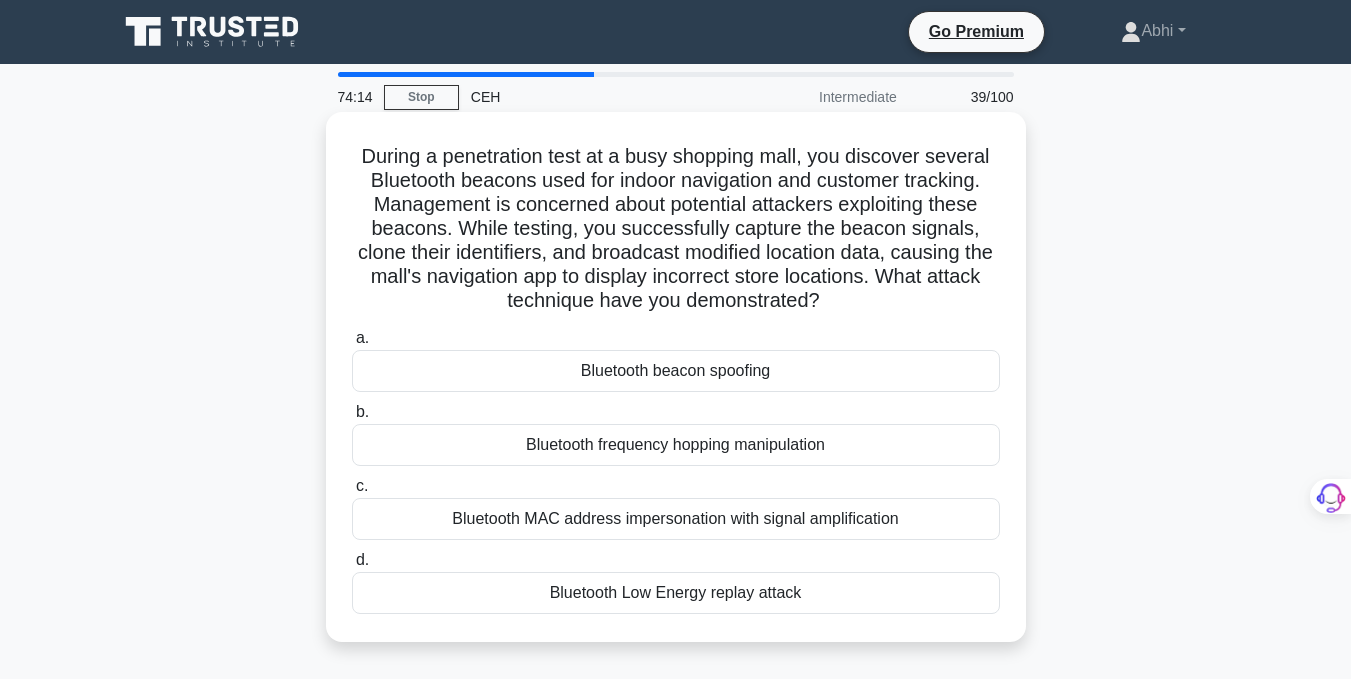 click on "Bluetooth MAC address impersonation with signal amplification" at bounding box center [676, 519] 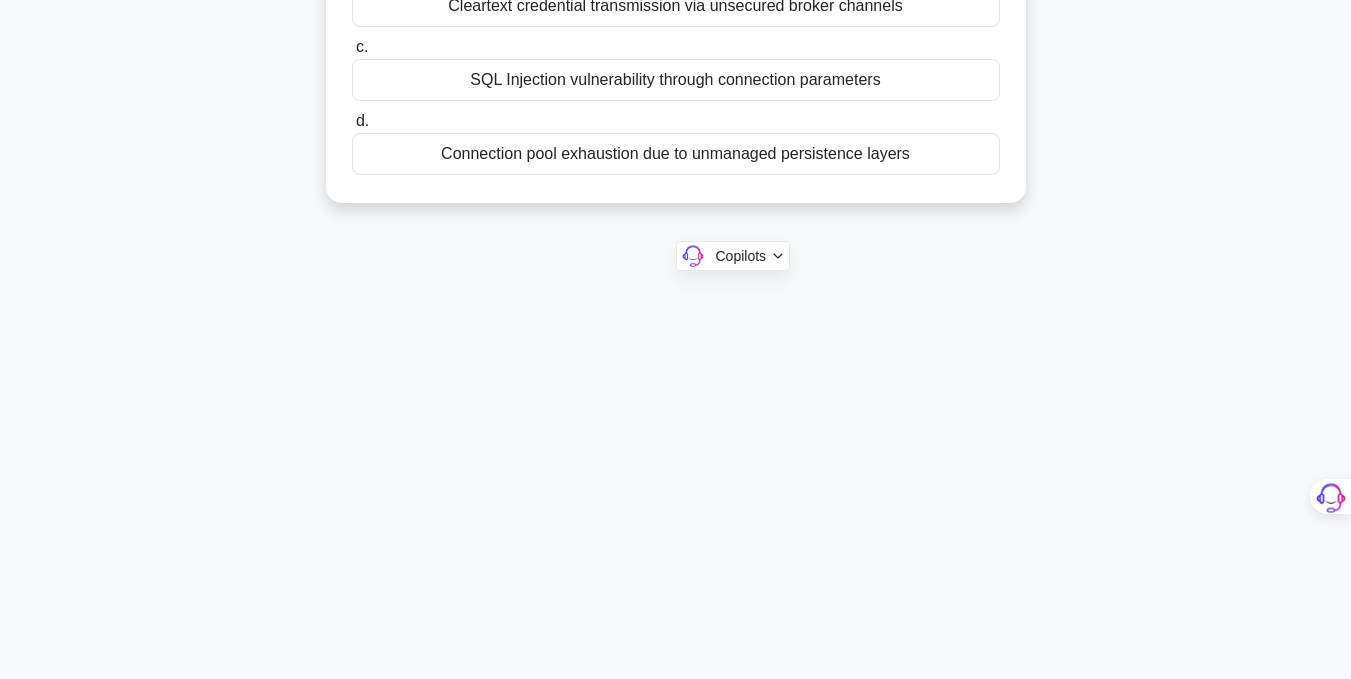 scroll, scrollTop: 401, scrollLeft: 0, axis: vertical 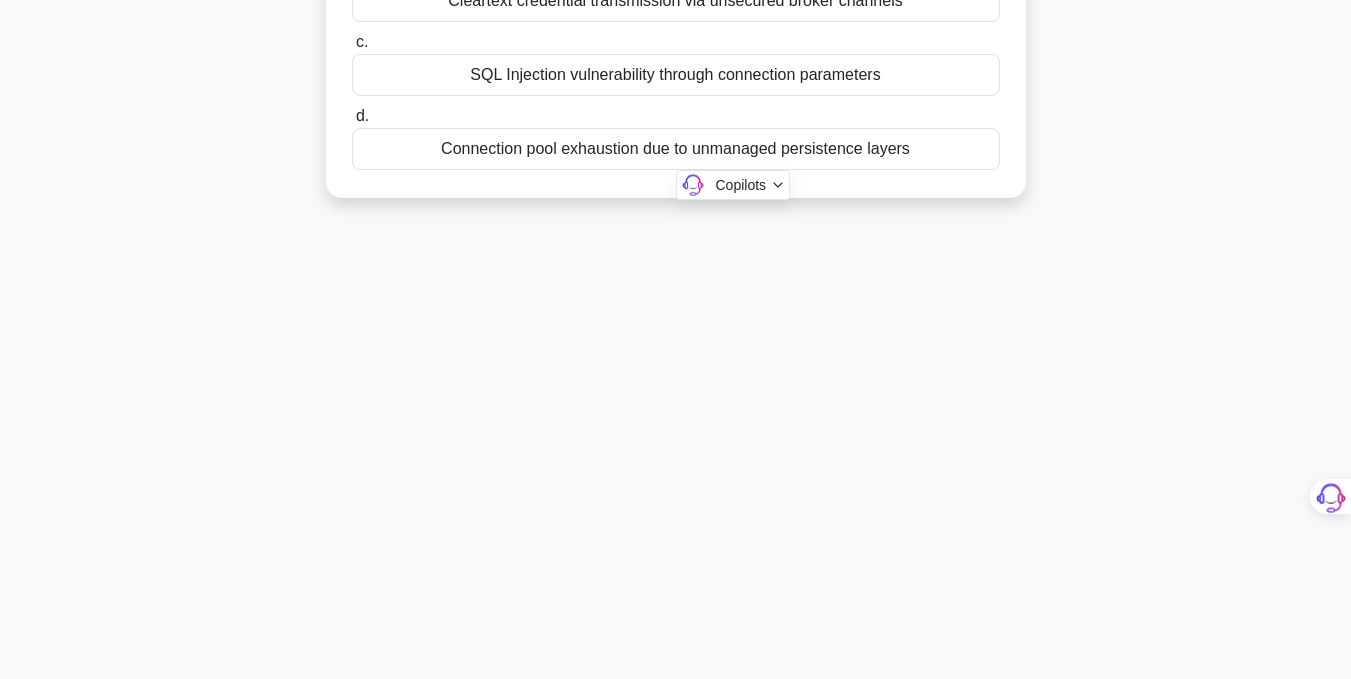 drag, startPoint x: 353, startPoint y: 153, endPoint x: 1162, endPoint y: 405, distance: 847.33997 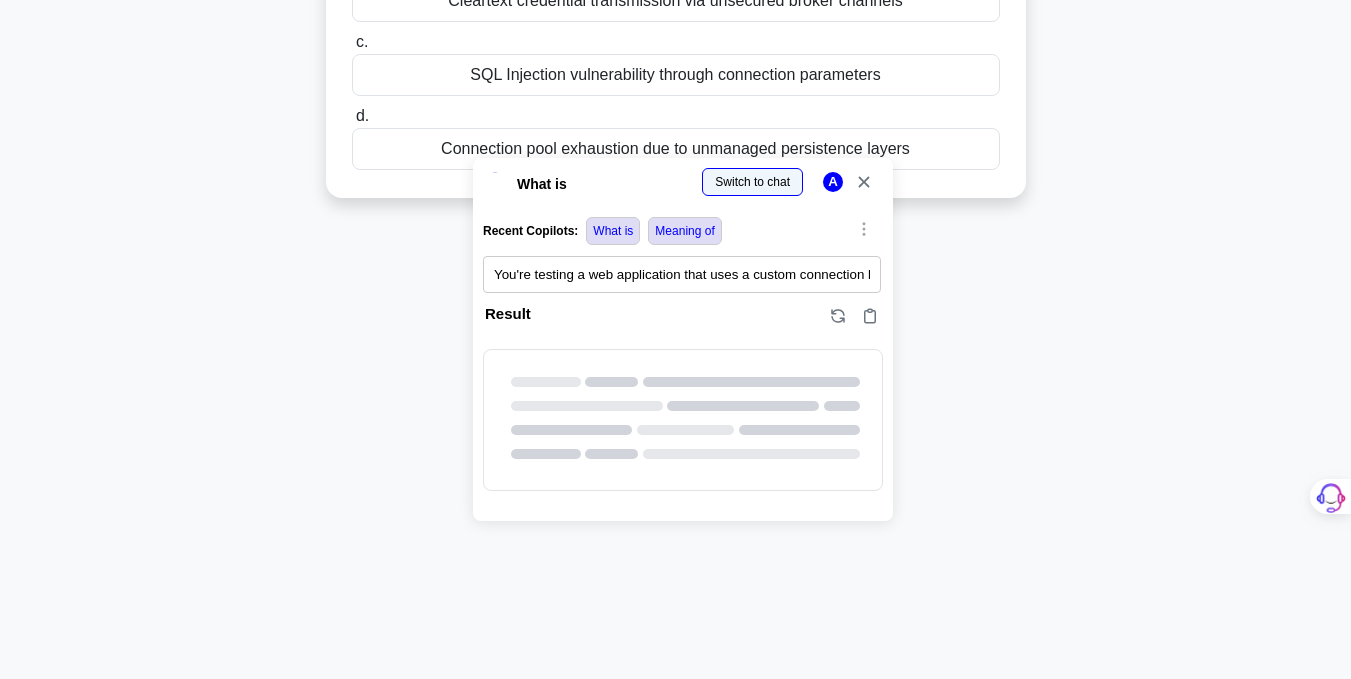 click at bounding box center (0, 679) 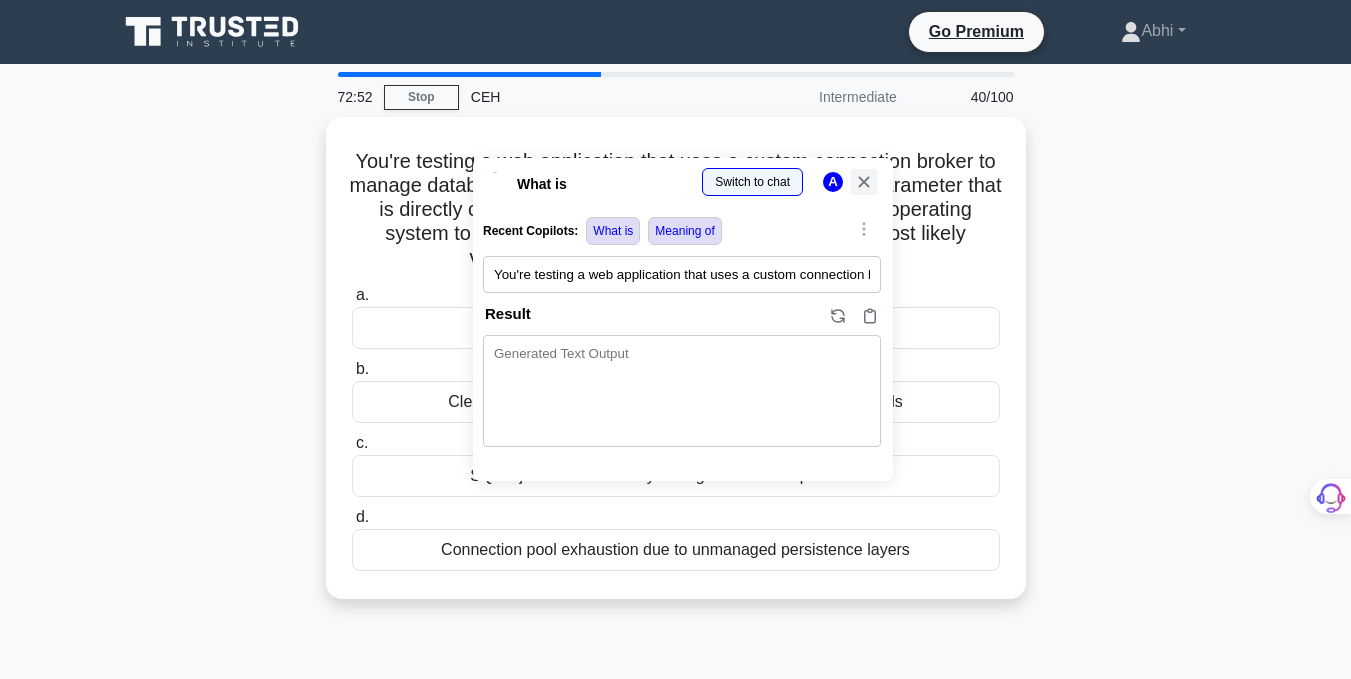 click 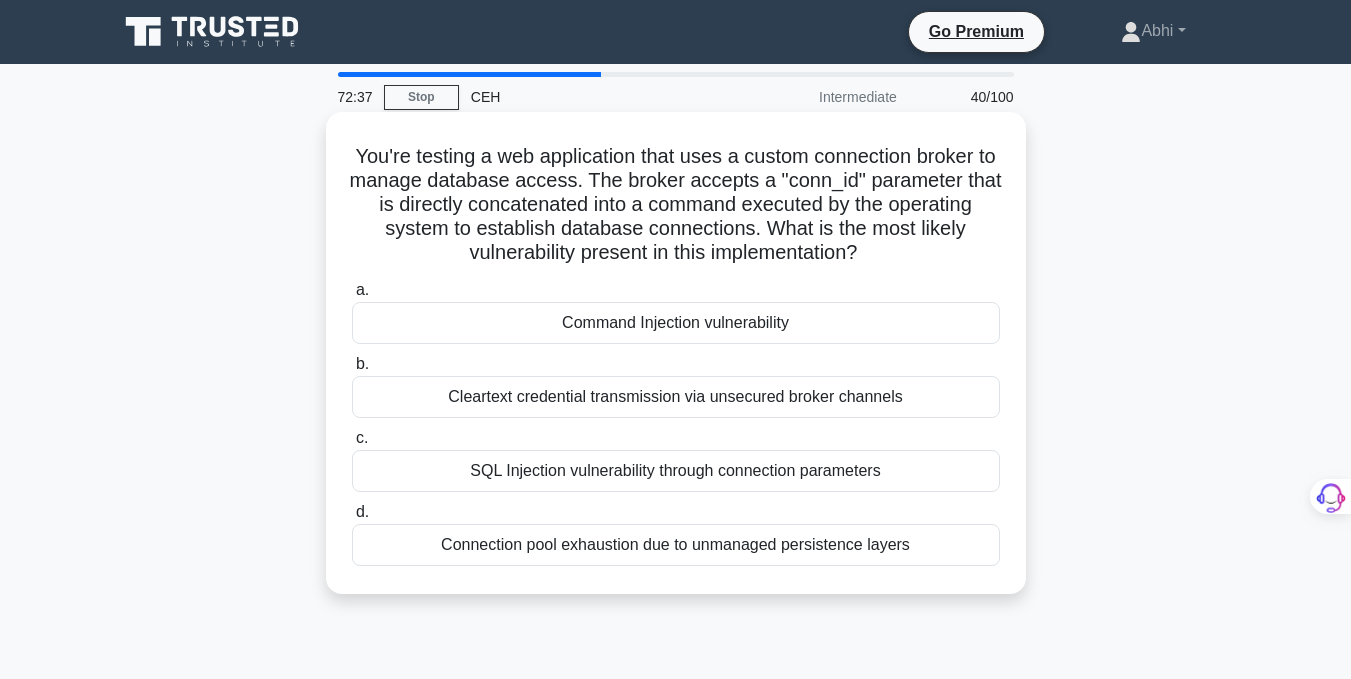 click on "Command Injection vulnerability" at bounding box center [676, 323] 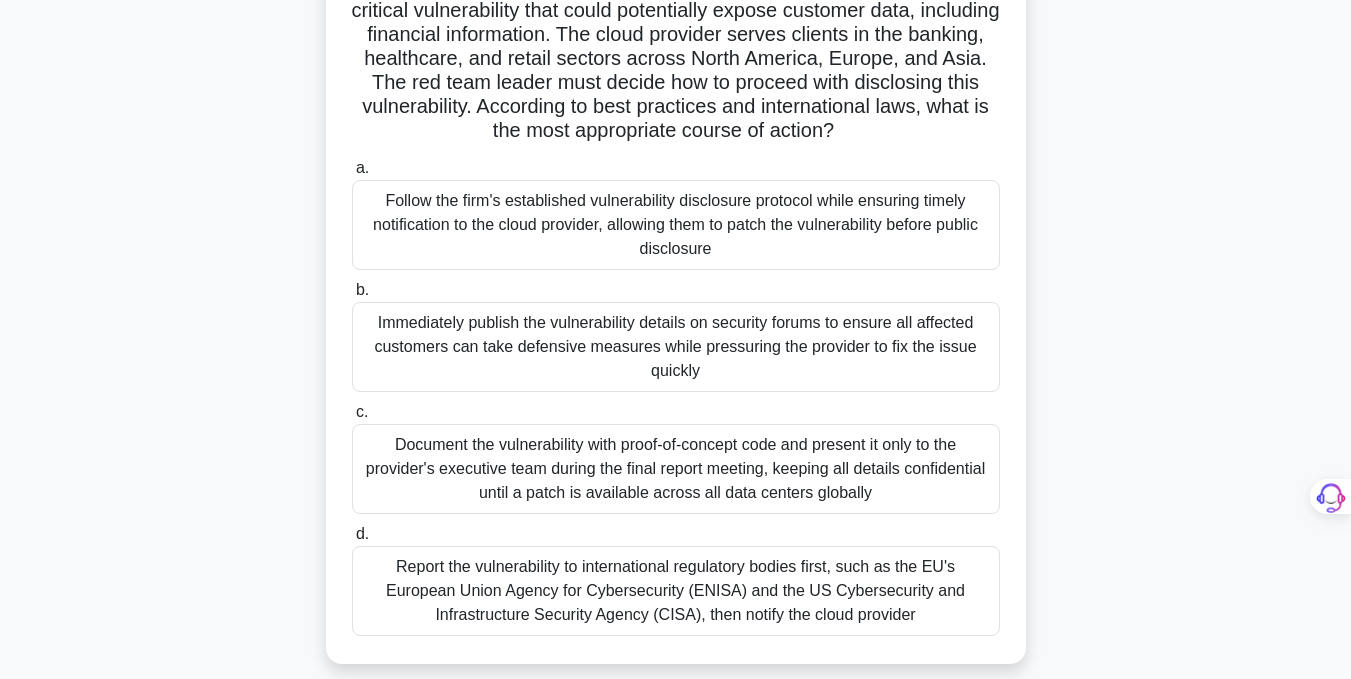 scroll, scrollTop: 218, scrollLeft: 0, axis: vertical 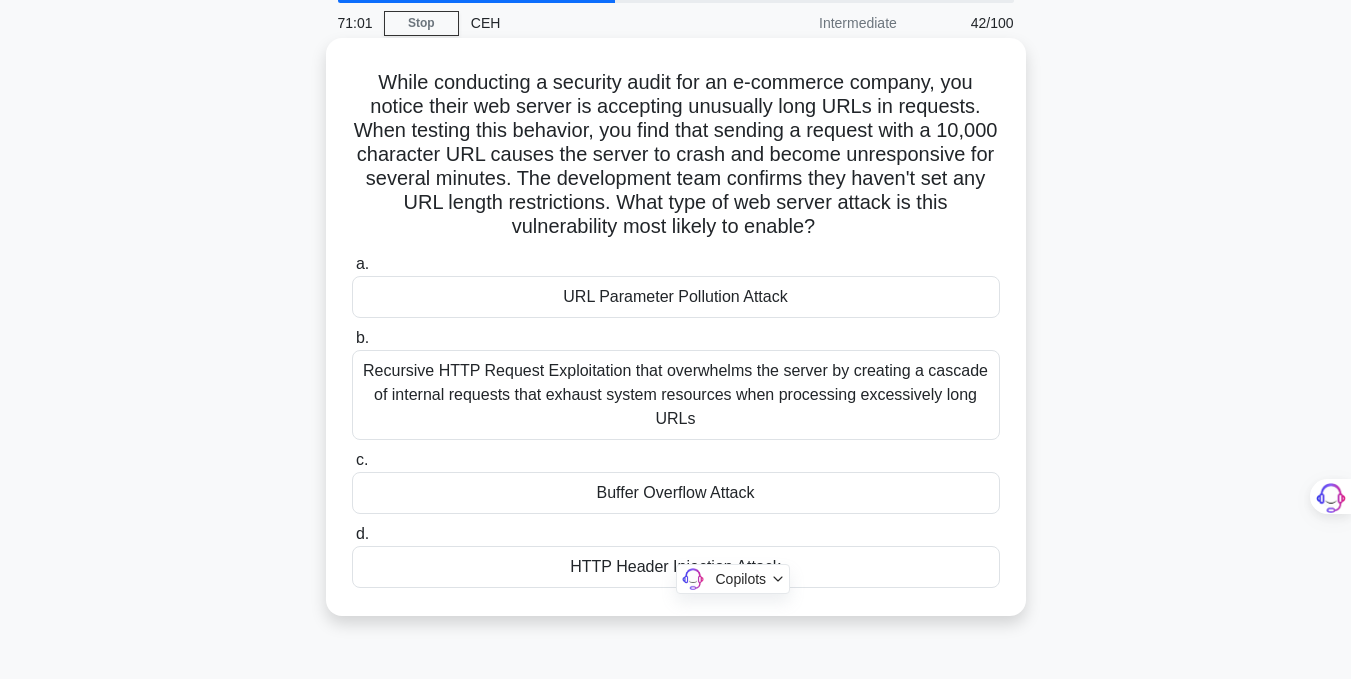 drag, startPoint x: 373, startPoint y: 78, endPoint x: 722, endPoint y: 530, distance: 571.056 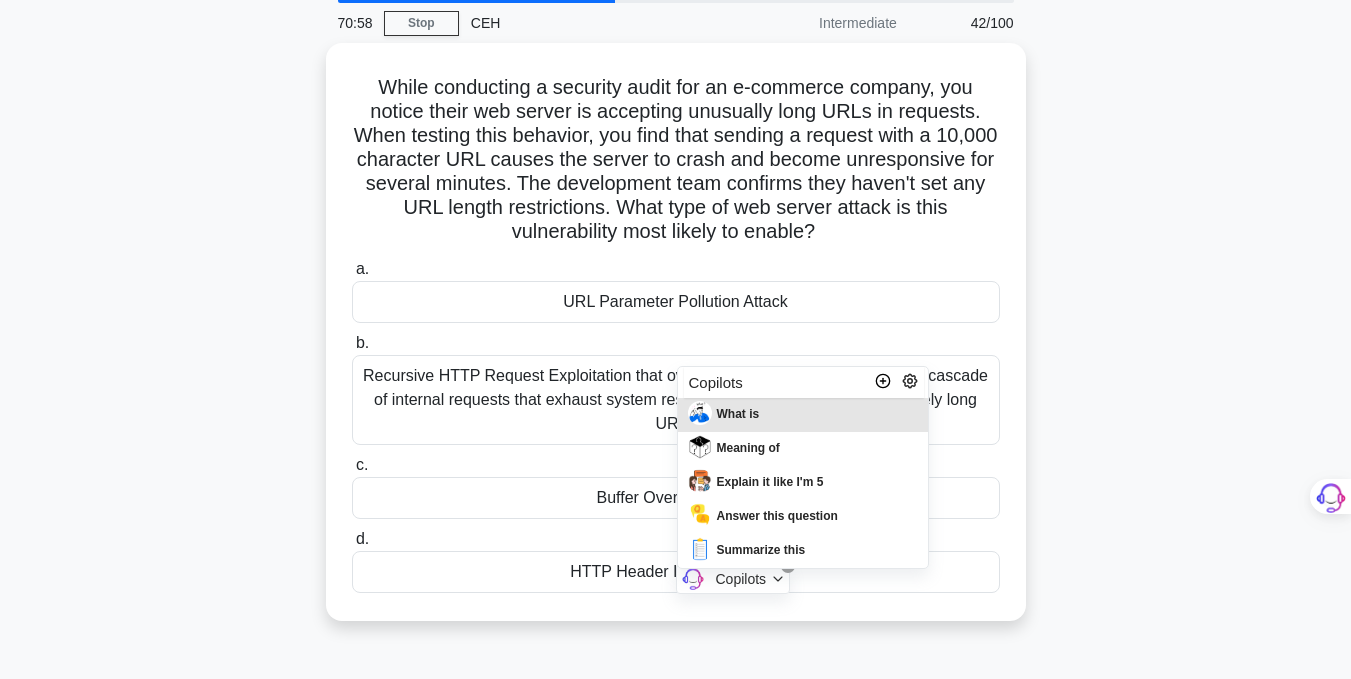 click at bounding box center (0, 1006) 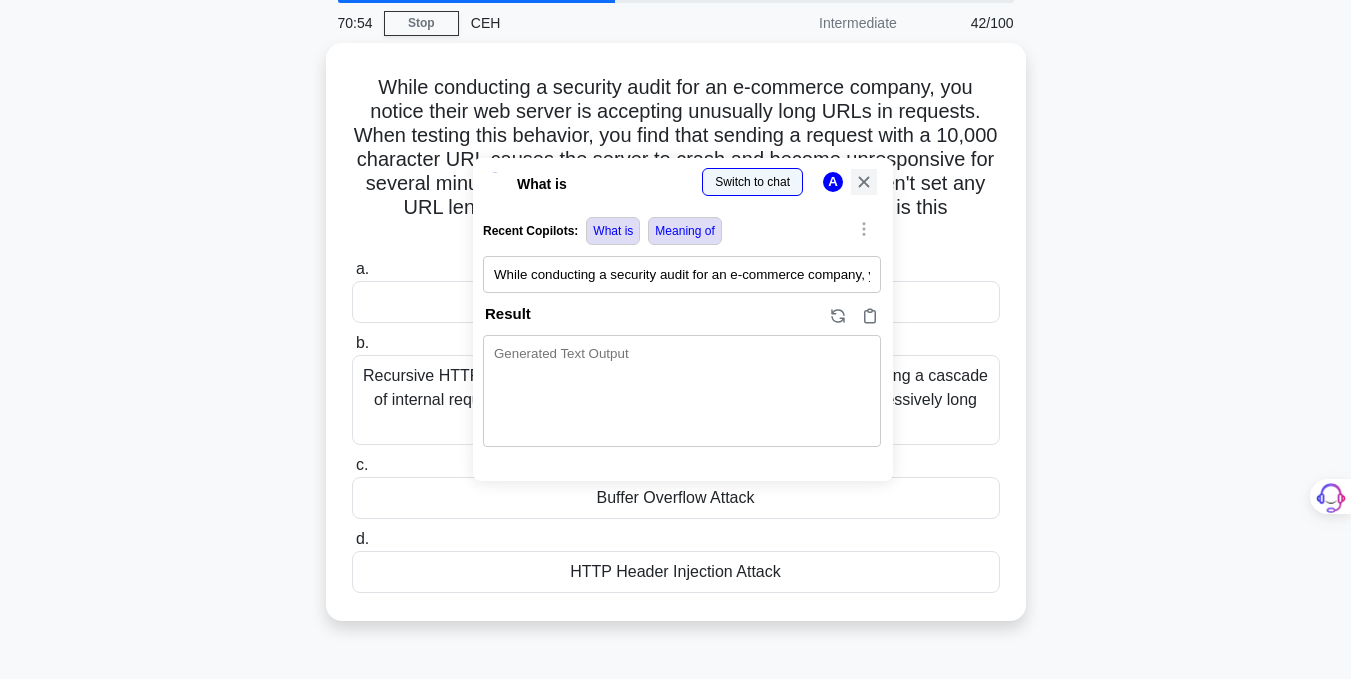 click 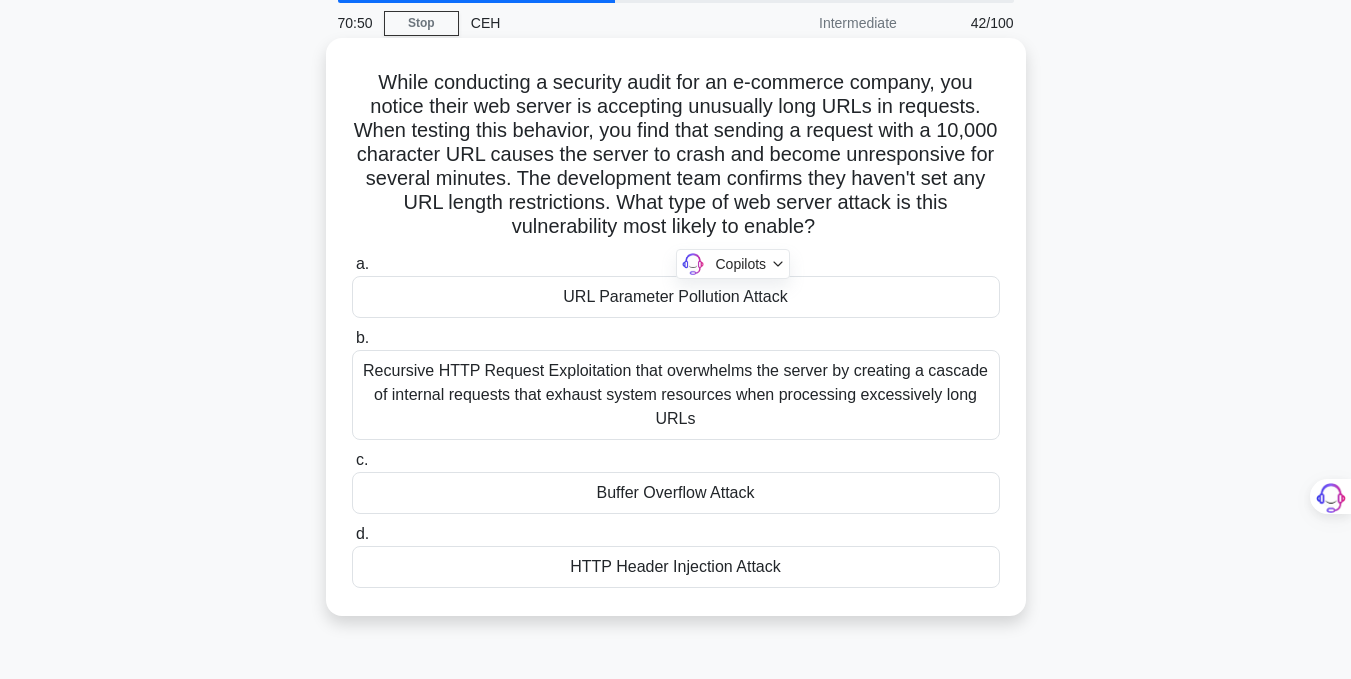 drag, startPoint x: 364, startPoint y: 84, endPoint x: 882, endPoint y: 234, distance: 539.281 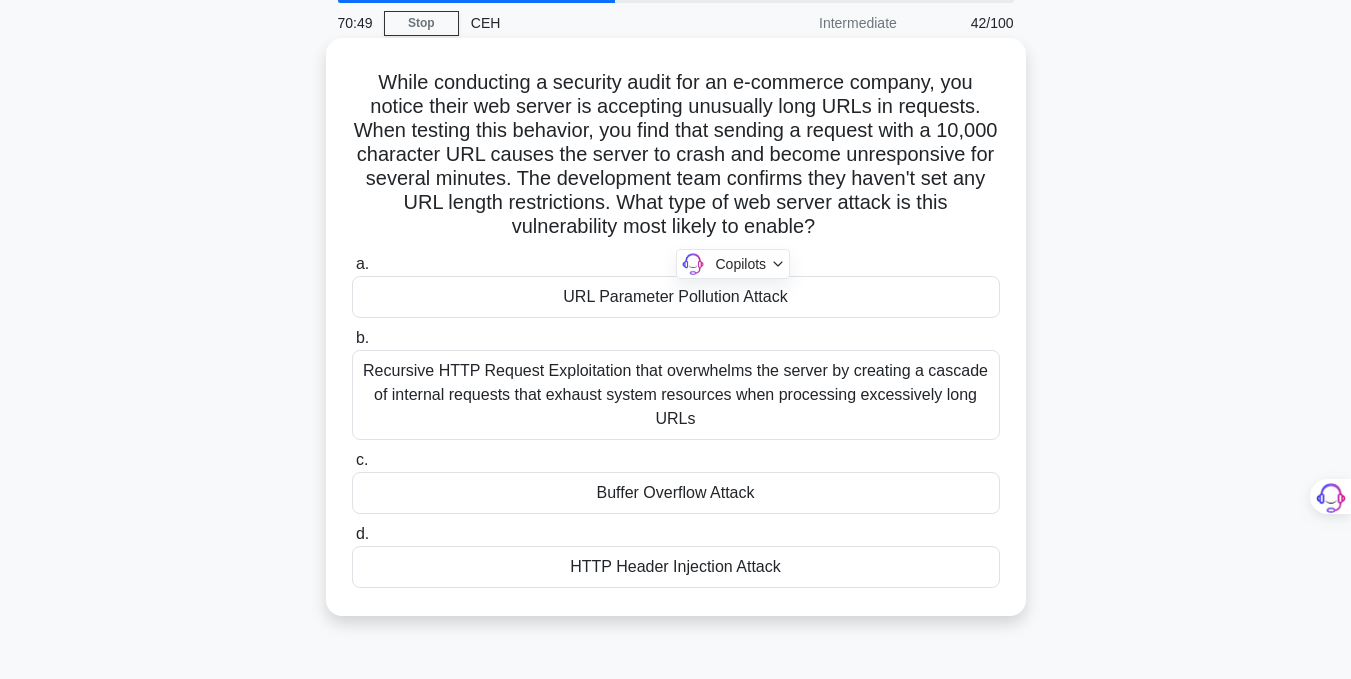 copy on "While conducting a security audit for an e-commerce company, you notice their web server is accepting unusually long URLs in requests. When testing this behavior, you find that sending a request with a 10,000 character URL causes the server to crash and become unresponsive for several minutes. The development team confirms they haven't set any URL length restrictions. What type of web server attack is this vulnerability most likely to enable?" 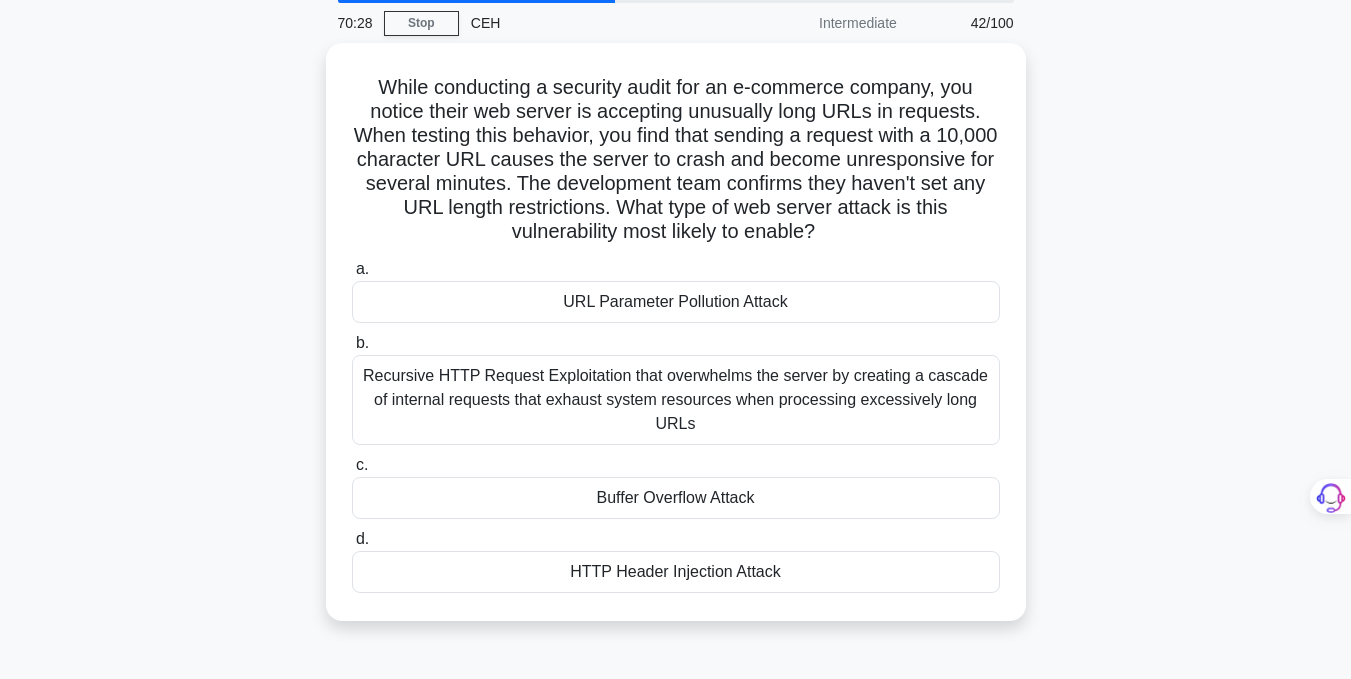 click on "While conducting a security audit for an e-commerce company, you notice their web server is accepting unusually long URLs in requests. When testing this behavior, you find that sending a request with a 10,000 character URL causes the server to crash and become unresponsive for several minutes. The development team confirms they haven't set any URL length restrictions. What type of web server attack is this vulnerability most likely to enable?
.spinner_0XTQ{transform-origin:center;animation:spinner_y6GP .75s linear infinite}@keyframes spinner_y6GP{100%{transform:rotate(360deg)}}
a." at bounding box center [676, 344] 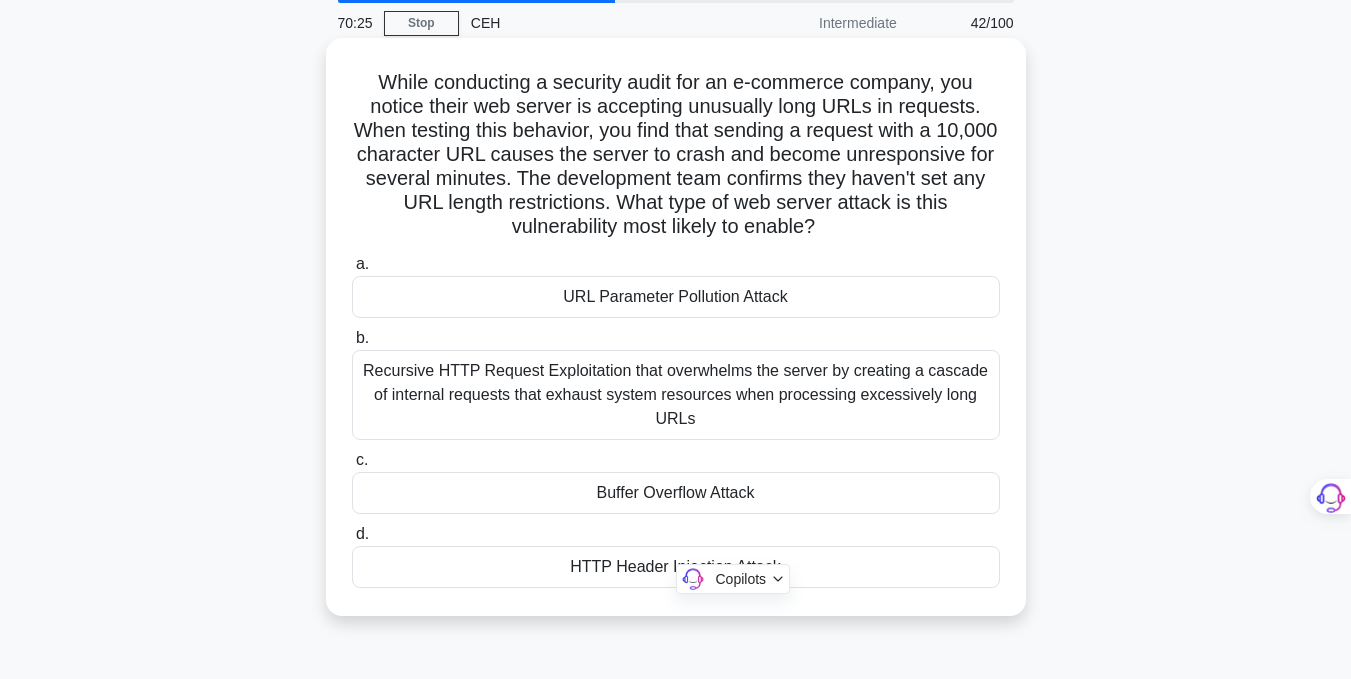 drag, startPoint x: 353, startPoint y: 261, endPoint x: 979, endPoint y: 578, distance: 701.68726 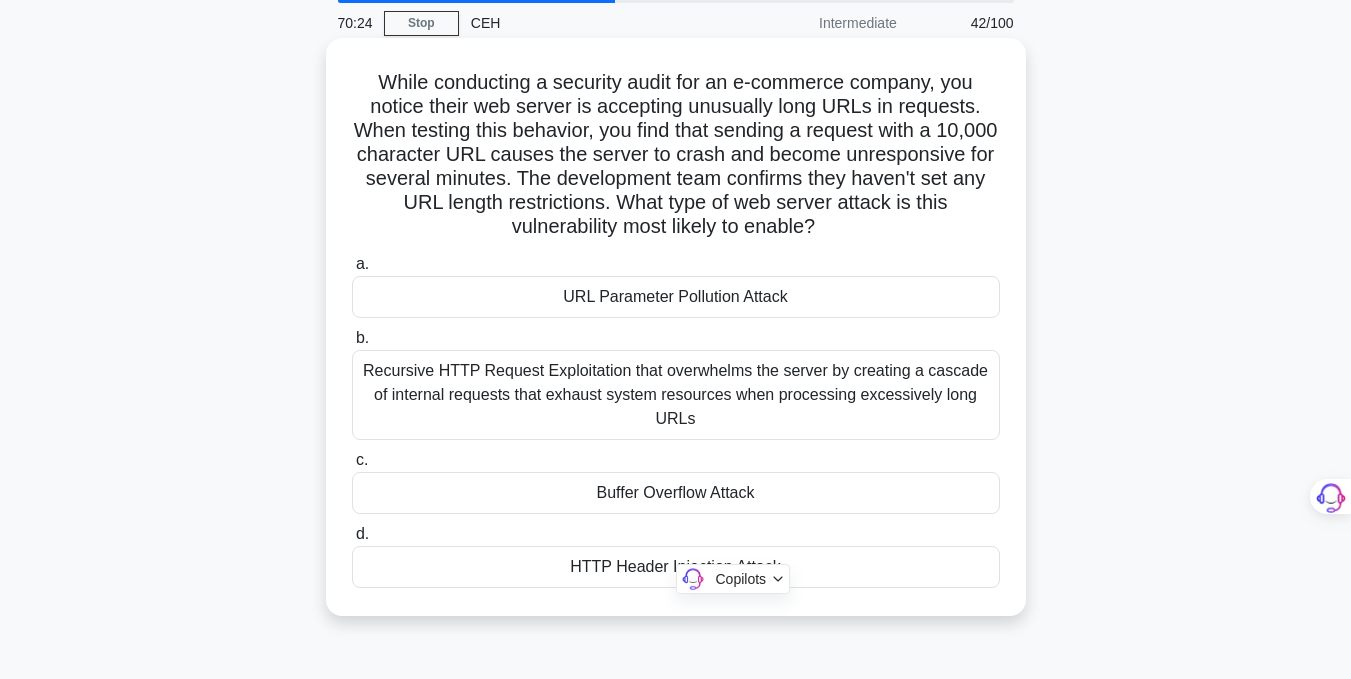 copy on "a.
URL Parameter Pollution Attack
b.
Recursive HTTP Request Exploitation that overwhelms the server by creating a cascade of internal requests that exhaust system resources when processing excessively long URLs
c.
Buffer Overflow Attack
d.
HTTP Header Injection Attack" 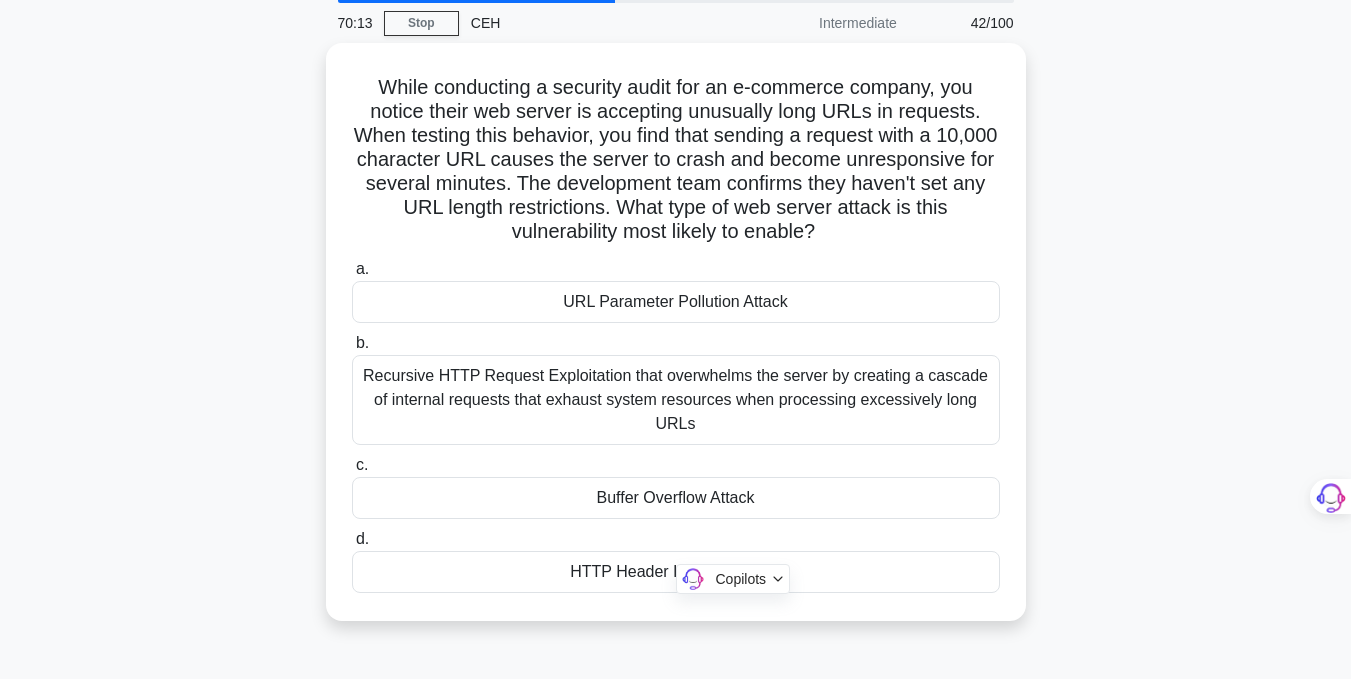 click on "While conducting a security audit for an e-commerce company, you notice their web server is accepting unusually long URLs in requests. When testing this behavior, you find that sending a request with a 10,000 character URL causes the server to crash and become unresponsive for several minutes. The development team confirms they haven't set any URL length restrictions. What type of web server attack is this vulnerability most likely to enable?
.spinner_0XTQ{transform-origin:center;animation:spinner_y6GP .75s linear infinite}@keyframes spinner_y6GP{100%{transform:rotate(360deg)}}
a." at bounding box center [676, 344] 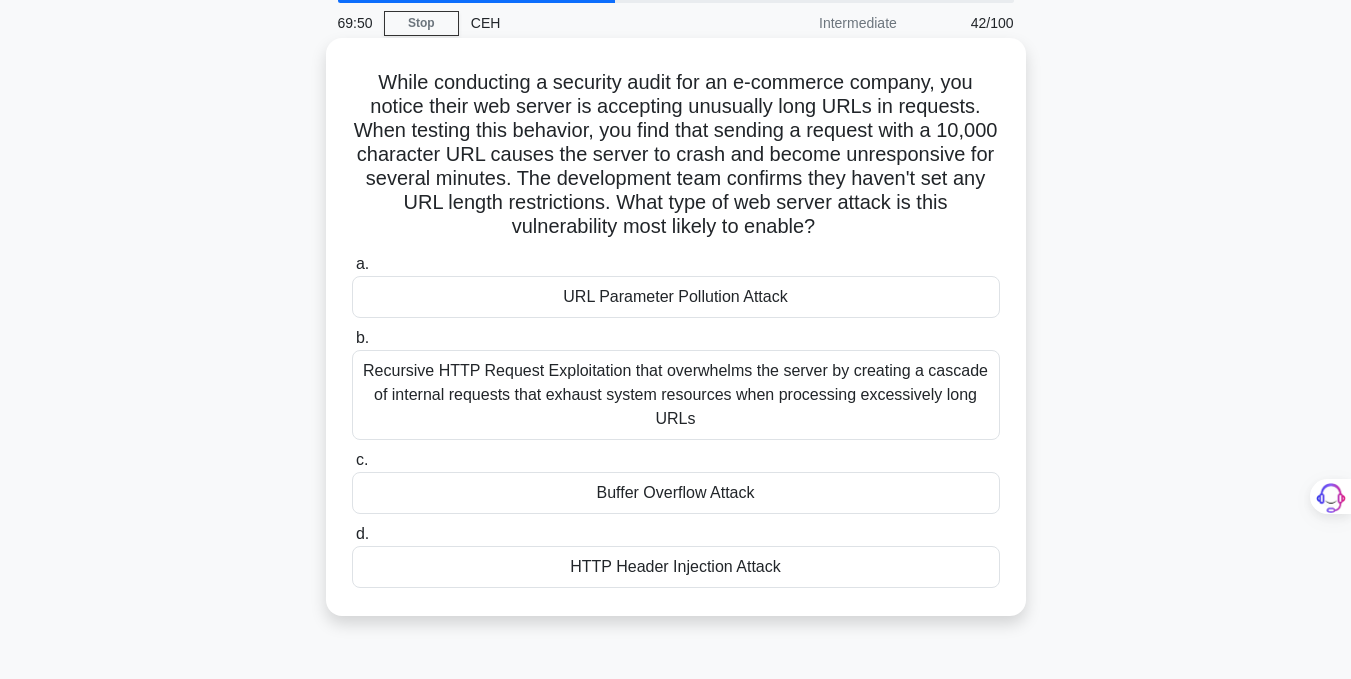 click on "Recursive HTTP Request Exploitation that overwhelms the server by creating a cascade of internal requests that exhaust system resources when processing excessively long URLs" at bounding box center [676, 395] 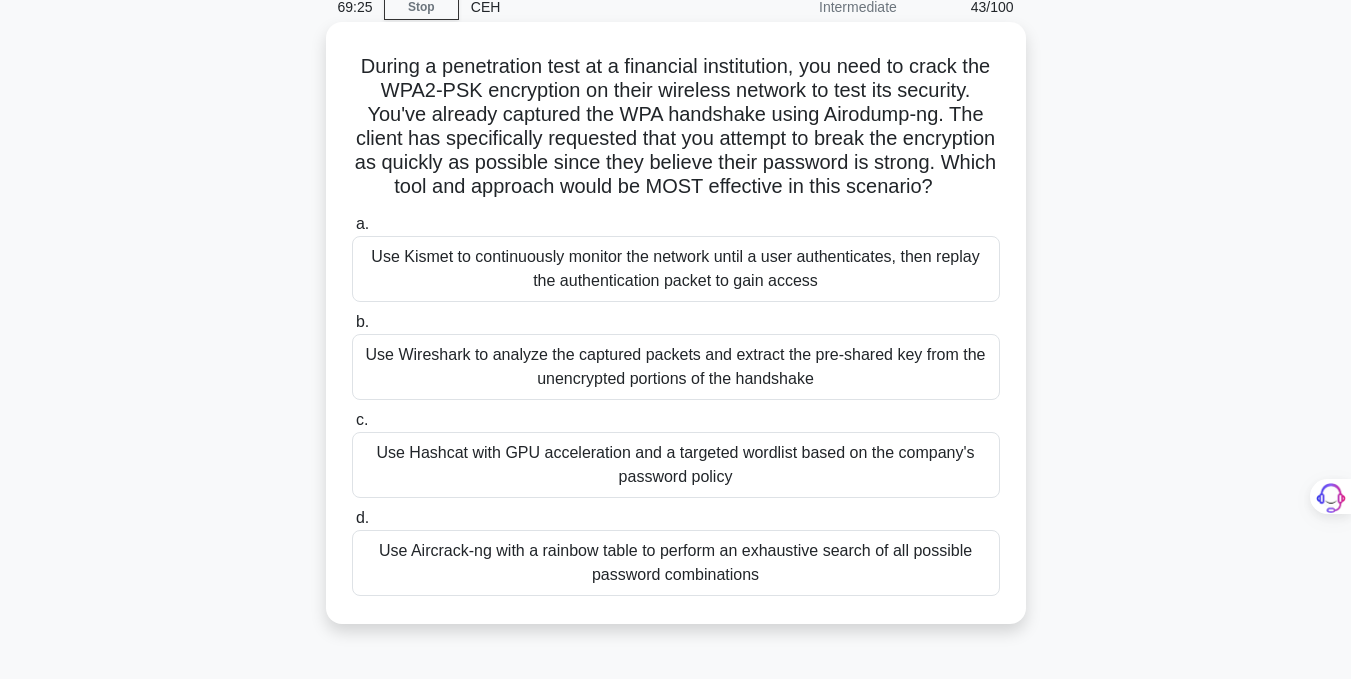 scroll, scrollTop: 82, scrollLeft: 0, axis: vertical 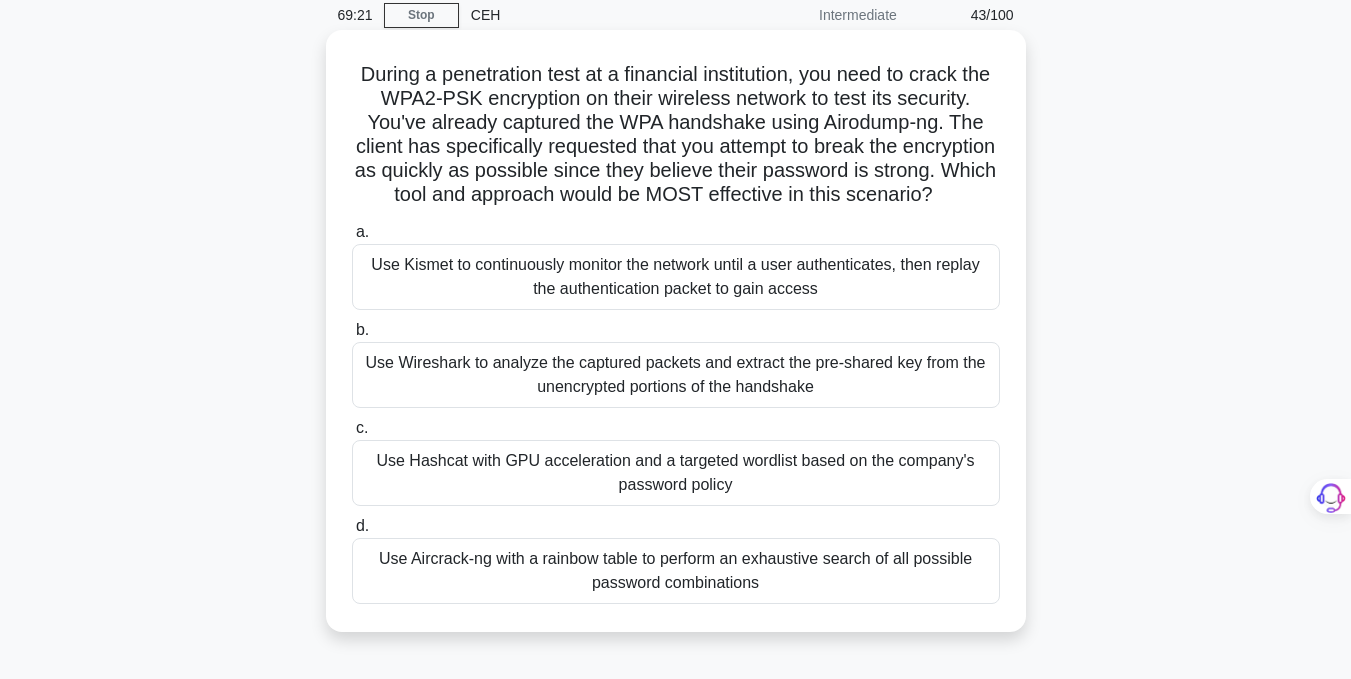click on "Use Hashcat with GPU acceleration and a targeted wordlist based on the company's password policy" at bounding box center [676, 473] 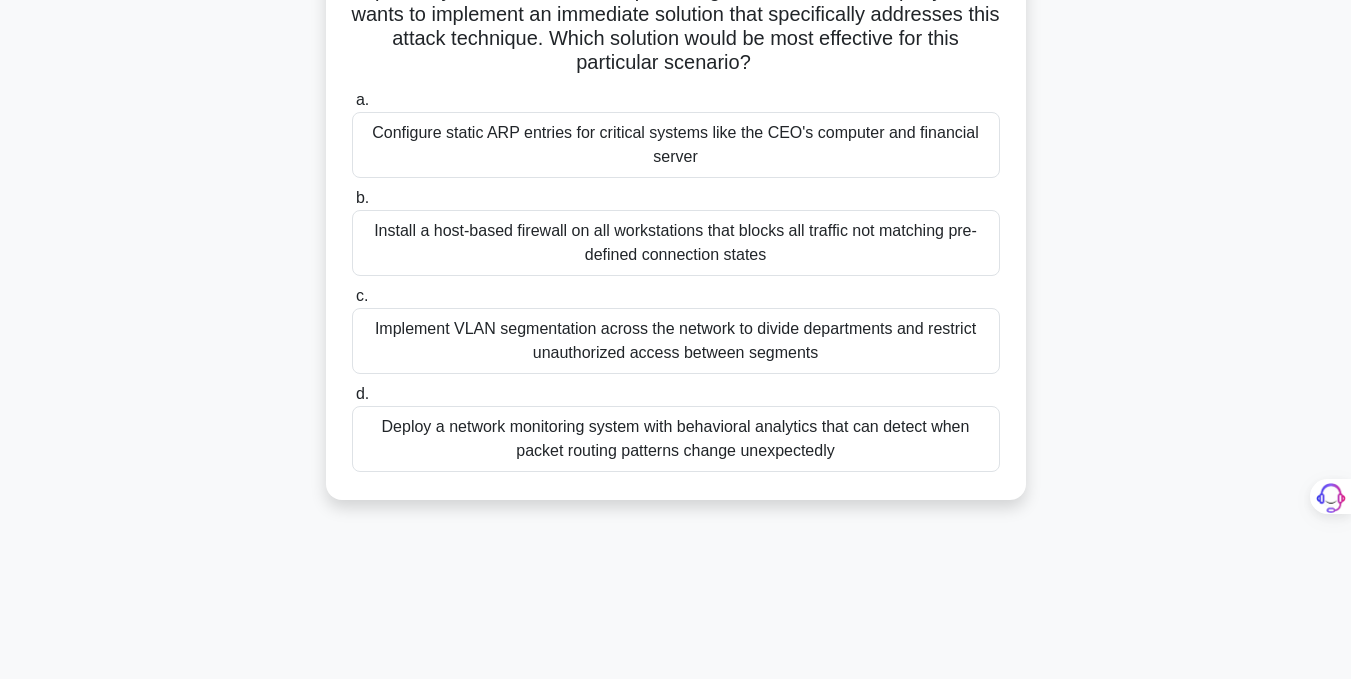 scroll, scrollTop: 299, scrollLeft: 0, axis: vertical 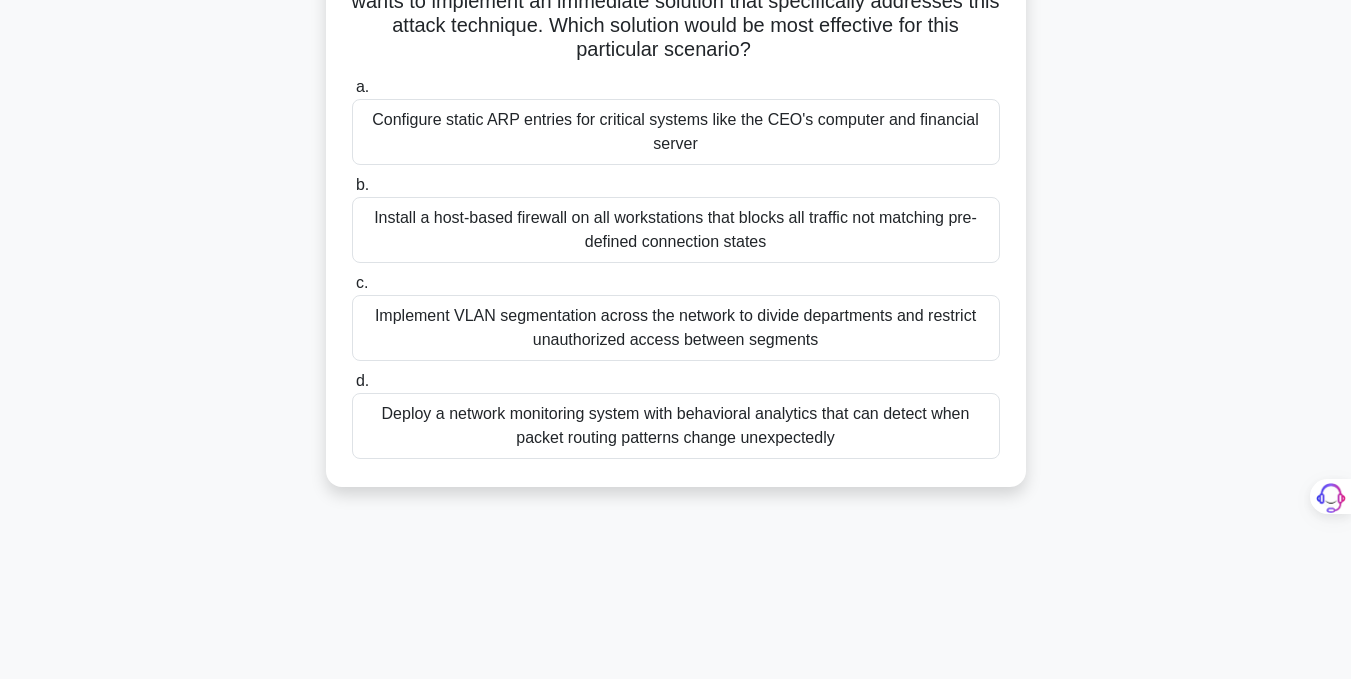 click on "Implement VLAN segmentation across the network to divide departments and restrict unauthorized access between segments" at bounding box center [676, 328] 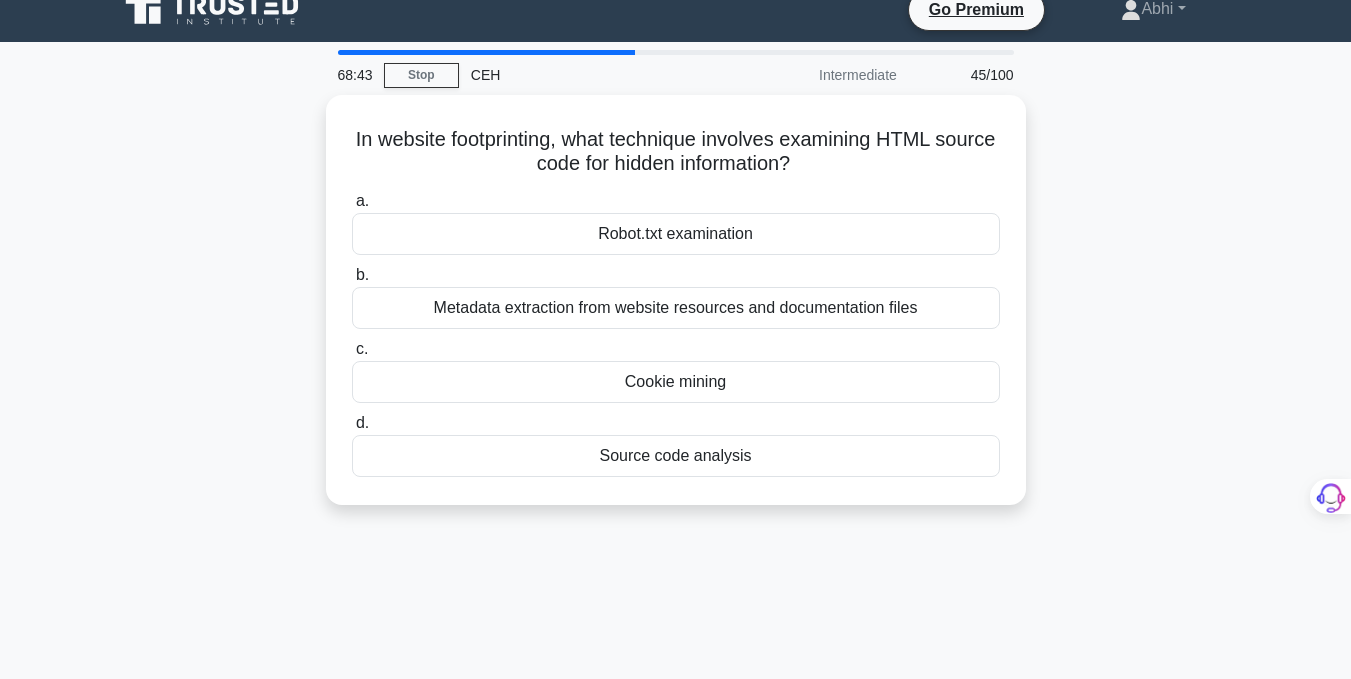 scroll, scrollTop: 0, scrollLeft: 0, axis: both 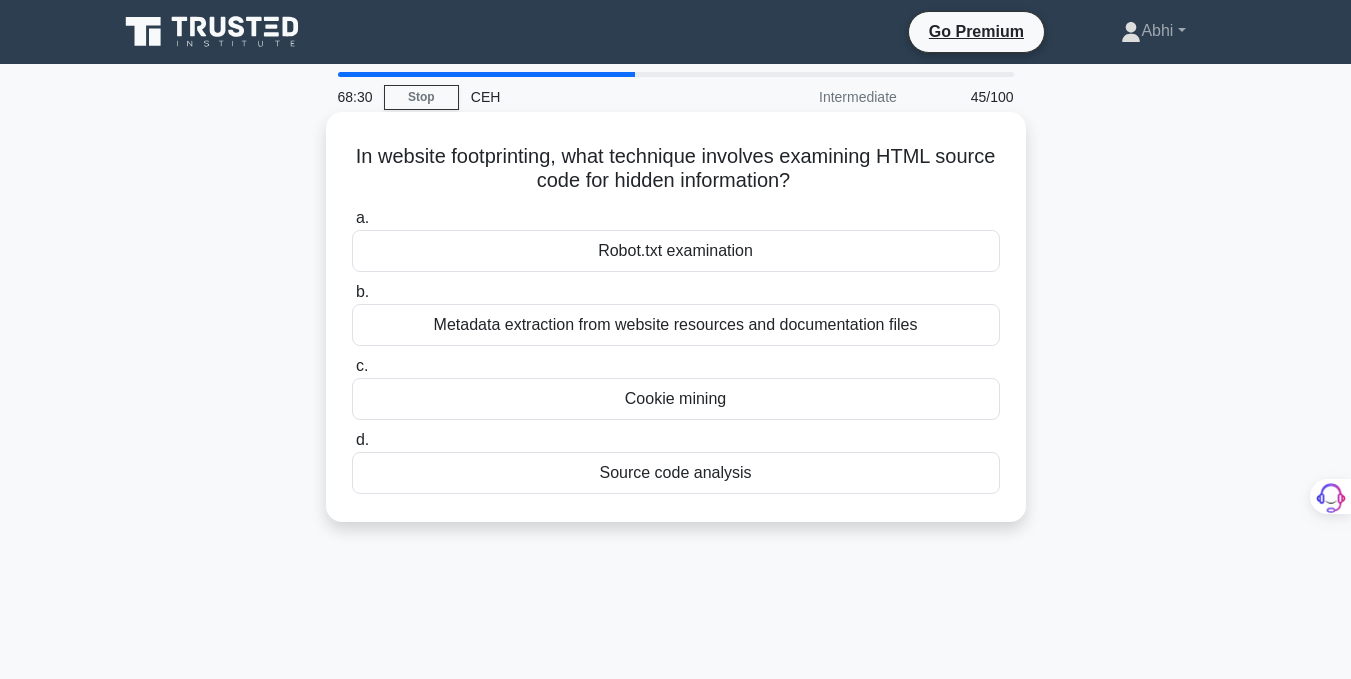 click on "Source code analysis" at bounding box center (676, 473) 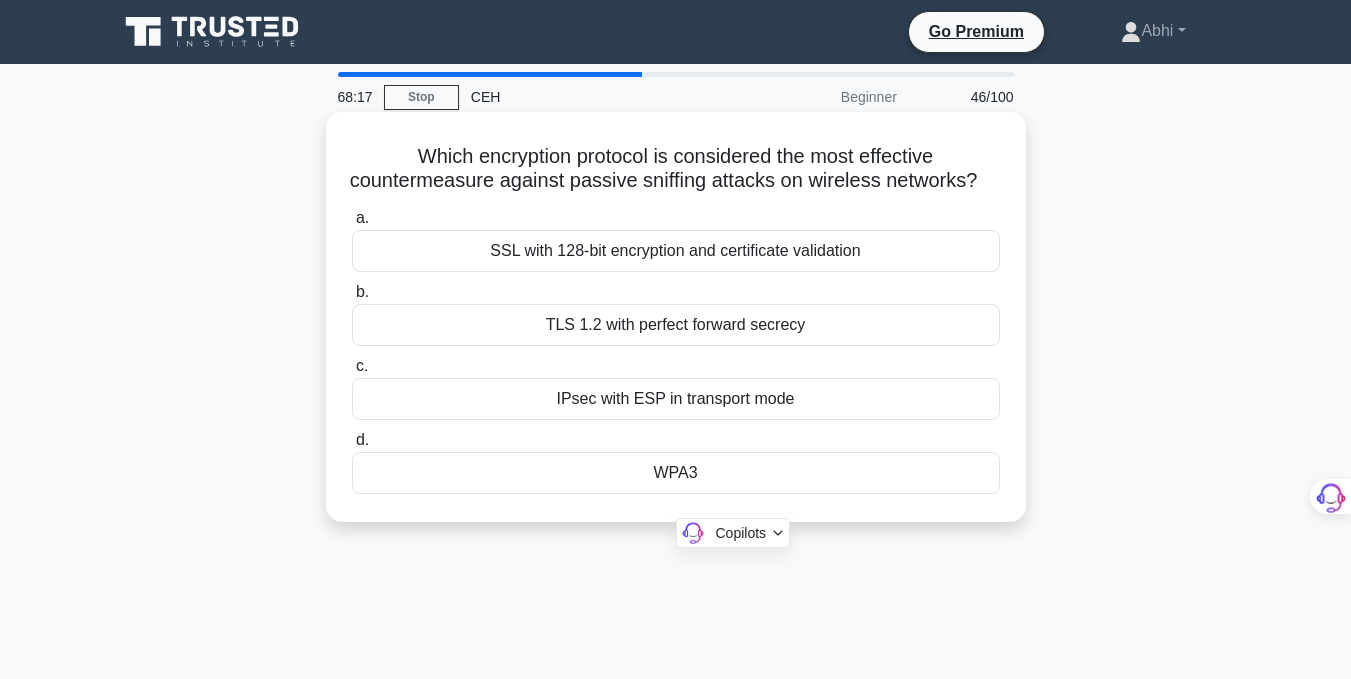 drag, startPoint x: 375, startPoint y: 142, endPoint x: 798, endPoint y: 551, distance: 588.3961 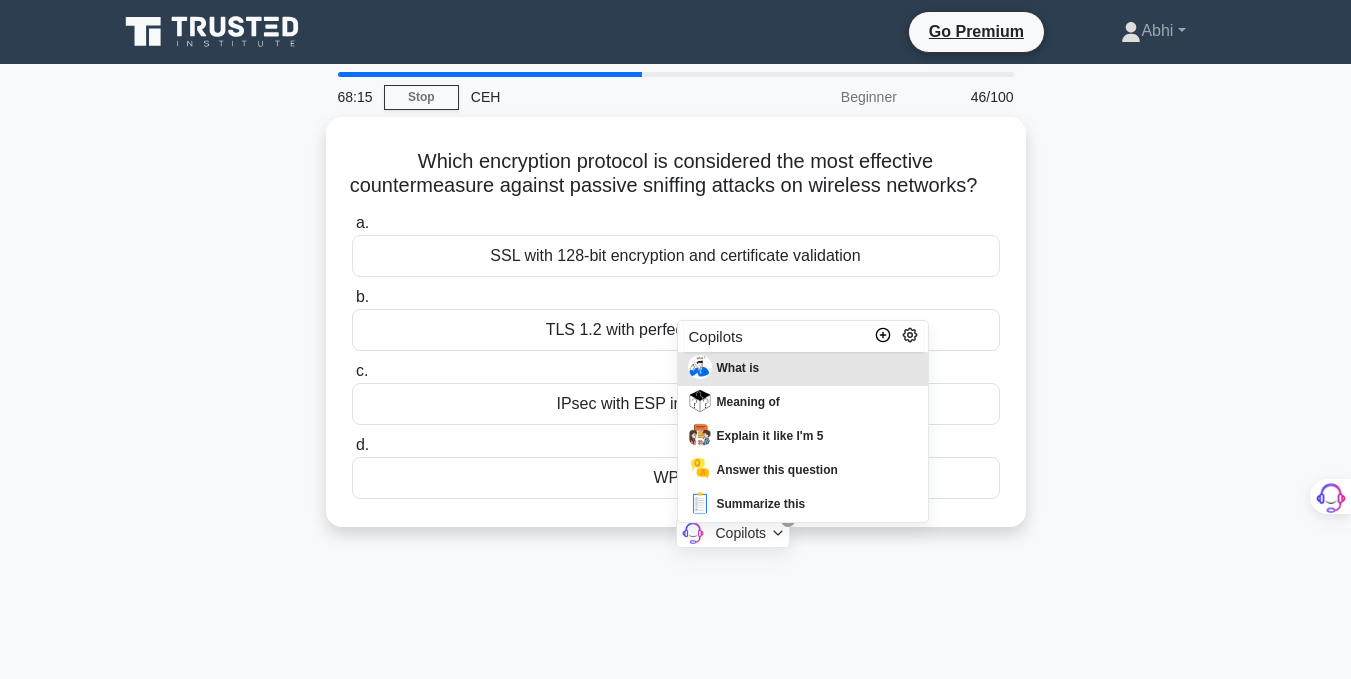 click at bounding box center (0, 1080) 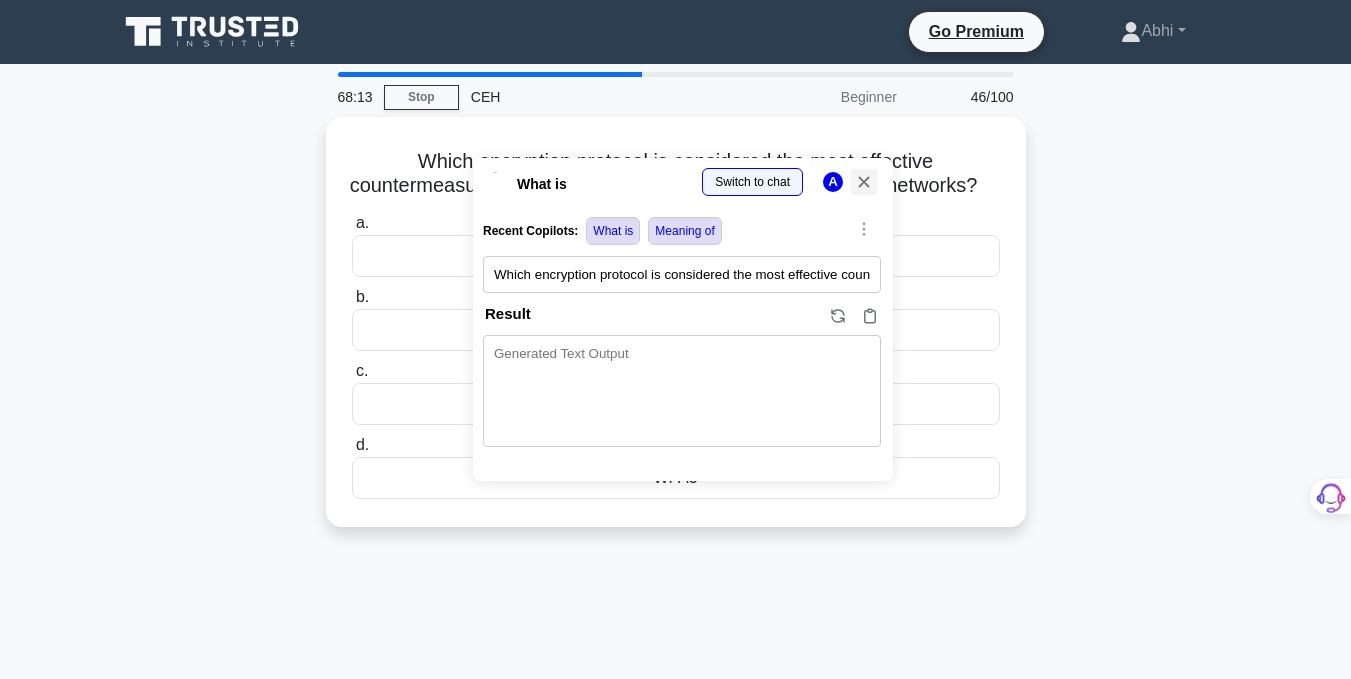 click 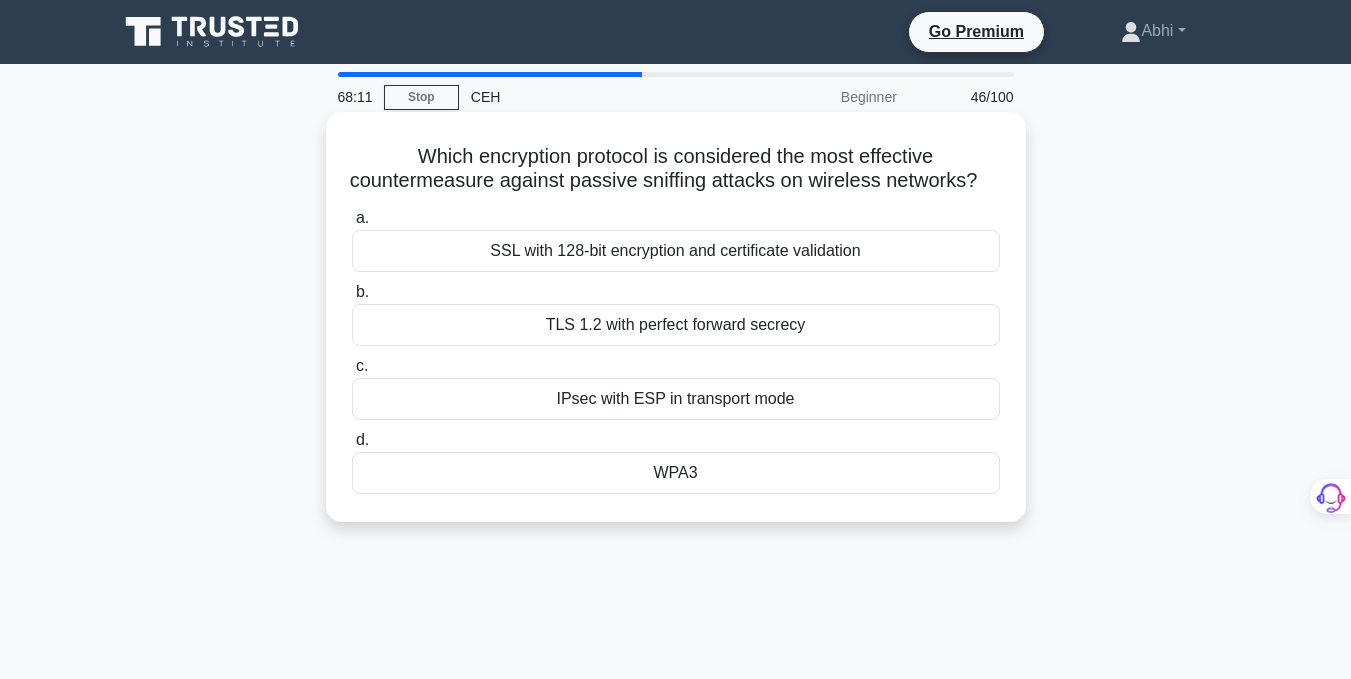 click on "WPA3" at bounding box center (676, 473) 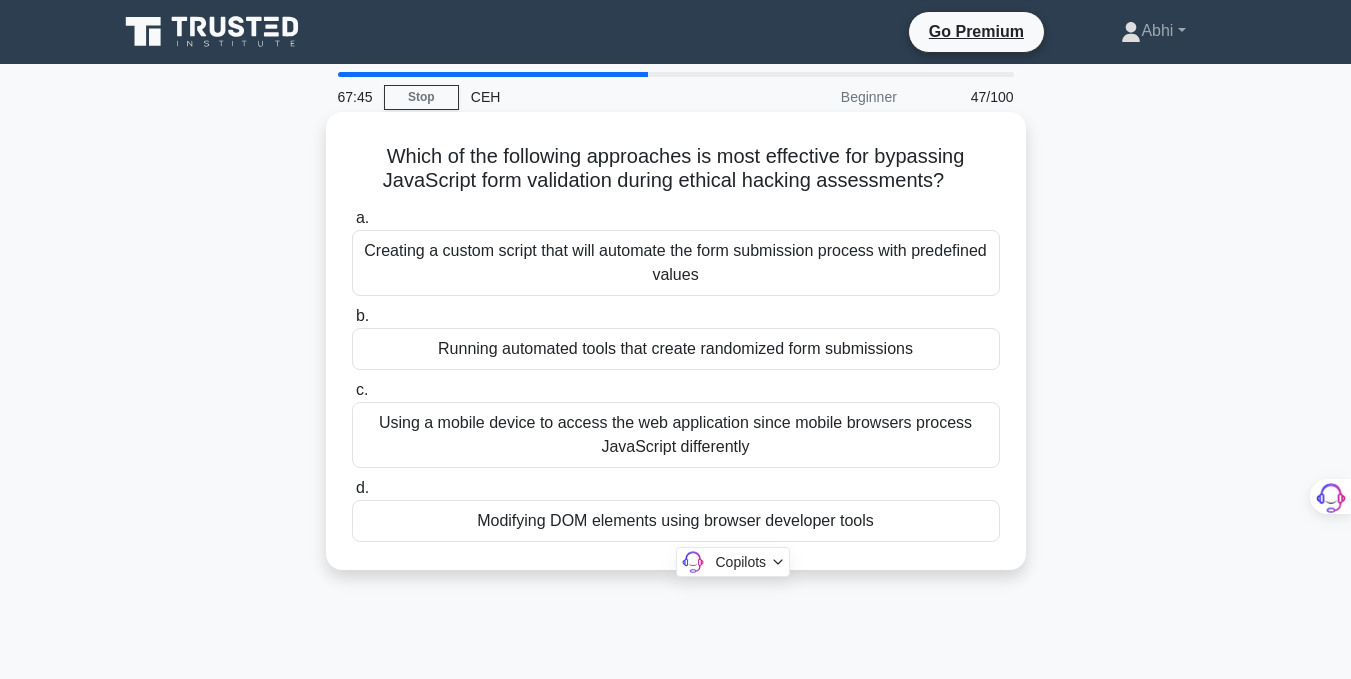drag, startPoint x: 346, startPoint y: 148, endPoint x: 925, endPoint y: 560, distance: 710.623 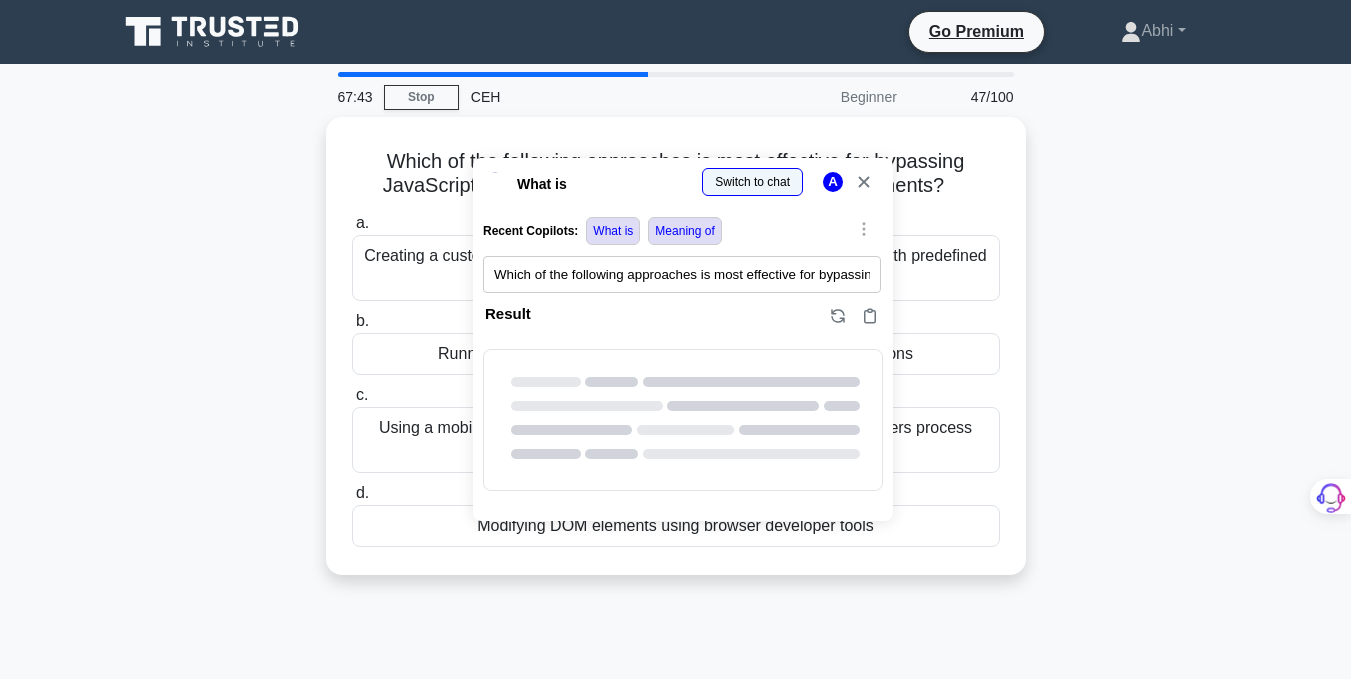 click at bounding box center (0, 1080) 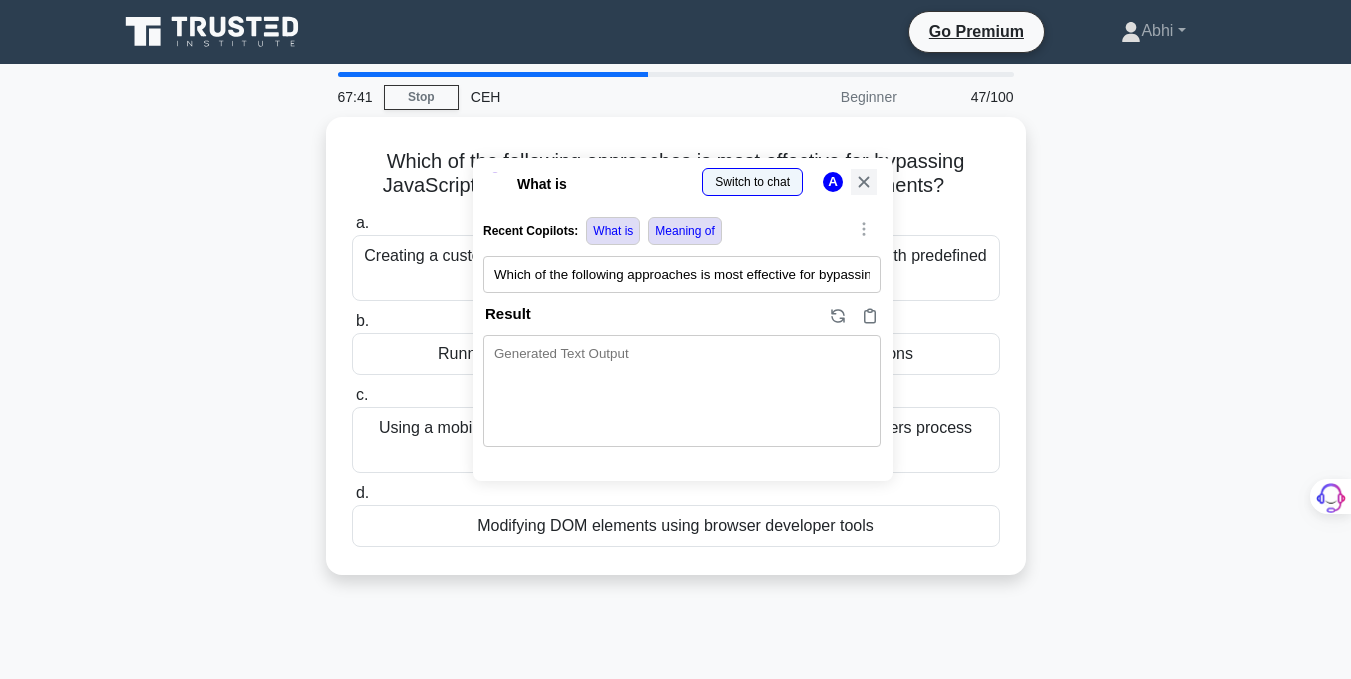 click 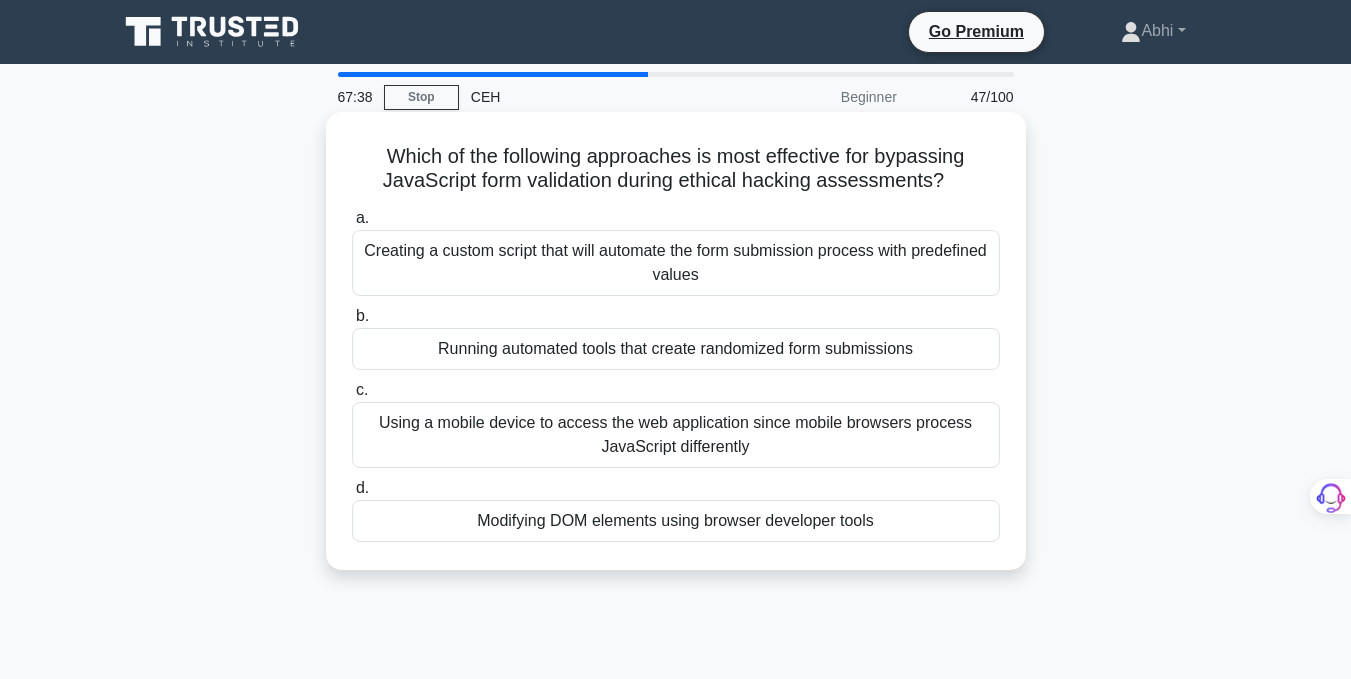 click on "Modifying DOM elements using browser developer tools" at bounding box center (676, 521) 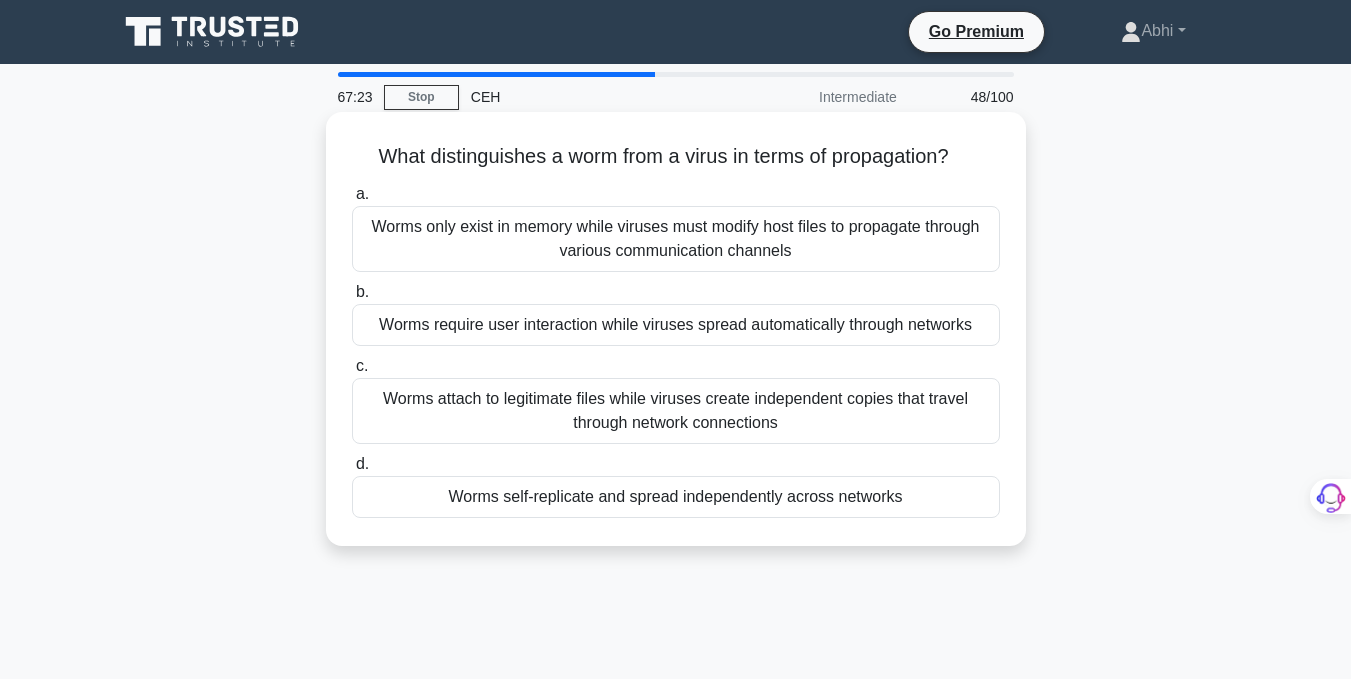 click on "What distinguishes a worm from a virus in terms of propagation?
.spinner_0XTQ{transform-origin:center;animation:spinner_y6GP .75s linear infinite}@keyframes spinner_y6GP{100%{transform:rotate(360deg)}}" at bounding box center [676, 157] 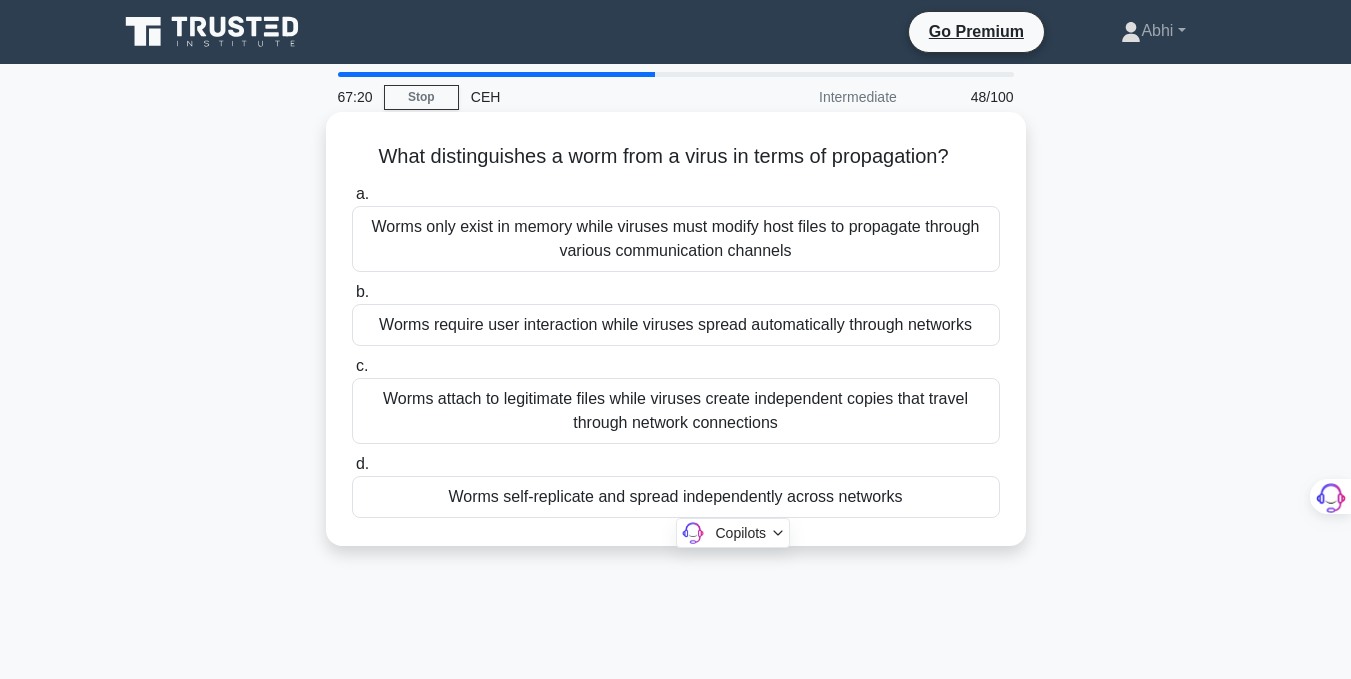 drag, startPoint x: 358, startPoint y: 153, endPoint x: 985, endPoint y: 531, distance: 732.1291 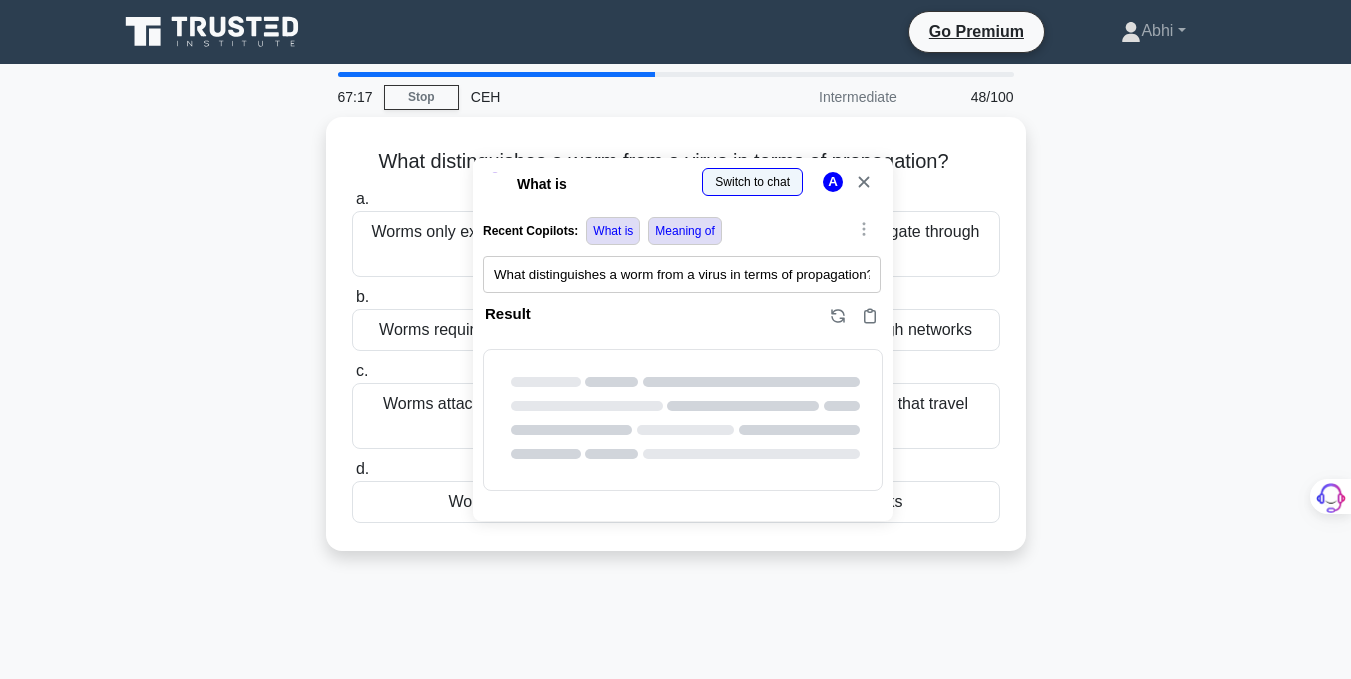 click at bounding box center (0, 1080) 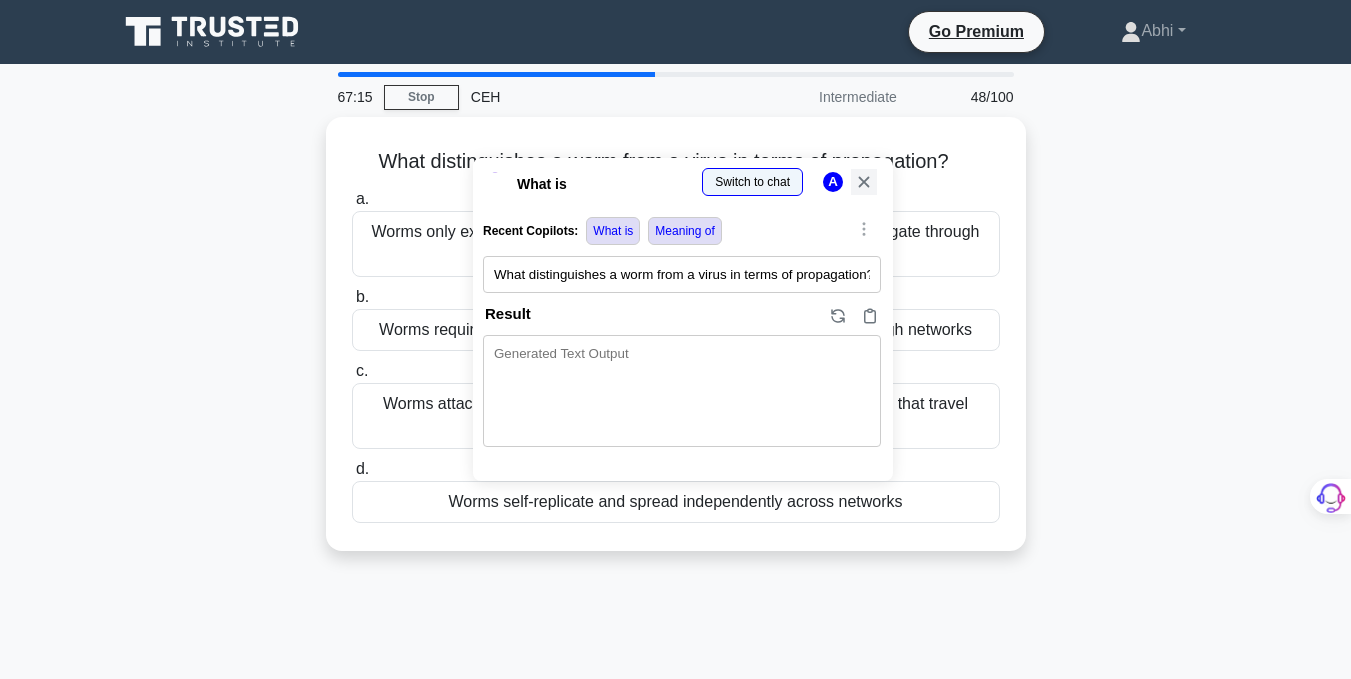 click 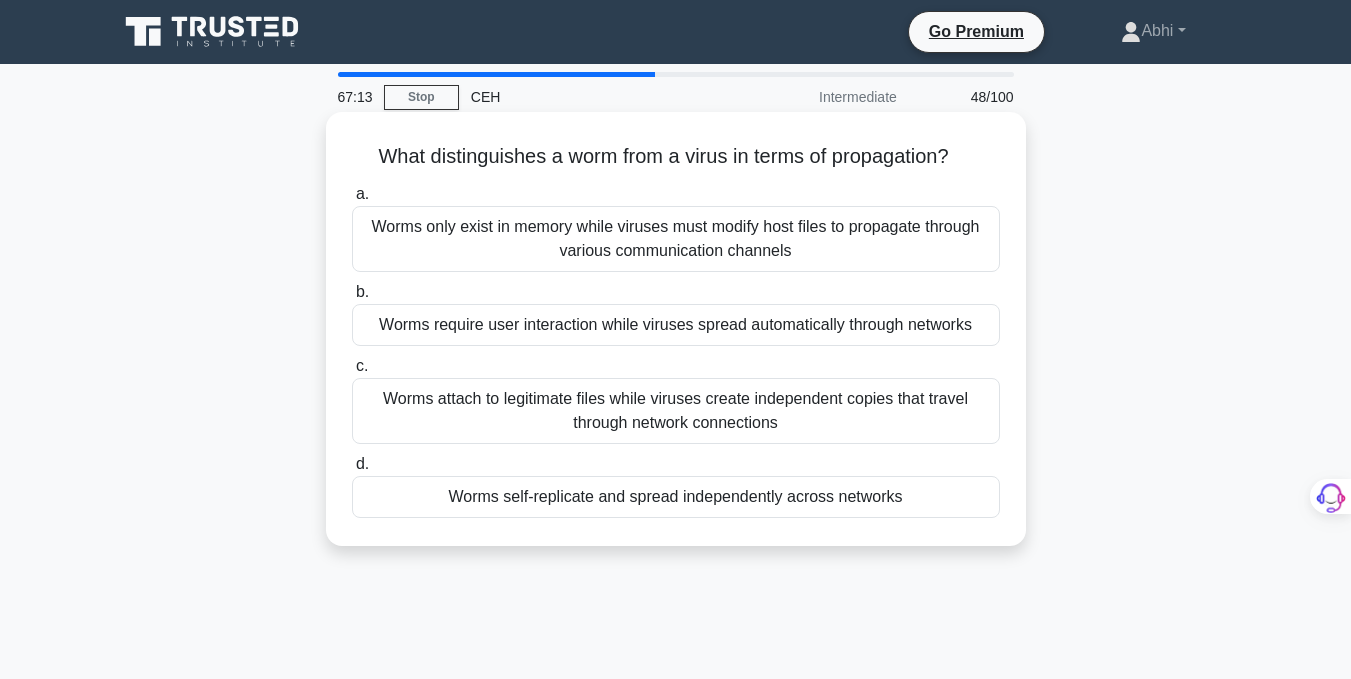 click on "Worms self-replicate and spread independently across networks" at bounding box center (676, 497) 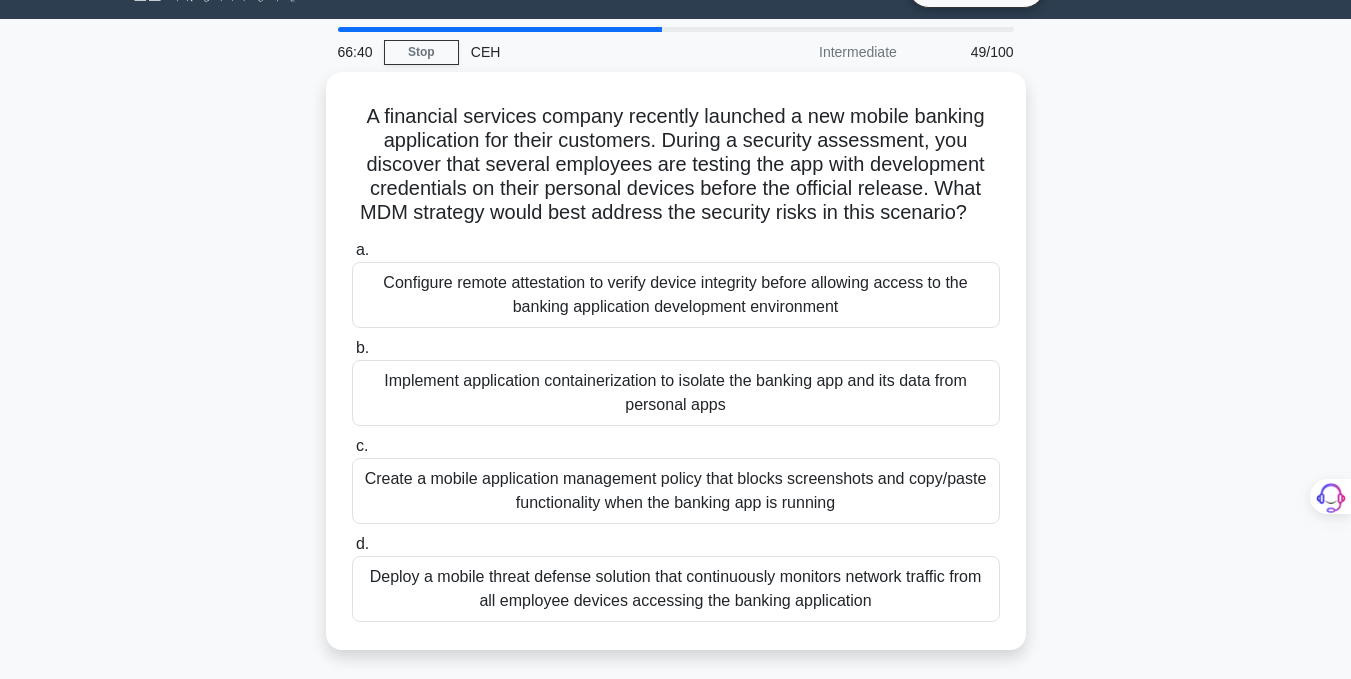 scroll, scrollTop: 27, scrollLeft: 0, axis: vertical 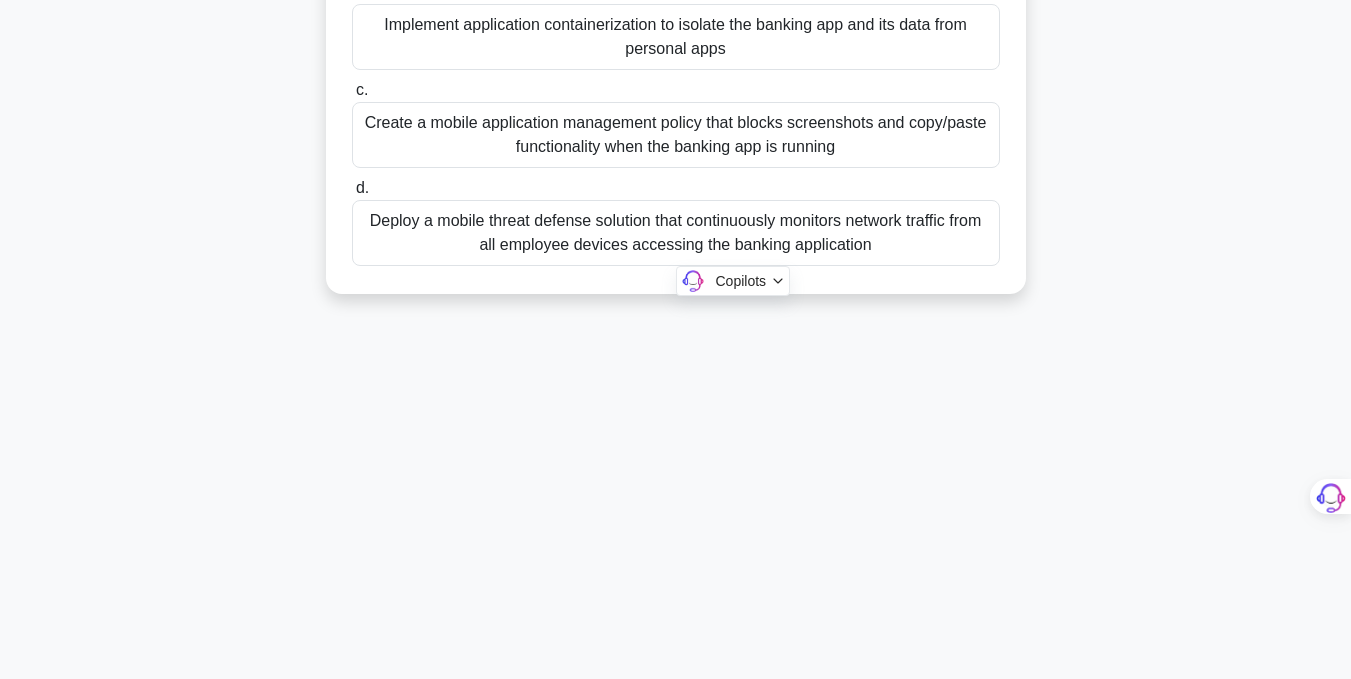 drag, startPoint x: 355, startPoint y: 120, endPoint x: 893, endPoint y: 547, distance: 686.85736 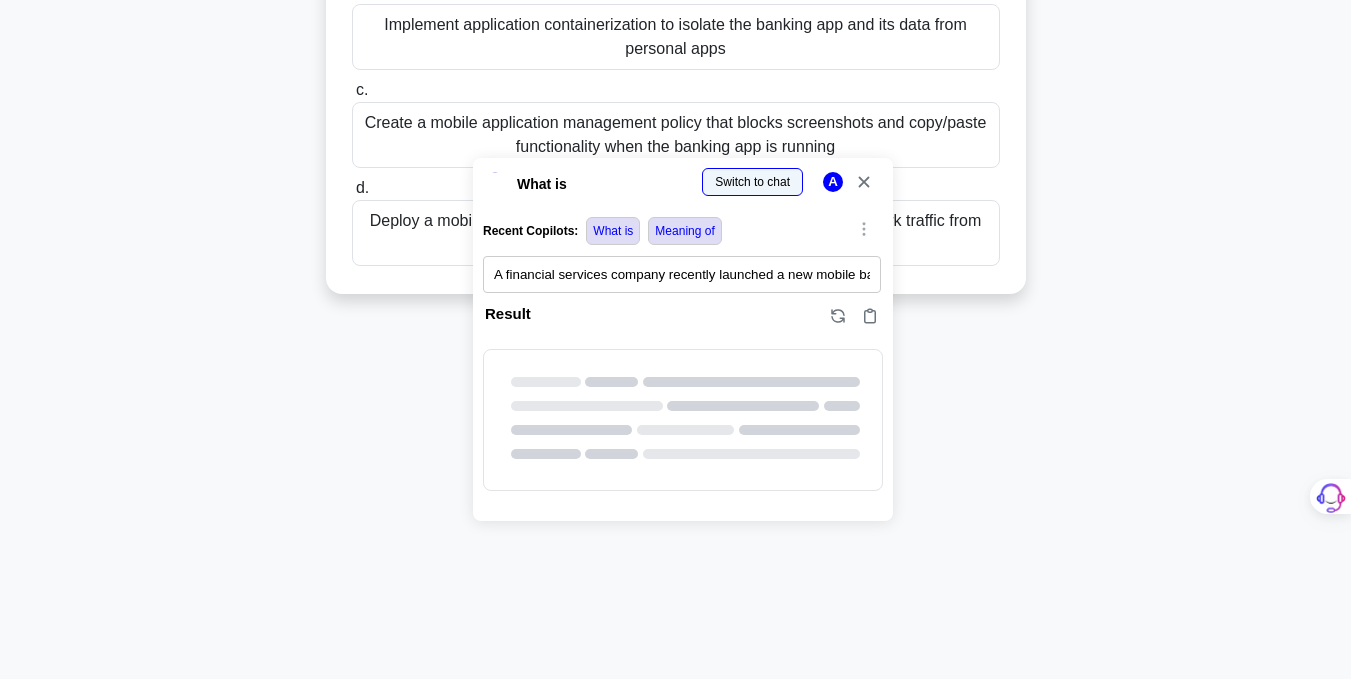 click at bounding box center (0, 679) 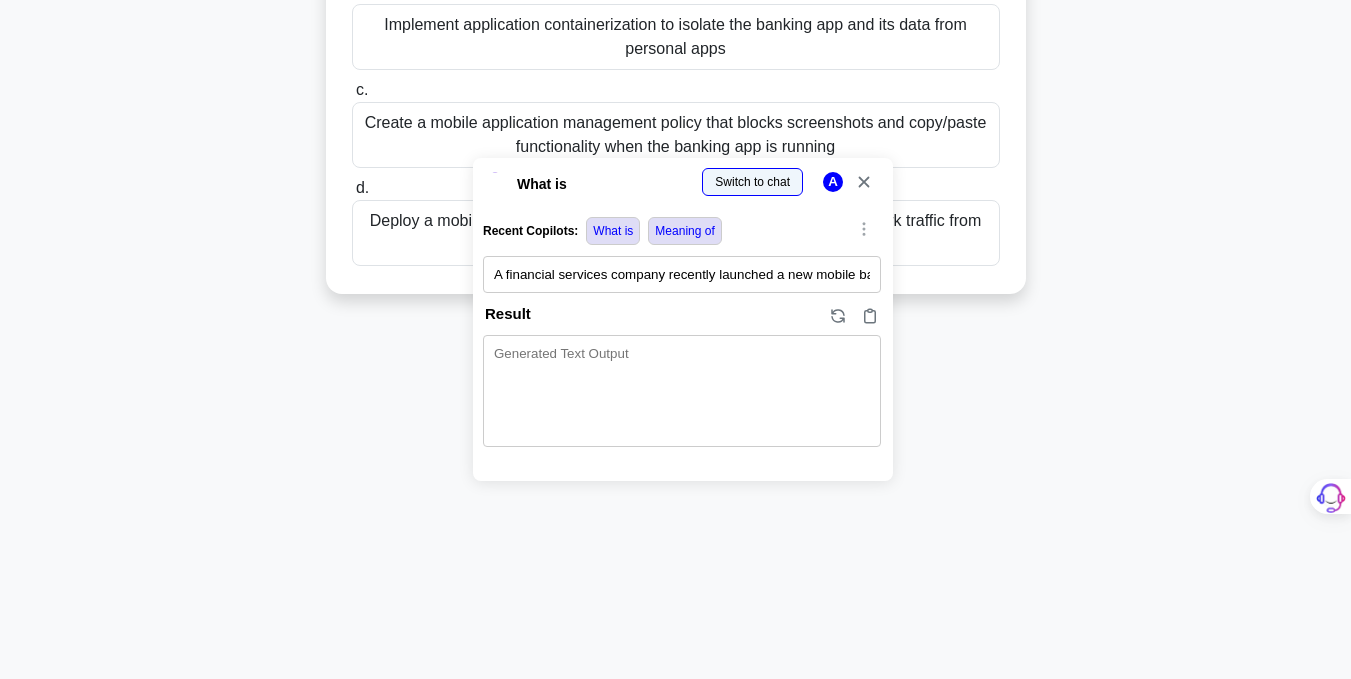 click on "A financial services company recently launched a new mobile banking application for their customers. During a security assessment, you discover that several employees are testing the app with development credentials on their personal devices before the official release. What MDM strategy would best address the security risks in this scenario?  a.Configure remote attestation to verify device integrity before allowing access to the banking application development environment b.Implement application containerization to isolate the banking app and its data from personal apps c.Create a mobile application management policy that blocks screenshots and copy/paste functionality when the banking app is running d.Deploy a mobile threat defense solution that continuously monitors network traffic from all employee devices accessing the banking application" at bounding box center (682, 274) 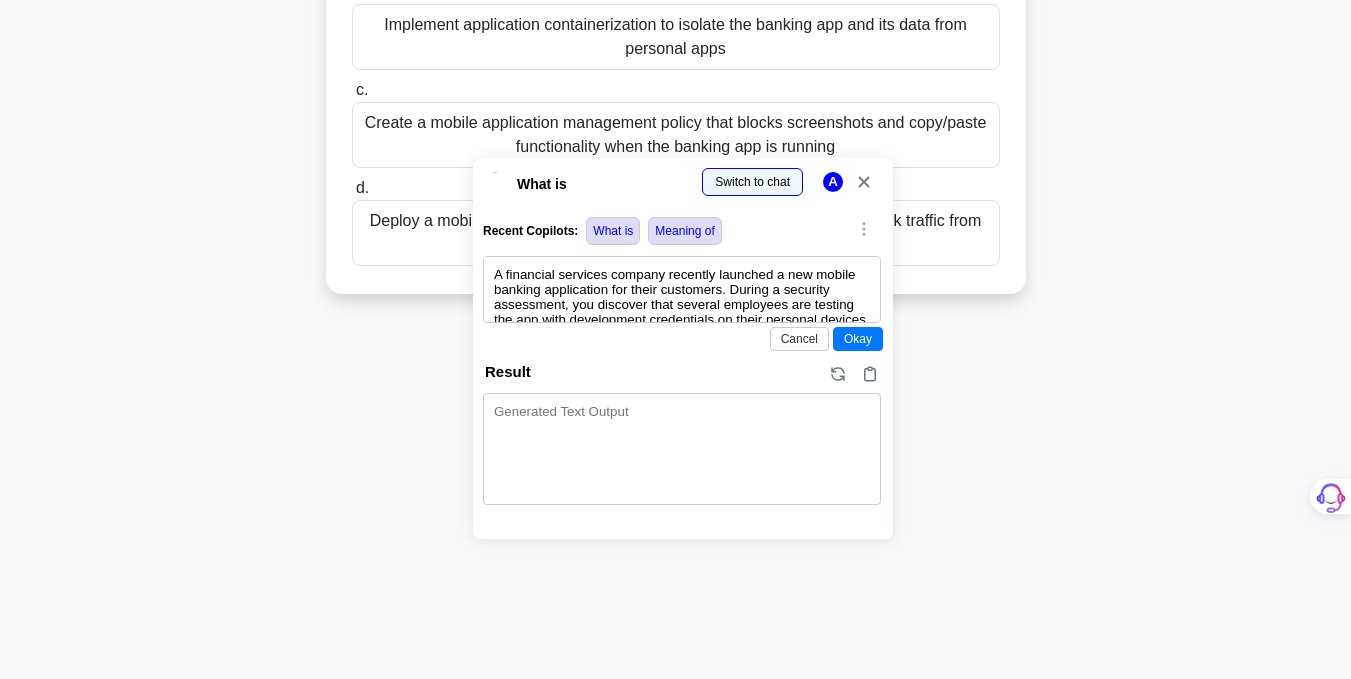 click on "A financial services company recently launched a new mobile banking application for their customers. During a security assessment, you discover that several employees are testing the app with development credentials on their personal devices before the official release. What MDM strategy would best address the security risks in this scenario?
a.
Configure remote attestation to verify device integrity before allowing access to the banking application development environment
b.
Implement application containerization to isolate the banking app and its data from personal apps
c.
Create a mobile application management policy that blocks screenshots and copy/paste functionality when the banking app is running
d.
Deploy a mobile threat defense solution that continuously monitors network traffic from all employee devices accessing the banking application" at bounding box center [682, 289] 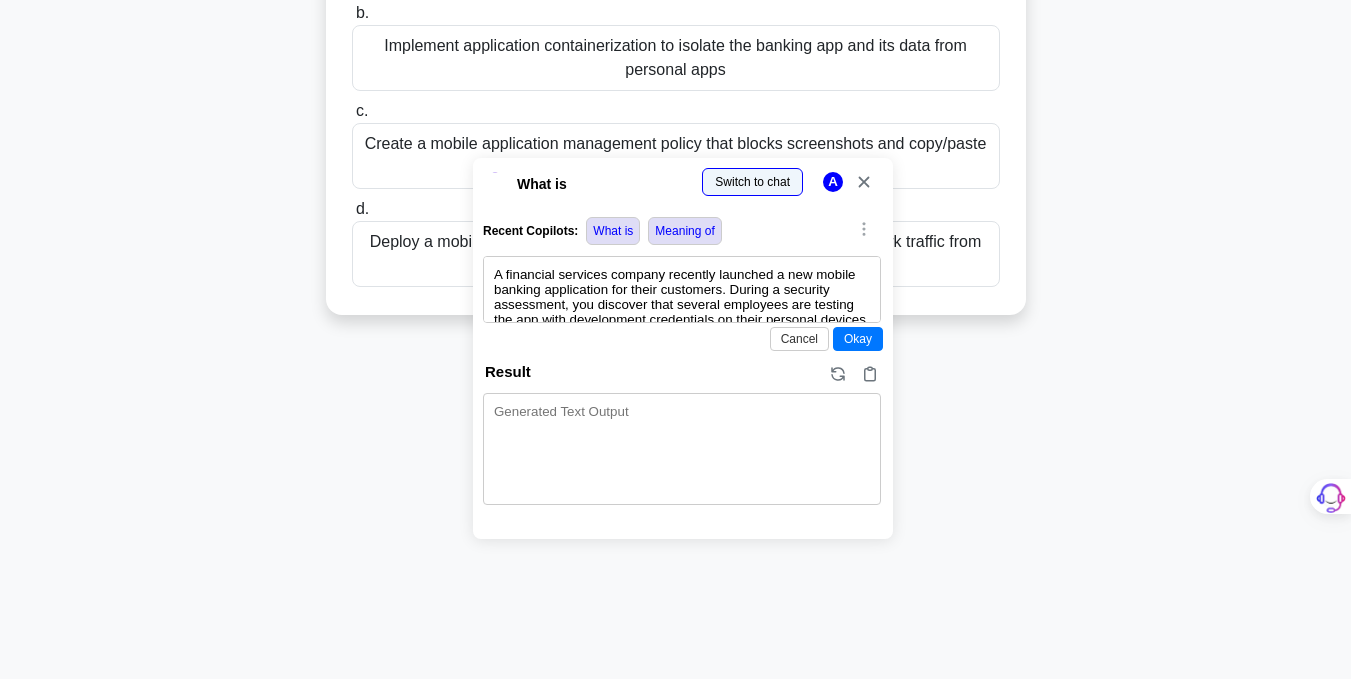 scroll, scrollTop: 374, scrollLeft: 0, axis: vertical 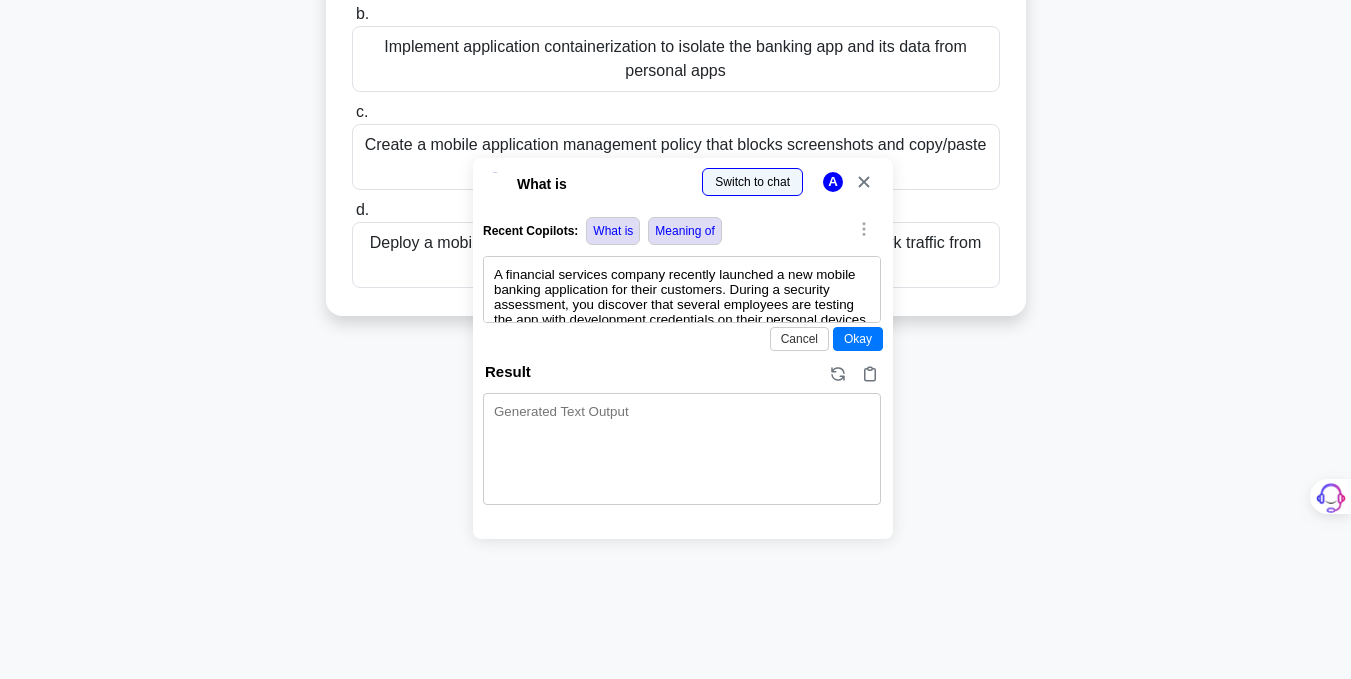 click on "a.
Configure remote attestation to verify device integrity before allowing access to the banking application development environment
b.
c." at bounding box center (676, 96) 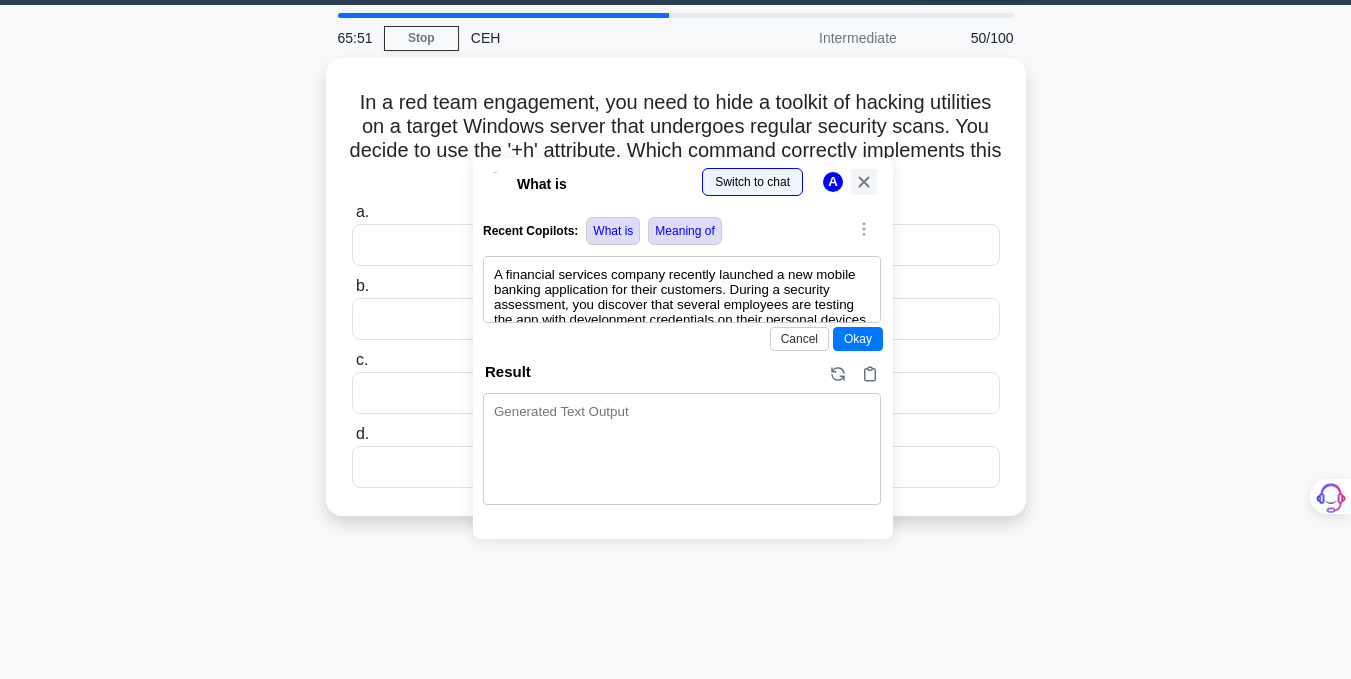 scroll, scrollTop: 0, scrollLeft: 0, axis: both 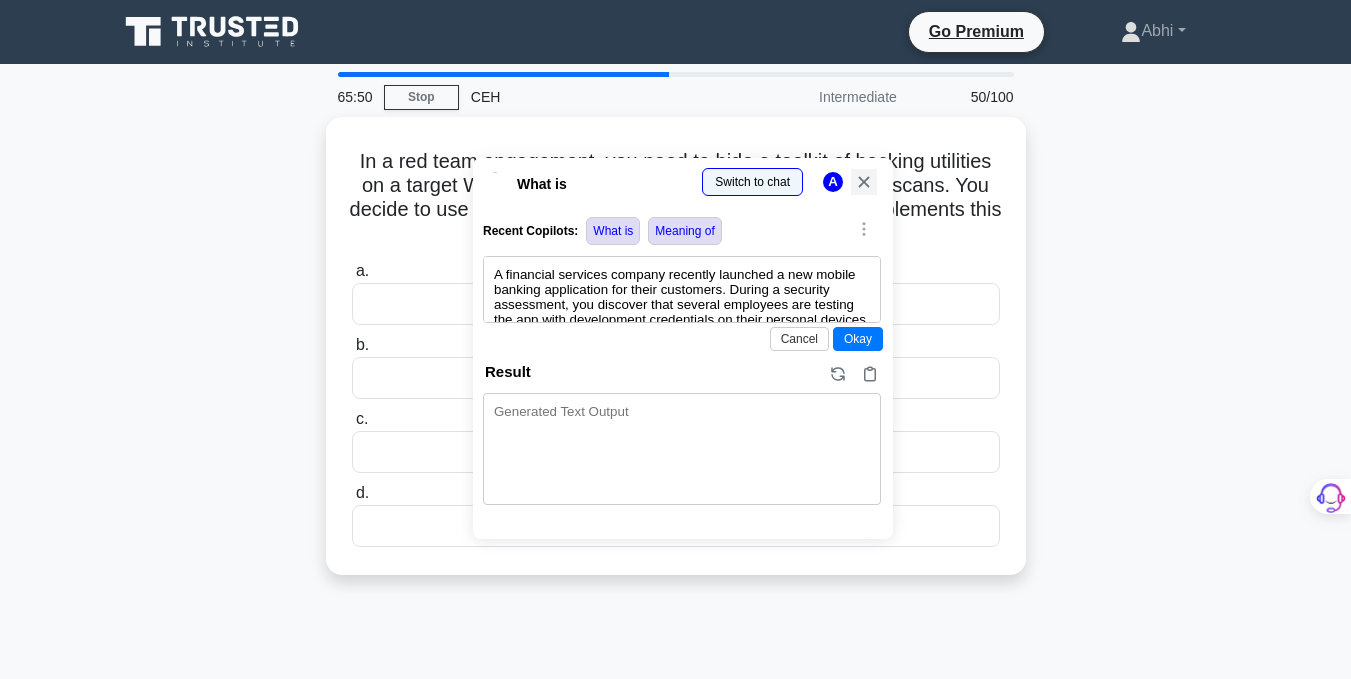 click 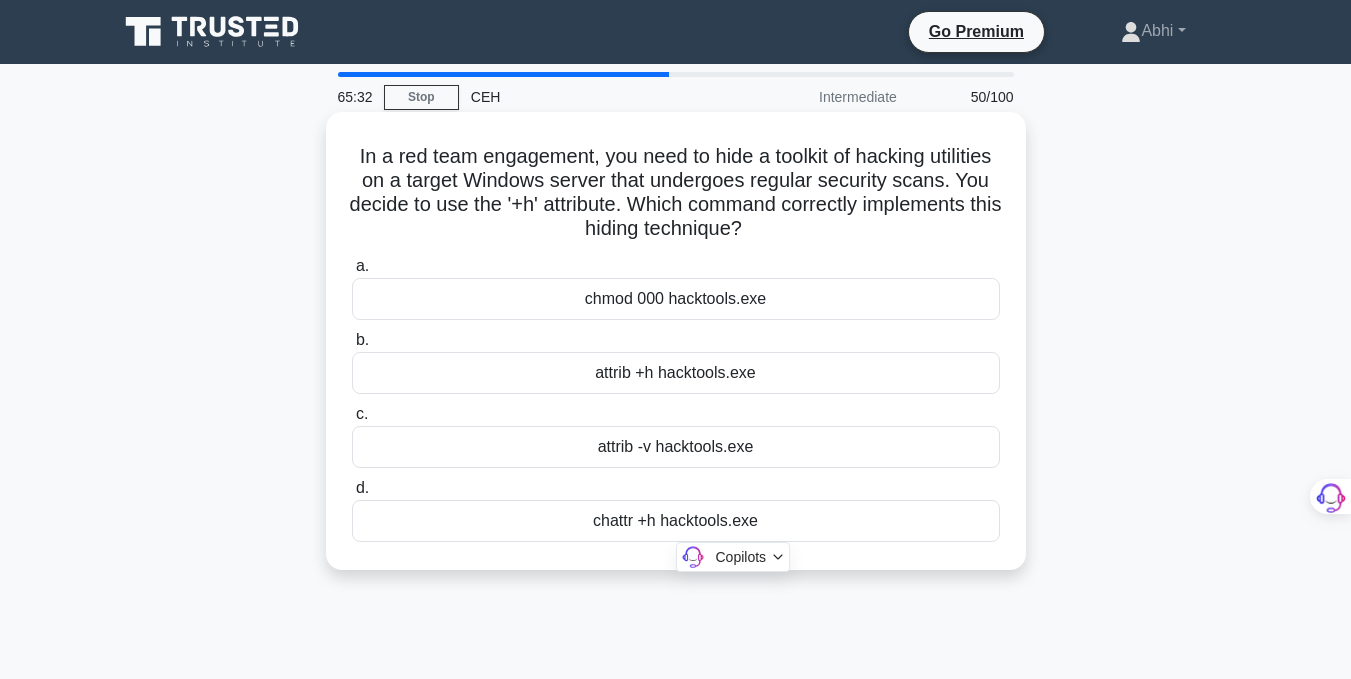 drag, startPoint x: 372, startPoint y: 156, endPoint x: 840, endPoint y: 555, distance: 615 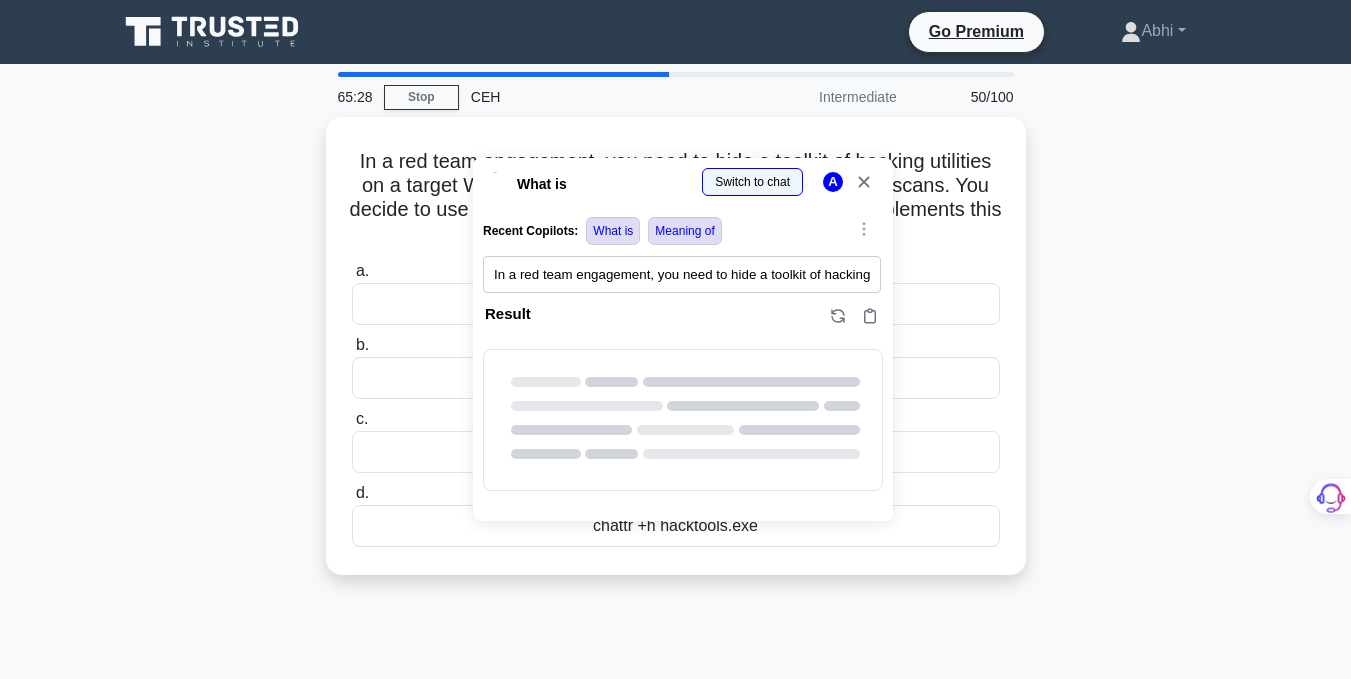 click at bounding box center (0, 1080) 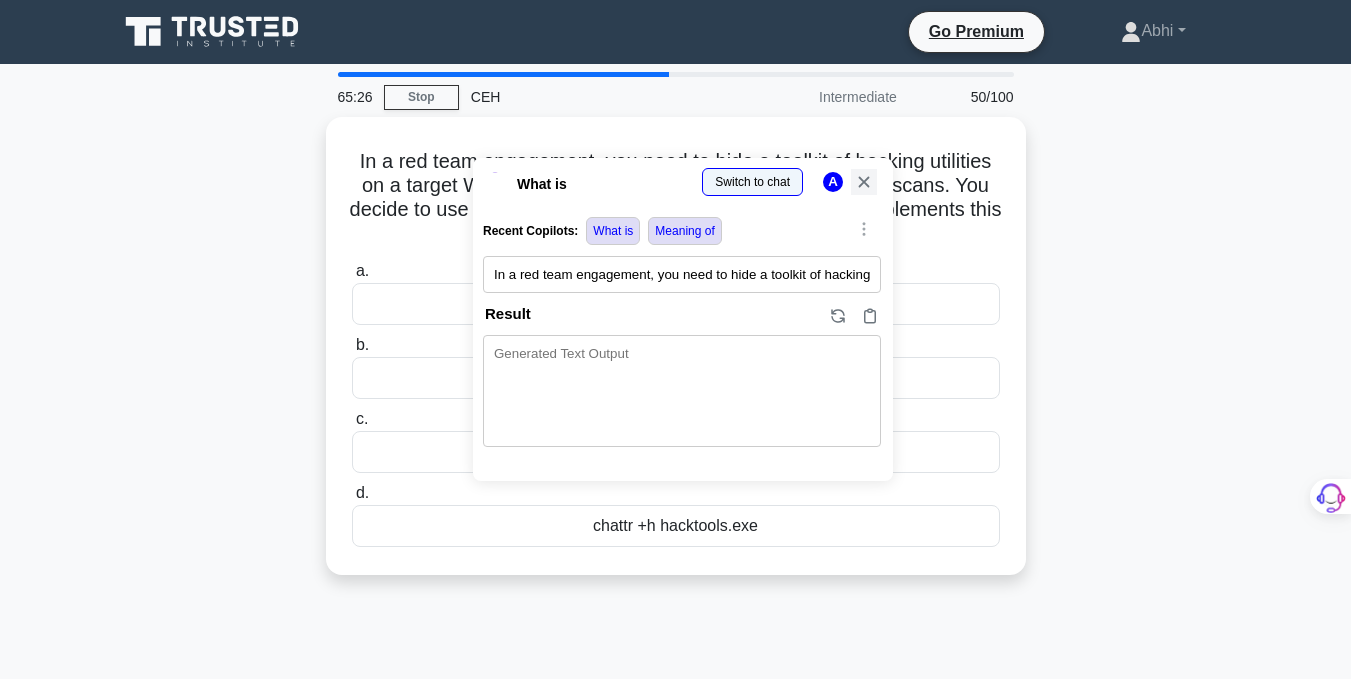 click 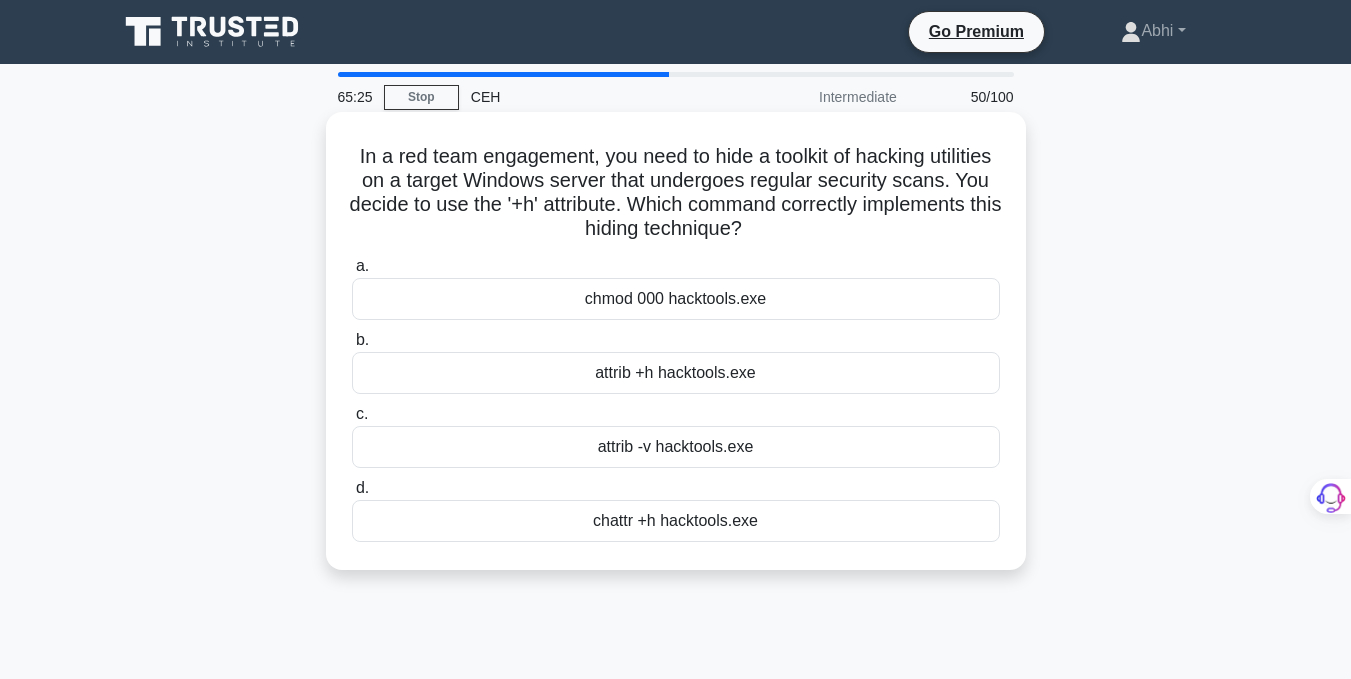 click on "attrib +h hacktools.exe" at bounding box center (676, 373) 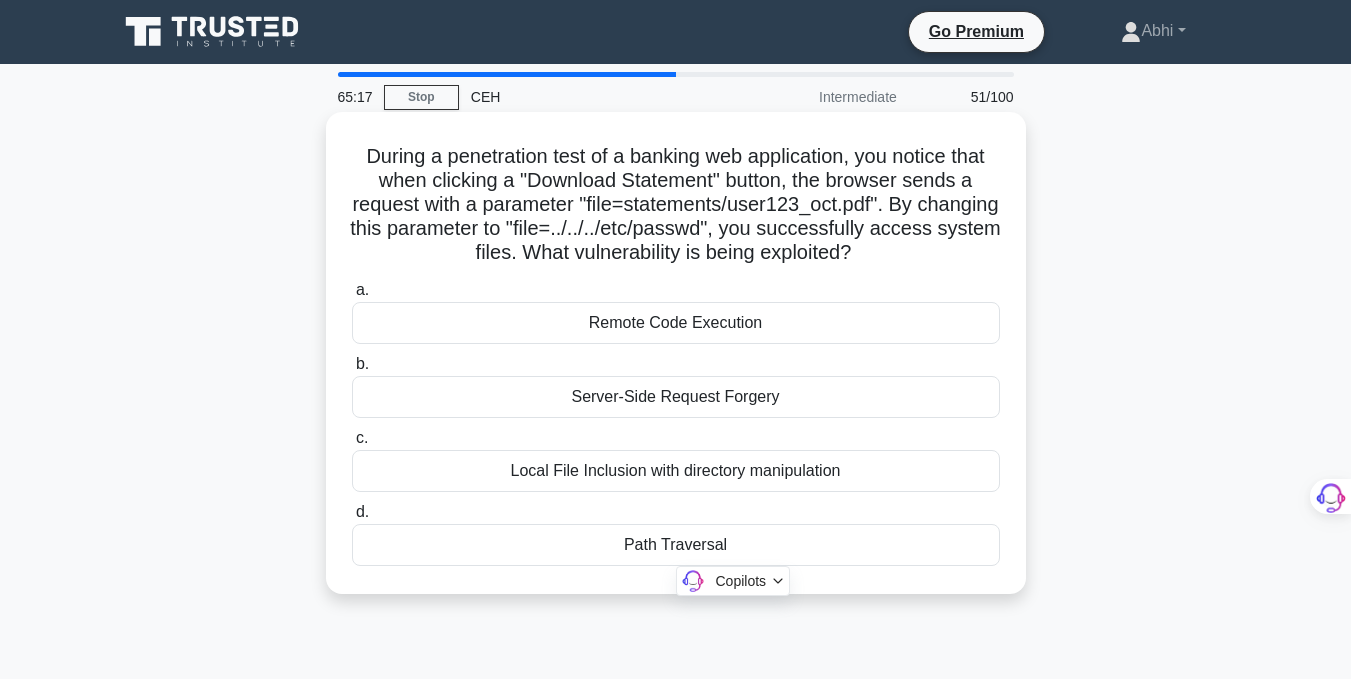 drag, startPoint x: 349, startPoint y: 157, endPoint x: 867, endPoint y: 531, distance: 638.90533 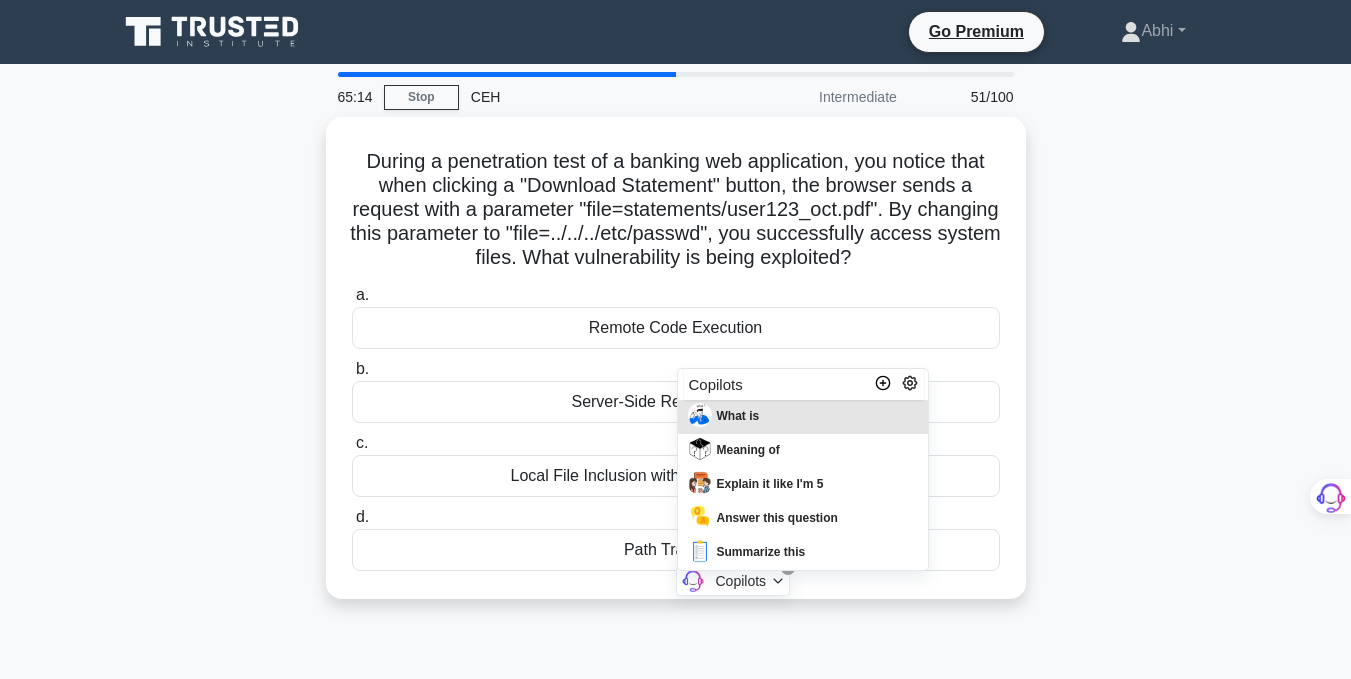 click at bounding box center (0, 1080) 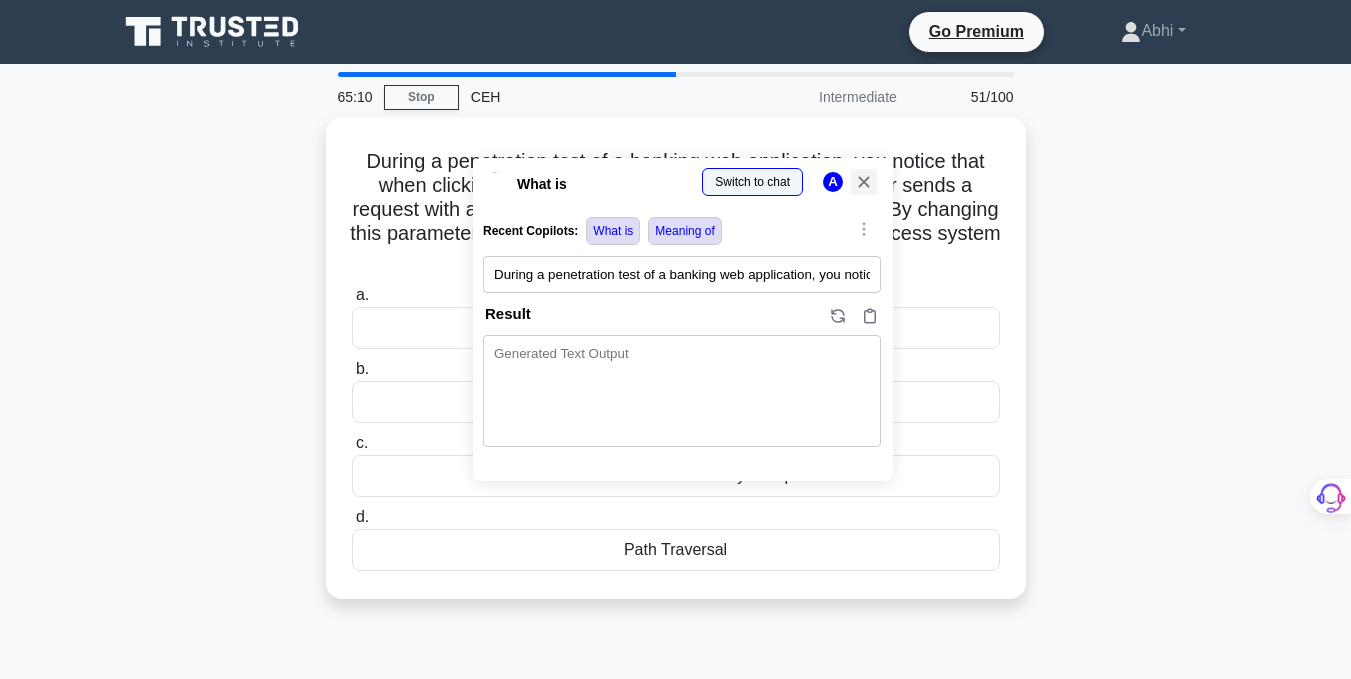 click 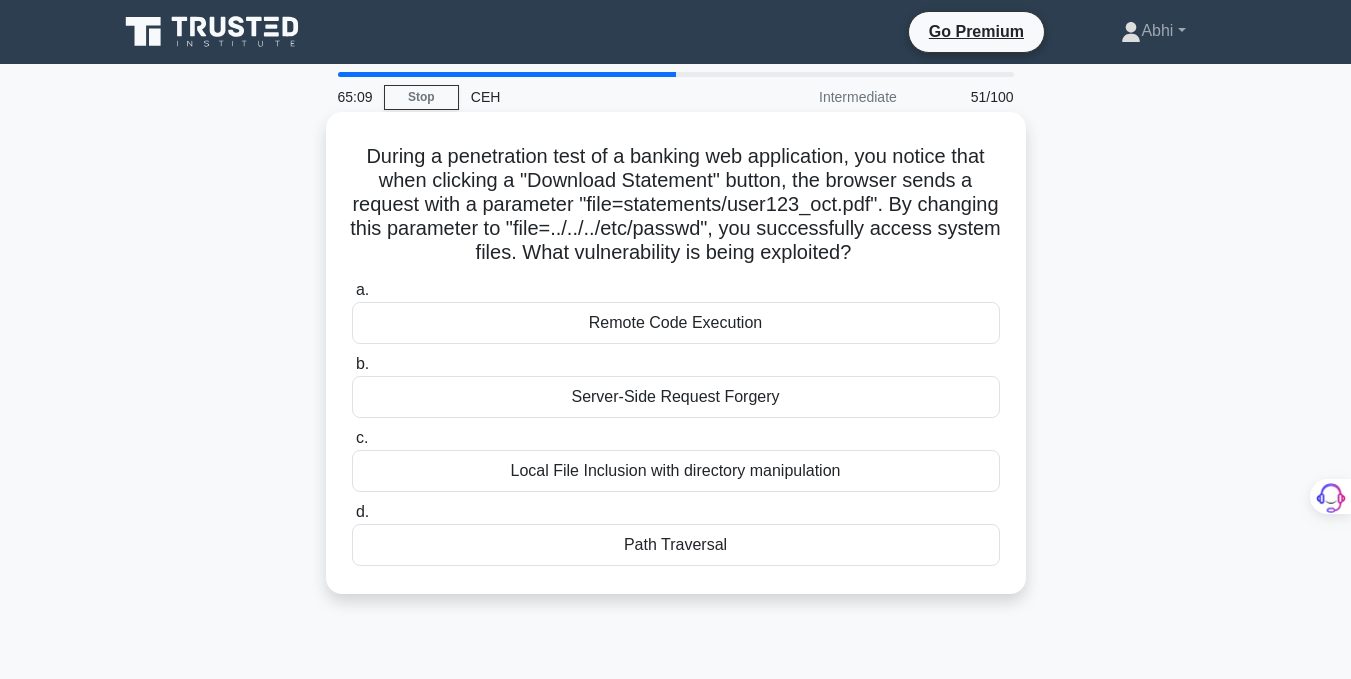click on "Path Traversal" at bounding box center [676, 545] 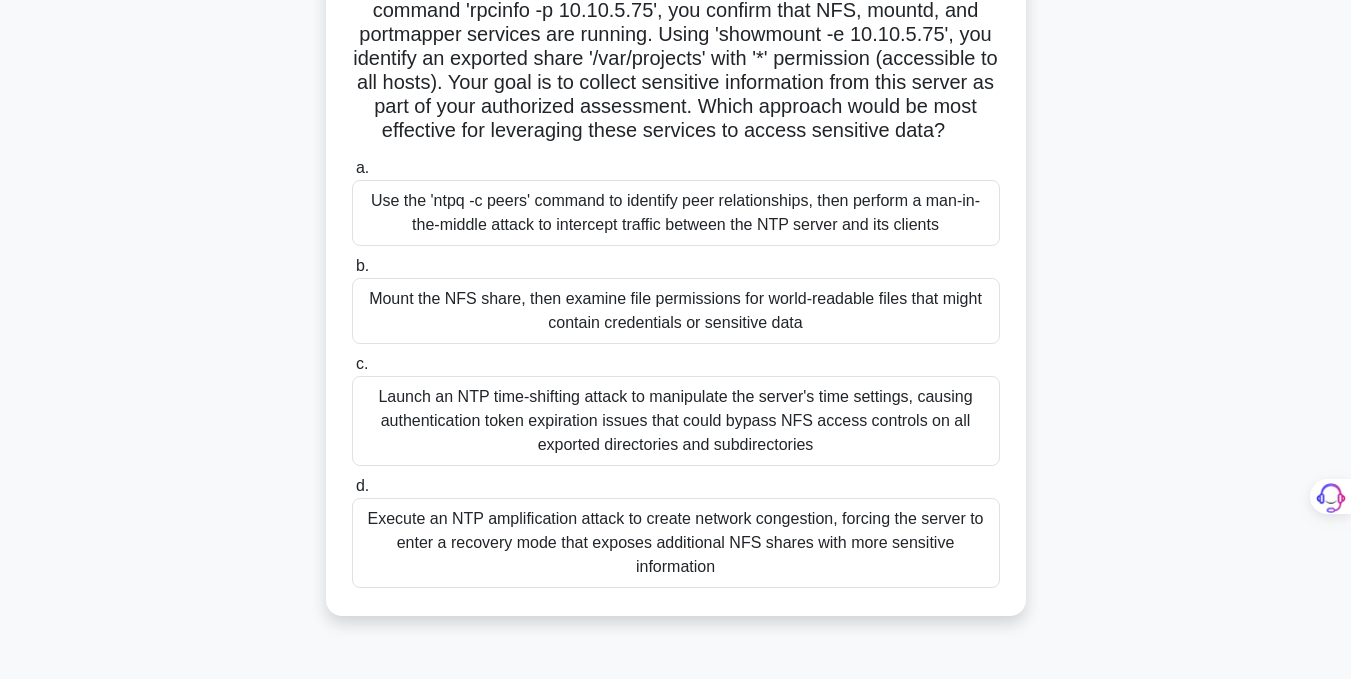 scroll, scrollTop: 245, scrollLeft: 0, axis: vertical 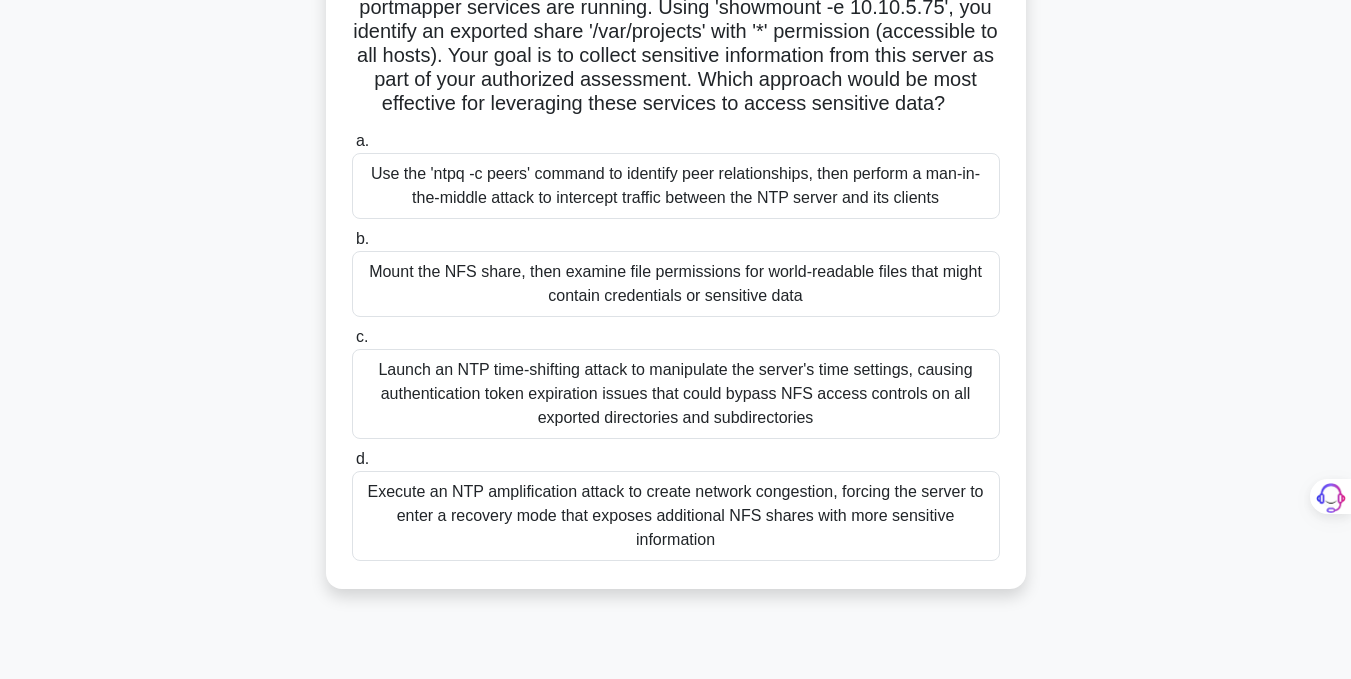 click on "Mount the NFS share, then examine file permissions for world-readable files that might contain credentials or sensitive data" at bounding box center [676, 284] 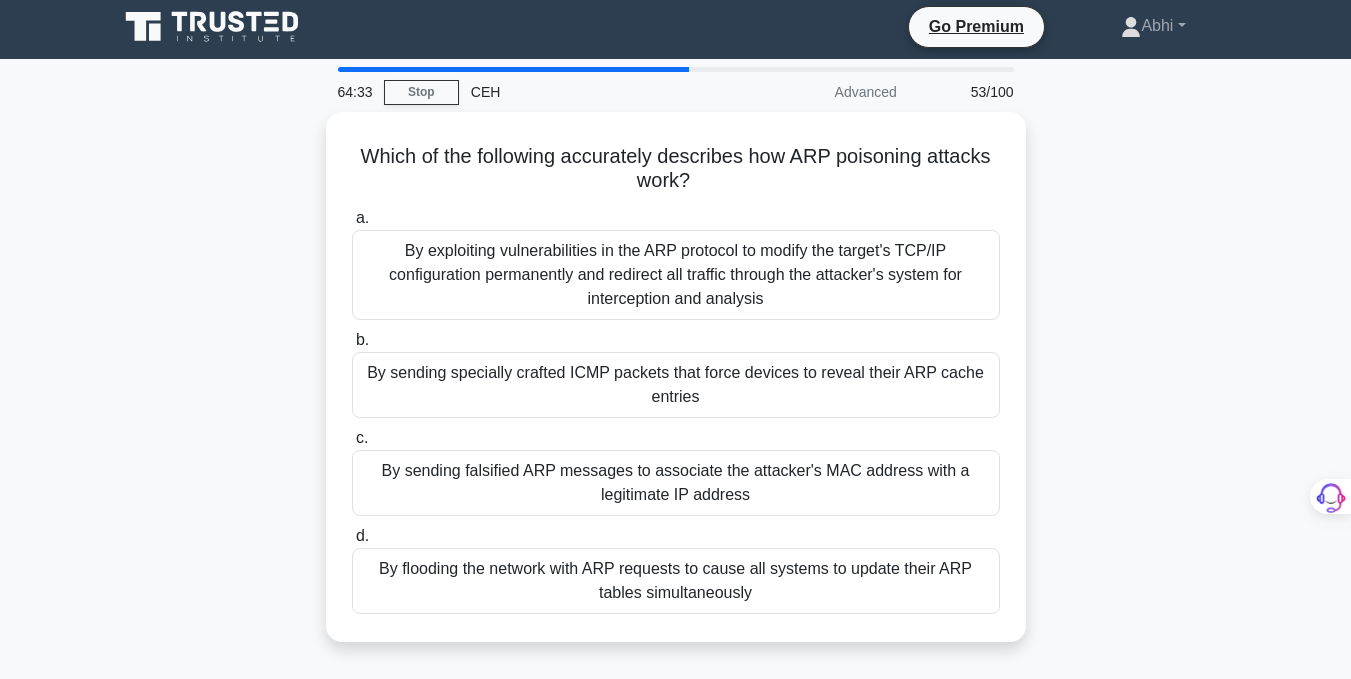 scroll, scrollTop: 0, scrollLeft: 0, axis: both 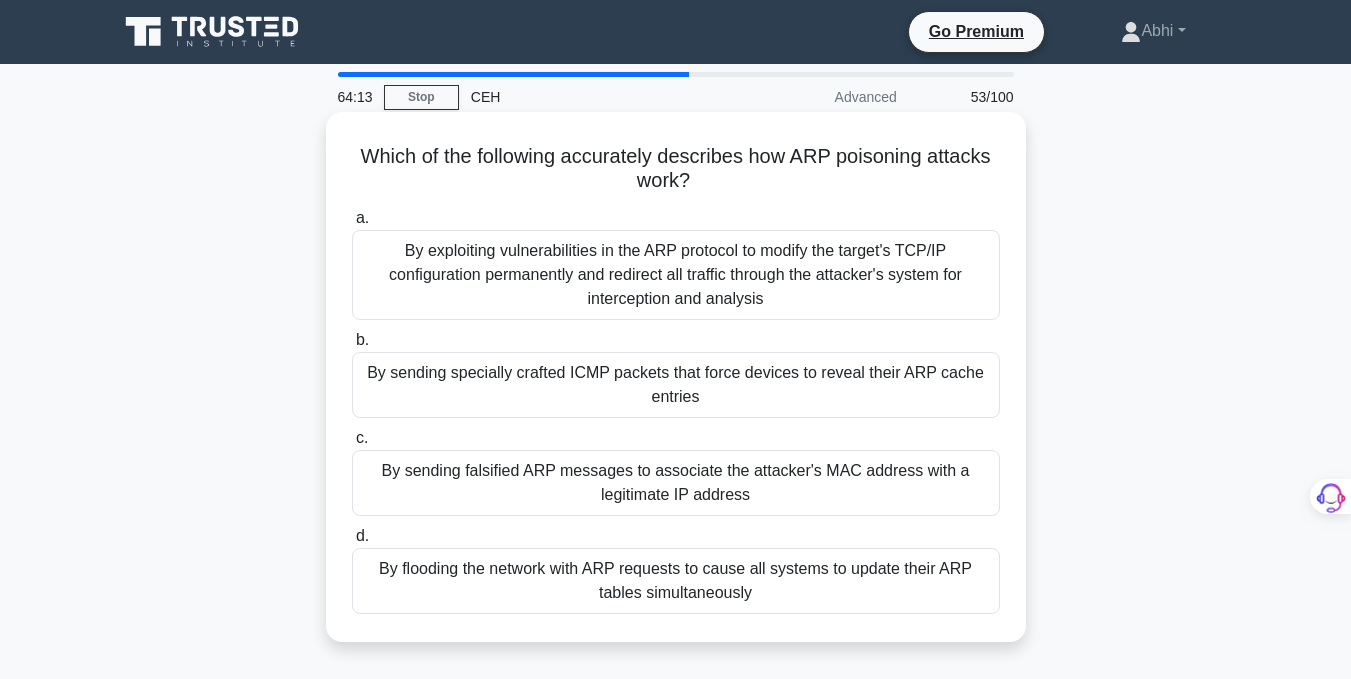 click on "Which of the following accurately describes how ARP poisoning attacks work?
.spinner_0XTQ{transform-origin:center;animation:spinner_y6GP .75s linear infinite}@keyframes spinner_y6GP{100%{transform:rotate(360deg)}}
a.
By exploiting vulnerabilities in the ARP protocol to modify the target's TCP/IP configuration permanently and redirect all traffic through the attacker's system for interception and analysis" at bounding box center [676, 377] 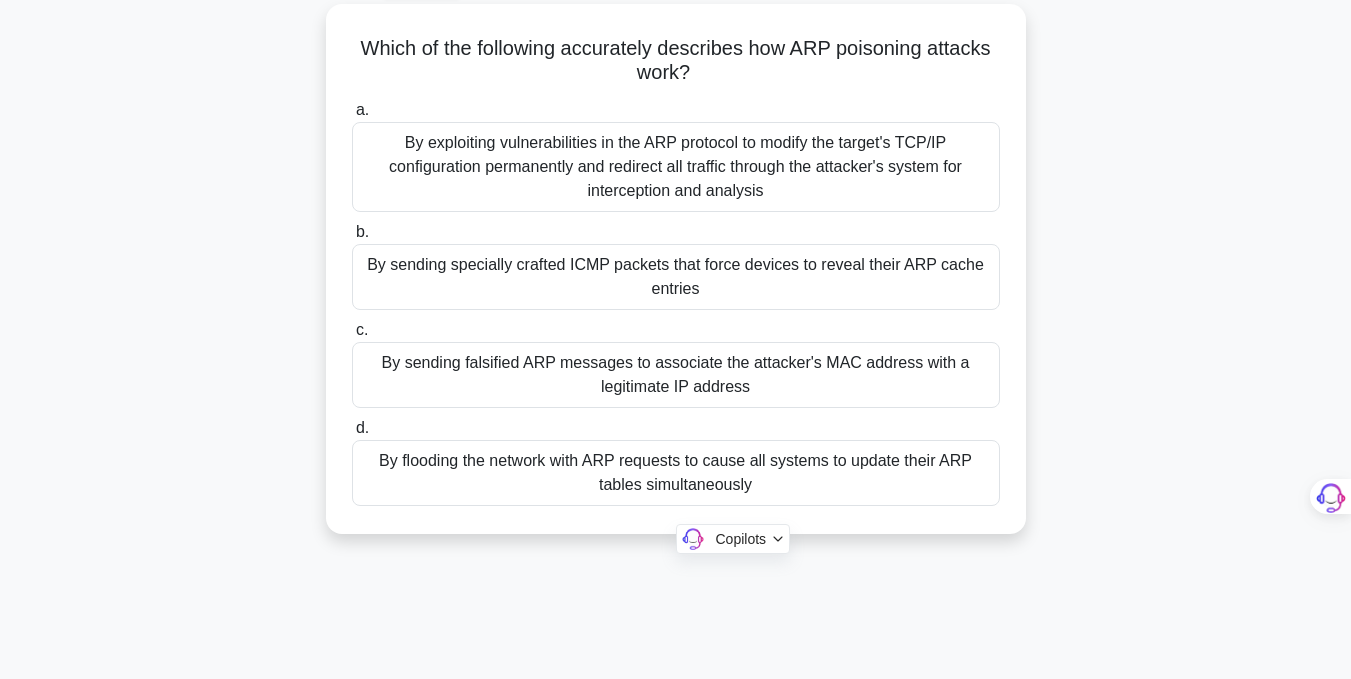 drag, startPoint x: 353, startPoint y: 159, endPoint x: 864, endPoint y: 661, distance: 716.32745 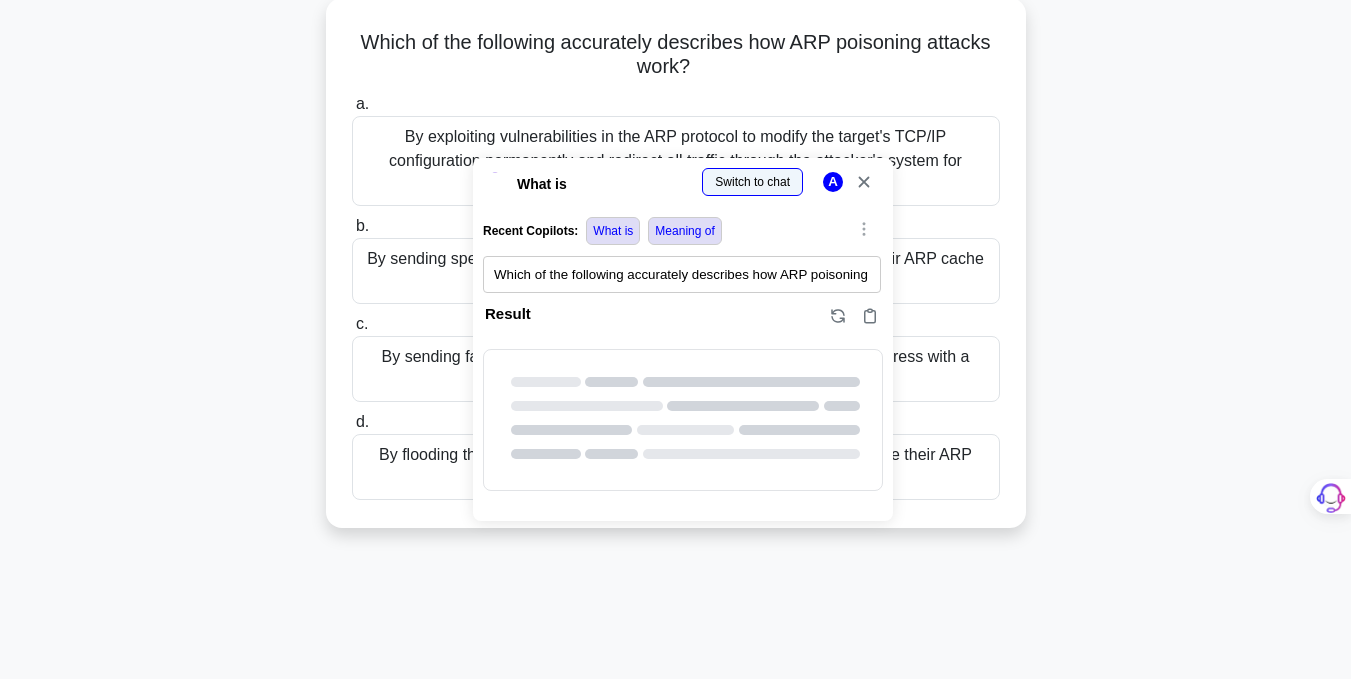 click at bounding box center [0, 961] 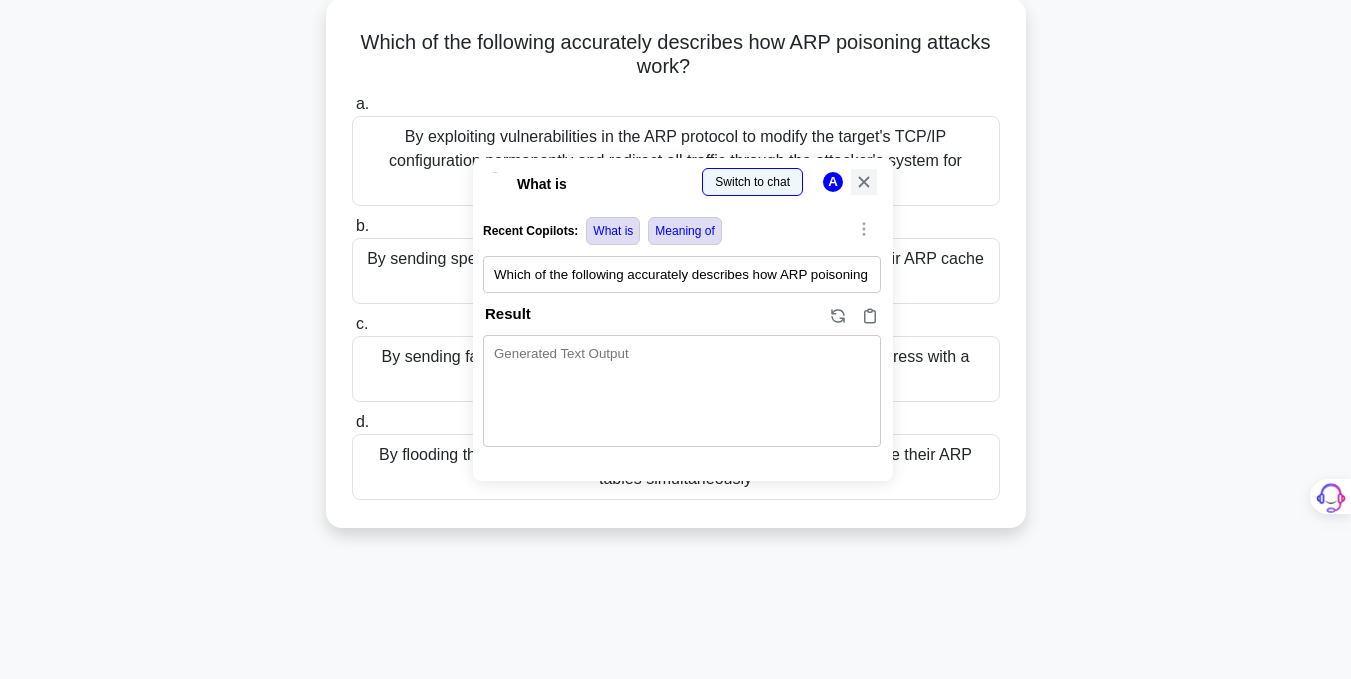 click 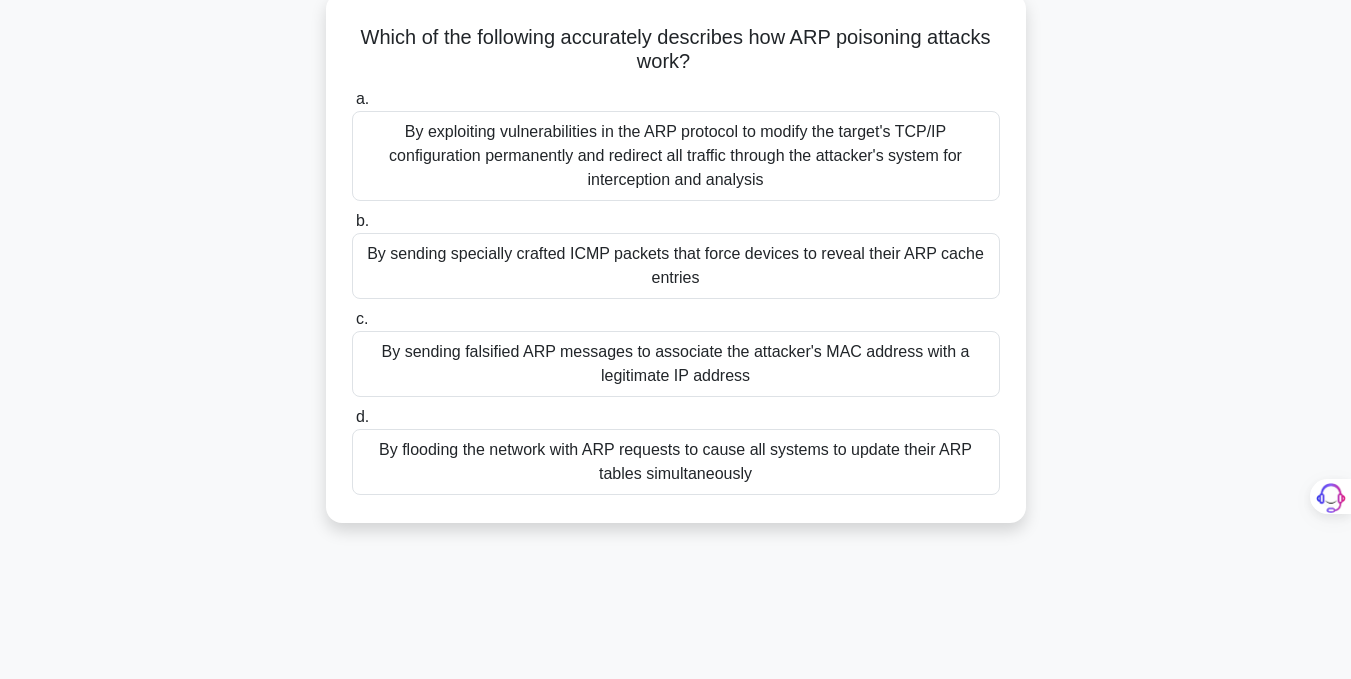click on "By sending falsified ARP messages to associate the attacker's MAC address with a legitimate IP address" at bounding box center (676, 364) 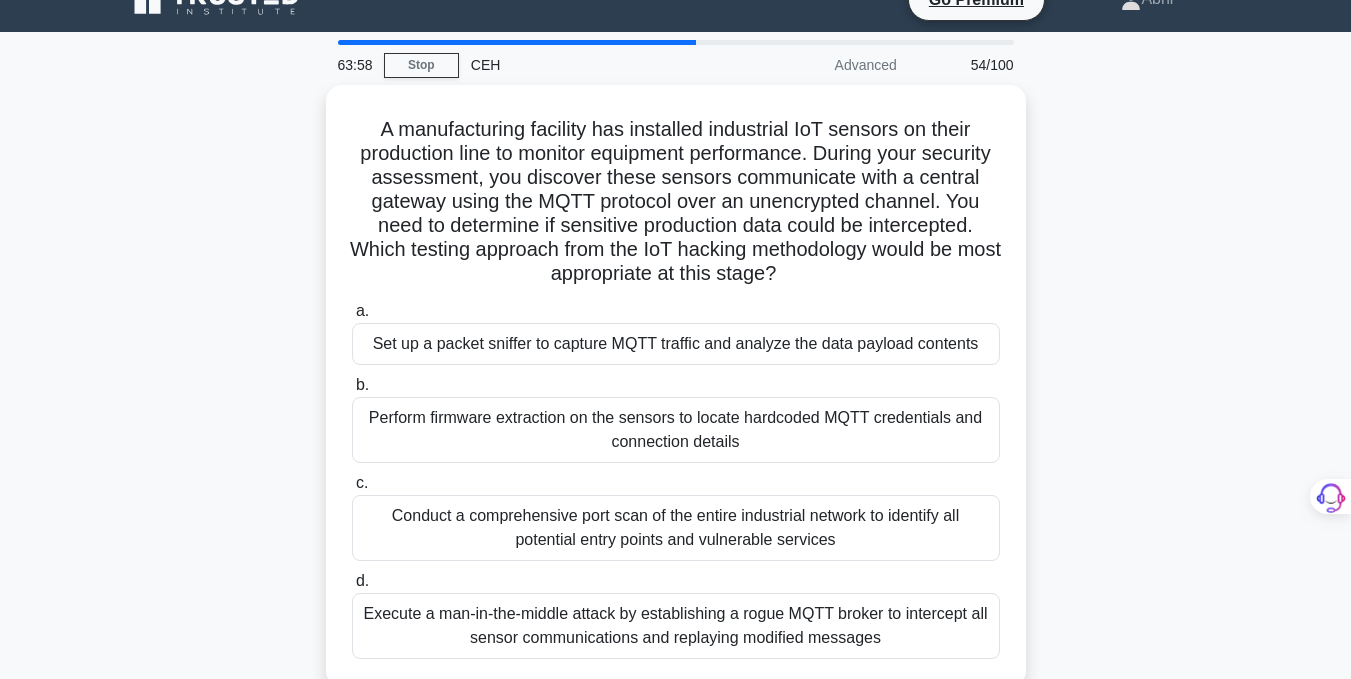 scroll, scrollTop: 0, scrollLeft: 0, axis: both 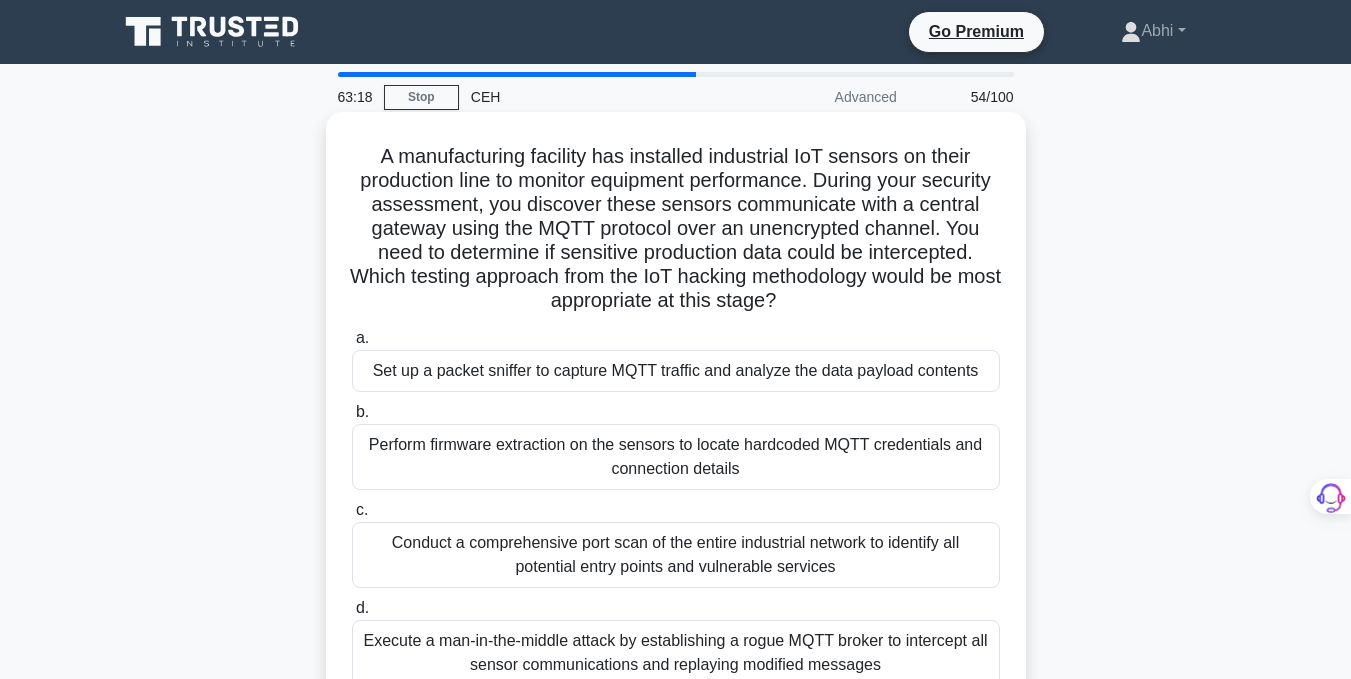click on "Set up a packet sniffer to capture MQTT traffic and analyze the data payload contents" at bounding box center [676, 371] 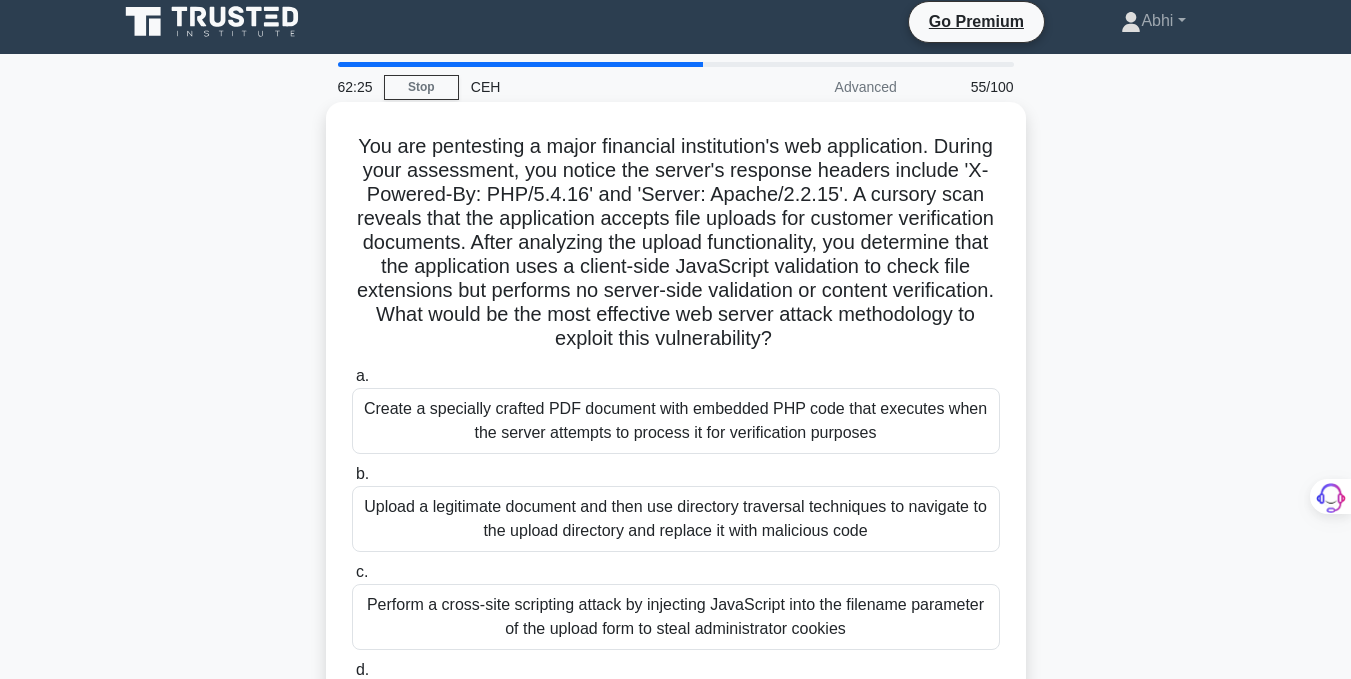 scroll, scrollTop: 0, scrollLeft: 0, axis: both 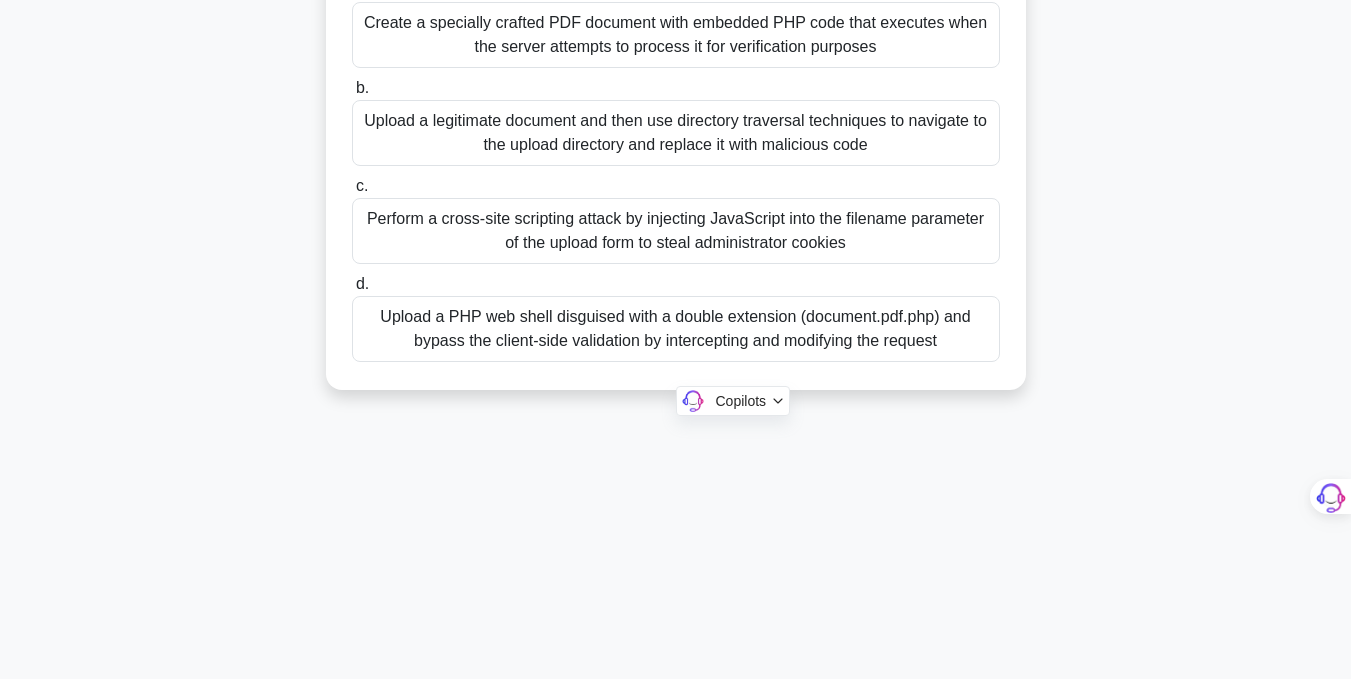 drag, startPoint x: 374, startPoint y: 155, endPoint x: 948, endPoint y: 670, distance: 771.1686 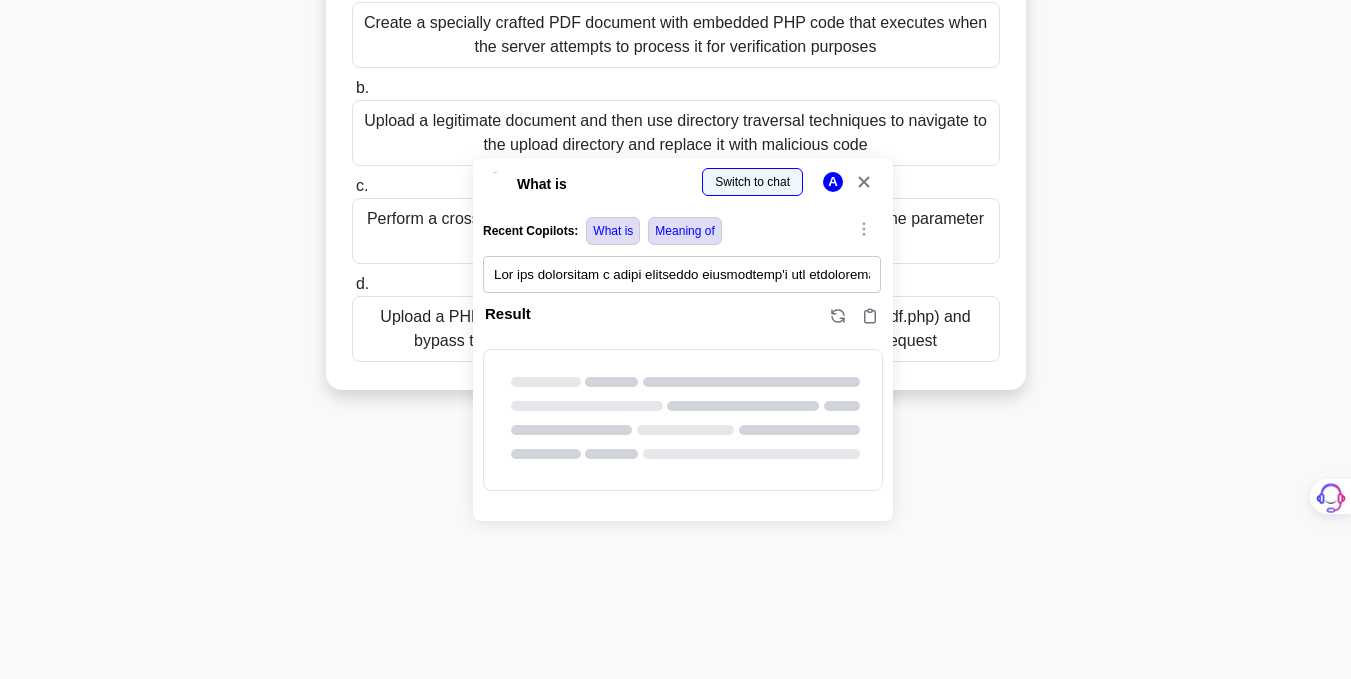 click at bounding box center [0, 679] 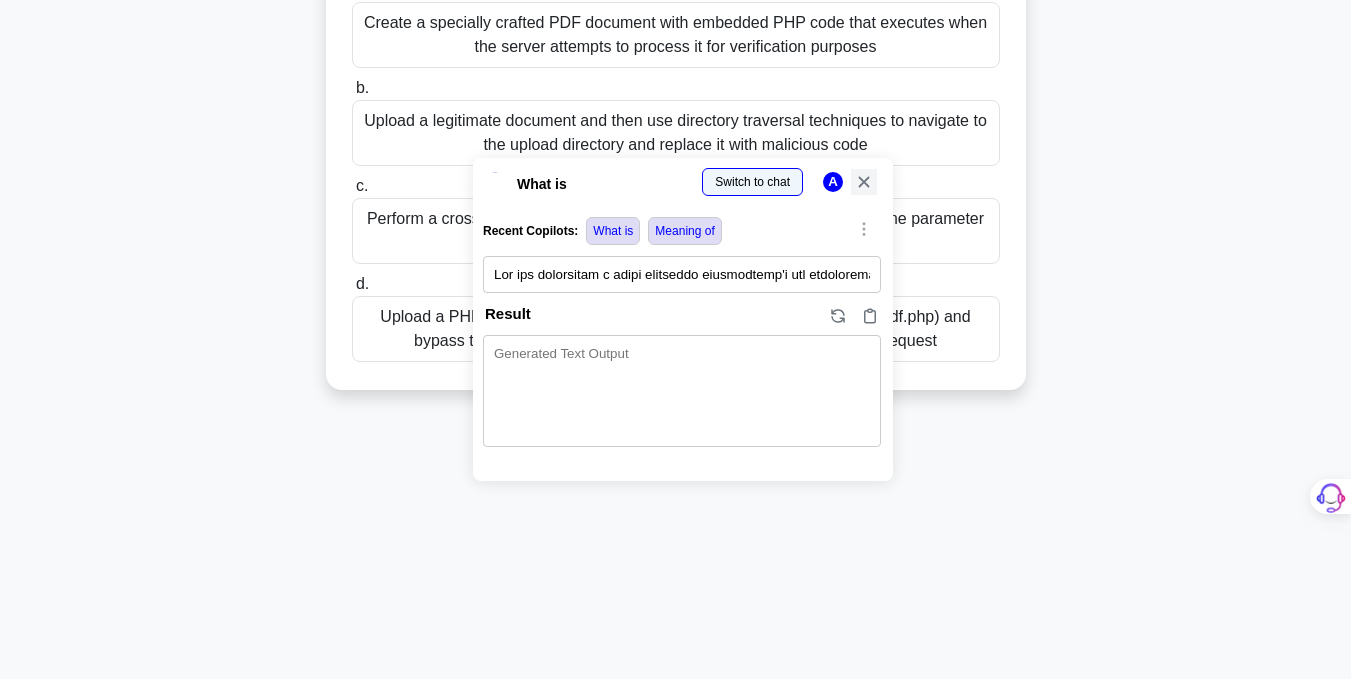 click 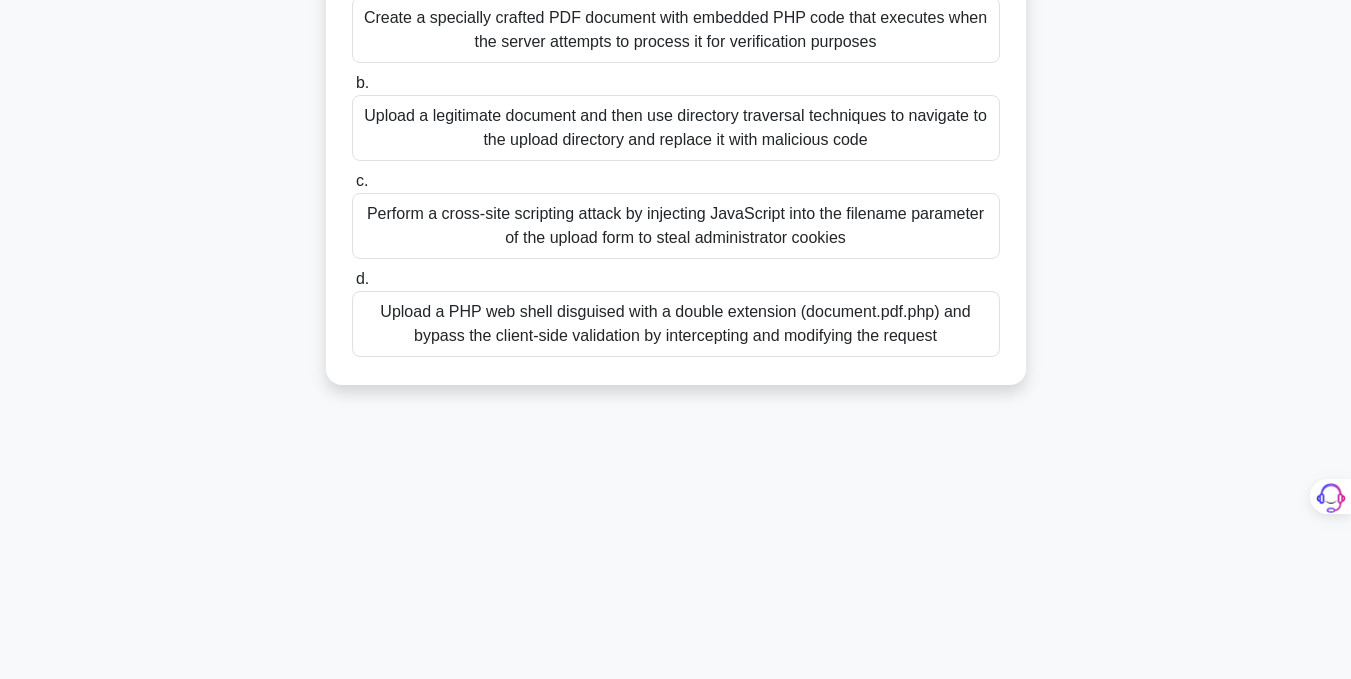 click on "Upload a PHP web shell disguised with a double extension (document.pdf.php) and bypass the client-side validation by intercepting and modifying the request" at bounding box center [676, 324] 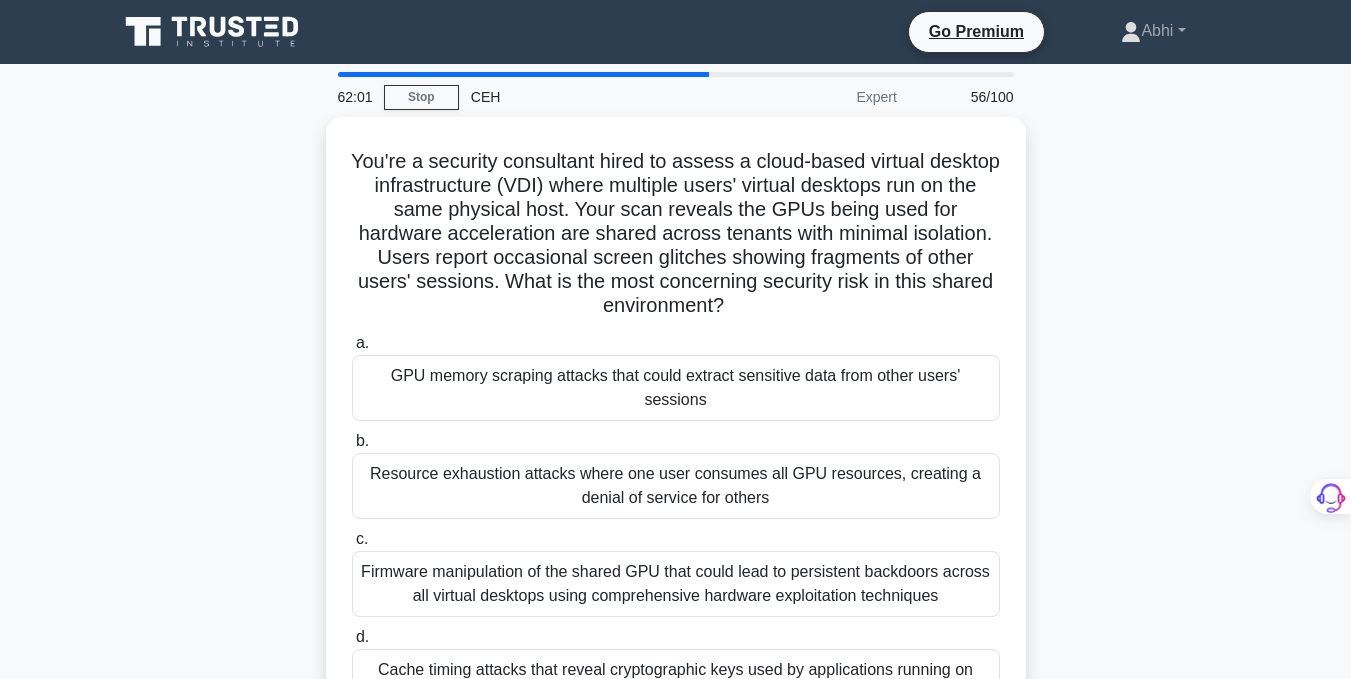 scroll, scrollTop: 0, scrollLeft: 0, axis: both 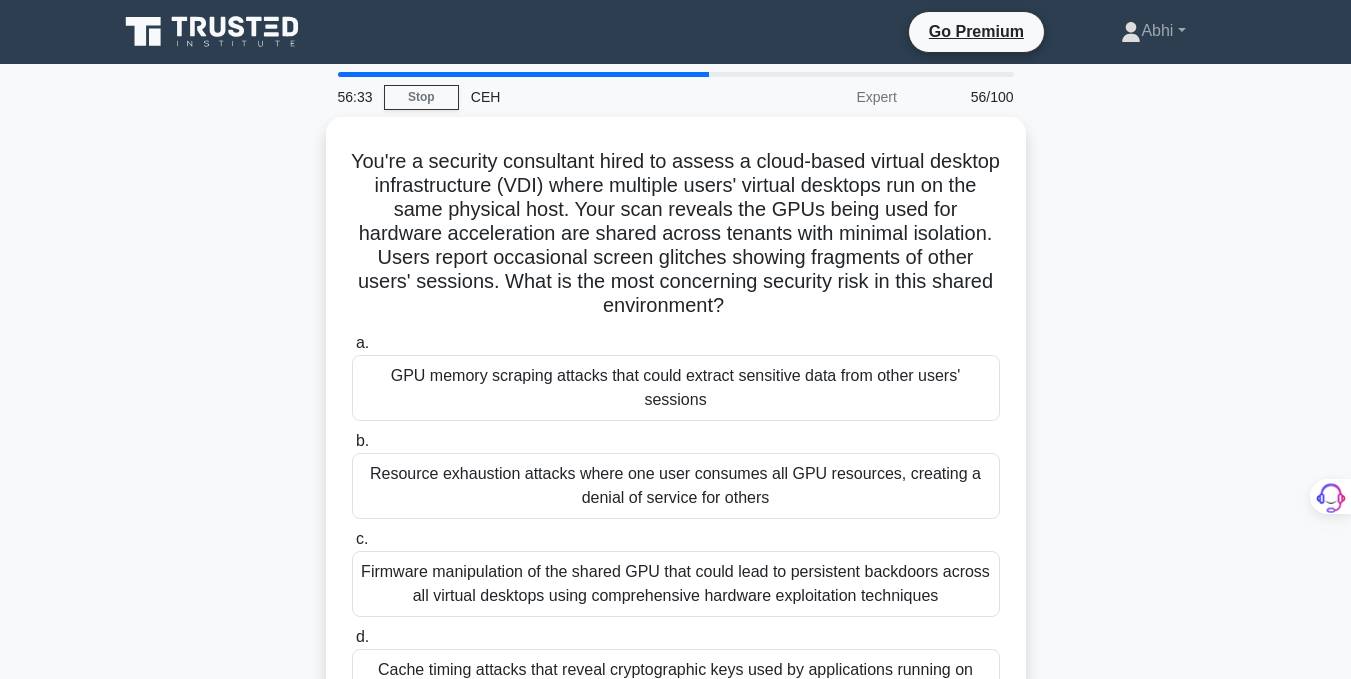 click on "You're a security consultant hired to assess a cloud-based virtual desktop infrastructure (VDI) where multiple users' virtual desktops run on the same physical host. Your scan reveals the GPUs being used for hardware acceleration are shared across tenants with minimal isolation. Users report occasional screen glitches showing fragments of other users' sessions. What is the most concerning security risk in this shared environment?
.spinner_0XTQ{transform-origin:center;animation:spinner_y6GP .75s linear infinite}@keyframes spinner_y6GP{100%{transform:rotate(360deg)}}
a.
b. c." at bounding box center [676, 442] 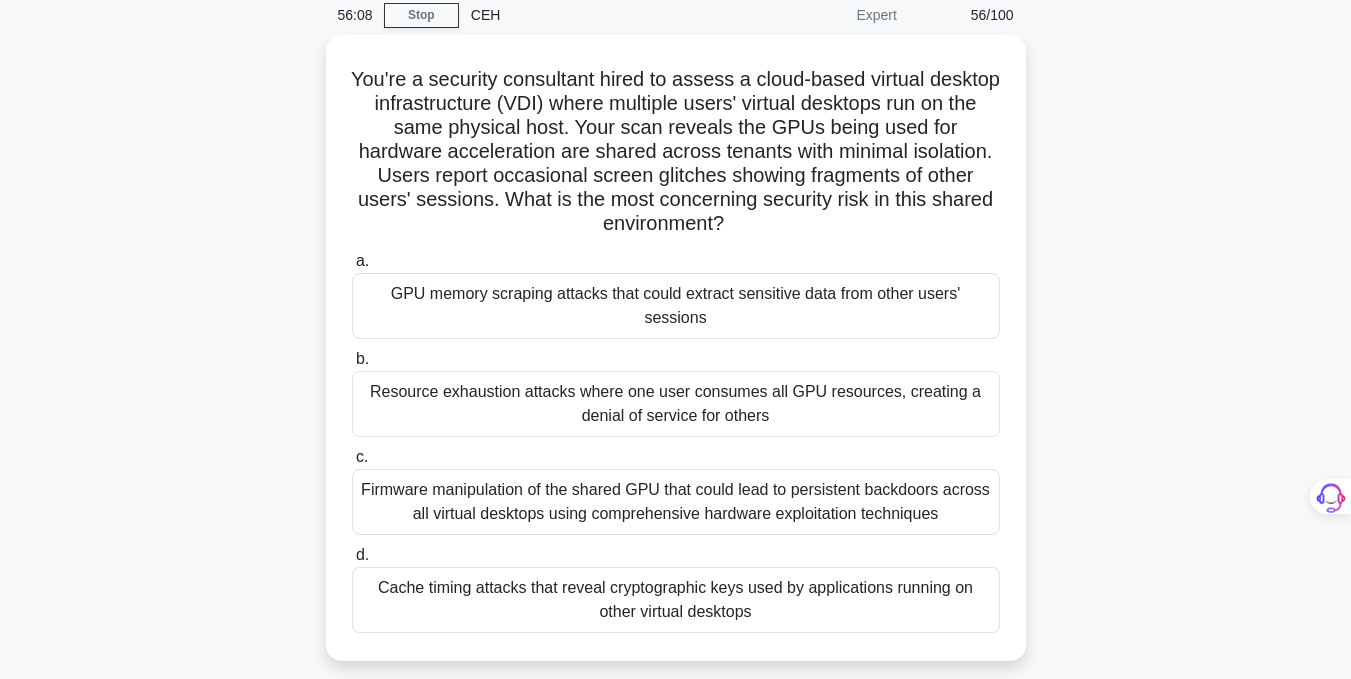 scroll, scrollTop: 136, scrollLeft: 0, axis: vertical 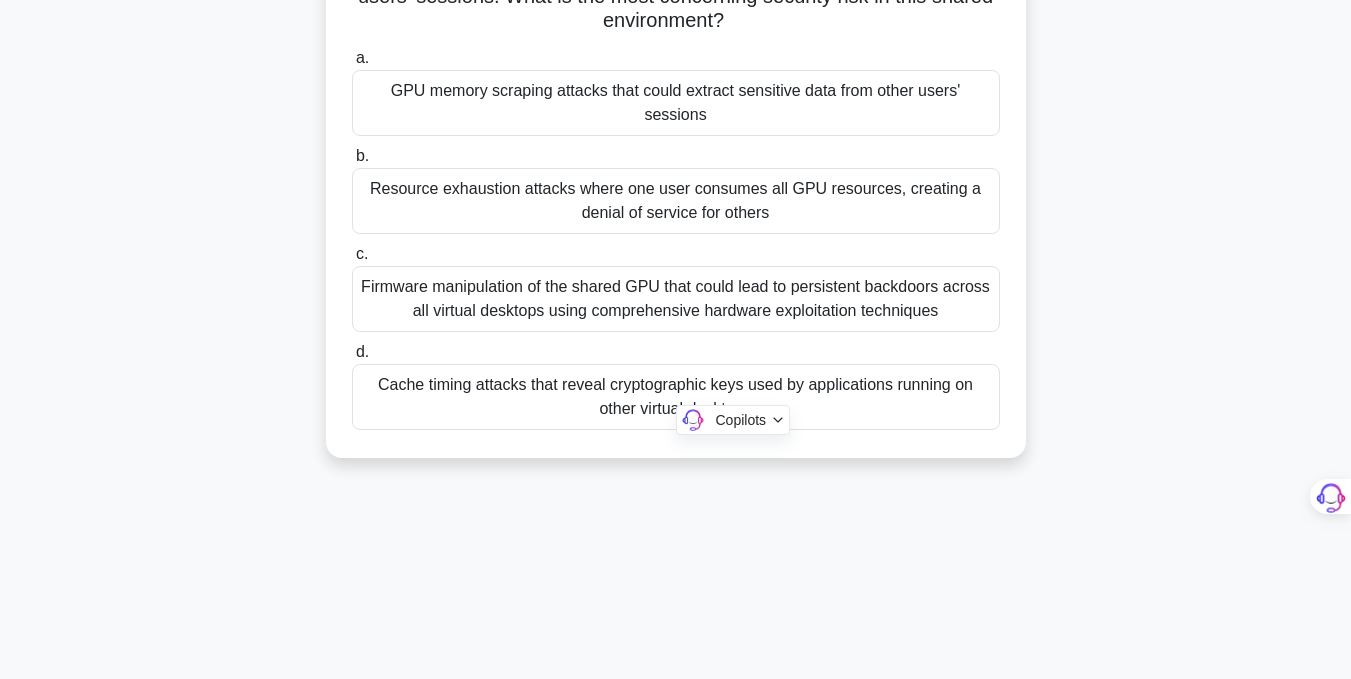 drag, startPoint x: 369, startPoint y: 20, endPoint x: 892, endPoint y: 519, distance: 722.86237 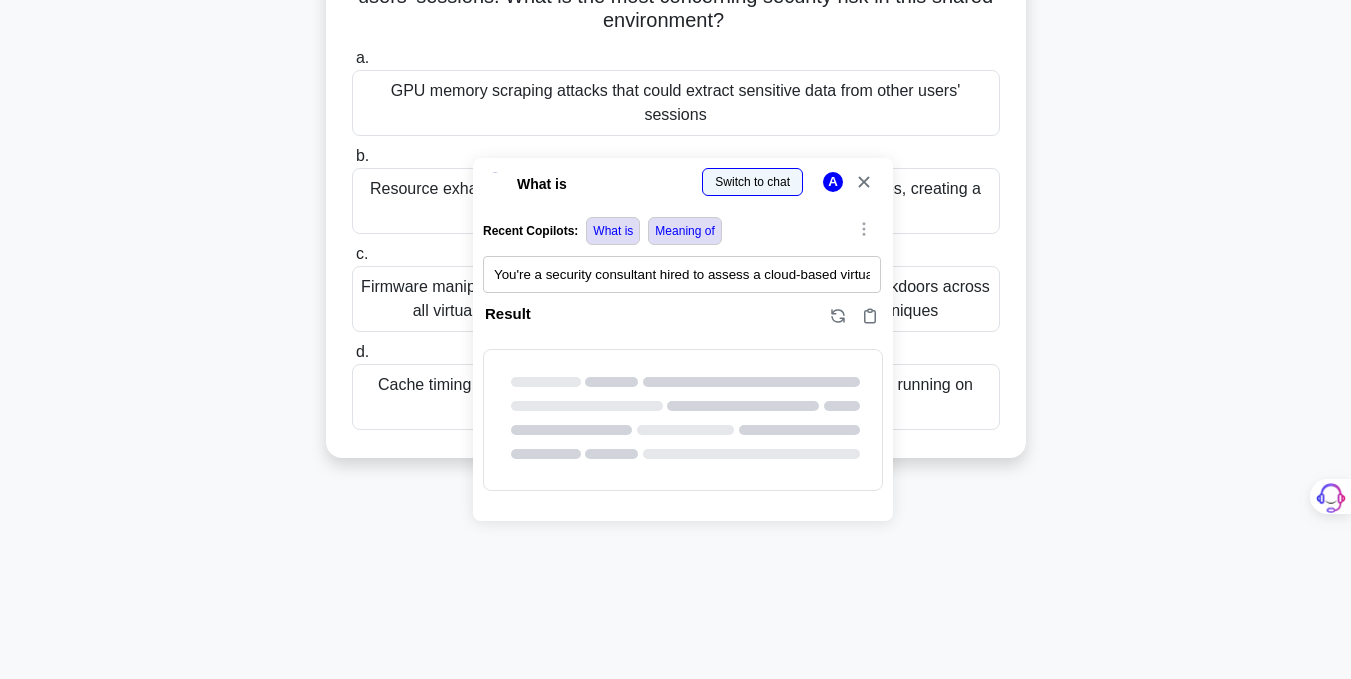 click at bounding box center (0, 795) 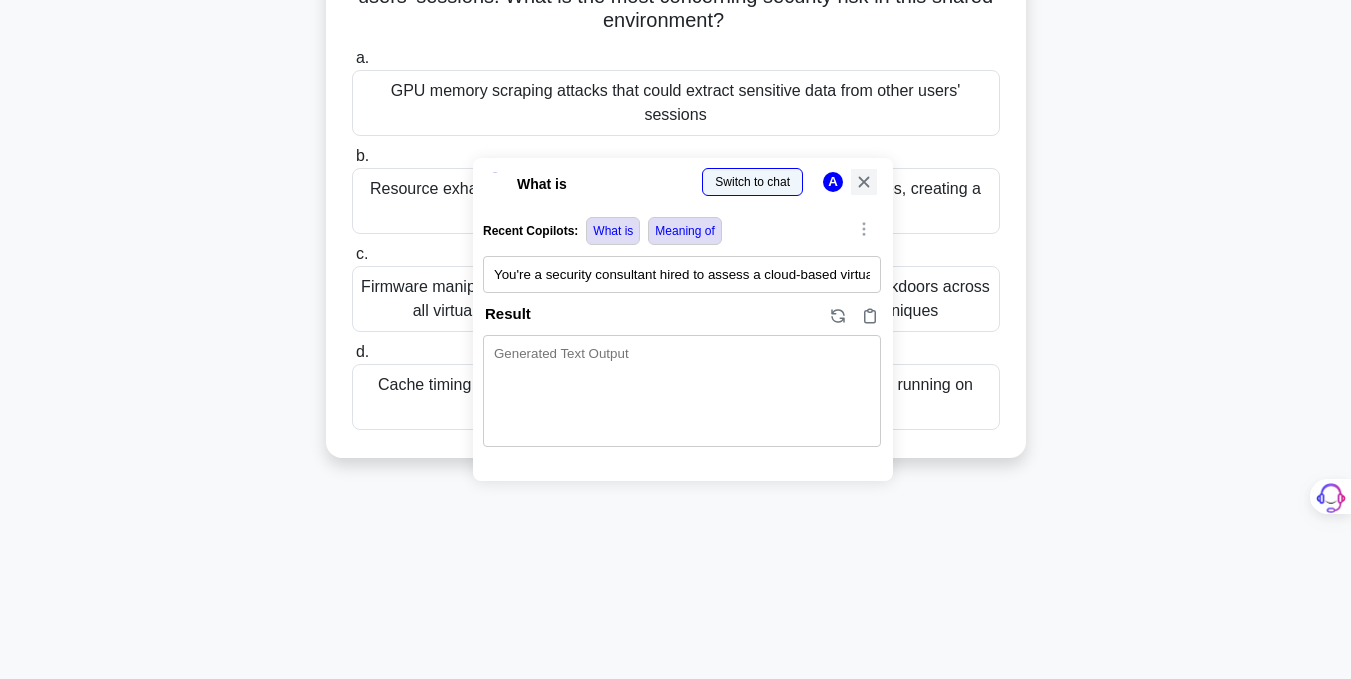 click 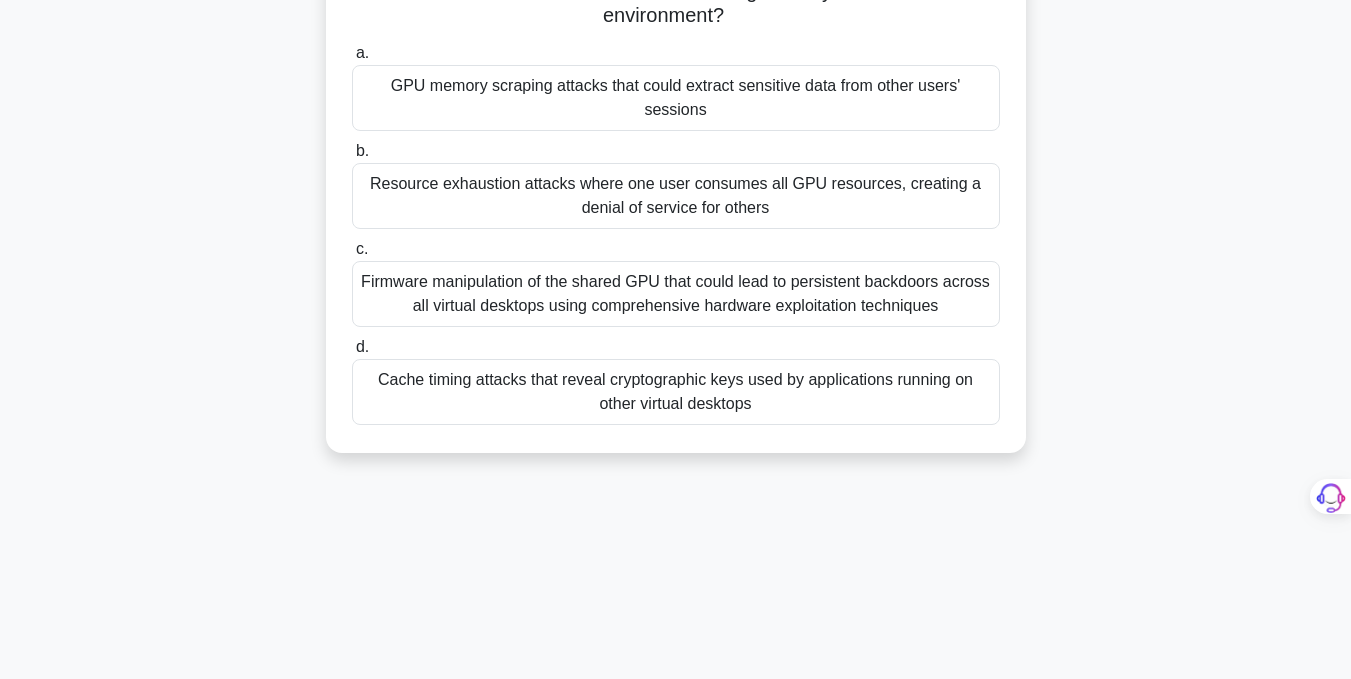 click on "GPU memory scraping attacks that could extract sensitive data from other users' sessions" at bounding box center [676, 98] 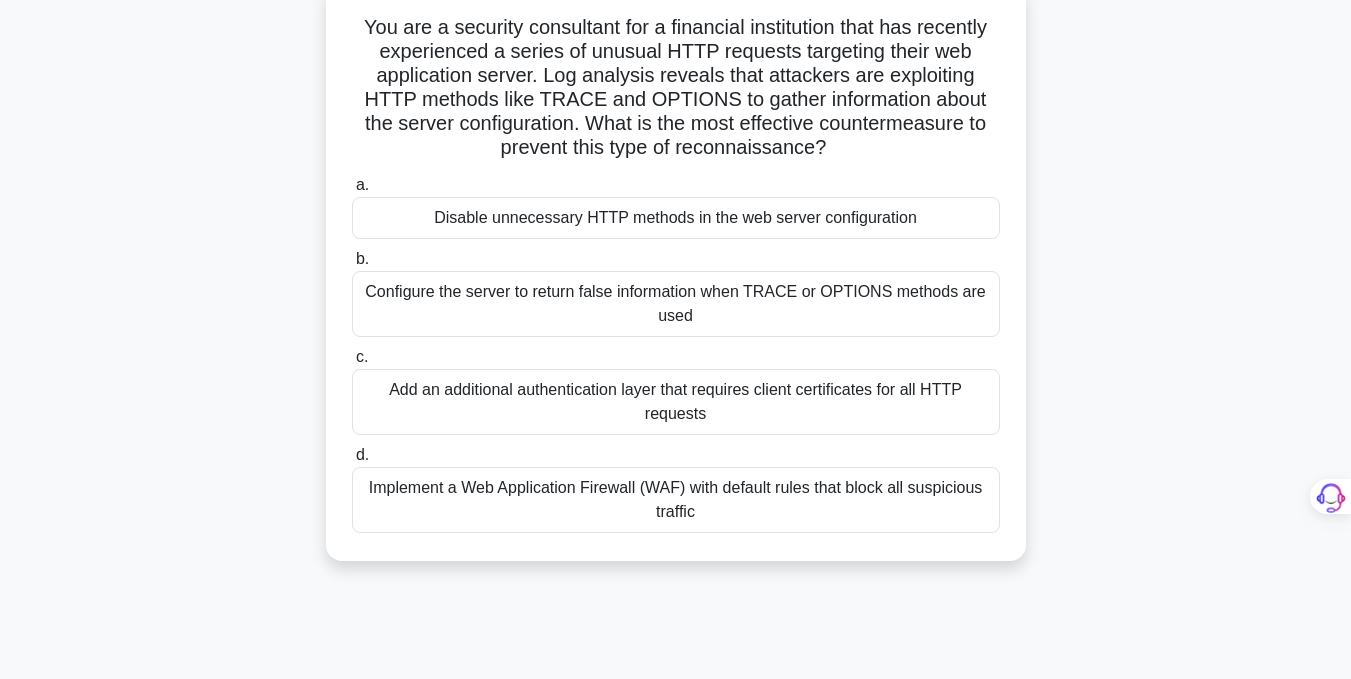 scroll, scrollTop: 109, scrollLeft: 0, axis: vertical 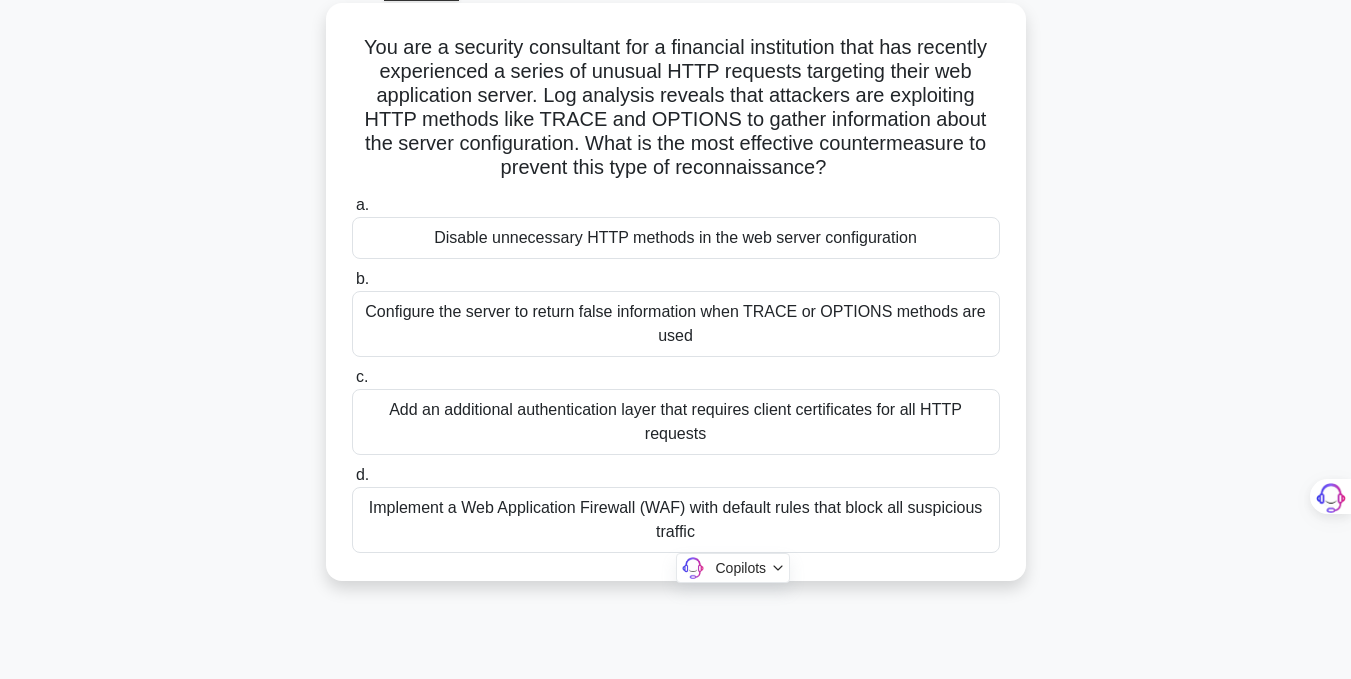 drag, startPoint x: 345, startPoint y: 43, endPoint x: 872, endPoint y: 543, distance: 726.4496 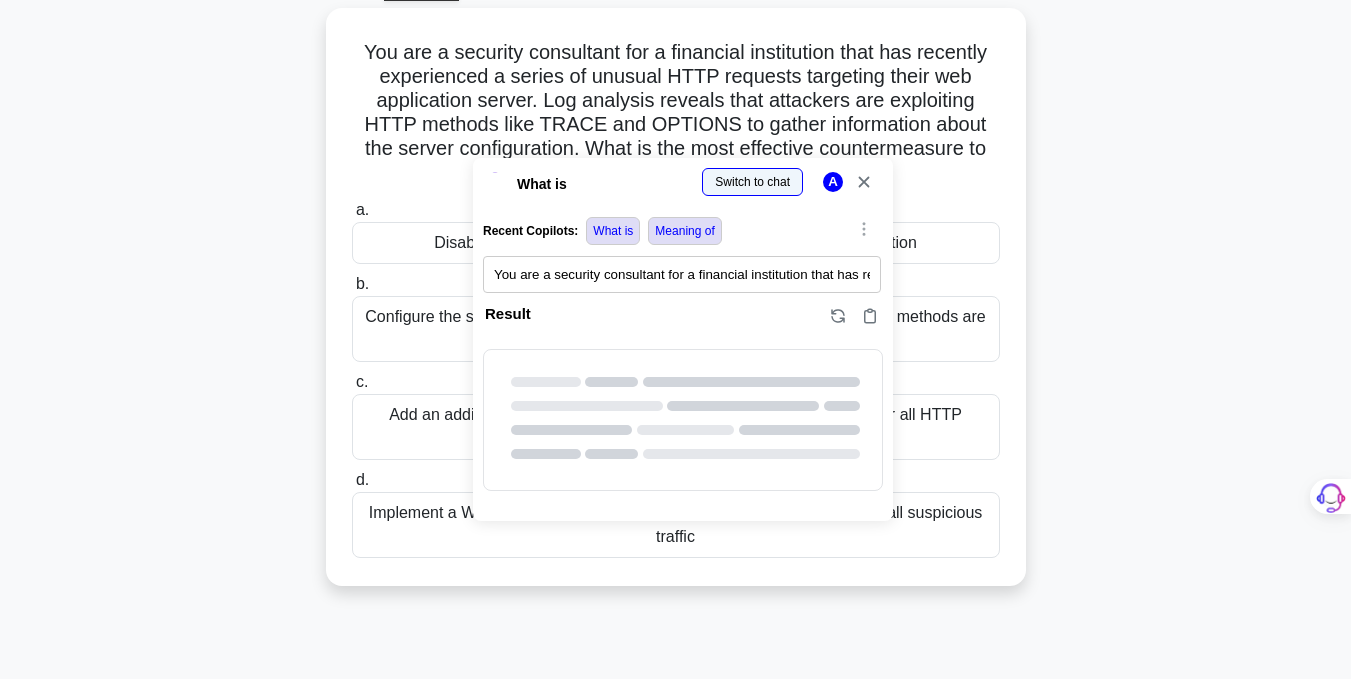click at bounding box center [0, 971] 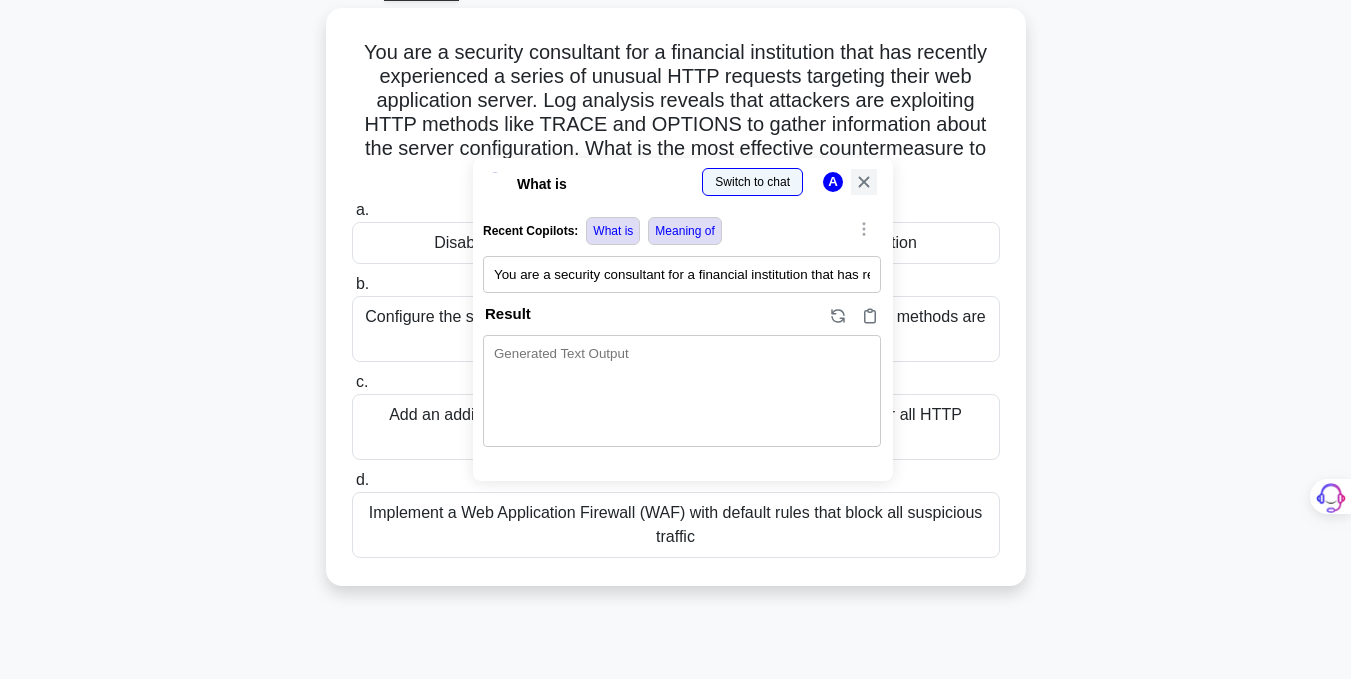 click 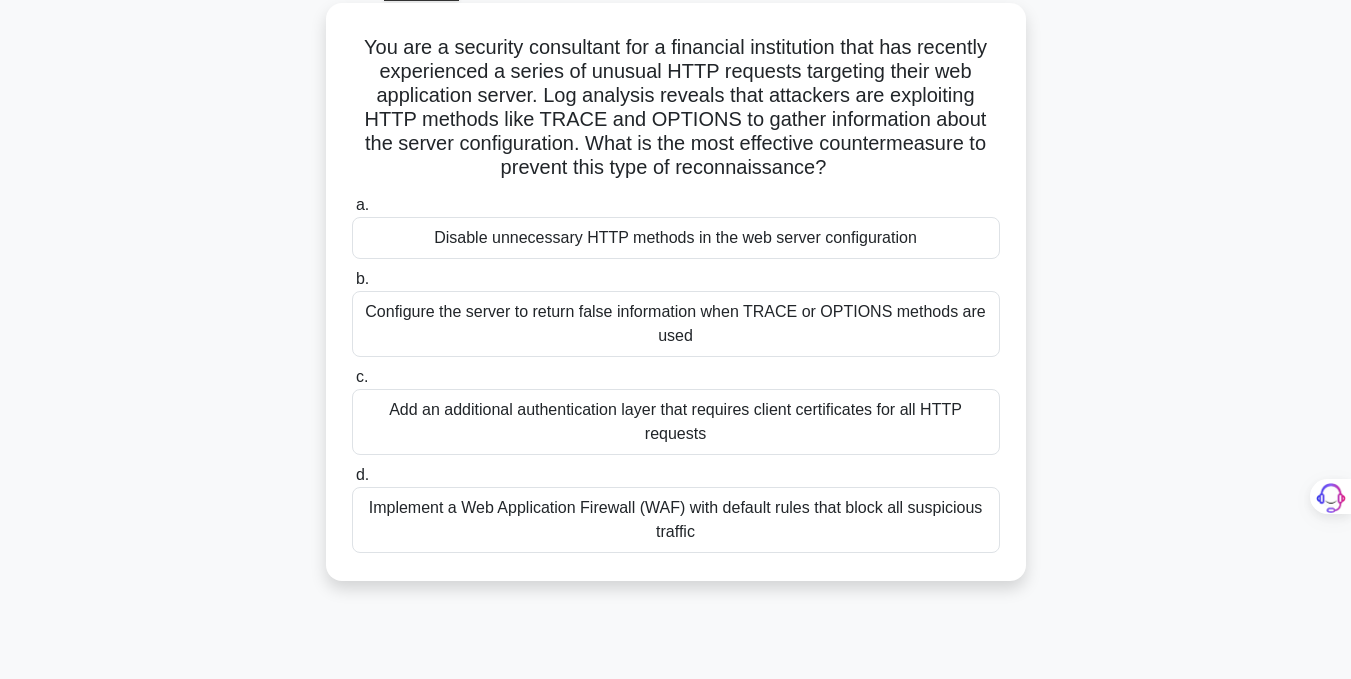 click on "Disable unnecessary HTTP methods in the web server configuration" at bounding box center (676, 238) 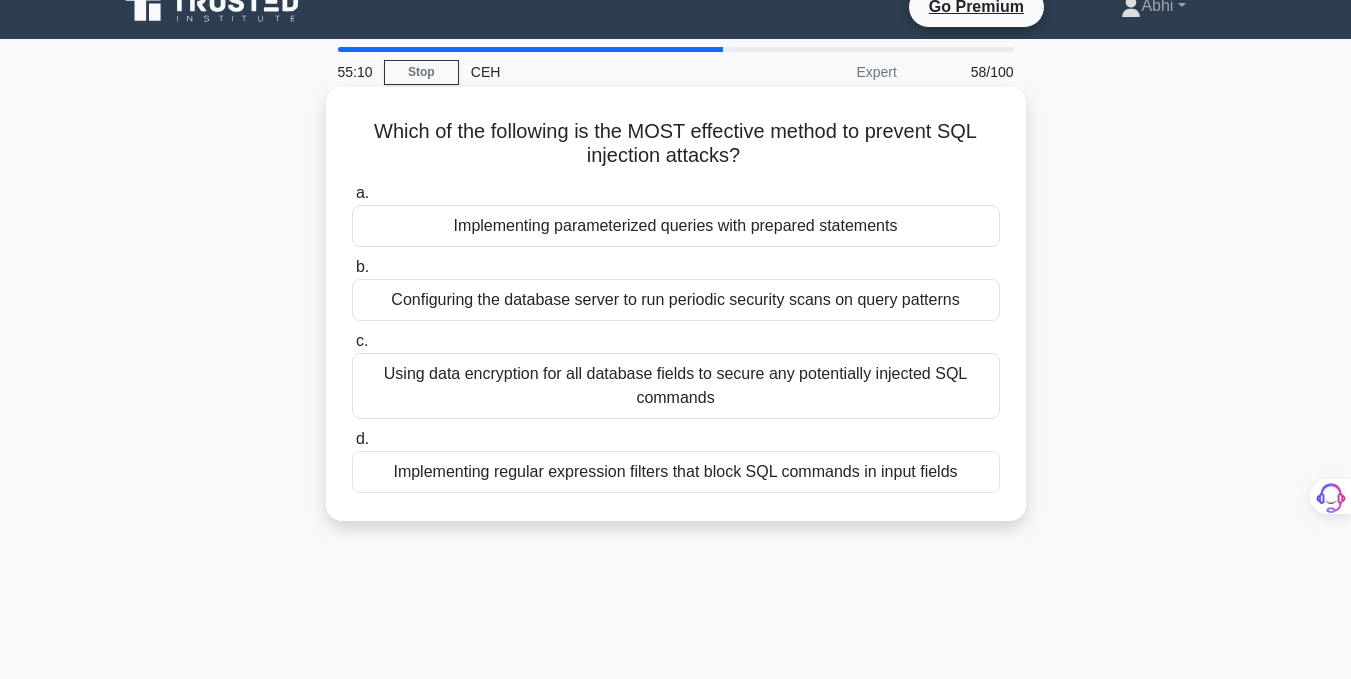 scroll, scrollTop: 0, scrollLeft: 0, axis: both 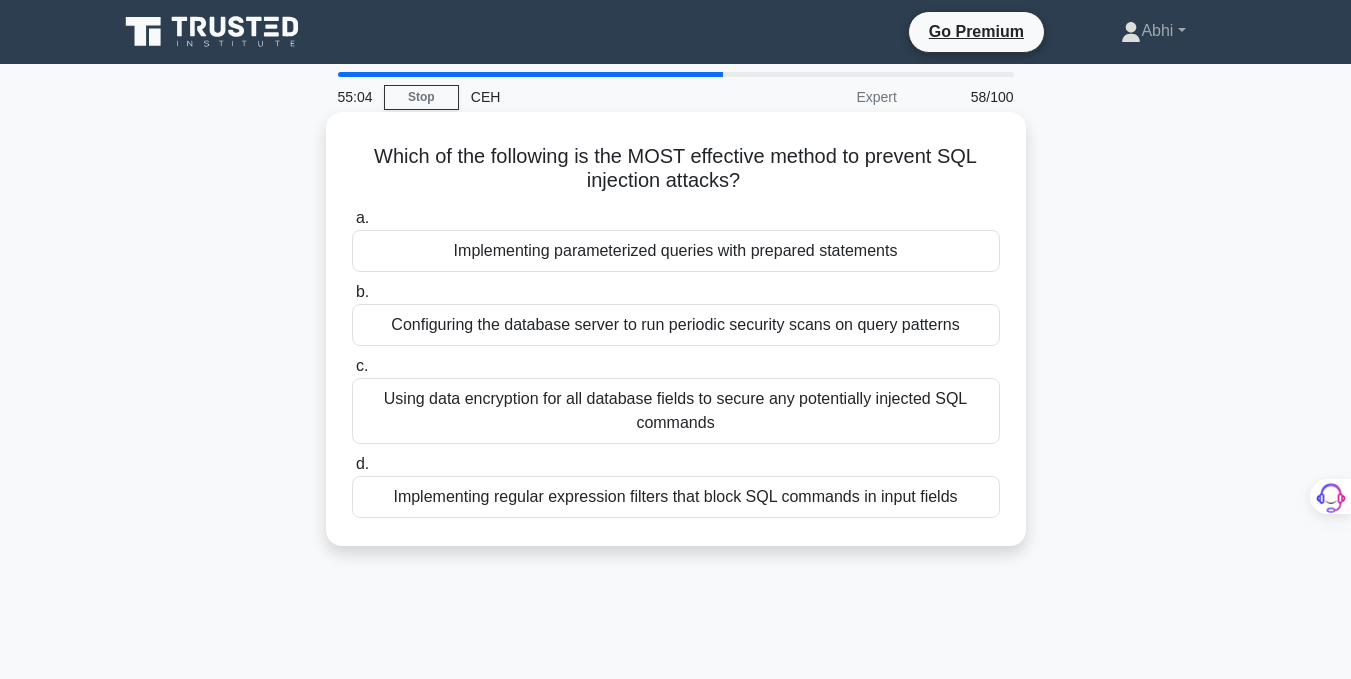 click on "Implementing parameterized queries with prepared statements" at bounding box center (676, 251) 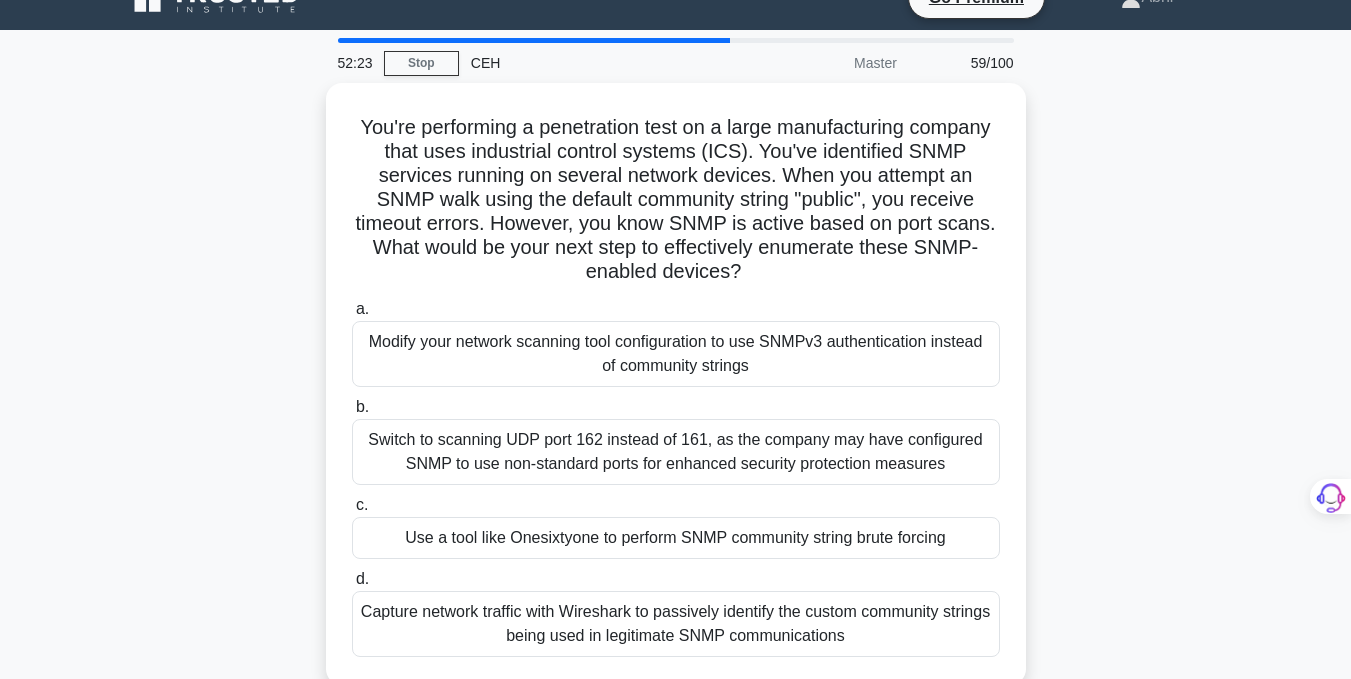 scroll, scrollTop: 27, scrollLeft: 0, axis: vertical 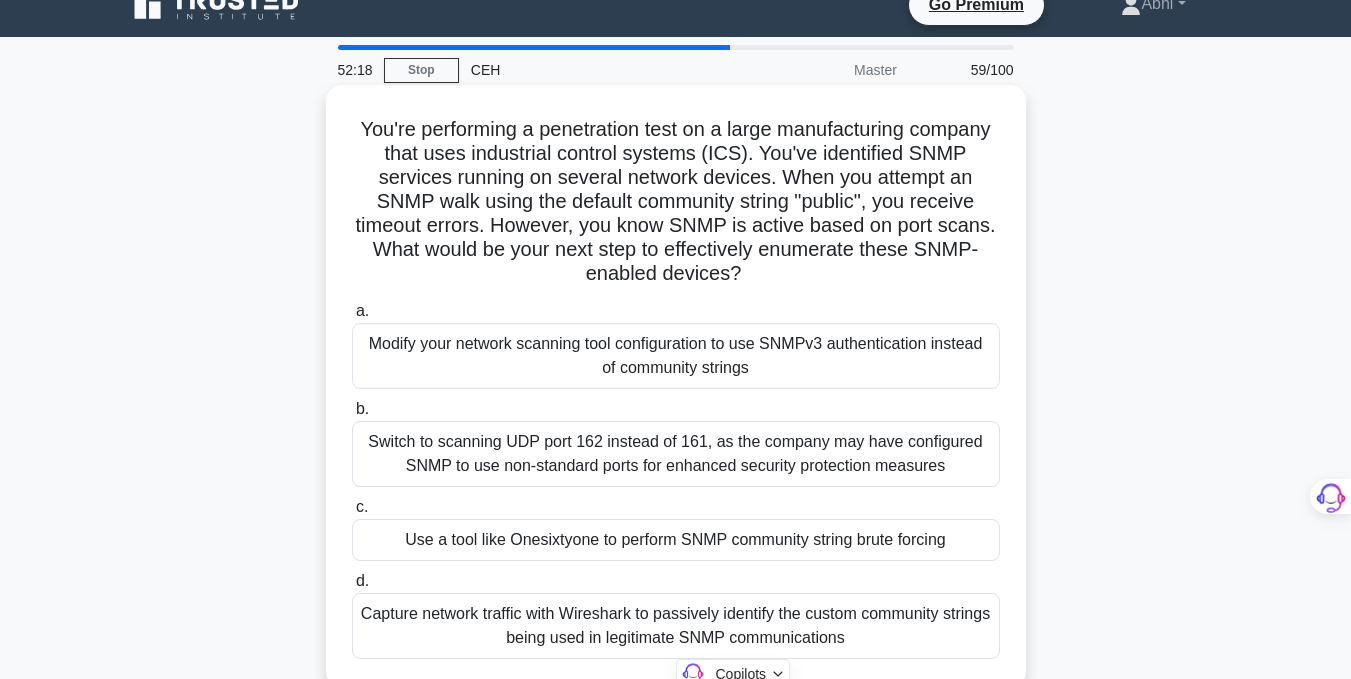 drag, startPoint x: 385, startPoint y: 129, endPoint x: 992, endPoint y: 628, distance: 785.77985 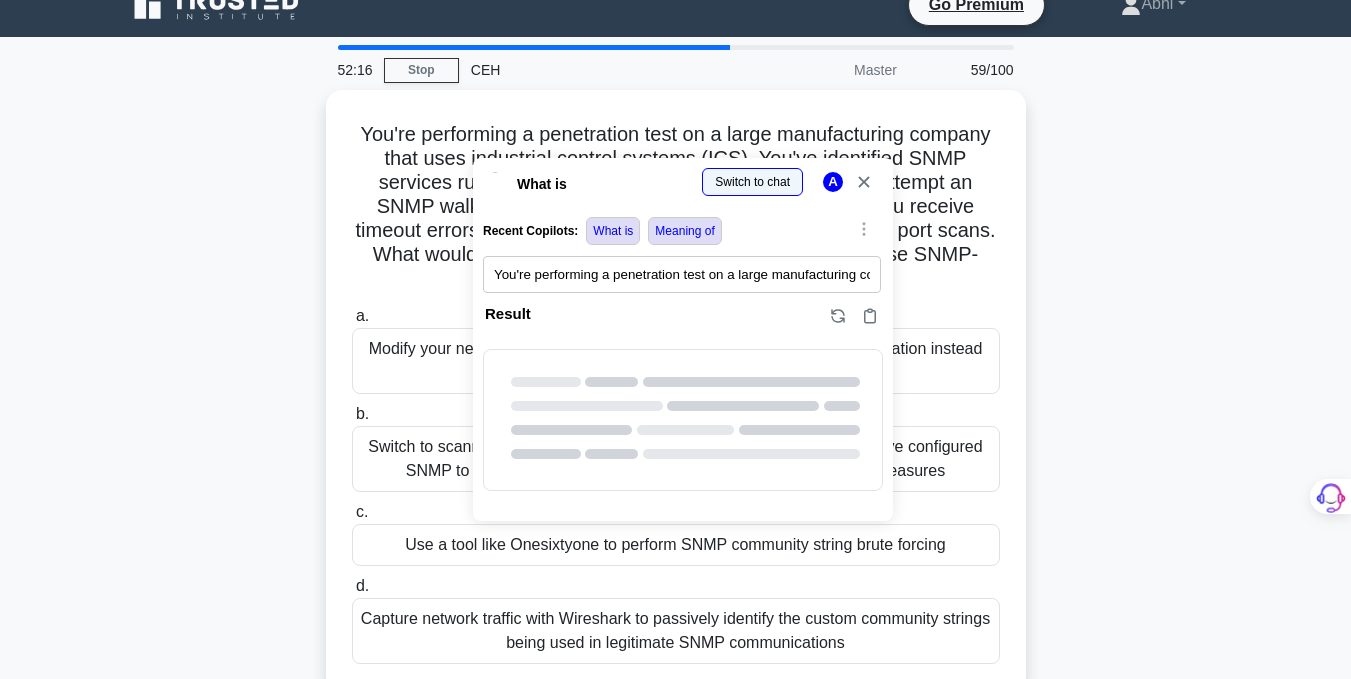 click at bounding box center (0, 1053) 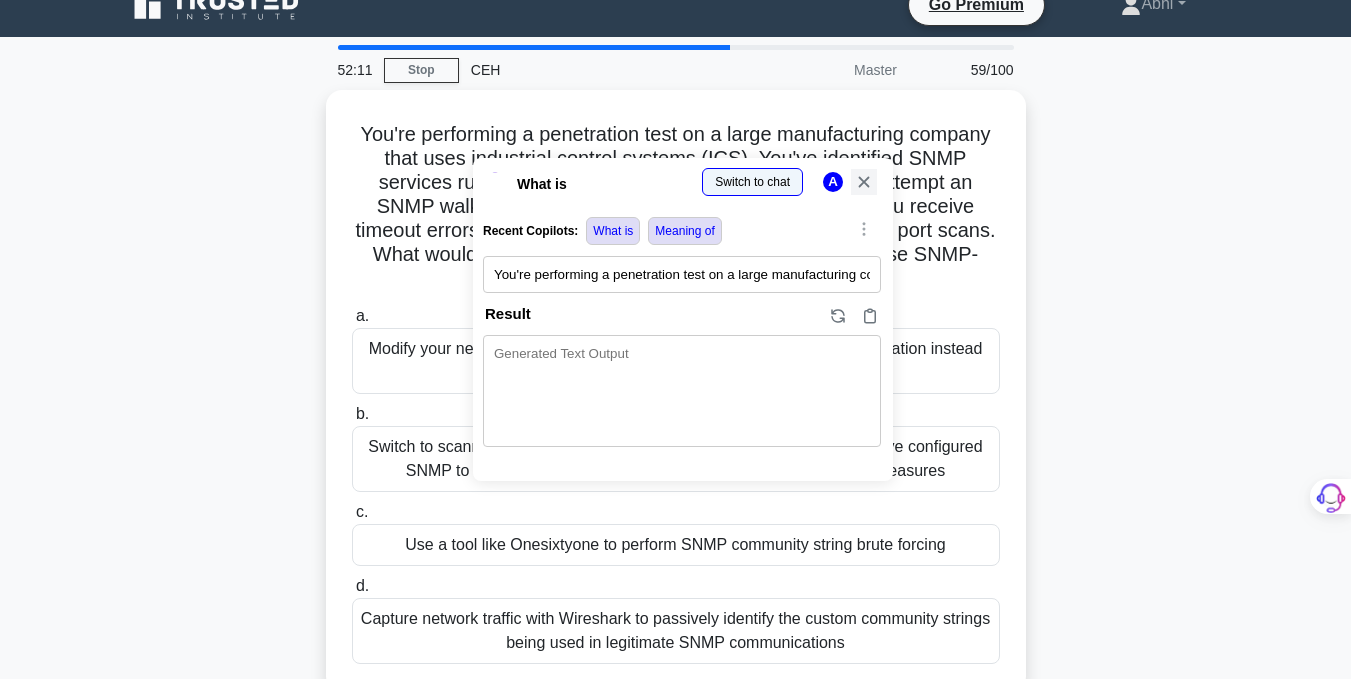 click 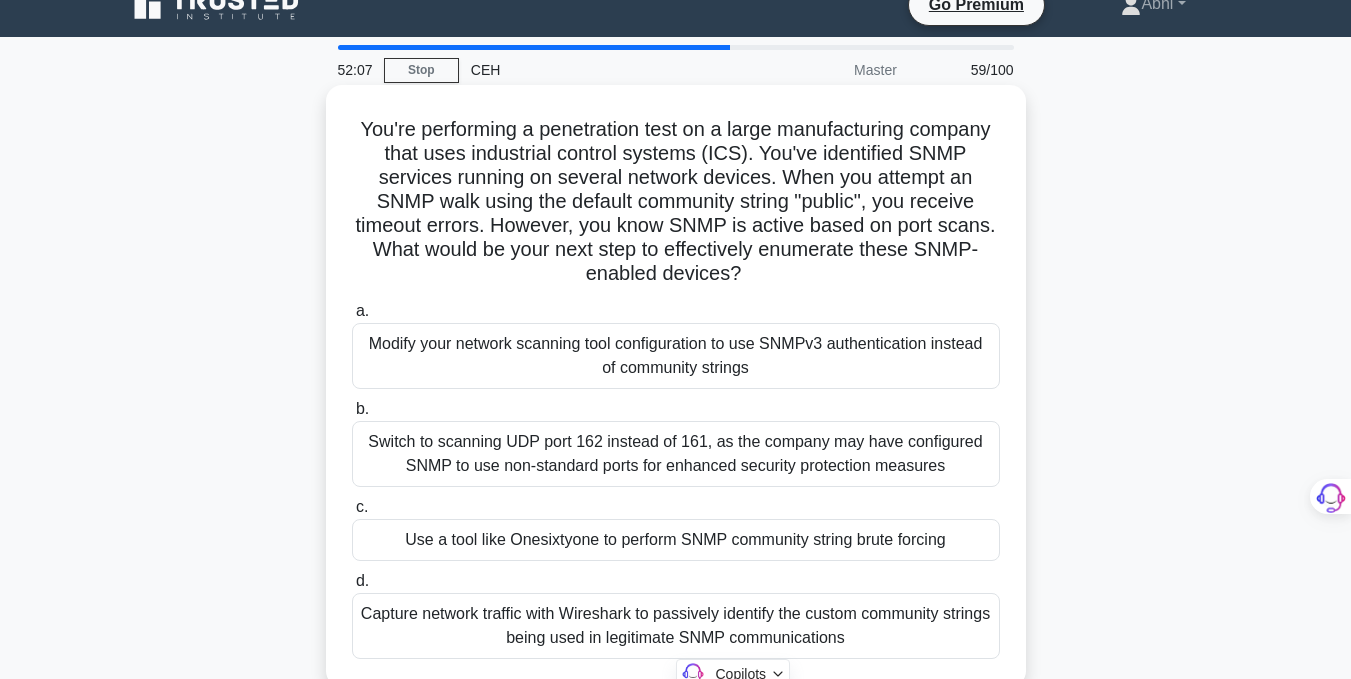 drag, startPoint x: 390, startPoint y: 123, endPoint x: 968, endPoint y: 636, distance: 772.8215 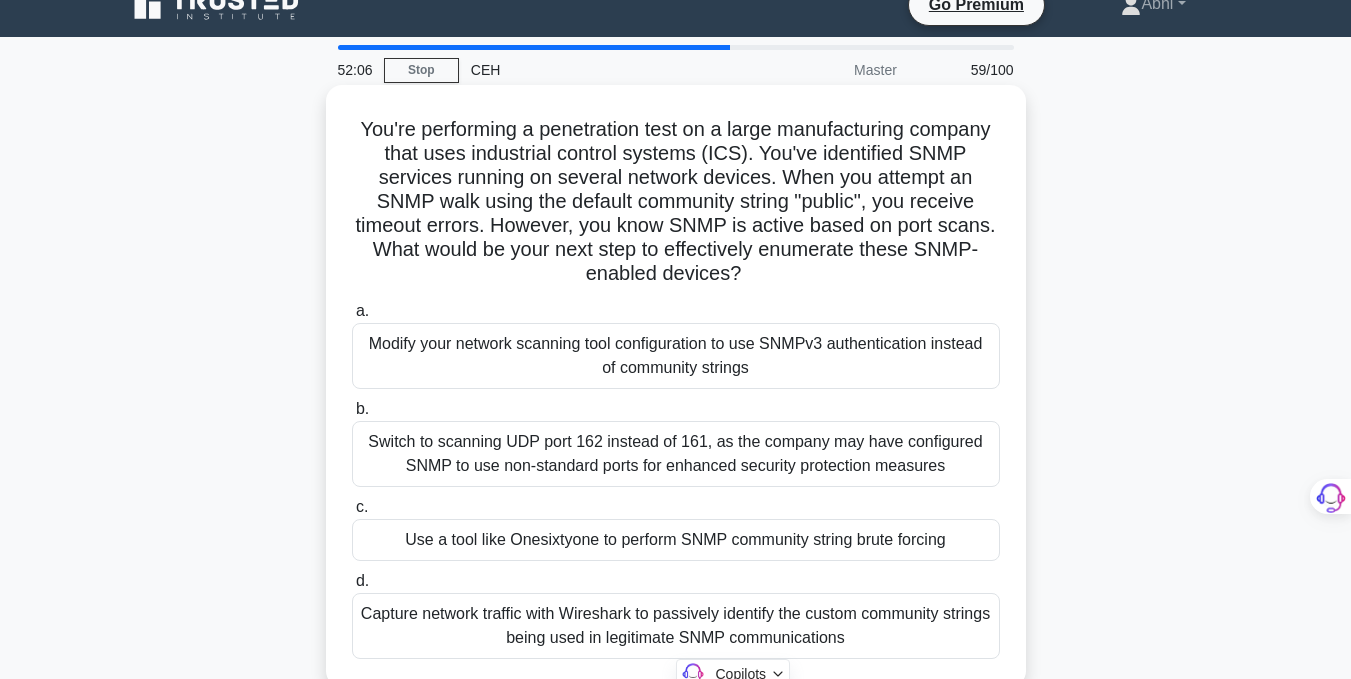 copy on "You're performing a penetration test on a large manufacturing company that uses industrial control systems (ICS). You've identified SNMP services running on several network devices. When you attempt an SNMP walk using the default community string "public", you receive timeout errors. However, you know SNMP is active based on port scans. What would be your next step to effectively enumerate these SNMP-enabled devices?
.spinner_0XTQ{transform-origin:center;animation:spinner_y6GP .75s linear infinite}@keyframes spinner_y6GP{100%{transform:rotate(360deg)}}
a.
Modify your network scanning tool configuration to use SNMPv3 authentication instead of community strings
b.
Switch to scanning UDP port 162 instead of 161, as the company may have configured SNMP to use non-standard ports for enhanced security protection measures
..." 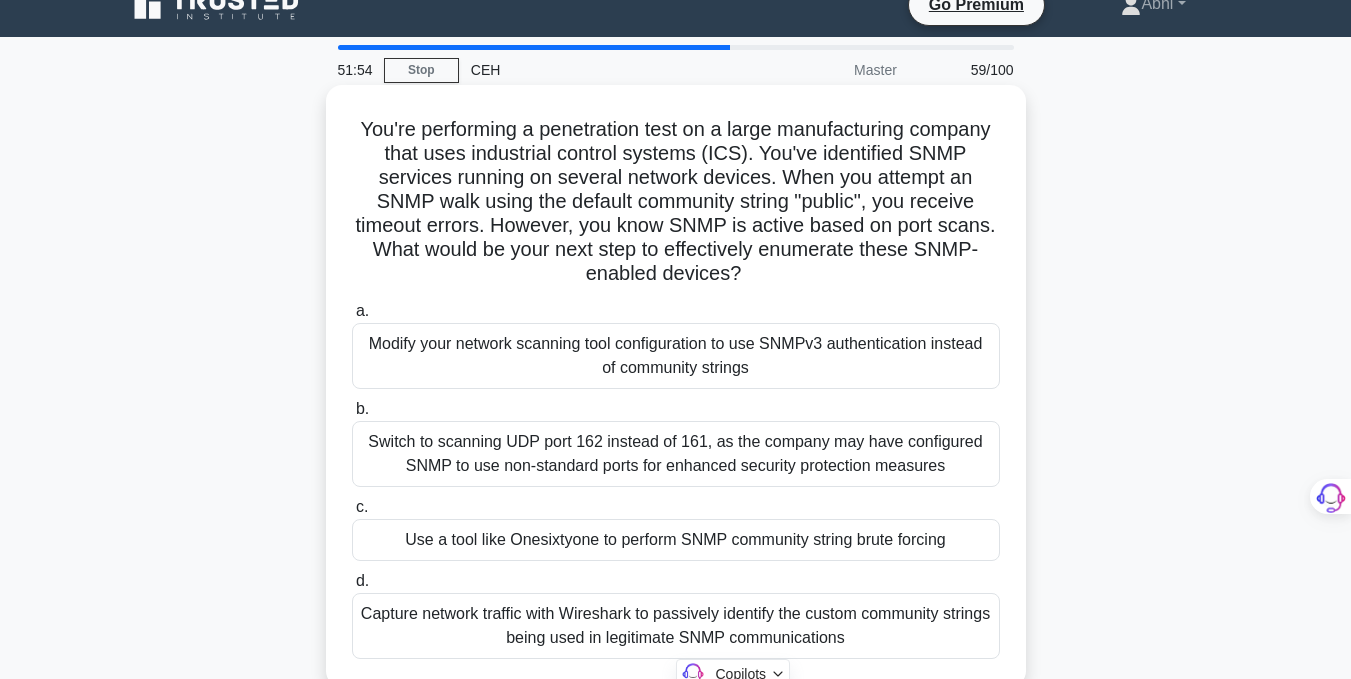 click on "Use a tool like Onesixtyone to perform SNMP community string brute forcing" at bounding box center [676, 540] 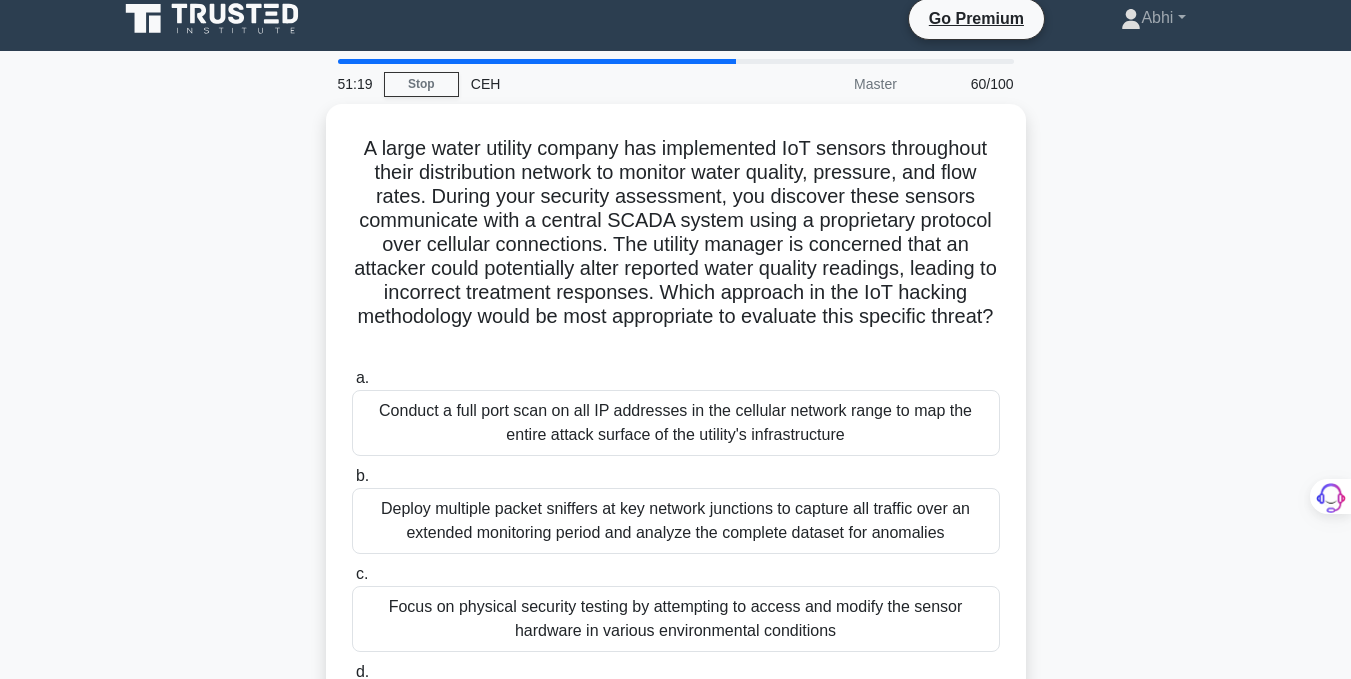 scroll, scrollTop: 0, scrollLeft: 0, axis: both 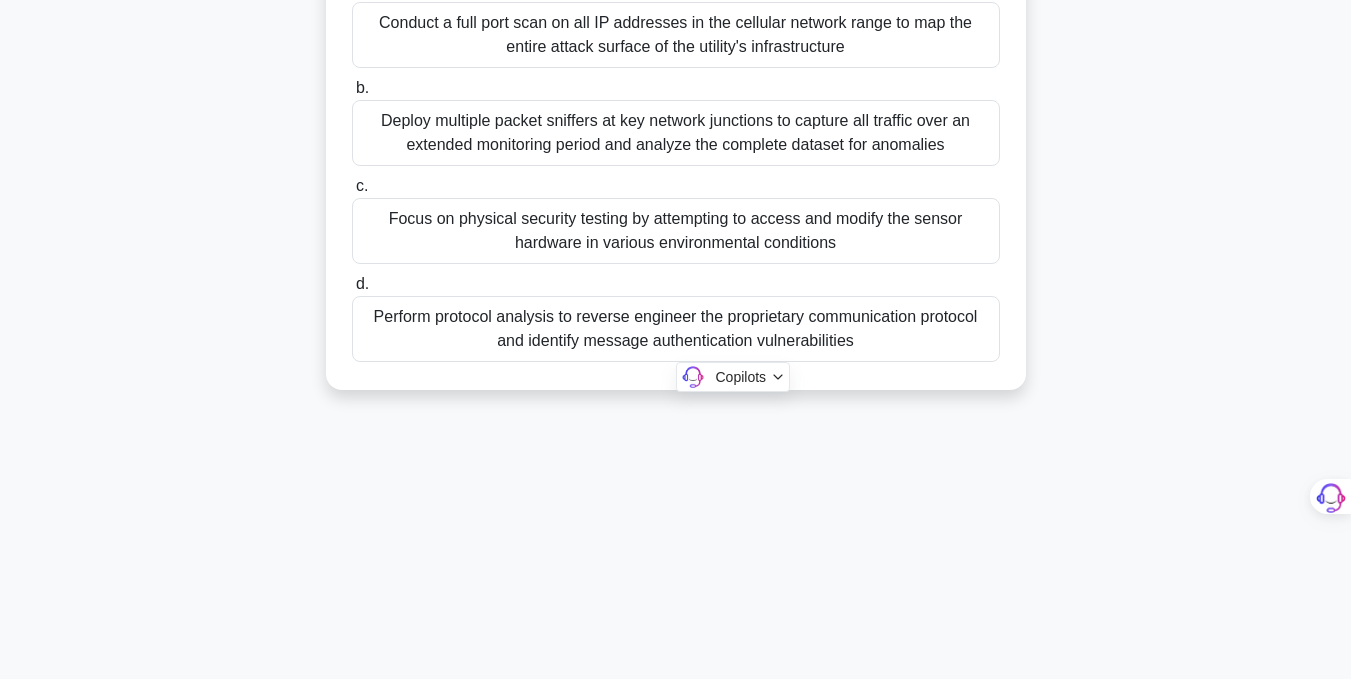 drag, startPoint x: 348, startPoint y: 159, endPoint x: 823, endPoint y: 533, distance: 604.5668 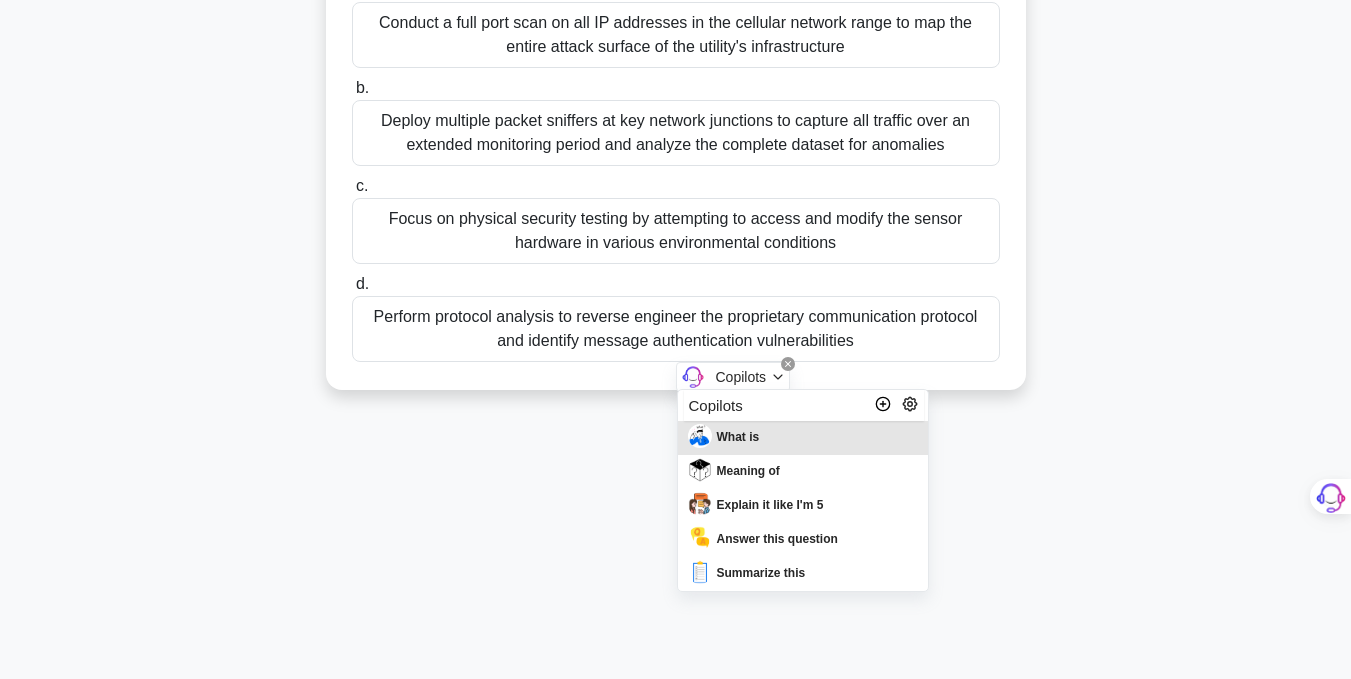 click at bounding box center [0, 679] 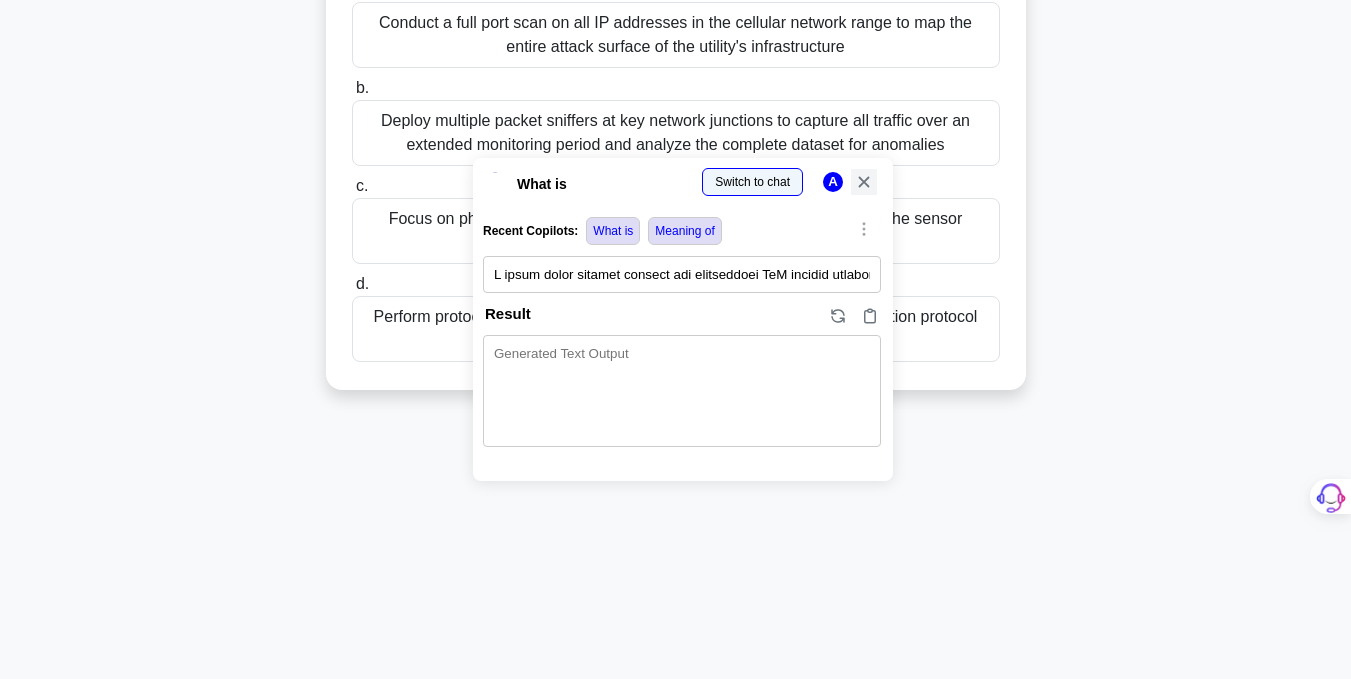 click 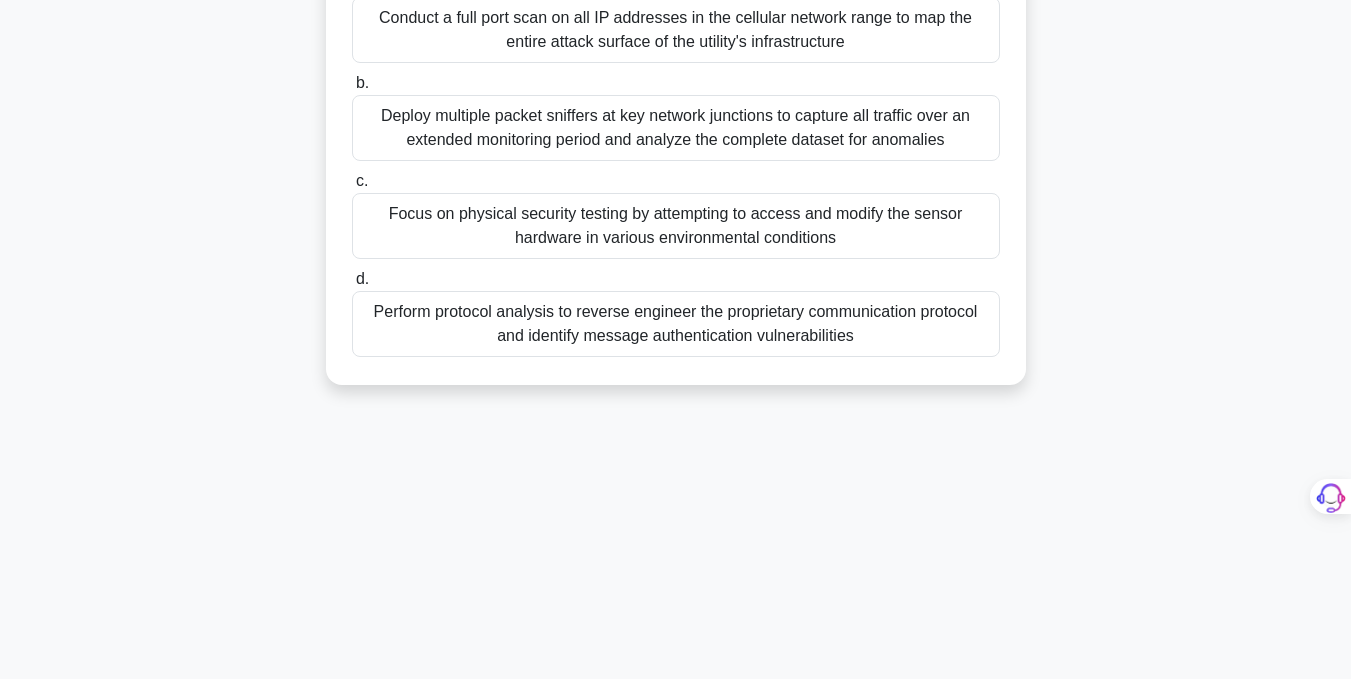 click on "Perform protocol analysis to reverse engineer the proprietary communication protocol and identify message authentication vulnerabilities" at bounding box center (676, 324) 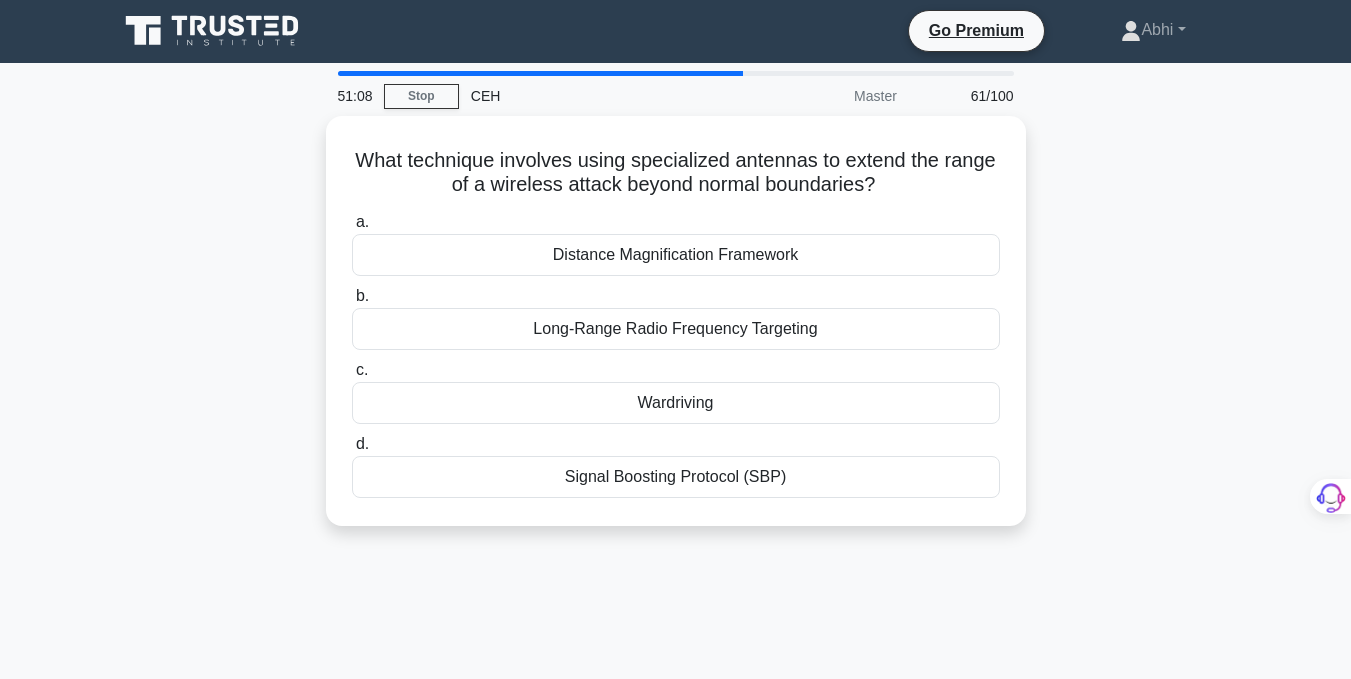 scroll, scrollTop: 0, scrollLeft: 0, axis: both 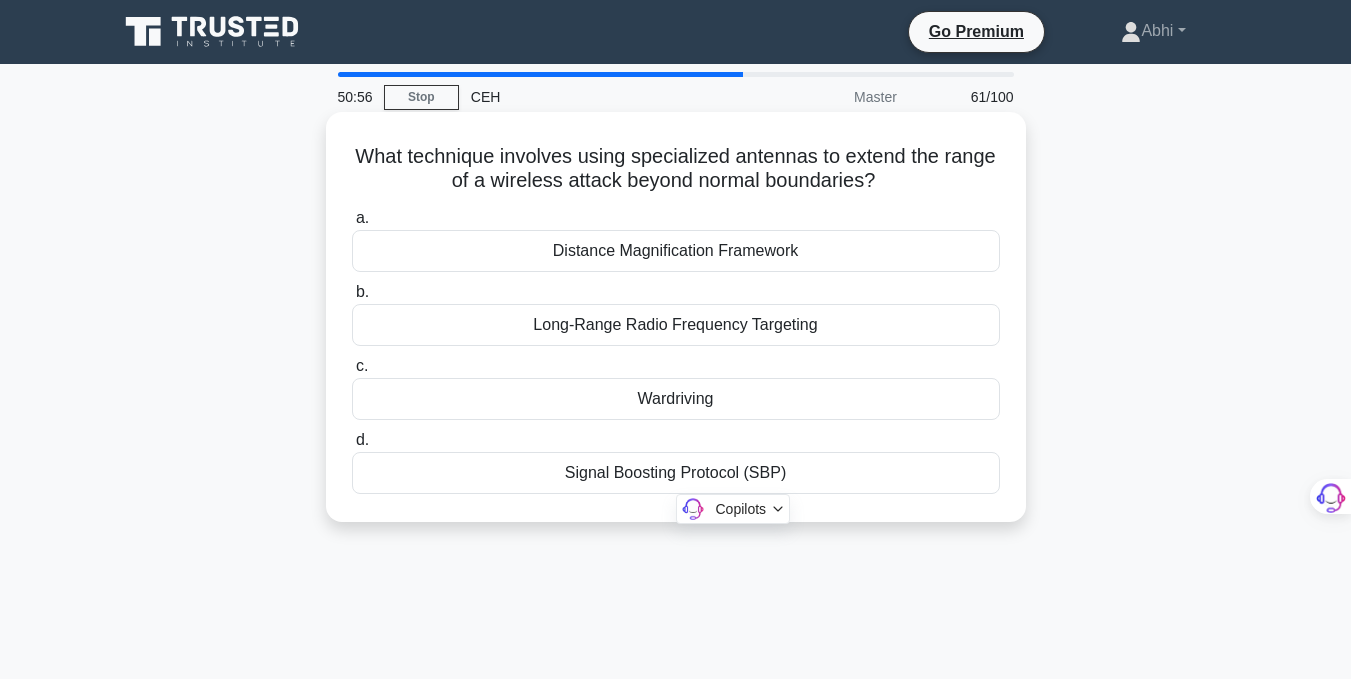 drag, startPoint x: 373, startPoint y: 150, endPoint x: 774, endPoint y: 469, distance: 512.408 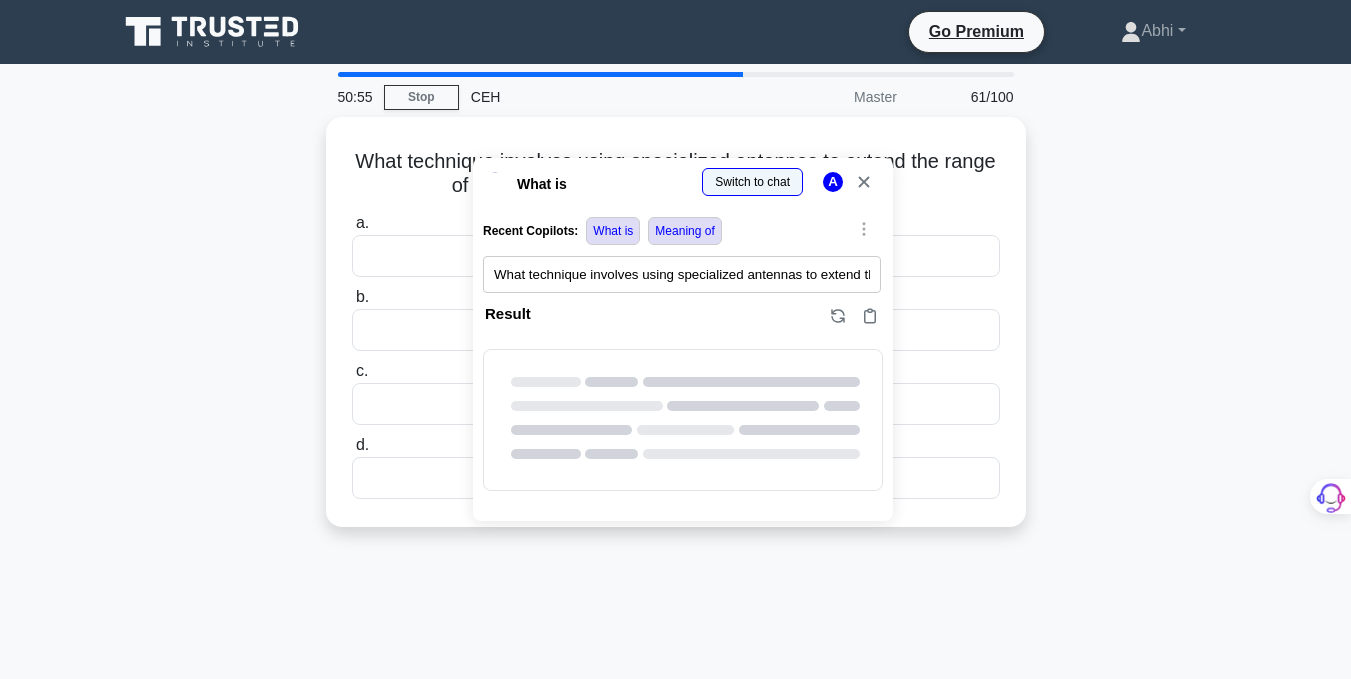 click at bounding box center [0, 1080] 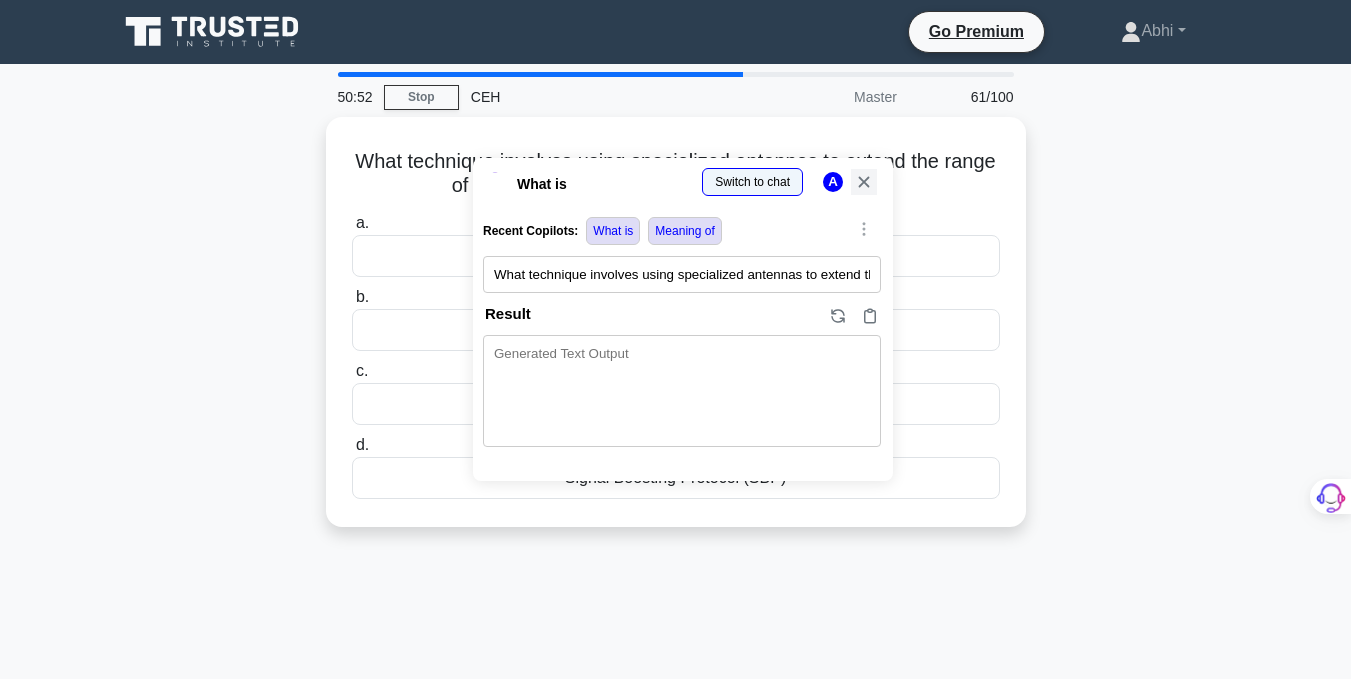 click 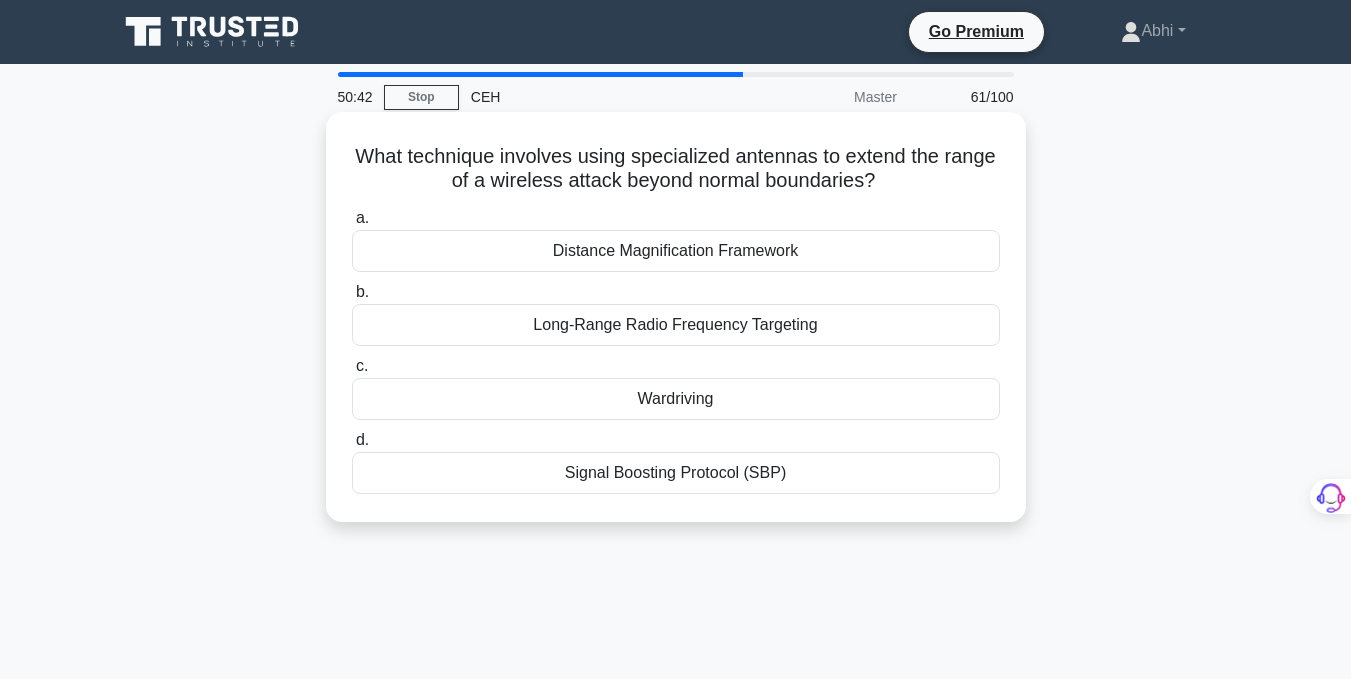 click on "Long-Range Radio Frequency Targeting" at bounding box center [676, 325] 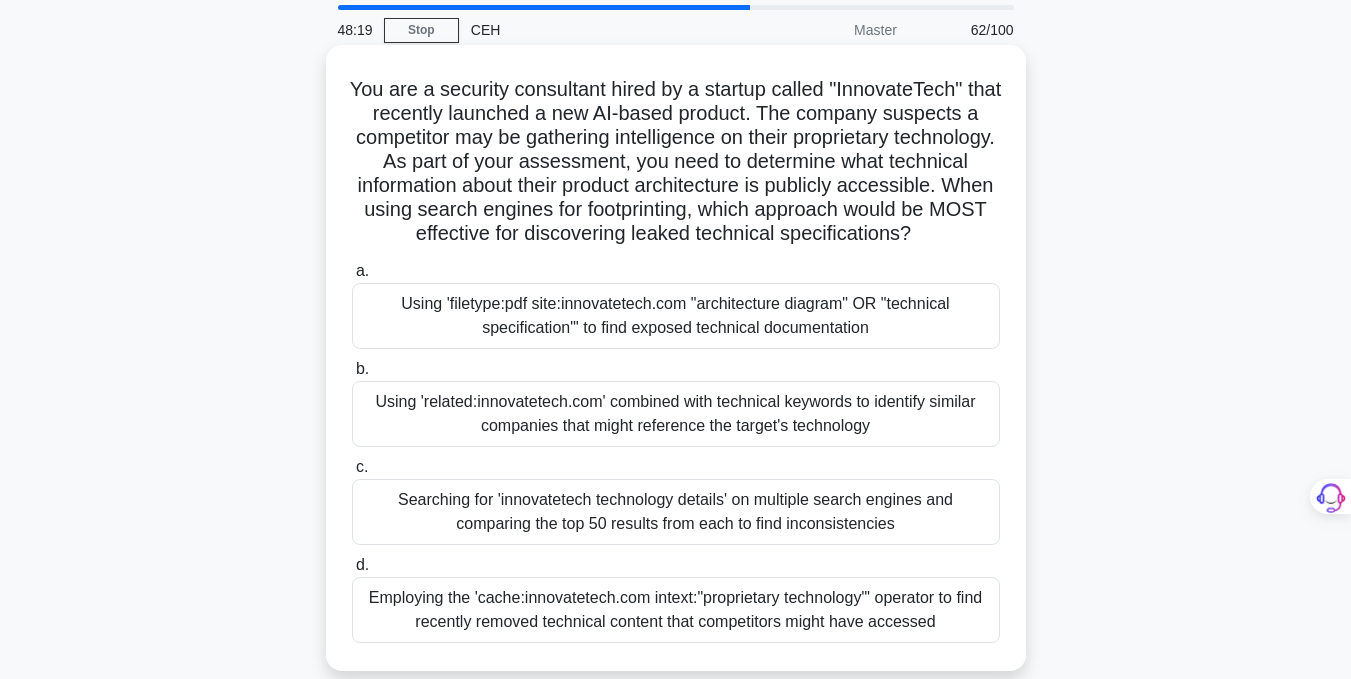 scroll, scrollTop: 0, scrollLeft: 0, axis: both 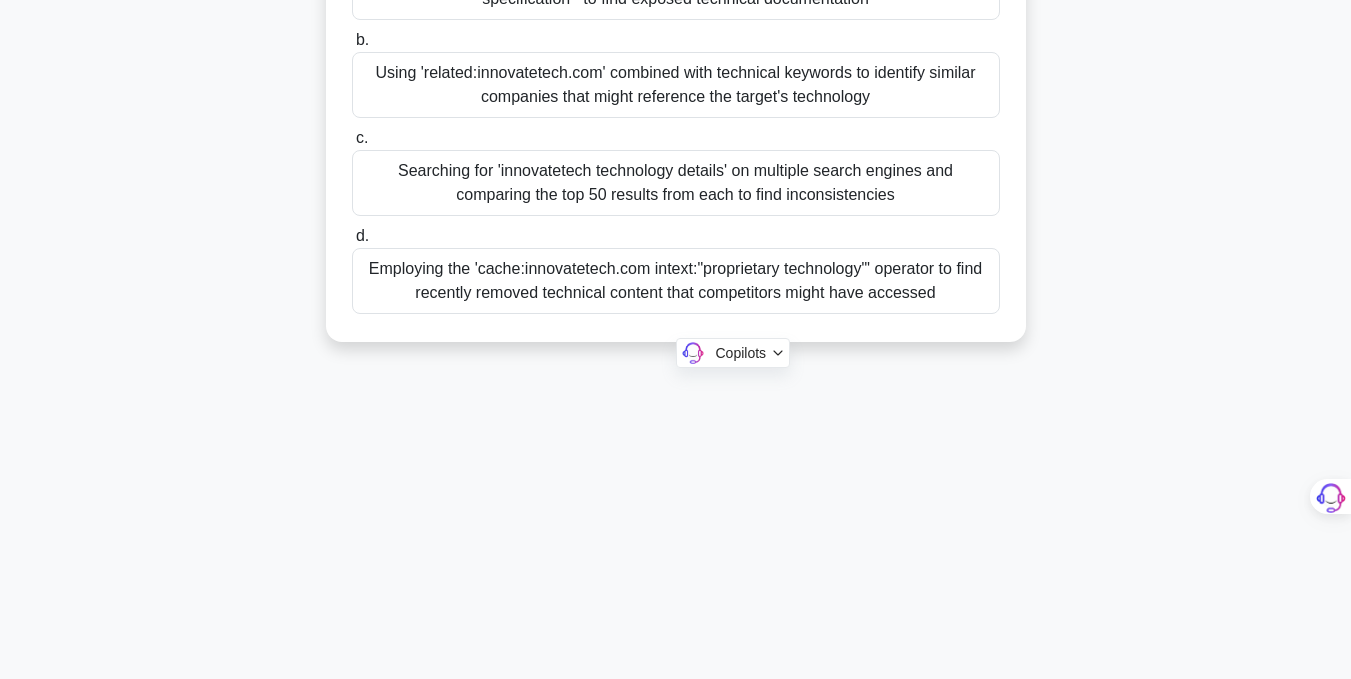 drag, startPoint x: 364, startPoint y: 156, endPoint x: 974, endPoint y: 473, distance: 687.4511 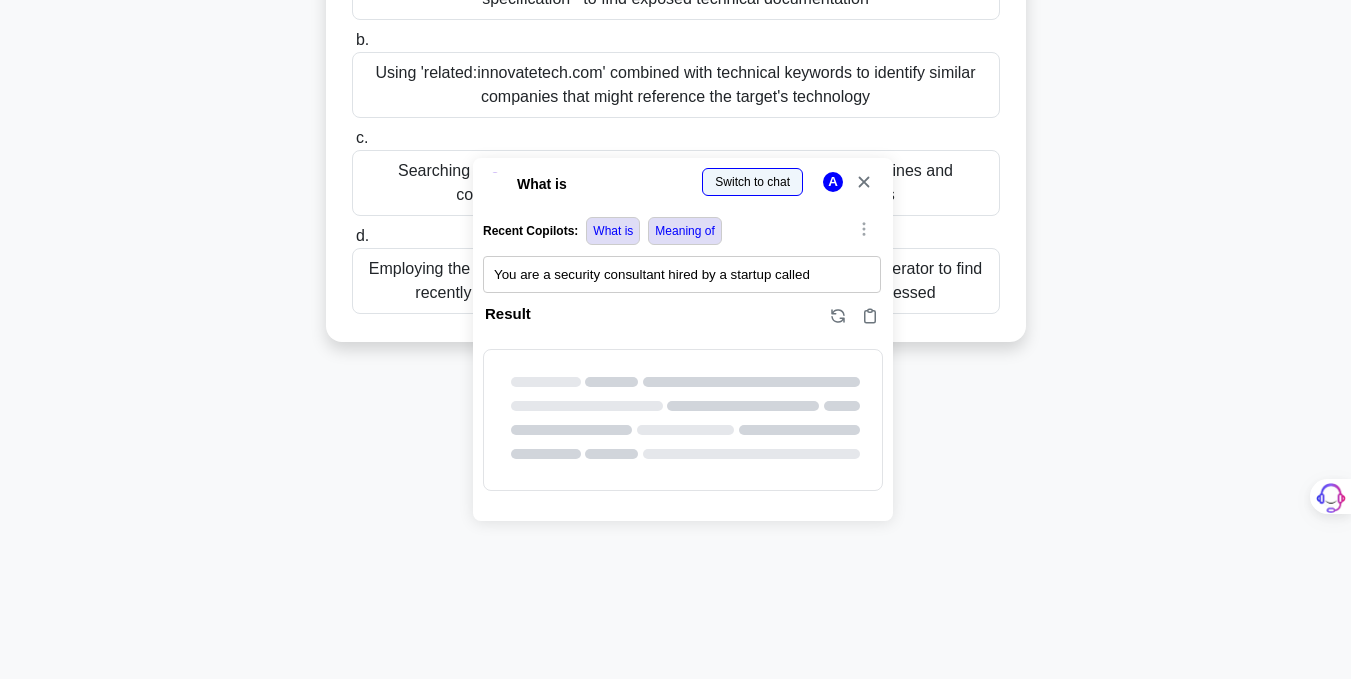 click at bounding box center [0, 679] 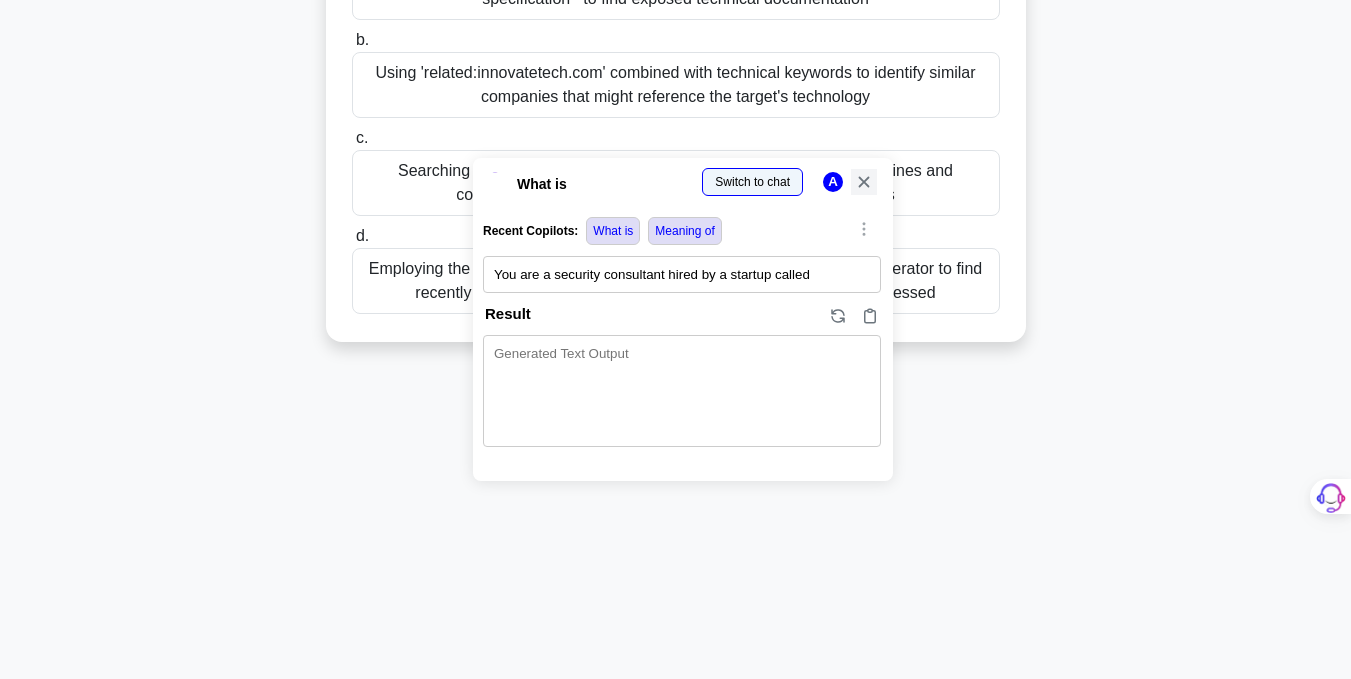 click 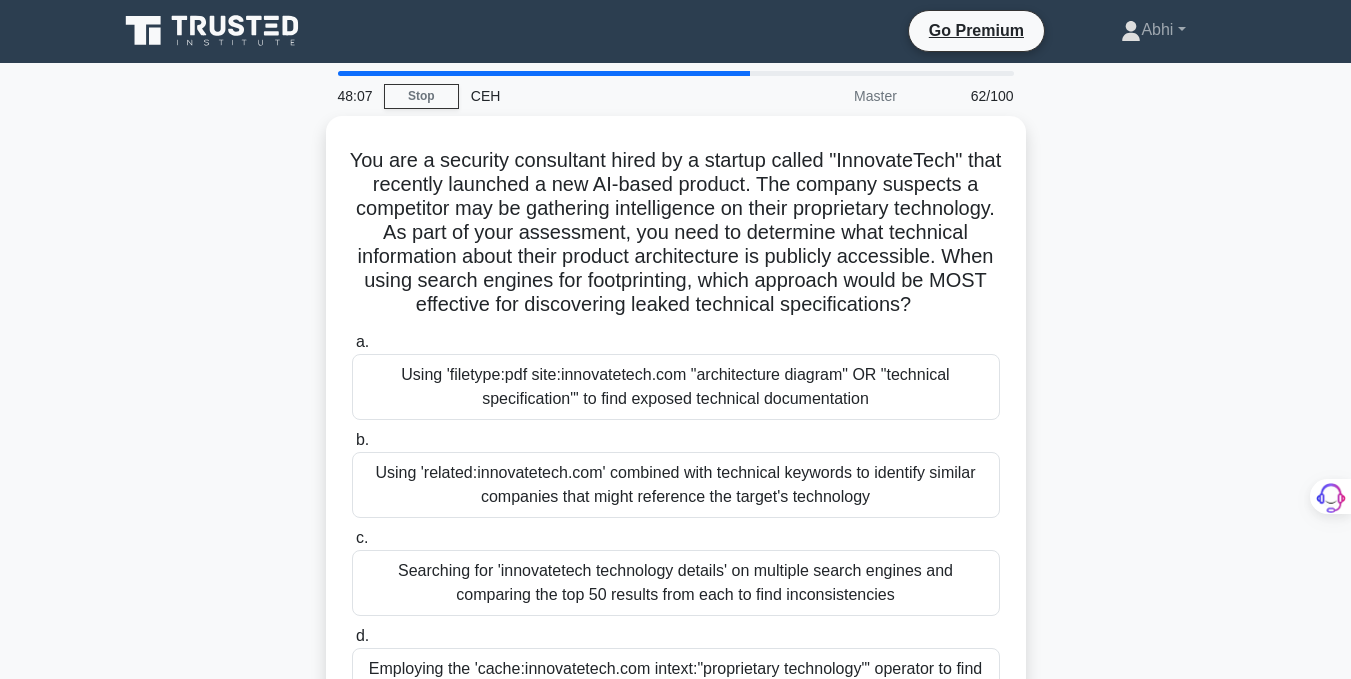 scroll, scrollTop: 0, scrollLeft: 0, axis: both 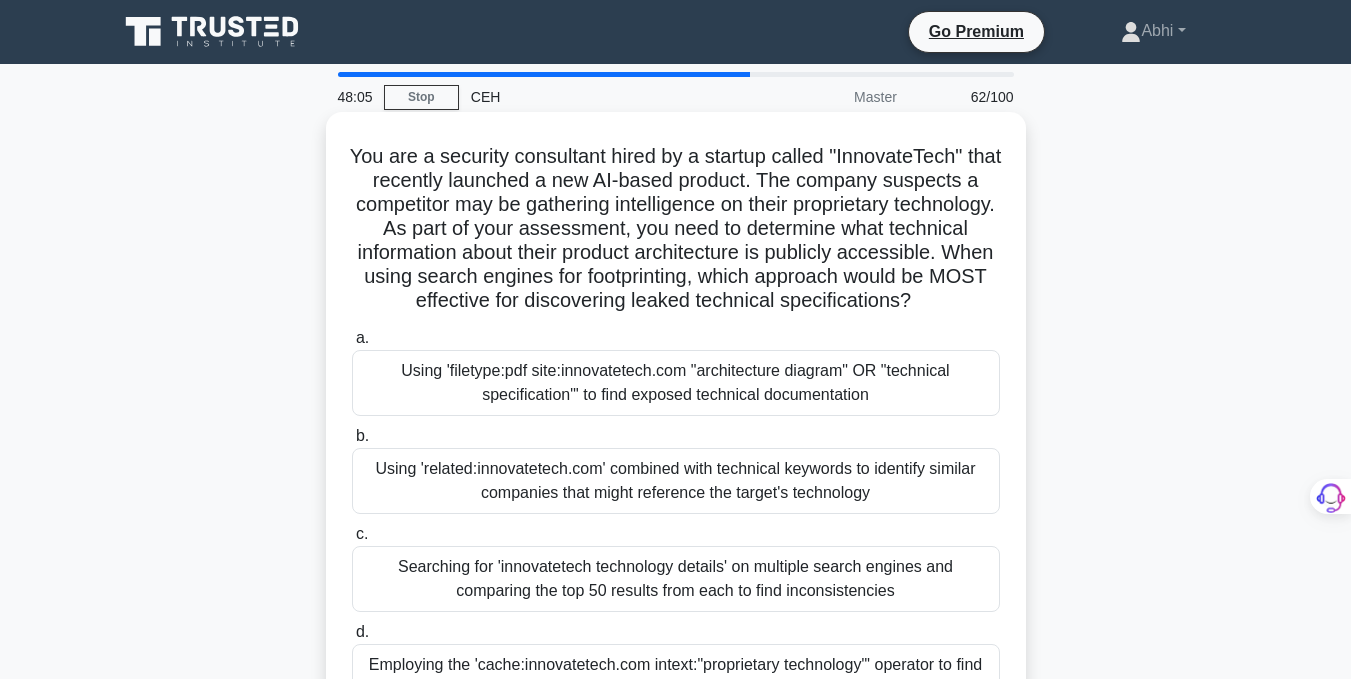 click on "Using 'filetype:pdf site:innovatetech.com "architecture diagram" OR "technical specification"' to find exposed technical documentation" at bounding box center (676, 383) 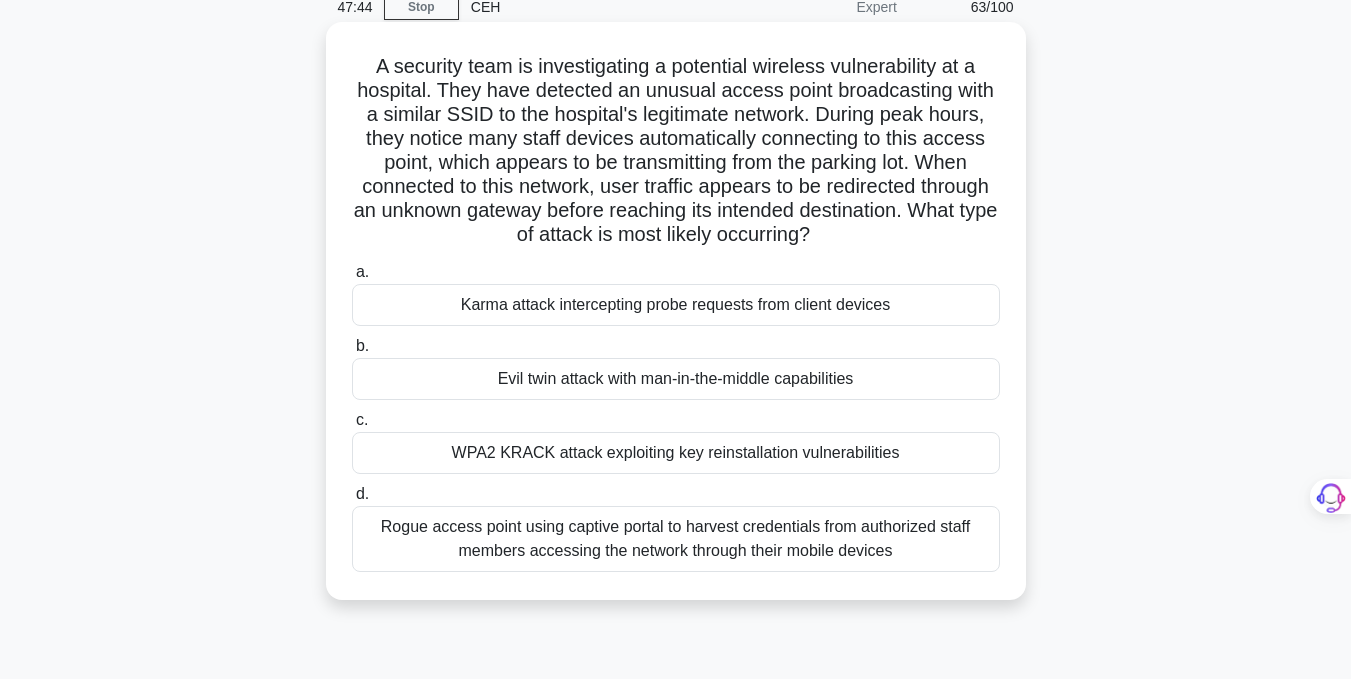 scroll, scrollTop: 109, scrollLeft: 0, axis: vertical 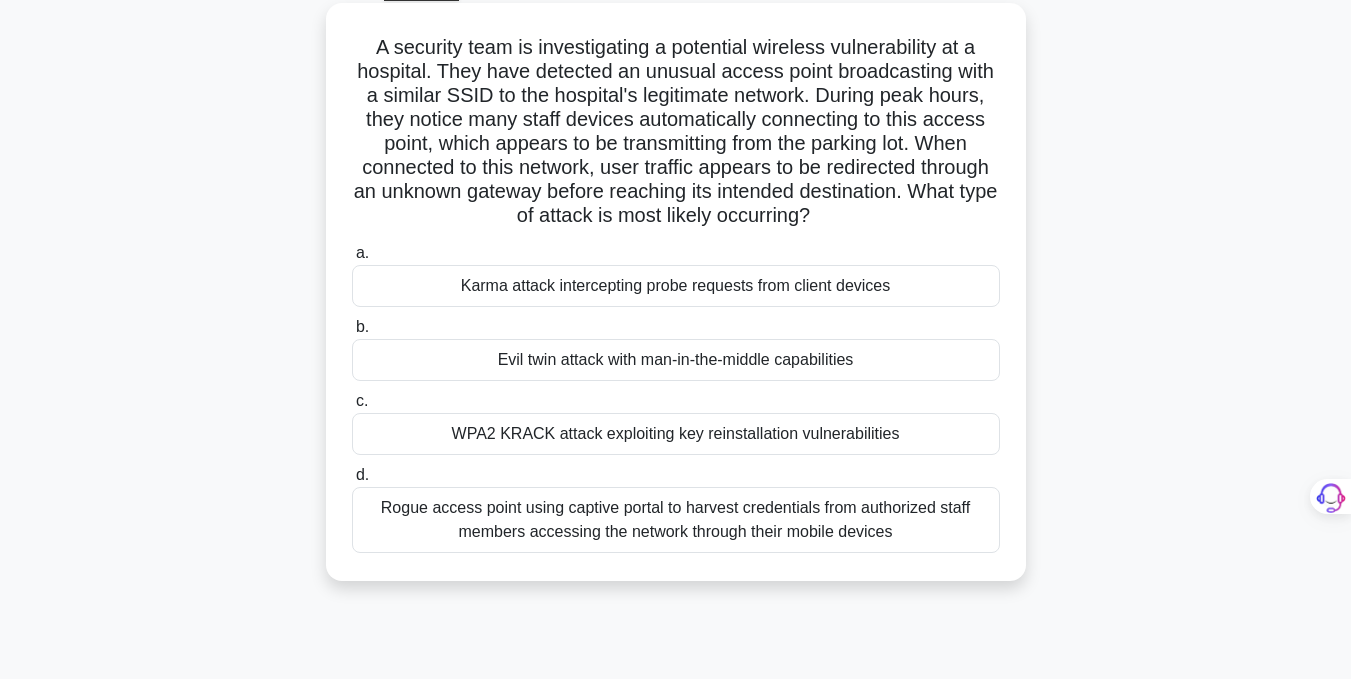 click on "Rogue access point using captive portal to harvest credentials from authorized staff members accessing the network through their mobile devices" at bounding box center (676, 520) 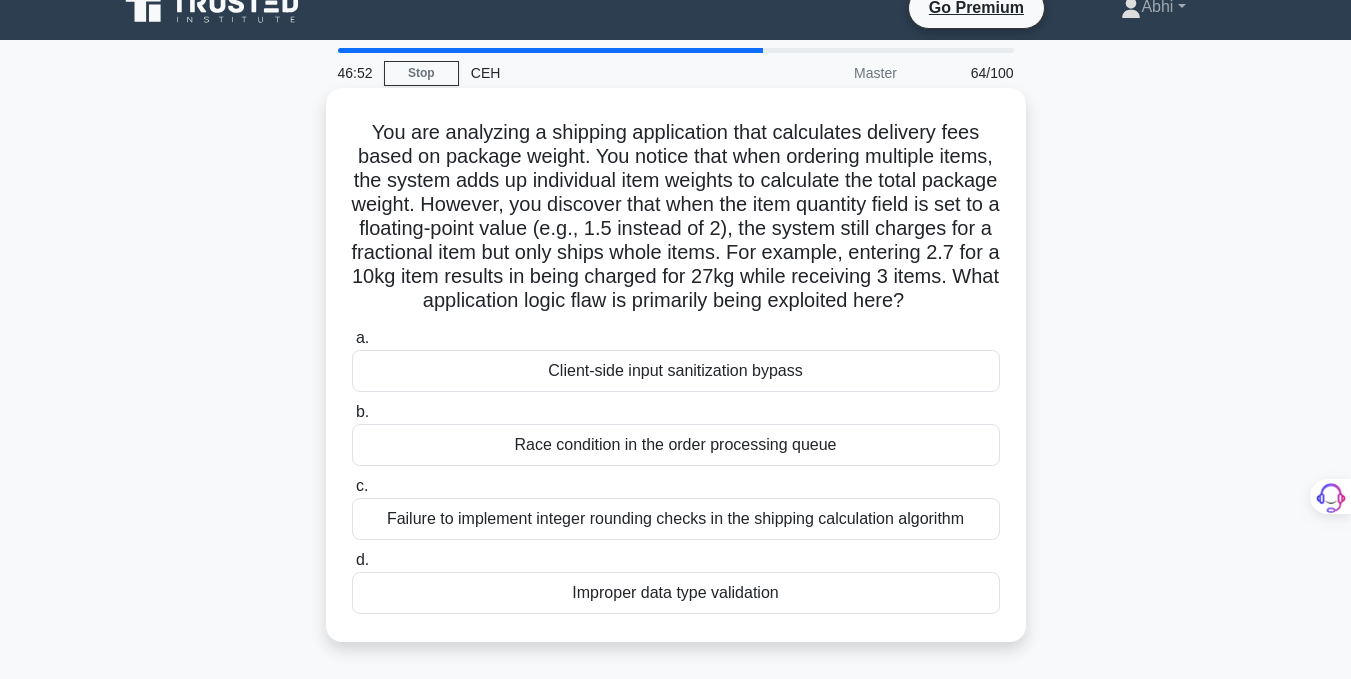 scroll, scrollTop: 27, scrollLeft: 0, axis: vertical 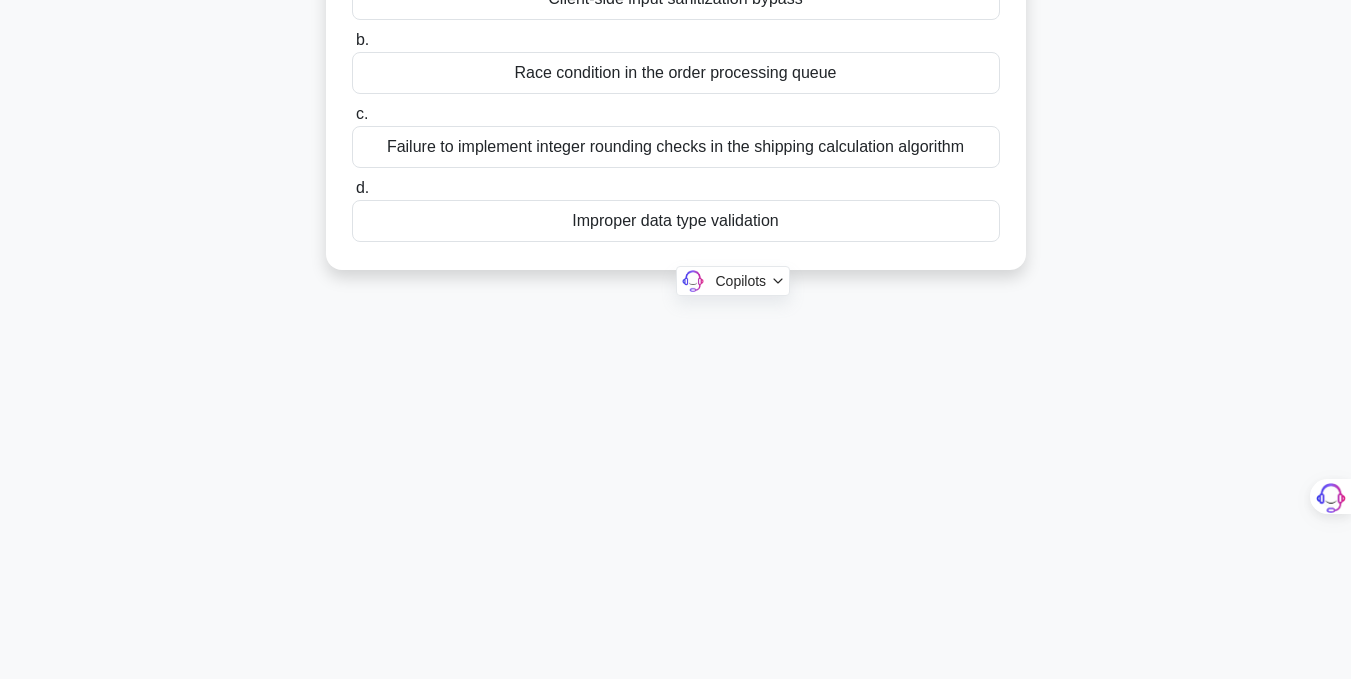 drag, startPoint x: 363, startPoint y: 124, endPoint x: 1076, endPoint y: 459, distance: 787.7779 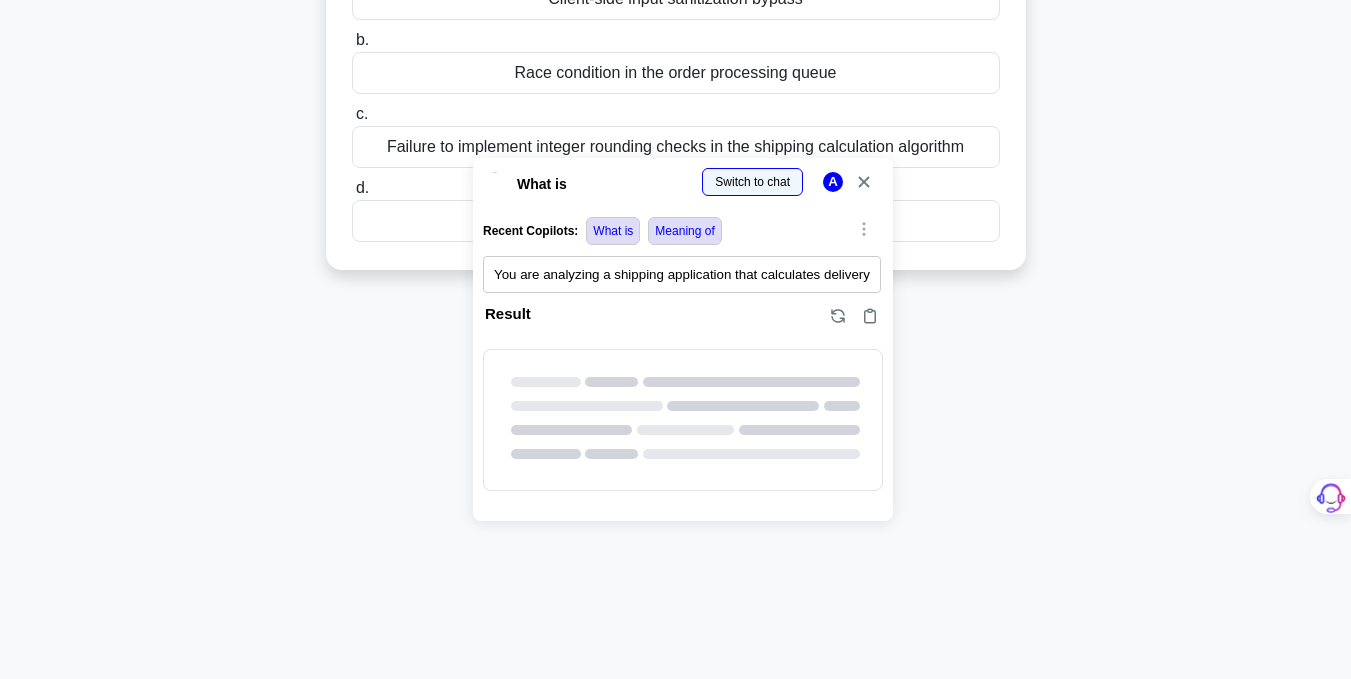 click at bounding box center [0, 679] 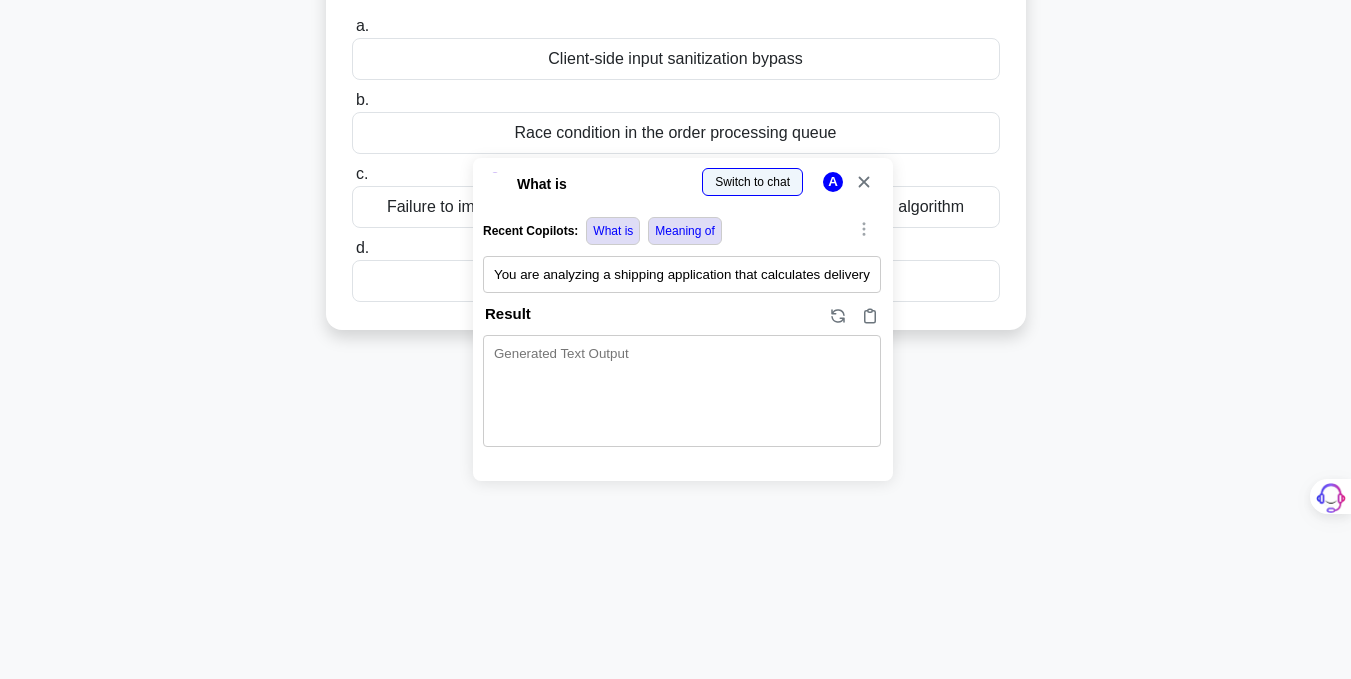 scroll, scrollTop: 292, scrollLeft: 0, axis: vertical 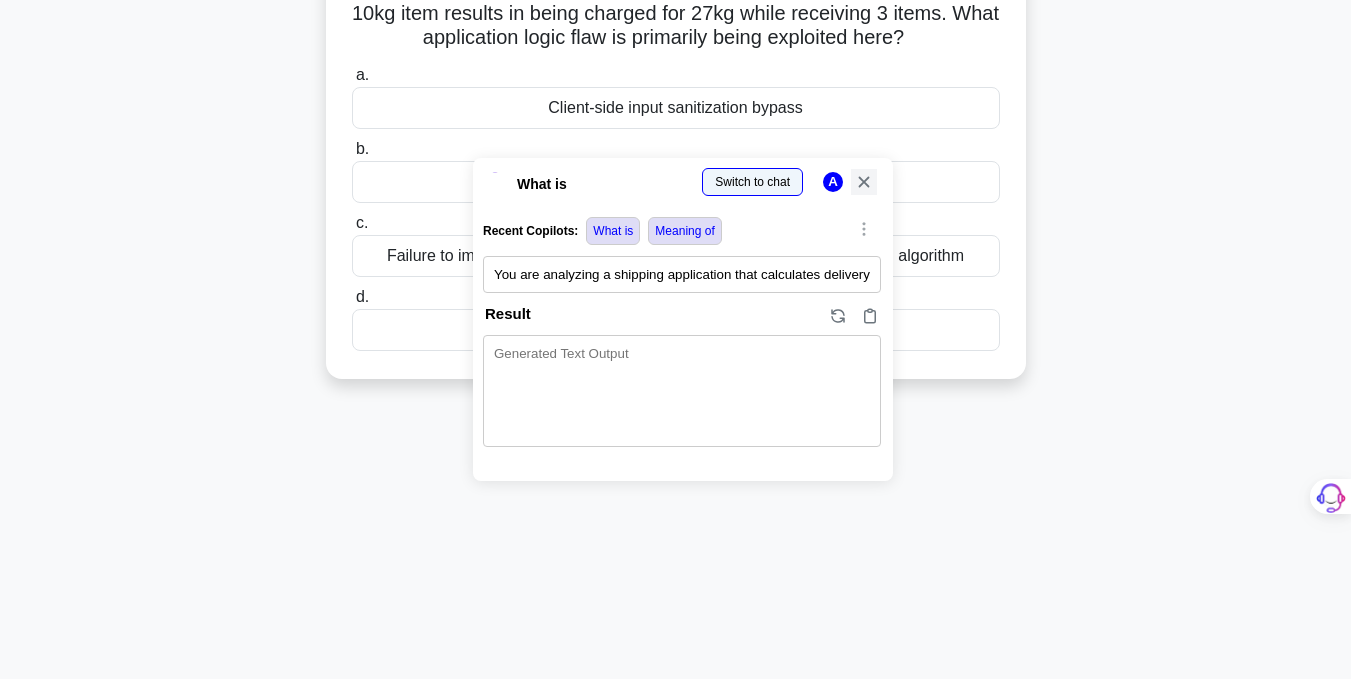 click 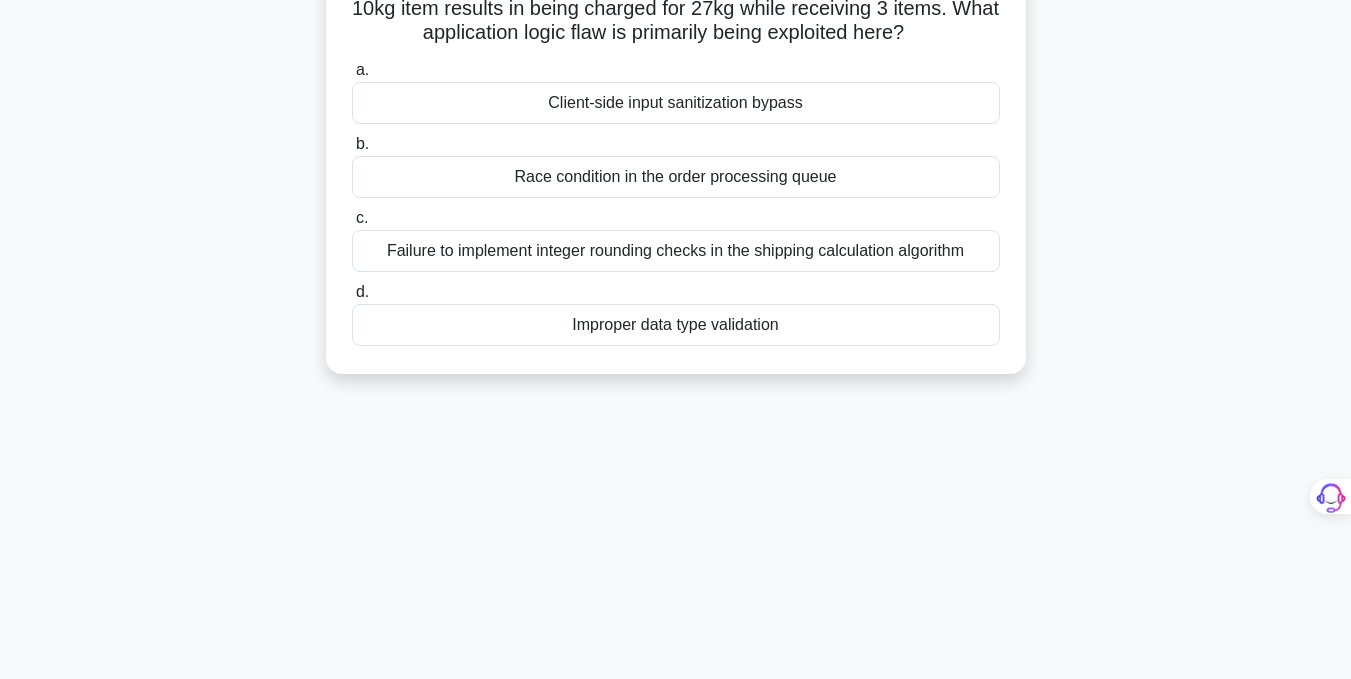 click on "Failure to implement integer rounding checks in the shipping calculation algorithm" at bounding box center [676, 251] 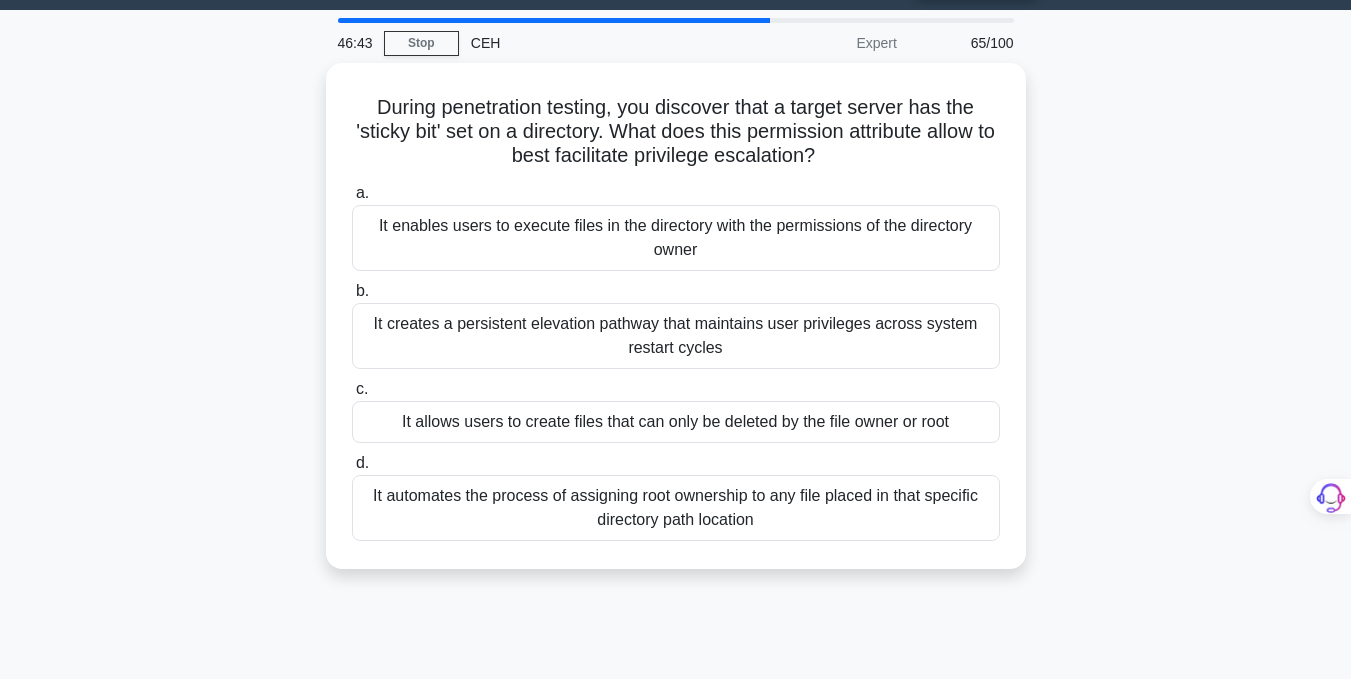 scroll, scrollTop: 0, scrollLeft: 0, axis: both 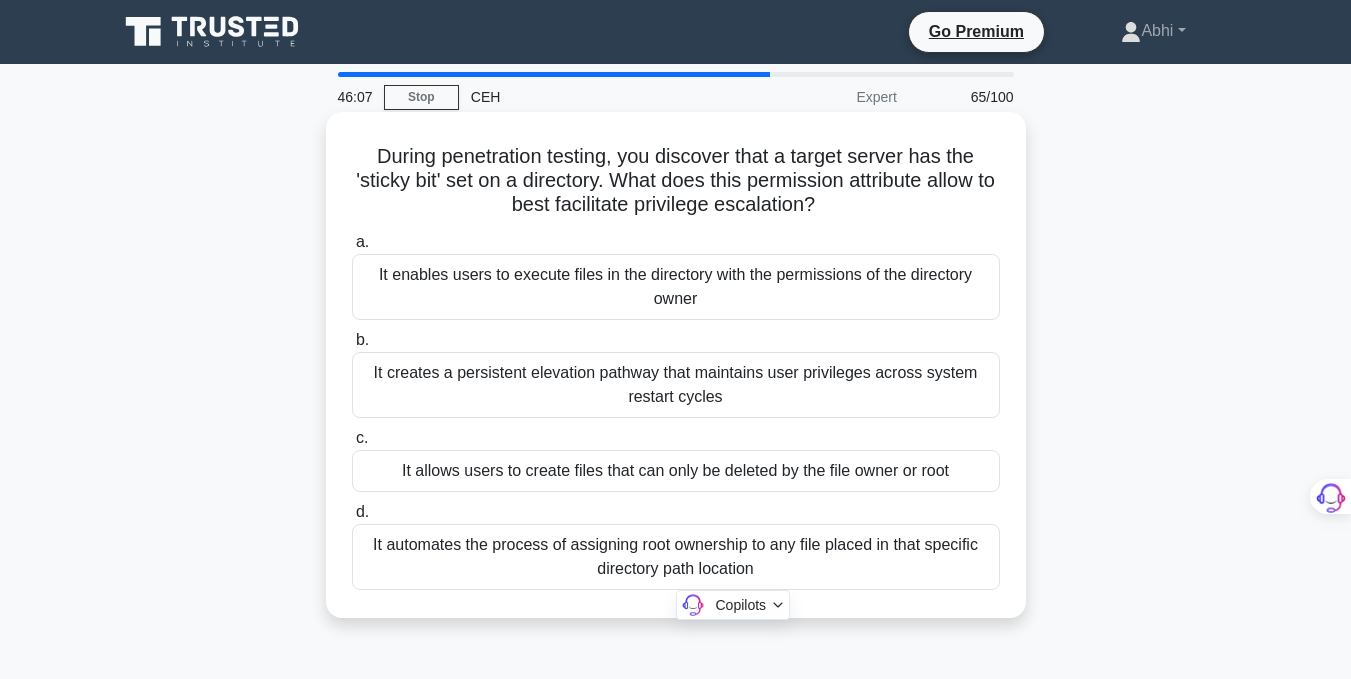 drag, startPoint x: 361, startPoint y: 145, endPoint x: 805, endPoint y: 599, distance: 635.02124 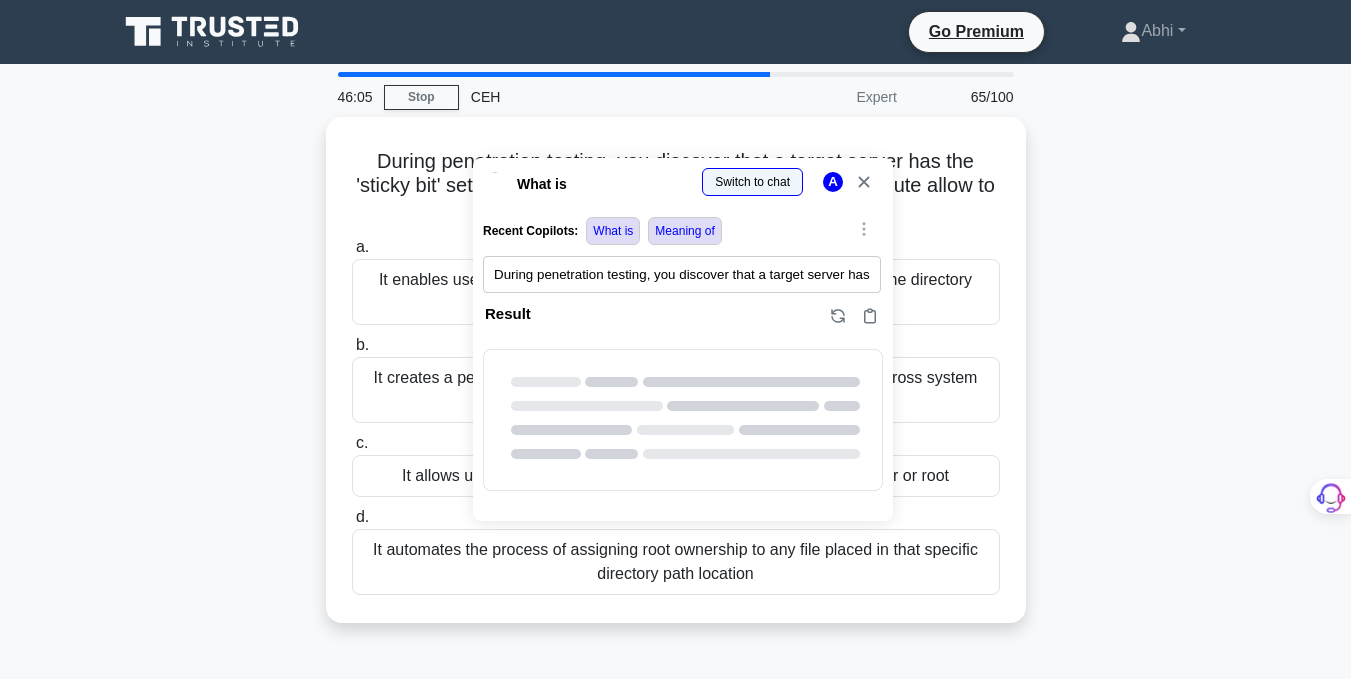 click at bounding box center (0, 1080) 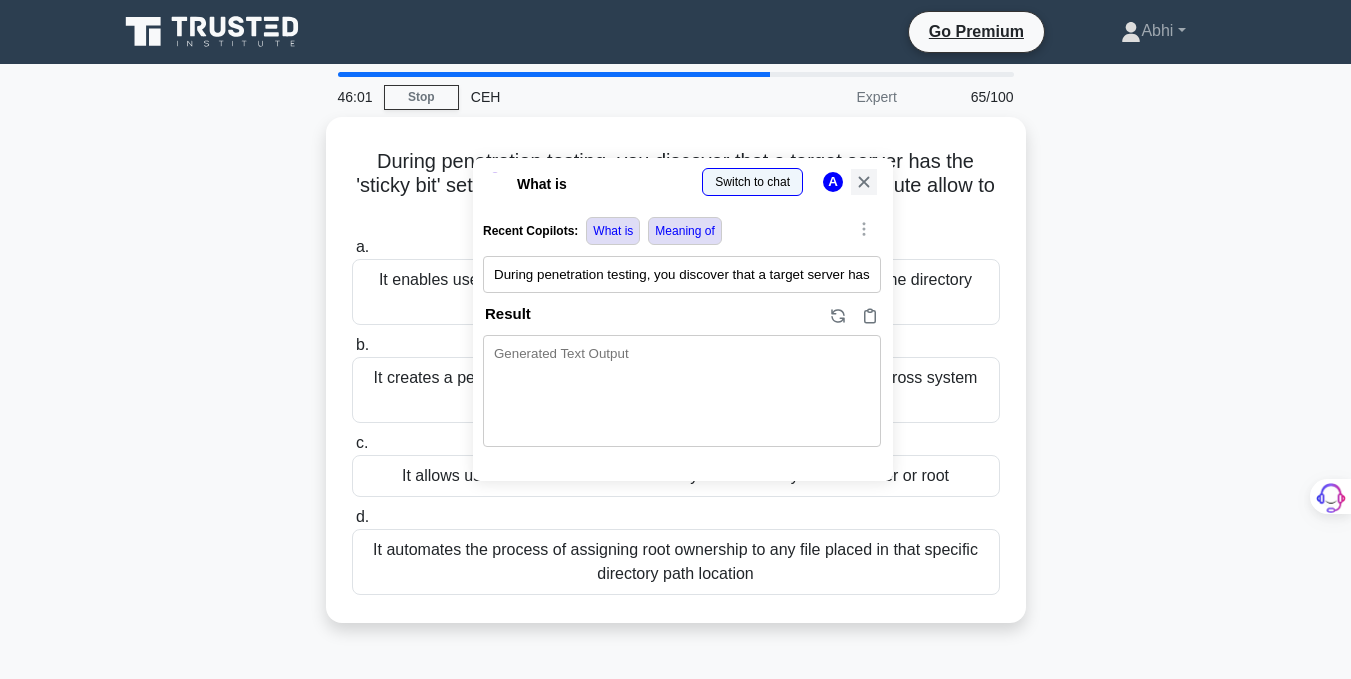 click 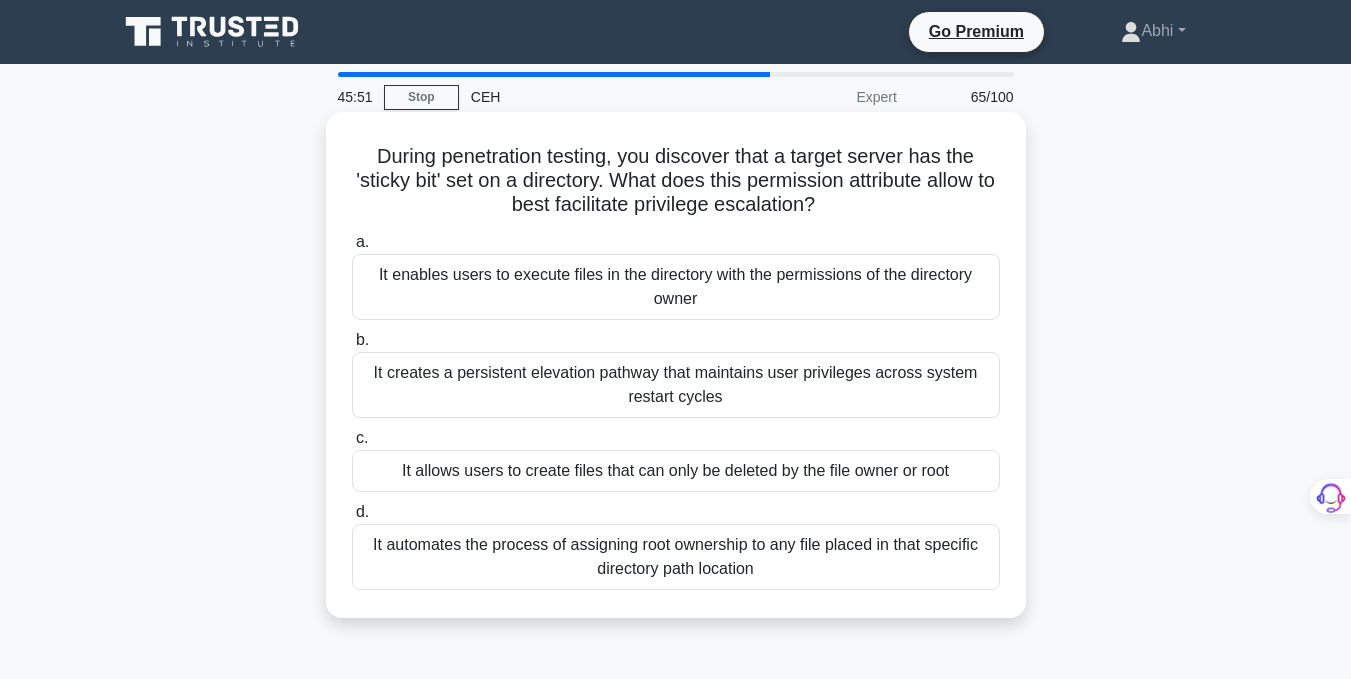 click on "It allows users to create files that can only be deleted by the file owner or root" at bounding box center [676, 471] 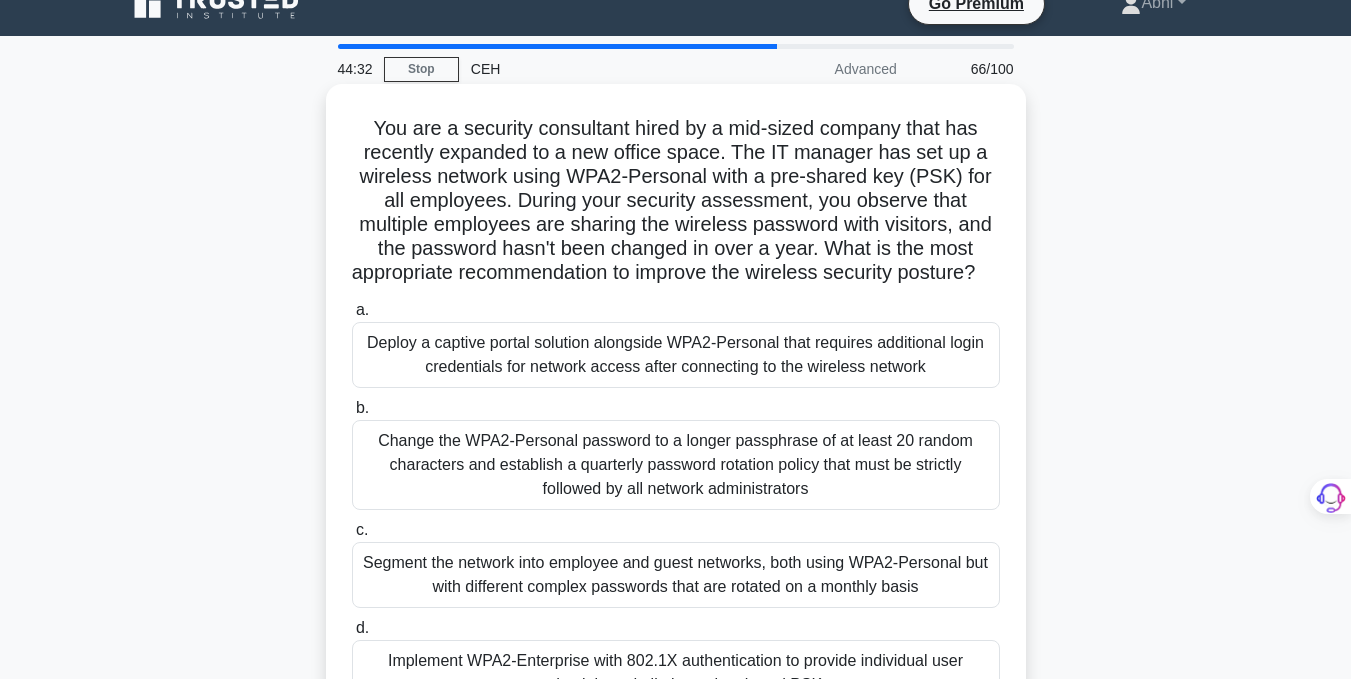 scroll, scrollTop: 0, scrollLeft: 0, axis: both 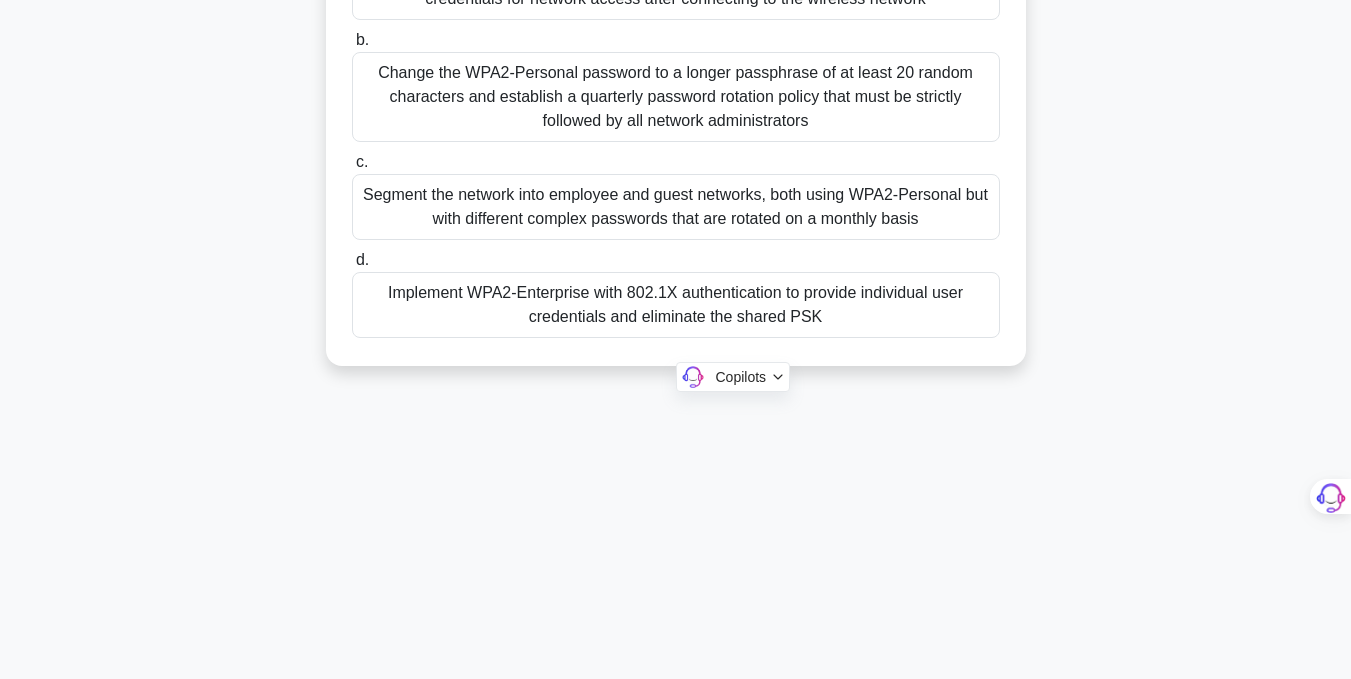 drag, startPoint x: 367, startPoint y: 168, endPoint x: 877, endPoint y: 598, distance: 667.0832 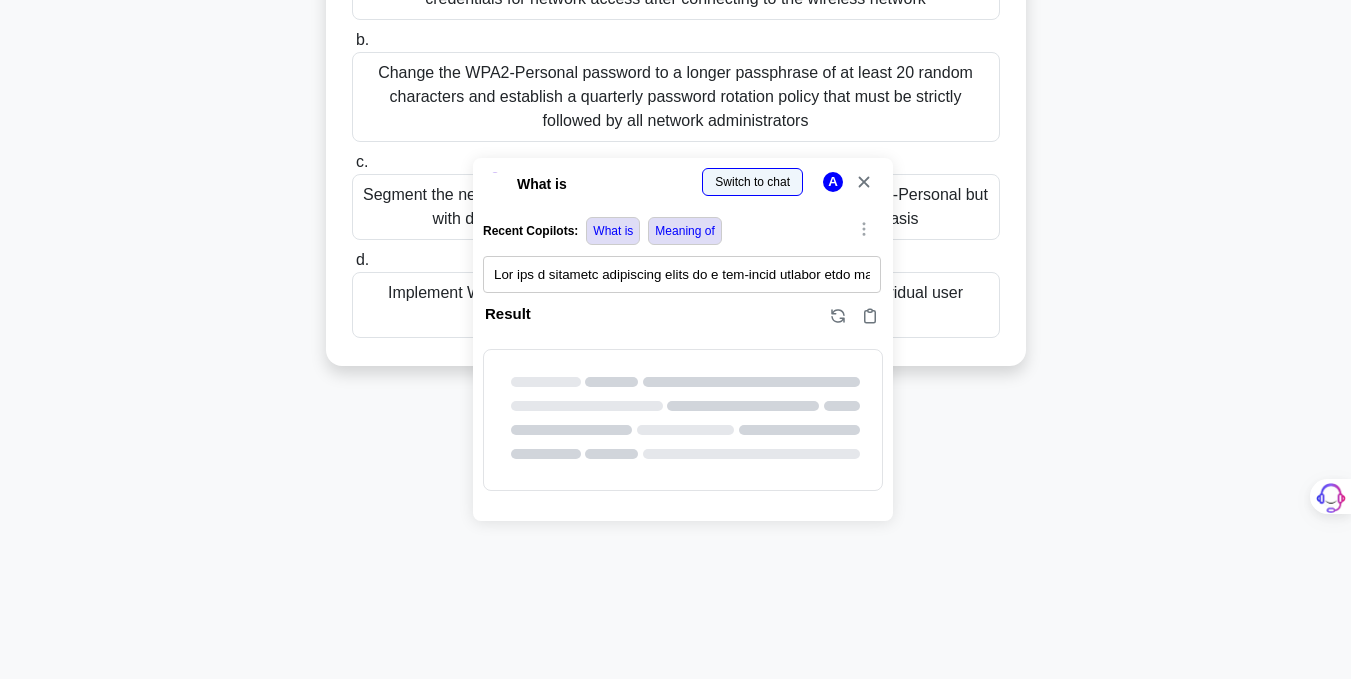 click at bounding box center [0, 679] 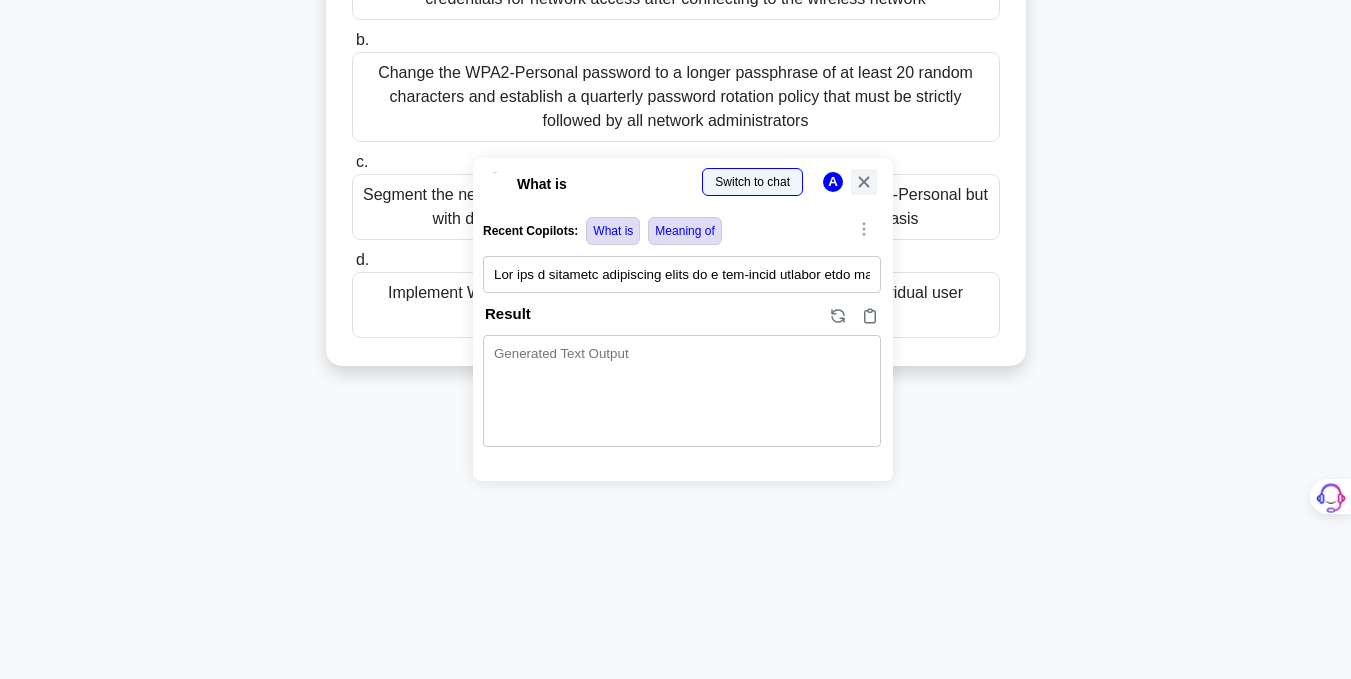 click 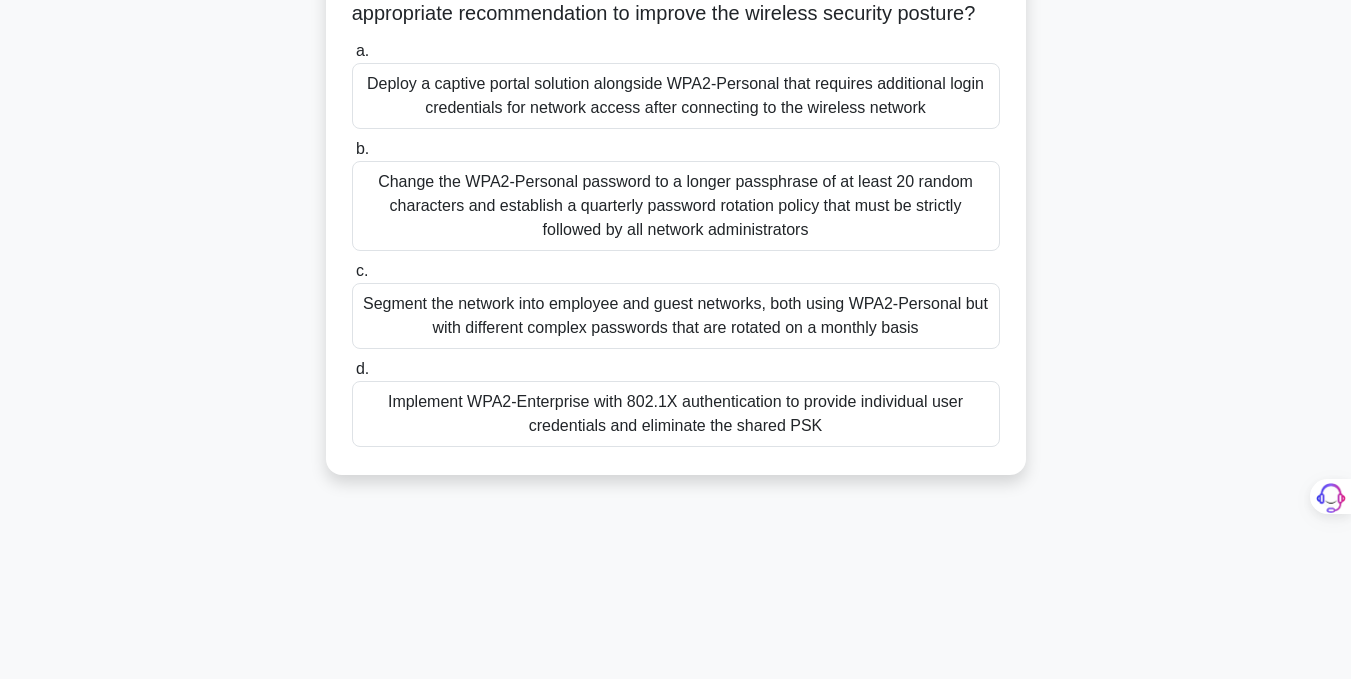 scroll, scrollTop: 401, scrollLeft: 0, axis: vertical 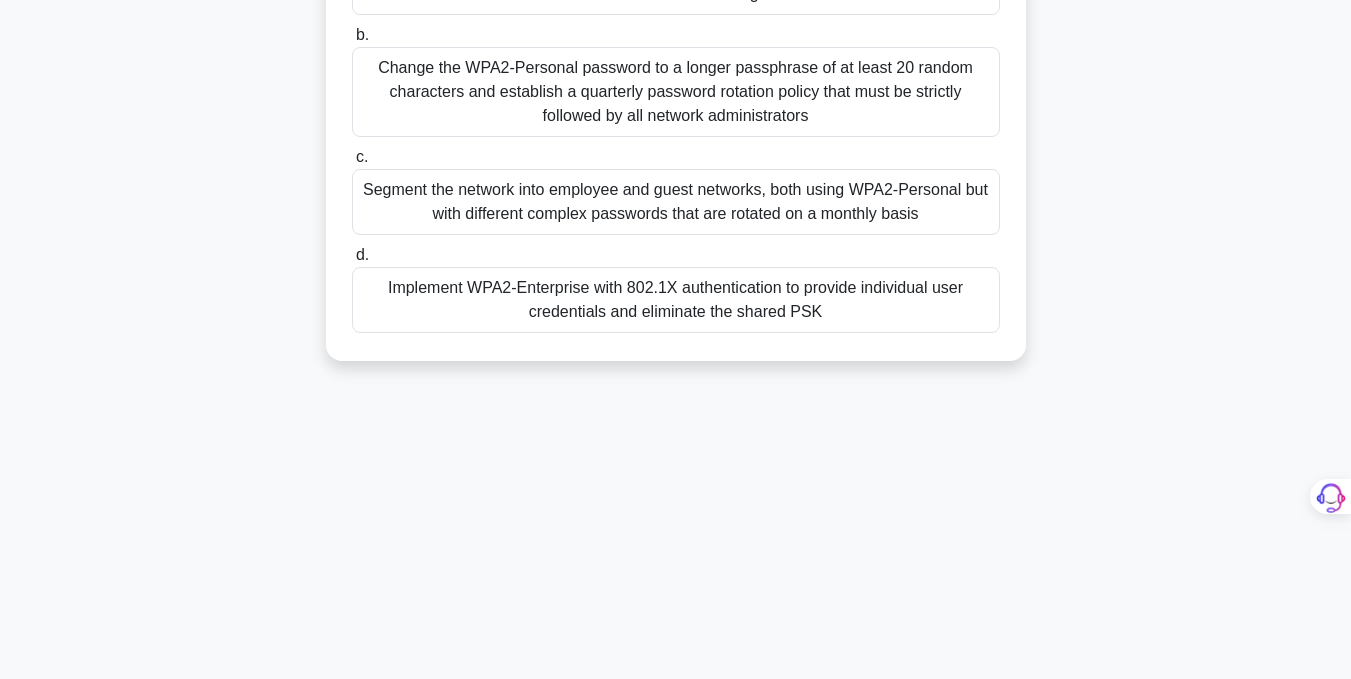 click on "Implement WPA2-Enterprise with 802.1X authentication to provide individual user credentials and eliminate the shared PSK" at bounding box center (676, 300) 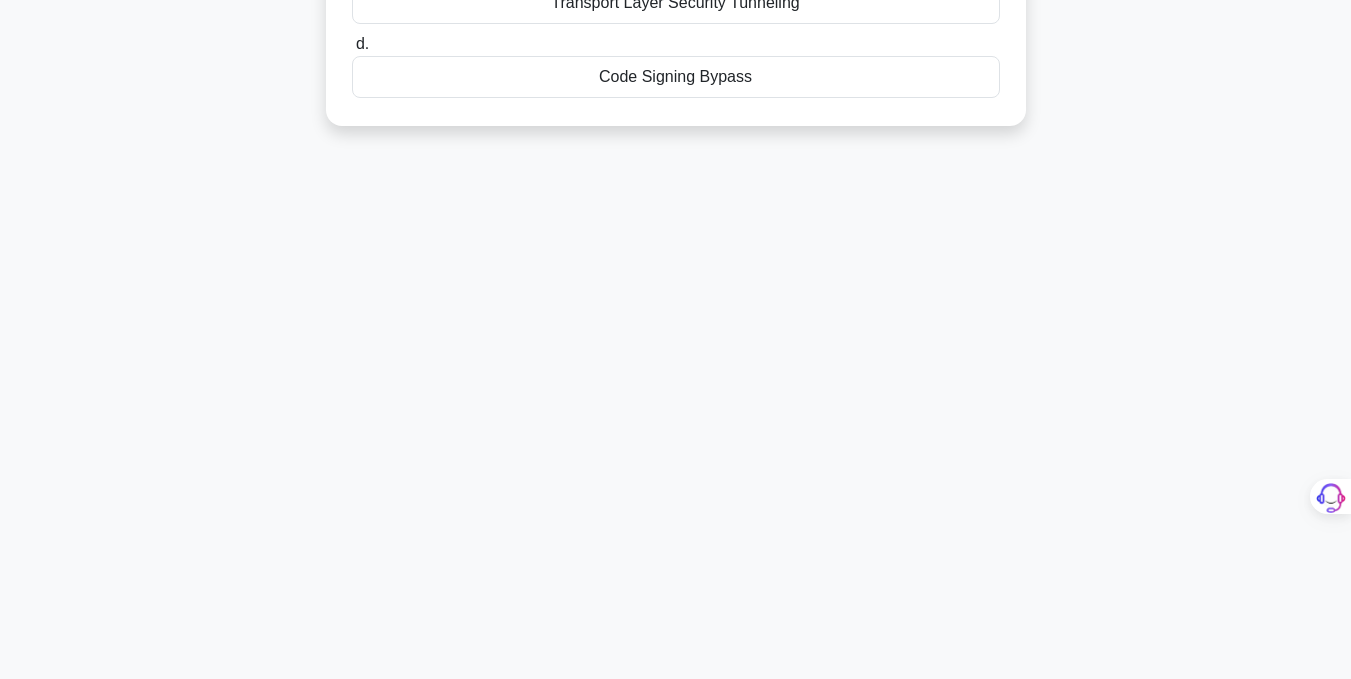 scroll, scrollTop: 0, scrollLeft: 0, axis: both 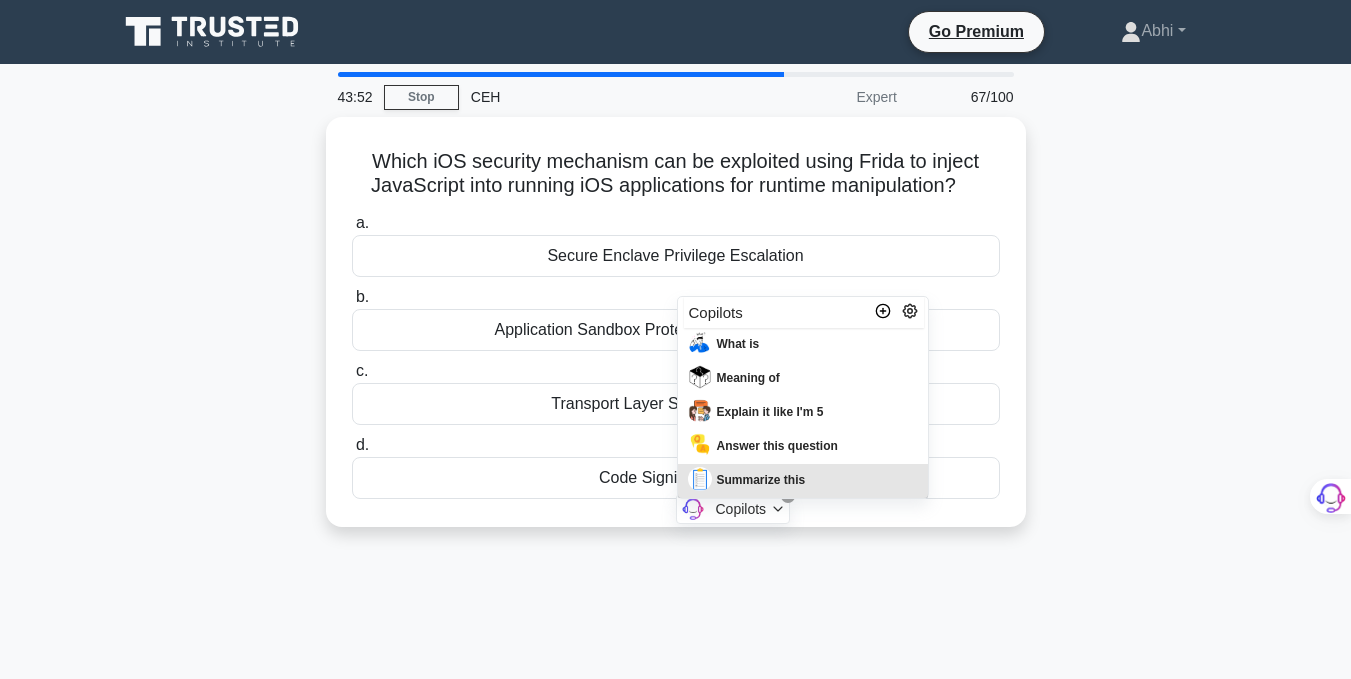 drag, startPoint x: 368, startPoint y: 151, endPoint x: 783, endPoint y: 493, distance: 537.76294 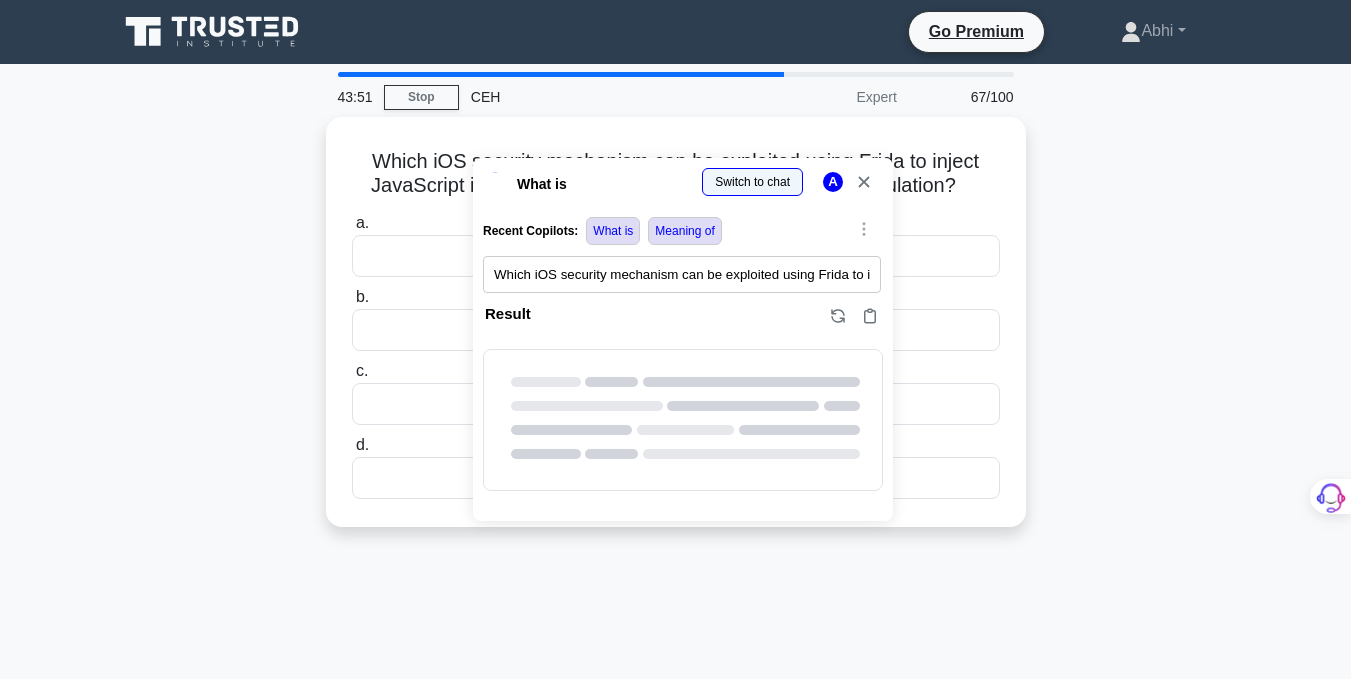 click at bounding box center (0, 1080) 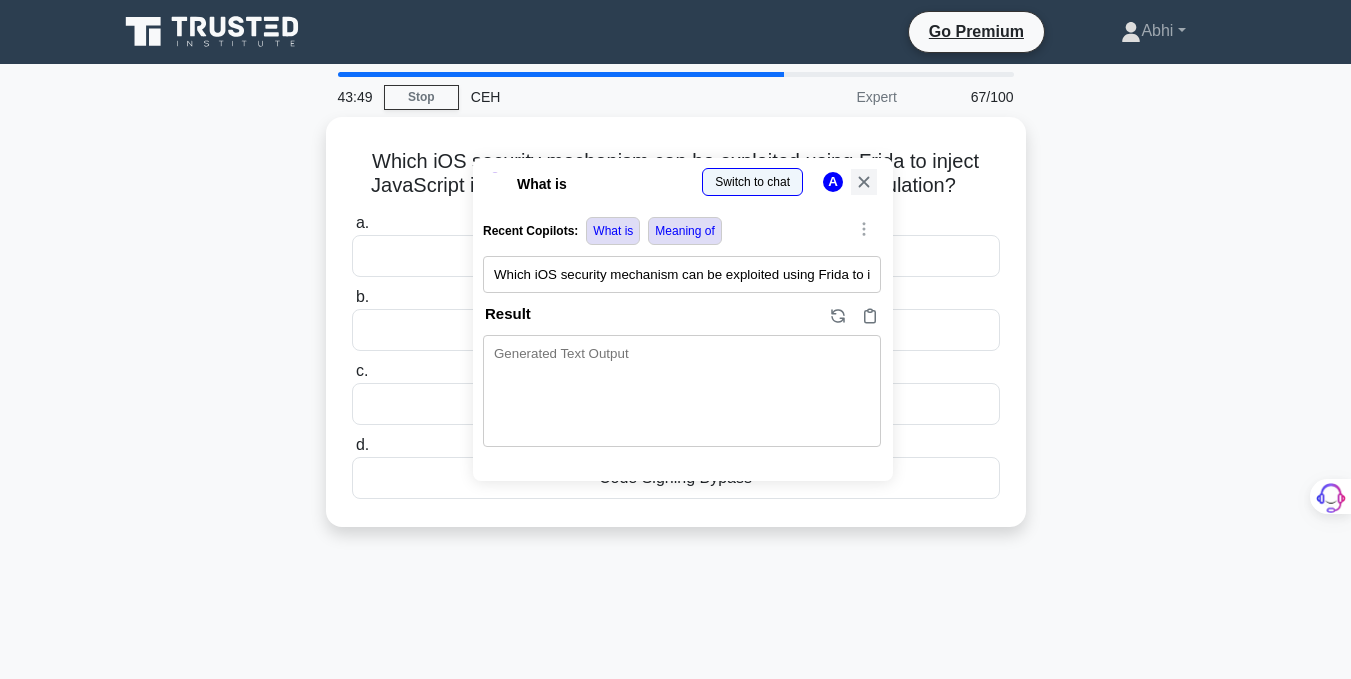 click 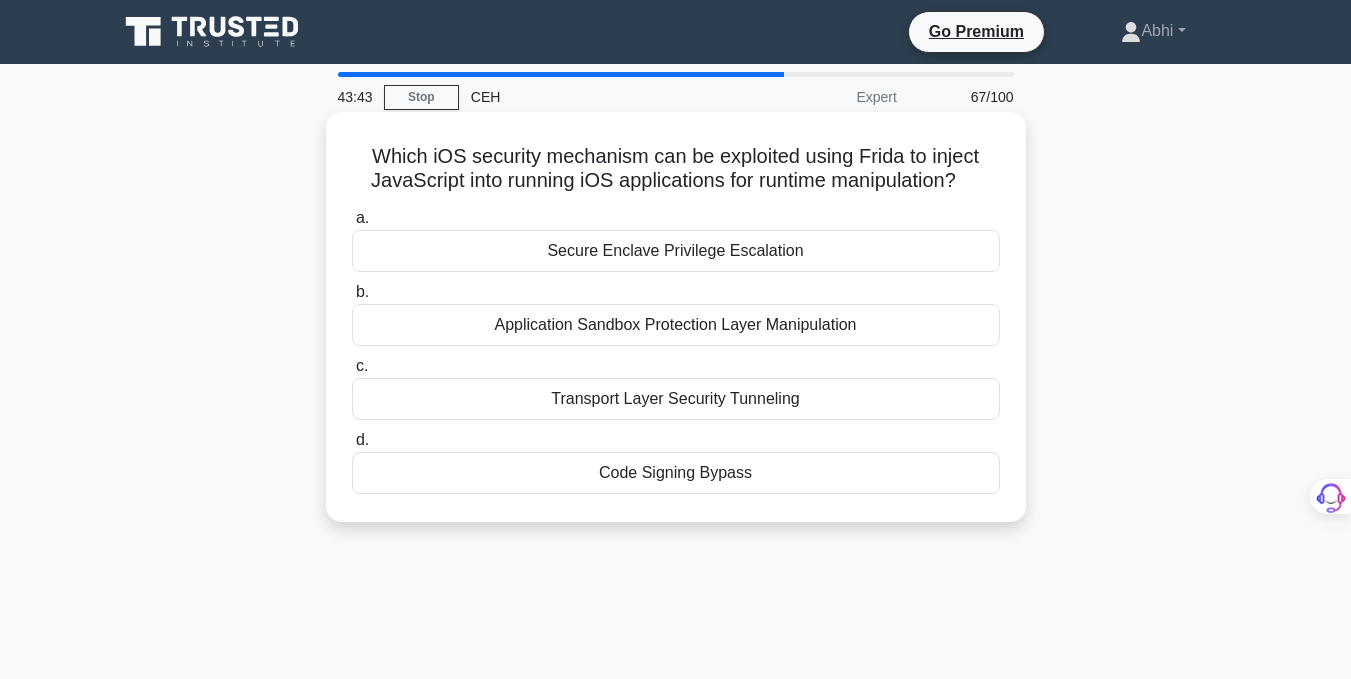 click on "Code Signing Bypass" at bounding box center (676, 473) 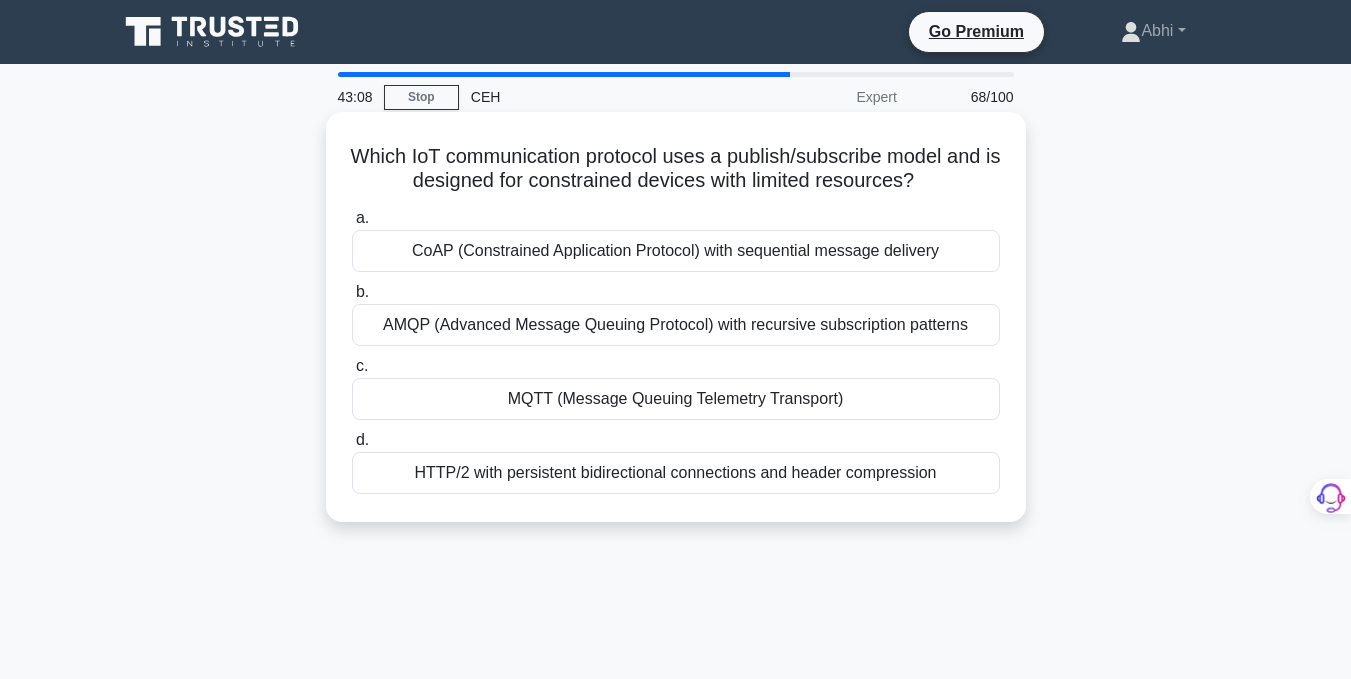 click on "AMQP (Advanced Message Queuing Protocol) with recursive subscription patterns" at bounding box center [676, 325] 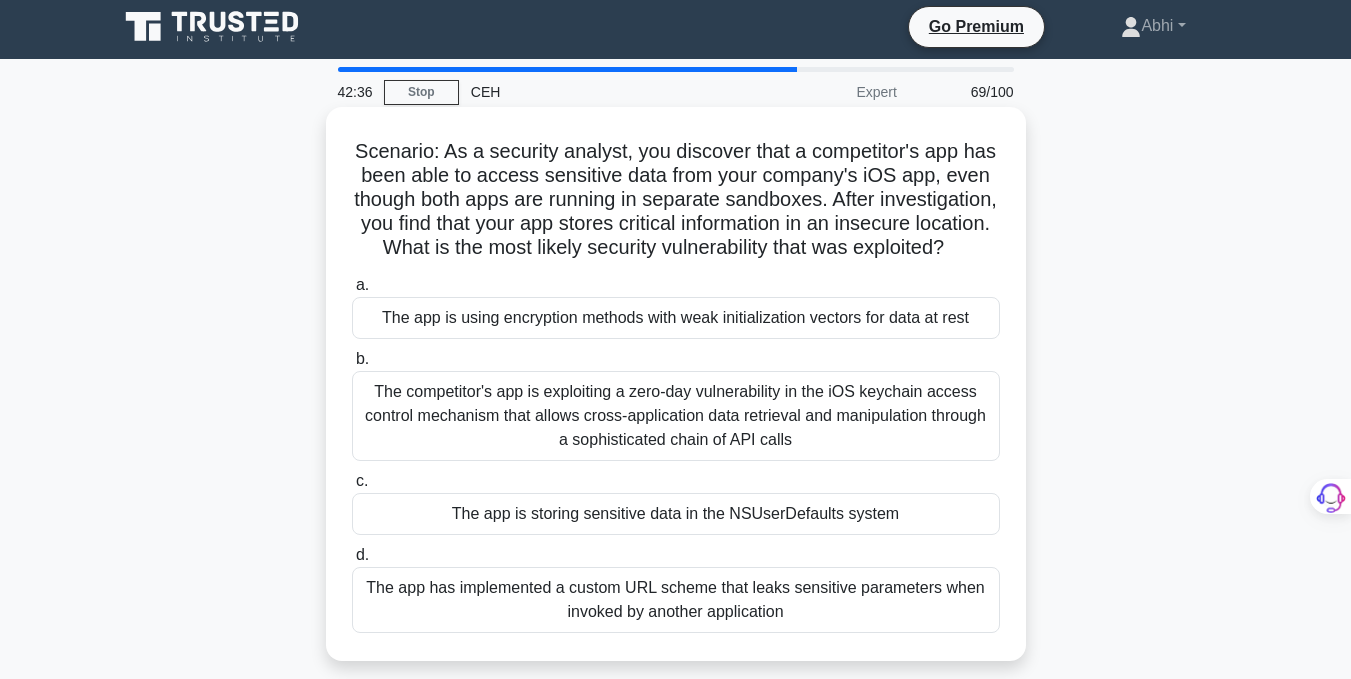 scroll, scrollTop: 0, scrollLeft: 0, axis: both 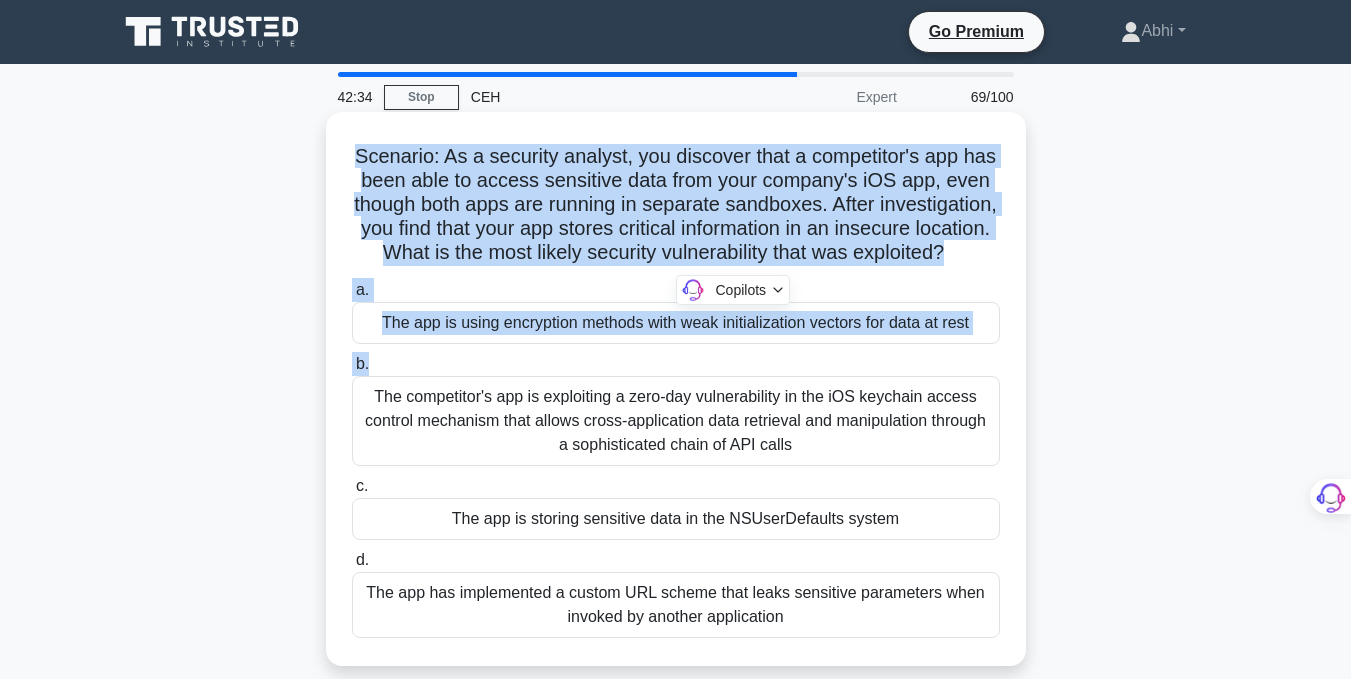 drag, startPoint x: 343, startPoint y: 164, endPoint x: 625, endPoint y: 462, distance: 410.27795 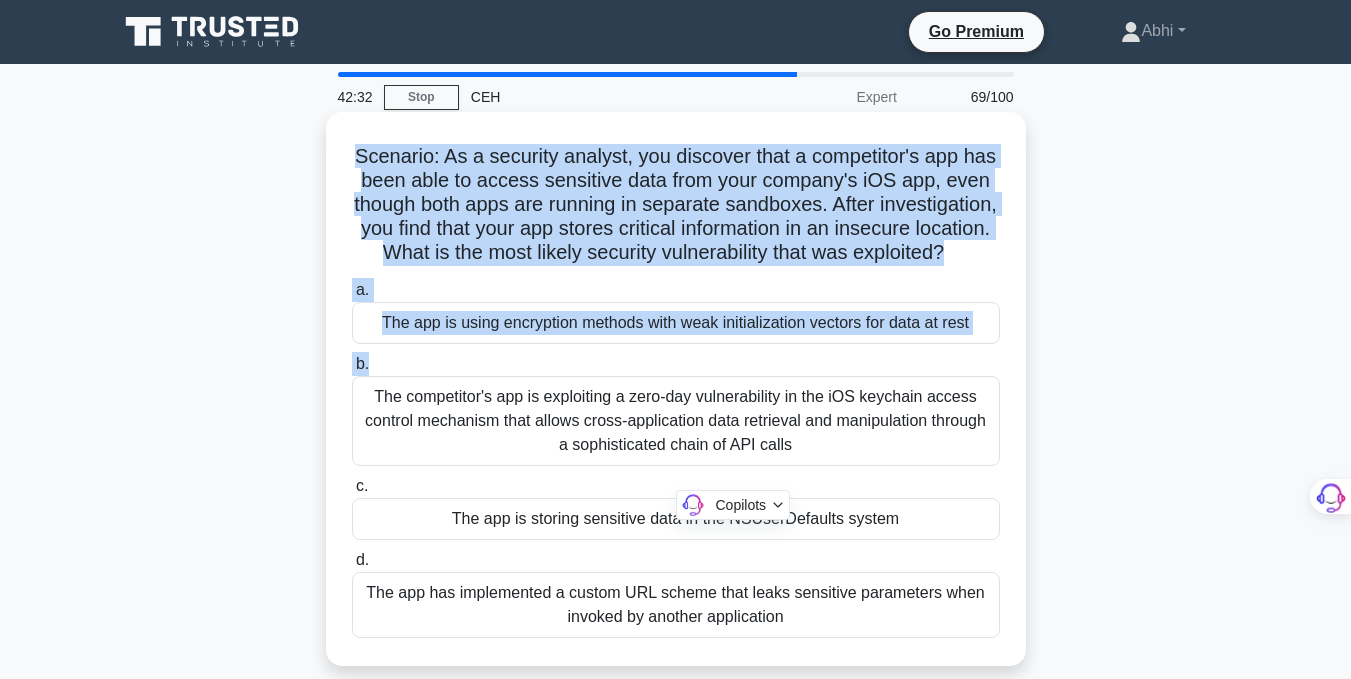 click on "Scenario: As a security analyst, you discover that a competitor's app has been able to access sensitive data from your company's iOS app, even though both apps are running in separate sandboxes. After investigation, you find that your app stores critical information in an insecure location. What is the most likely security vulnerability that was exploited?
.spinner_0XTQ{transform-origin:center;animation:spinner_y6GP .75s linear infinite}@keyframes spinner_y6GP{100%{transform:rotate(360deg)}}
a.
b. c. d." at bounding box center [676, 389] 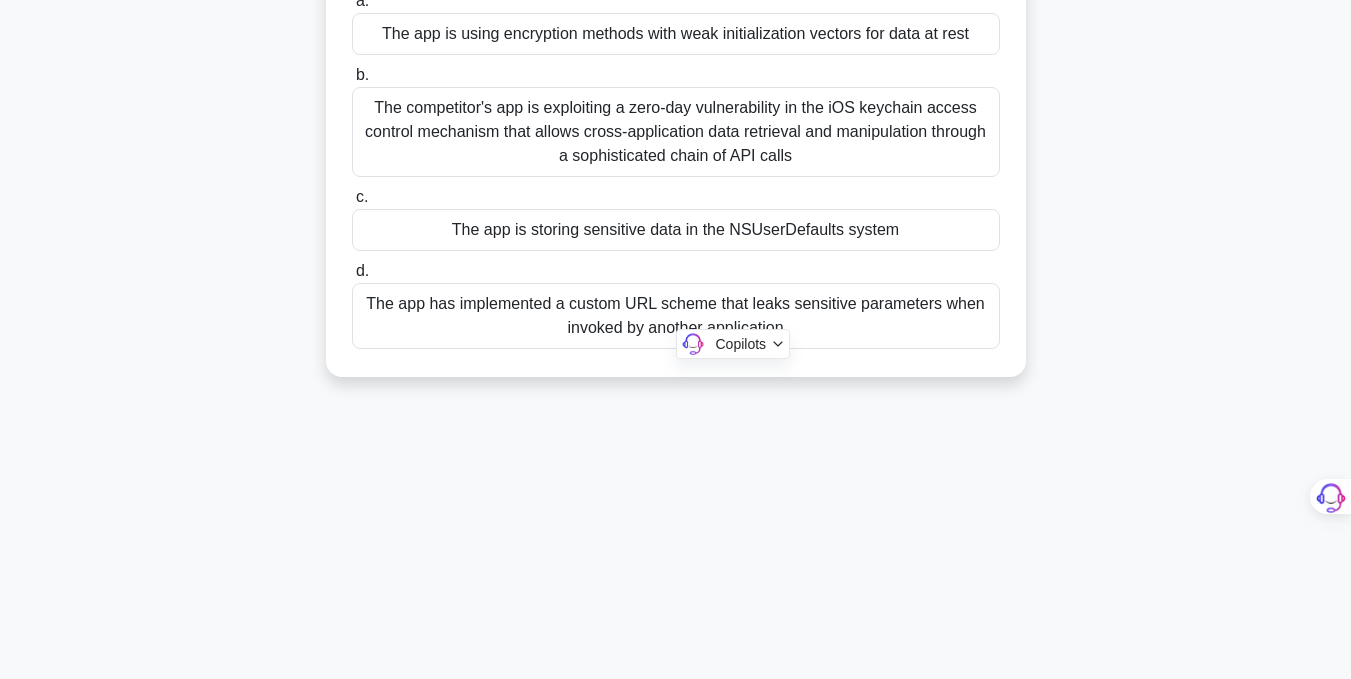 scroll, scrollTop: 401, scrollLeft: 0, axis: vertical 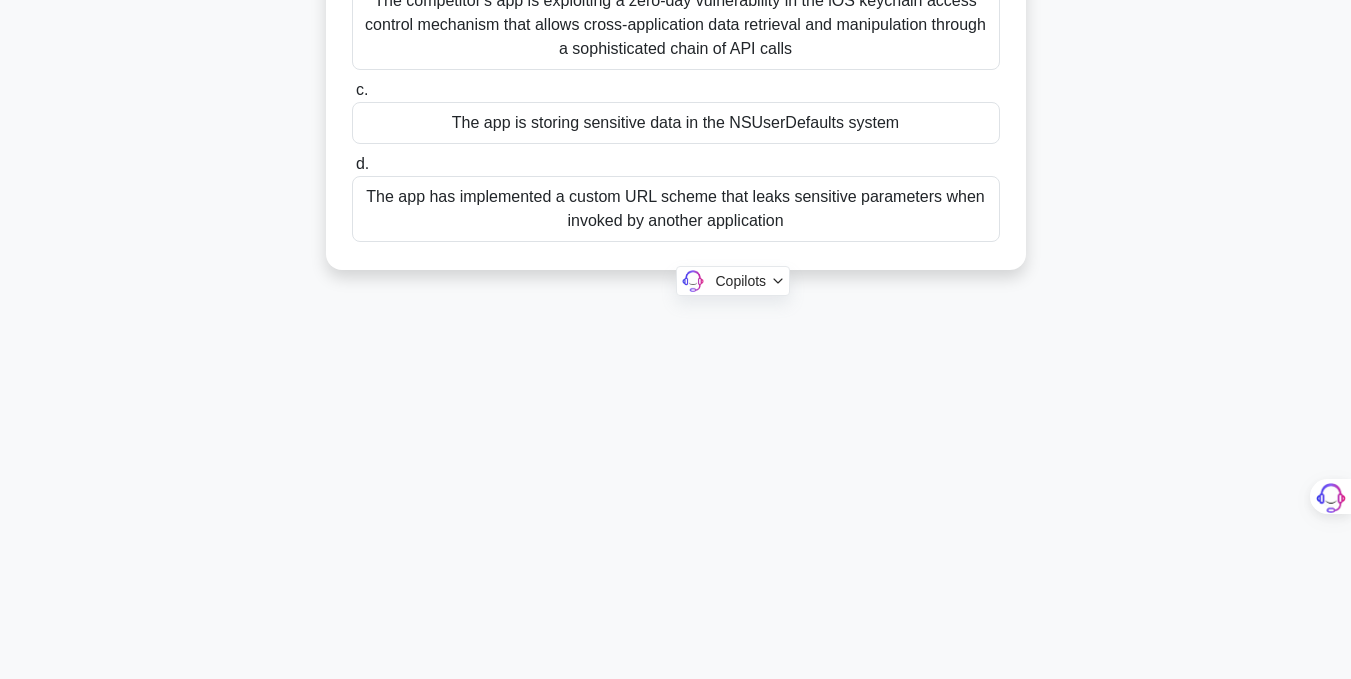 drag, startPoint x: 353, startPoint y: 158, endPoint x: 849, endPoint y: 564, distance: 640.97736 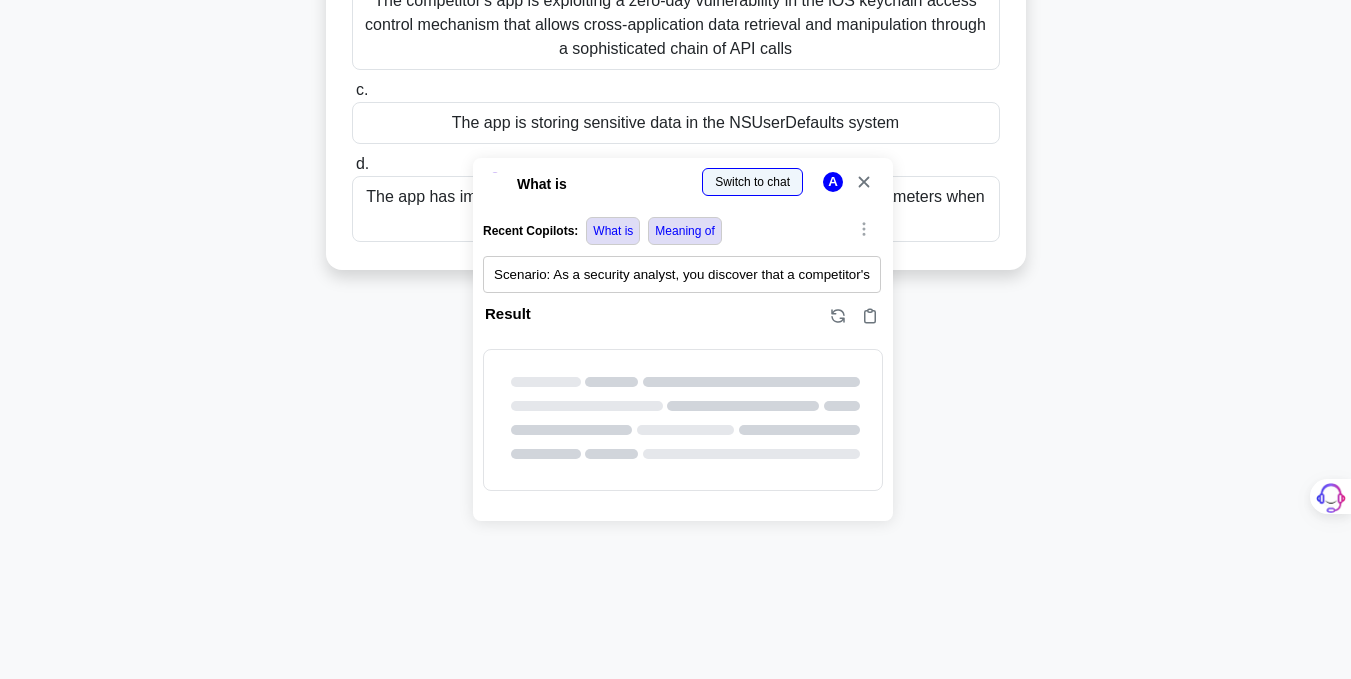 click at bounding box center [0, 679] 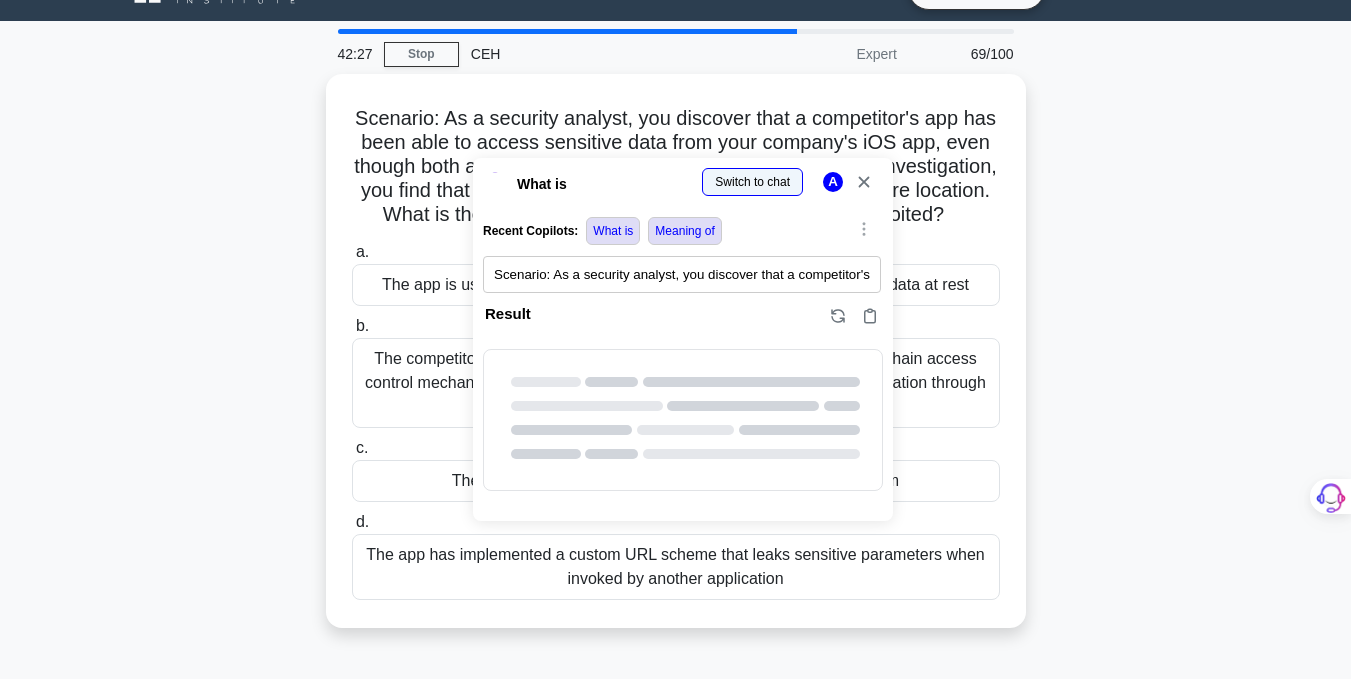 scroll, scrollTop: 0, scrollLeft: 0, axis: both 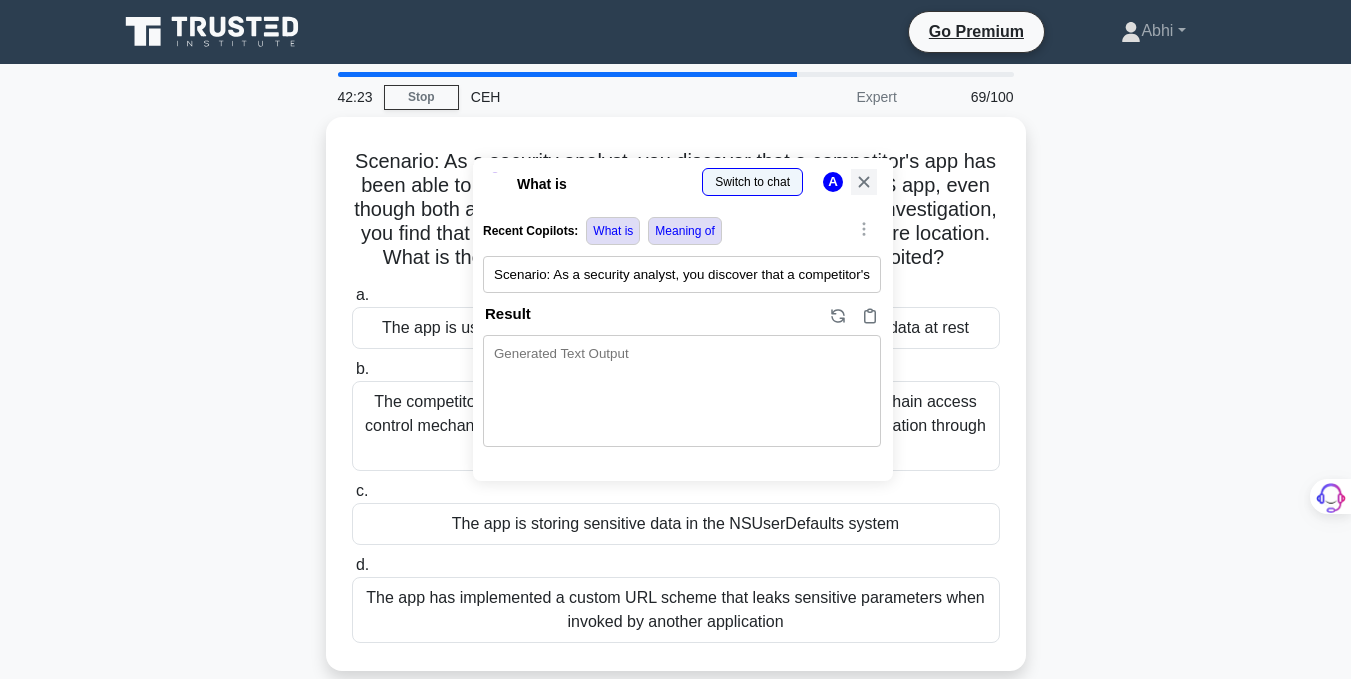click 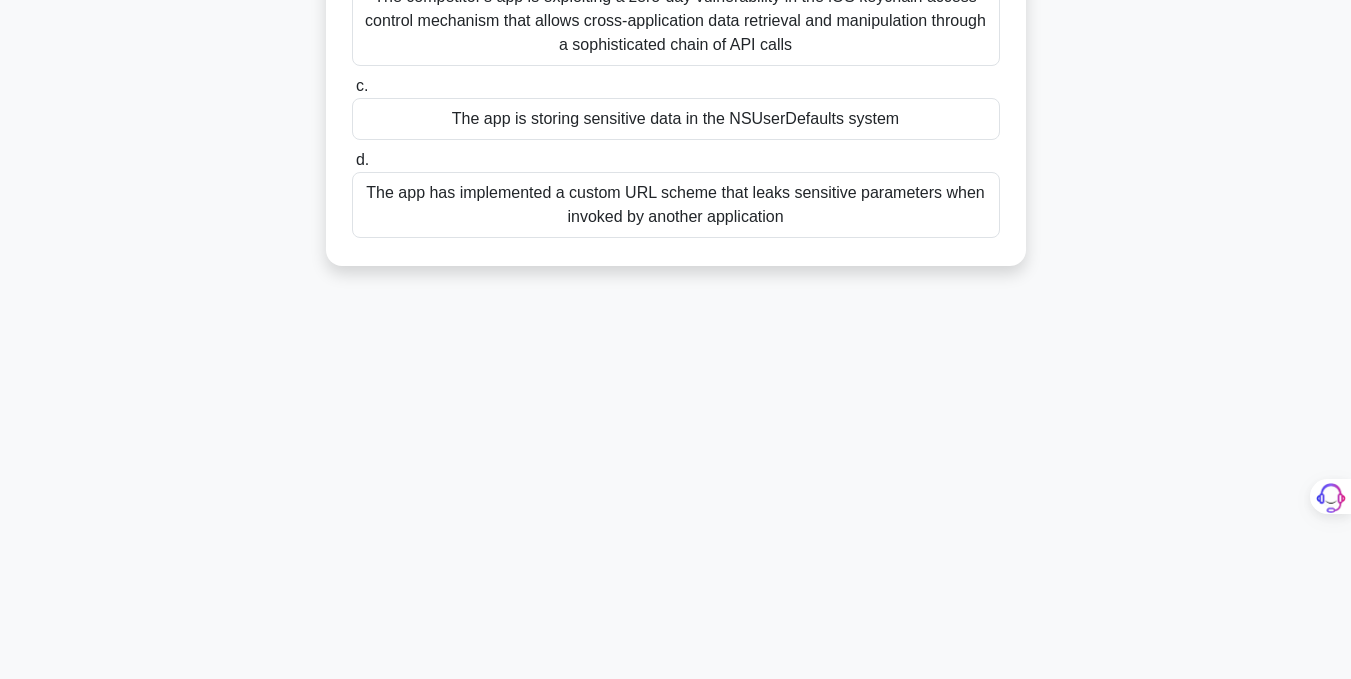 scroll, scrollTop: 401, scrollLeft: 0, axis: vertical 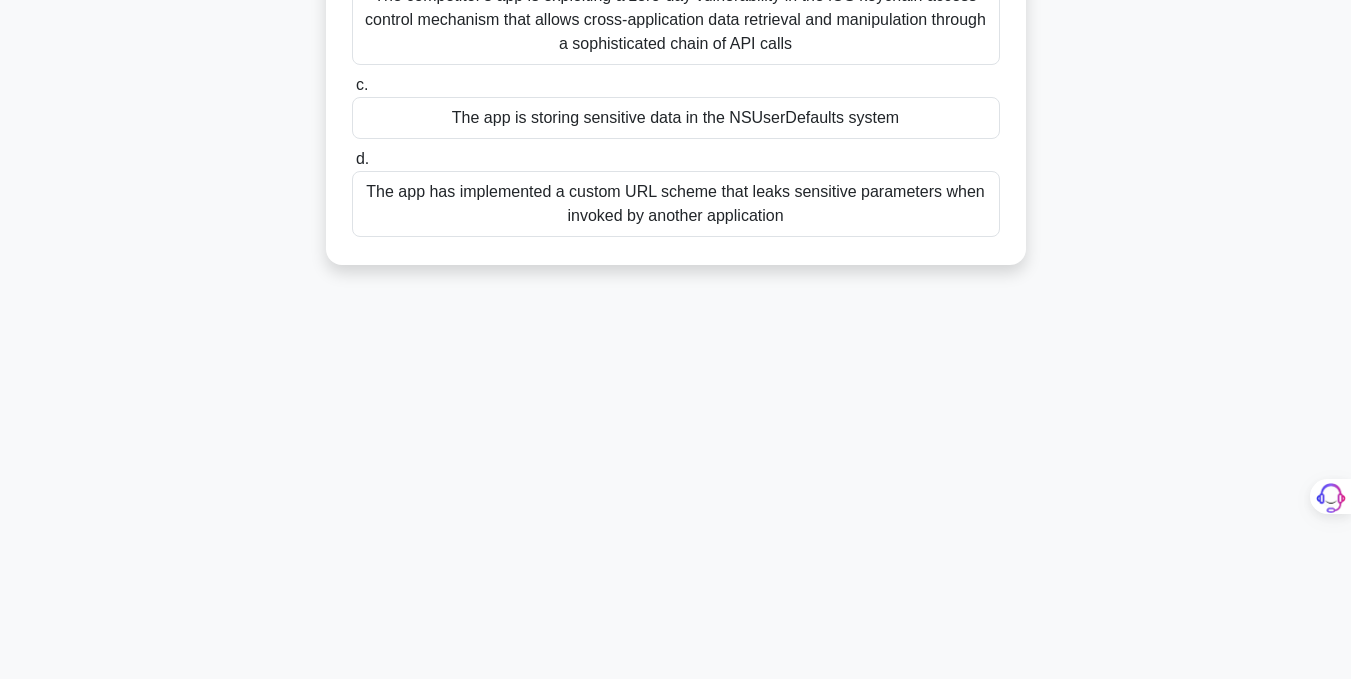 click on "The app is storing sensitive data in the NSUserDefaults system" at bounding box center (676, 118) 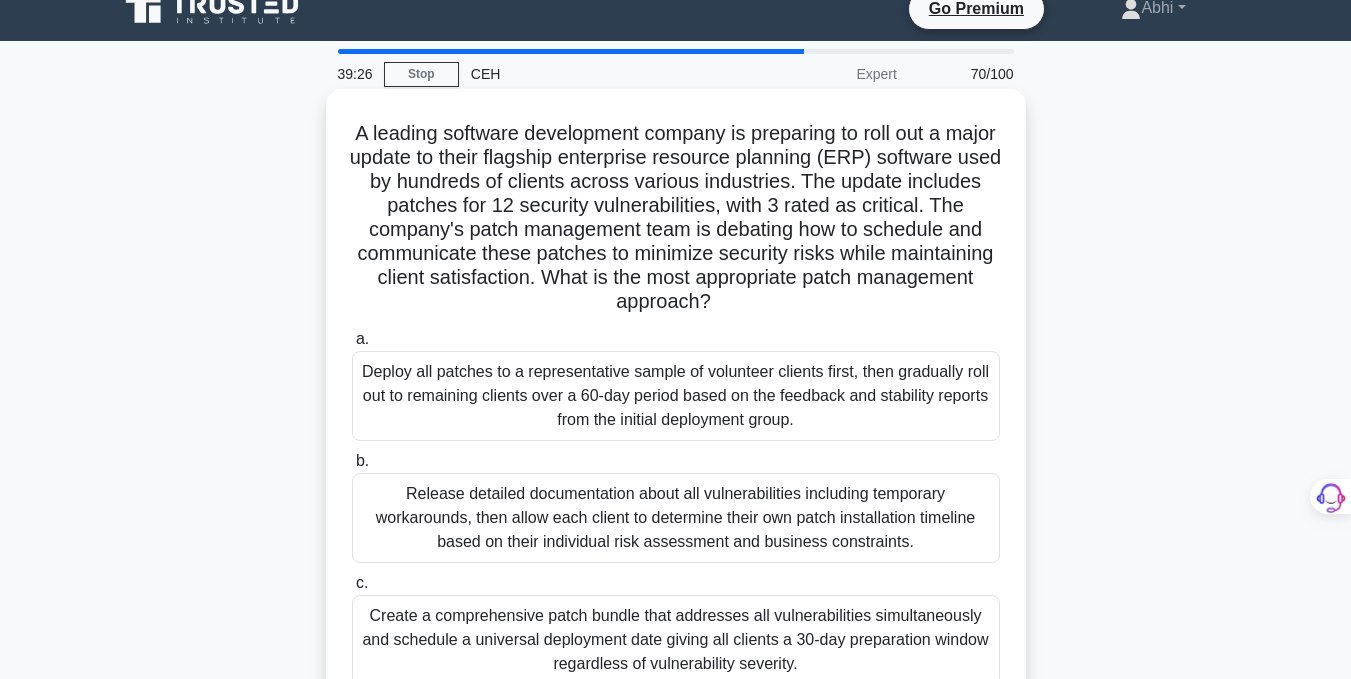 scroll, scrollTop: 0, scrollLeft: 0, axis: both 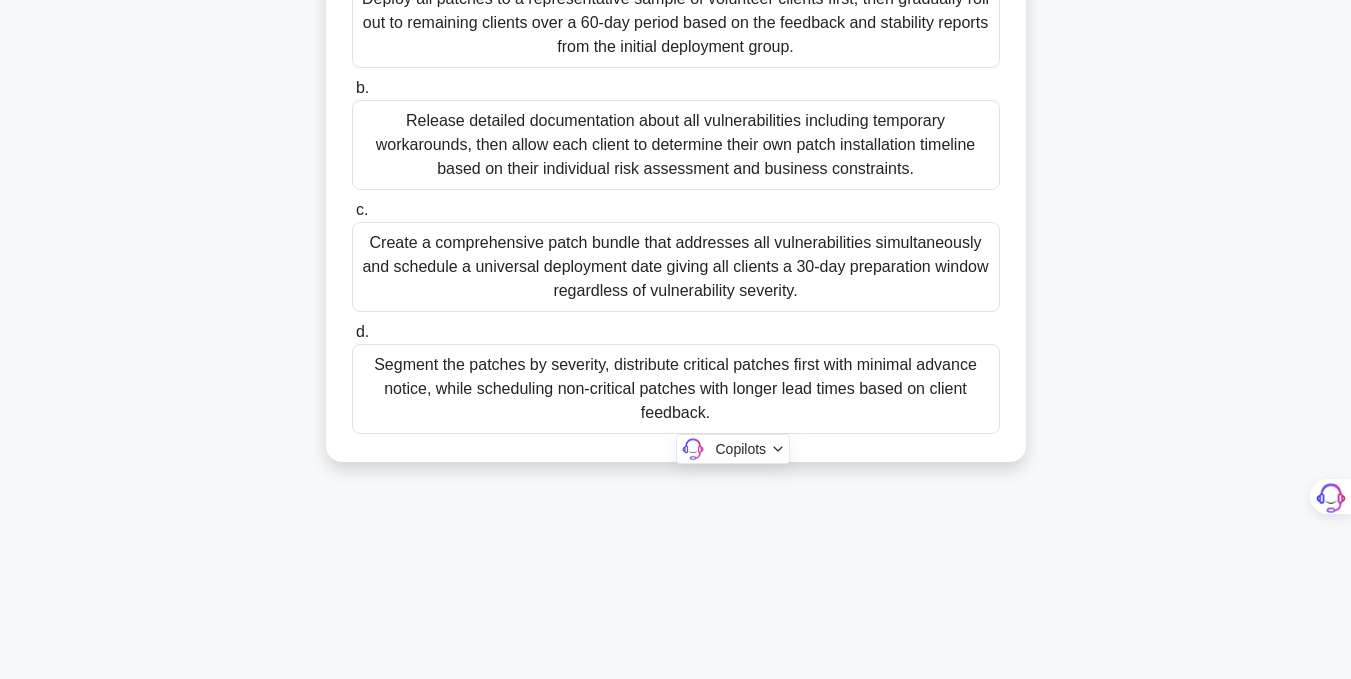 drag, startPoint x: 367, startPoint y: 162, endPoint x: 921, endPoint y: 600, distance: 706.22943 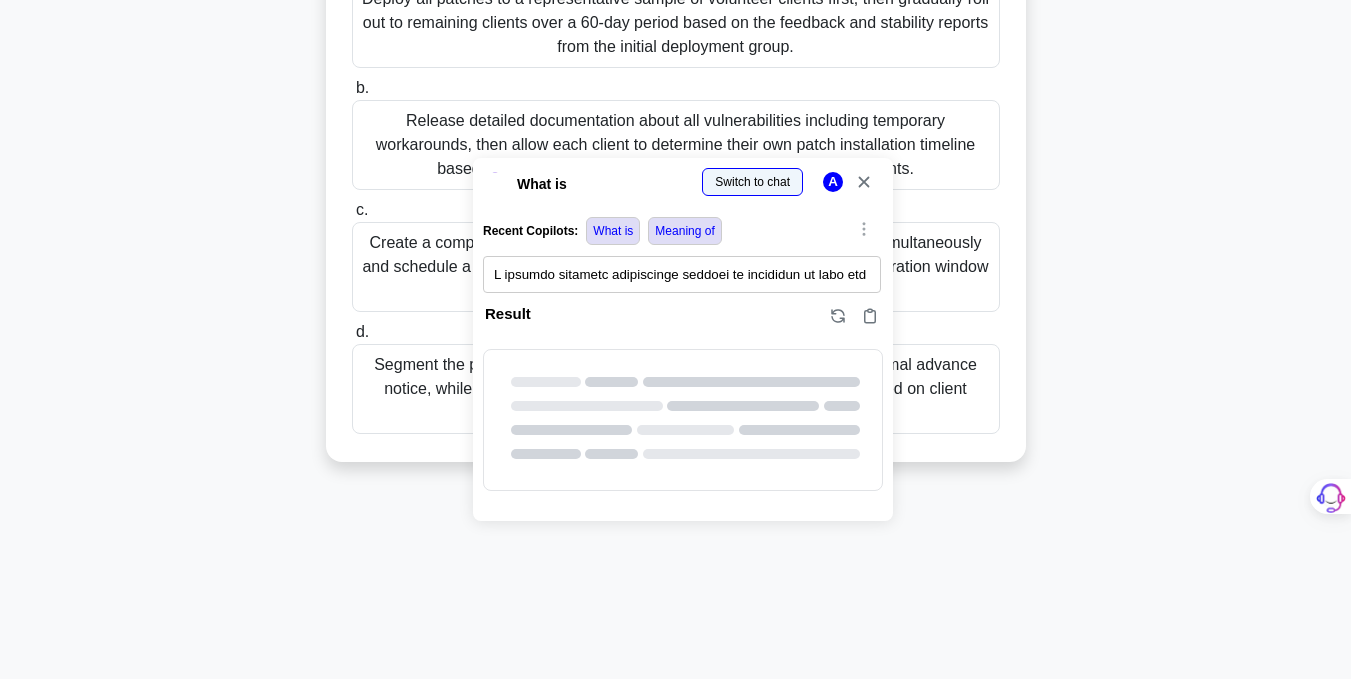 click at bounding box center (0, 679) 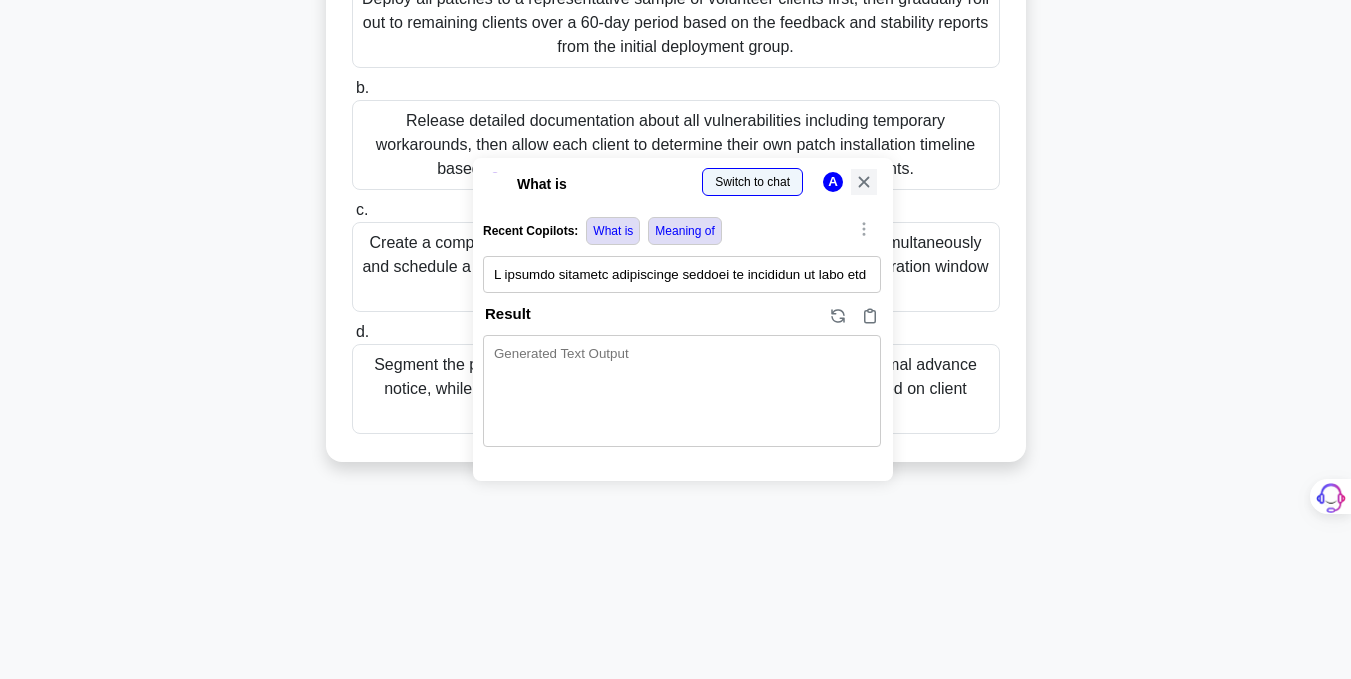 click 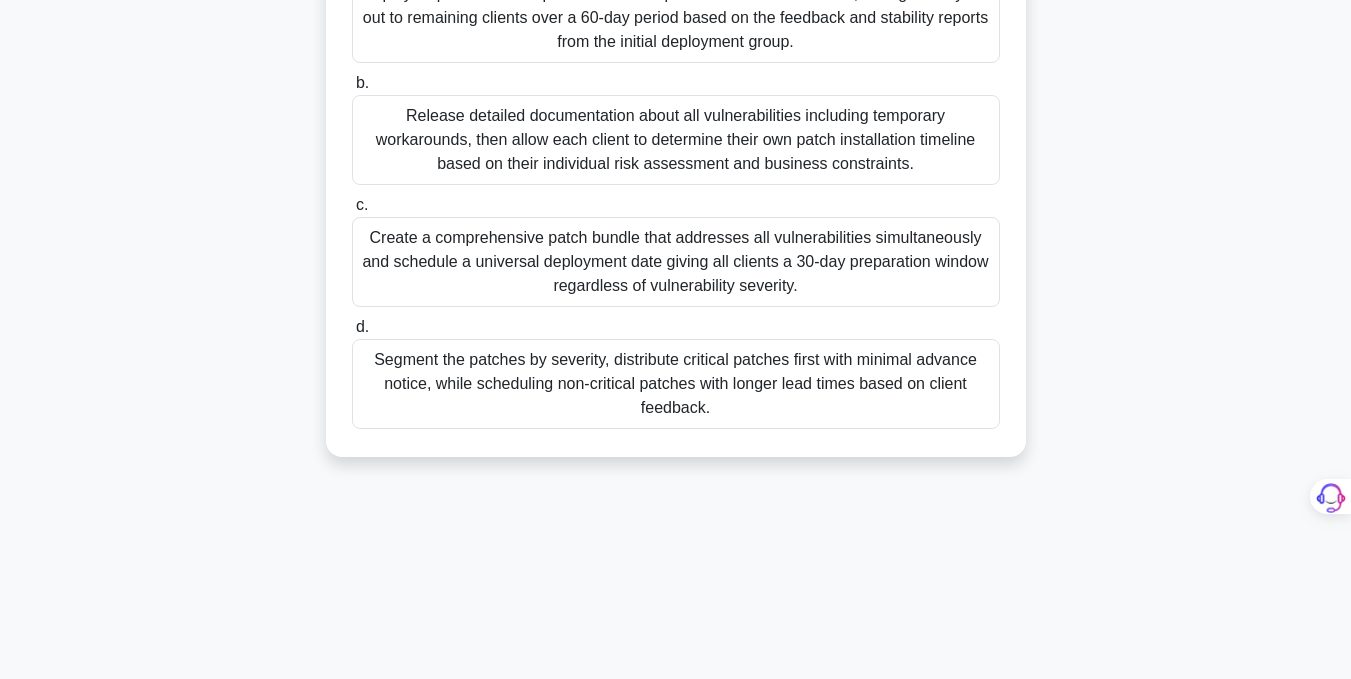 click on "Segment the patches by severity, distribute critical patches first with minimal advance notice, while scheduling non-critical patches with longer lead times based on client feedback." at bounding box center [676, 384] 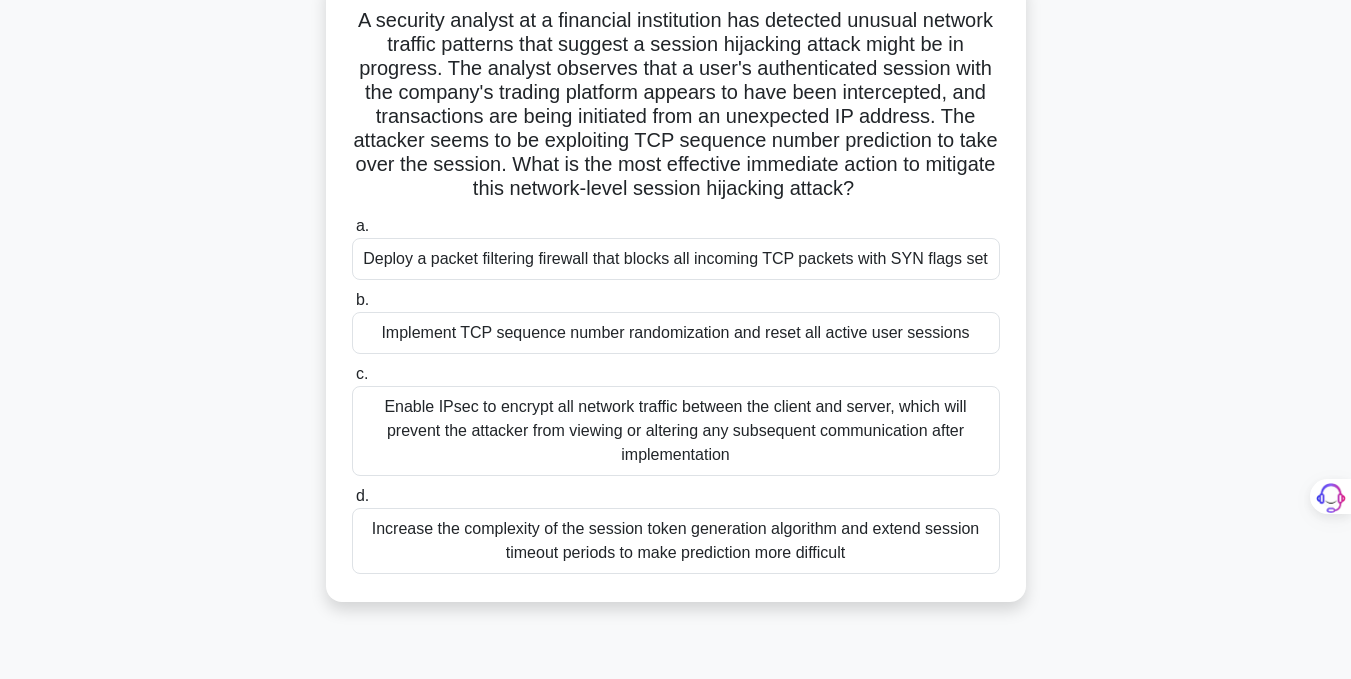 scroll, scrollTop: 0, scrollLeft: 0, axis: both 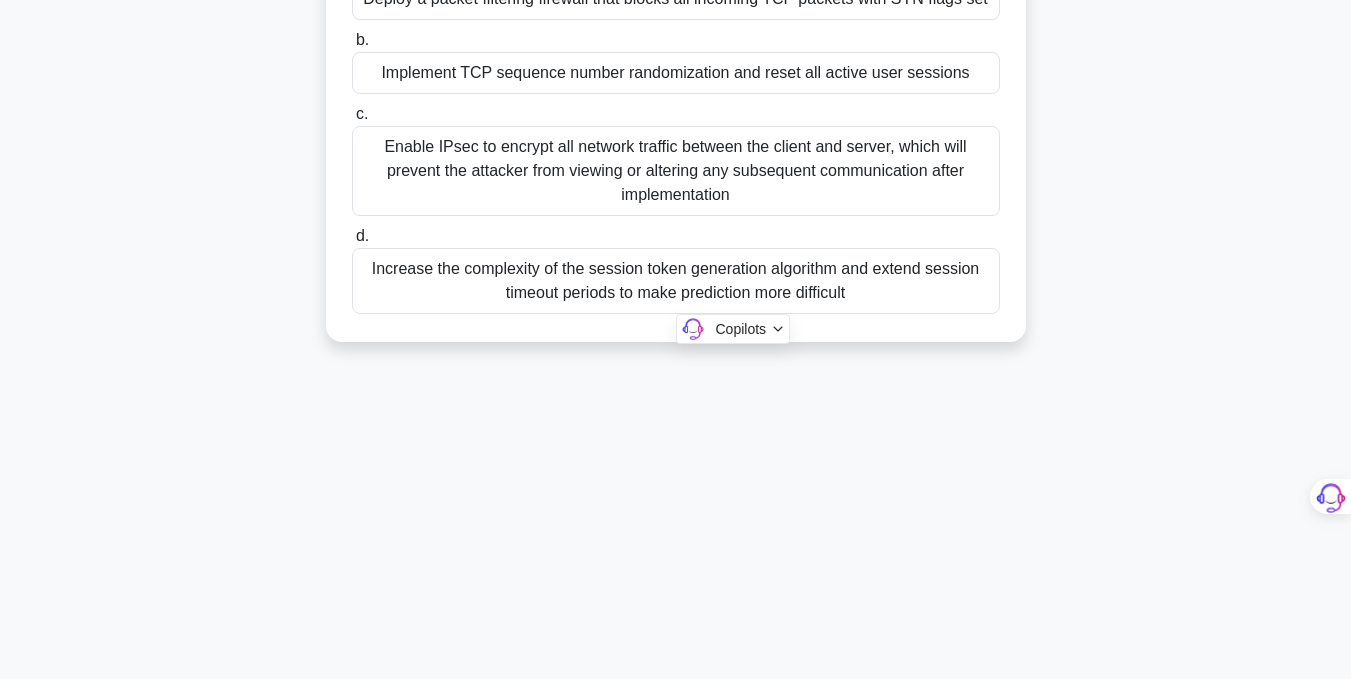 drag, startPoint x: 382, startPoint y: 153, endPoint x: 1026, endPoint y: 650, distance: 813.4771 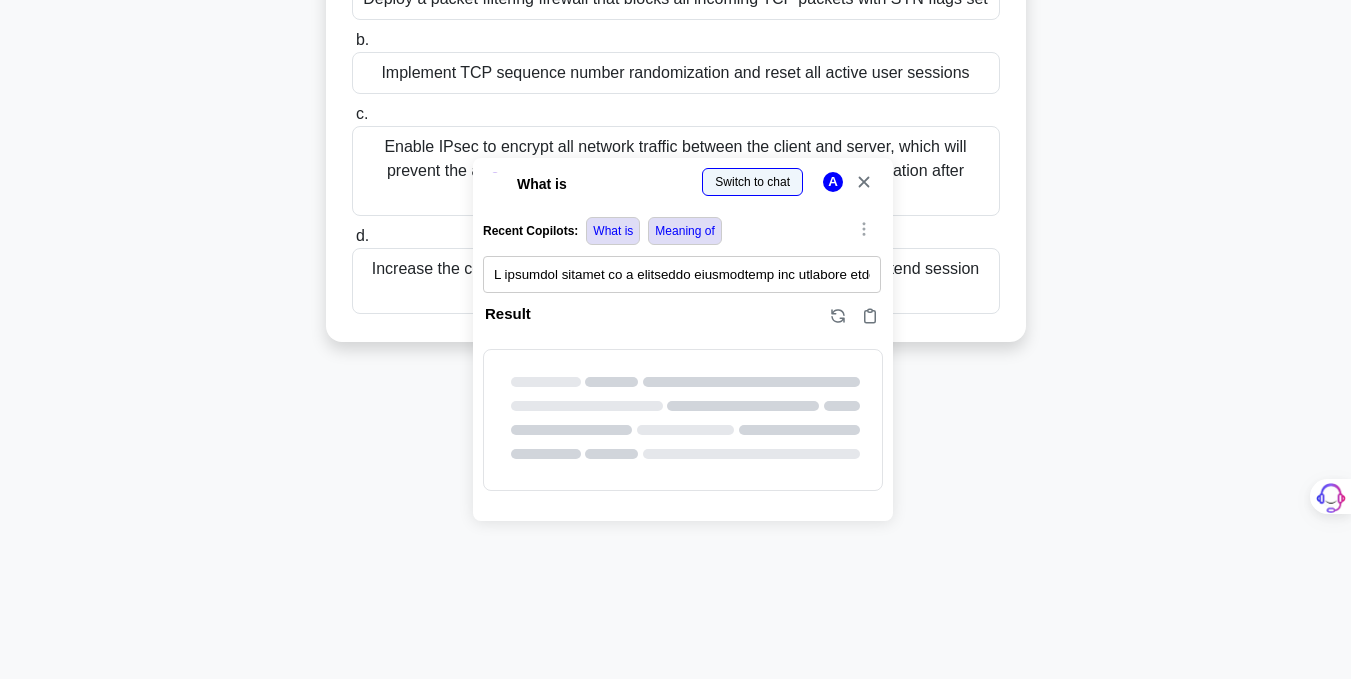 click at bounding box center (0, 679) 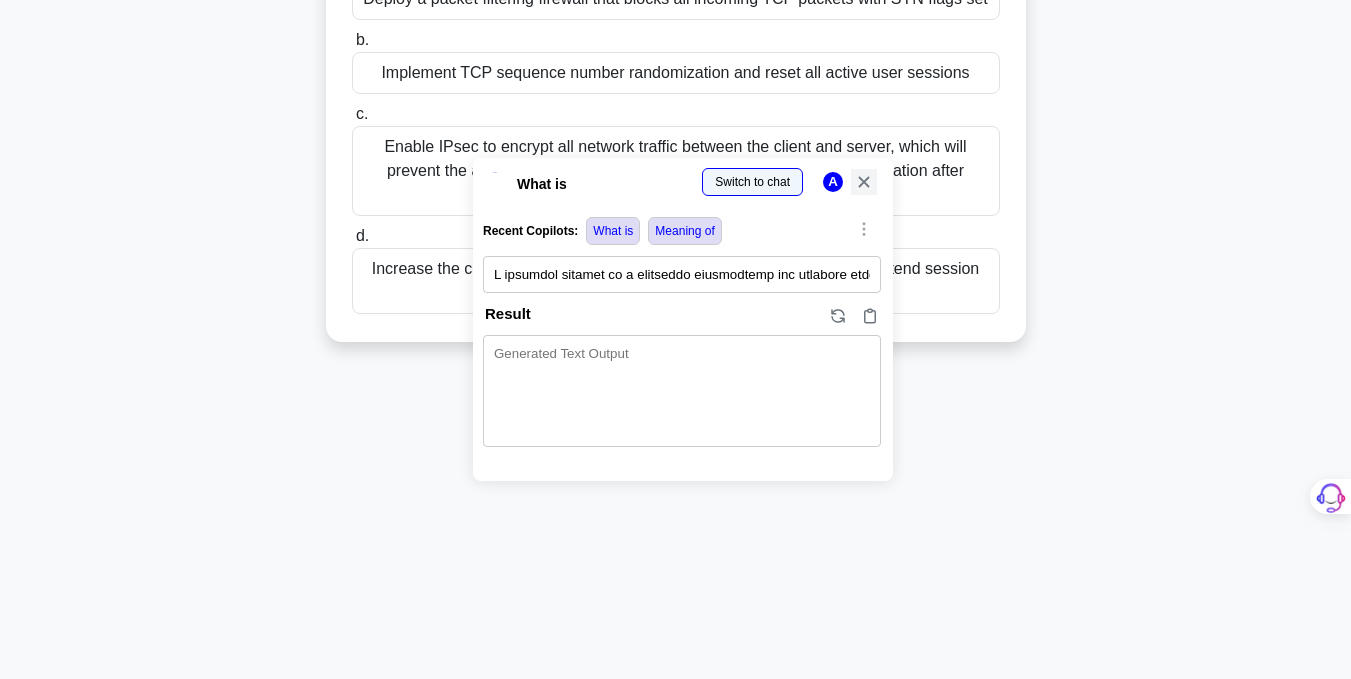 click 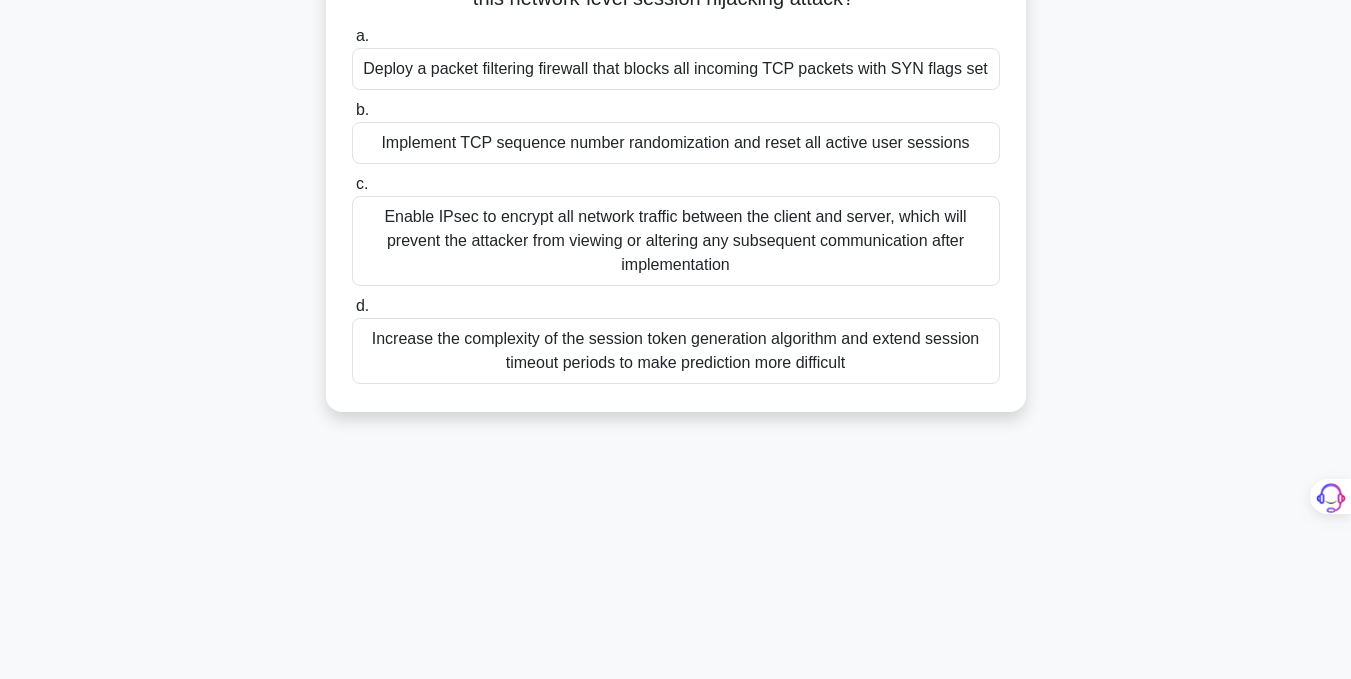 scroll, scrollTop: 319, scrollLeft: 0, axis: vertical 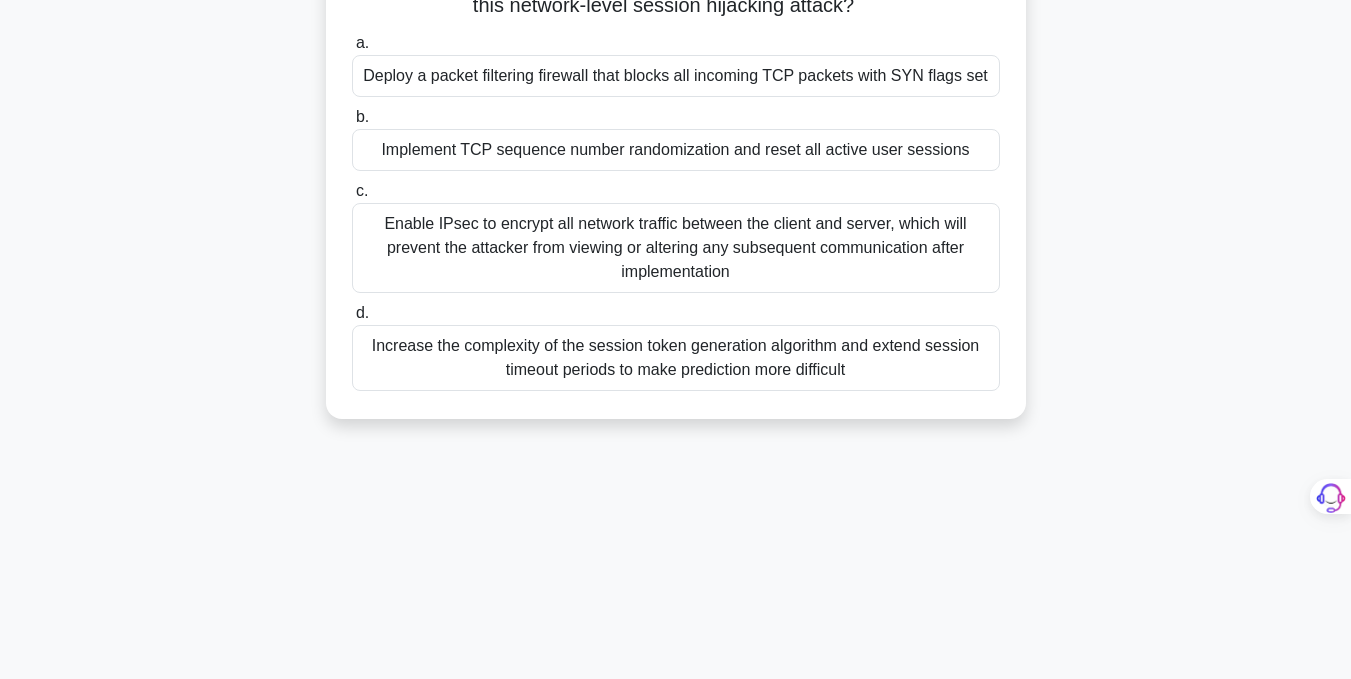 click on "Implement TCP sequence number randomization and reset all active user sessions" at bounding box center [676, 150] 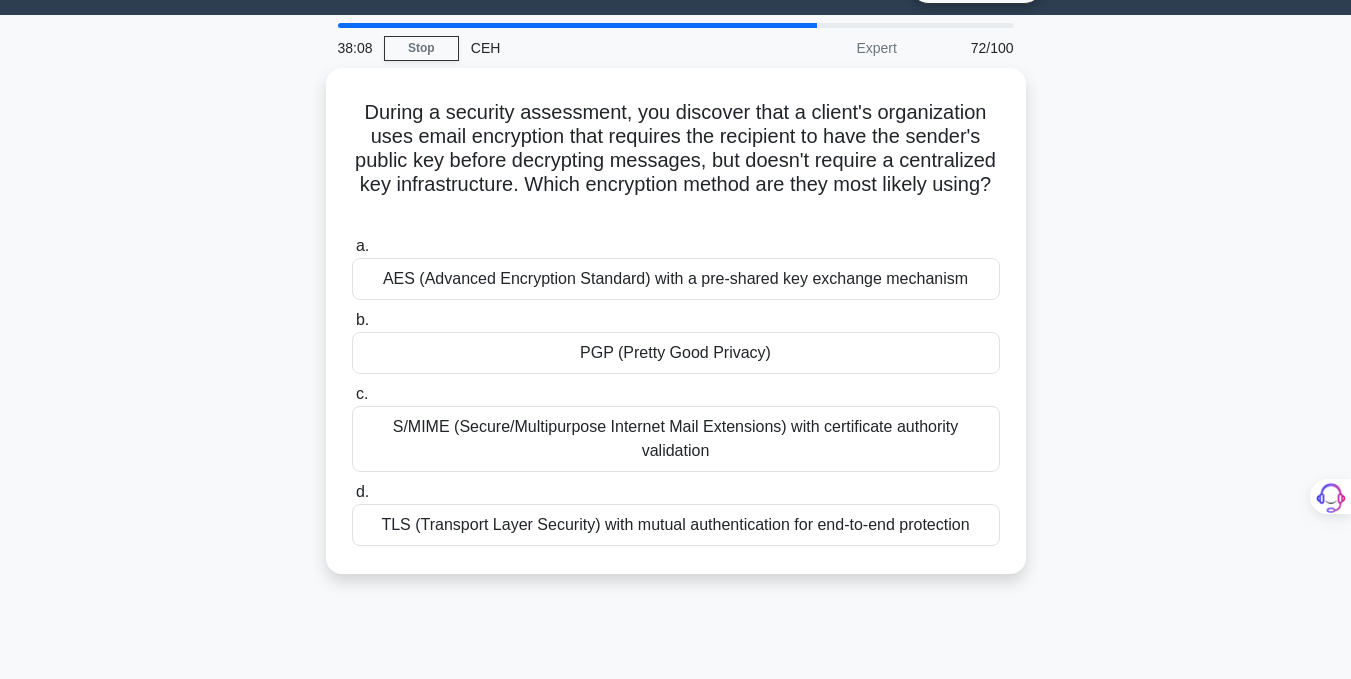 scroll, scrollTop: 0, scrollLeft: 0, axis: both 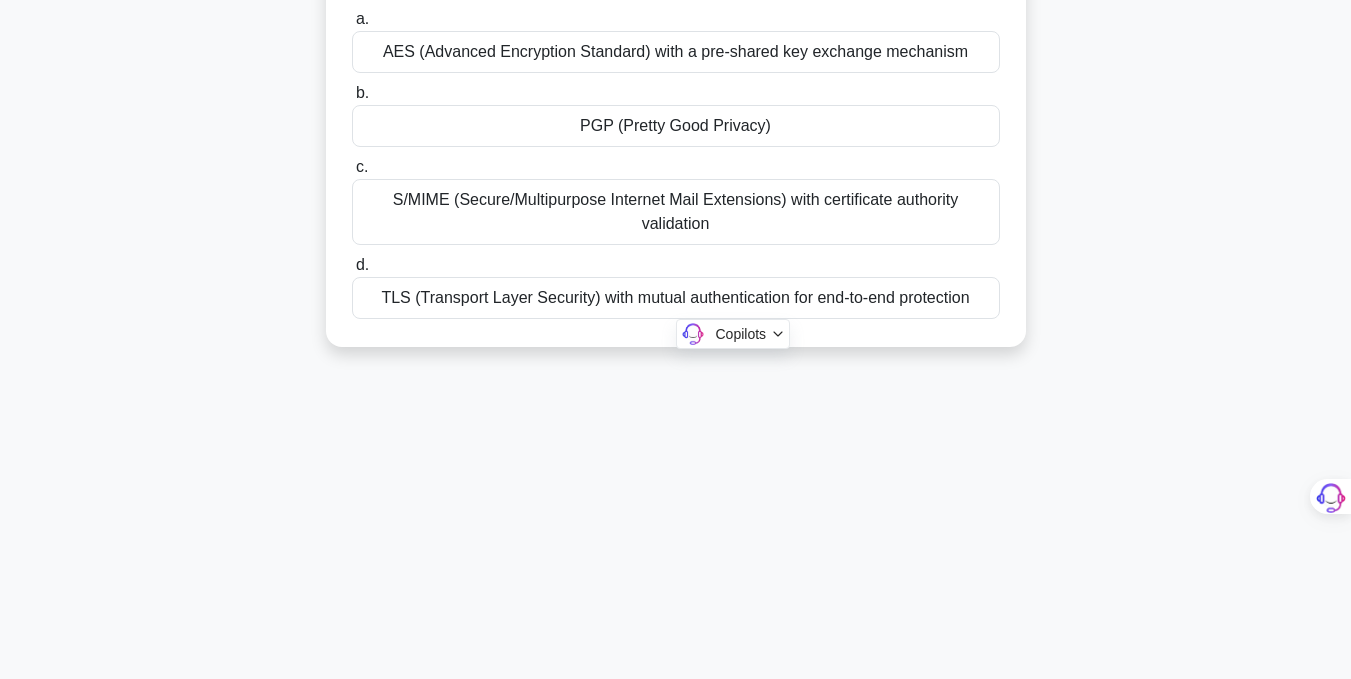 drag, startPoint x: 354, startPoint y: 153, endPoint x: 1103, endPoint y: 517, distance: 832.76465 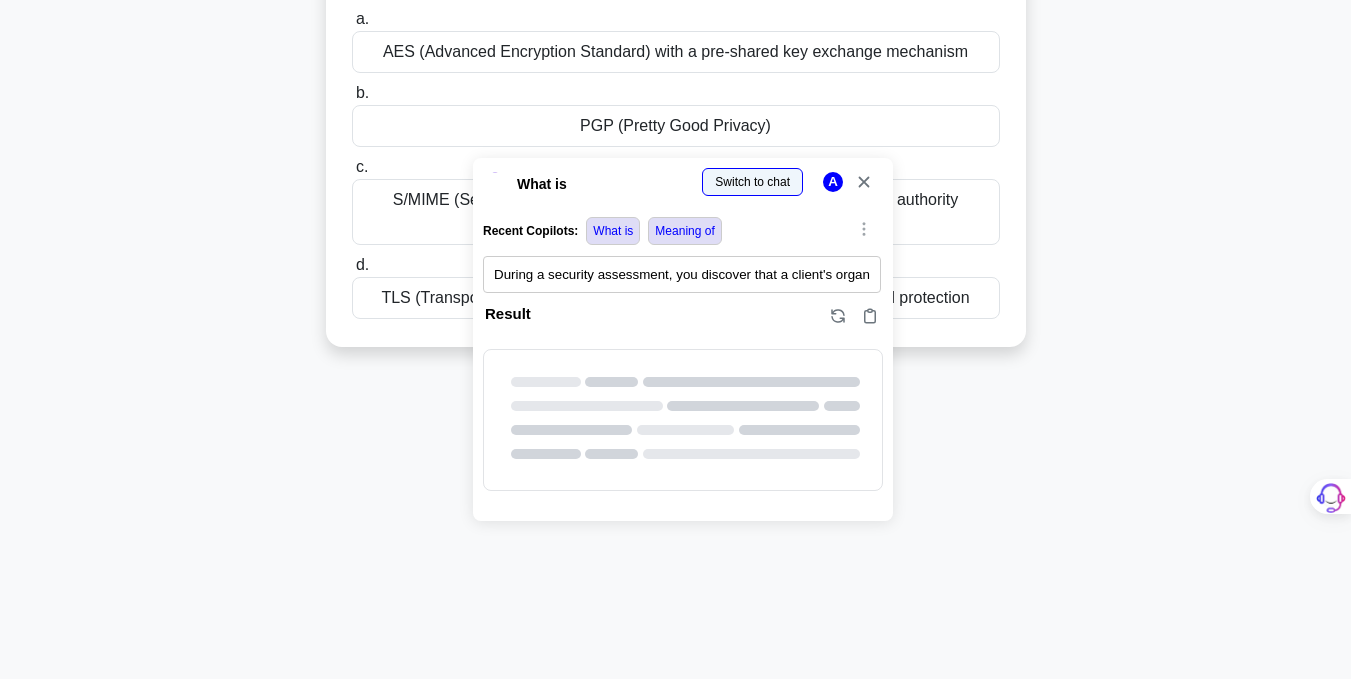 click at bounding box center (0, 804) 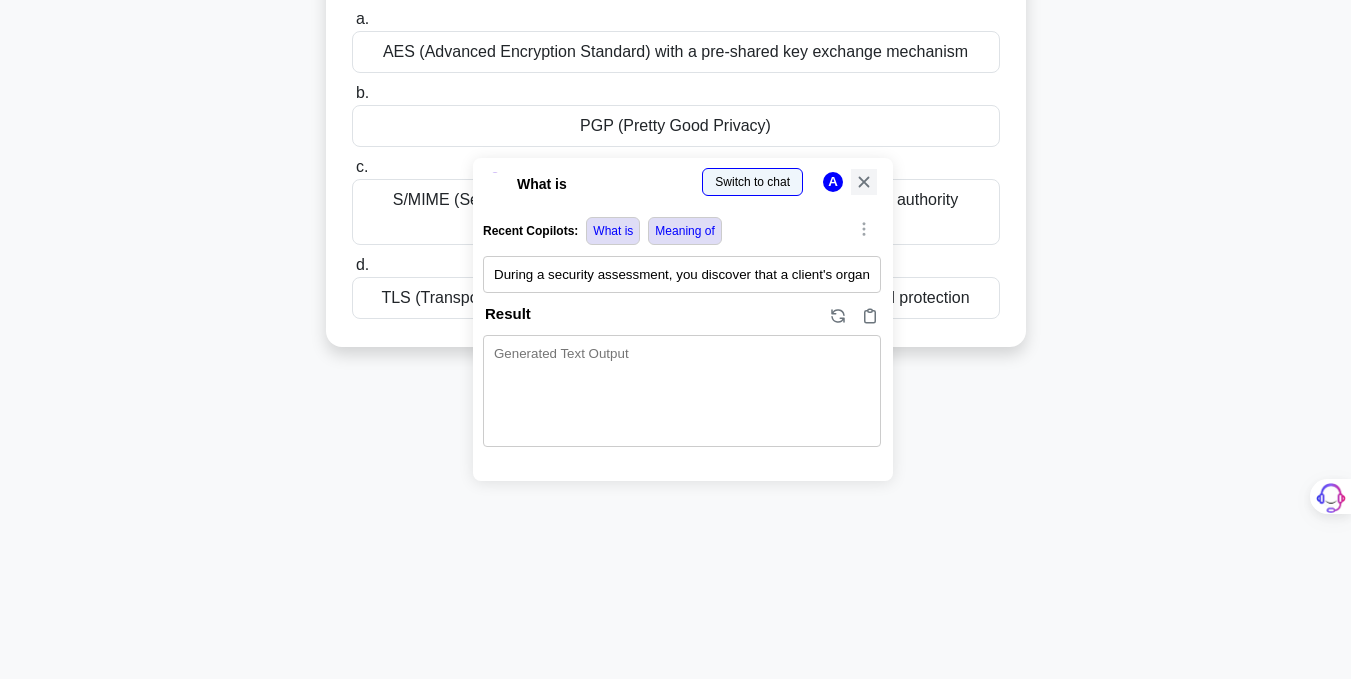 click 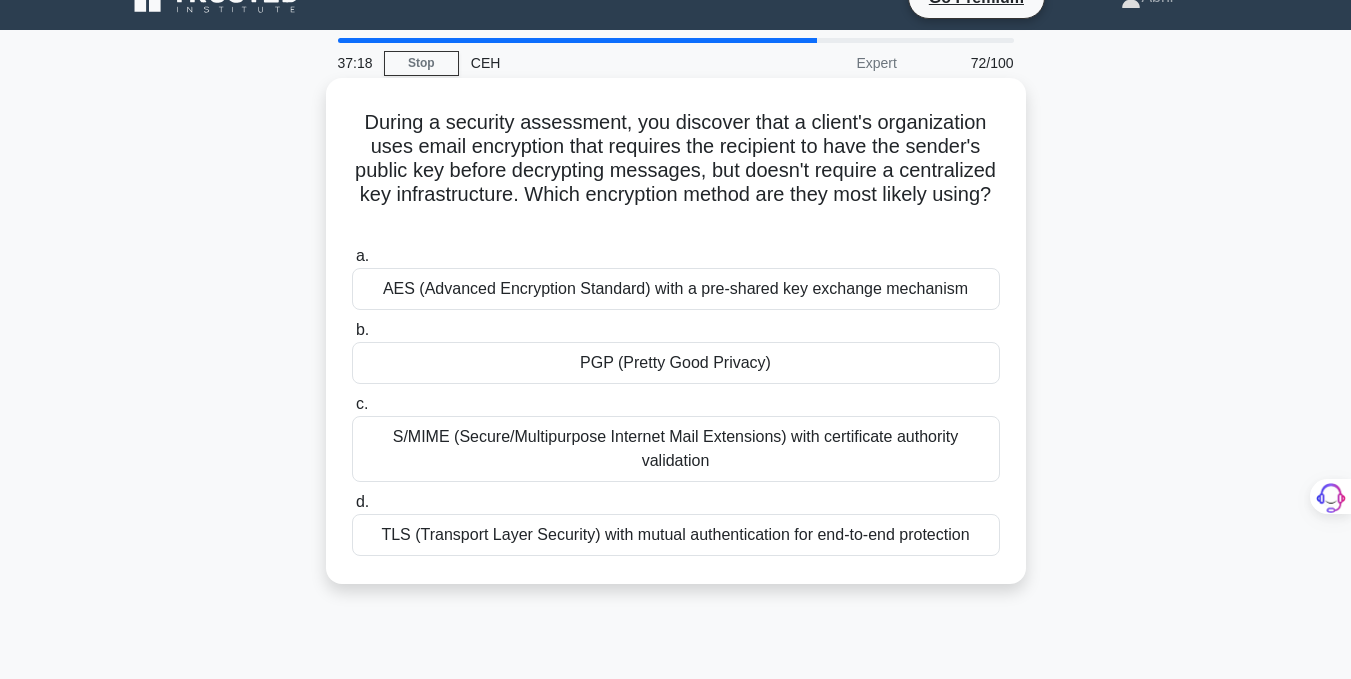 scroll, scrollTop: 0, scrollLeft: 0, axis: both 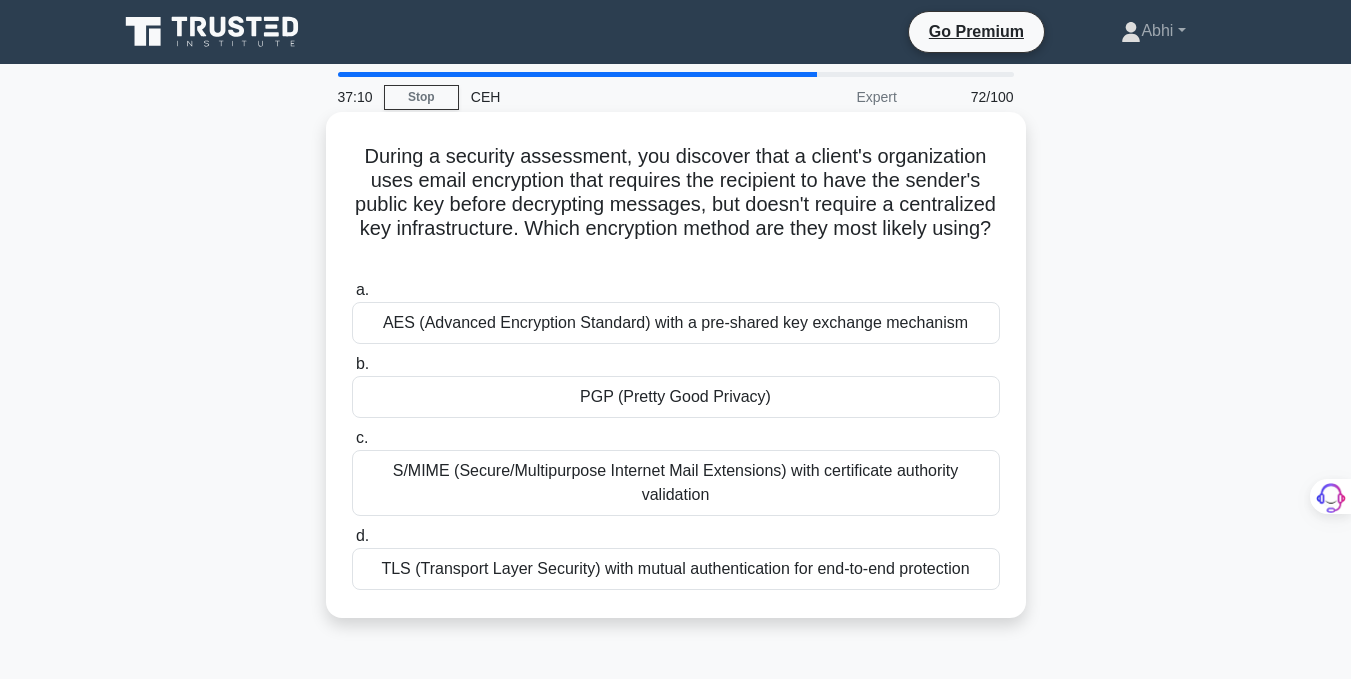 click on "PGP (Pretty Good Privacy)" at bounding box center [676, 397] 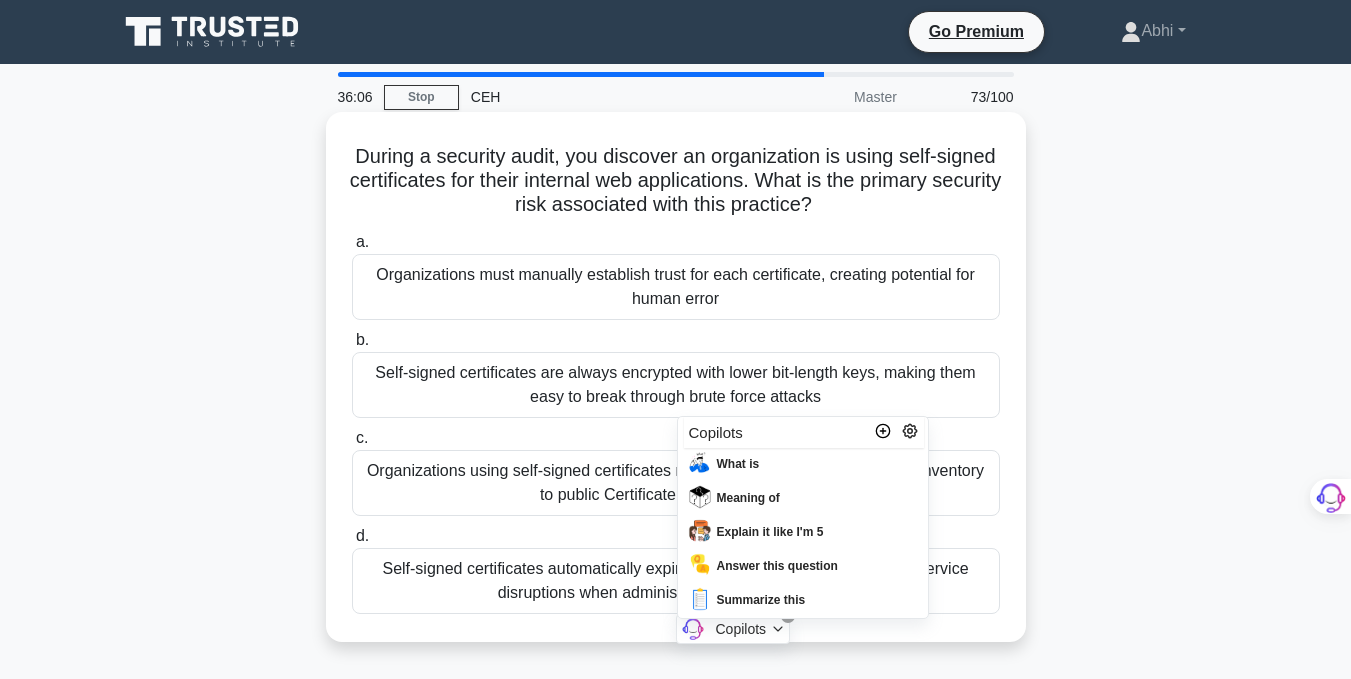 drag, startPoint x: 375, startPoint y: 149, endPoint x: 928, endPoint y: 617, distance: 724.4536 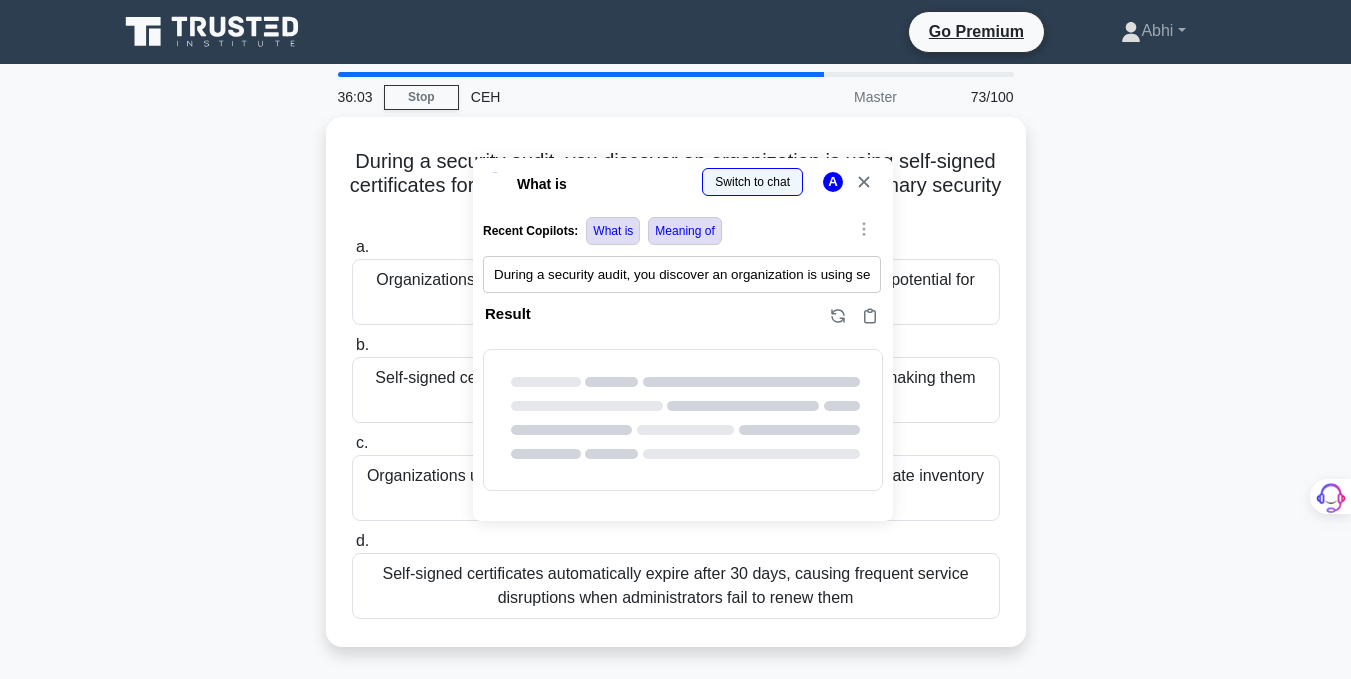 click at bounding box center (0, 1080) 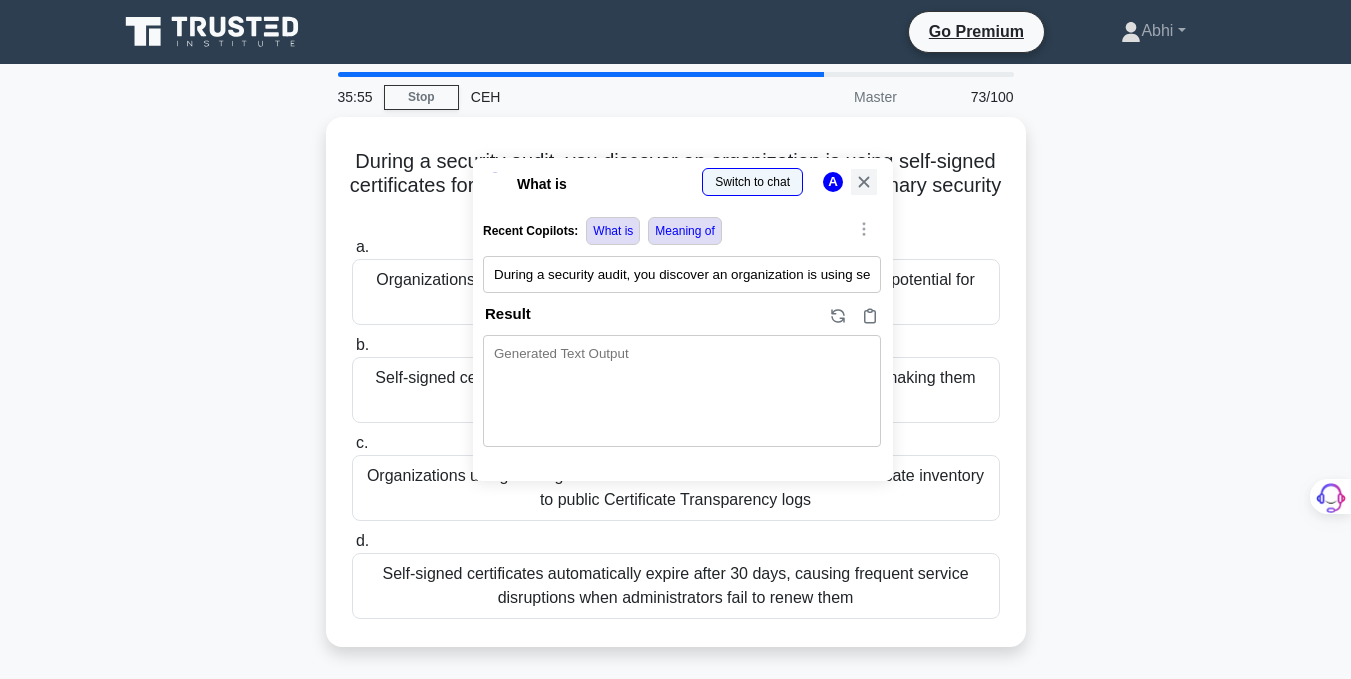 click 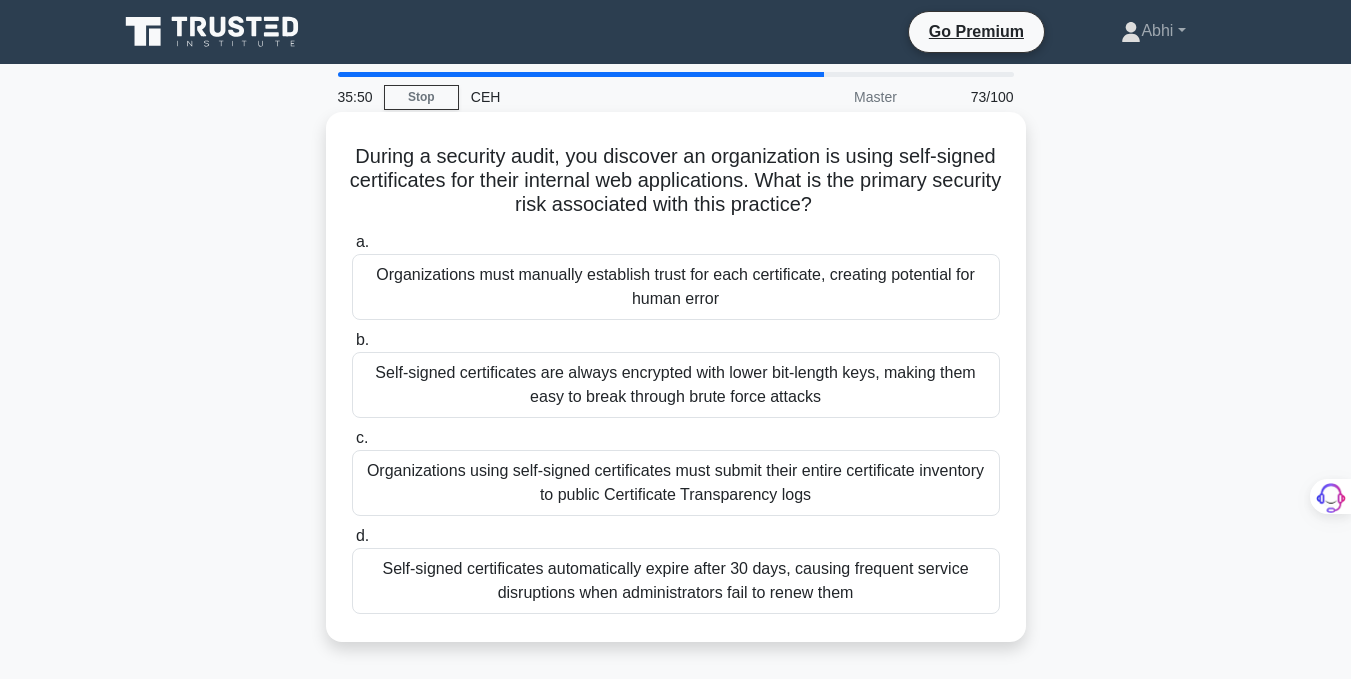 click on "Organizations must manually establish trust for each certificate, creating potential for human error" at bounding box center [676, 287] 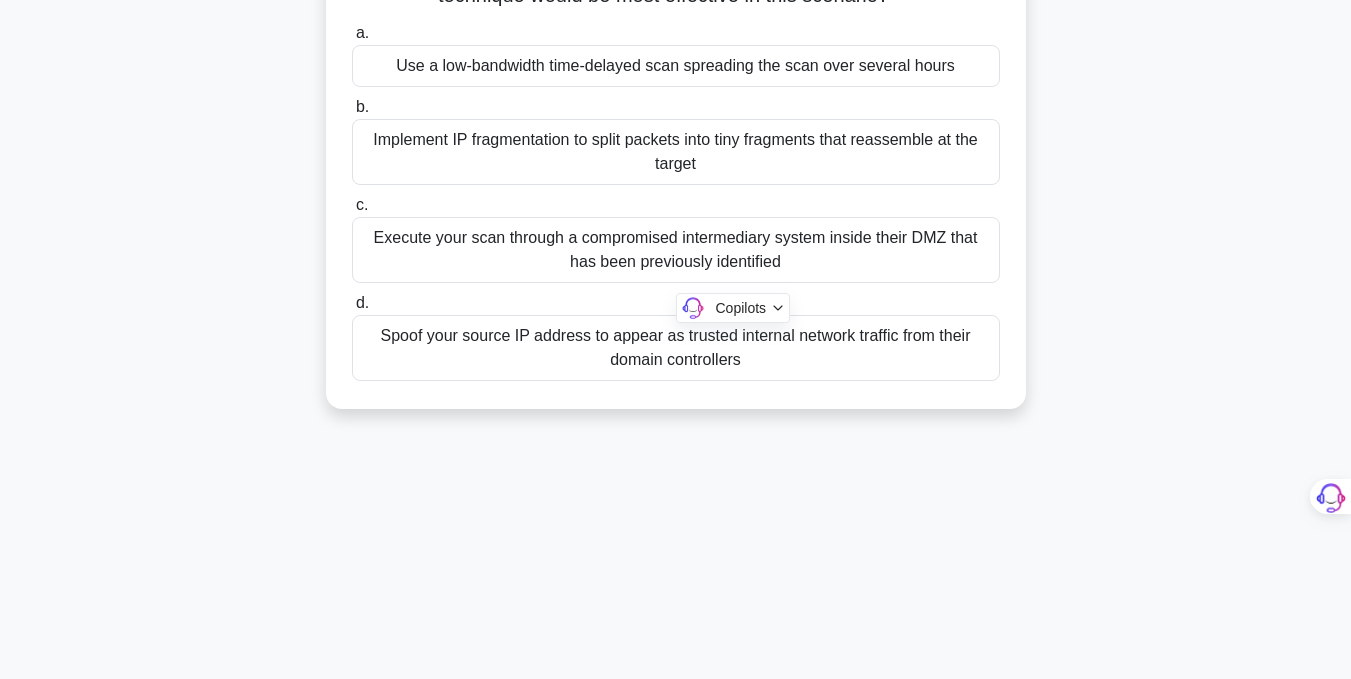 scroll, scrollTop: 401, scrollLeft: 0, axis: vertical 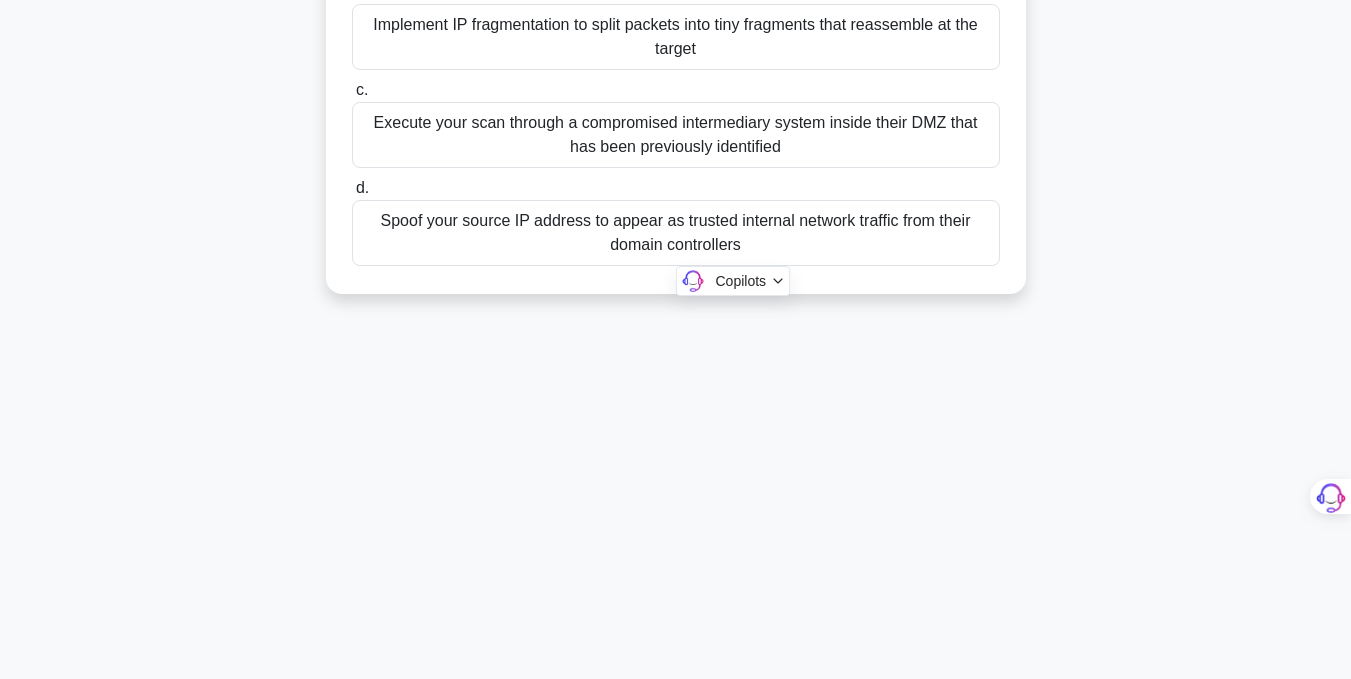 drag, startPoint x: 350, startPoint y: 161, endPoint x: 933, endPoint y: 640, distance: 754.5396 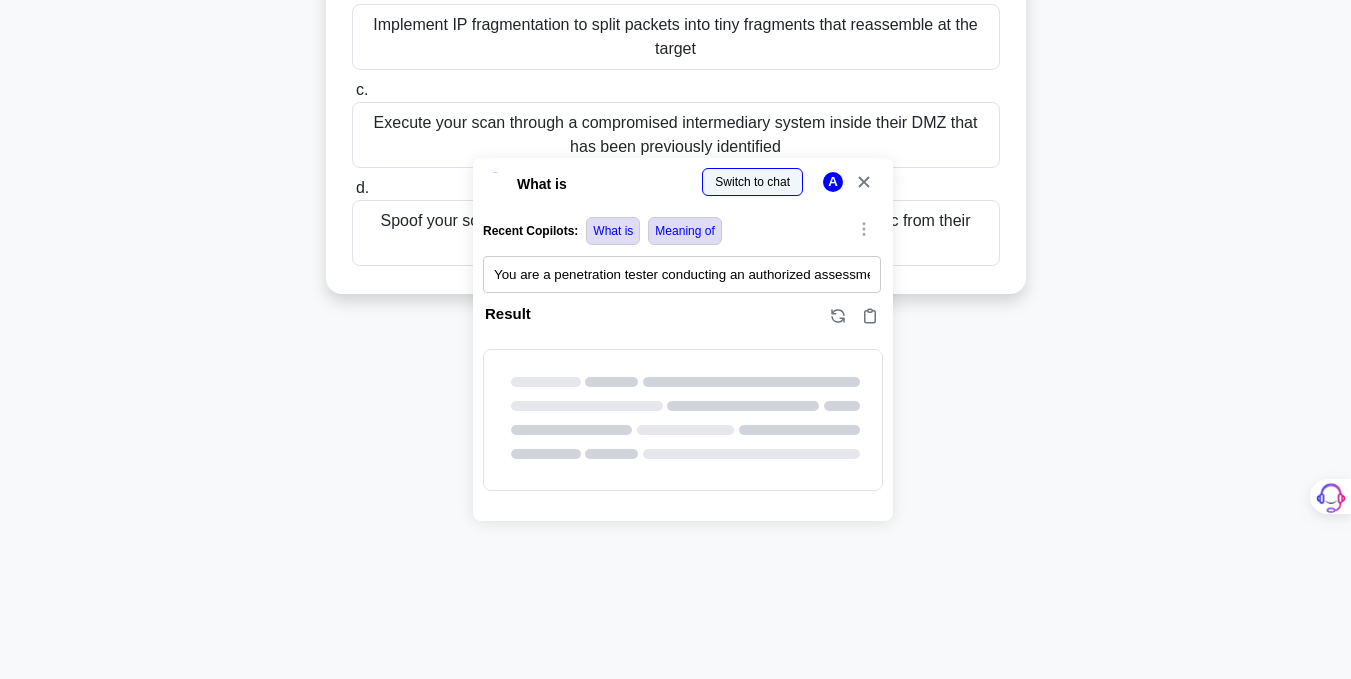 click at bounding box center [0, 679] 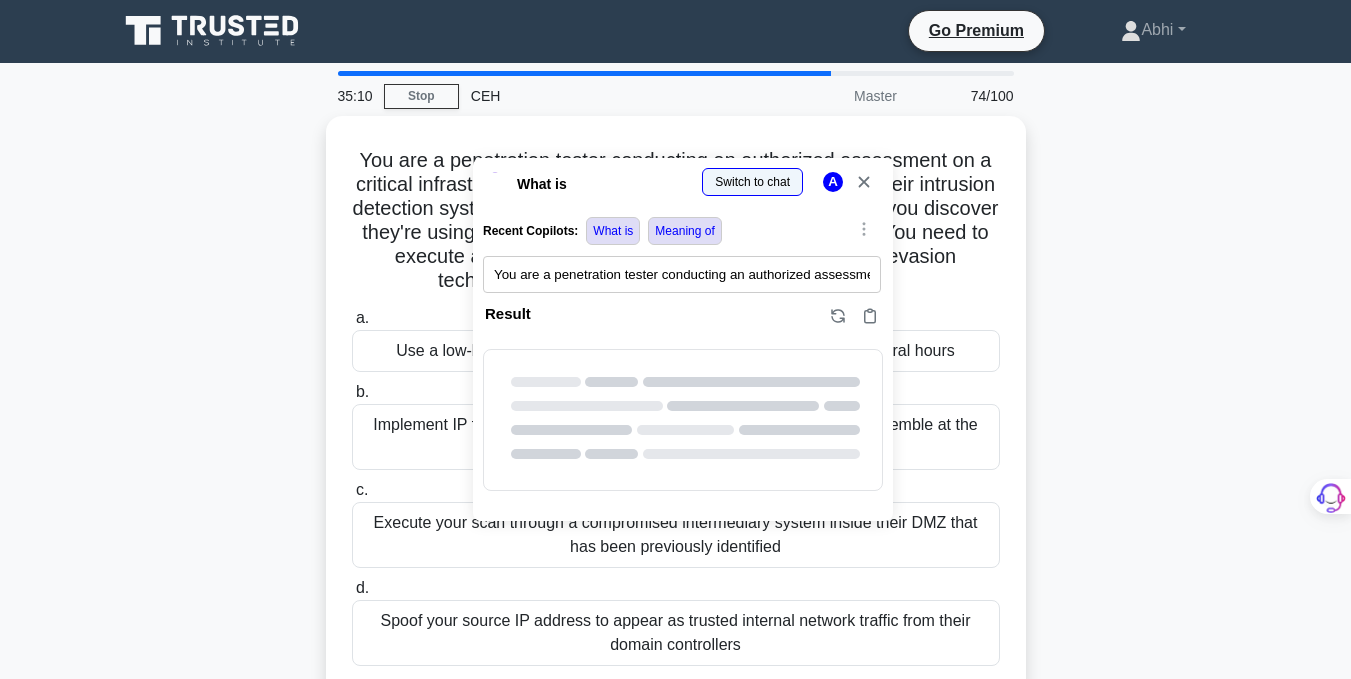 scroll, scrollTop: 0, scrollLeft: 0, axis: both 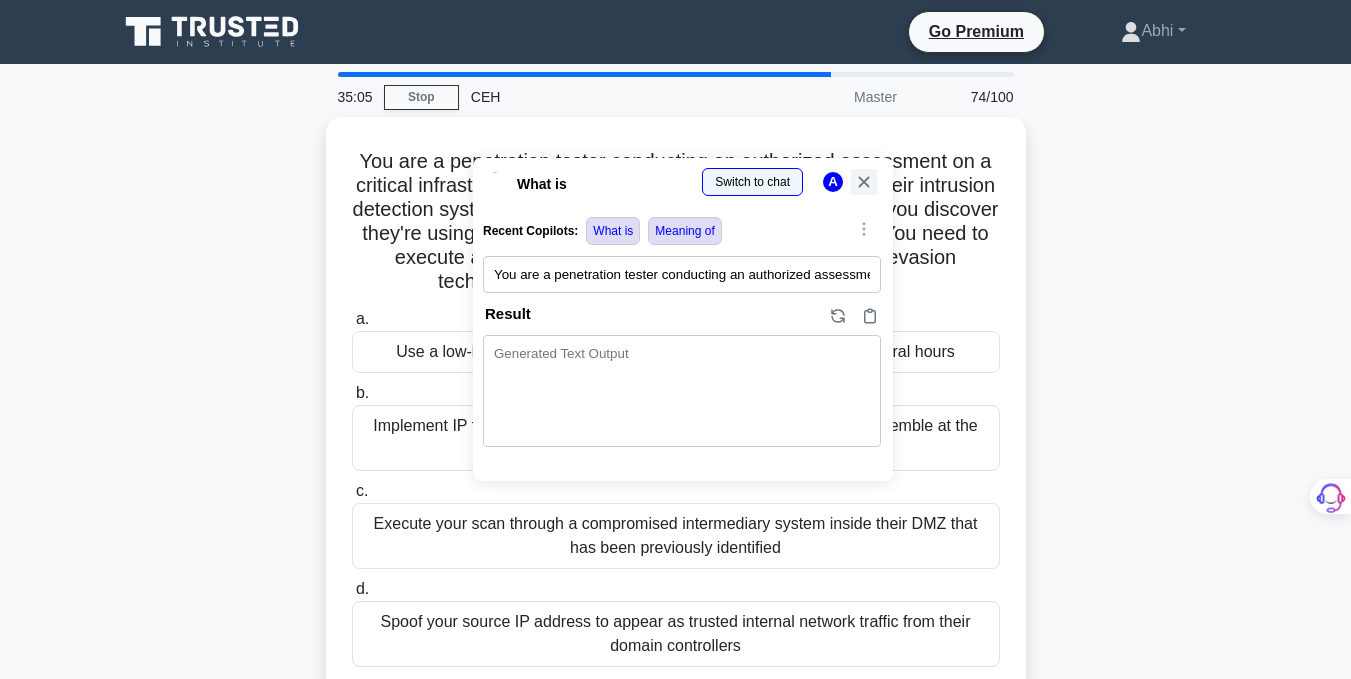 click 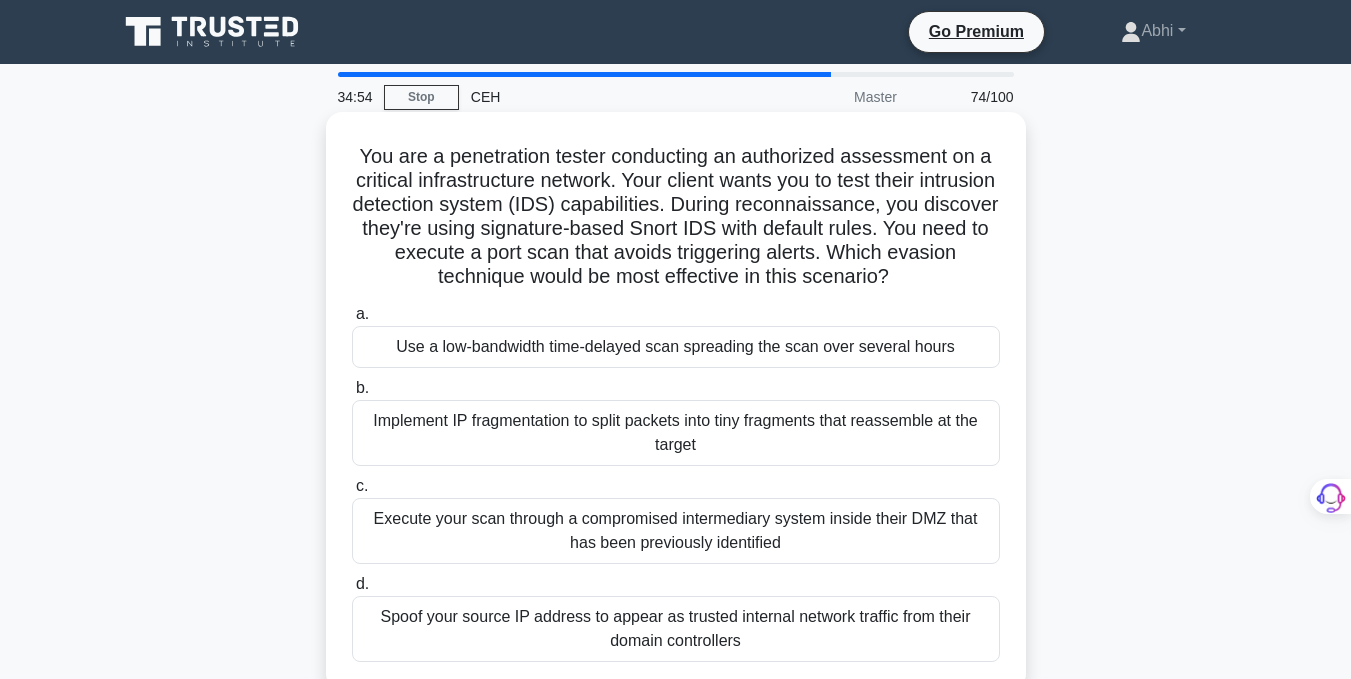 click on "Use a low-bandwidth time-delayed scan spreading the scan over several hours" at bounding box center [676, 347] 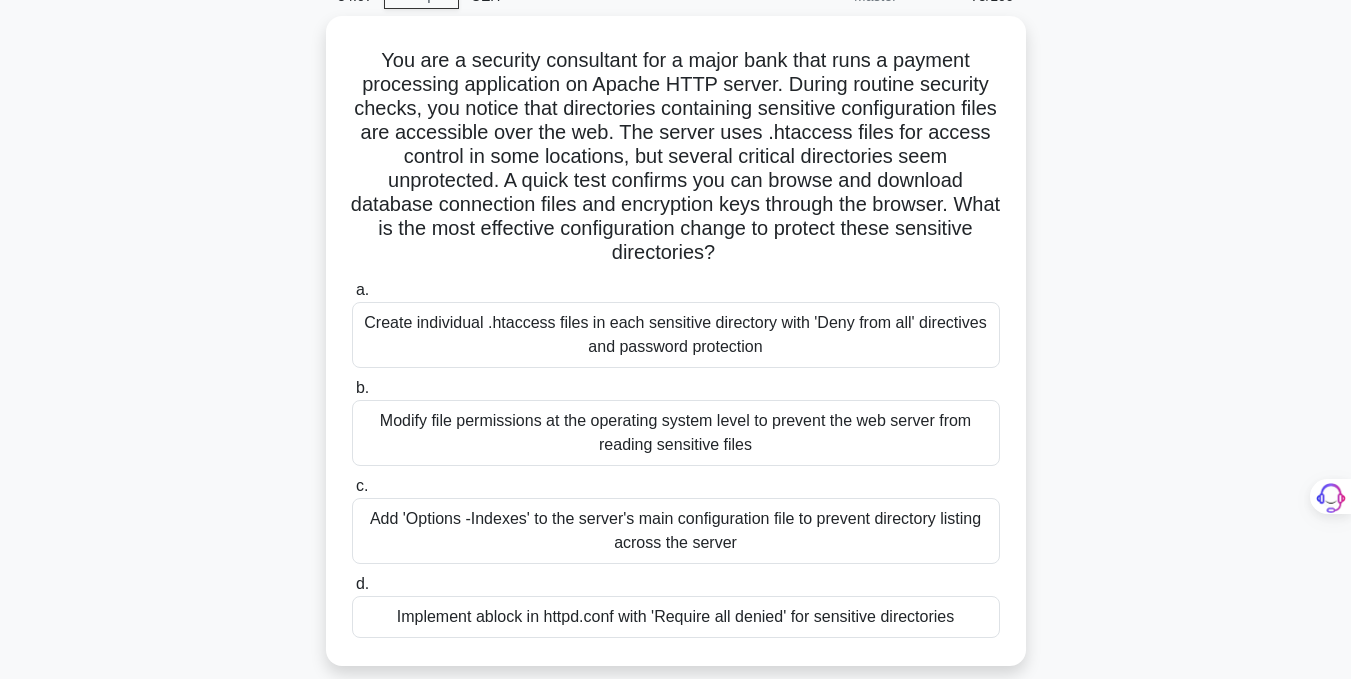 scroll, scrollTop: 54, scrollLeft: 0, axis: vertical 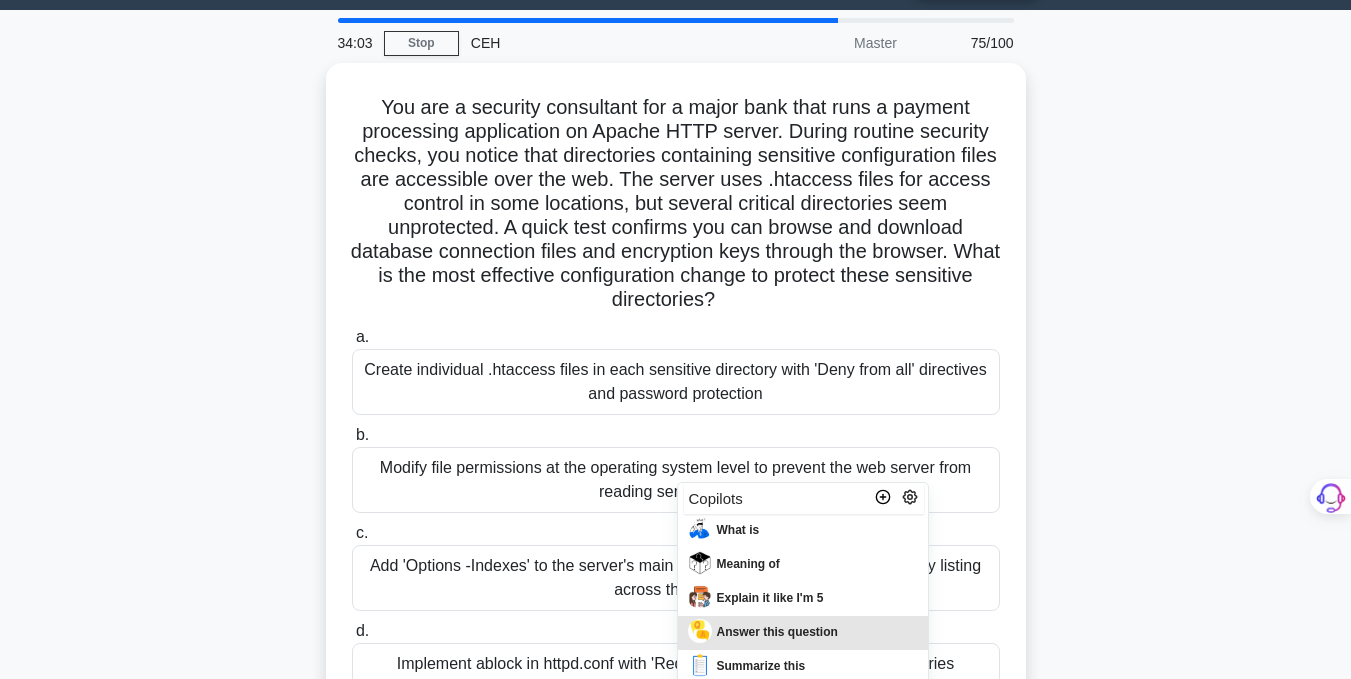 drag, startPoint x: 361, startPoint y: 97, endPoint x: 890, endPoint y: 634, distance: 753.79706 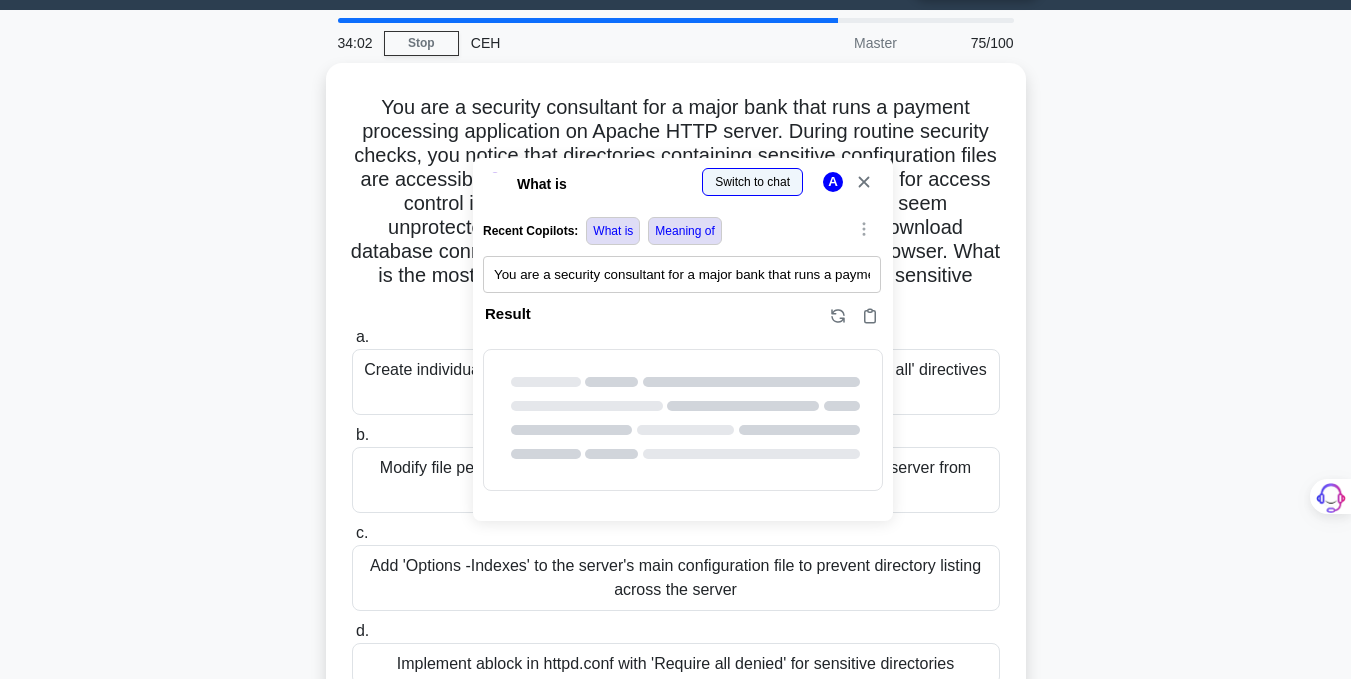 click on "Go Premium
Abhi" at bounding box center (675, 486) 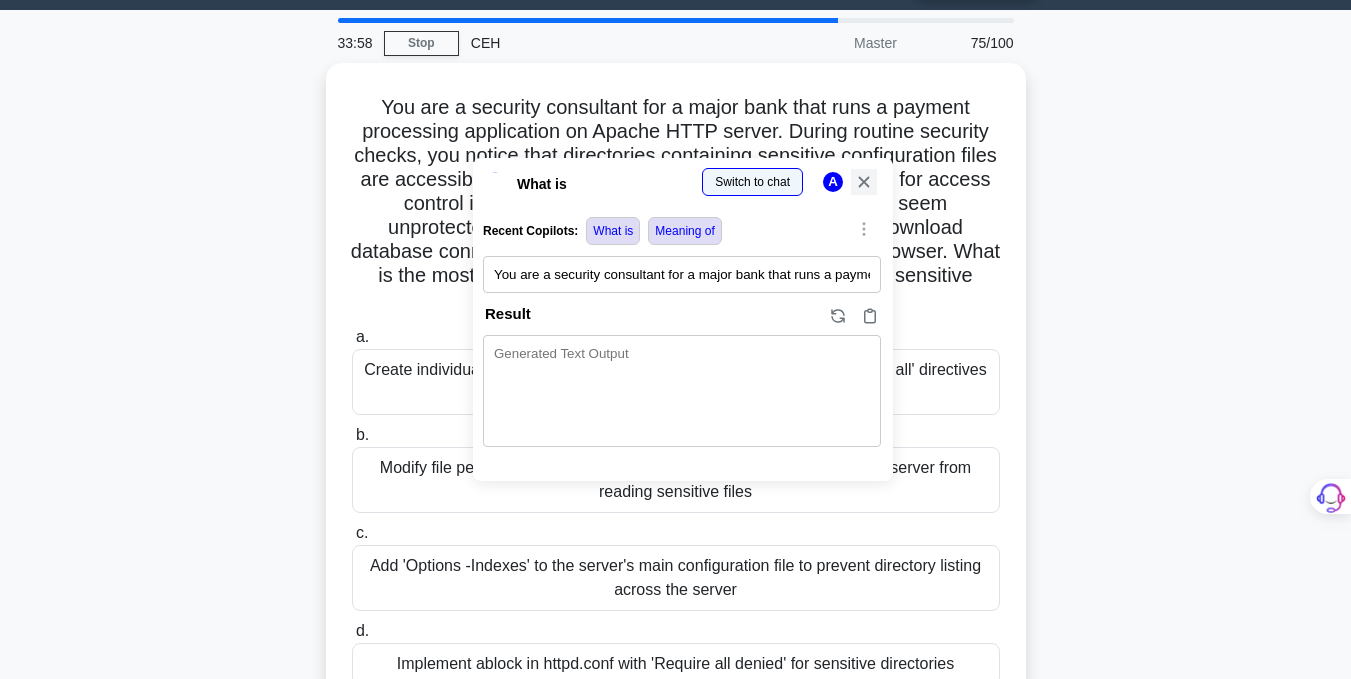 click 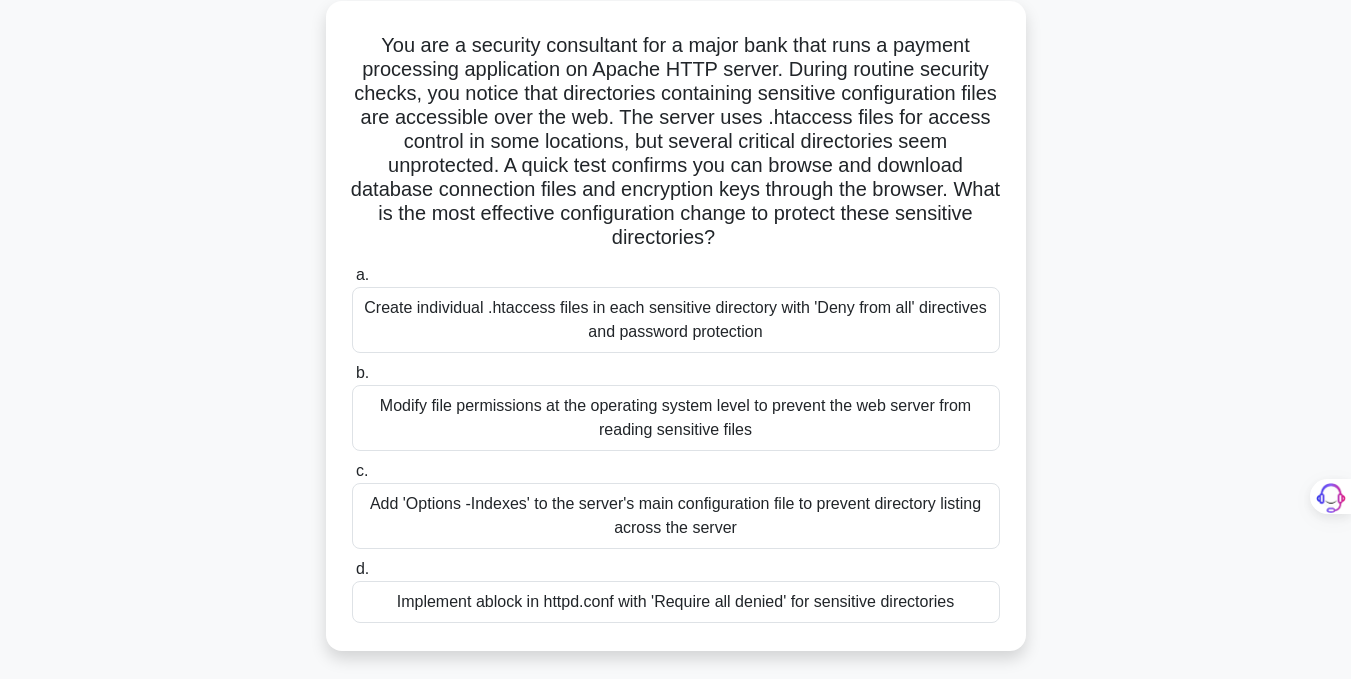 scroll, scrollTop: 129, scrollLeft: 0, axis: vertical 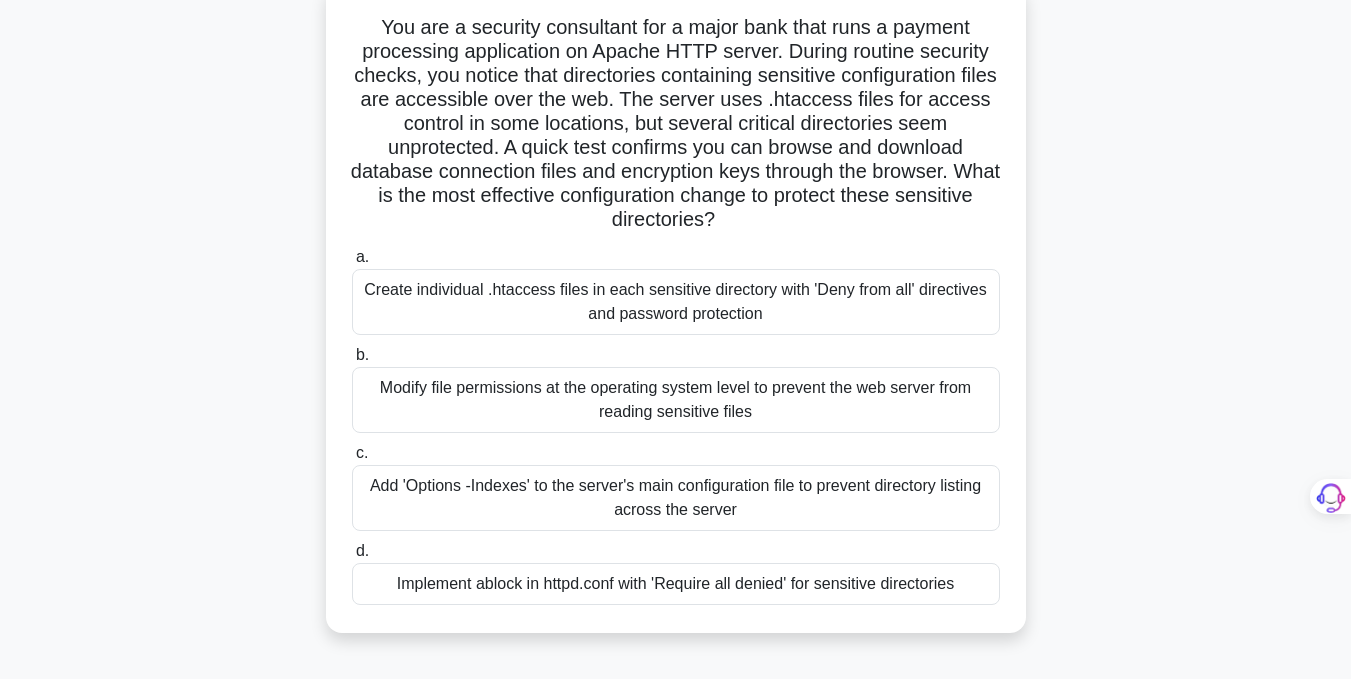 click on "block in httpd.conf with 'Require all denied' for sensitive directories" at bounding box center [719, 584] 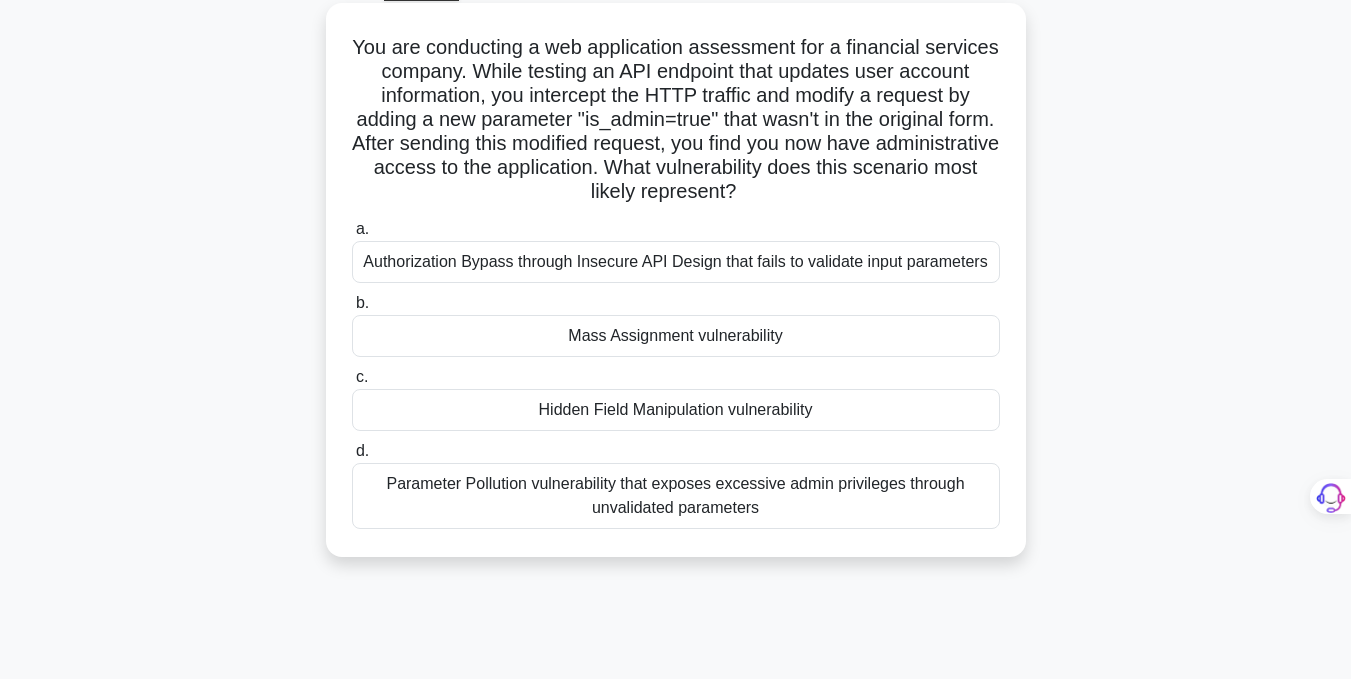 scroll, scrollTop: 0, scrollLeft: 0, axis: both 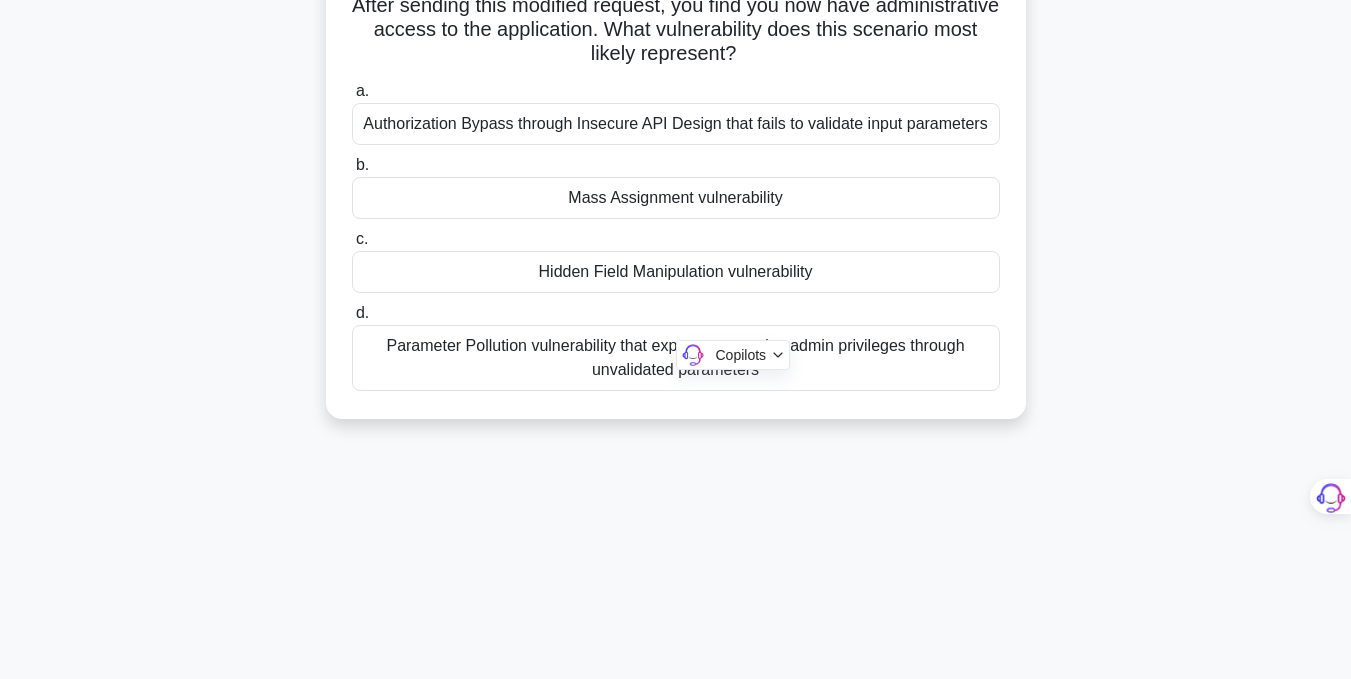 drag, startPoint x: 385, startPoint y: 155, endPoint x: 859, endPoint y: 668, distance: 698.45905 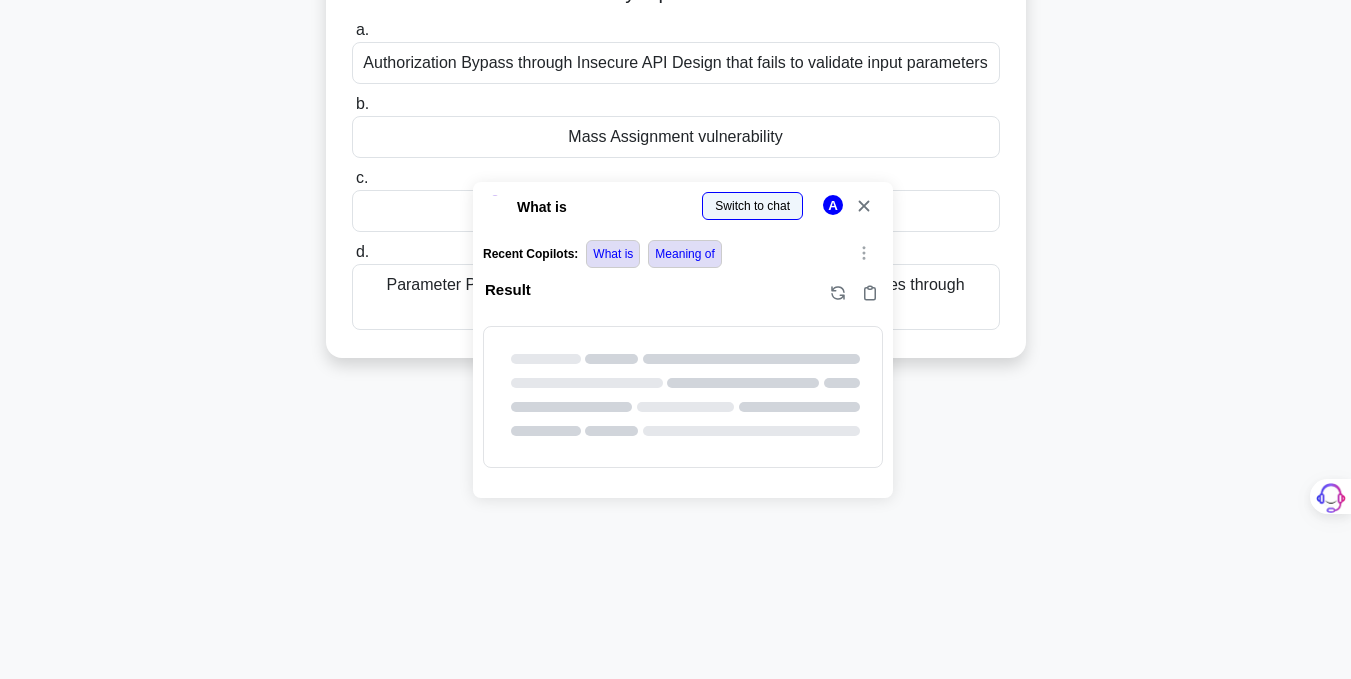 click at bounding box center [0, 767] 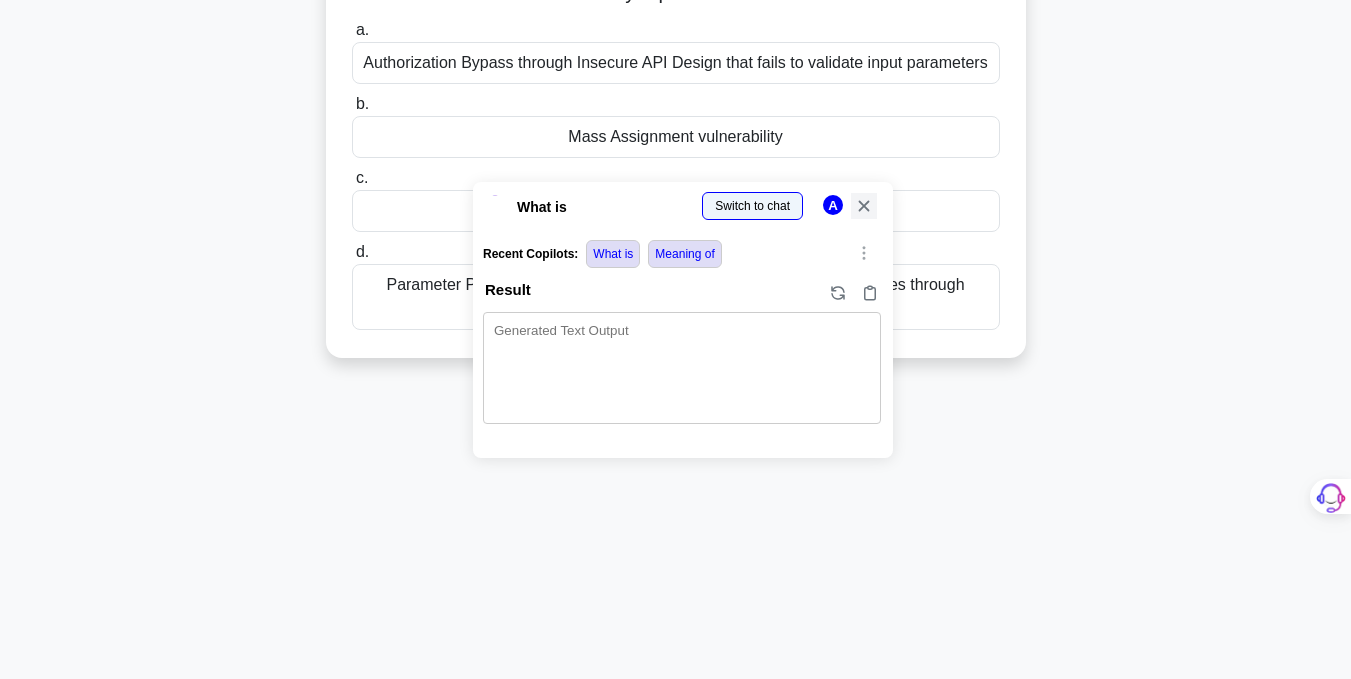 click 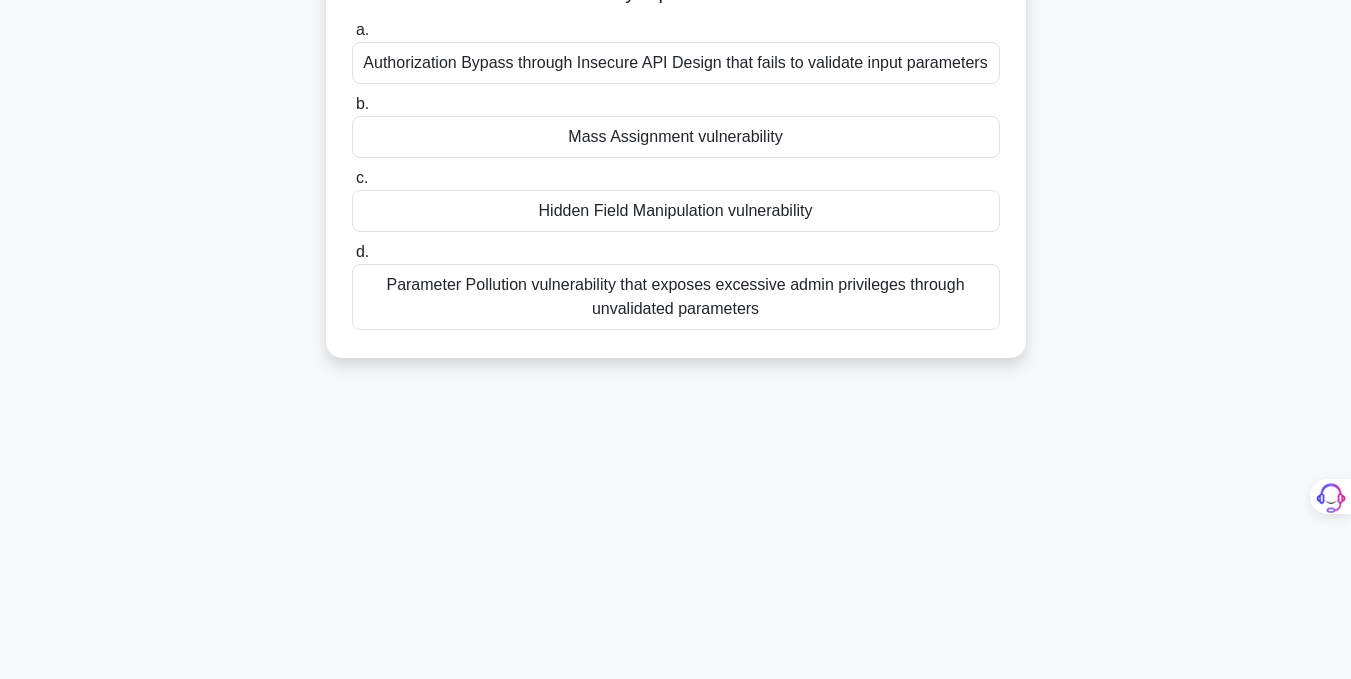 scroll, scrollTop: 0, scrollLeft: 0, axis: both 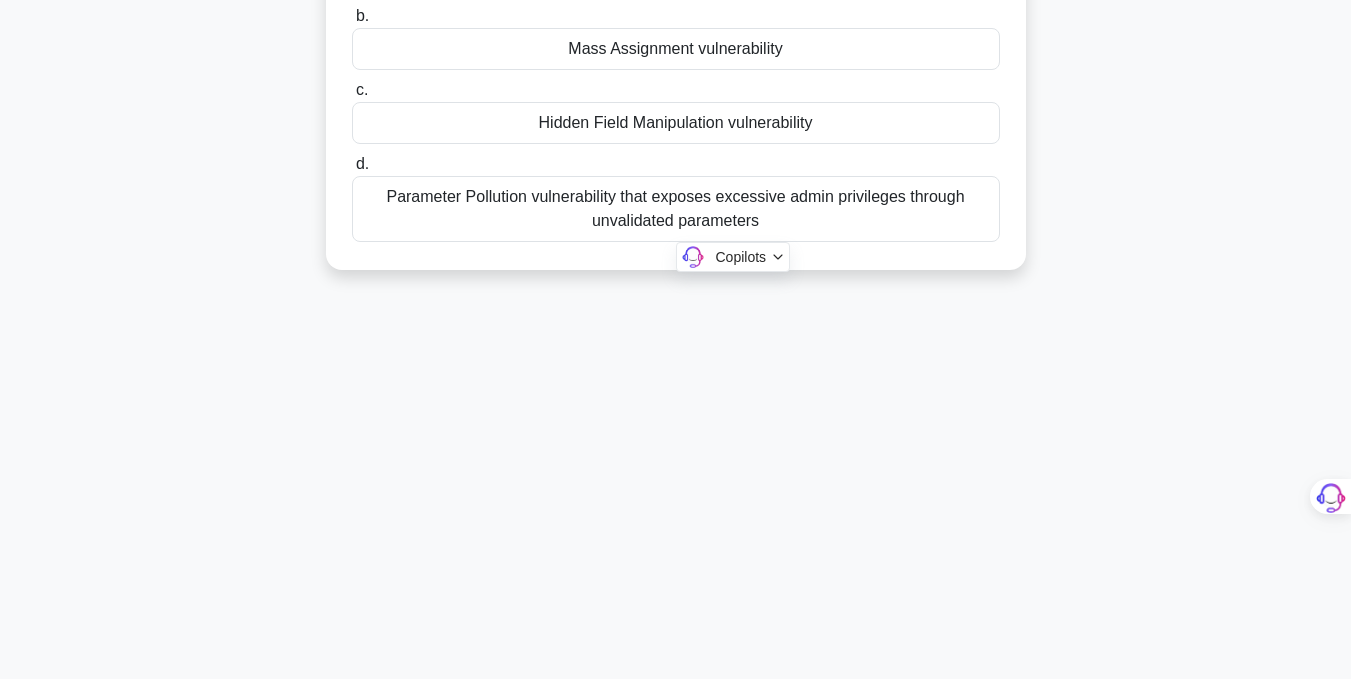 drag, startPoint x: 384, startPoint y: 165, endPoint x: 876, endPoint y: 673, distance: 707.19727 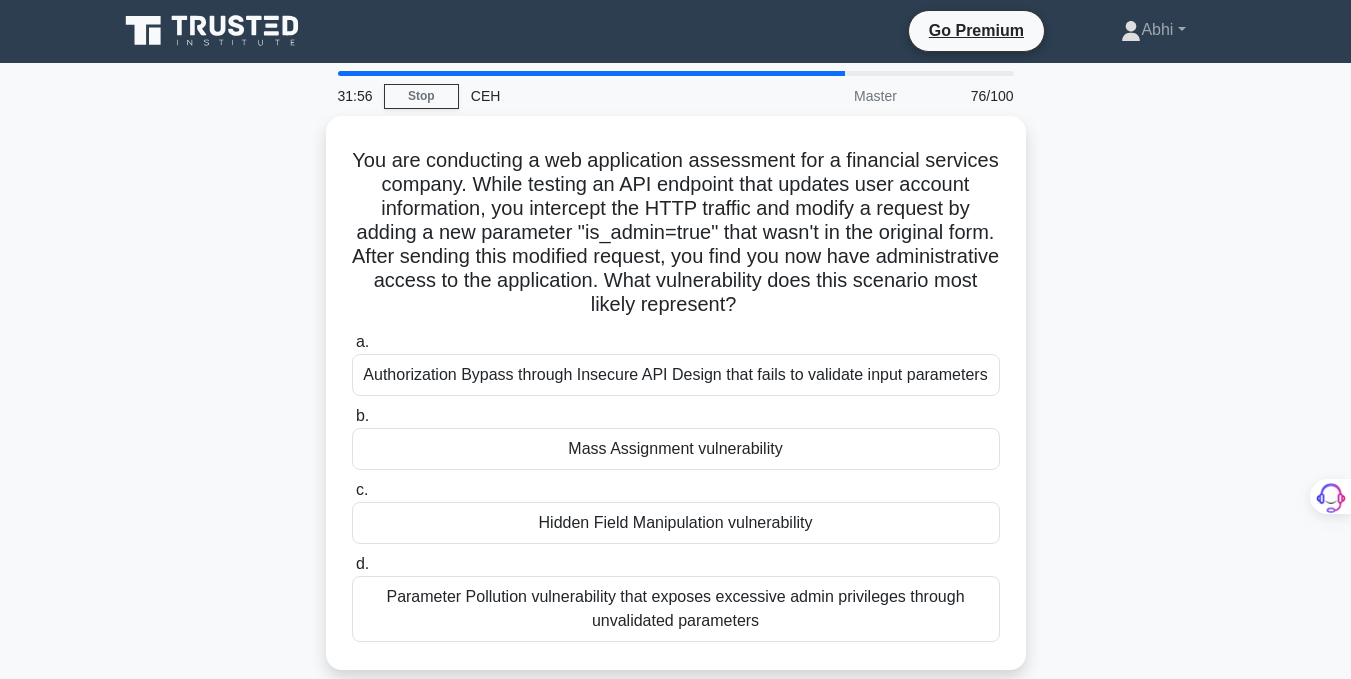 scroll, scrollTop: 0, scrollLeft: 0, axis: both 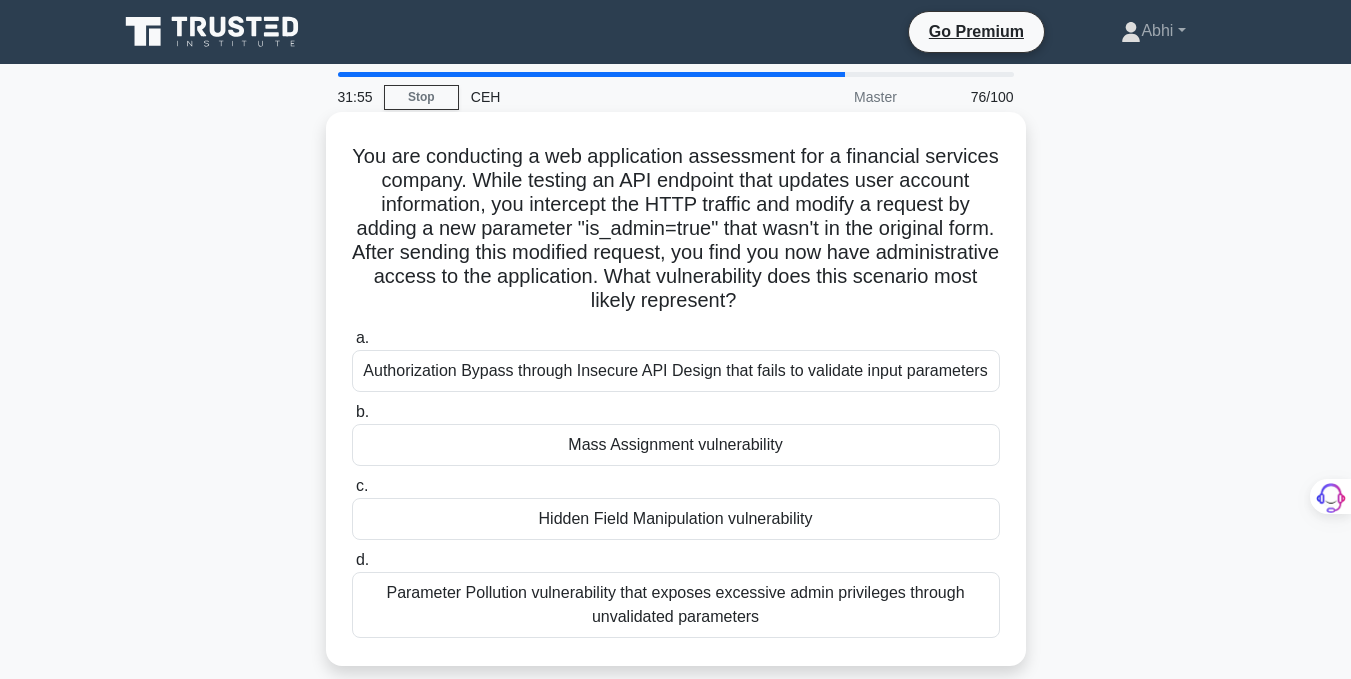 click on "Mass Assignment vulnerability" at bounding box center (676, 445) 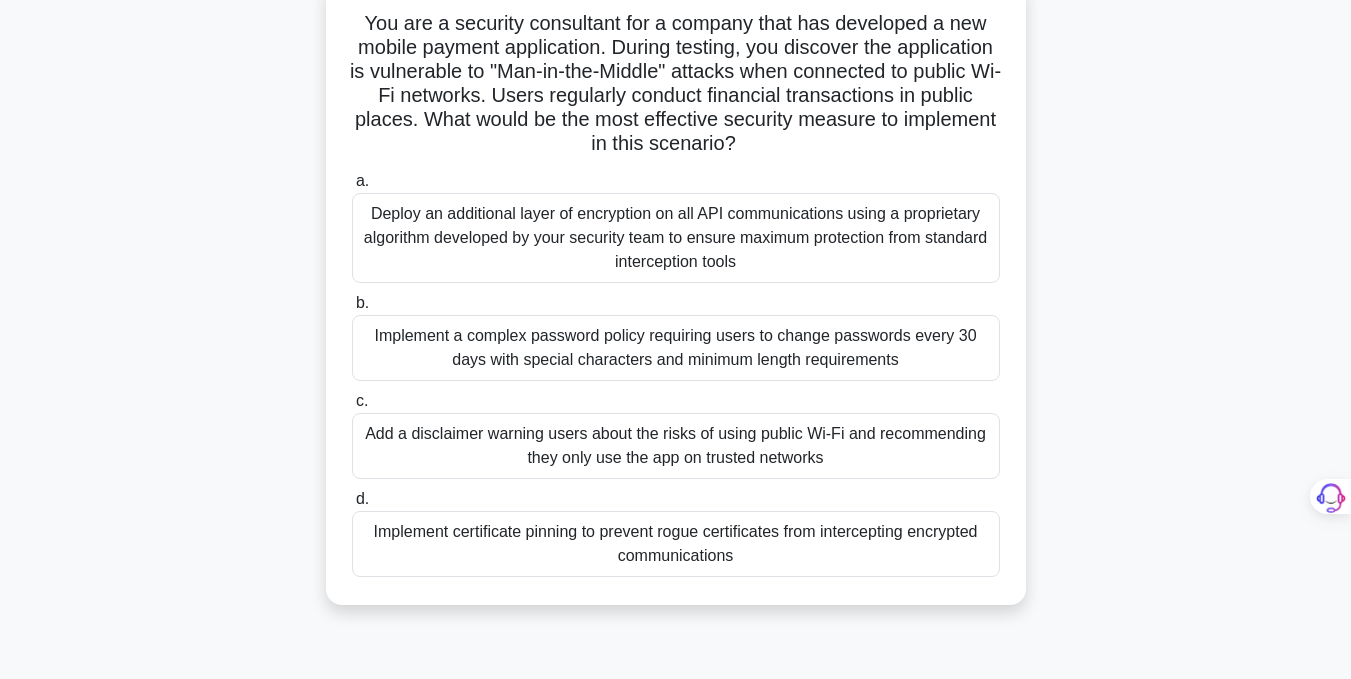 scroll, scrollTop: 136, scrollLeft: 0, axis: vertical 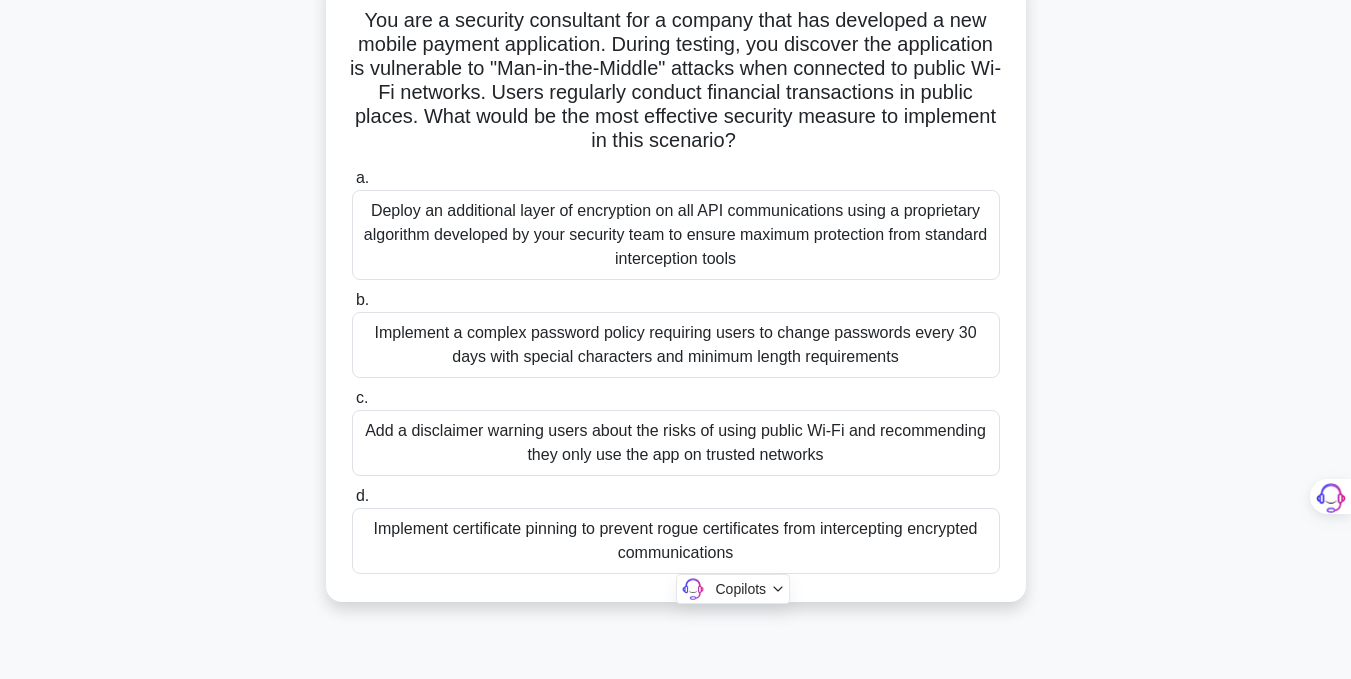 drag, startPoint x: 357, startPoint y: 16, endPoint x: 749, endPoint y: 550, distance: 662.4349 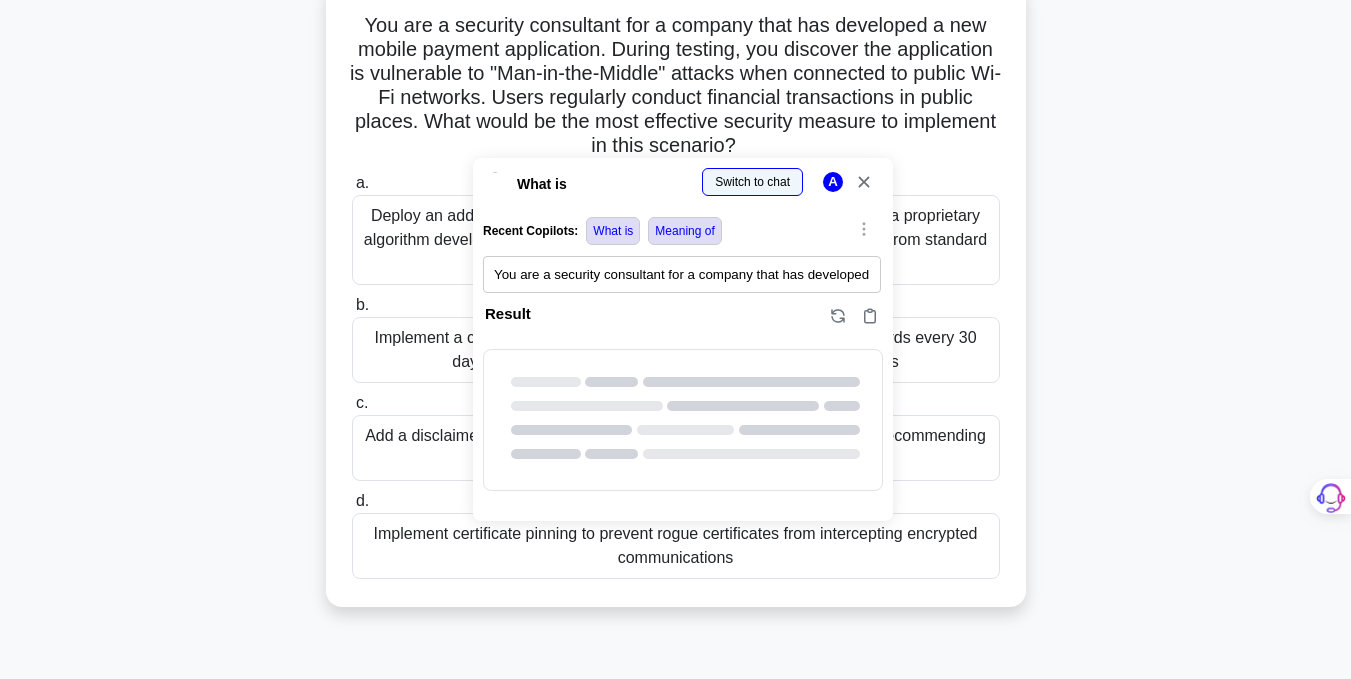 click at bounding box center (0, 944) 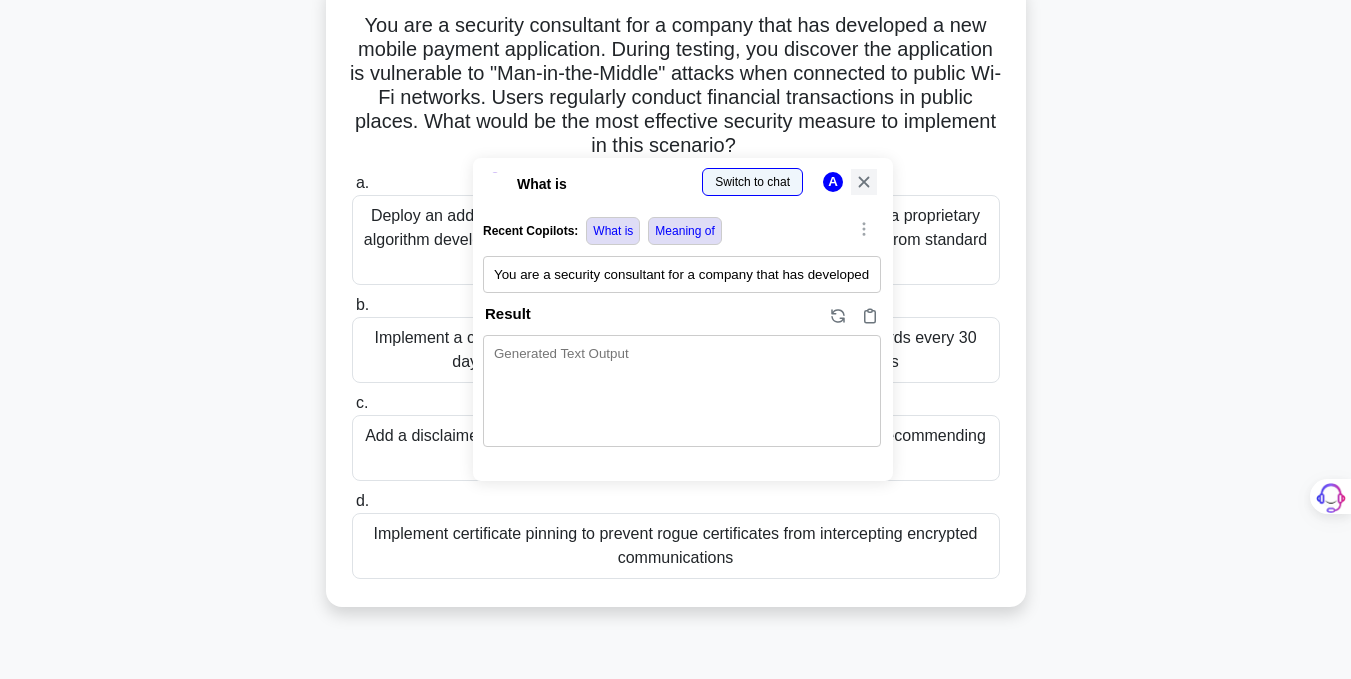 click 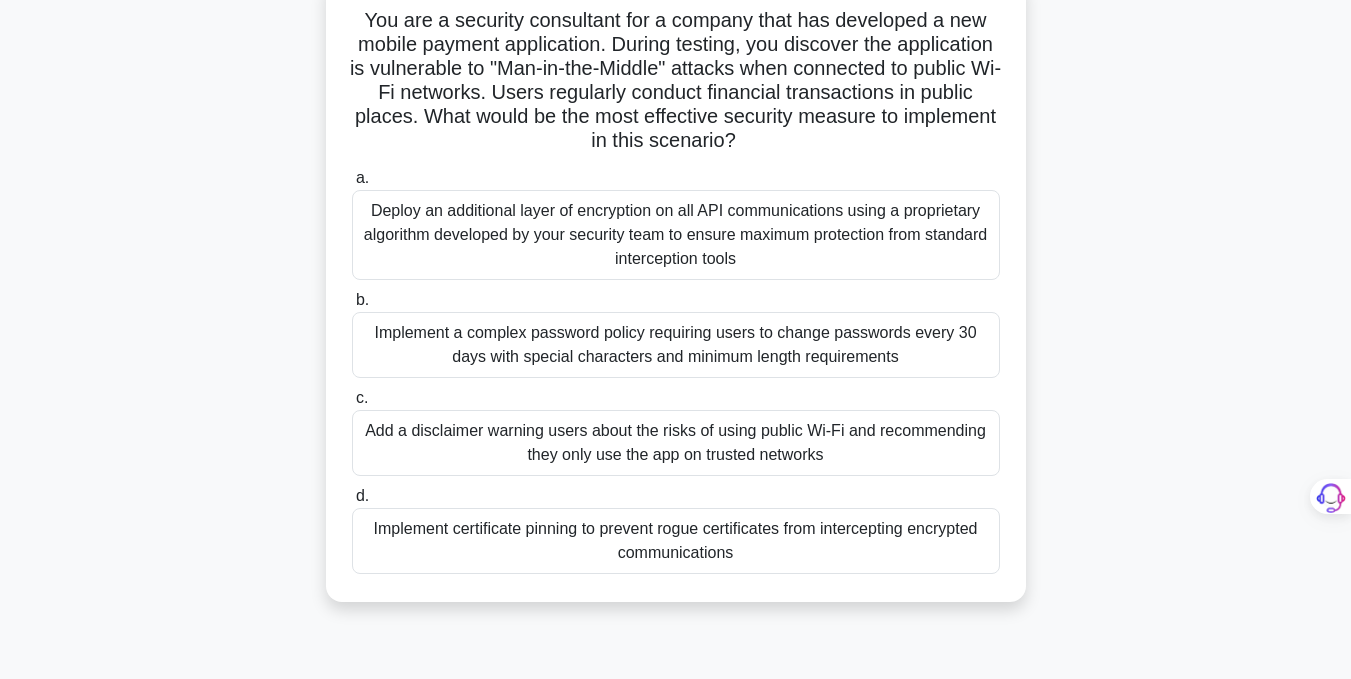 click on "Implement certificate pinning to prevent rogue certificates from intercepting encrypted communications" at bounding box center (676, 541) 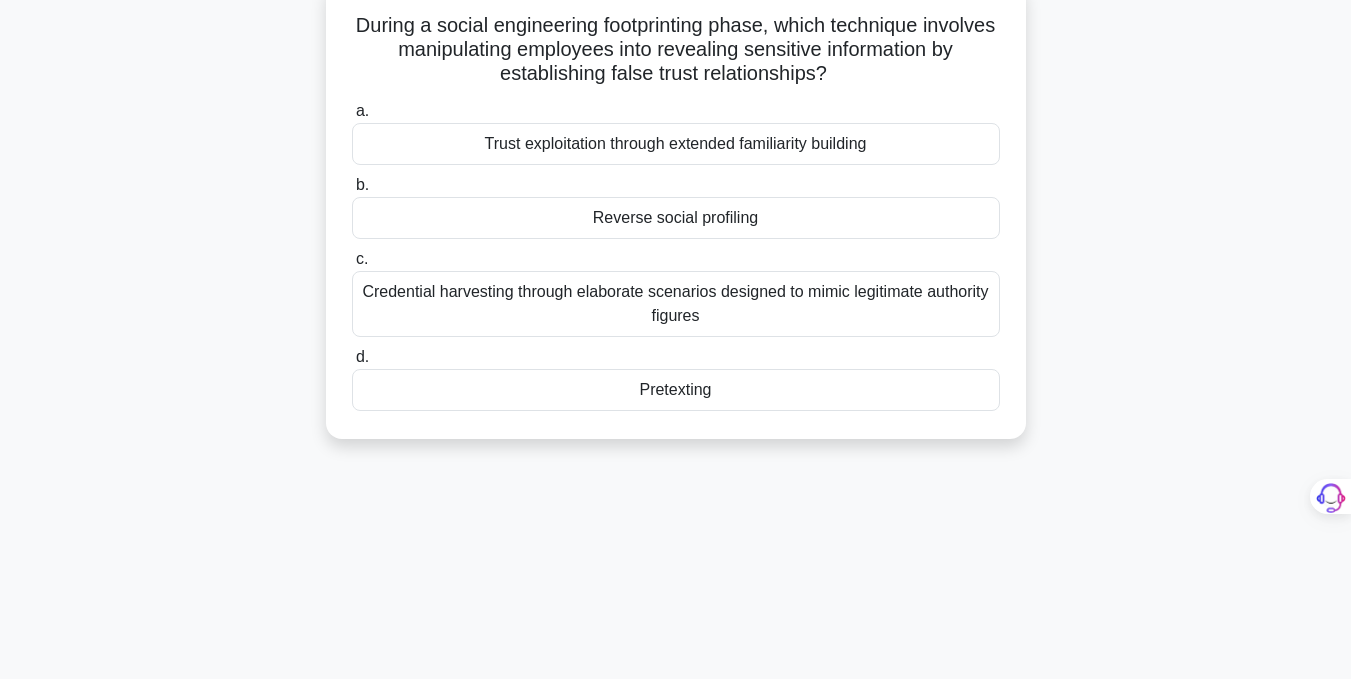 scroll, scrollTop: 0, scrollLeft: 0, axis: both 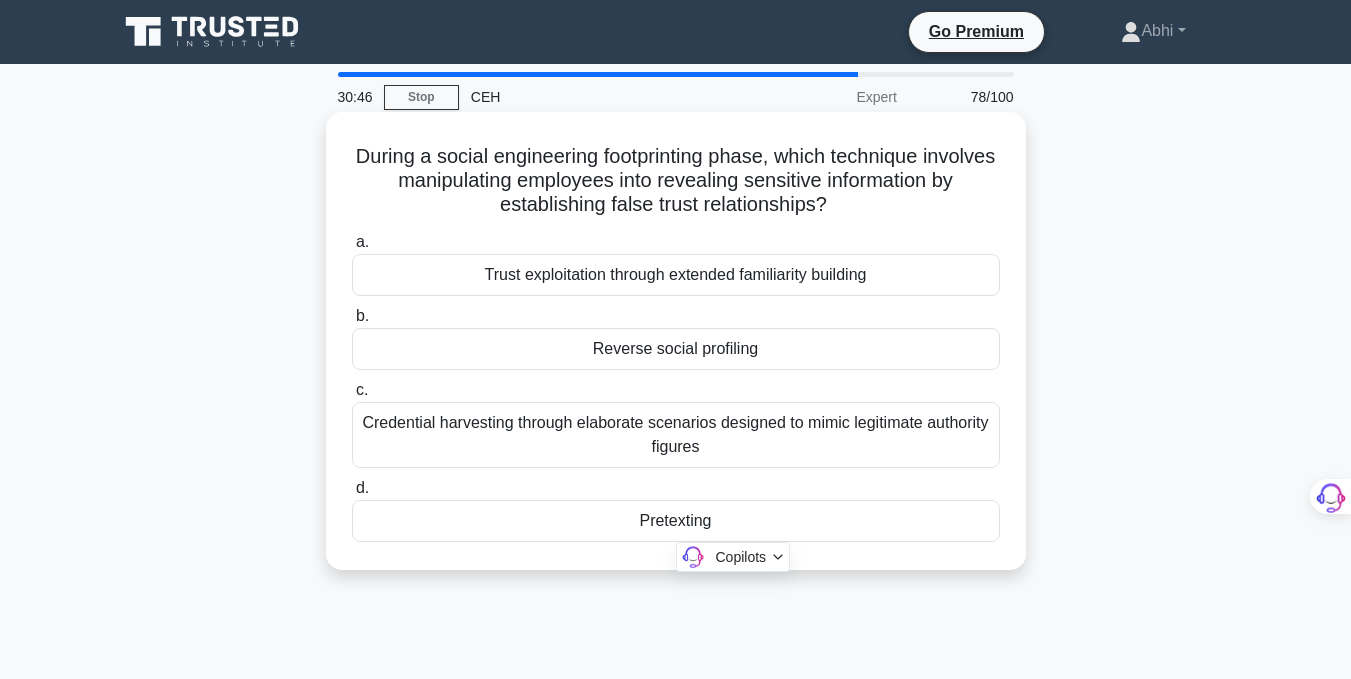 drag, startPoint x: 364, startPoint y: 147, endPoint x: 901, endPoint y: 575, distance: 686.69714 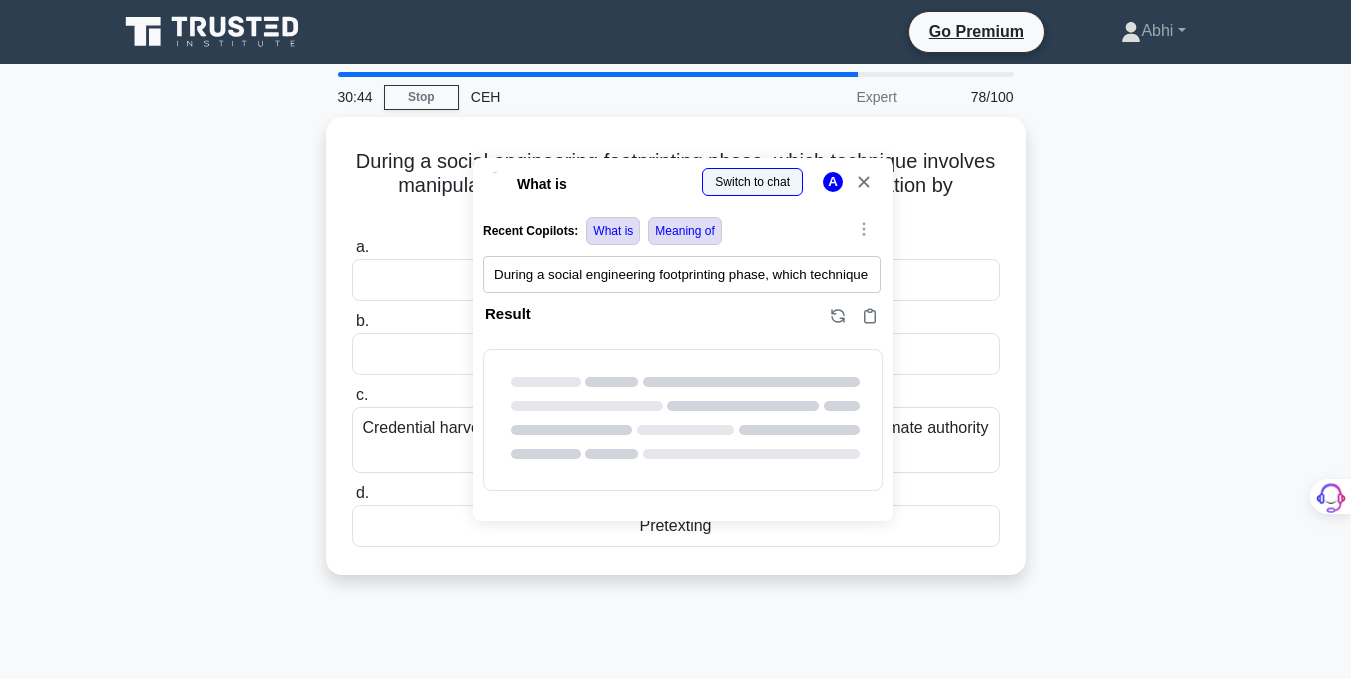 click at bounding box center (0, 1080) 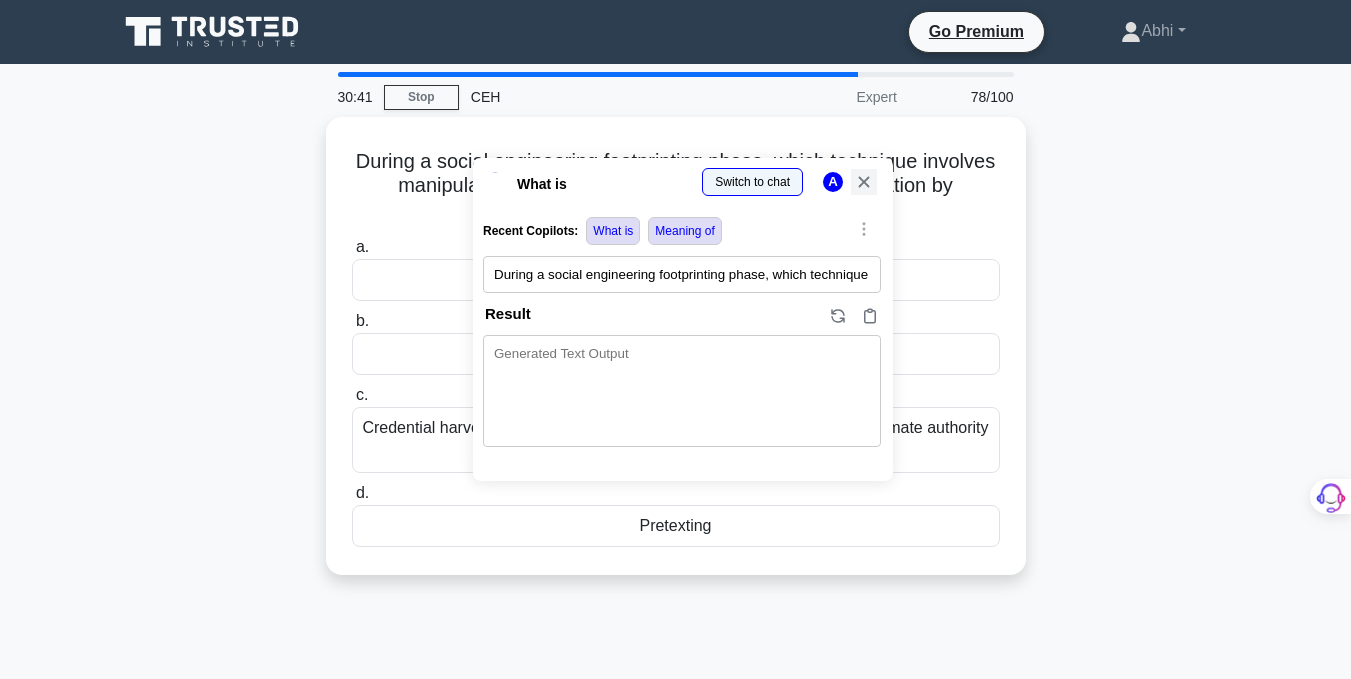 click 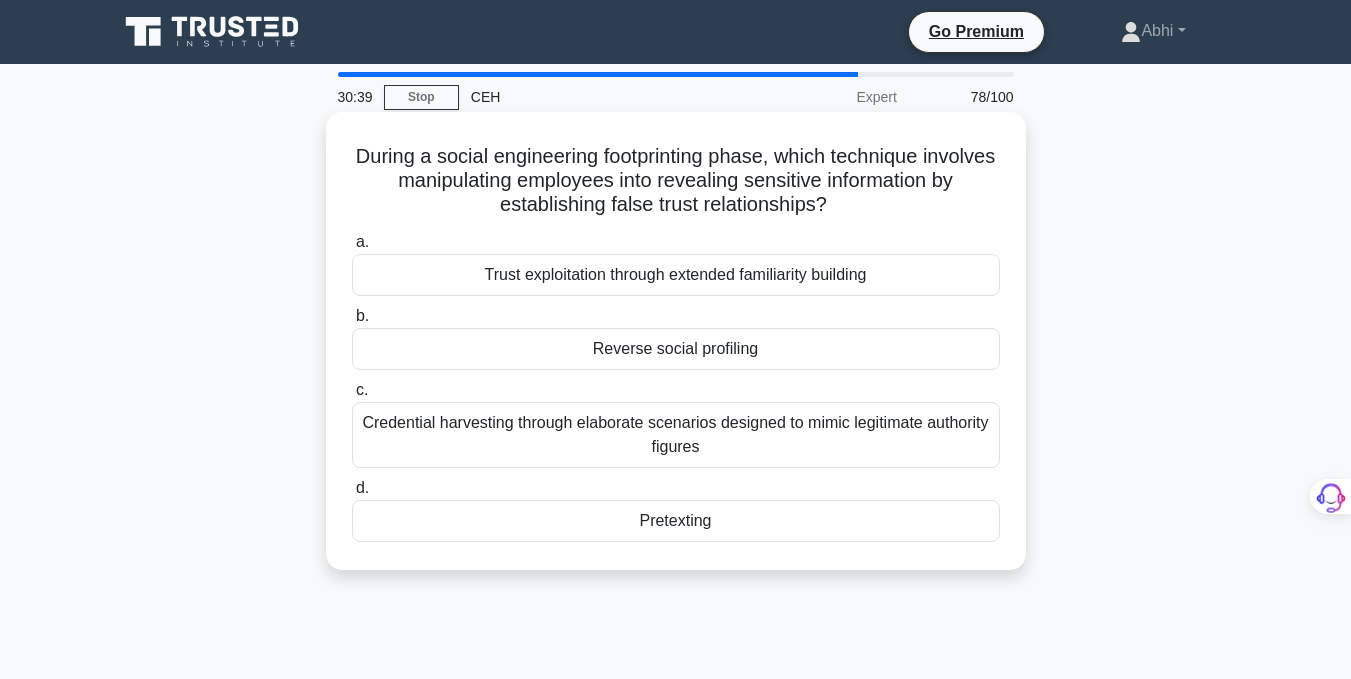 click on "Pretexting" at bounding box center [676, 521] 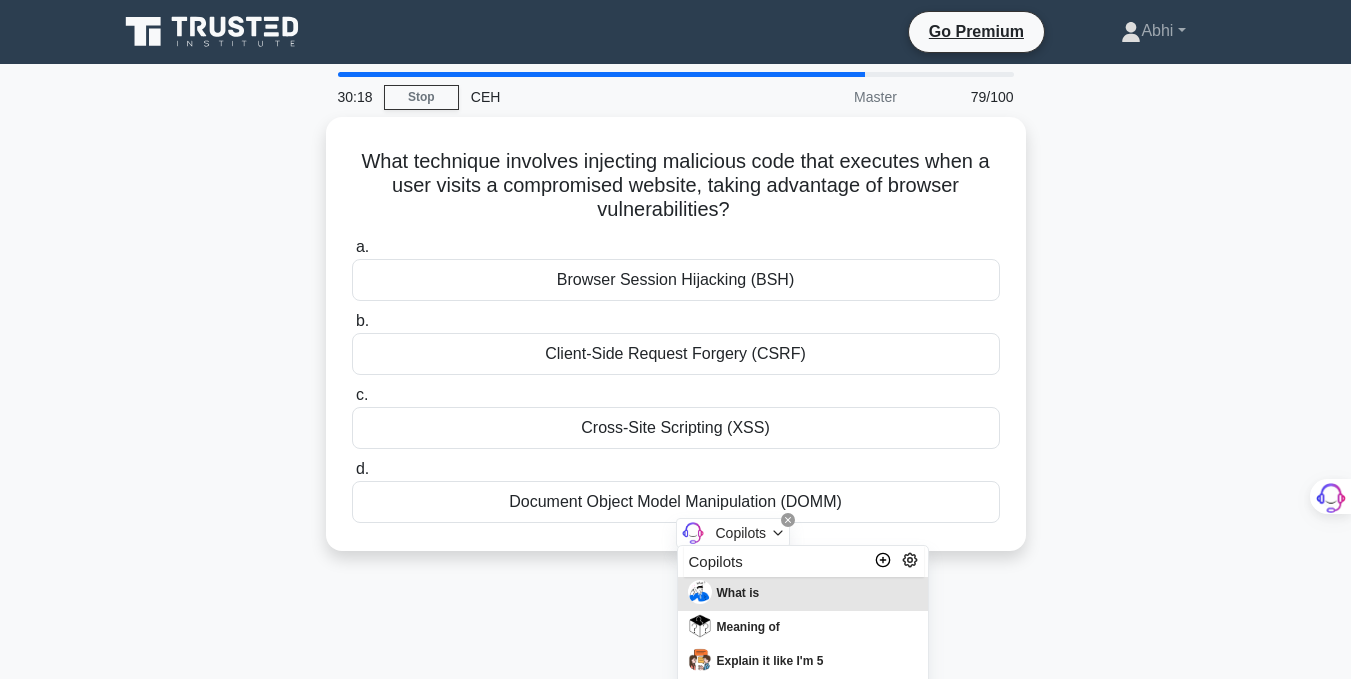drag, startPoint x: 352, startPoint y: 159, endPoint x: 881, endPoint y: 591, distance: 682.9824 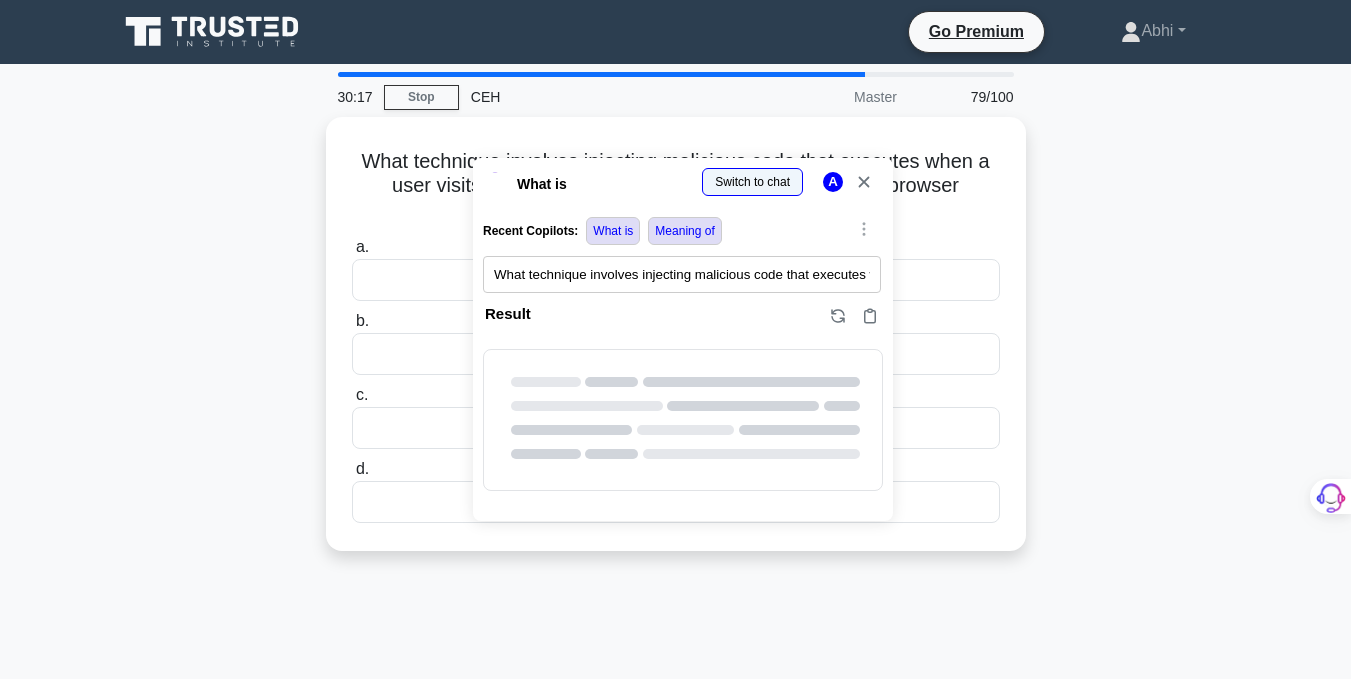click on "Go Premium
Abhi" at bounding box center (675, 540) 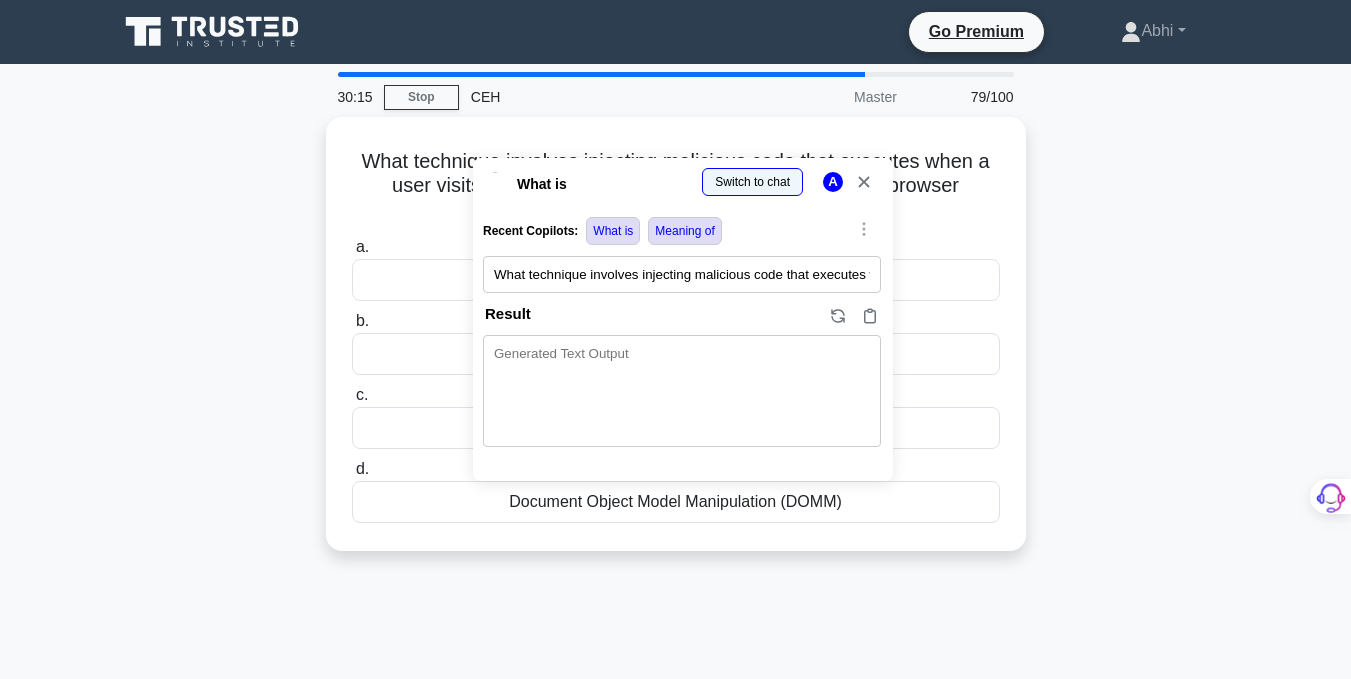 click at bounding box center (864, 183) 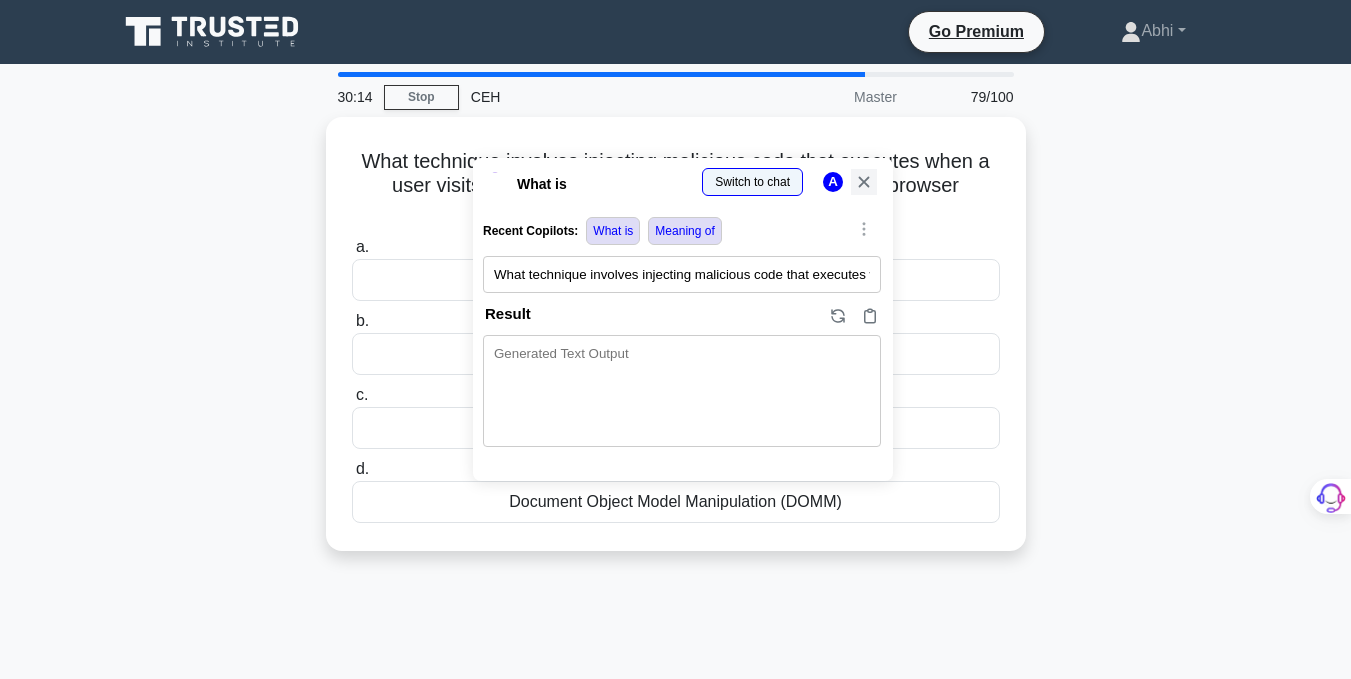 click 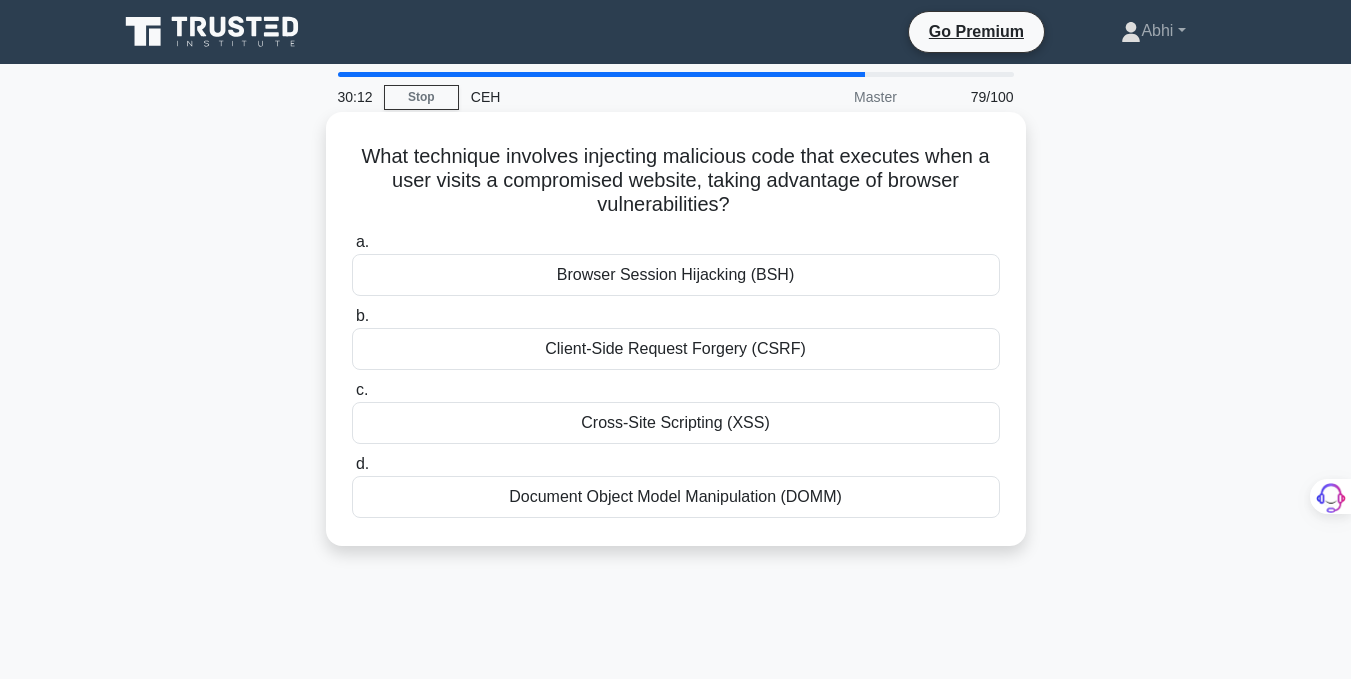 click on "Cross-Site Scripting (XSS)" at bounding box center (676, 423) 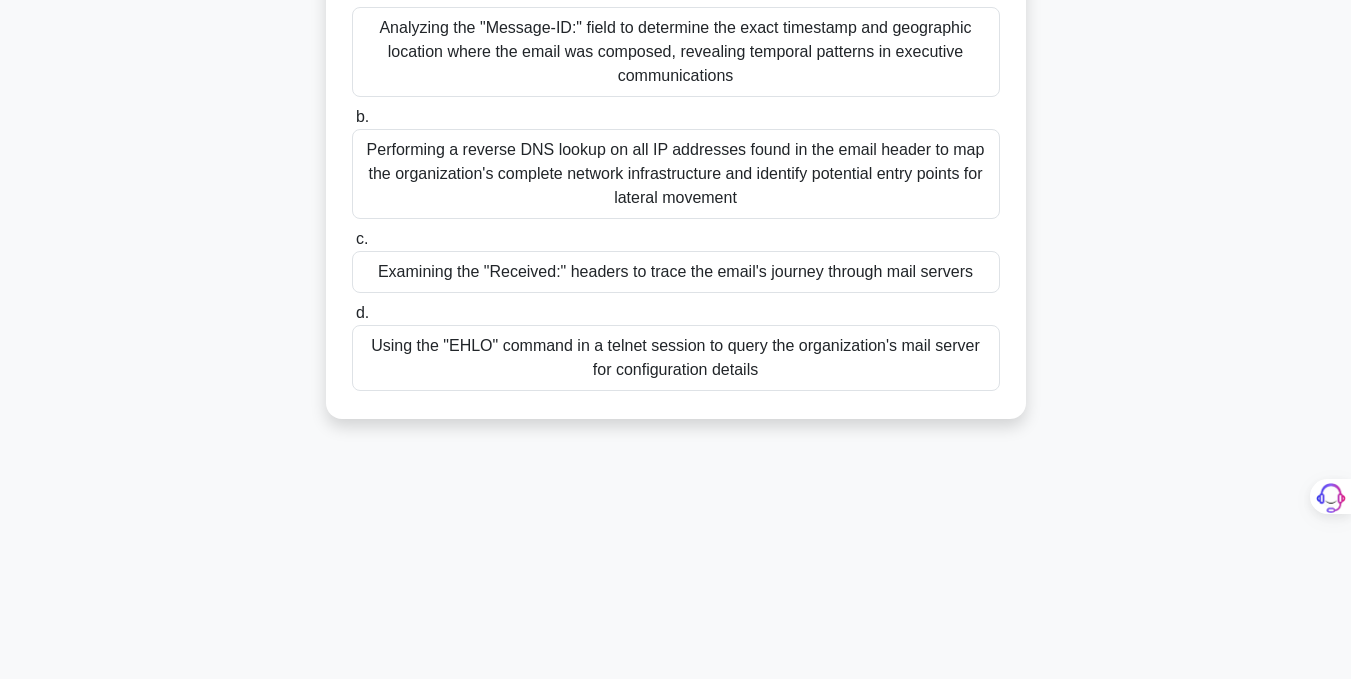 scroll, scrollTop: 327, scrollLeft: 0, axis: vertical 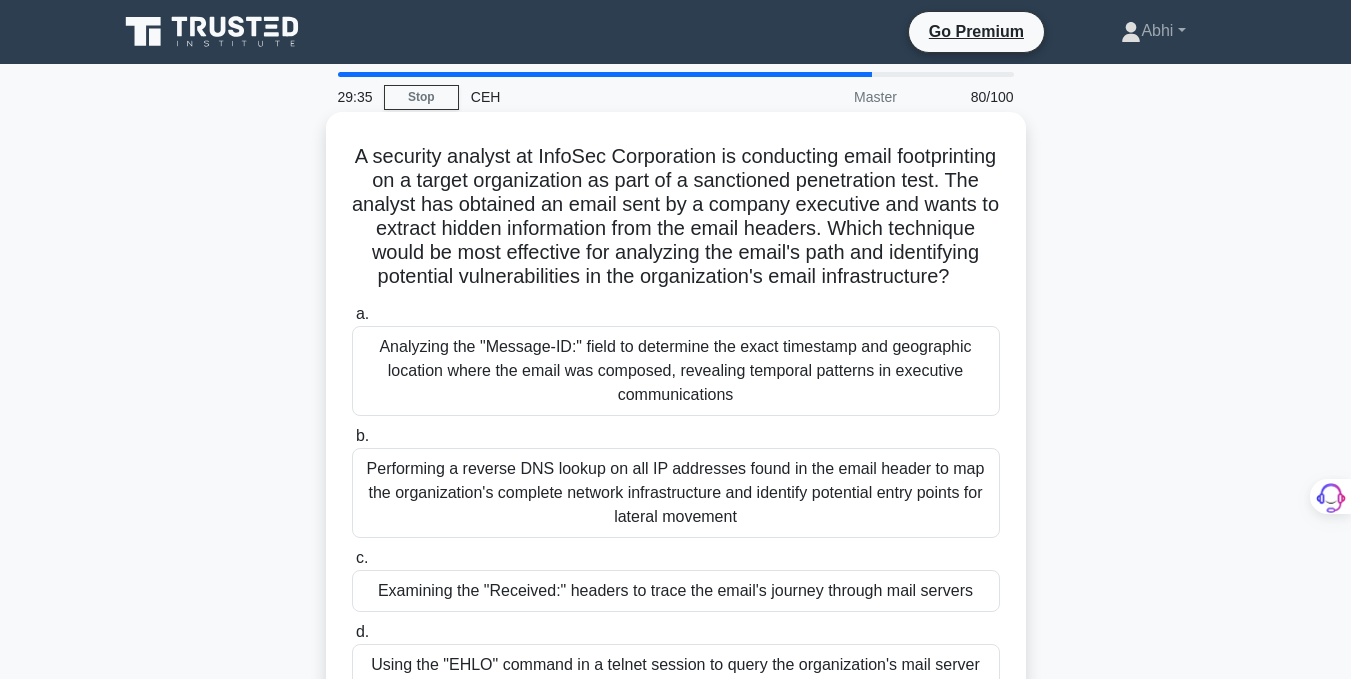 drag, startPoint x: 782, startPoint y: 407, endPoint x: 368, endPoint y: 171, distance: 476.54172 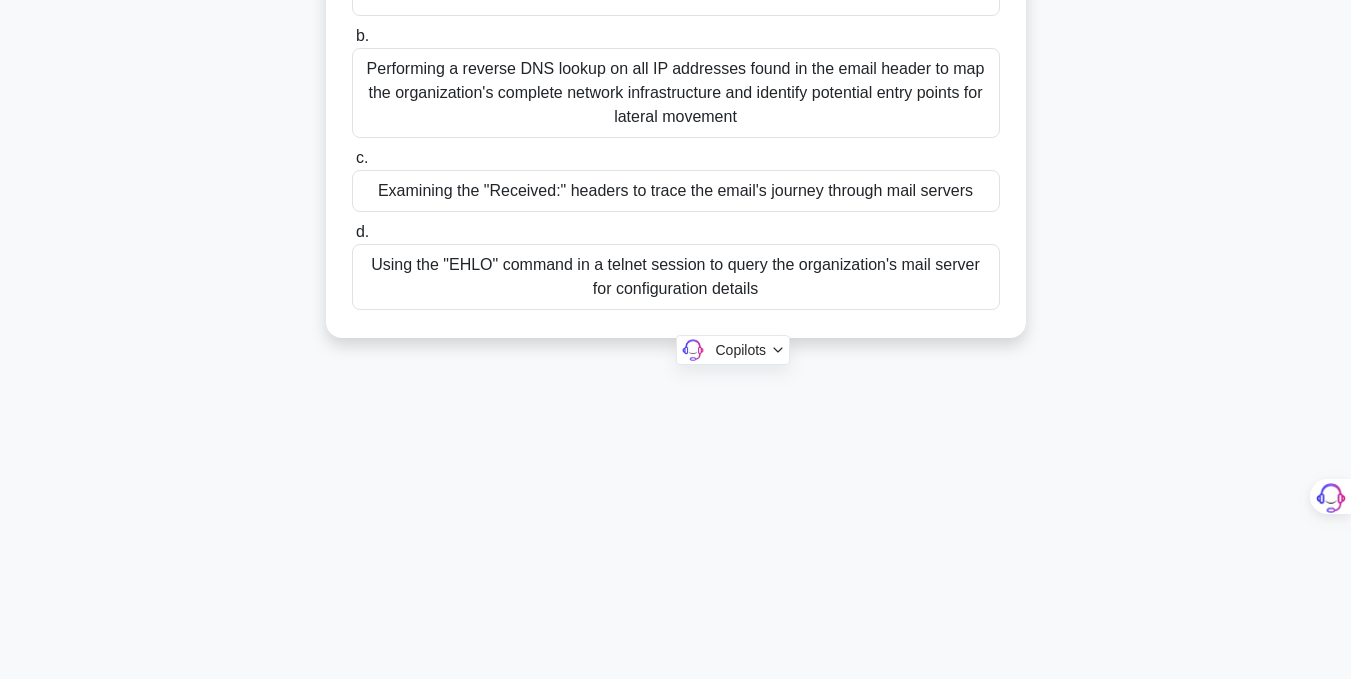 scroll, scrollTop: 401, scrollLeft: 0, axis: vertical 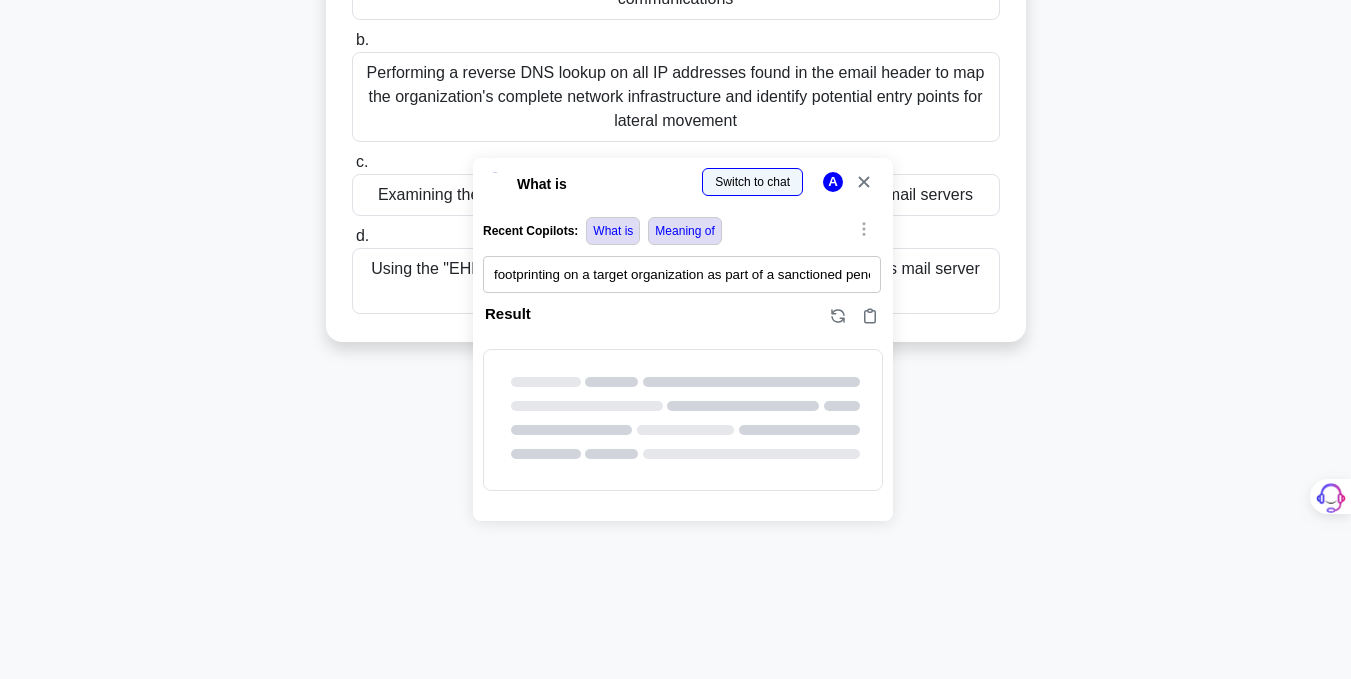click at bounding box center [0, 679] 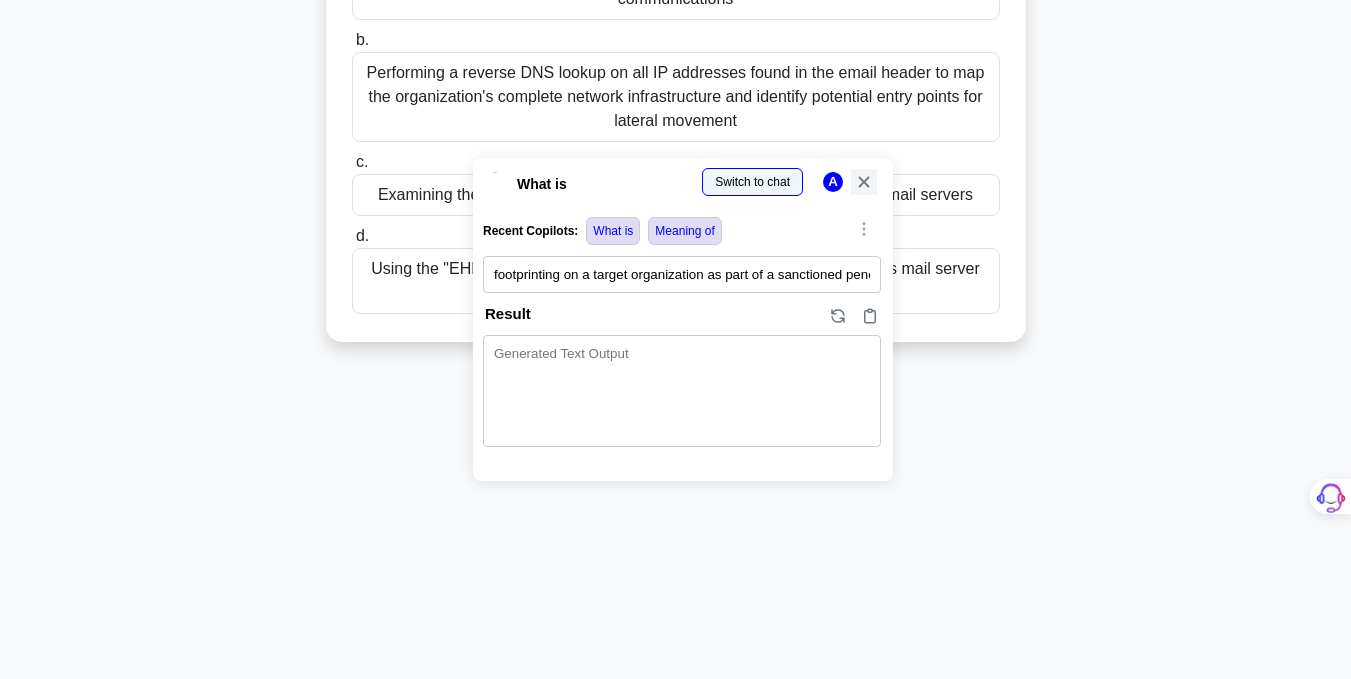 click 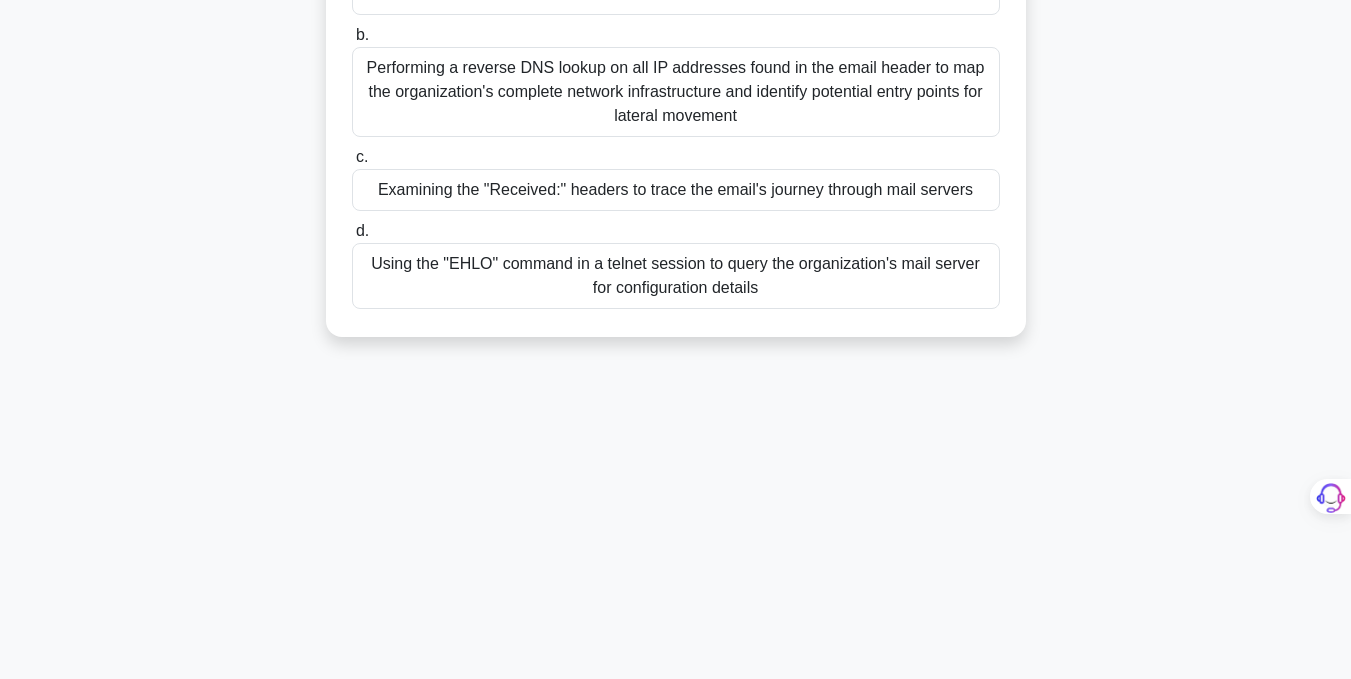 click on "Examining the "Received:" headers to trace the email's journey through mail servers" at bounding box center [676, 190] 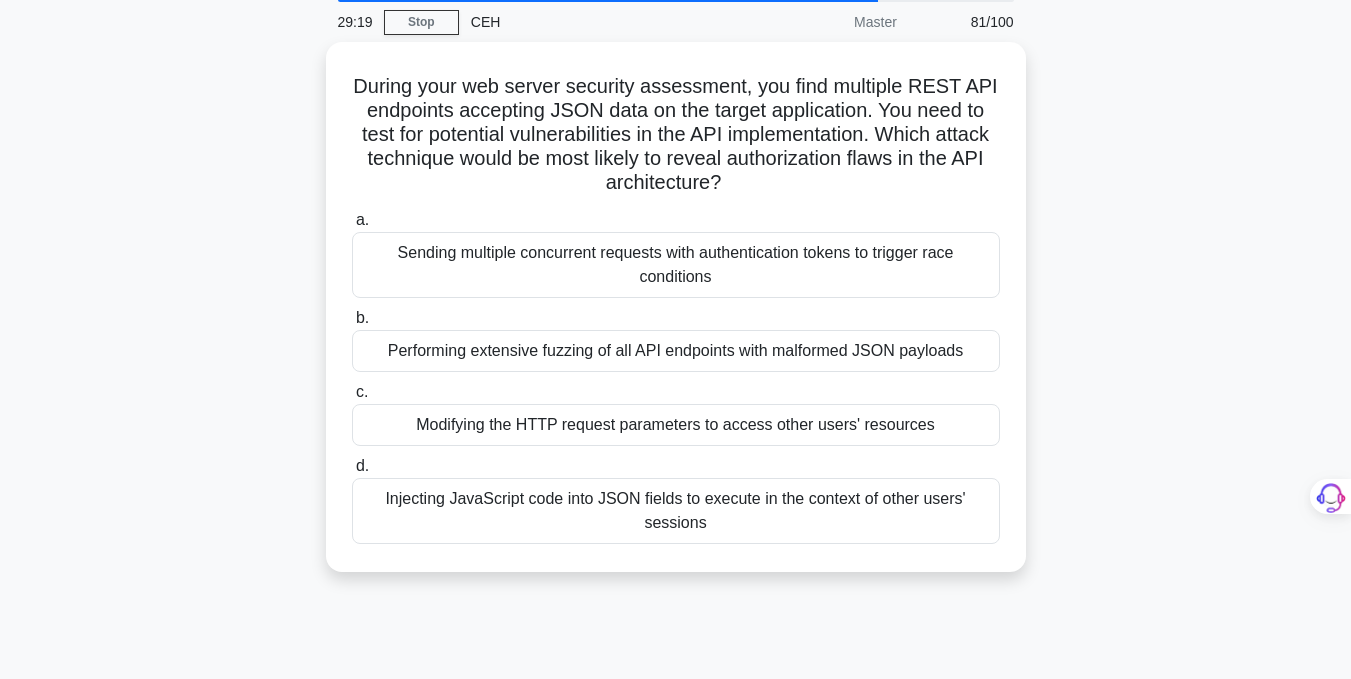 scroll, scrollTop: 0, scrollLeft: 0, axis: both 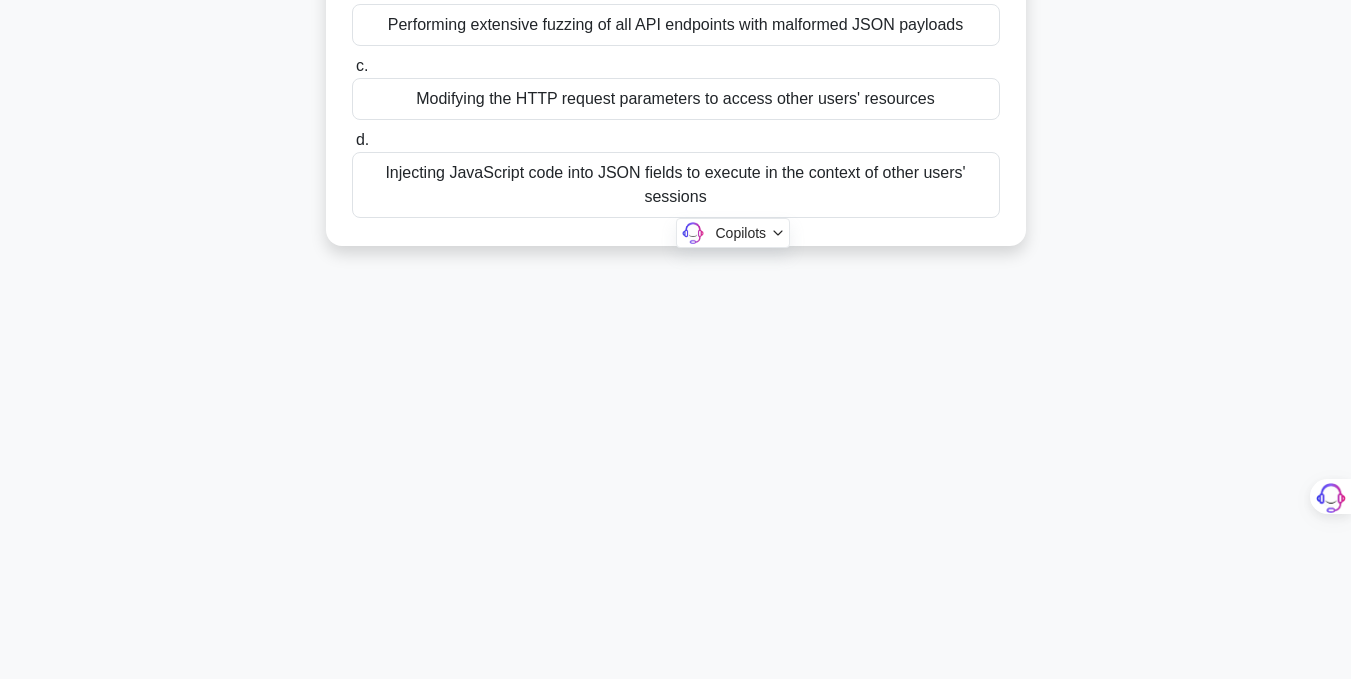 drag, startPoint x: 345, startPoint y: 144, endPoint x: 763, endPoint y: 632, distance: 642.54803 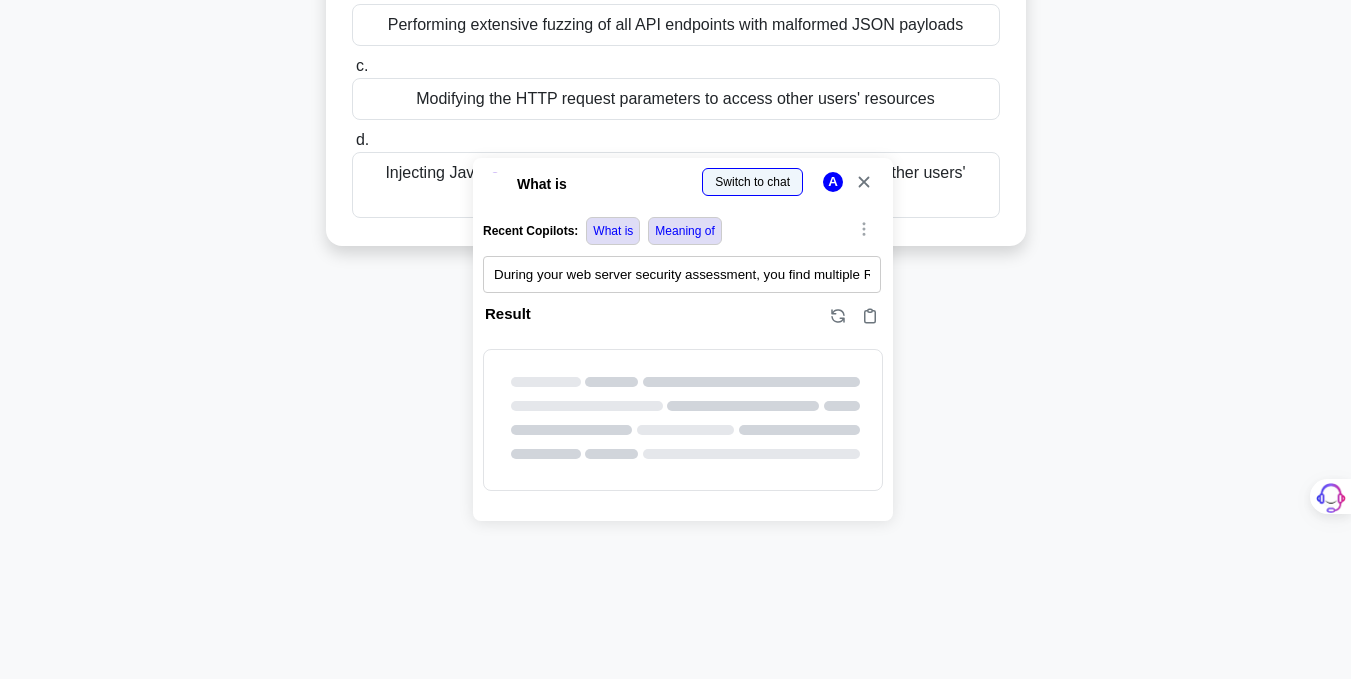 click at bounding box center [0, 679] 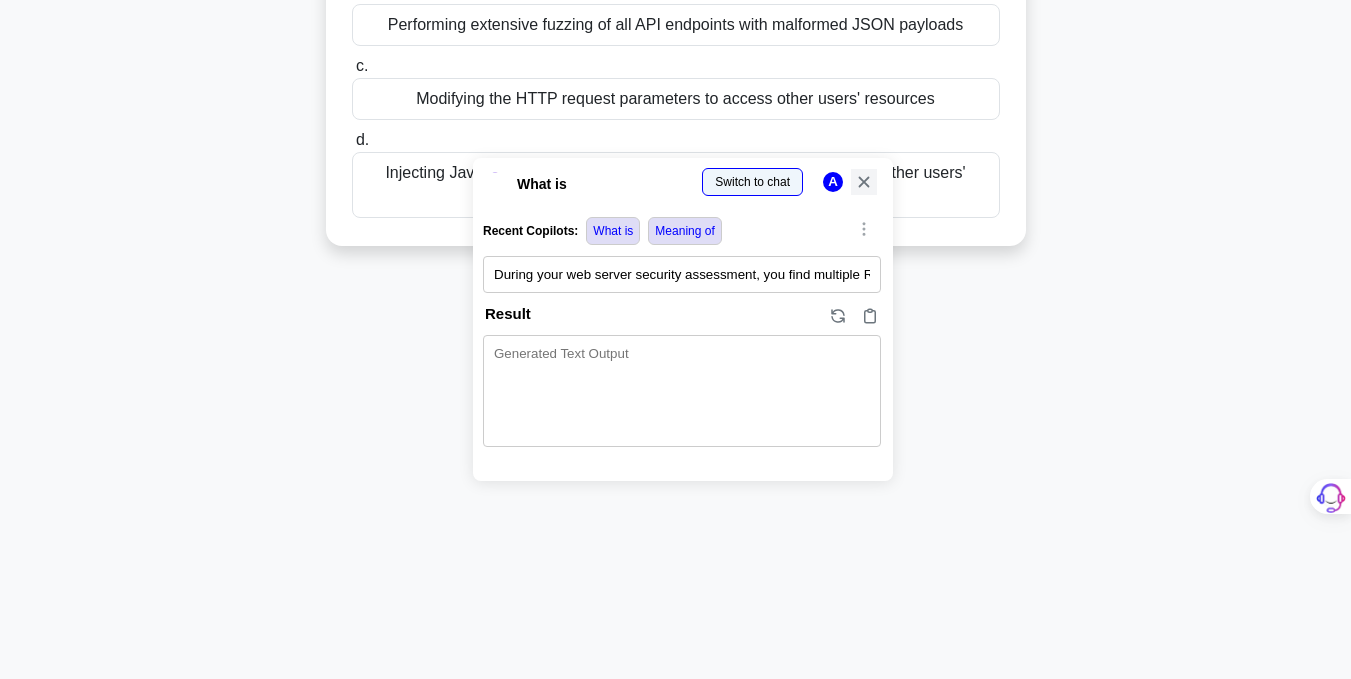 click 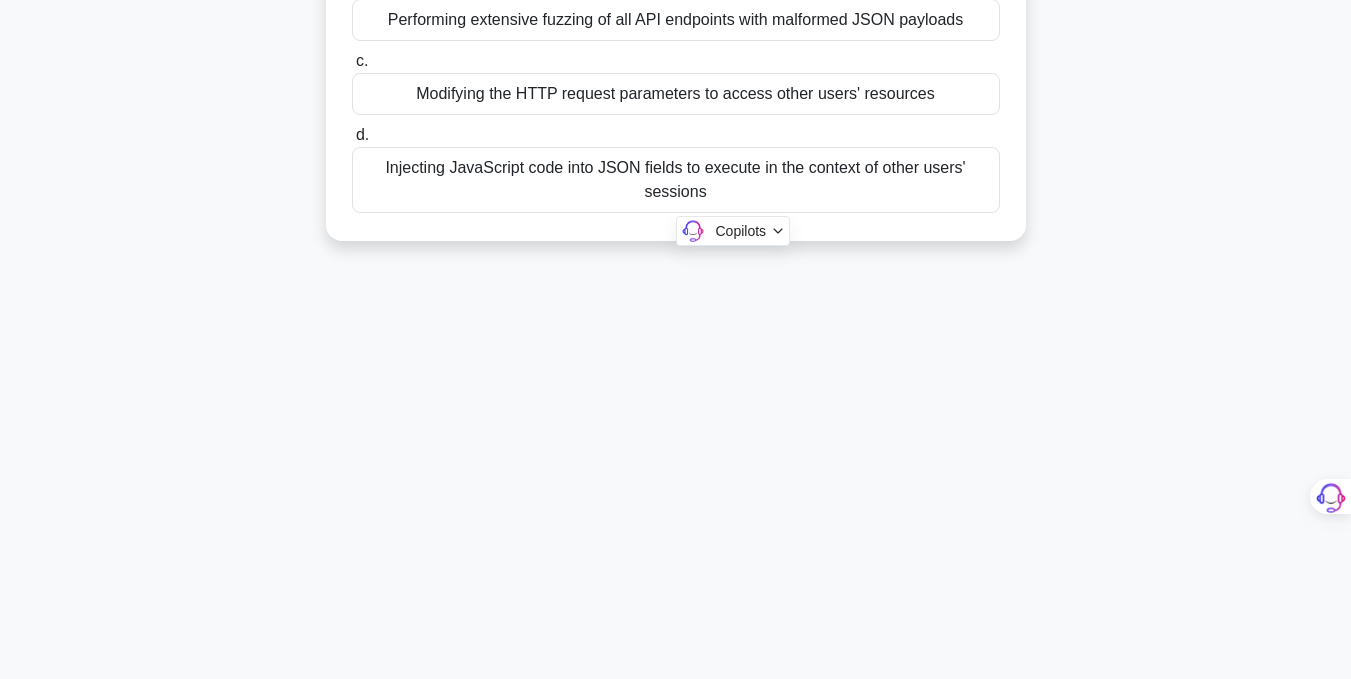 click on "Modifying the HTTP request parameters to access other users' resources" at bounding box center (676, 94) 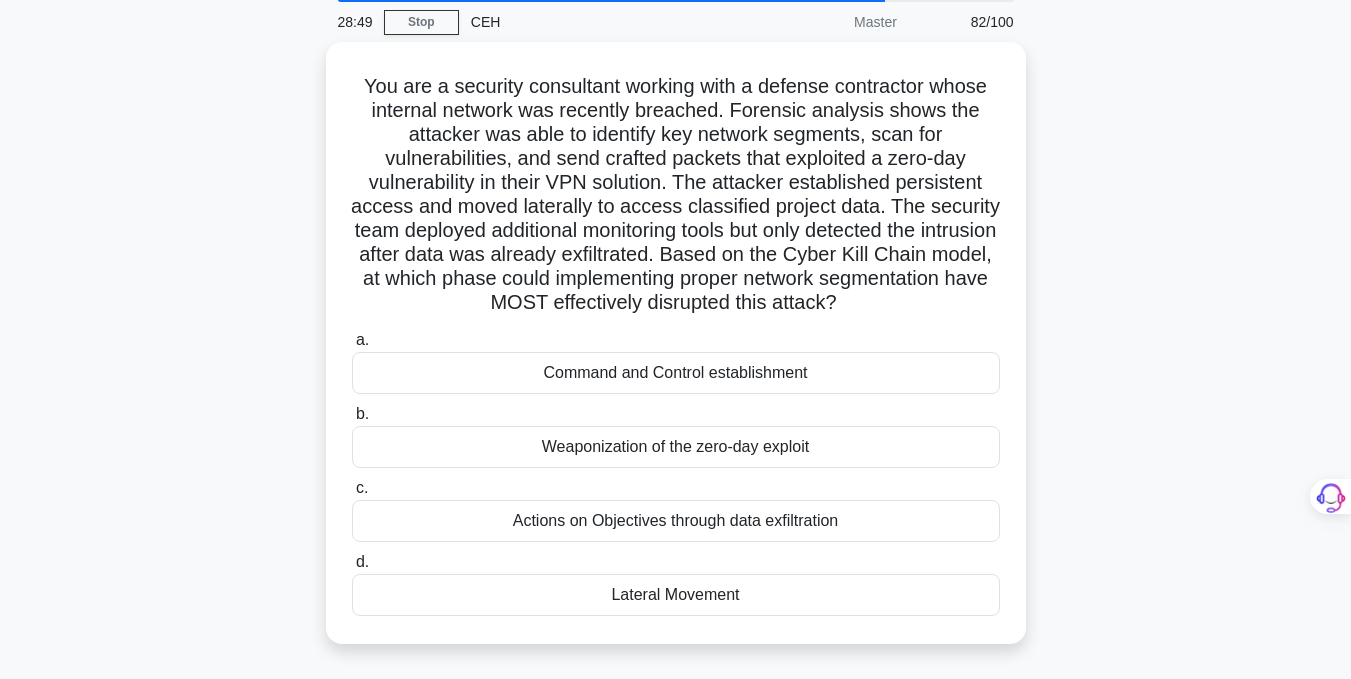 scroll, scrollTop: 0, scrollLeft: 0, axis: both 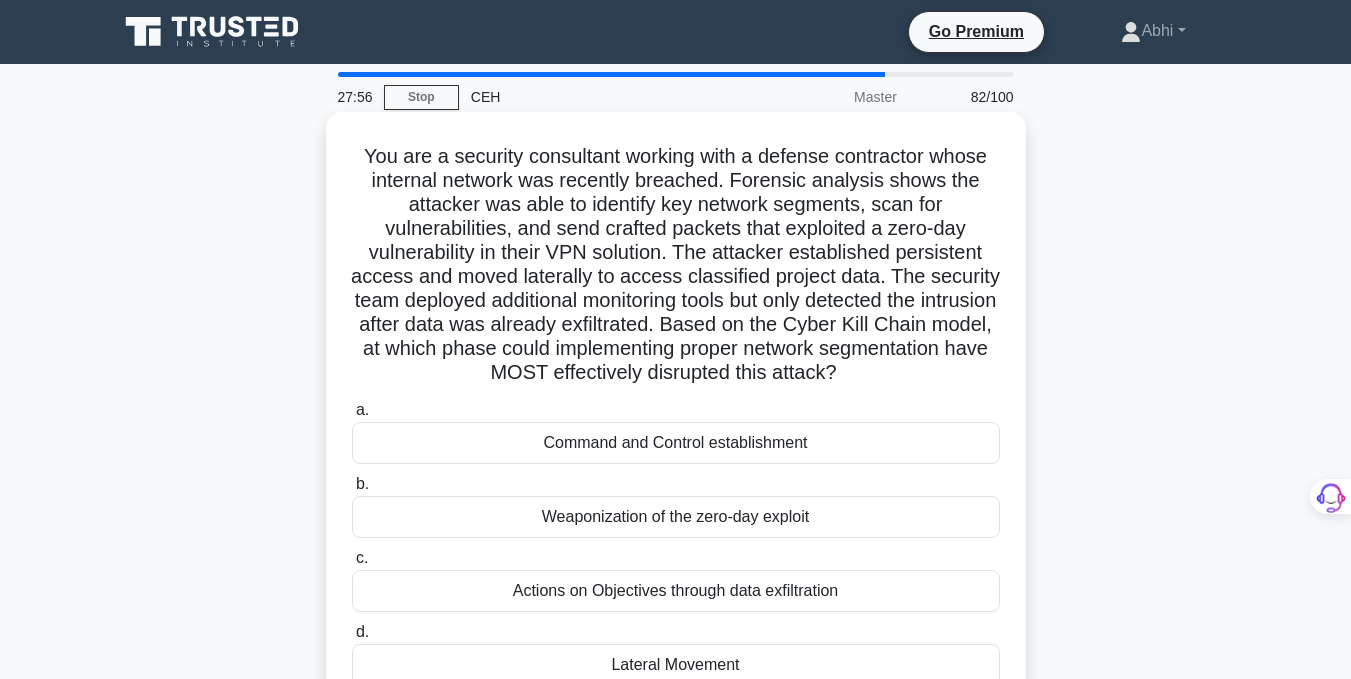 click on "a.
Command and Control establishment" at bounding box center [676, 431] 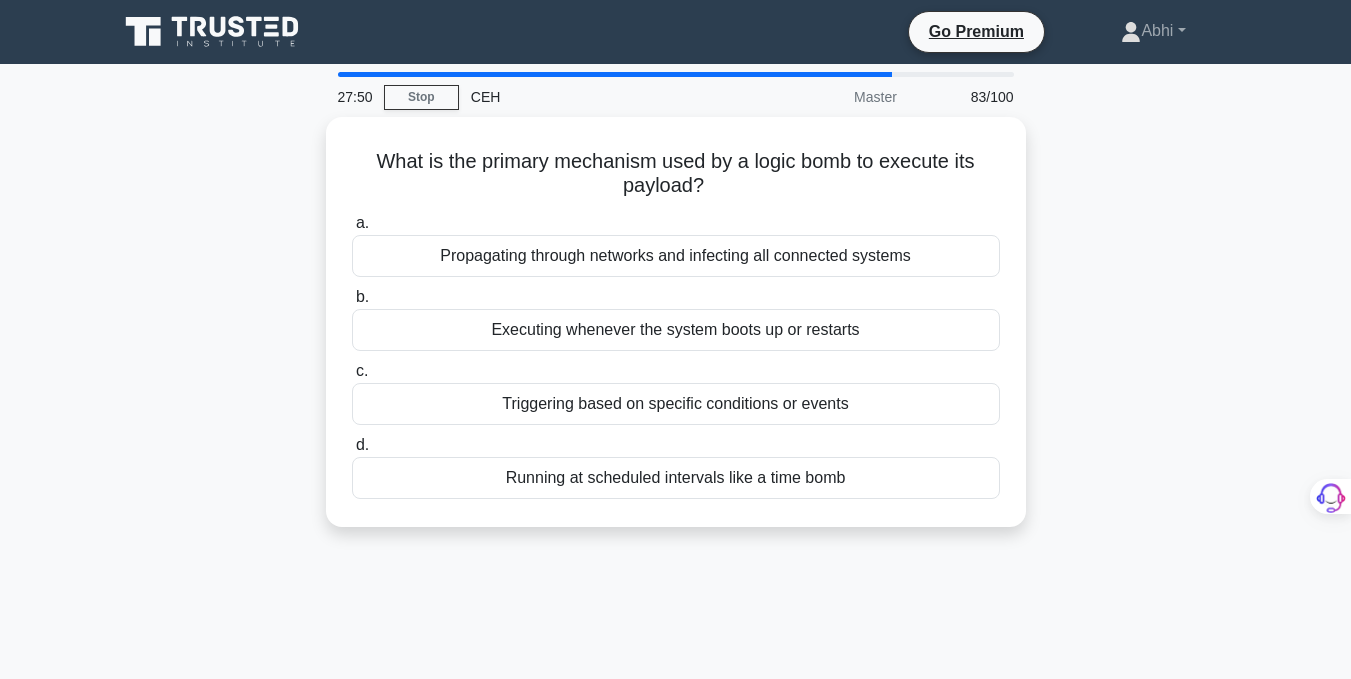 click on "27:50
Stop
CEH
Master
83/100
What is the primary mechanism used by a logic bomb to execute its payload?
.spinner_0XTQ{transform-origin:center;animation:spinner_y6GP .75s linear infinite}@keyframes spinner_y6GP{100%{transform:rotate(360deg)}}
a.
b. c. d." at bounding box center (676, 572) 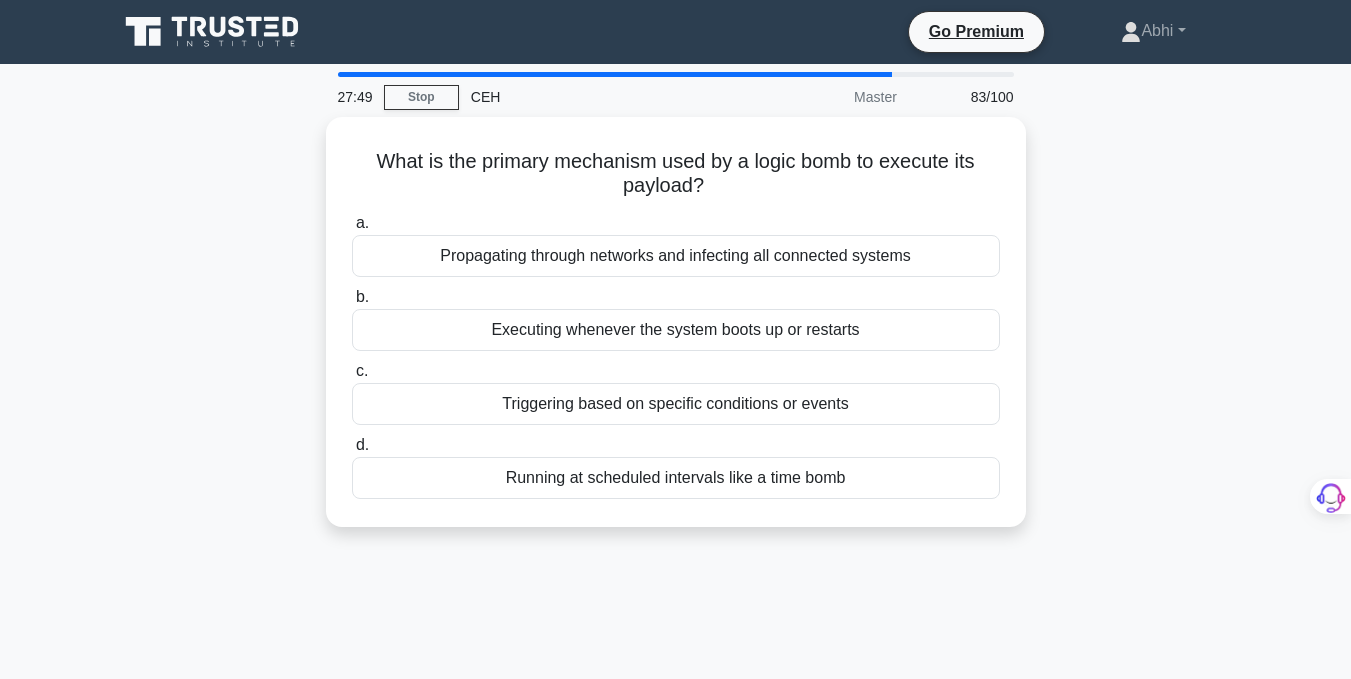 click on "27:49
Stop
CEH
Master
83/100
What is the primary mechanism used by a logic bomb to execute its payload?
.spinner_0XTQ{transform-origin:center;animation:spinner_y6GP .75s linear infinite}@keyframes spinner_y6GP{100%{transform:rotate(360deg)}}
a.
b. c. d." at bounding box center (676, 572) 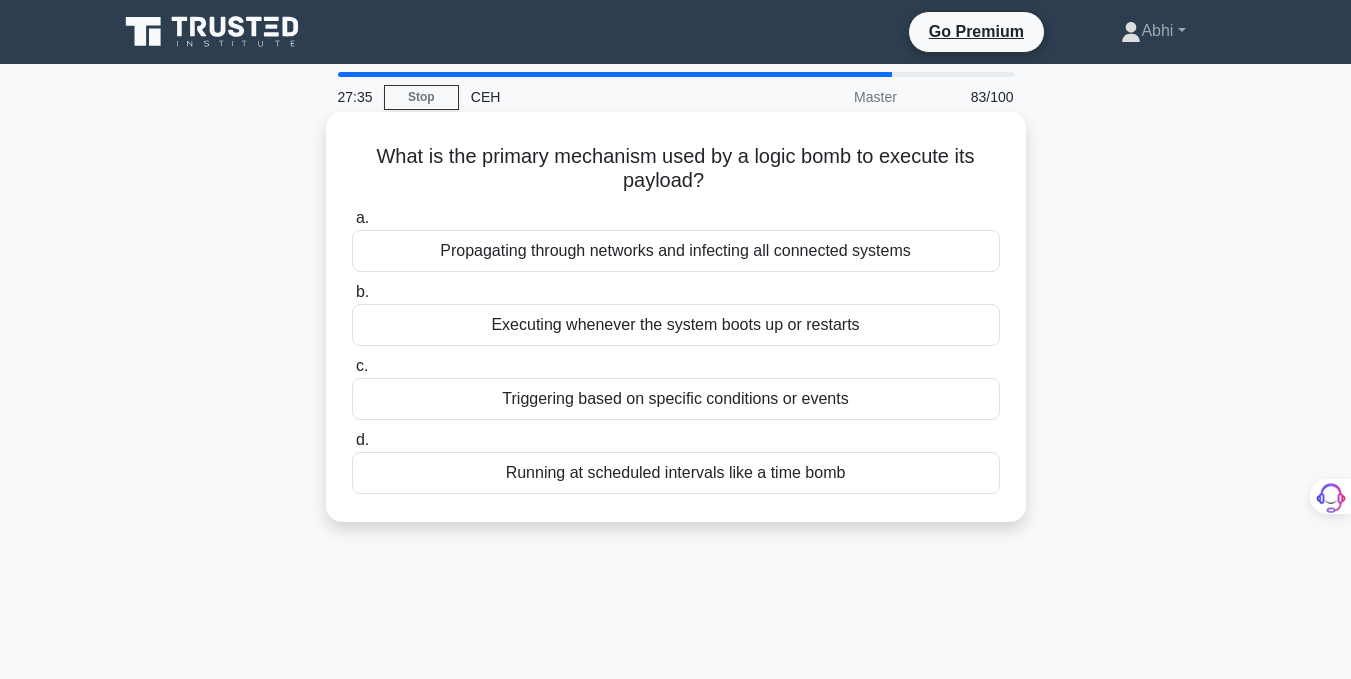 click on "Triggering based on specific conditions or events" at bounding box center [676, 399] 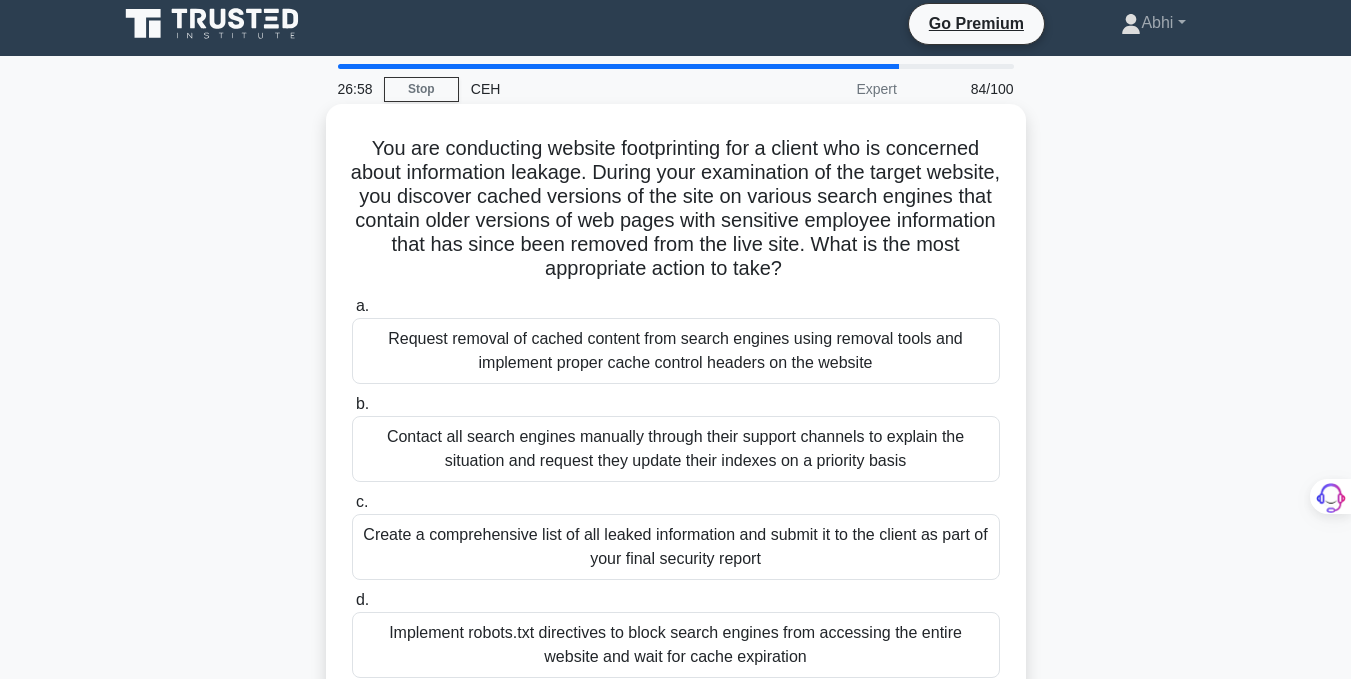 scroll, scrollTop: 0, scrollLeft: 0, axis: both 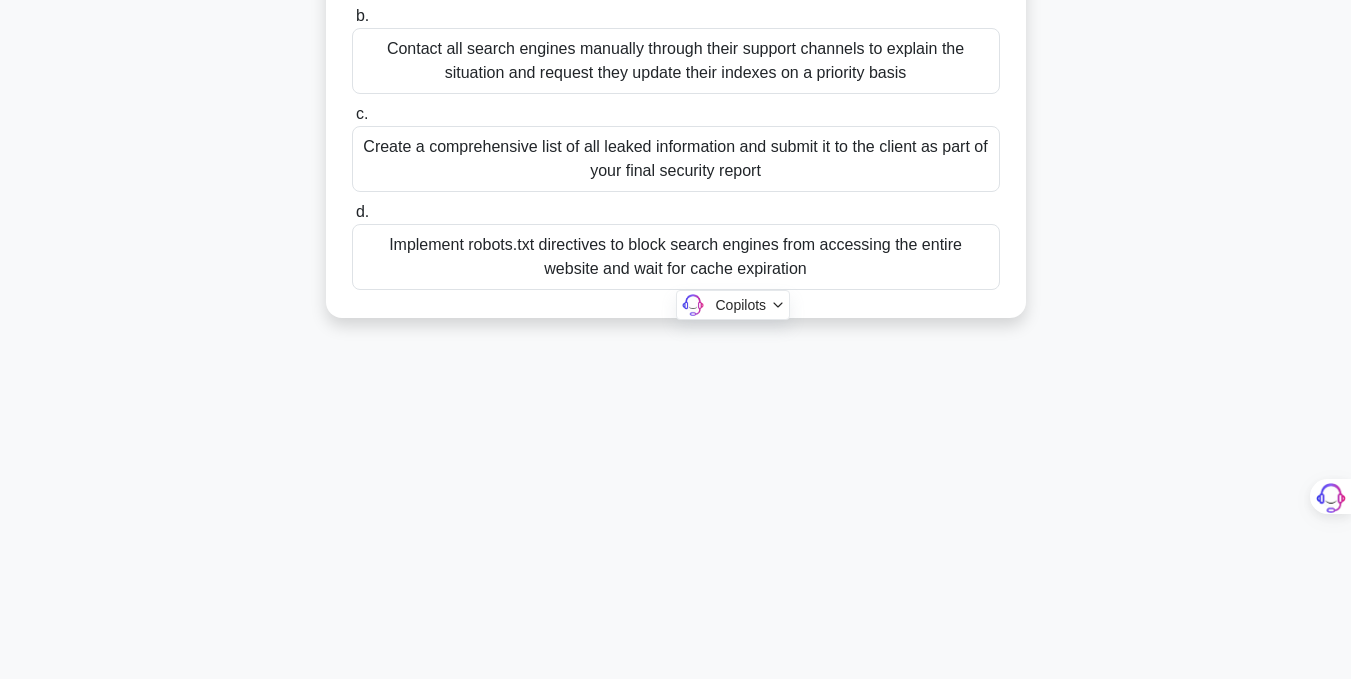 drag, startPoint x: 347, startPoint y: 145, endPoint x: 873, endPoint y: 642, distance: 723.6608 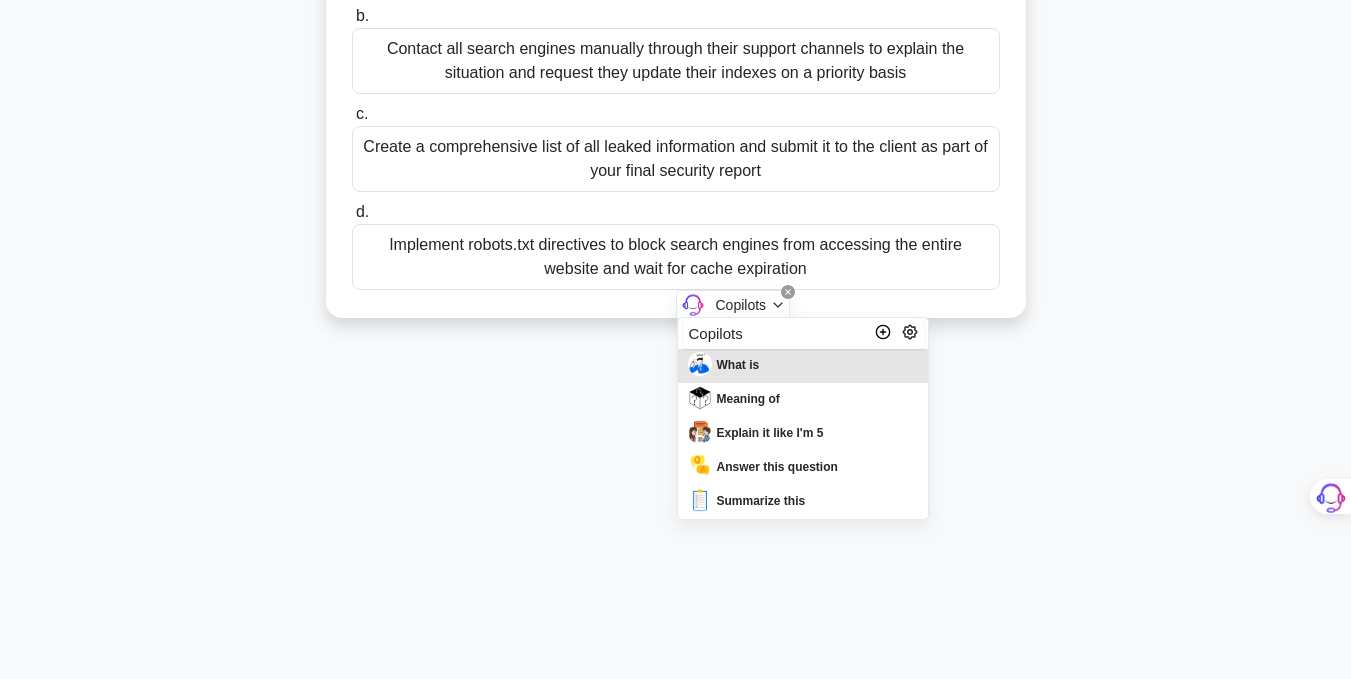 click at bounding box center (0, 679) 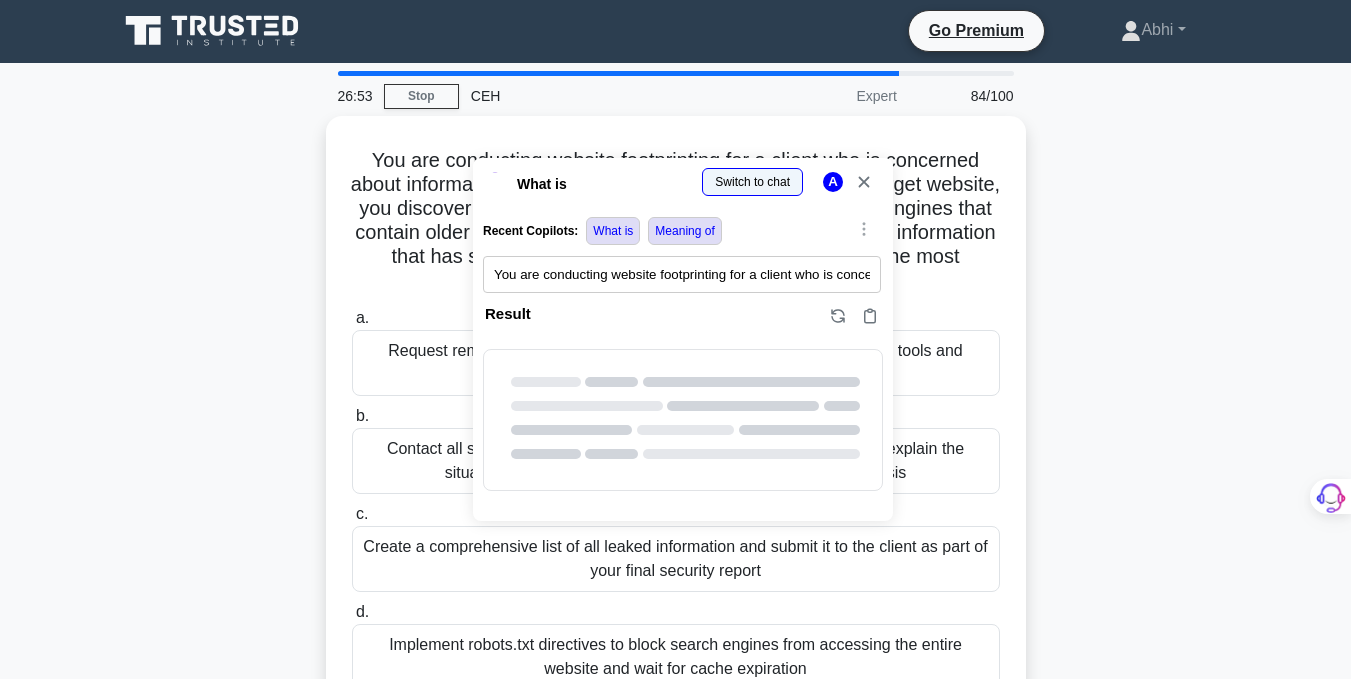 scroll, scrollTop: 0, scrollLeft: 0, axis: both 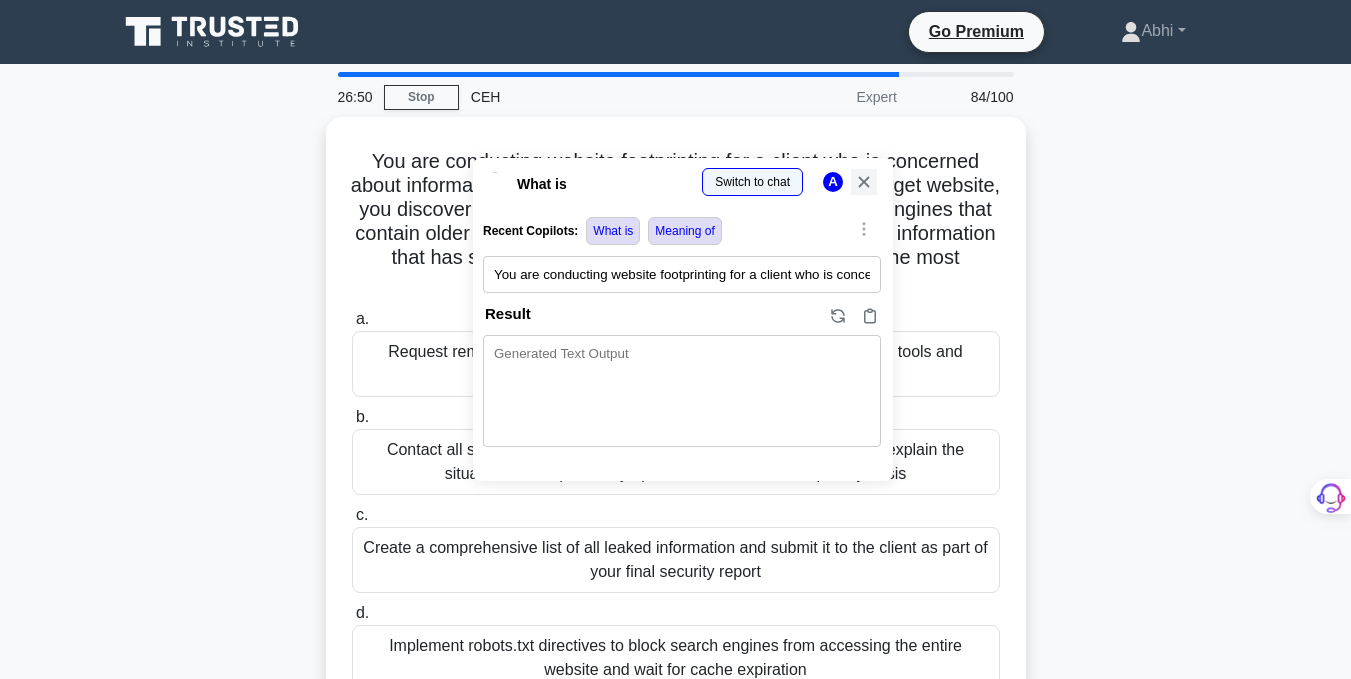 click 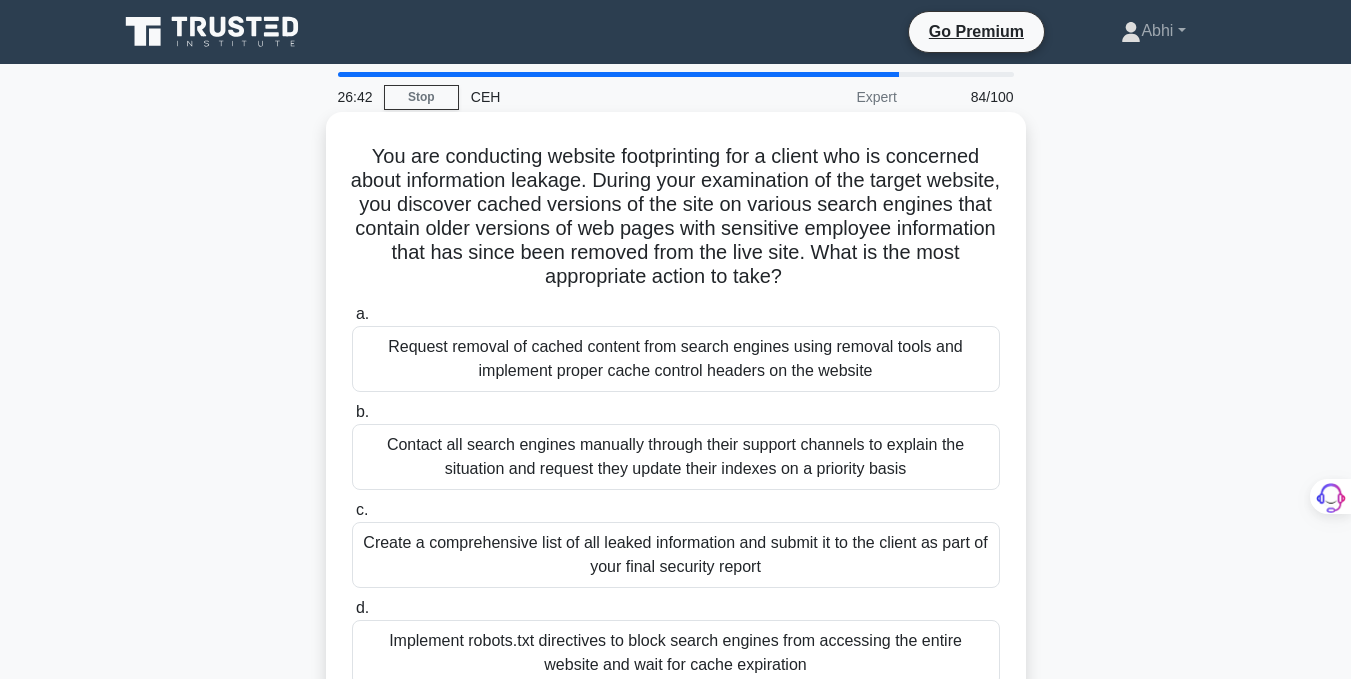 click on "Request removal of cached content from search engines using removal tools and implement proper cache control headers on the website" at bounding box center [676, 359] 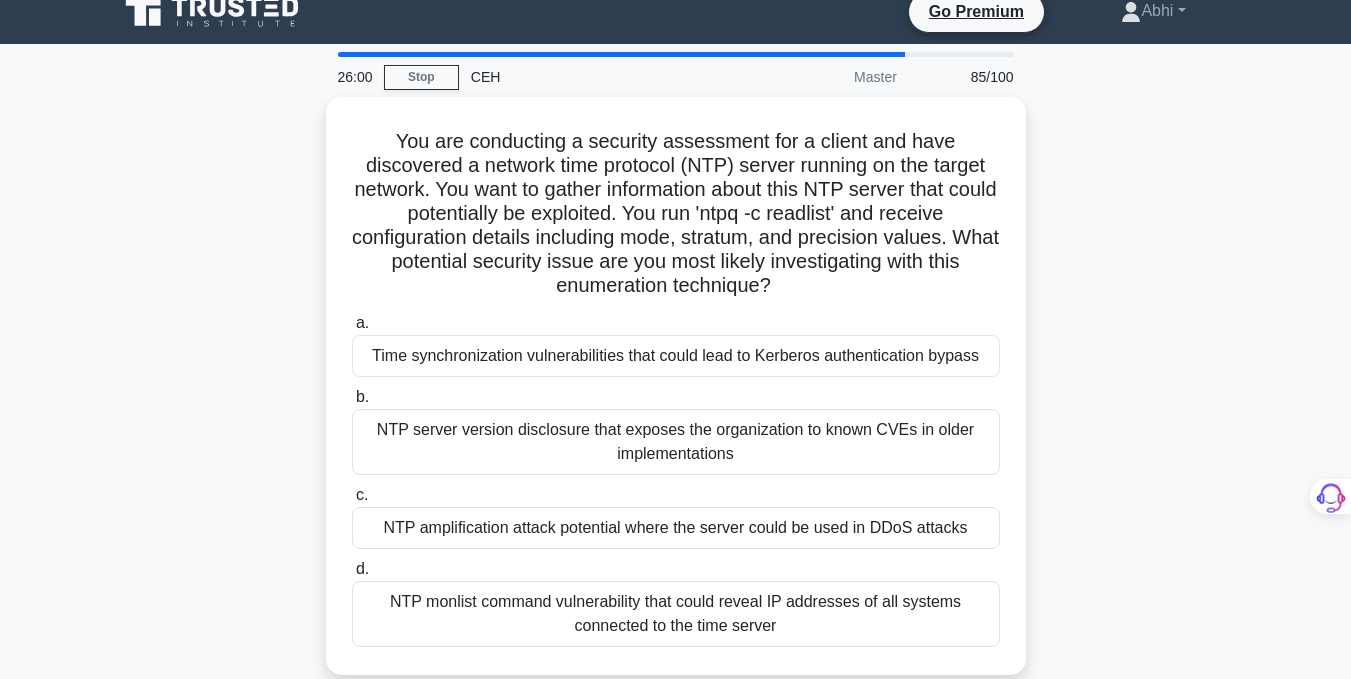 scroll, scrollTop: 0, scrollLeft: 0, axis: both 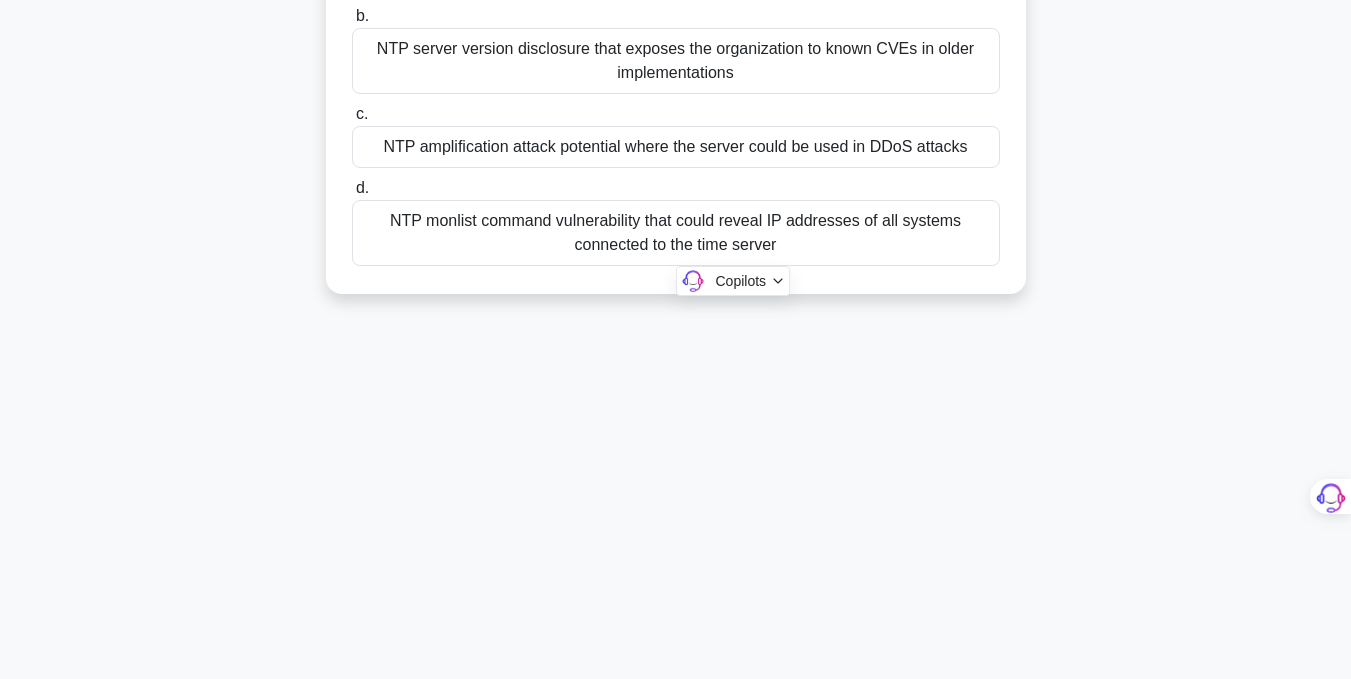 drag, startPoint x: 395, startPoint y: 160, endPoint x: 960, endPoint y: 677, distance: 765.84204 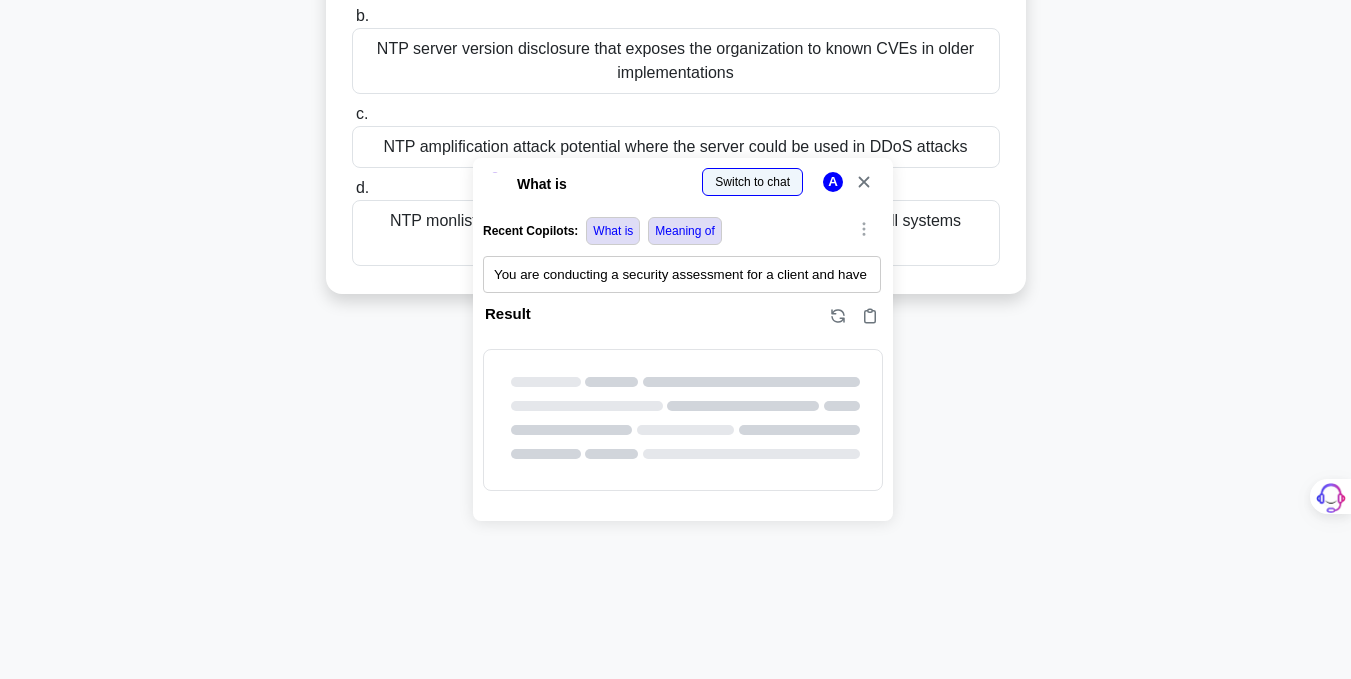 click at bounding box center (0, 679) 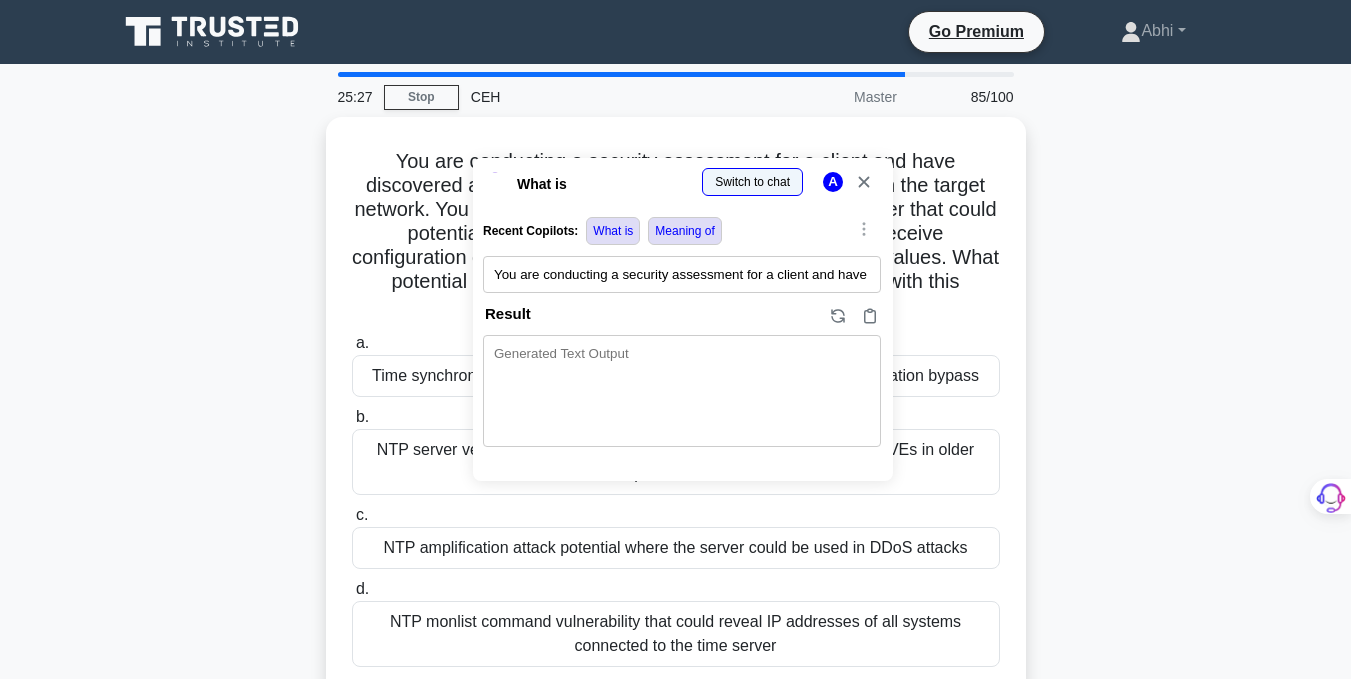 click at bounding box center [864, 182] 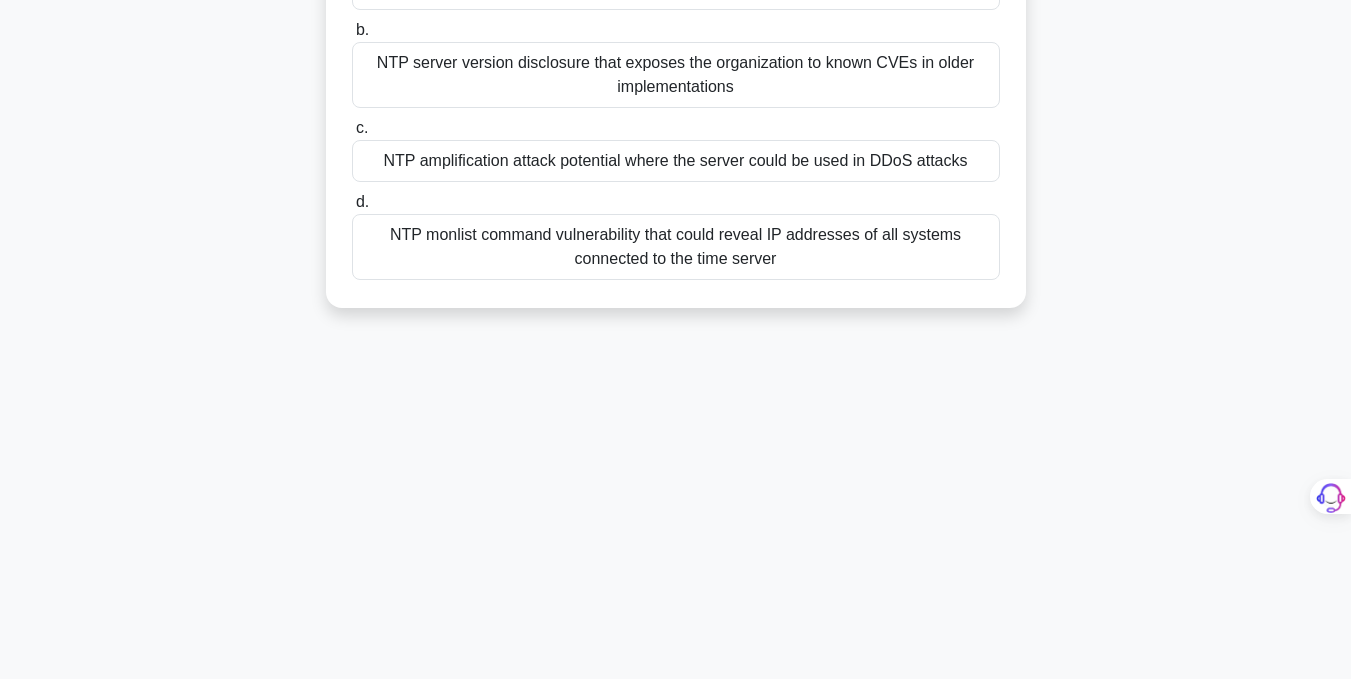 scroll, scrollTop: 401, scrollLeft: 0, axis: vertical 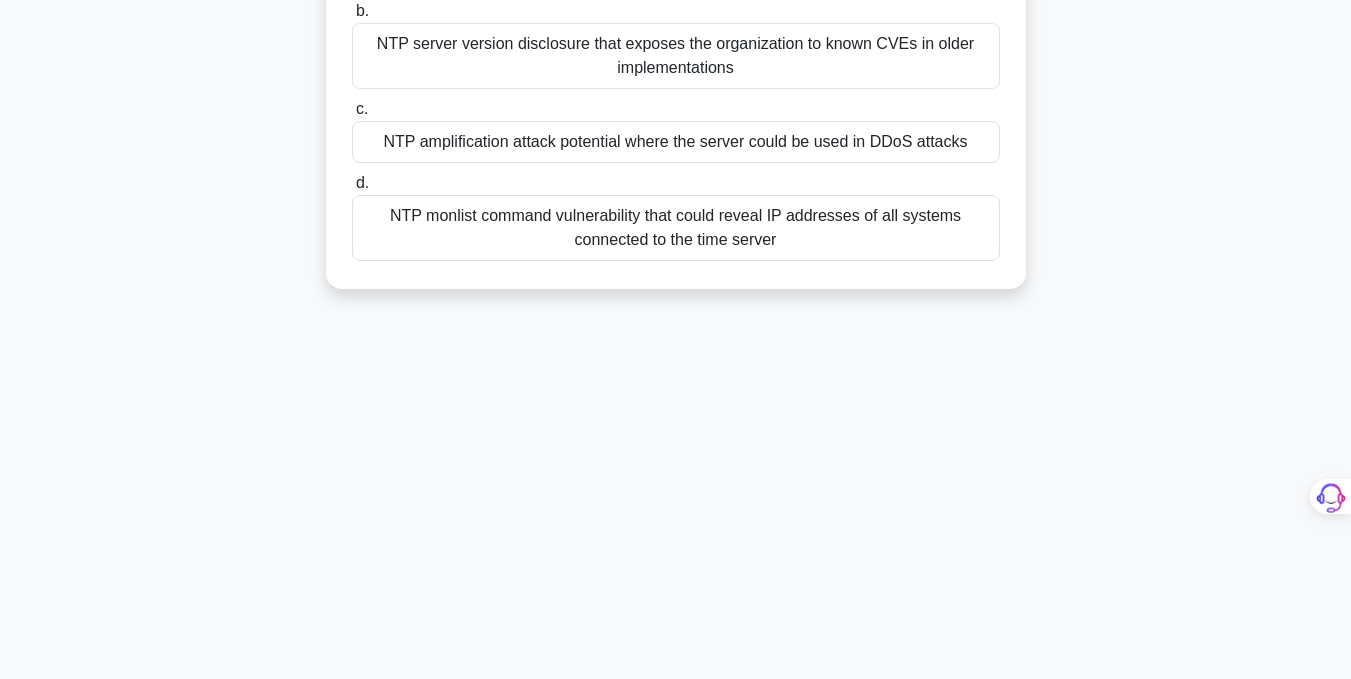 click on "NTP monlist command vulnerability that could reveal IP addresses of all systems connected to the time server" at bounding box center (676, 228) 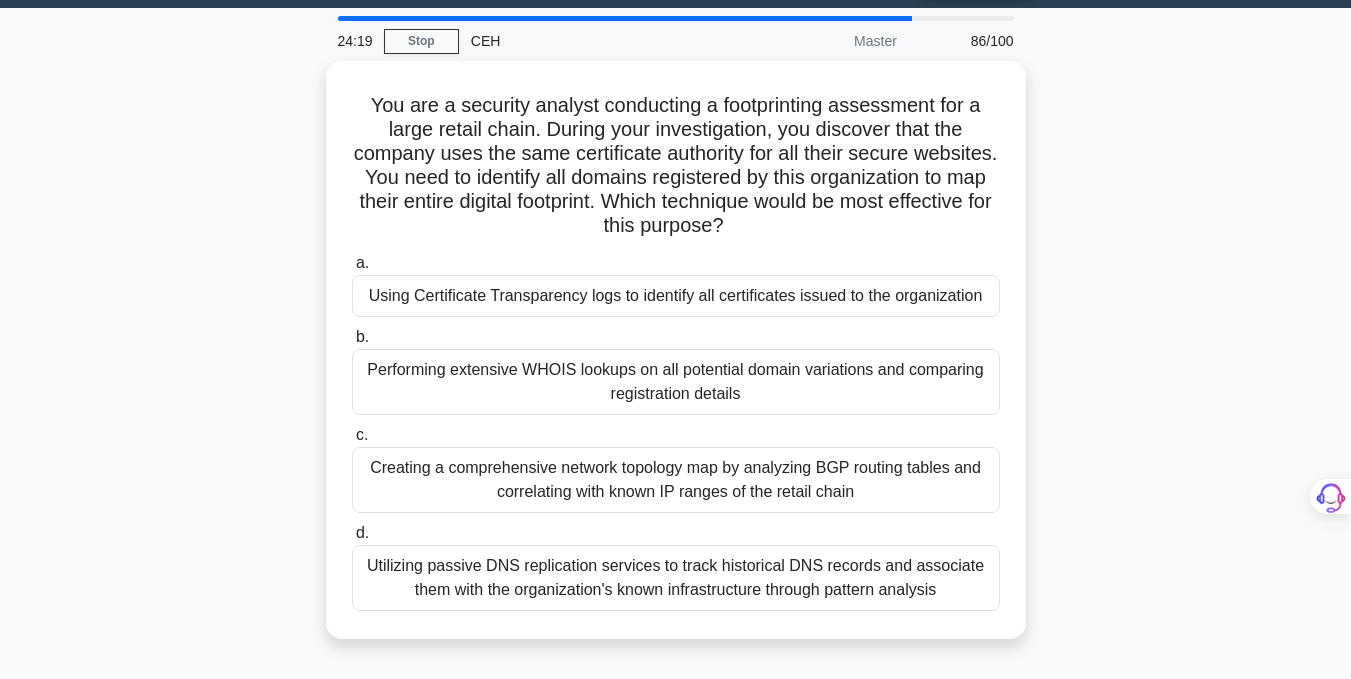 scroll, scrollTop: 54, scrollLeft: 0, axis: vertical 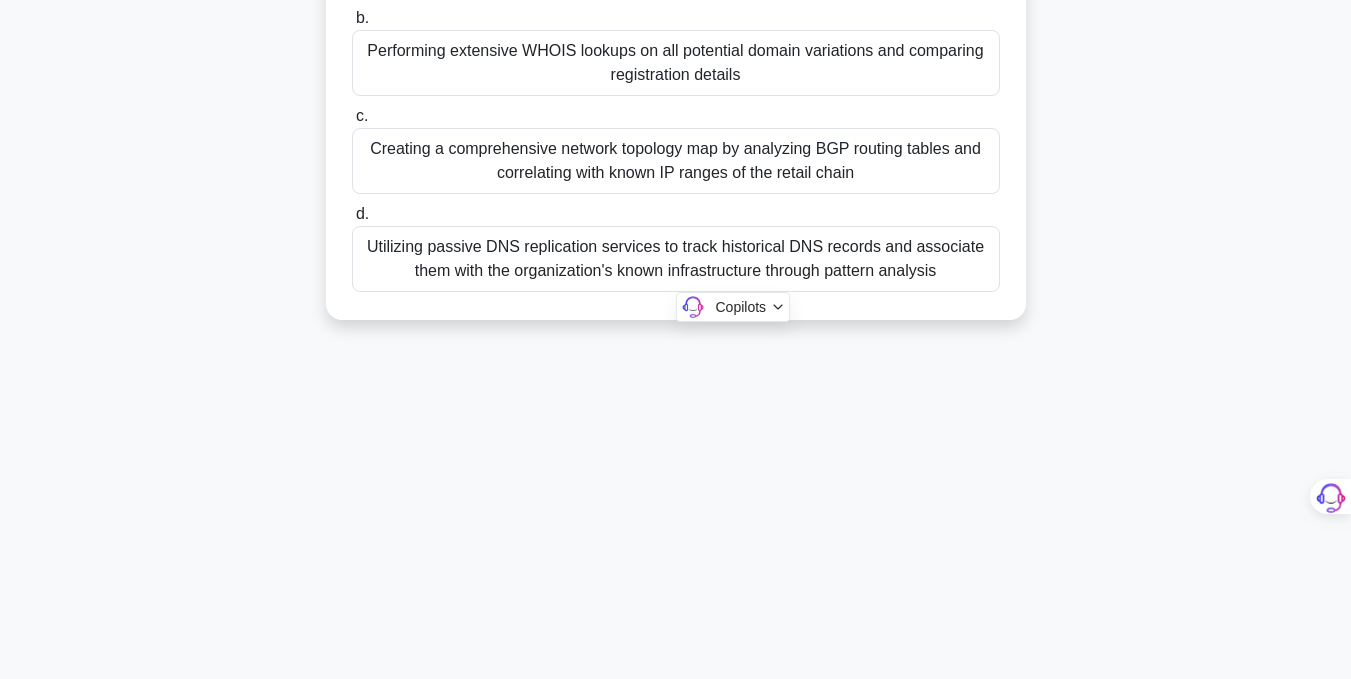 drag, startPoint x: 359, startPoint y: 100, endPoint x: 953, endPoint y: 642, distance: 804.11444 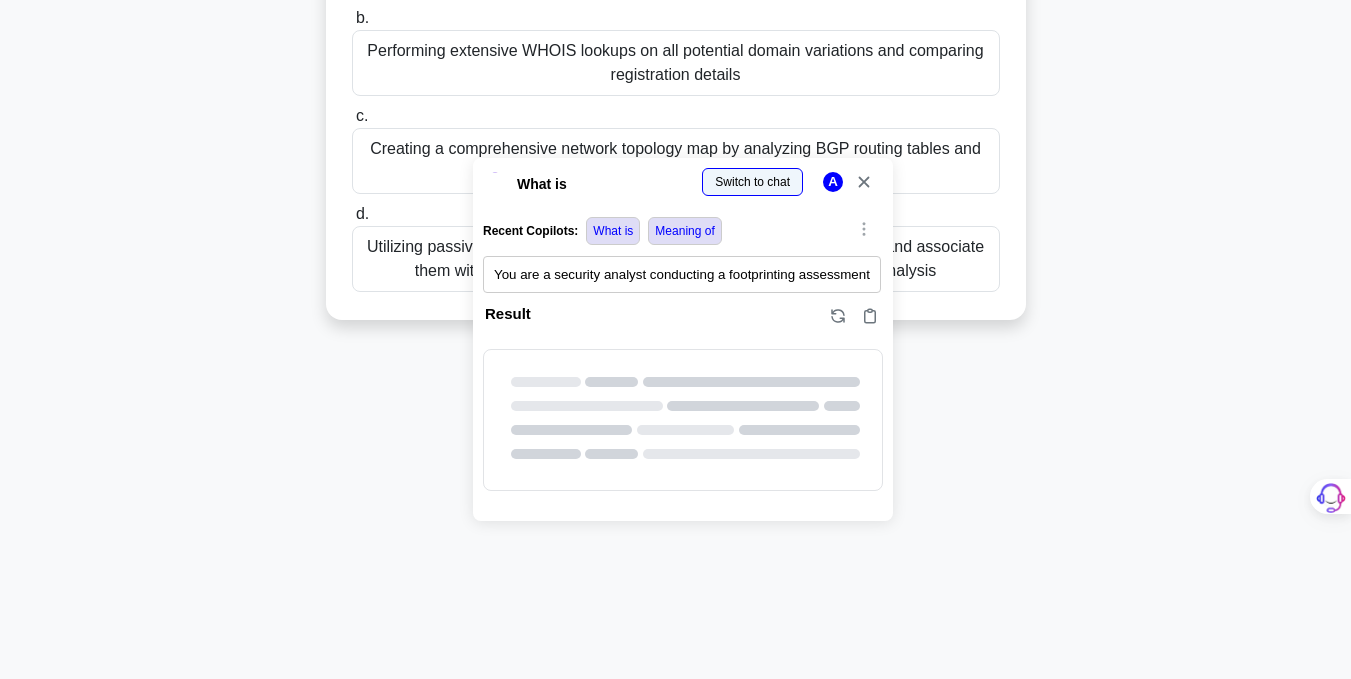 click at bounding box center (0, 705) 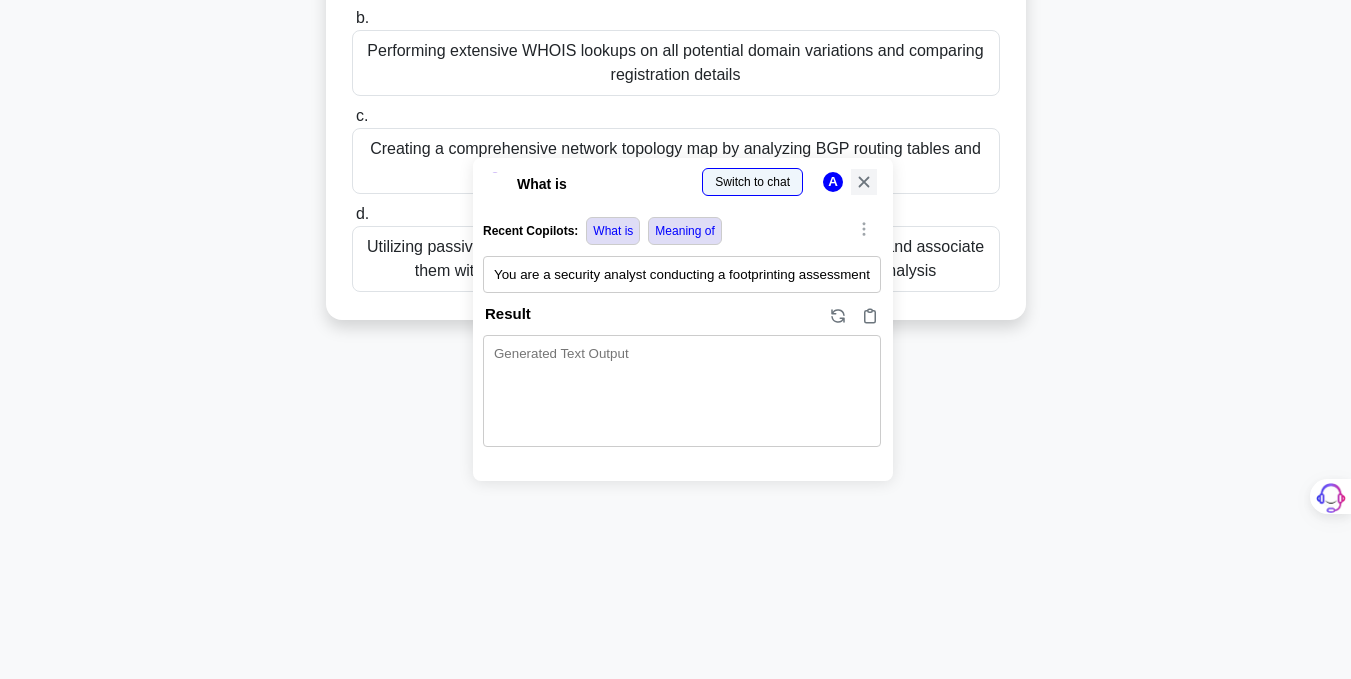 click 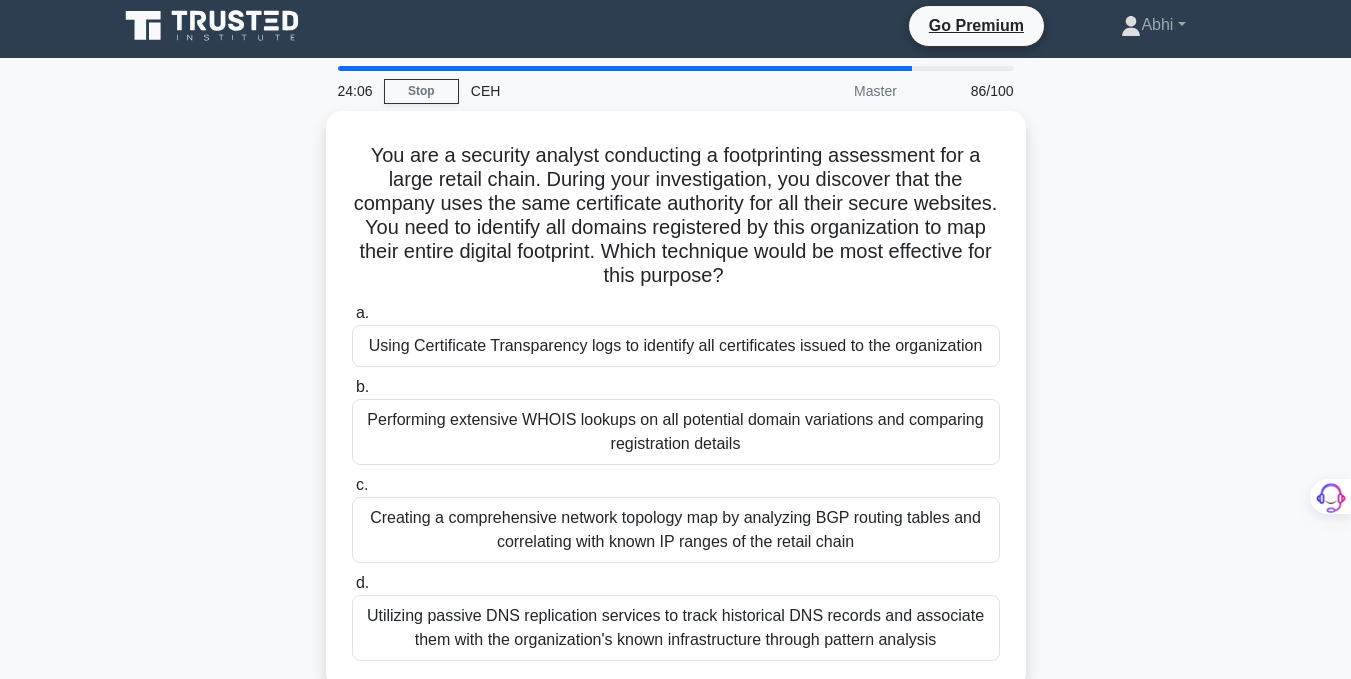 scroll, scrollTop: 0, scrollLeft: 0, axis: both 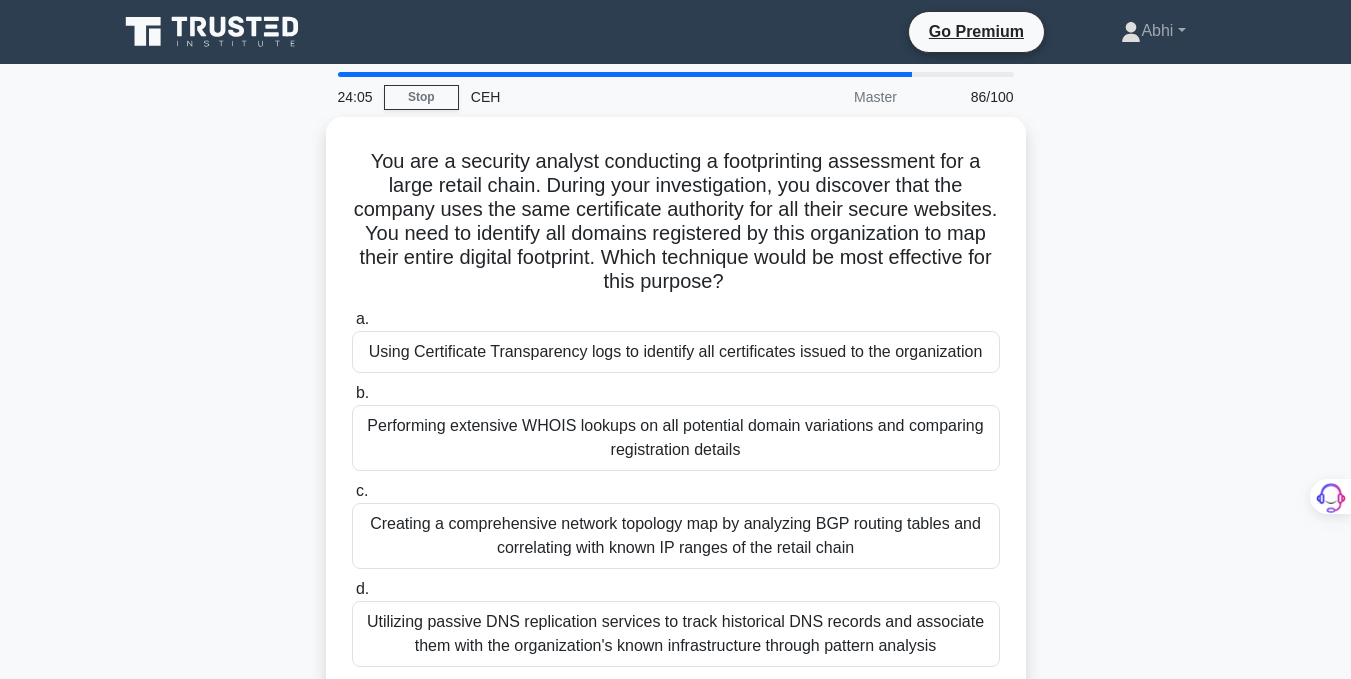 click on "You are a security analyst conducting a footprinting assessment for a large retail chain. During your investigation, you discover that the company uses the same certificate authority for all their secure websites. You need to identify all domains registered by this organization to map their entire digital footprint. Which technique would be most effective for this purpose?
.spinner_0XTQ{transform-origin:center;animation:spinner_y6GP .75s linear infinite}@keyframes spinner_y6GP{100%{transform:rotate(360deg)}}" at bounding box center (676, 222) 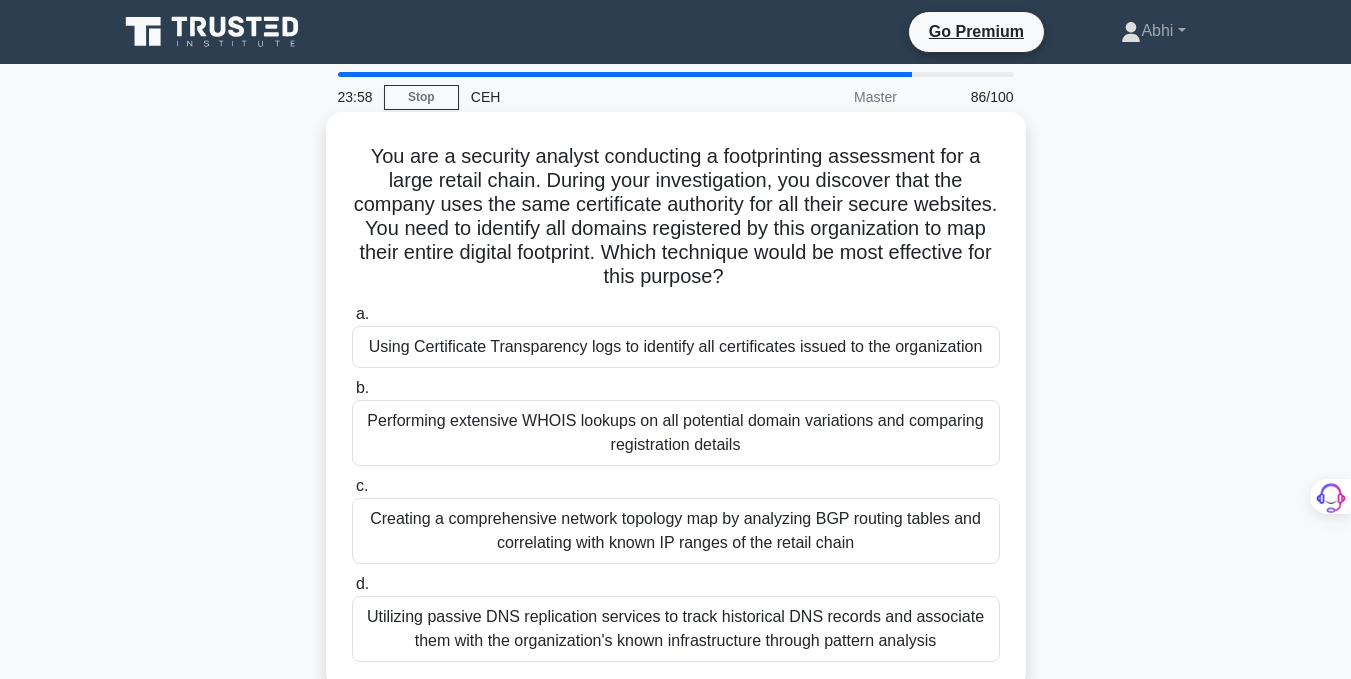 click on "Using Certificate Transparency logs to identify all certificates issued to the organization" at bounding box center [676, 347] 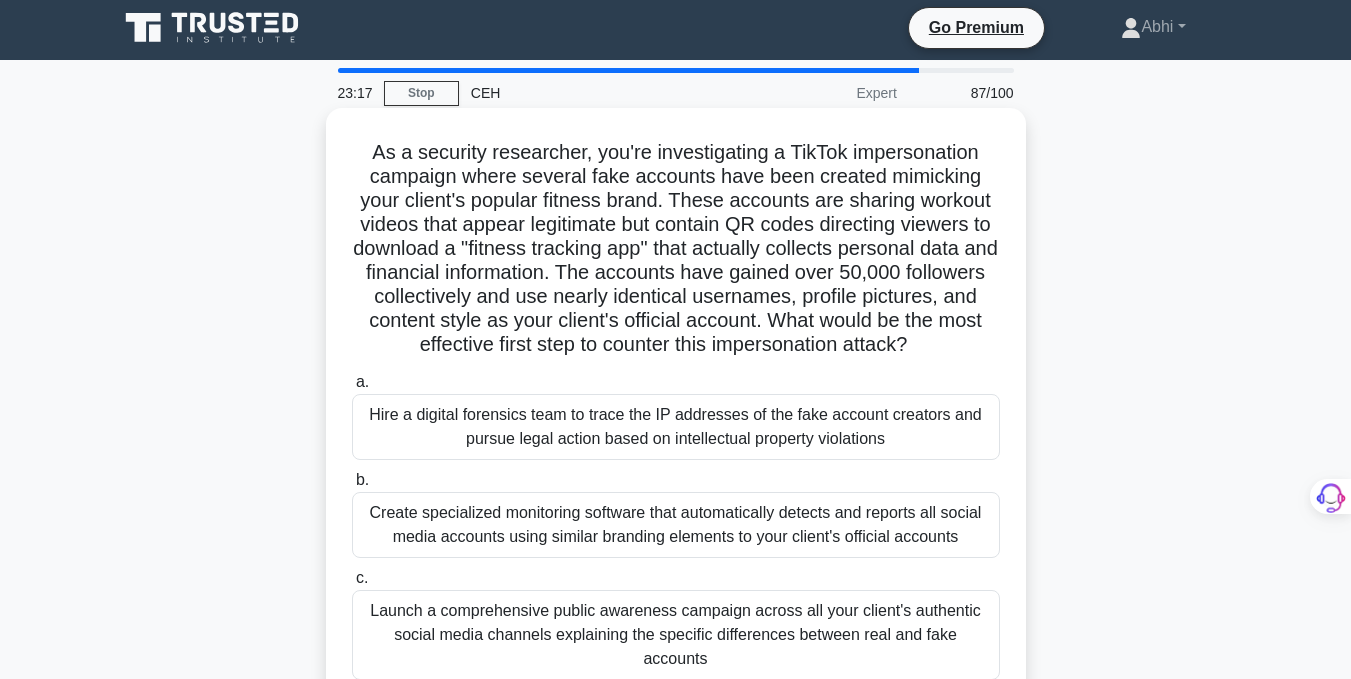 scroll, scrollTop: 0, scrollLeft: 0, axis: both 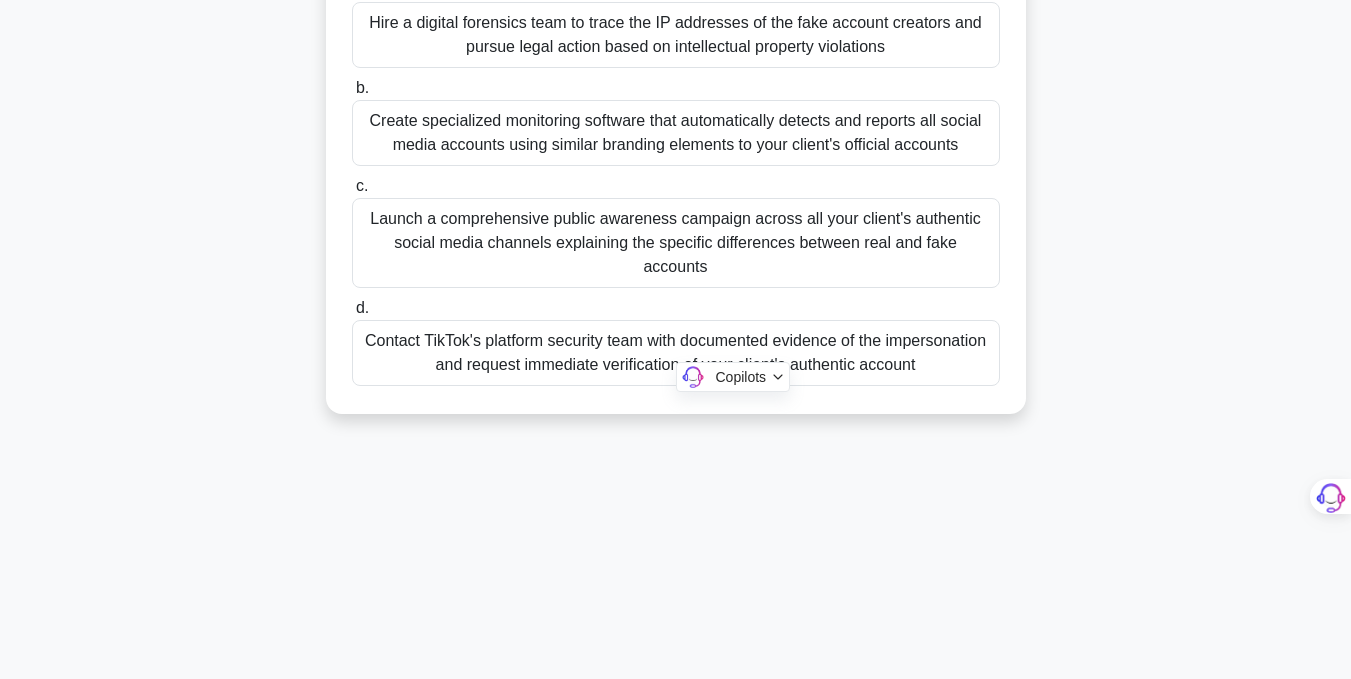 drag, startPoint x: 355, startPoint y: 153, endPoint x: 942, endPoint y: 617, distance: 748.2413 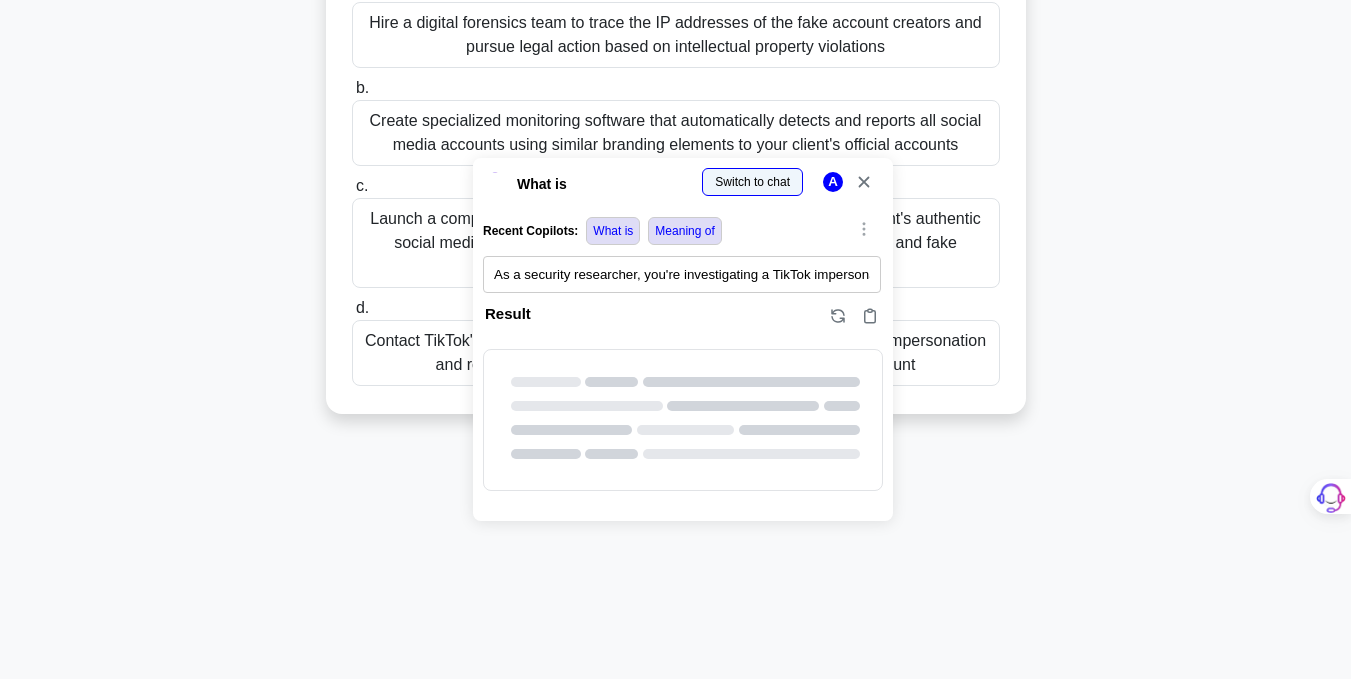 click at bounding box center (0, 679) 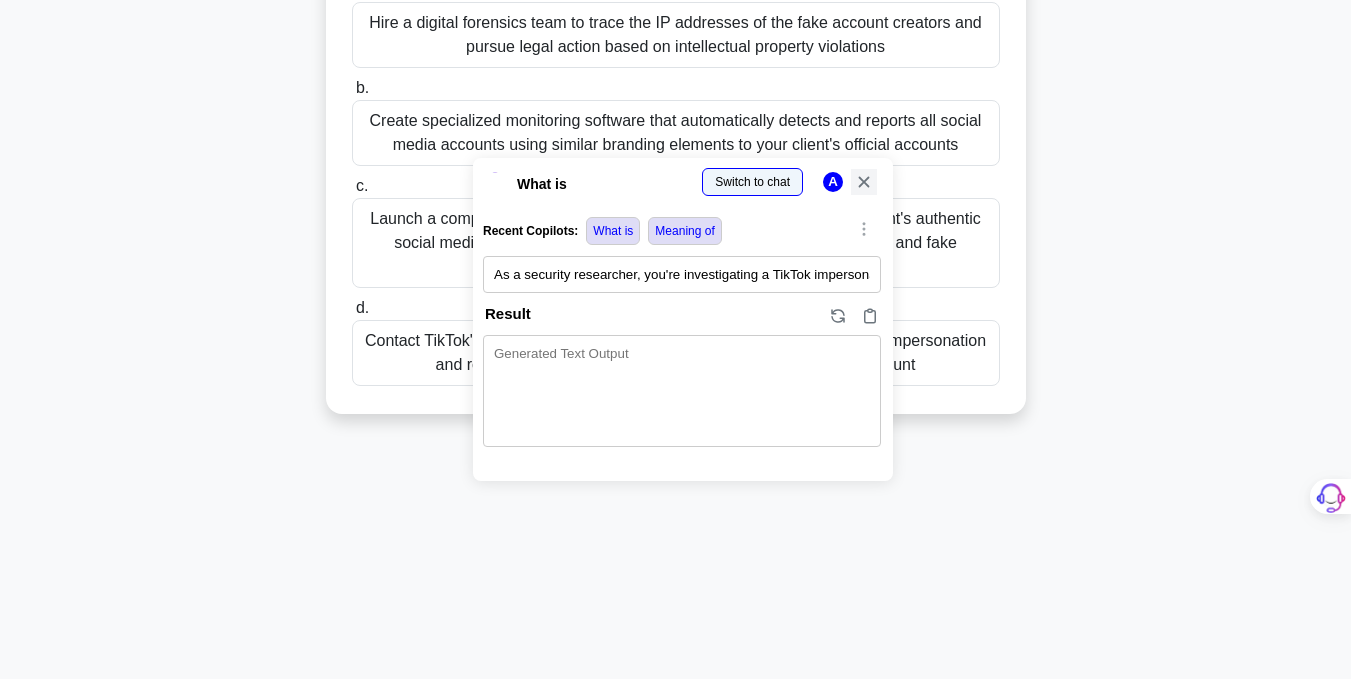 click 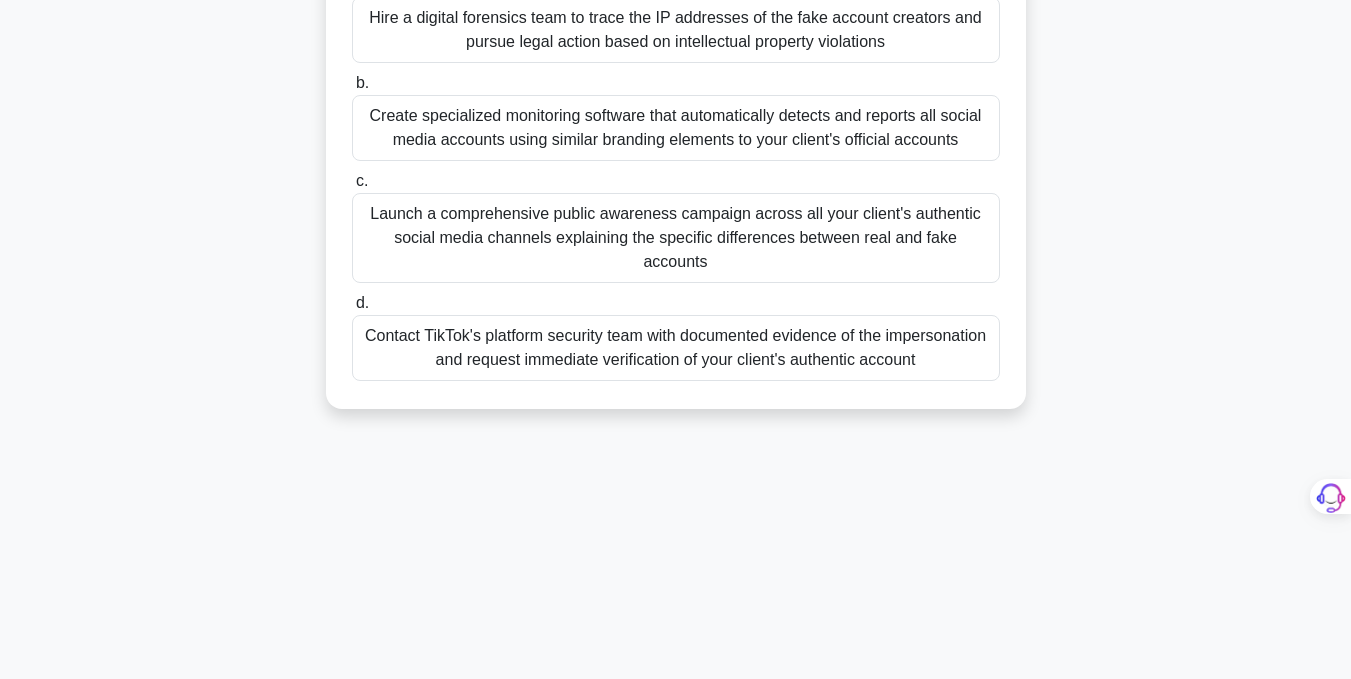 click on "Contact TikTok's platform security team with documented evidence of the impersonation and request immediate verification of your client's authentic account" at bounding box center (676, 348) 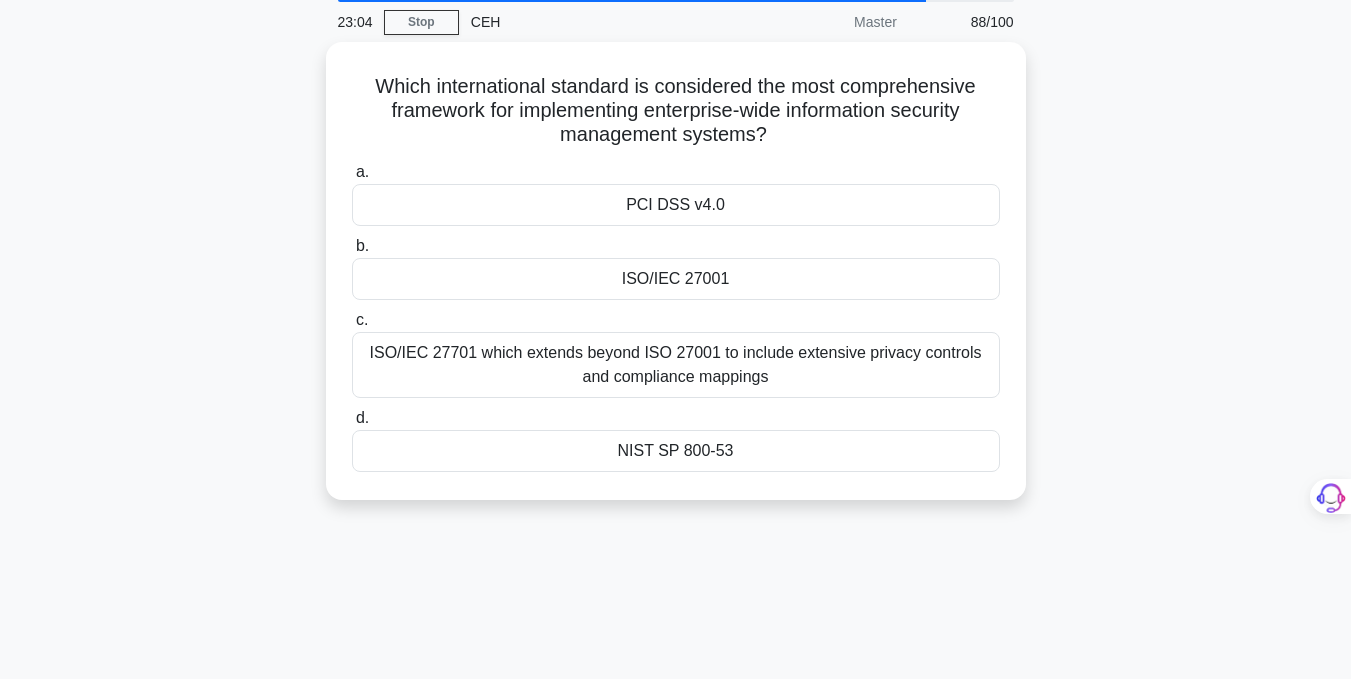 scroll, scrollTop: 0, scrollLeft: 0, axis: both 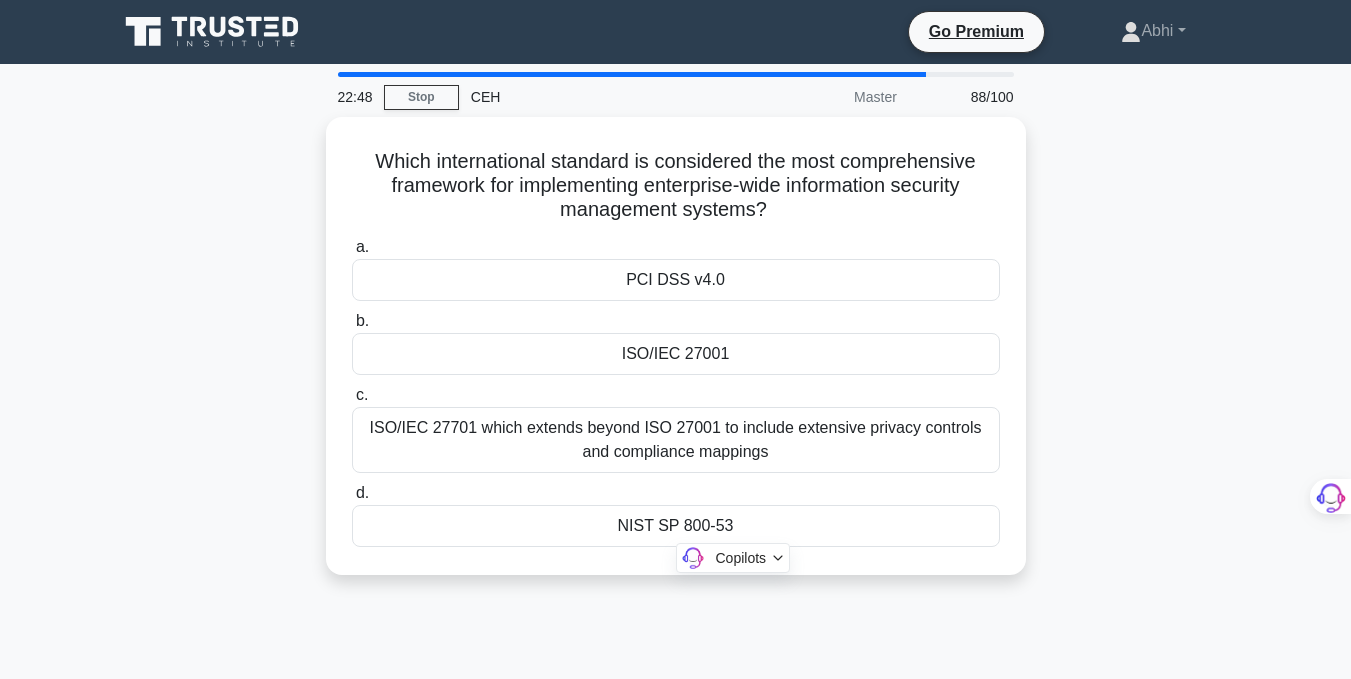 drag, startPoint x: 359, startPoint y: 151, endPoint x: 811, endPoint y: 649, distance: 672.53845 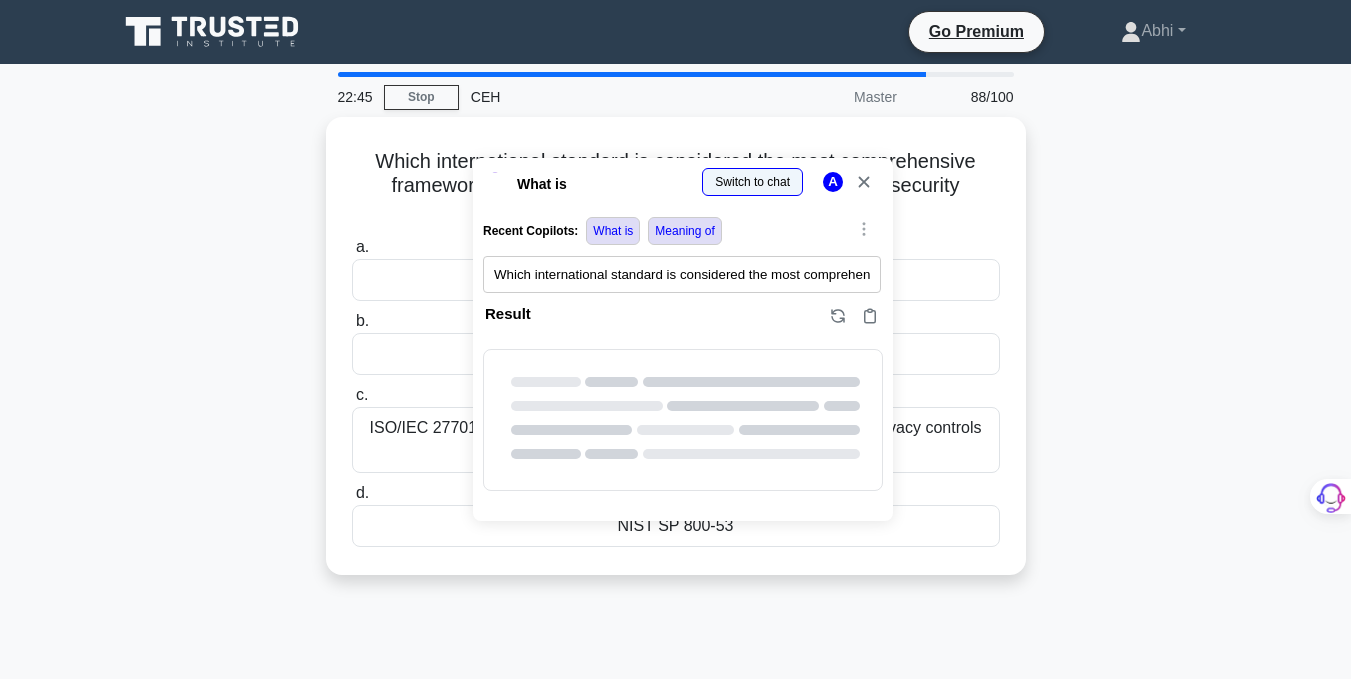 click at bounding box center [0, 1080] 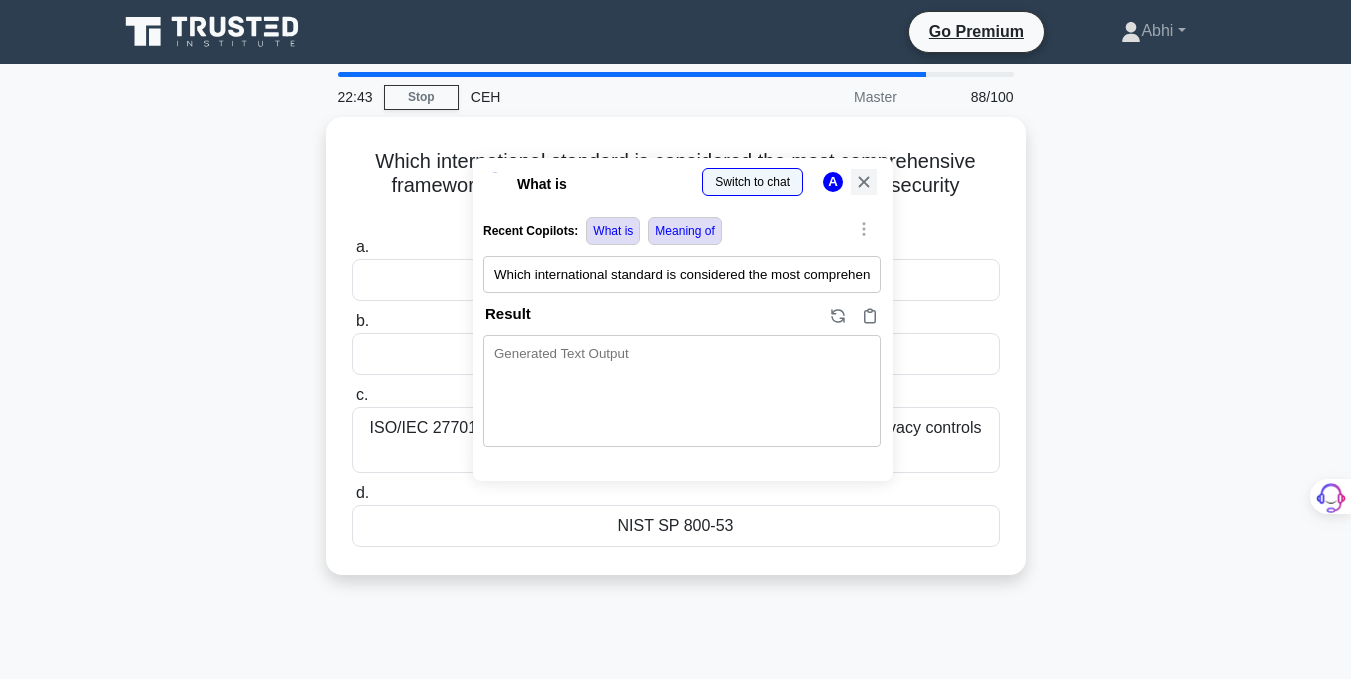 click 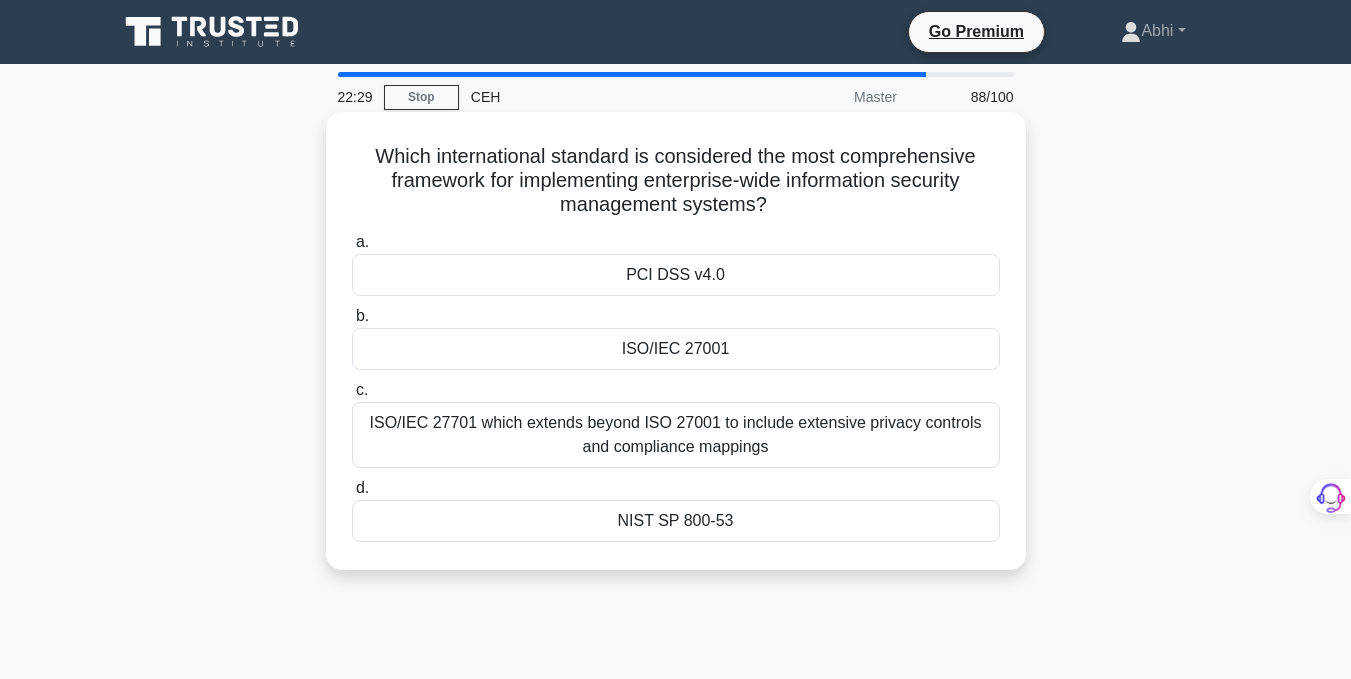 click on "ISO/IEC 27001" at bounding box center (676, 349) 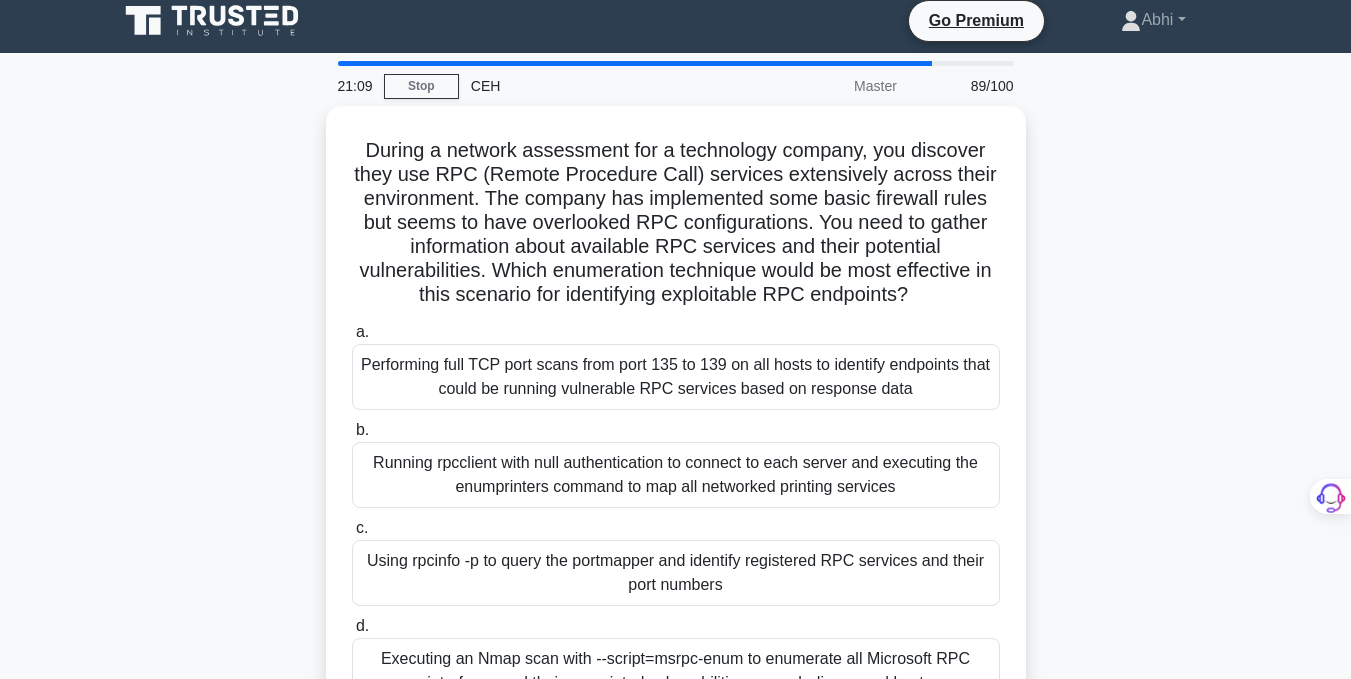 scroll, scrollTop: 0, scrollLeft: 0, axis: both 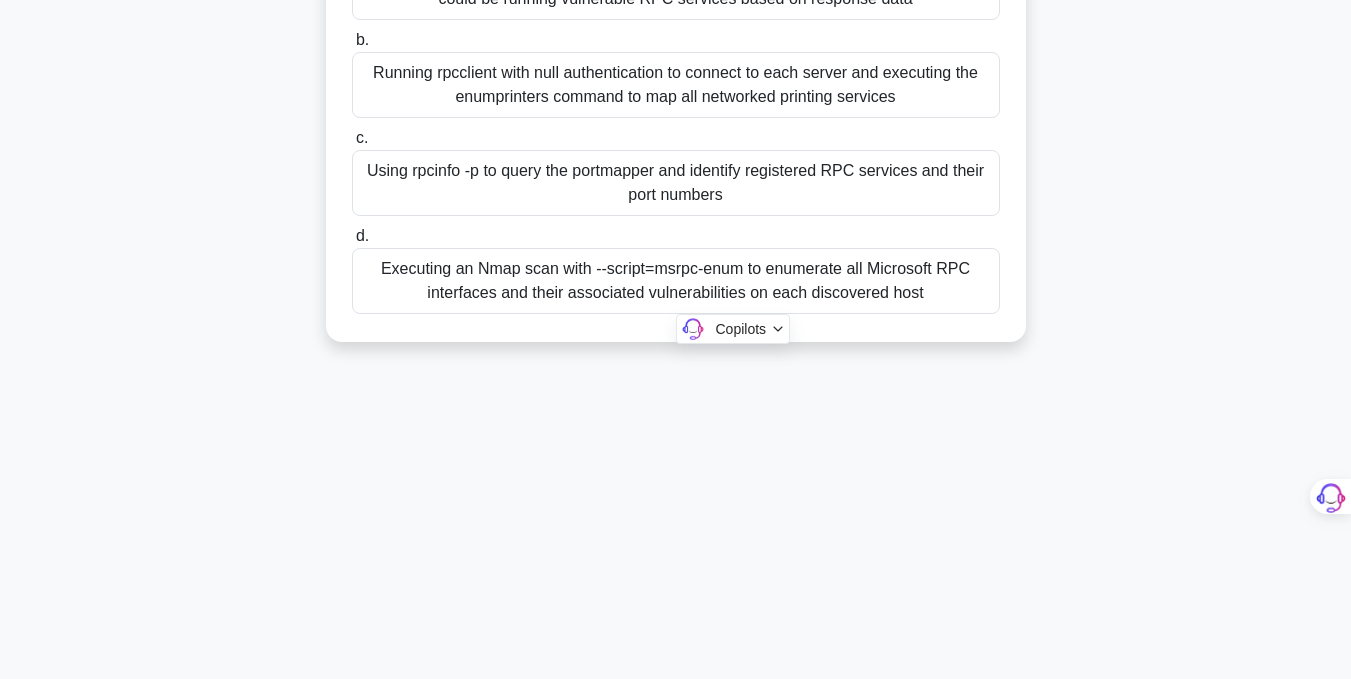 drag, startPoint x: 340, startPoint y: 153, endPoint x: 977, endPoint y: 582, distance: 767.9909 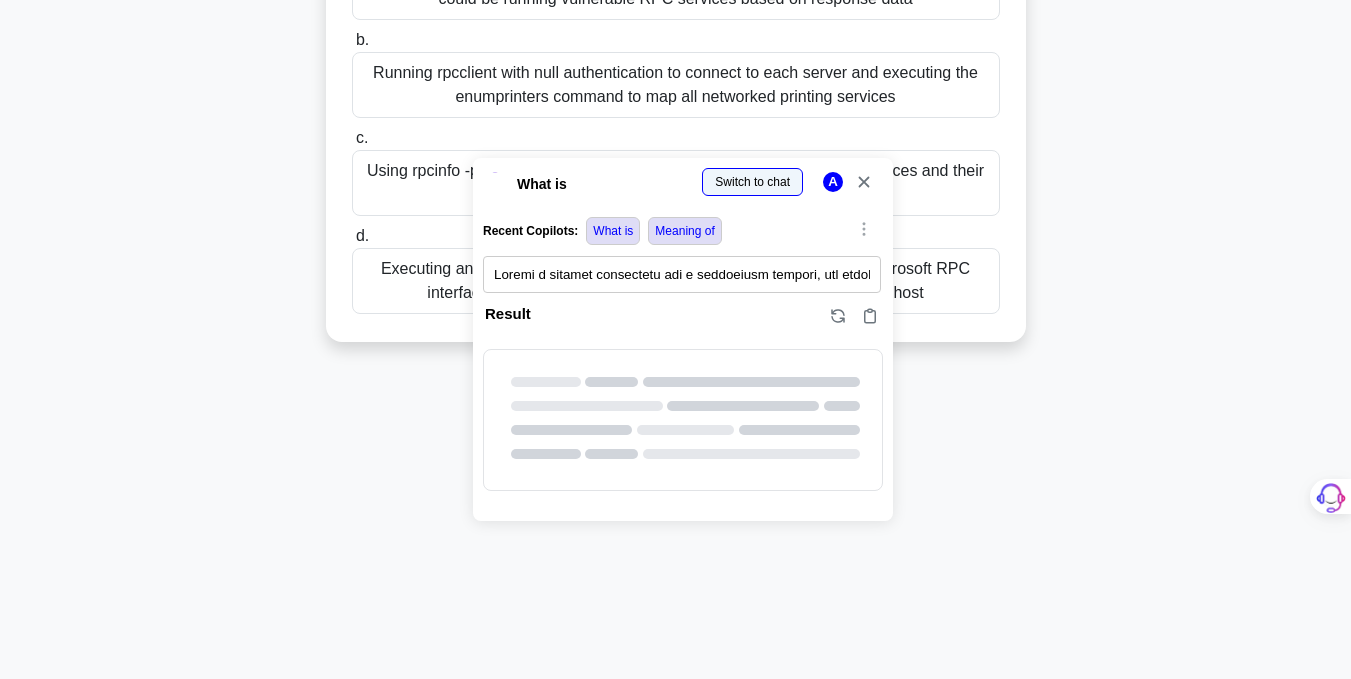 click at bounding box center (0, 679) 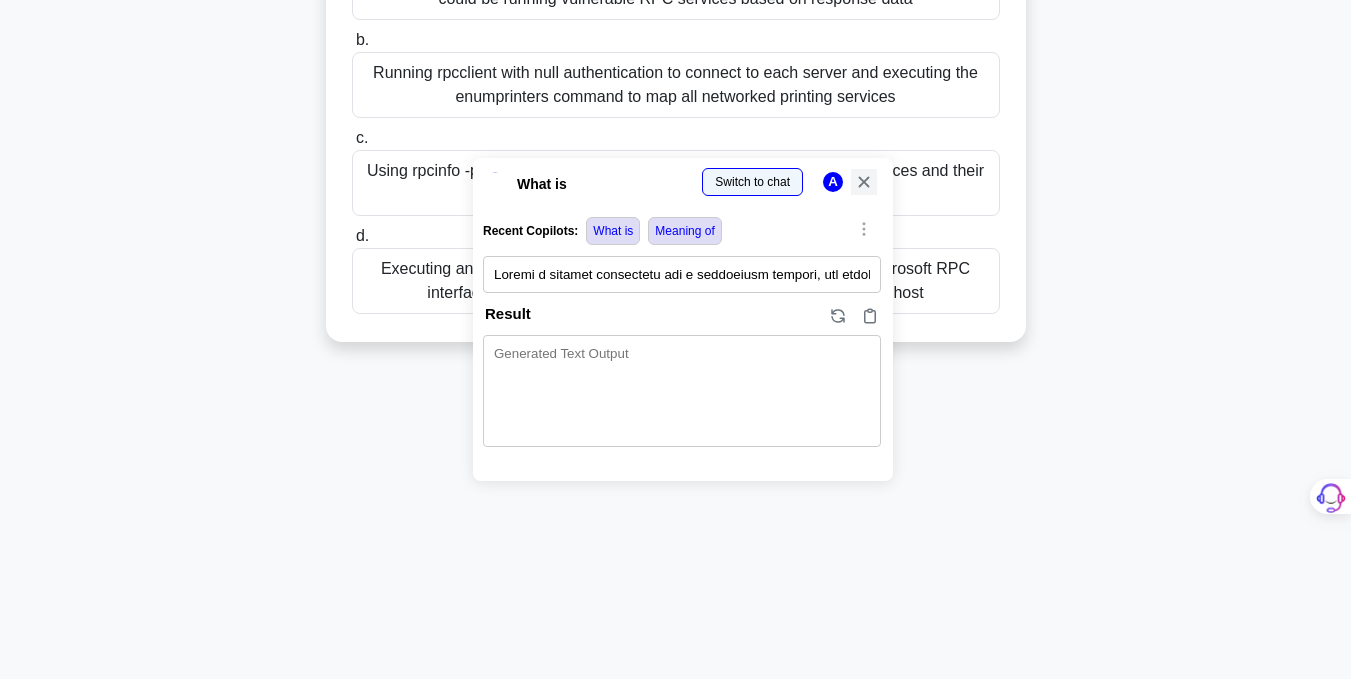 click 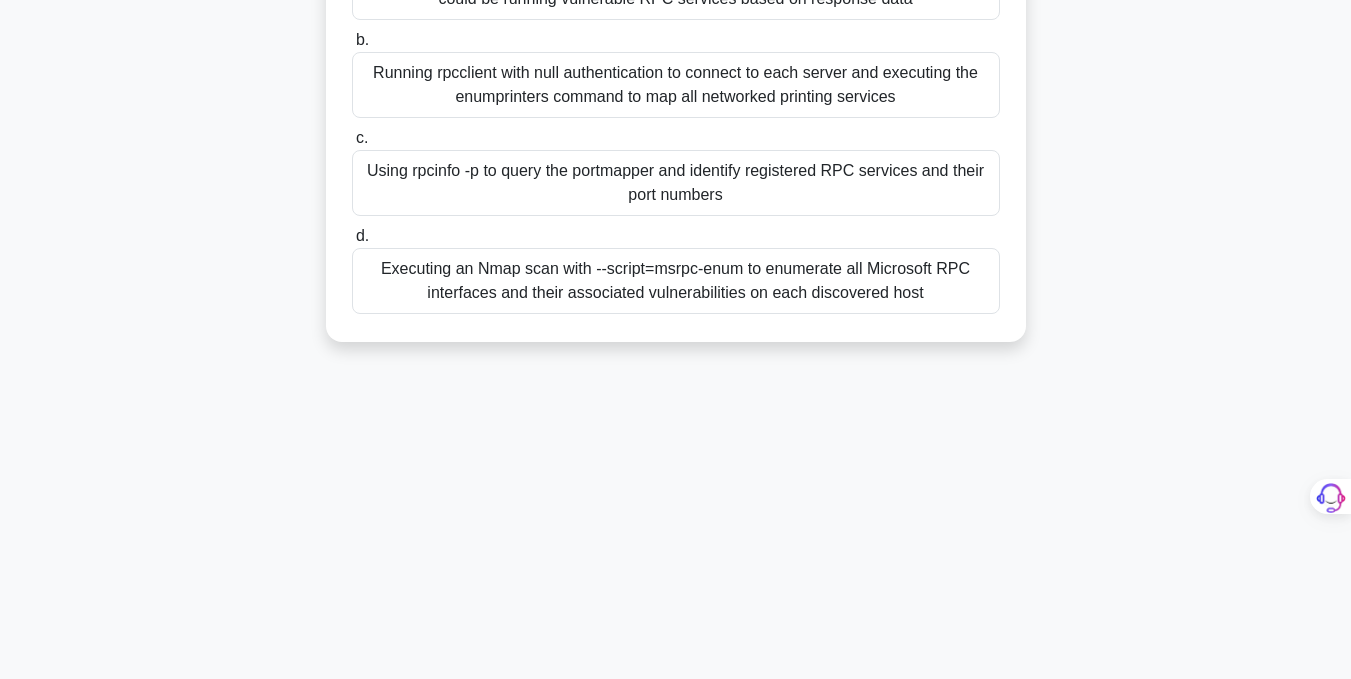 click on "20:58
Stop
CEH
Master
89/100
During a network assessment for a technology company, you discover they use RPC (Remote Procedure Call) services extensively across their environment. The company has implemented some basic firewall rules but seems to have overlooked RPC configurations. You need to gather information about available RPC services and their potential vulnerabilities. Which enumeration technique would be most effective in this scenario for identifying exploitable RPC endpoints?
.spinner_0XTQ{transform-origin:center;animation:spinner_y6GP .75s linear infinite}@keyframes spinner_y6GP{100%{transform:rotate(360deg)}}
a. b." at bounding box center [676, 171] 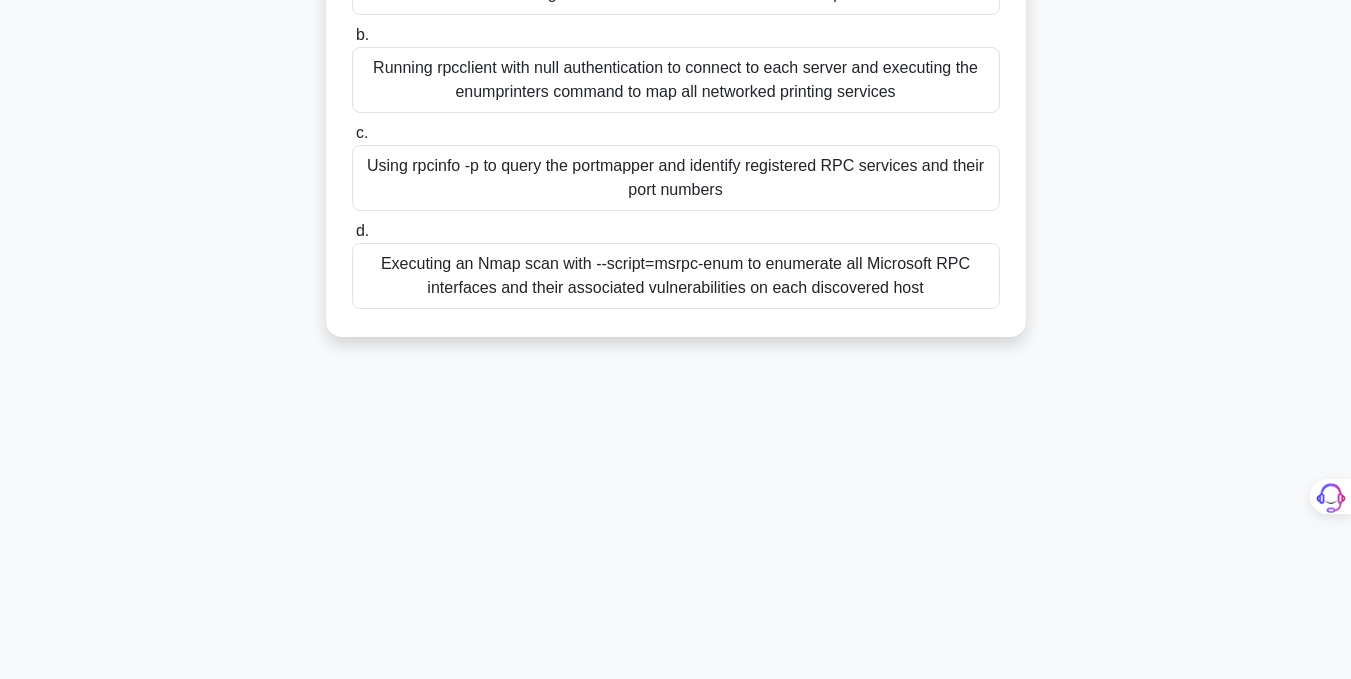 click on "Executing an Nmap scan with --script=msrpc-enum to enumerate all Microsoft RPC interfaces and their associated vulnerabilities on each discovered host" at bounding box center (676, 276) 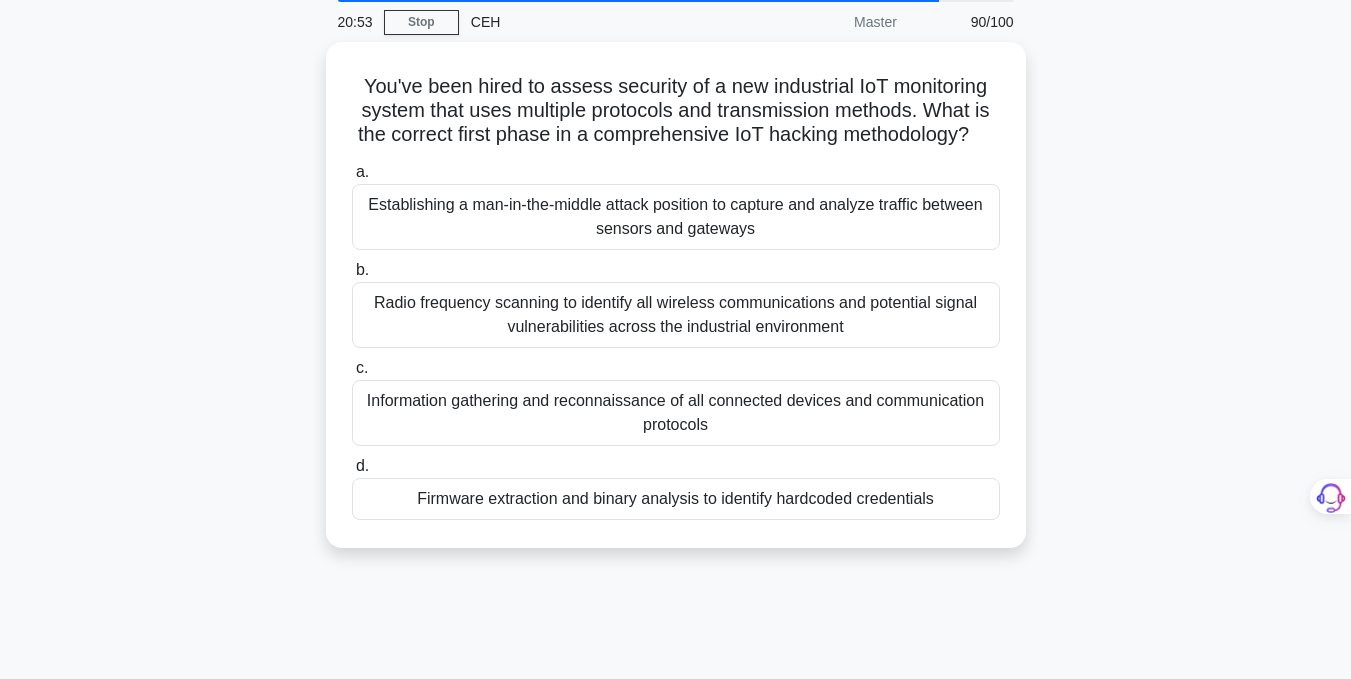 scroll, scrollTop: 0, scrollLeft: 0, axis: both 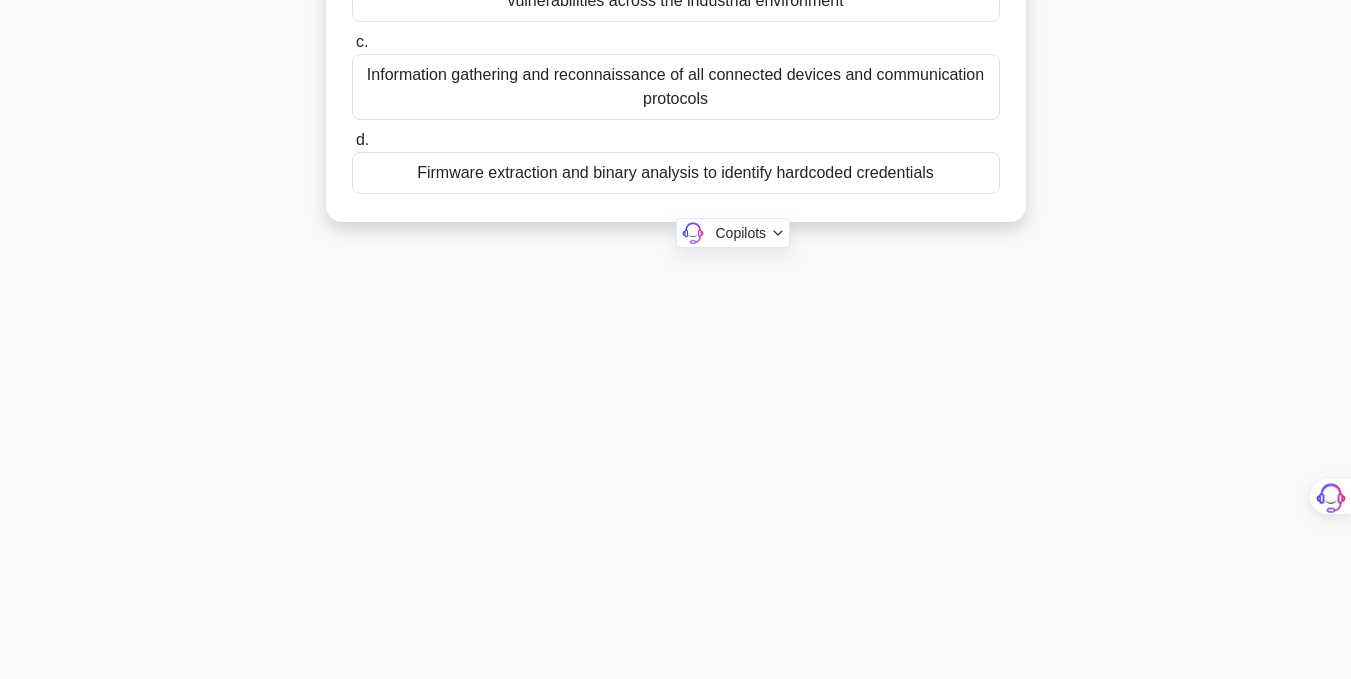drag, startPoint x: 359, startPoint y: 154, endPoint x: 1128, endPoint y: 612, distance: 895.05585 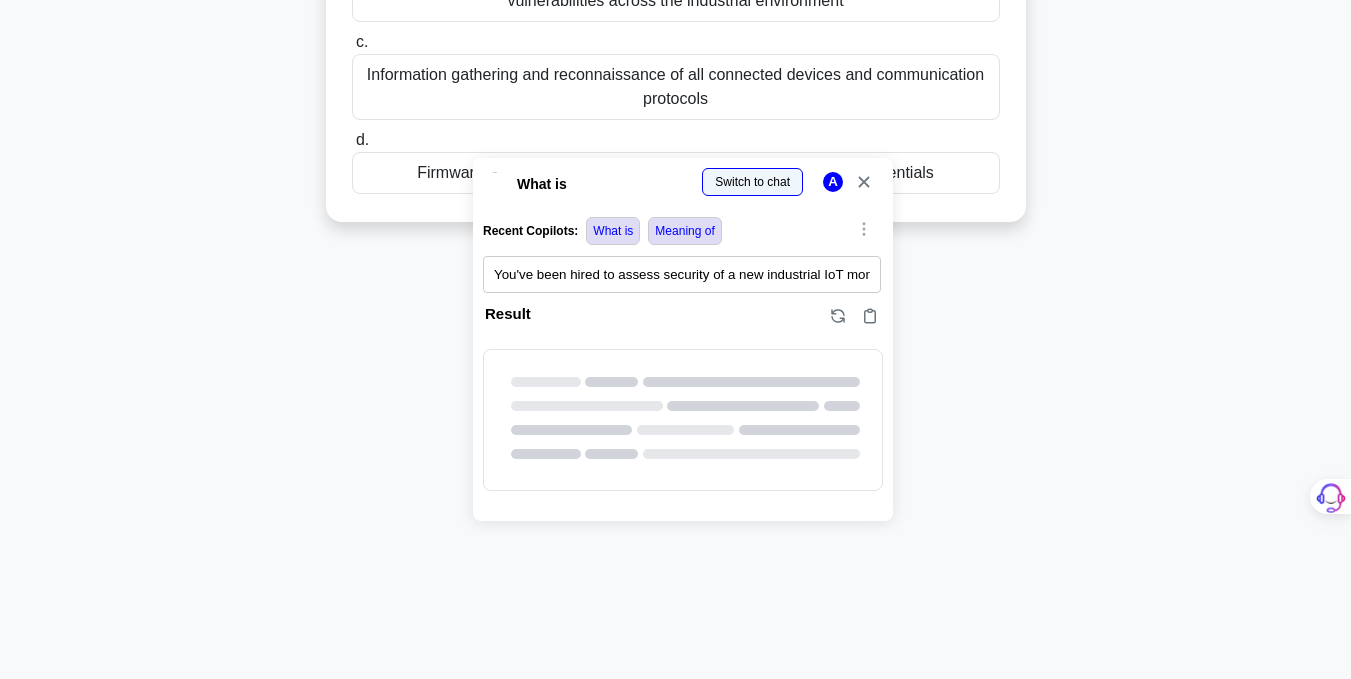 click at bounding box center [0, 679] 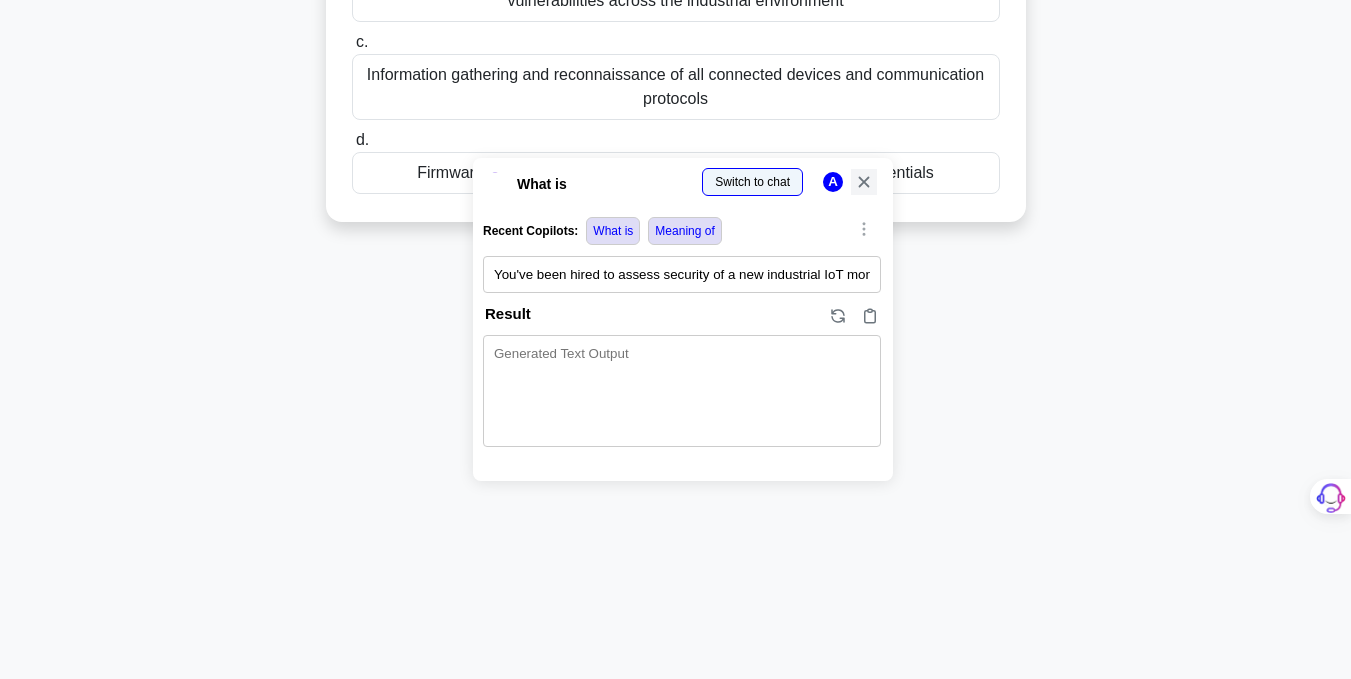 click 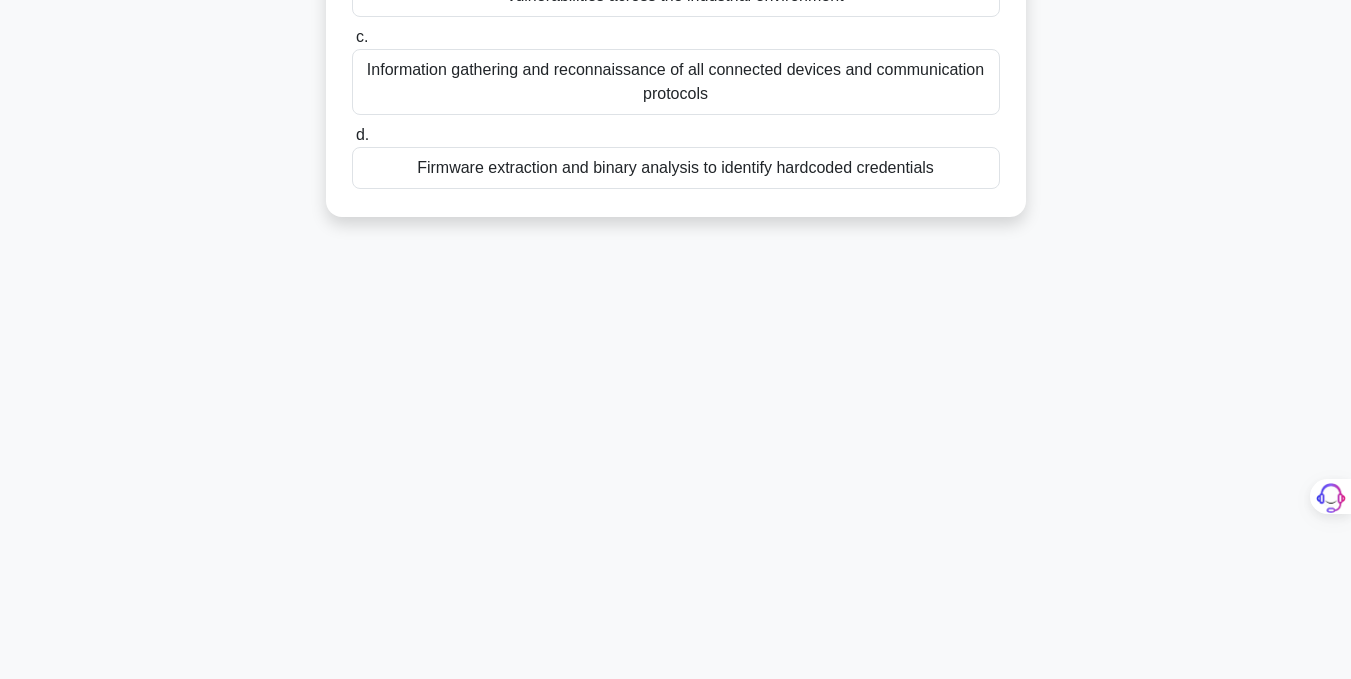 click on "Information gathering and reconnaissance of all connected devices and communication protocols" at bounding box center (676, 82) 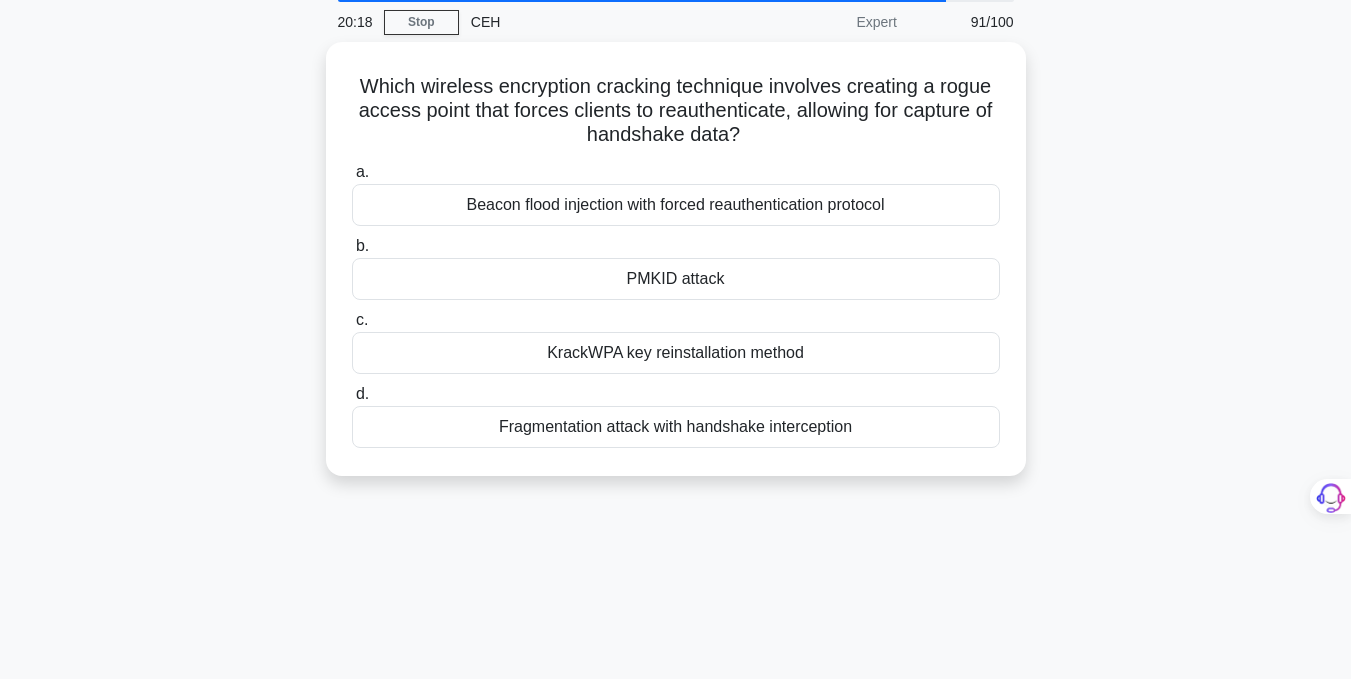 scroll, scrollTop: 0, scrollLeft: 0, axis: both 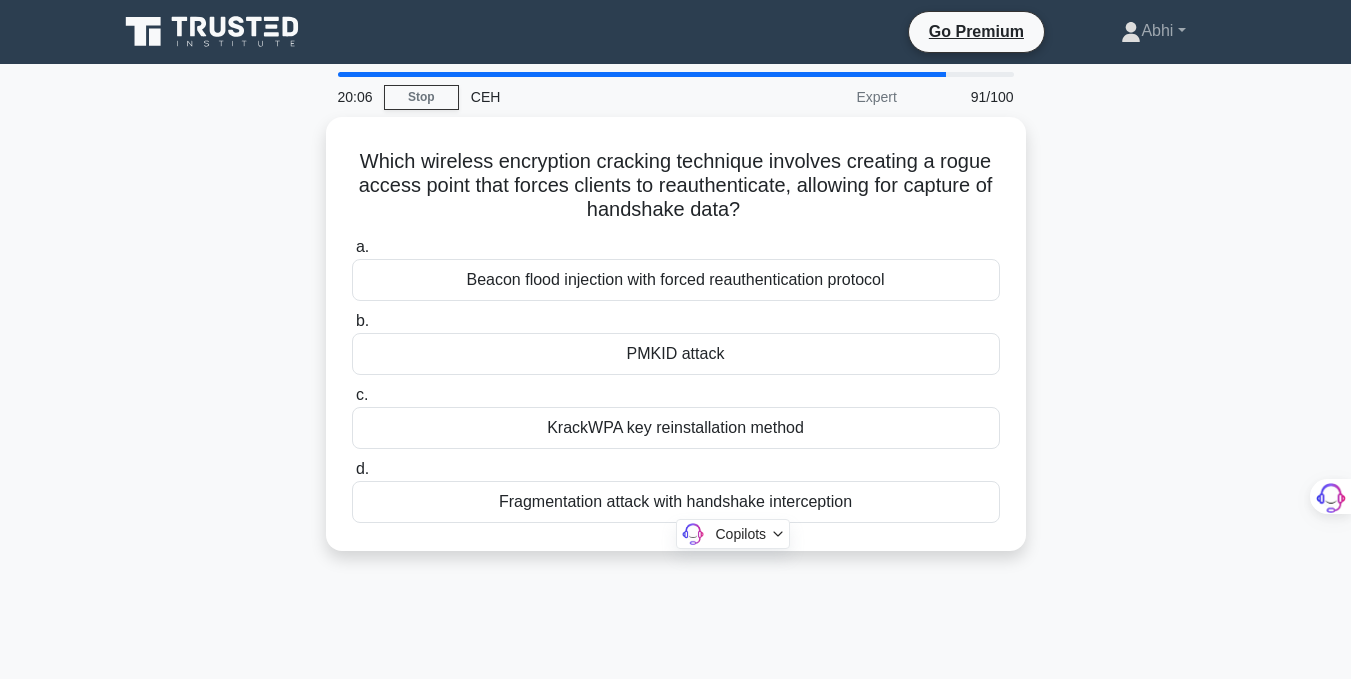 drag, startPoint x: 336, startPoint y: 143, endPoint x: 947, endPoint y: 646, distance: 791.41016 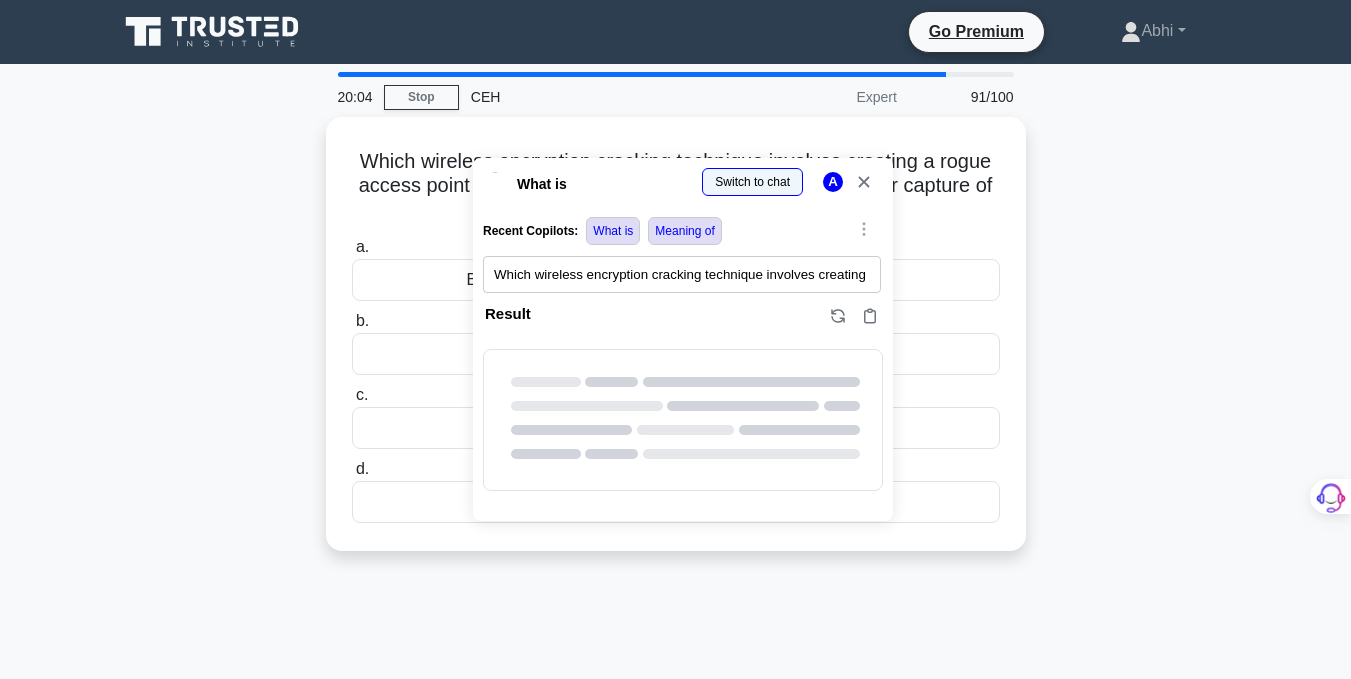 click at bounding box center [0, 1080] 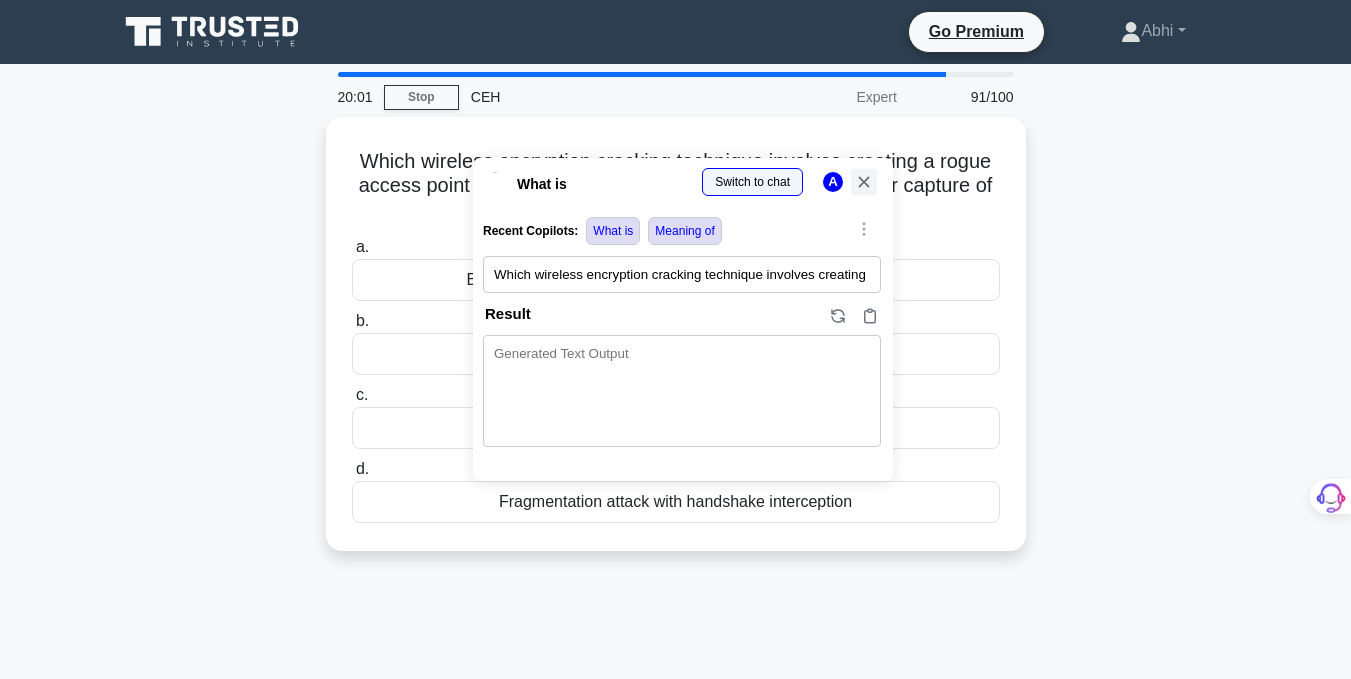 click 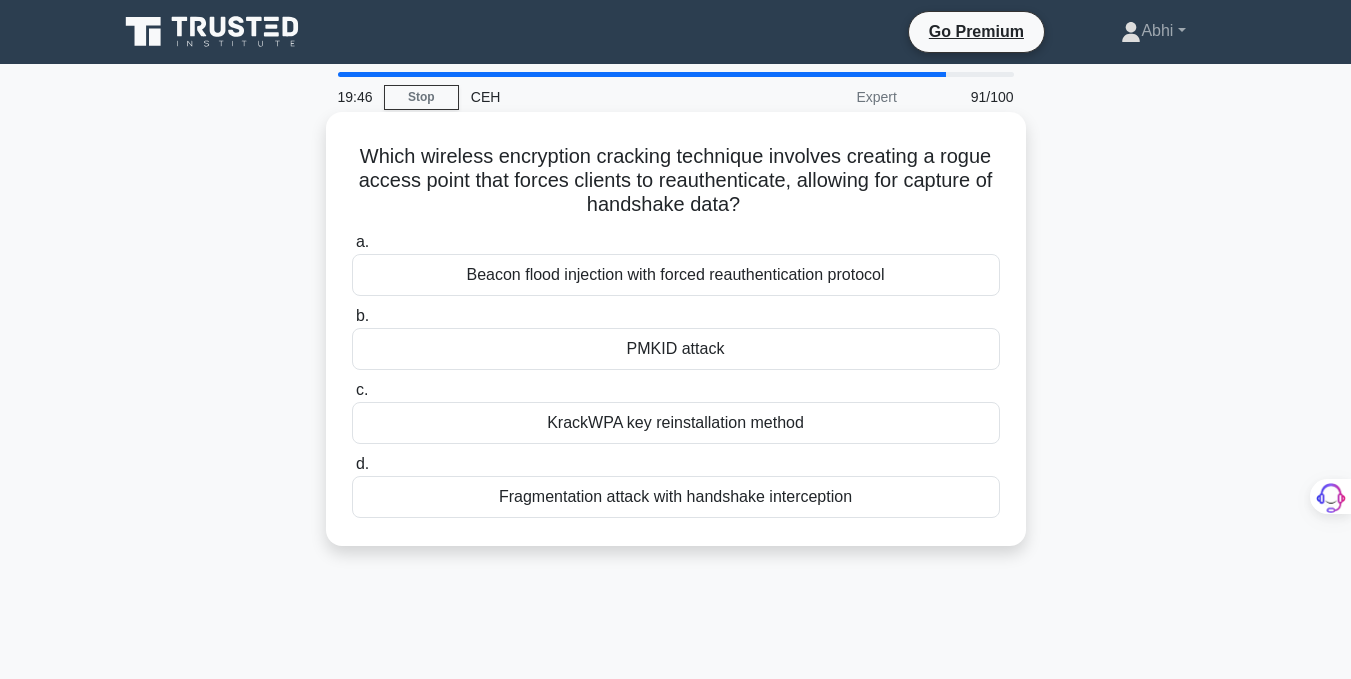 click on "KrackWPA key reinstallation method" at bounding box center (676, 423) 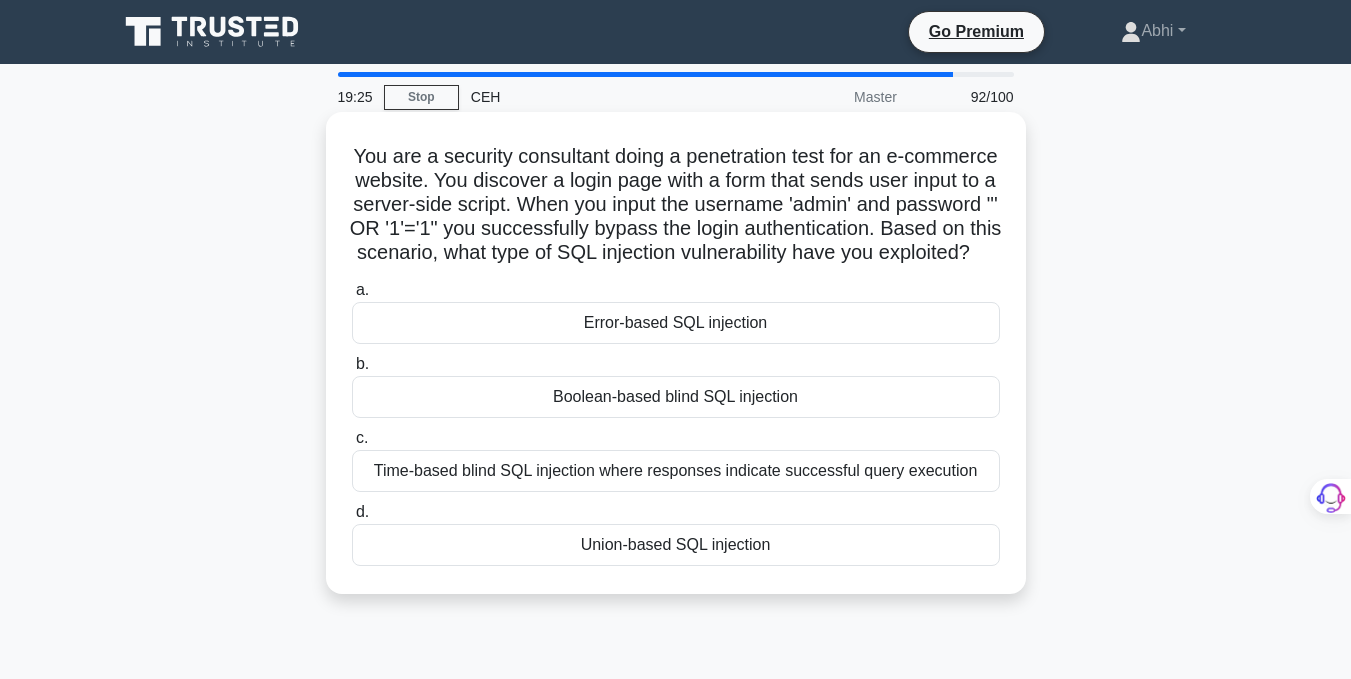 click on "Boolean-based blind SQL injection" at bounding box center [676, 397] 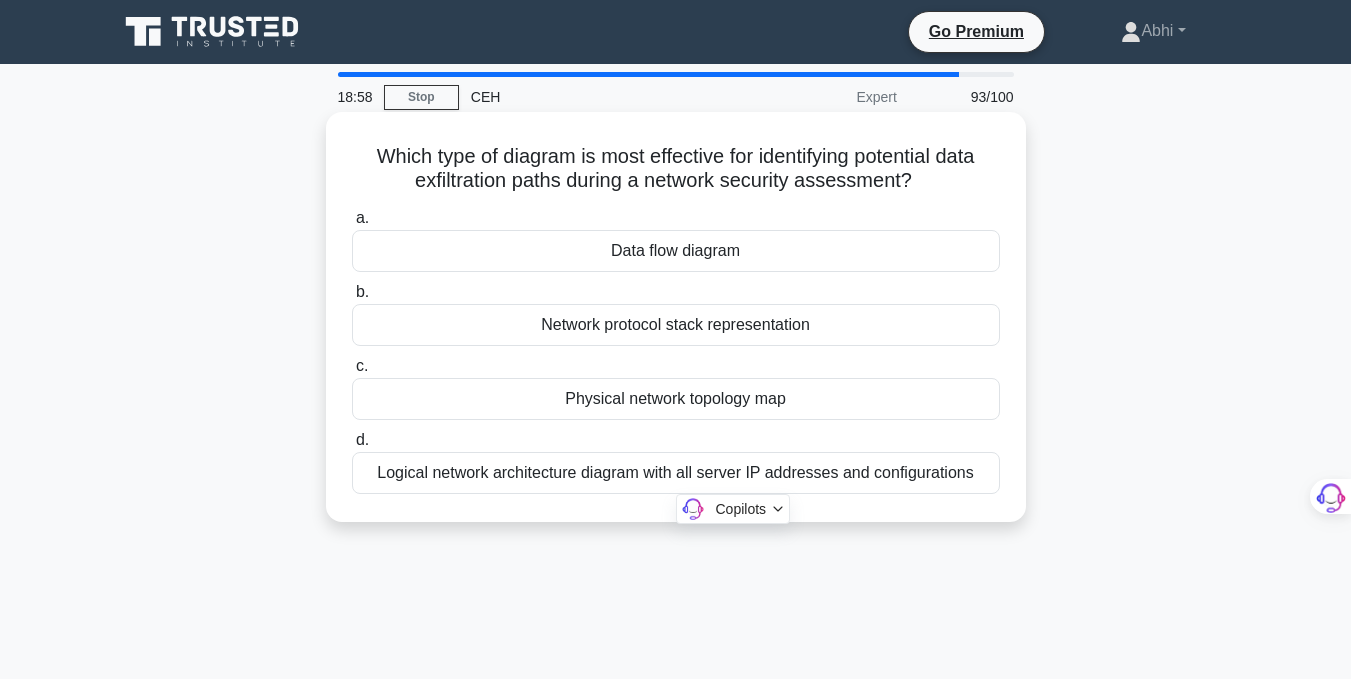 drag, startPoint x: 348, startPoint y: 143, endPoint x: 974, endPoint y: 488, distance: 714.7734 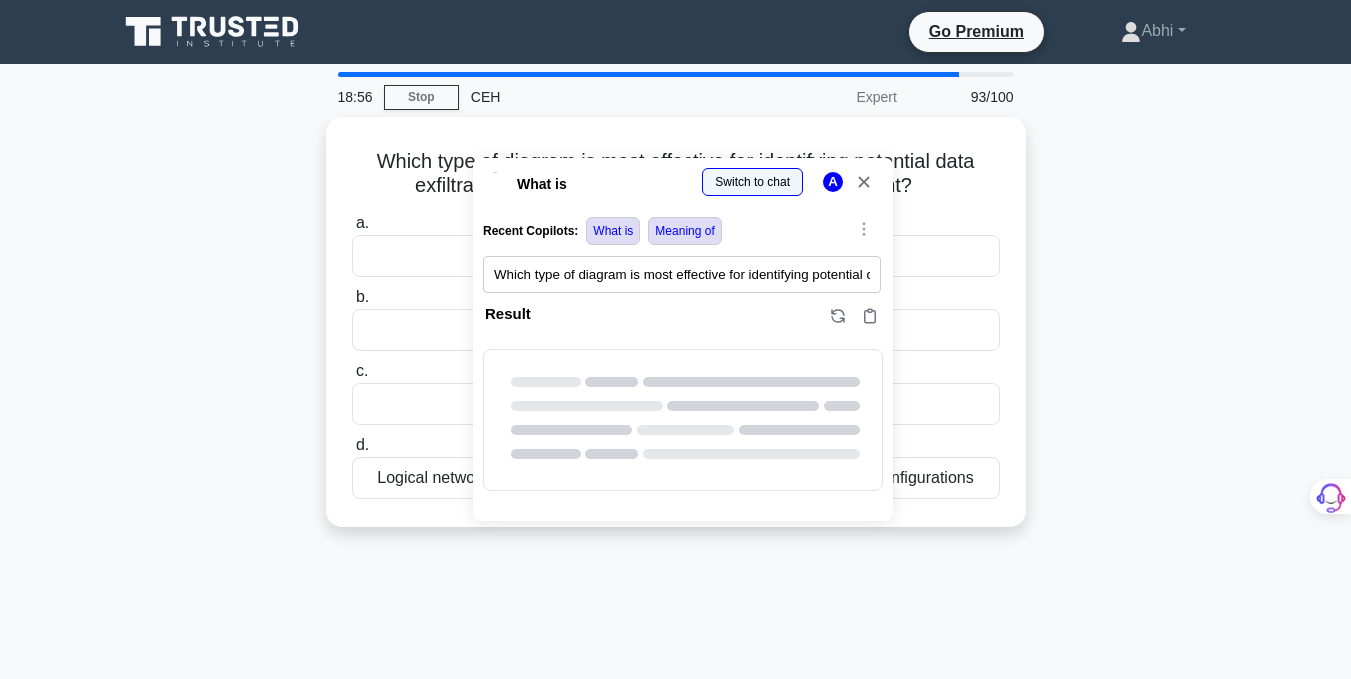 click at bounding box center [0, 1080] 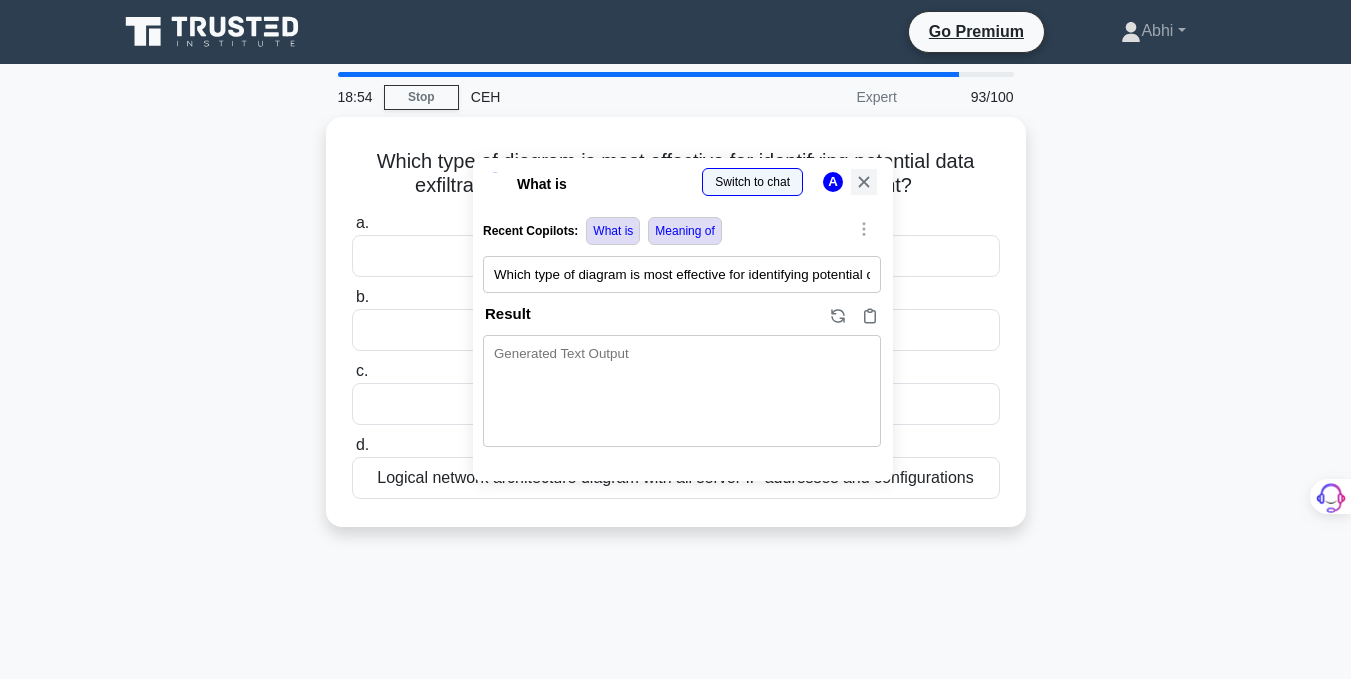 click 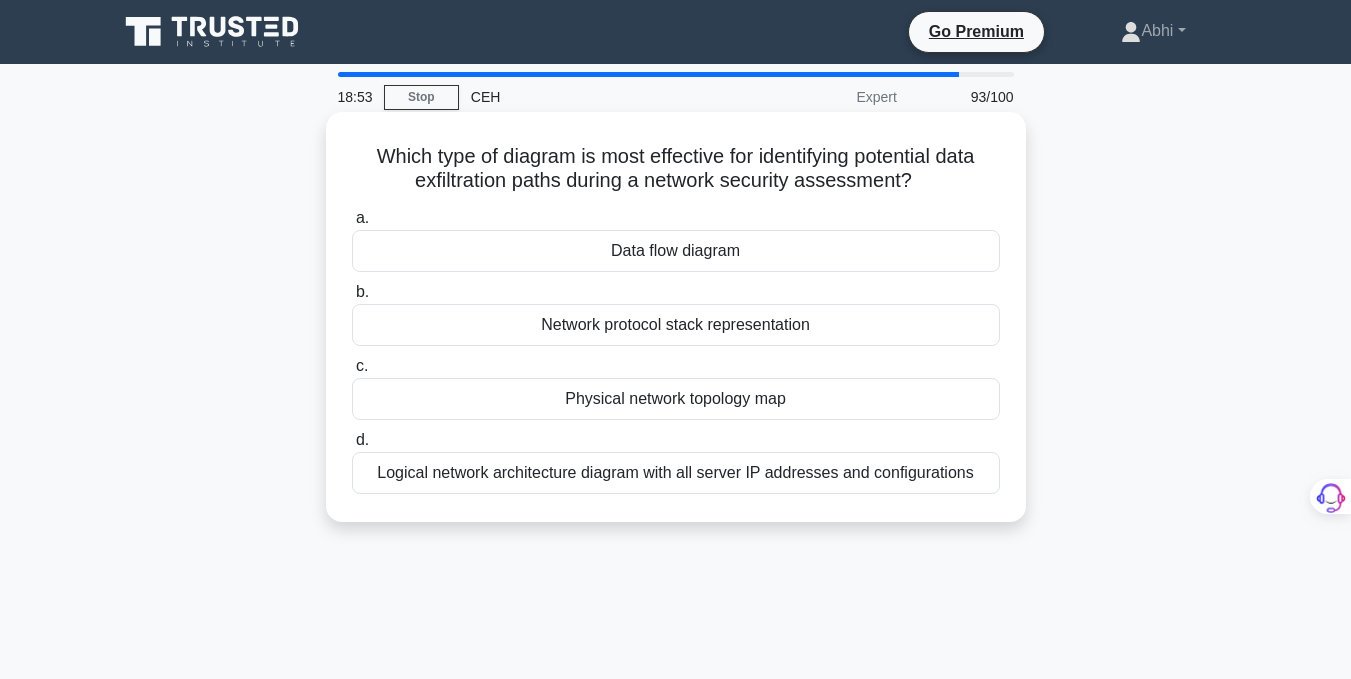 click on "Data flow diagram" at bounding box center [676, 251] 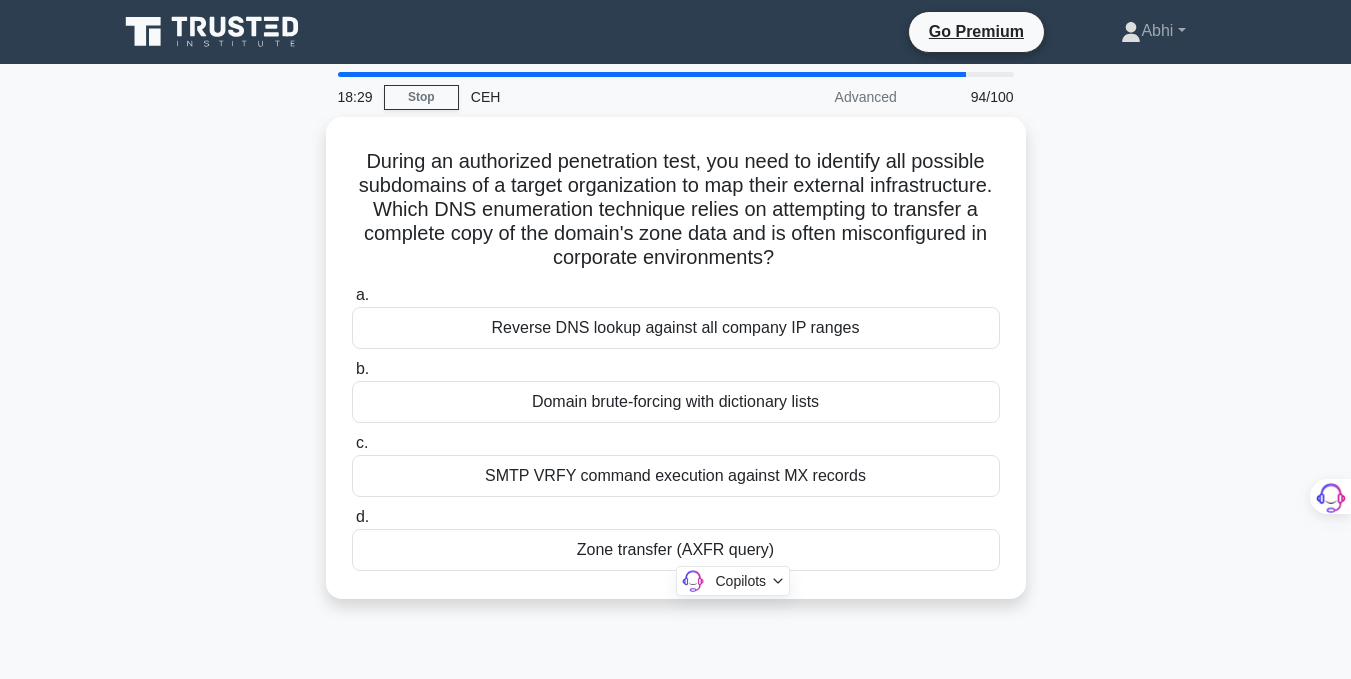 drag, startPoint x: 357, startPoint y: 155, endPoint x: 1057, endPoint y: 625, distance: 843.14886 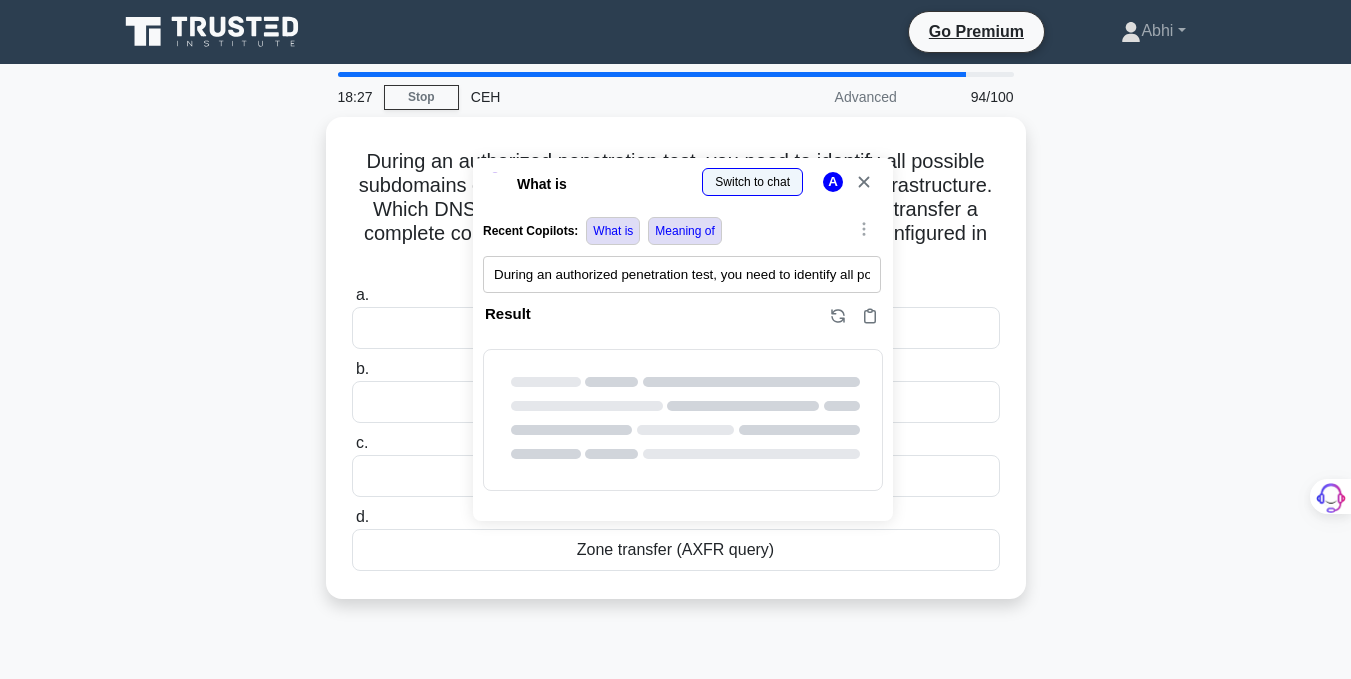click at bounding box center (0, 1080) 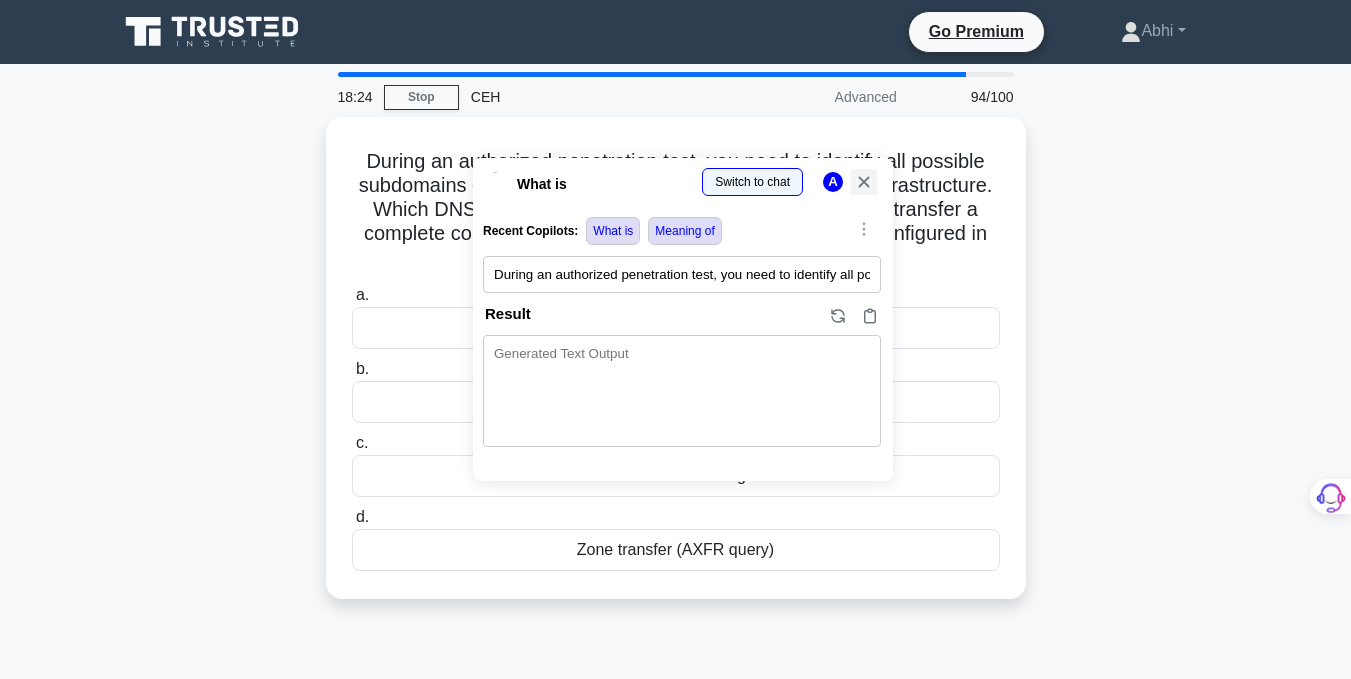click 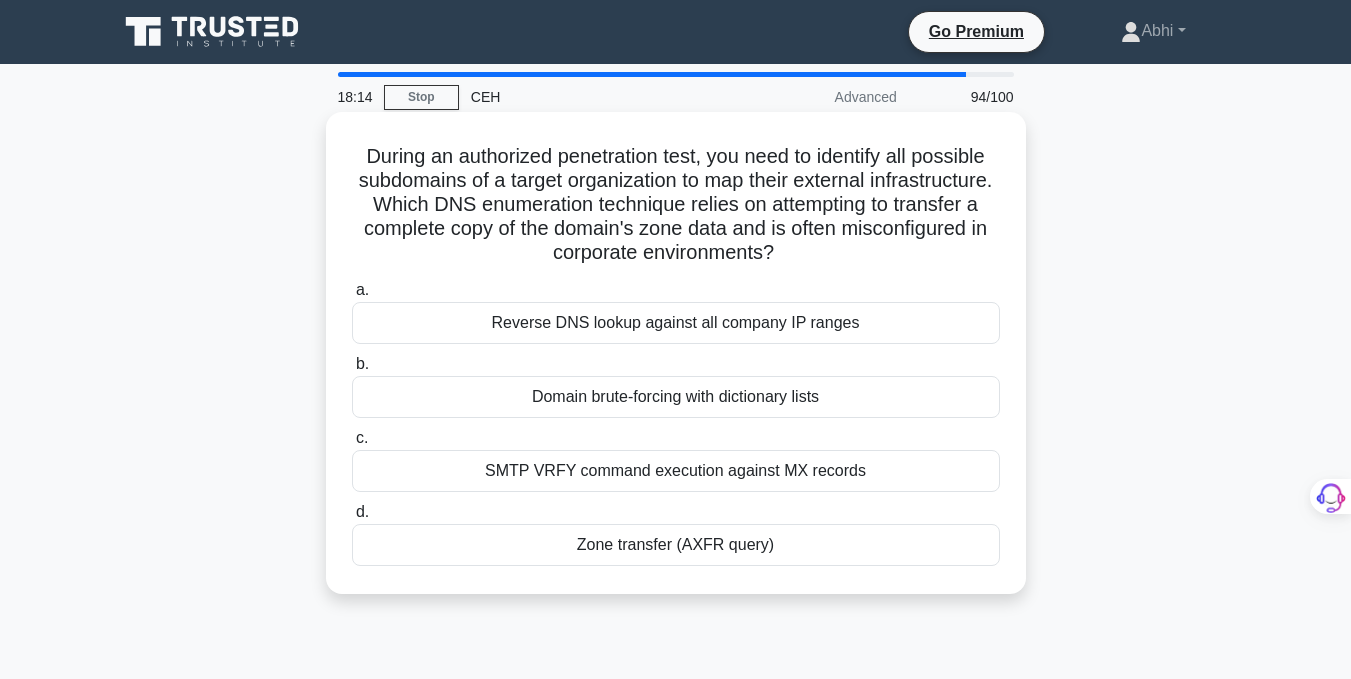 click on "Zone transfer (AXFR query)" at bounding box center (676, 545) 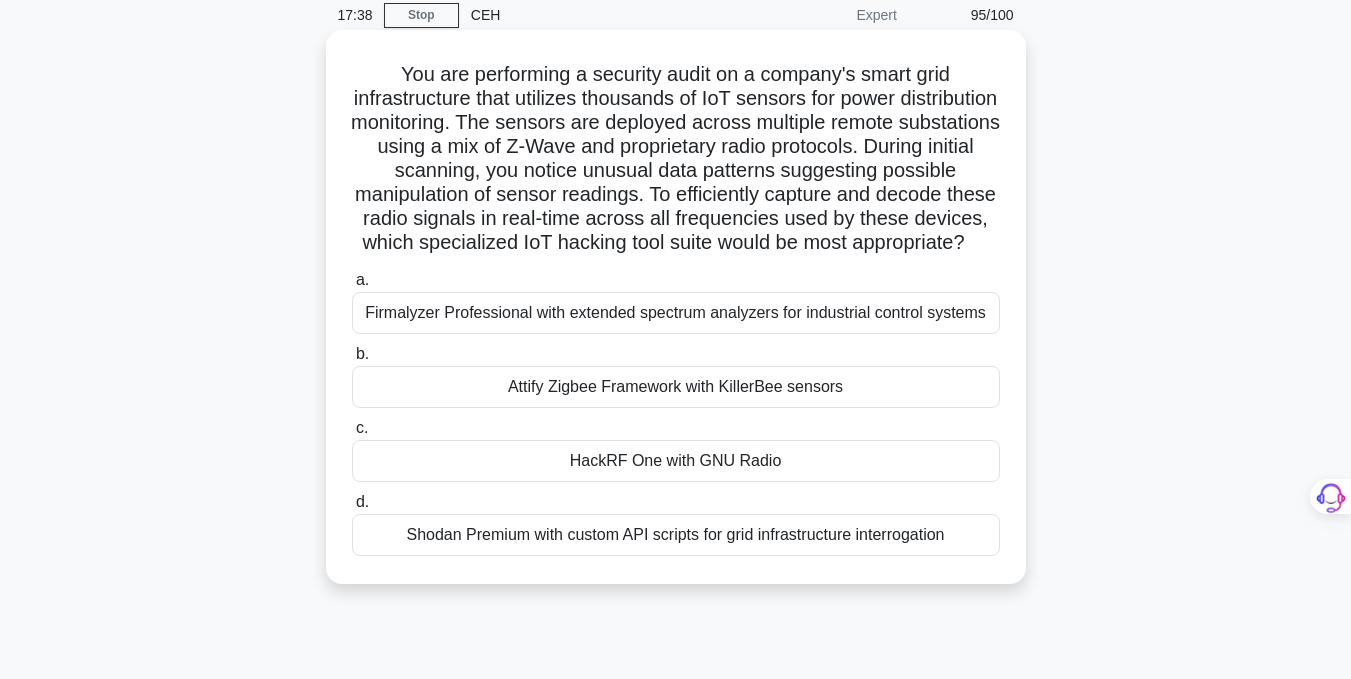 scroll, scrollTop: 0, scrollLeft: 0, axis: both 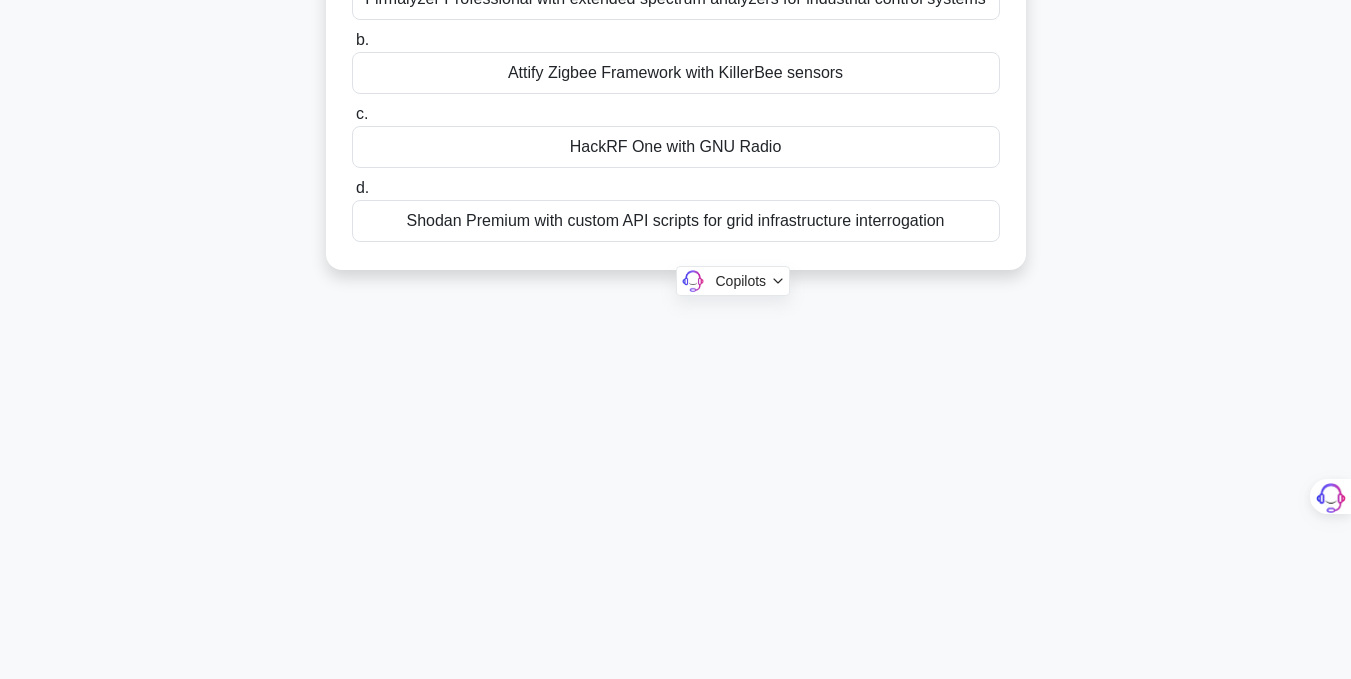drag, startPoint x: 376, startPoint y: 157, endPoint x: 942, endPoint y: 584, distance: 709.0028 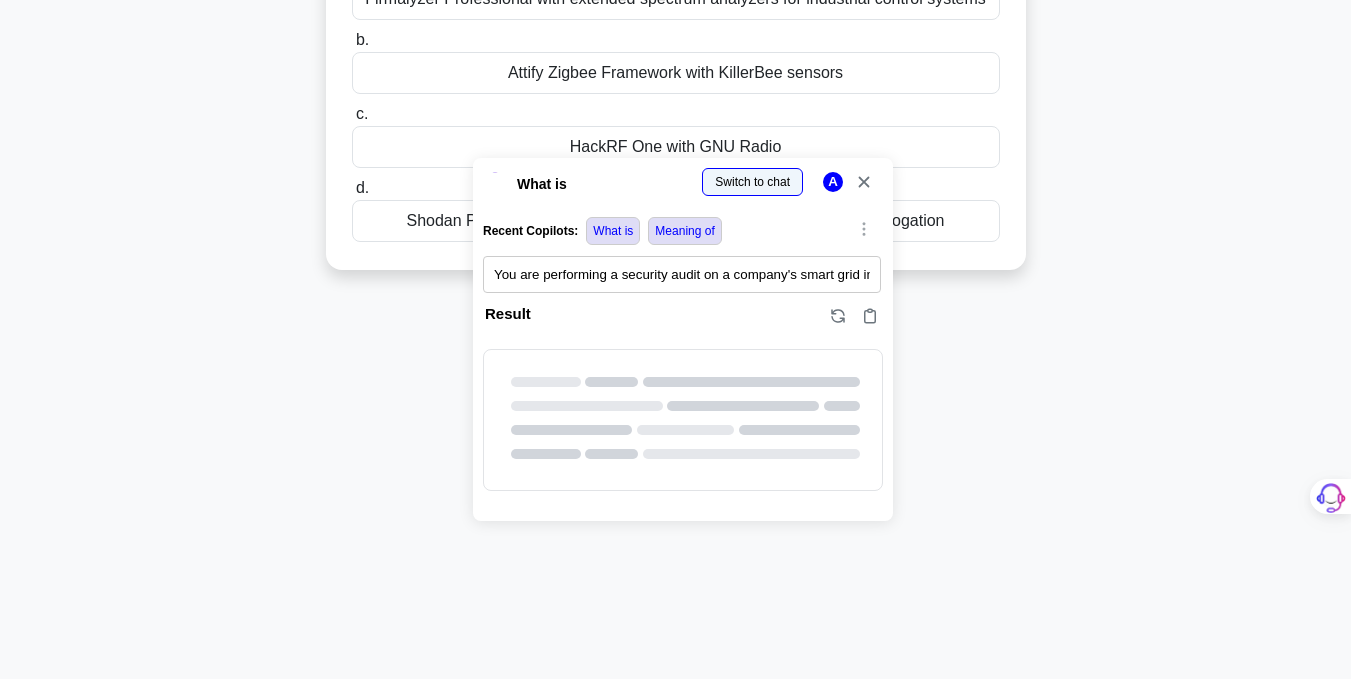 click at bounding box center (0, 679) 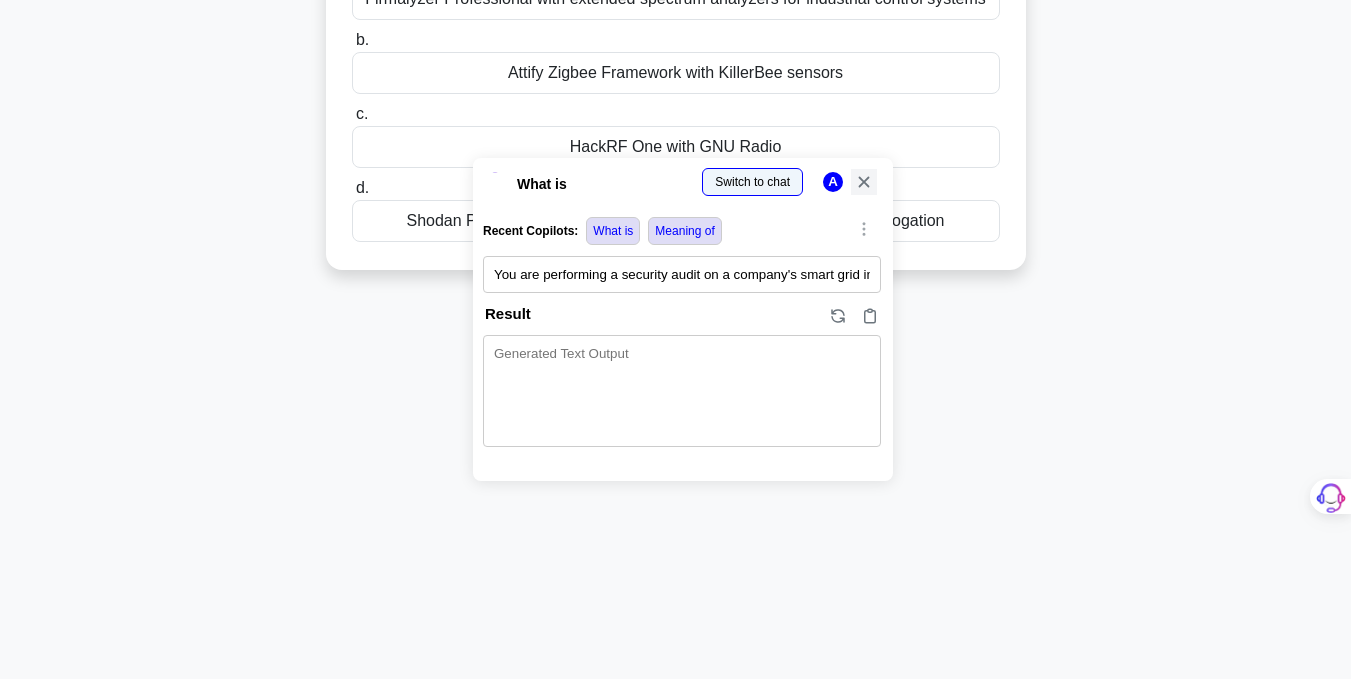 click 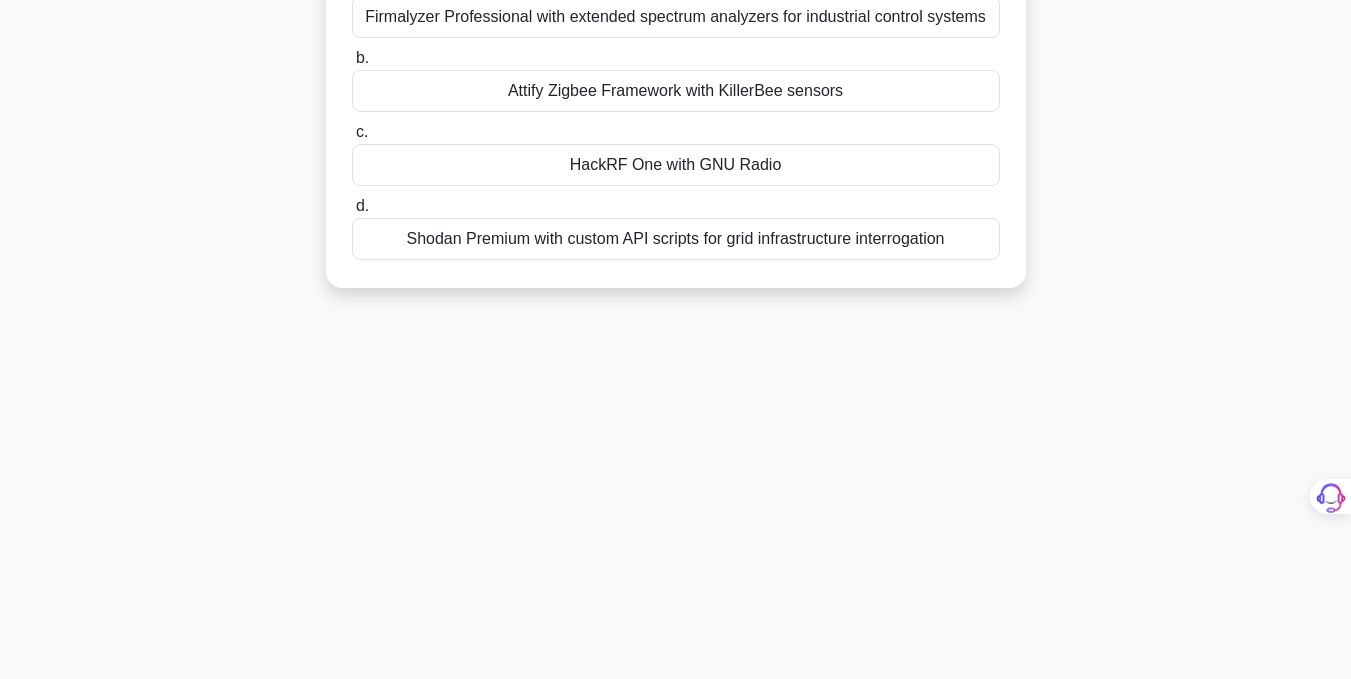 scroll, scrollTop: 401, scrollLeft: 0, axis: vertical 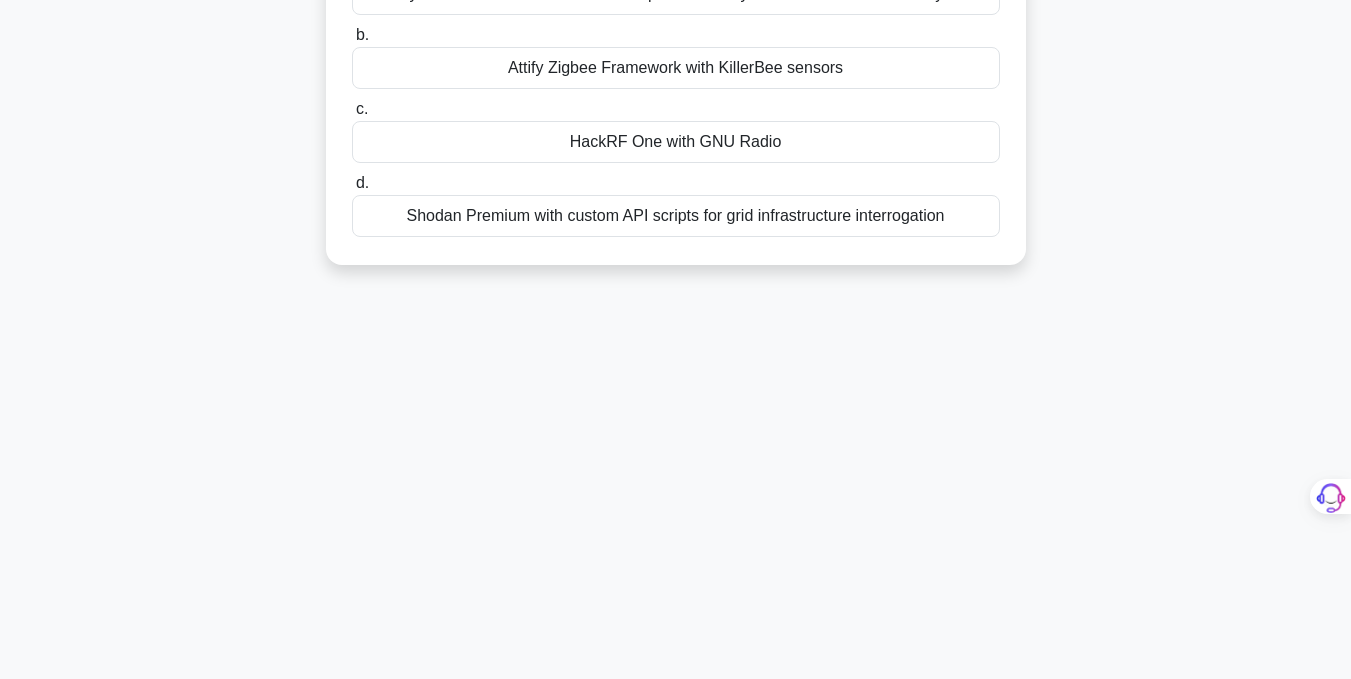 click on "HackRF One with GNU Radio" at bounding box center [676, 142] 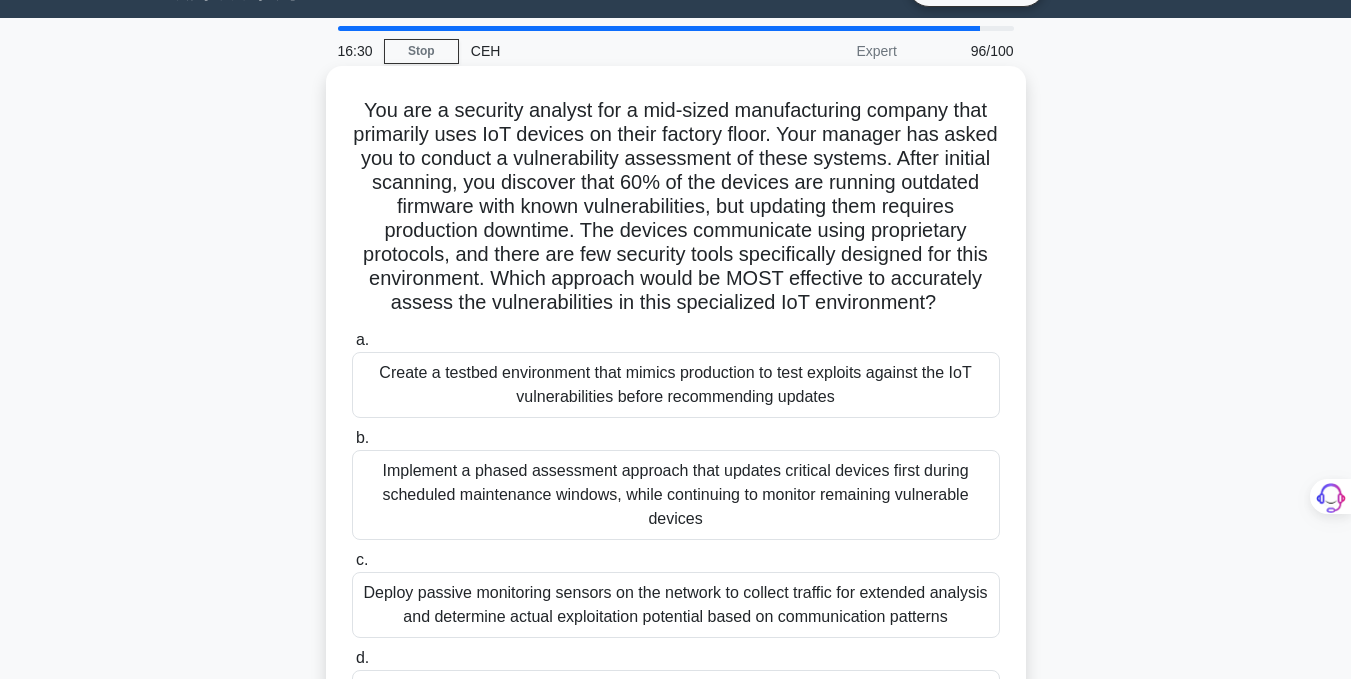 scroll, scrollTop: 0, scrollLeft: 0, axis: both 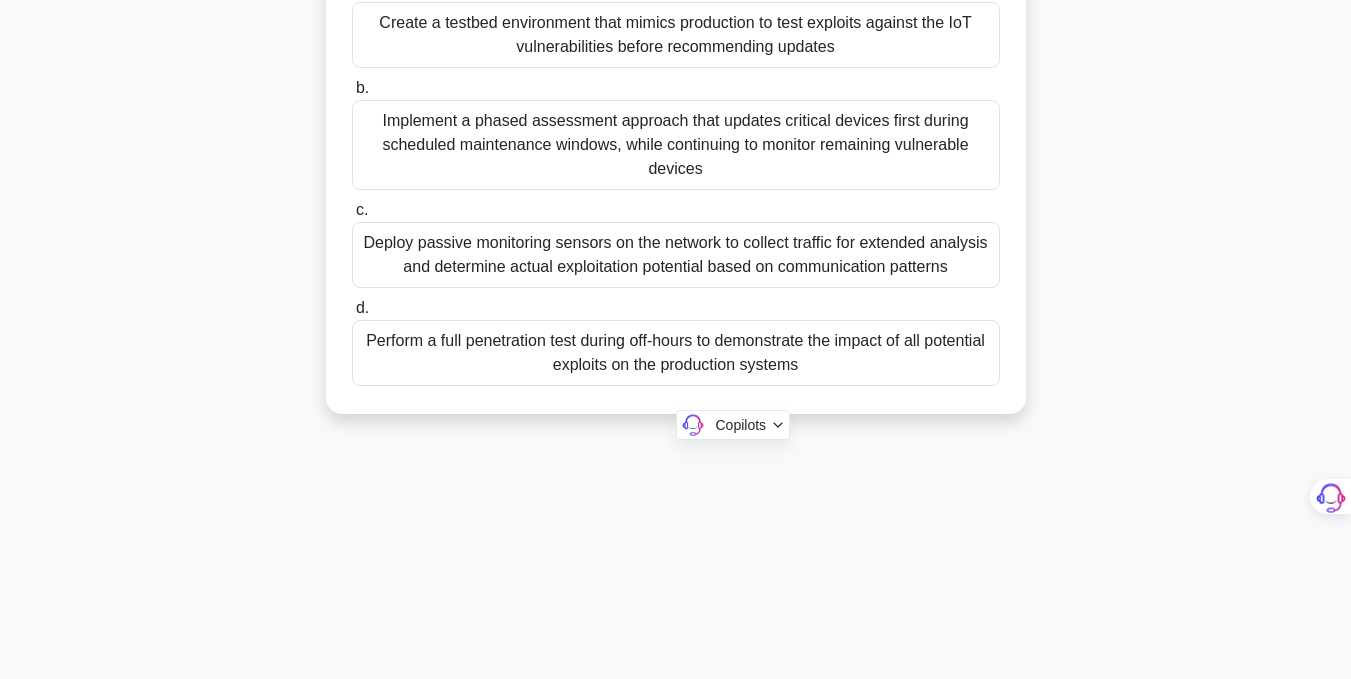 drag, startPoint x: 347, startPoint y: 162, endPoint x: 926, endPoint y: 628, distance: 743.23413 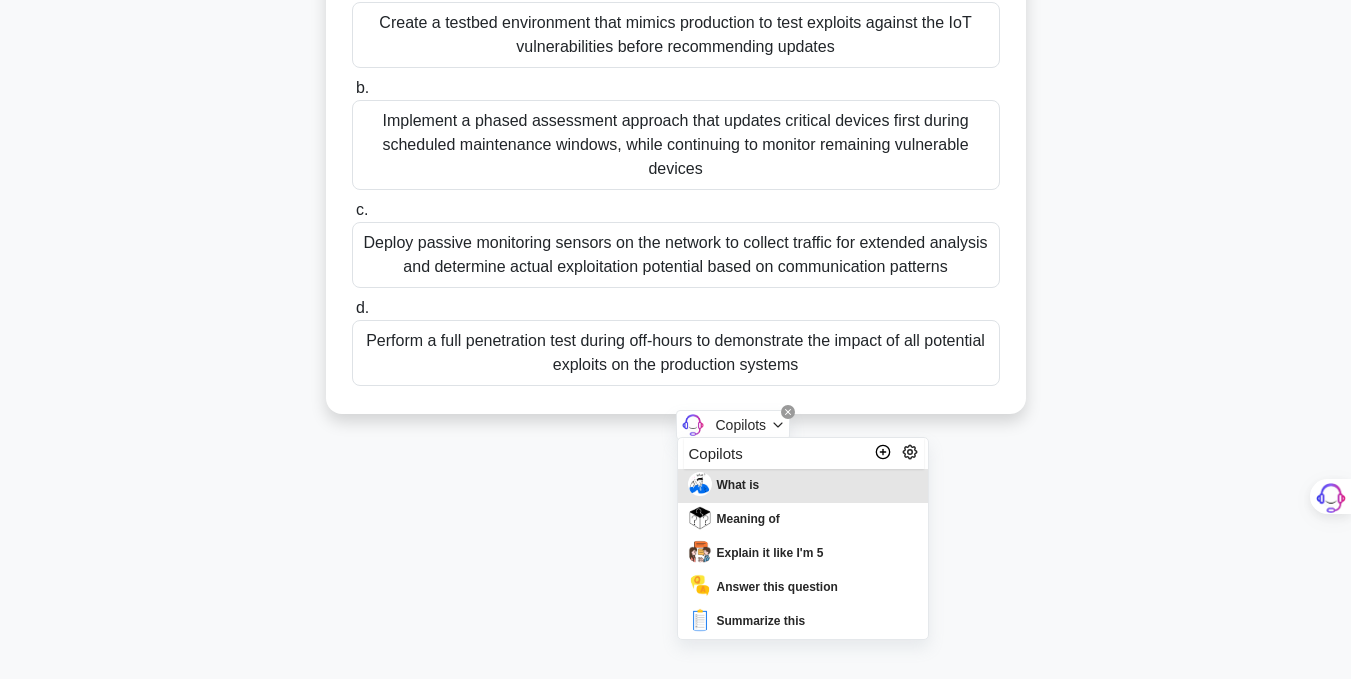 click at bounding box center (0, 679) 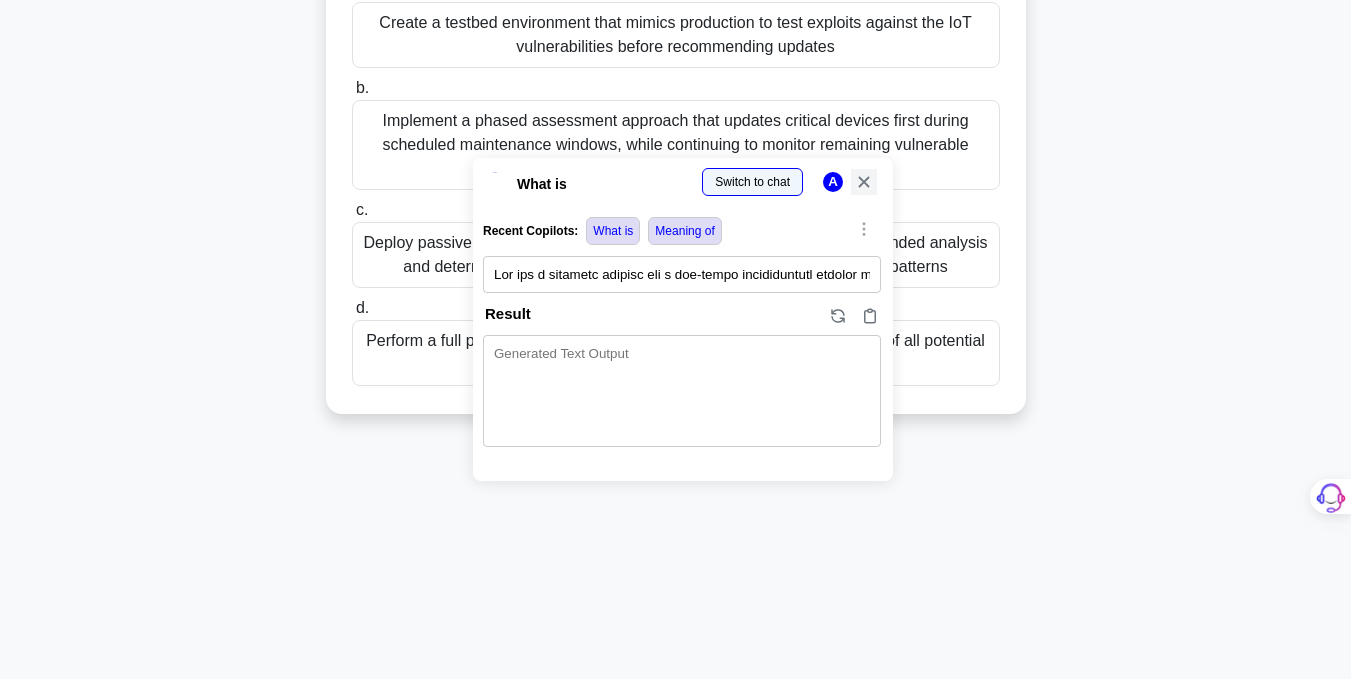 click 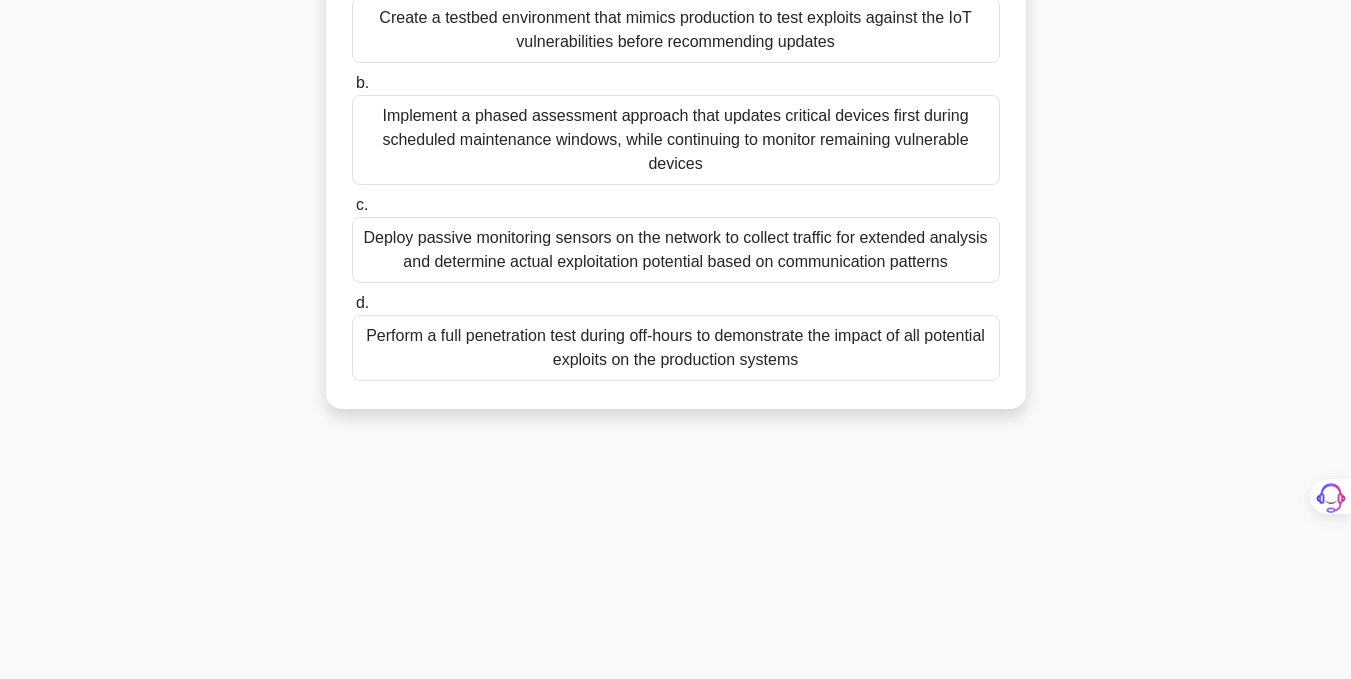 click on "Deploy passive monitoring sensors on the network to collect traffic for extended analysis and determine actual exploitation potential based on communication patterns" at bounding box center (676, 250) 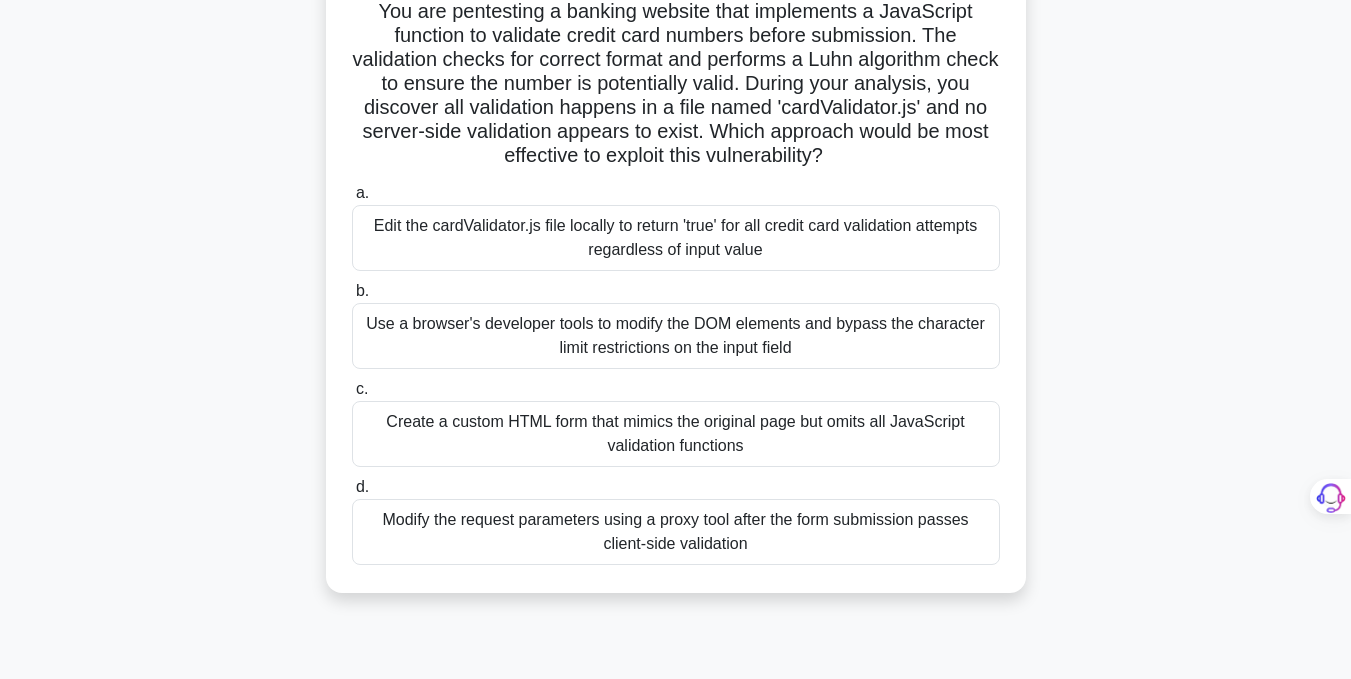scroll, scrollTop: 82, scrollLeft: 0, axis: vertical 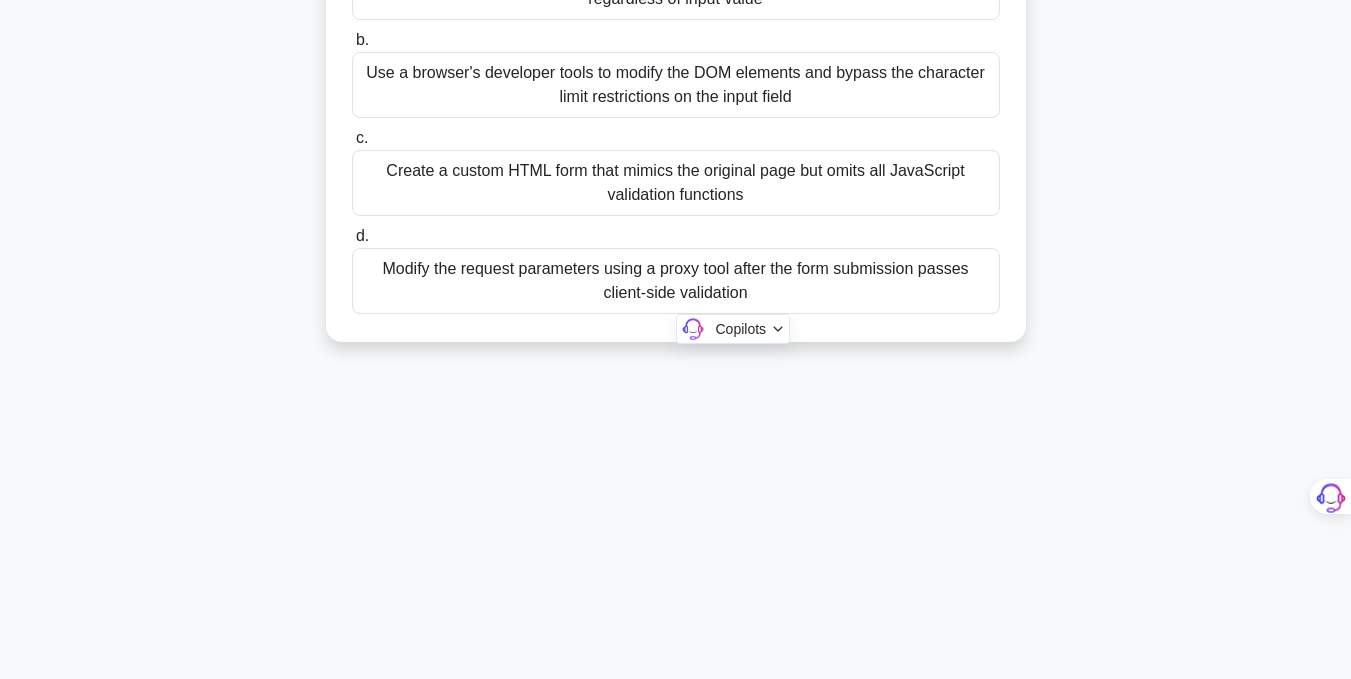 drag, startPoint x: 365, startPoint y: 78, endPoint x: 871, endPoint y: 599, distance: 726.2761 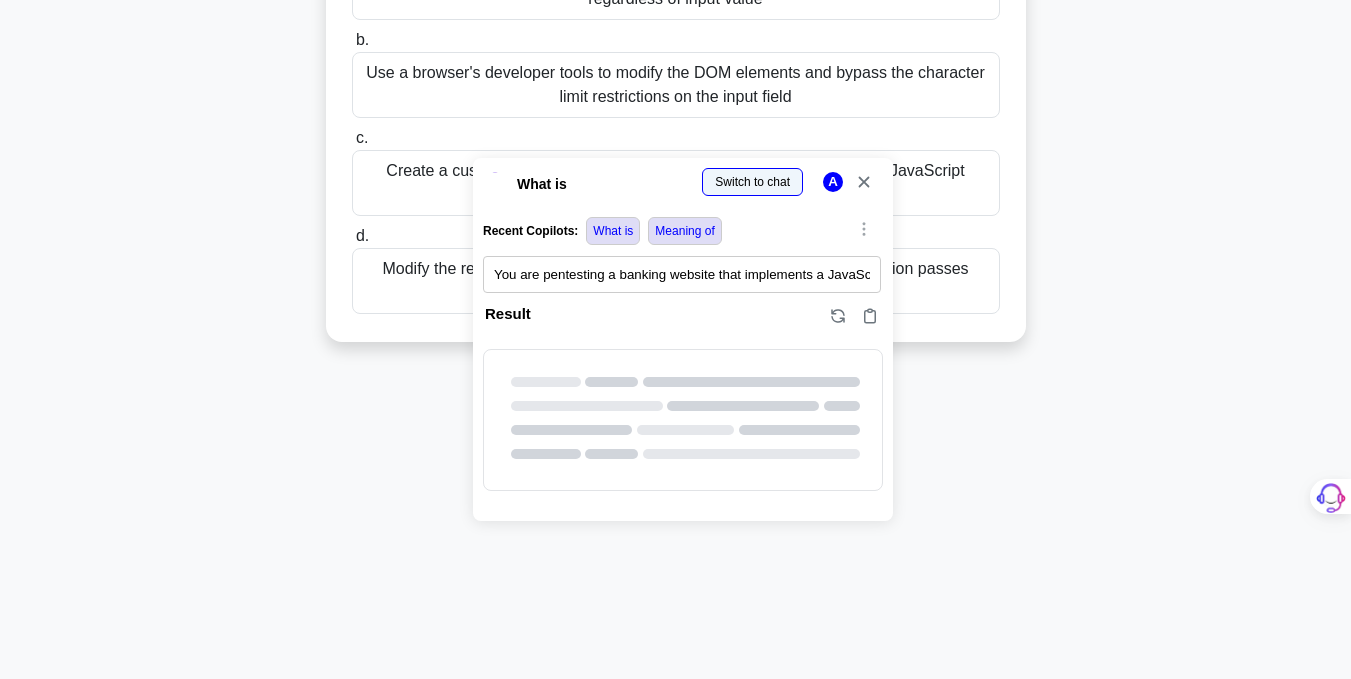 click at bounding box center (0, 679) 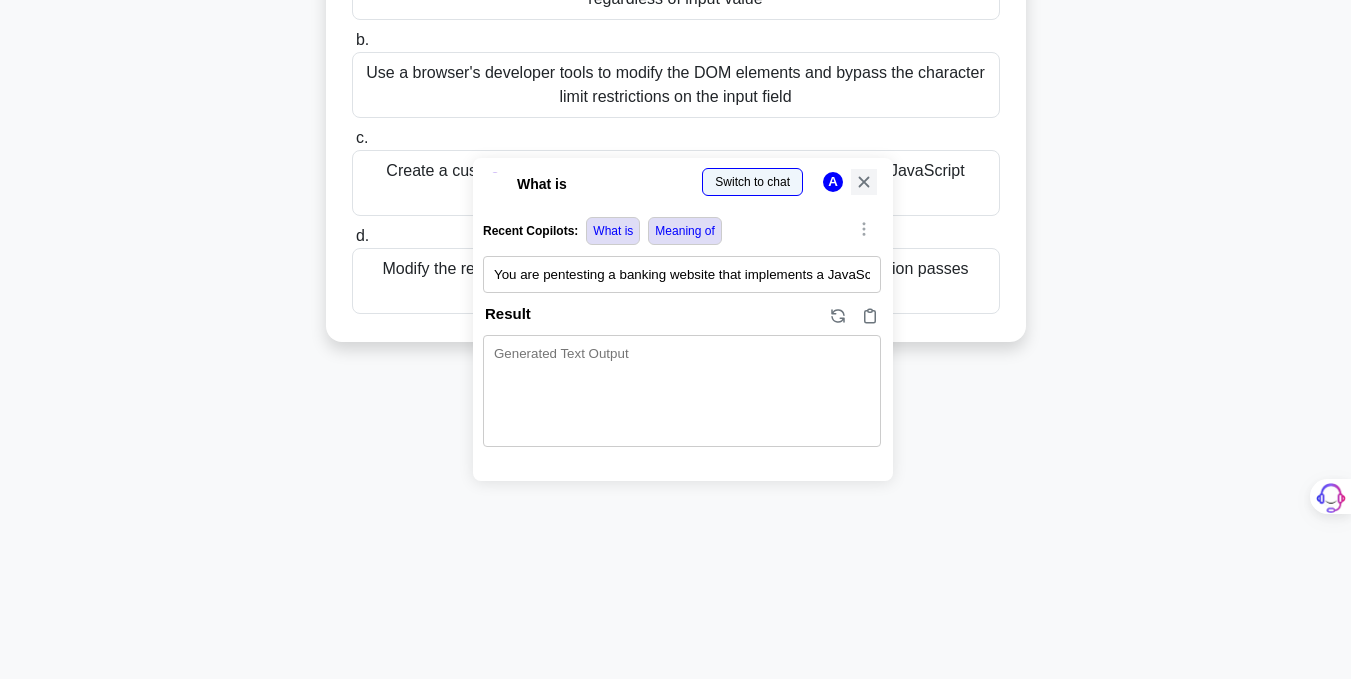 click 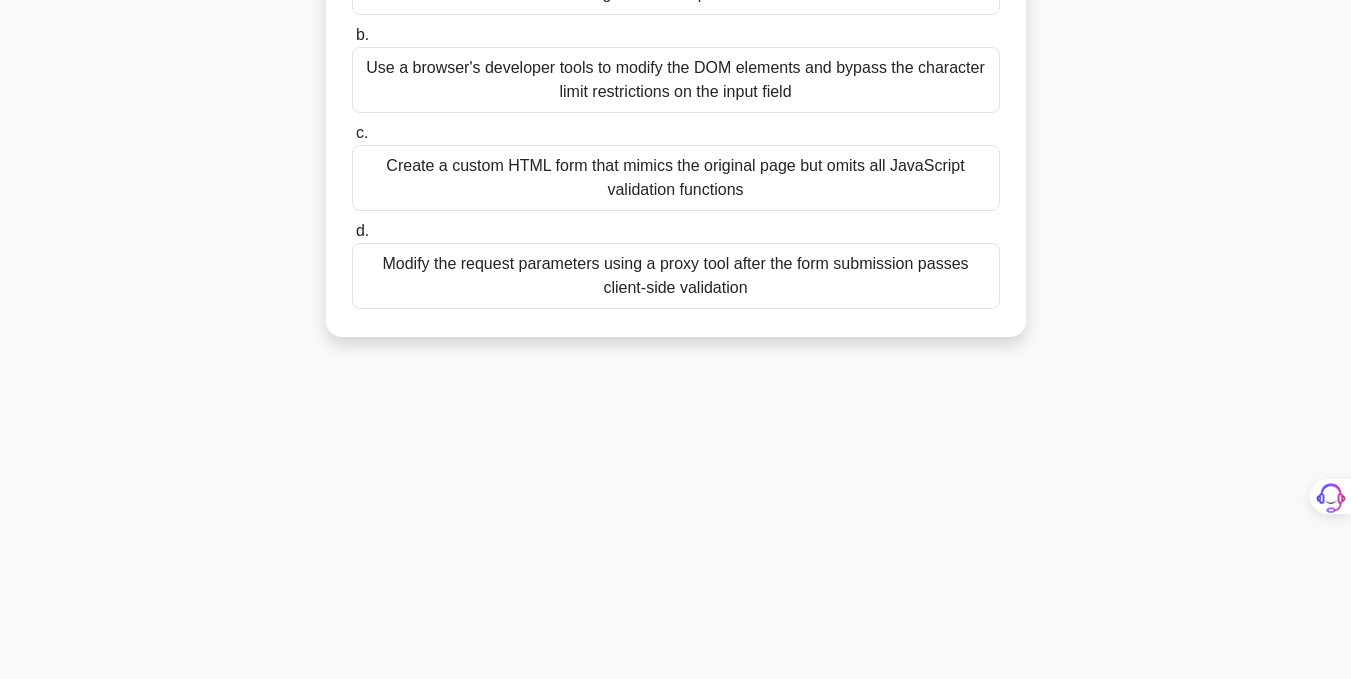 click on "Modify the request parameters using a proxy tool after the form submission passes client-side validation" at bounding box center (676, 276) 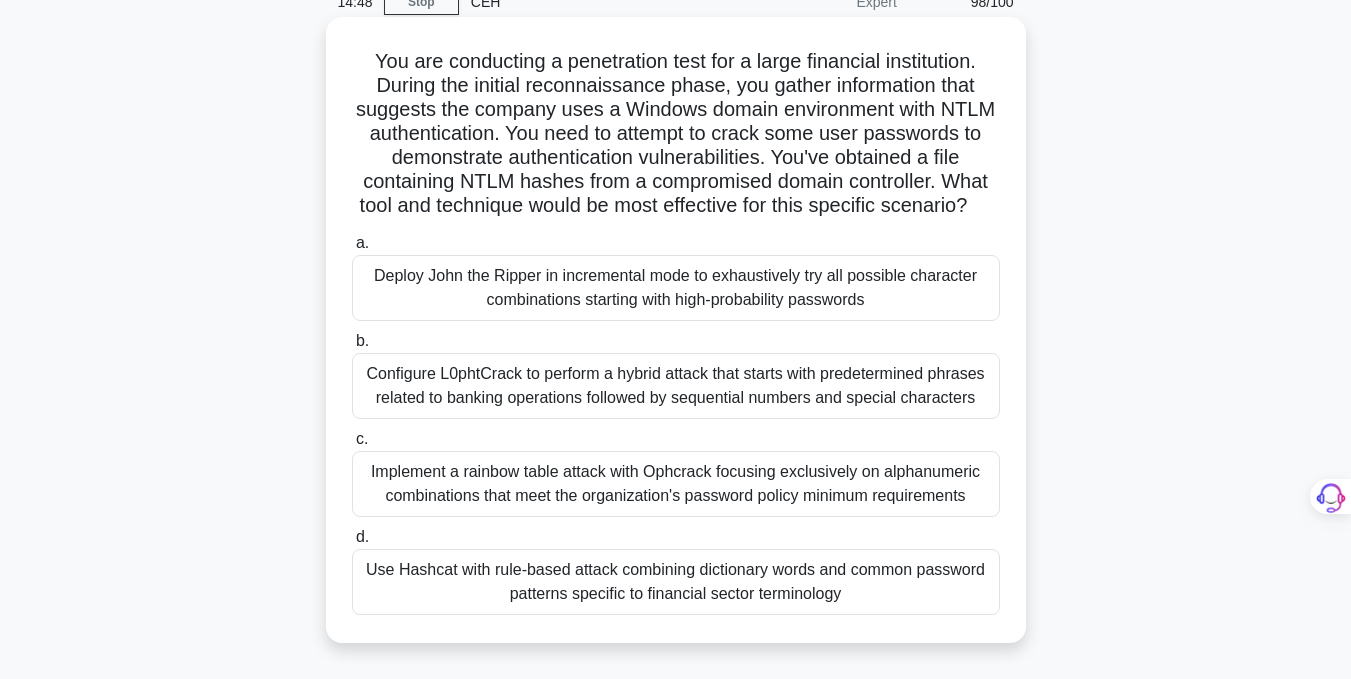 scroll, scrollTop: 82, scrollLeft: 0, axis: vertical 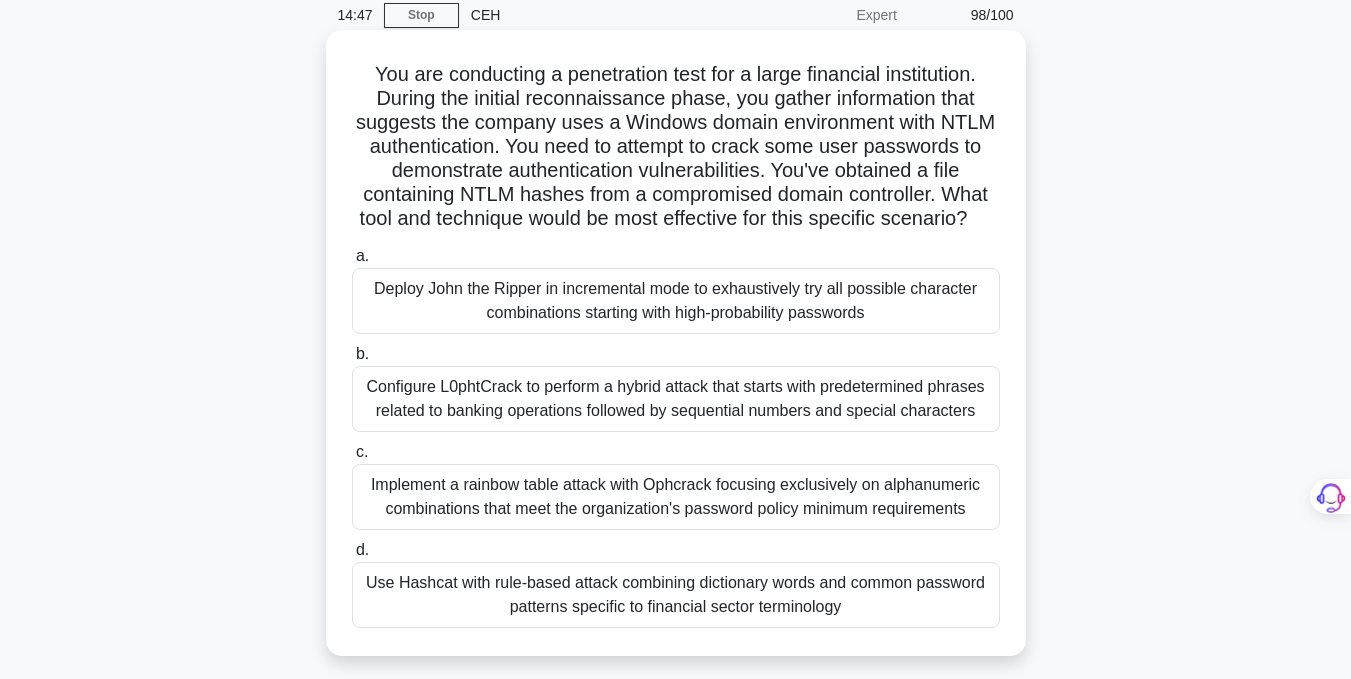 click on "You are conducting a penetration test for a large financial institution. During the initial reconnaissance phase, you gather information that suggests the company uses a Windows domain environment with NTLM authentication. You need to attempt to crack some user passwords to demonstrate authentication vulnerabilities. You've obtained a file containing NTLM hashes from a compromised domain controller. What tool and technique would be most effective for this specific scenario?
.spinner_0XTQ{transform-origin:center;animation:spinner_y6GP .75s linear infinite}@keyframes spinner_y6GP{100%{transform:rotate(360deg)}}" at bounding box center (676, 147) 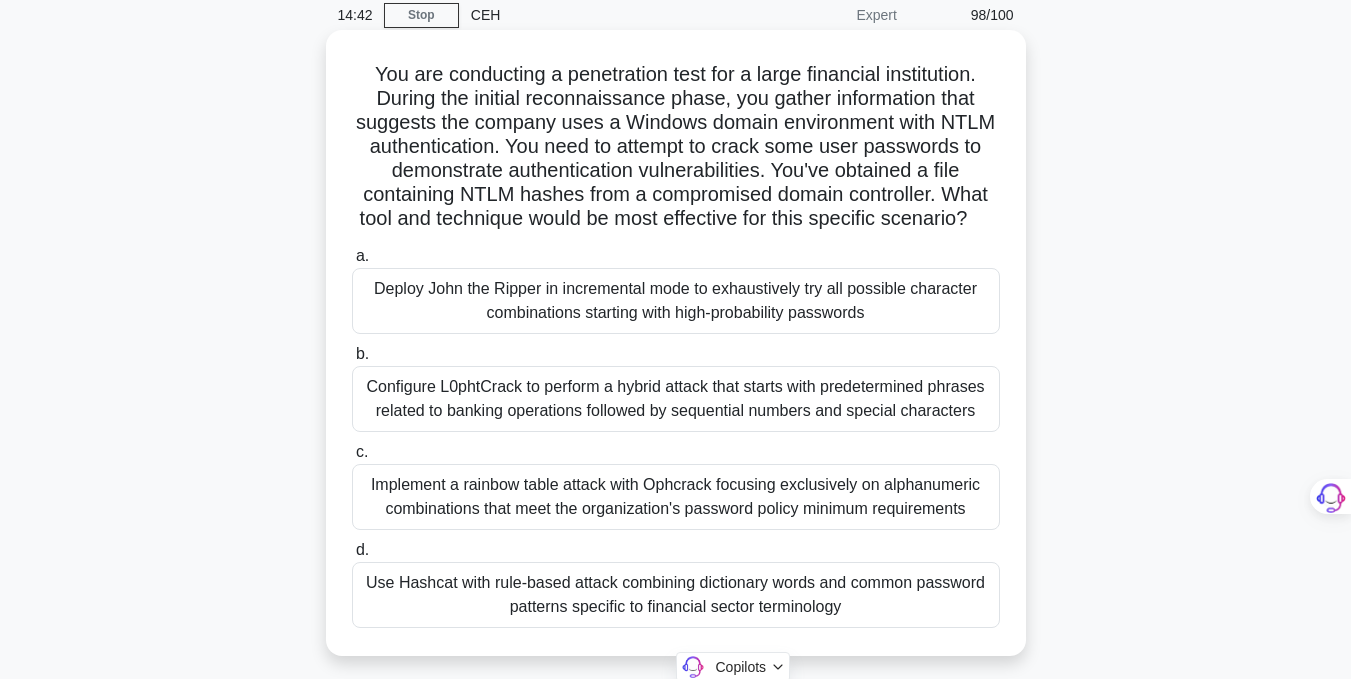 drag, startPoint x: 363, startPoint y: 73, endPoint x: 922, endPoint y: 651, distance: 804.09265 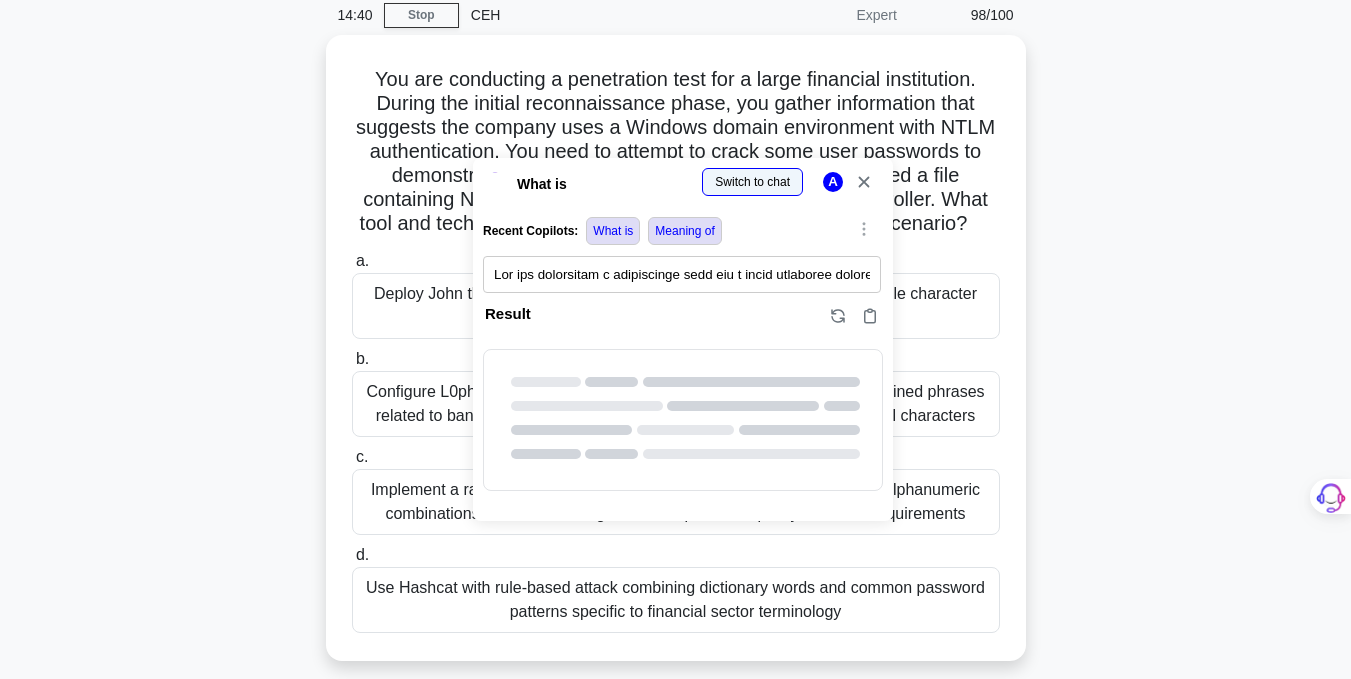 click at bounding box center (0, 998) 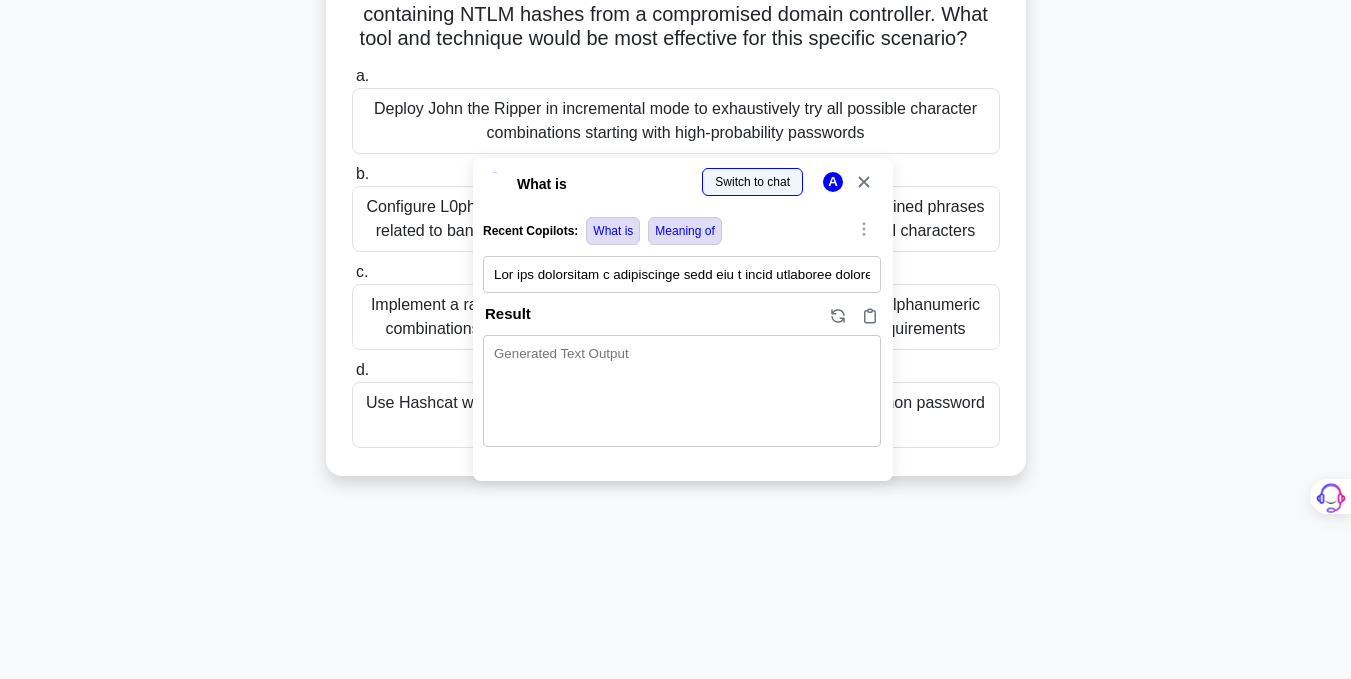scroll, scrollTop: 0, scrollLeft: 0, axis: both 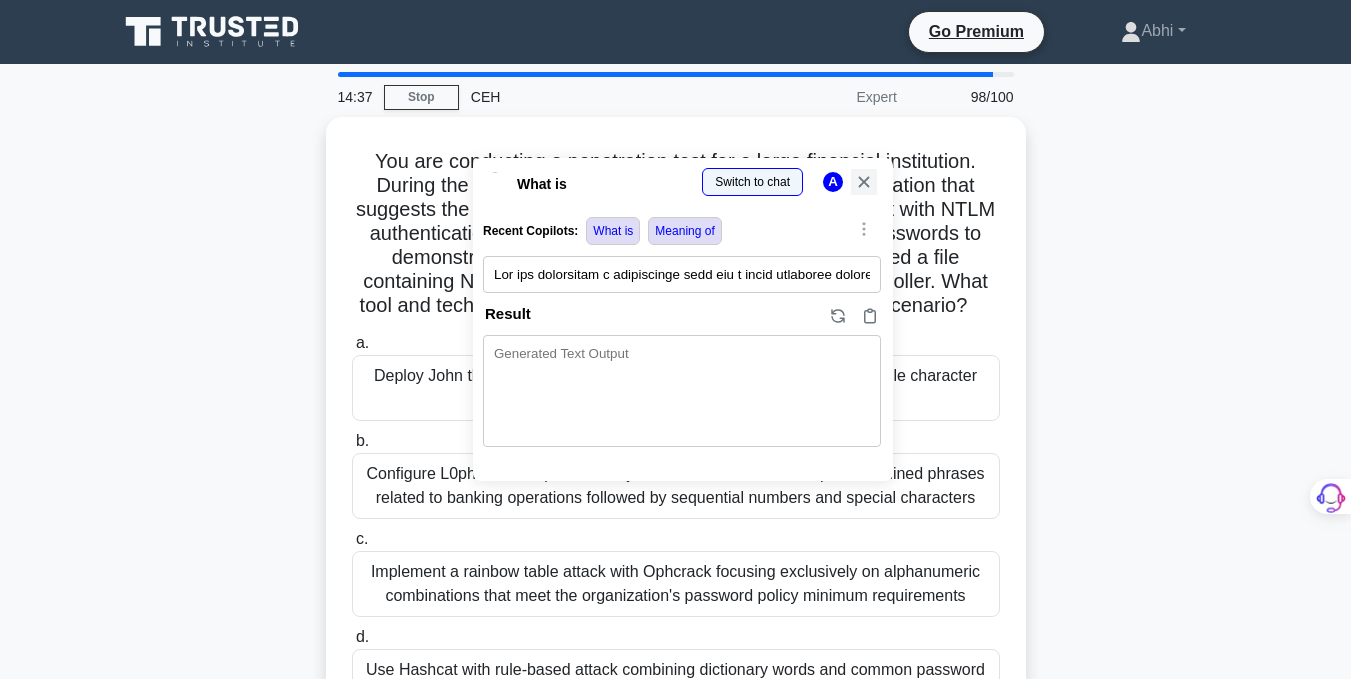 click 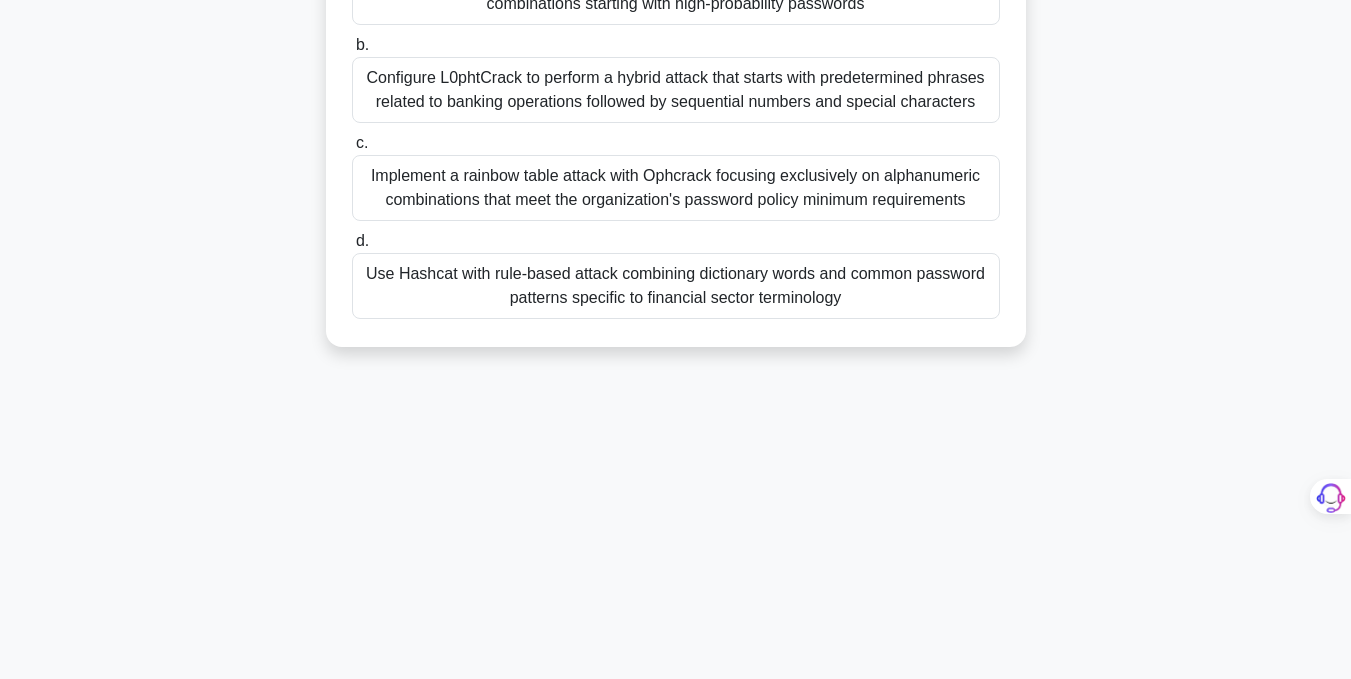 scroll, scrollTop: 401, scrollLeft: 0, axis: vertical 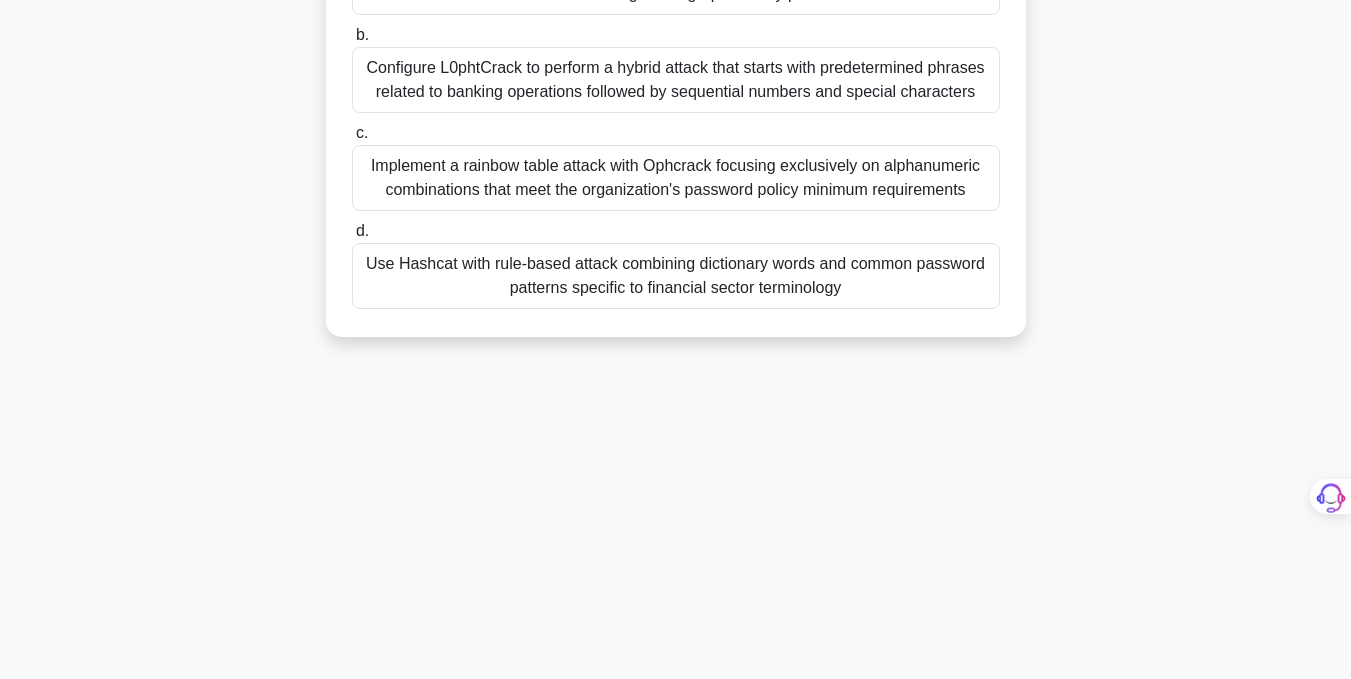click on "Use Hashcat with rule-based attack combining dictionary words and common password patterns specific to financial sector terminology" at bounding box center [676, 276] 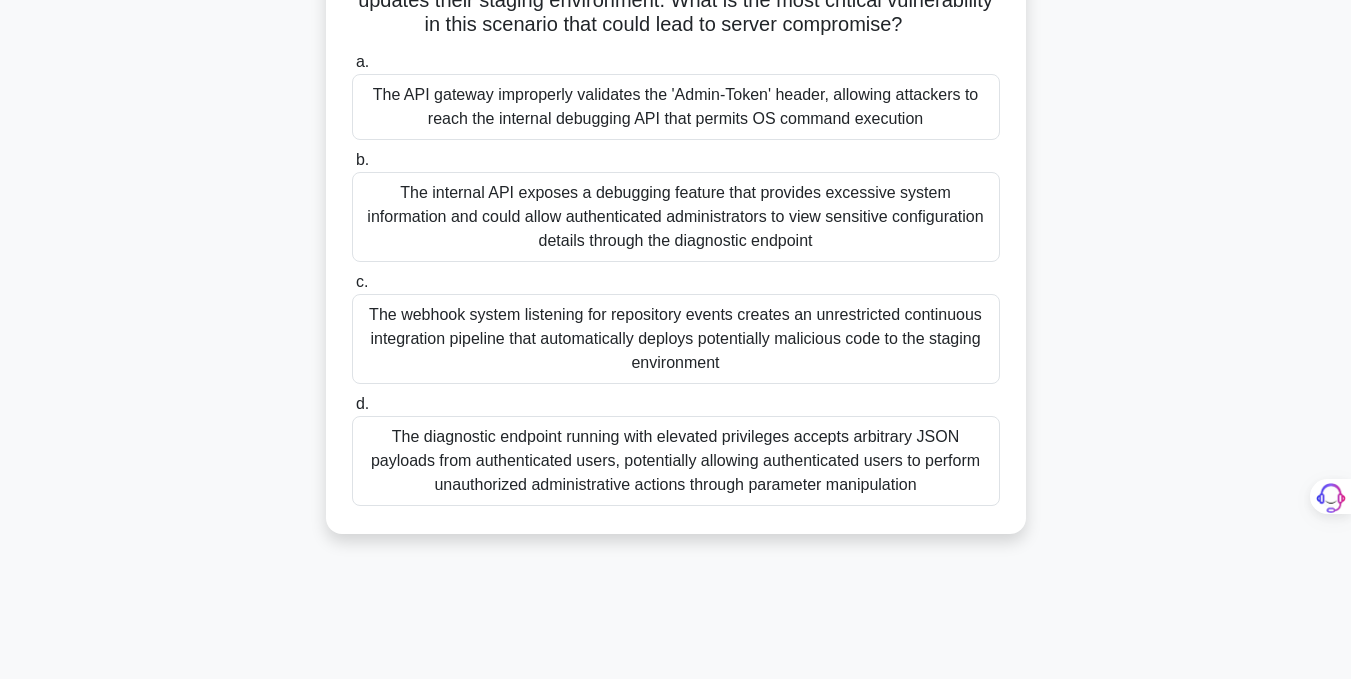 scroll, scrollTop: 0, scrollLeft: 0, axis: both 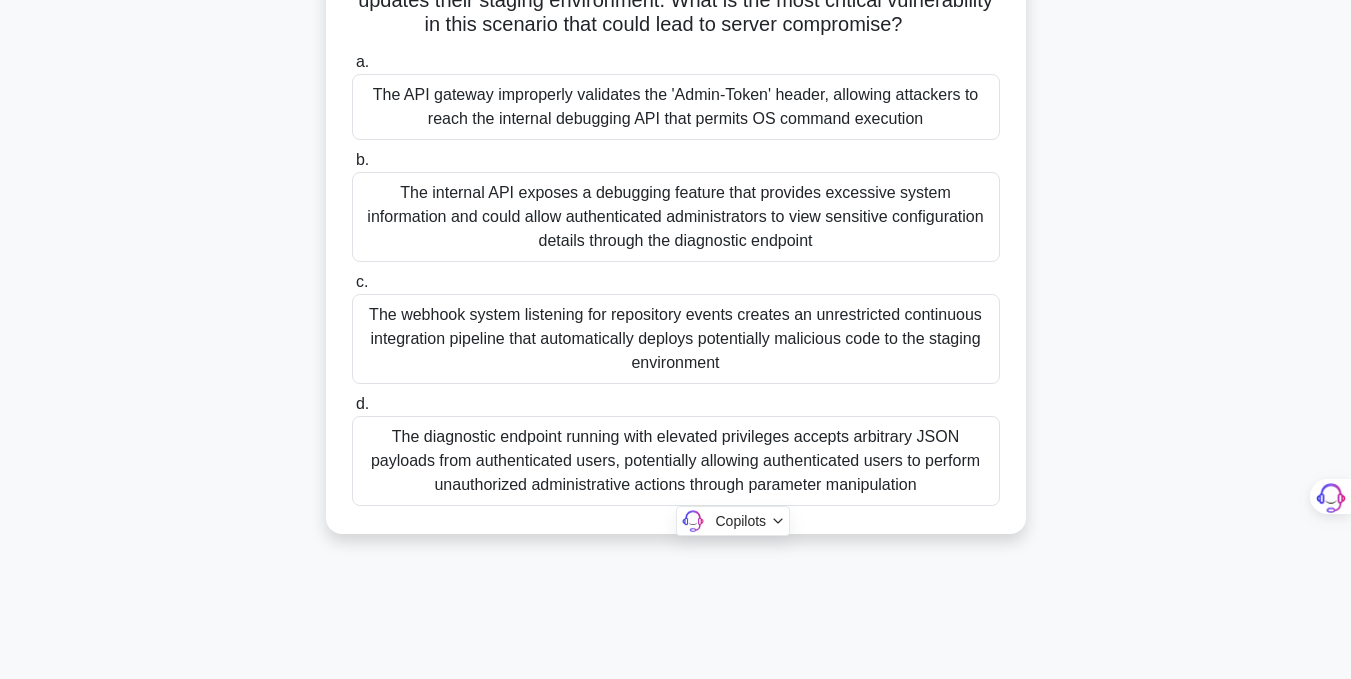 drag, startPoint x: 378, startPoint y: 150, endPoint x: 920, endPoint y: 667, distance: 749.0347 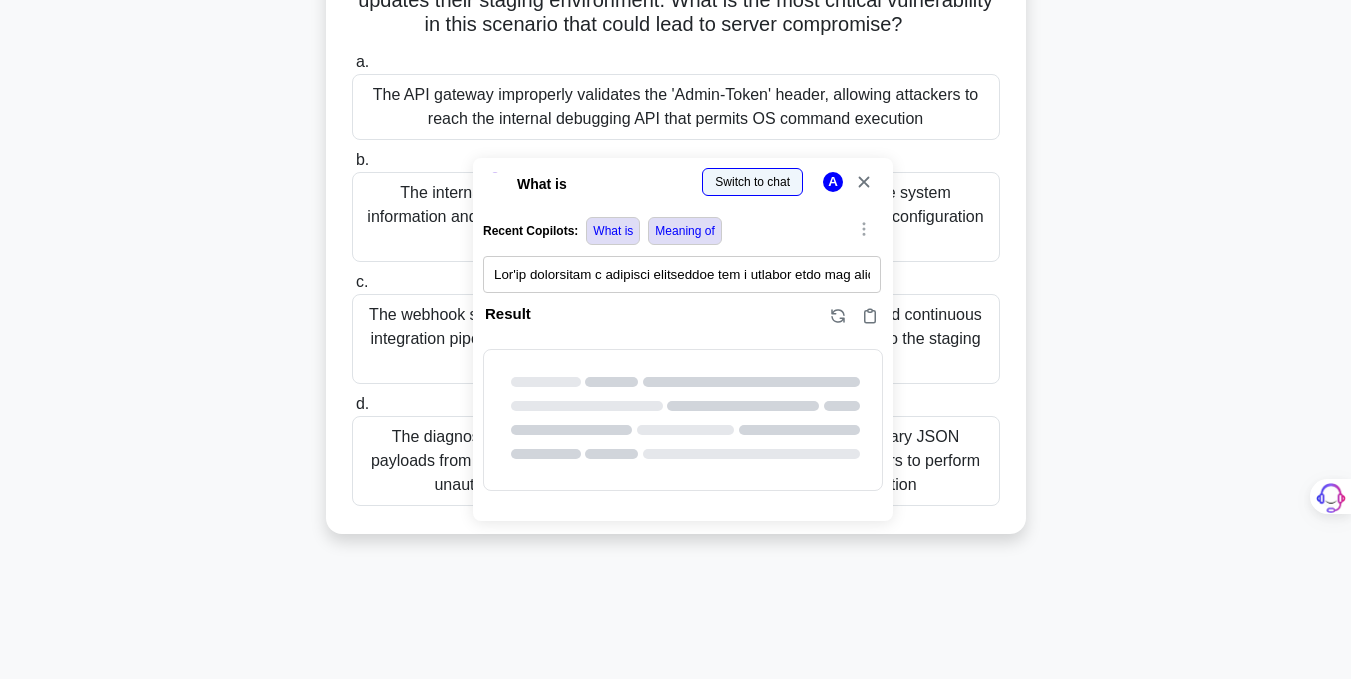 click at bounding box center (0, 679) 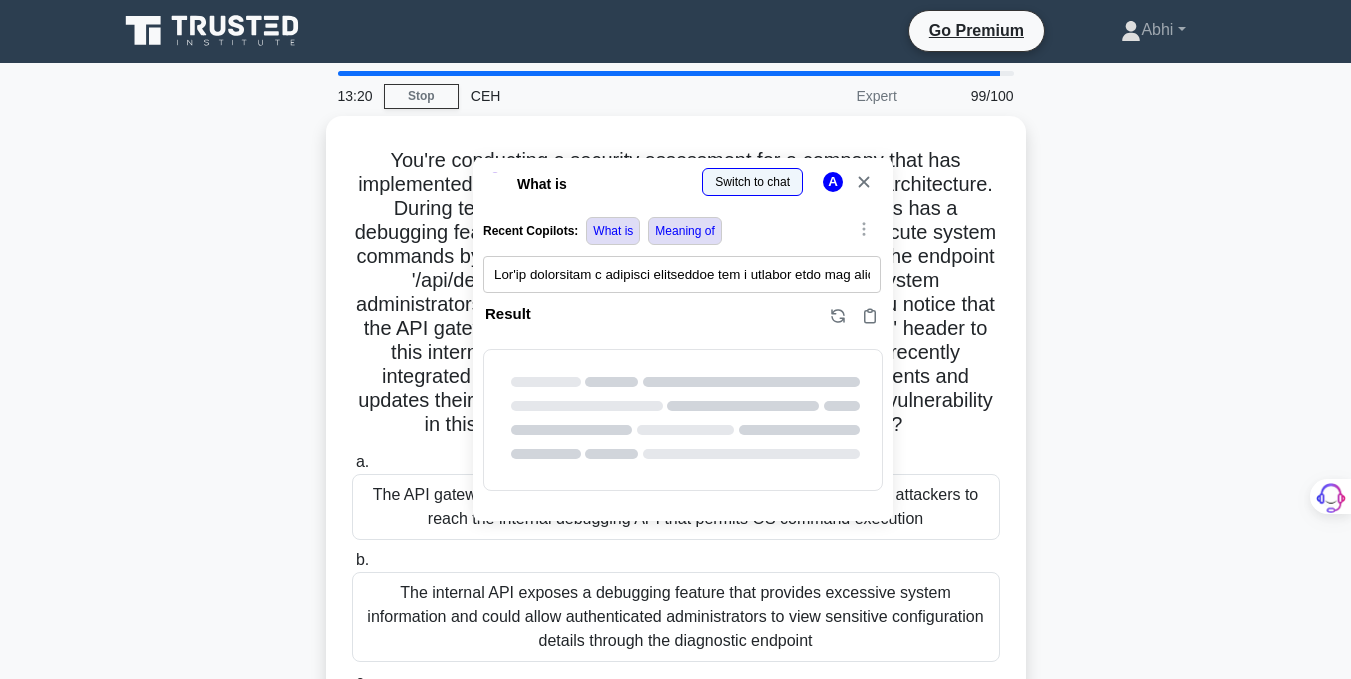 scroll, scrollTop: 0, scrollLeft: 0, axis: both 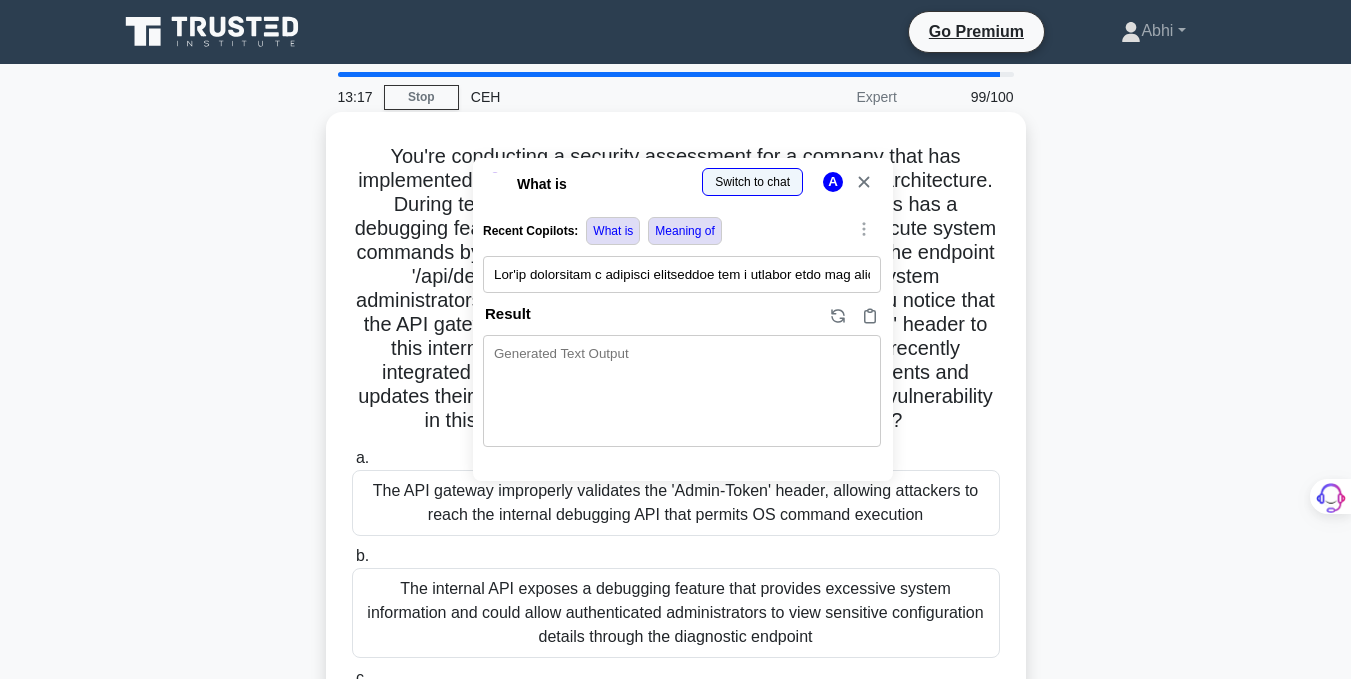 click on "The API gateway improperly validates the 'Admin-Token' header, allowing attackers to reach the internal debugging API that permits OS command execution" at bounding box center [676, 503] 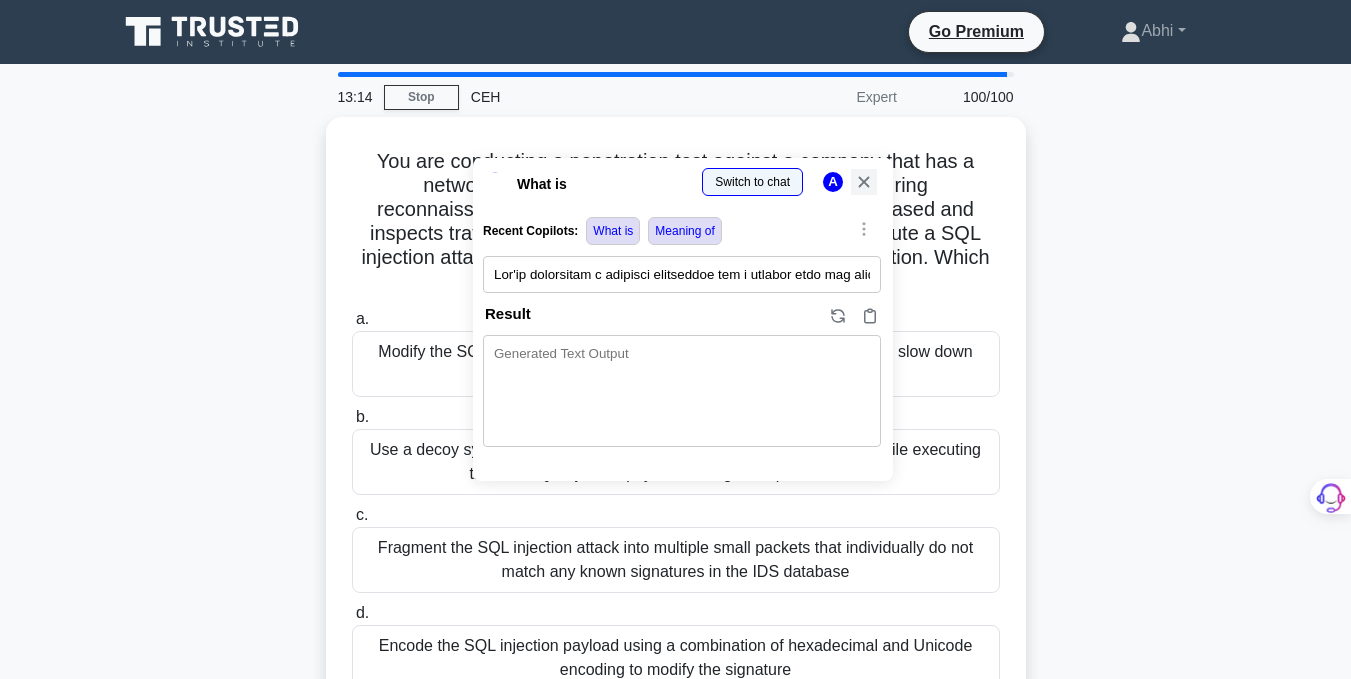 click 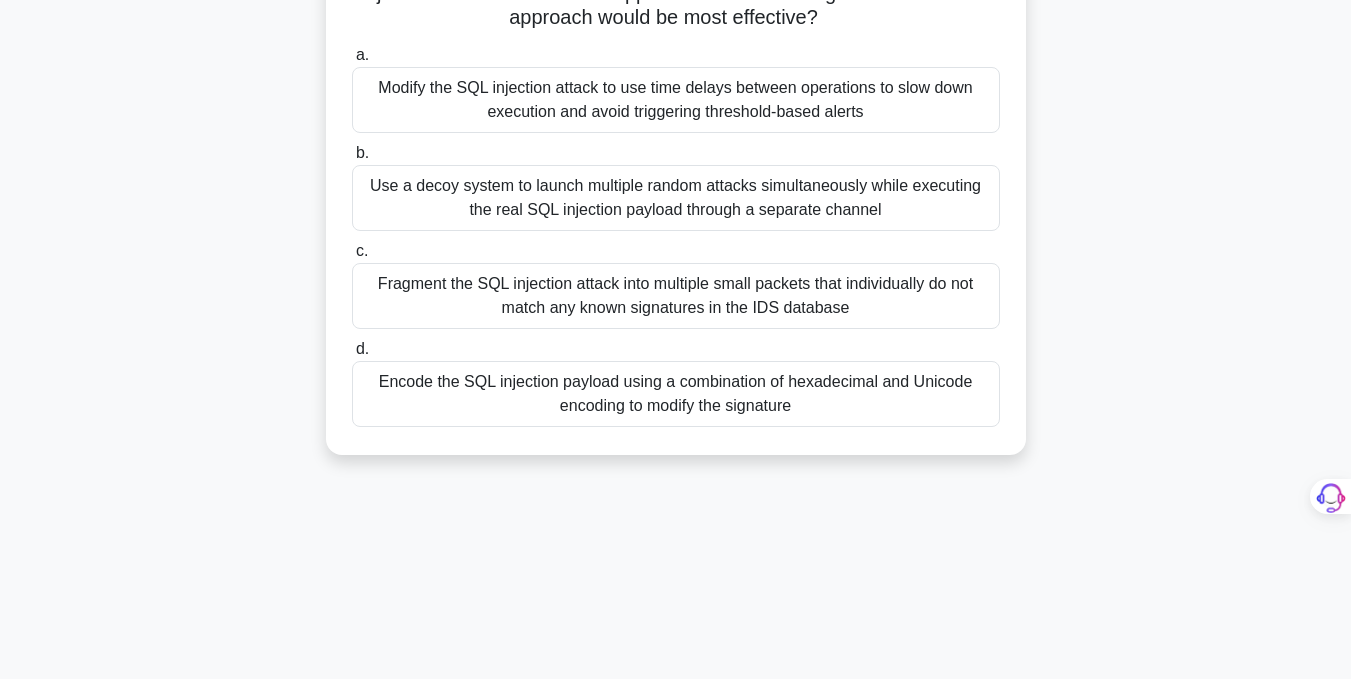 scroll, scrollTop: 0, scrollLeft: 0, axis: both 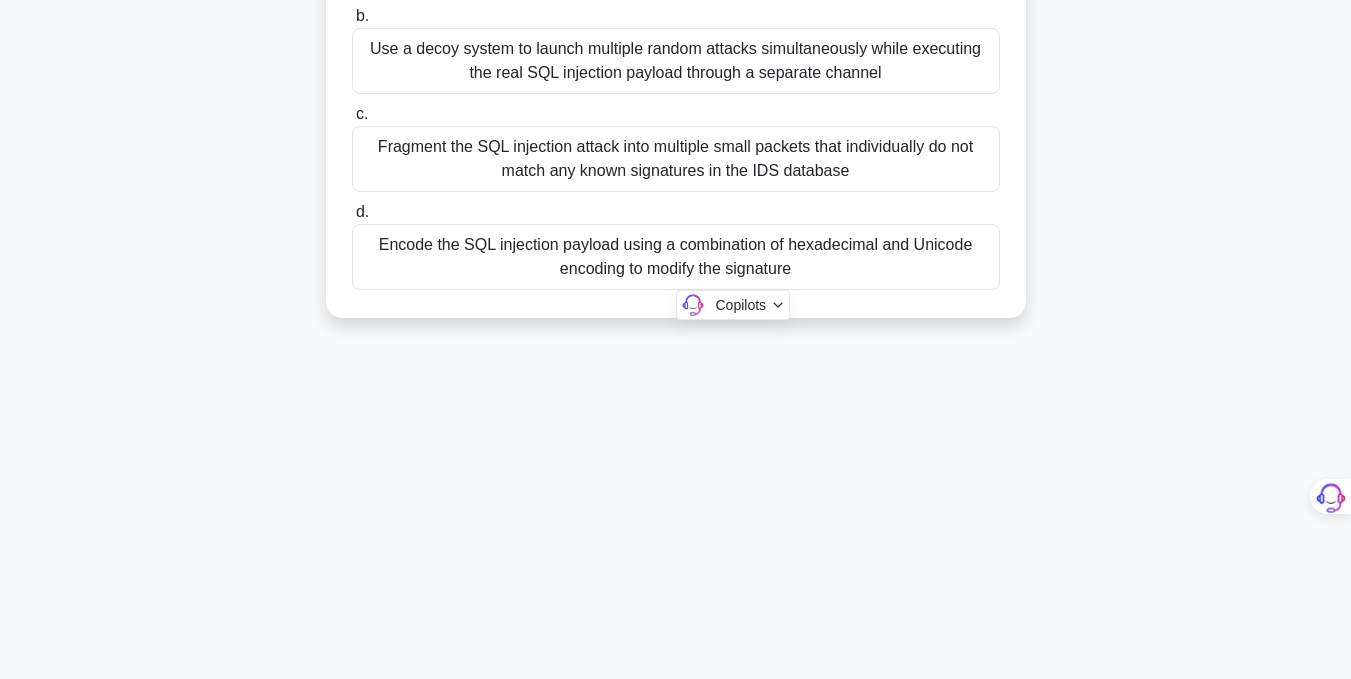 drag, startPoint x: 364, startPoint y: 163, endPoint x: 867, endPoint y: 602, distance: 667.6301 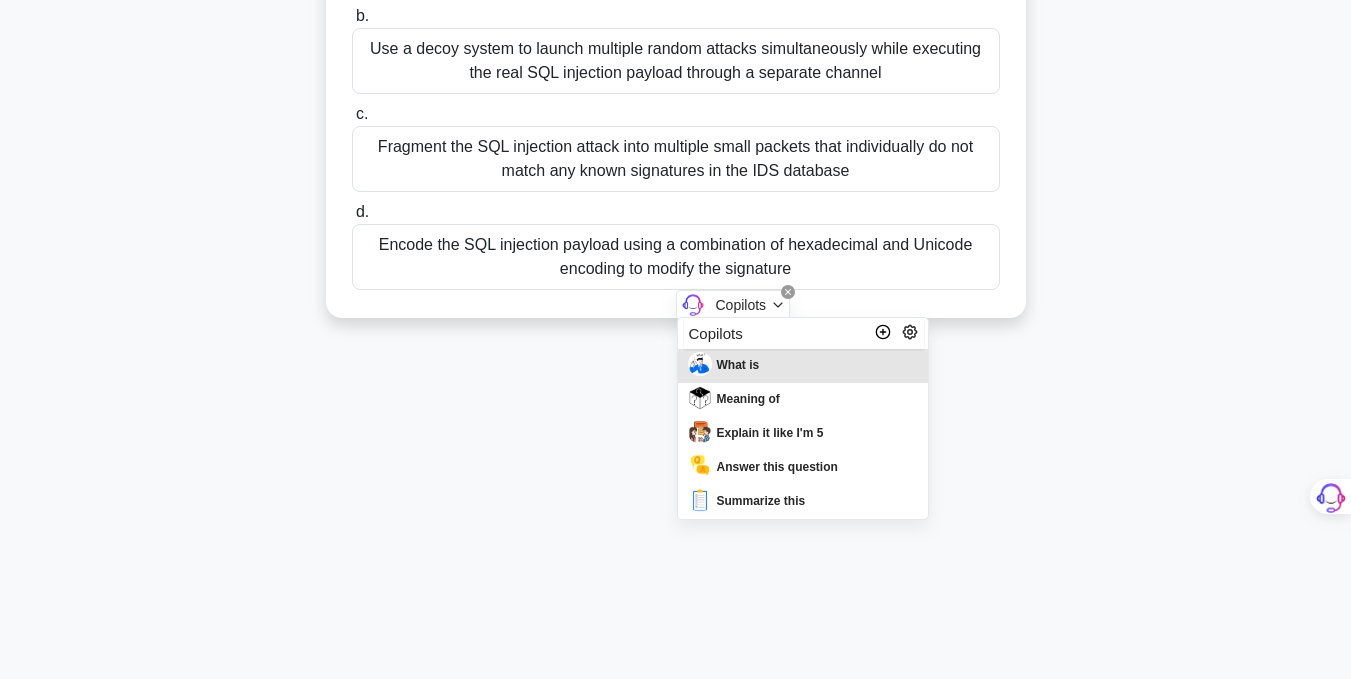 click at bounding box center [0, 679] 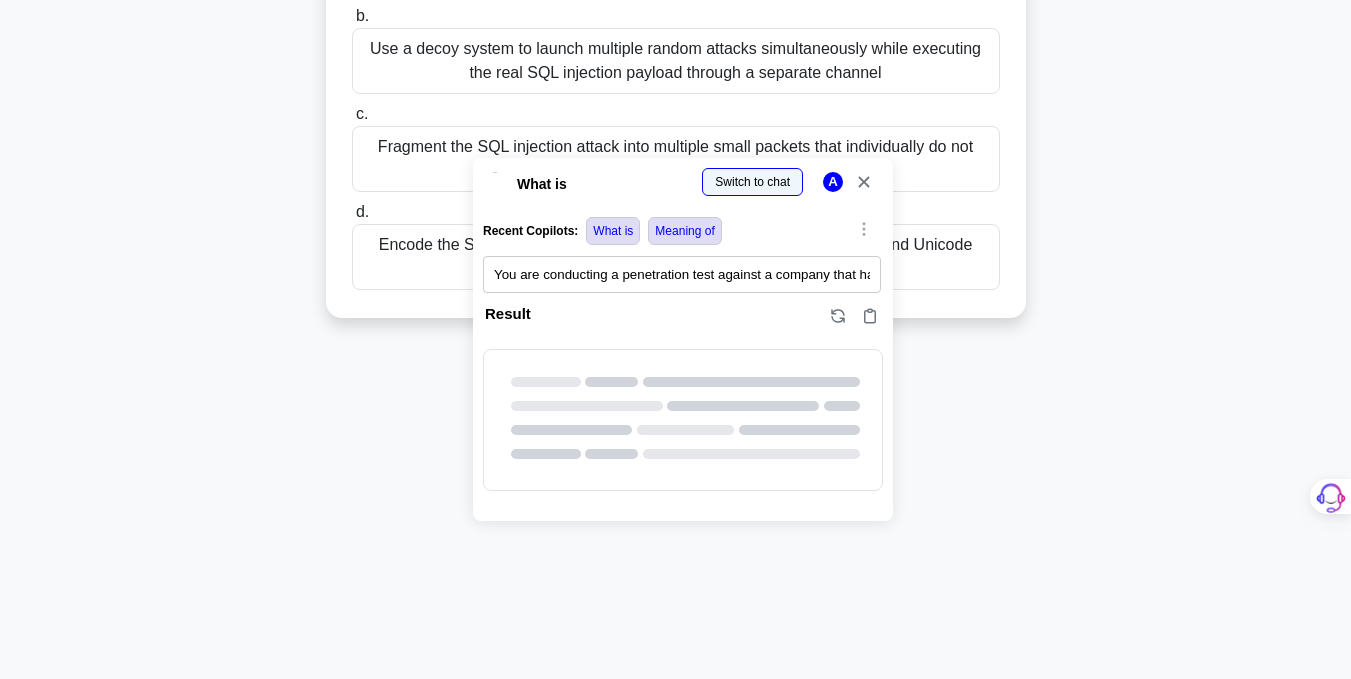scroll, scrollTop: 0, scrollLeft: 0, axis: both 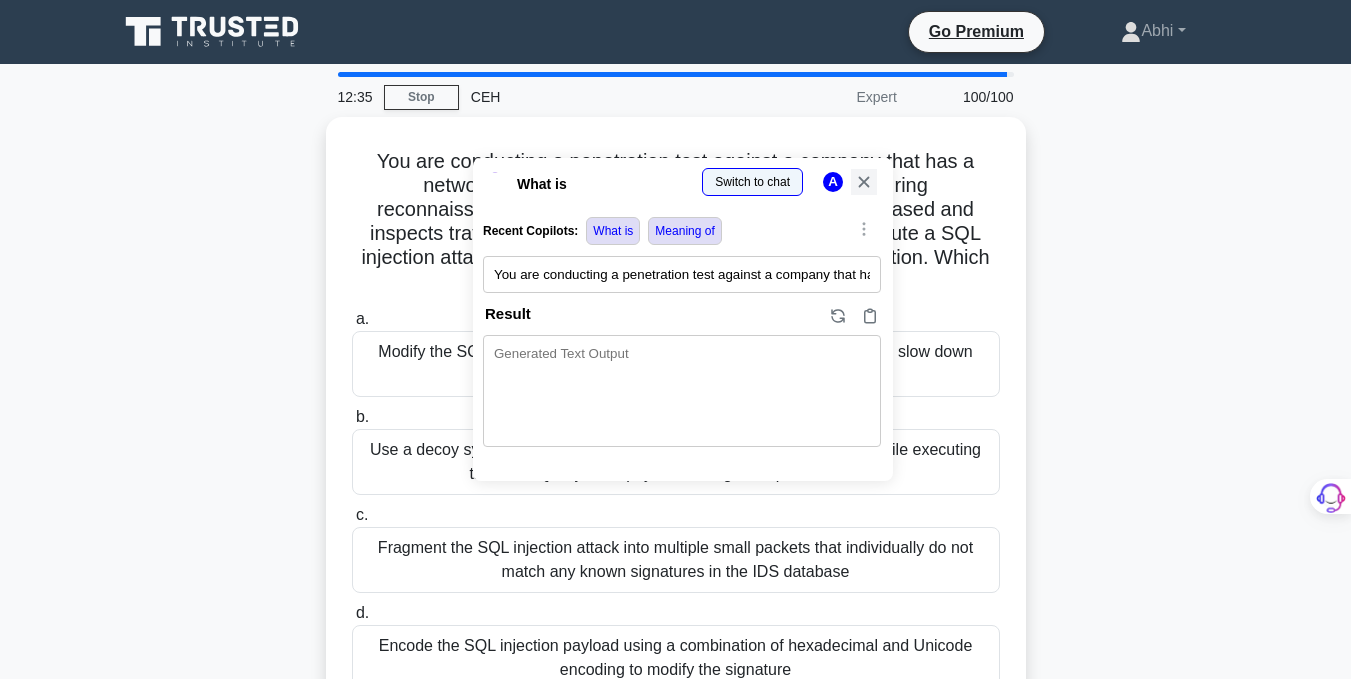 click 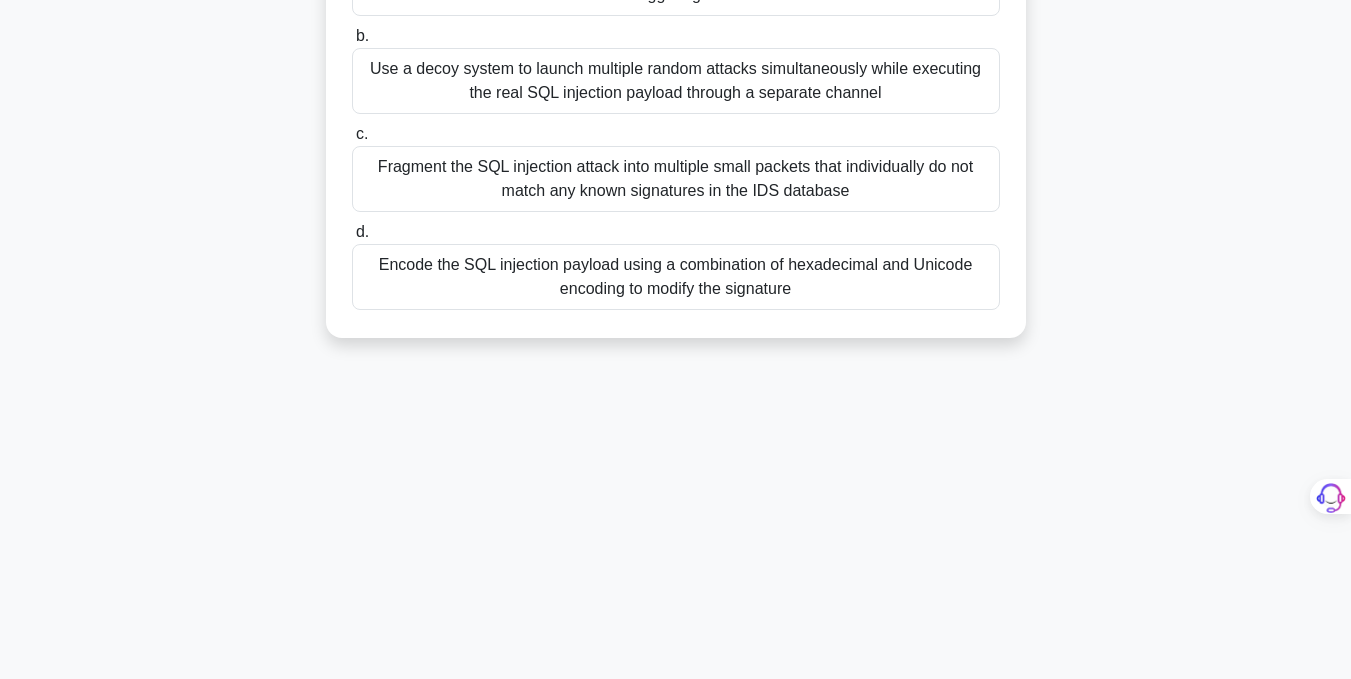 scroll, scrollTop: 401, scrollLeft: 0, axis: vertical 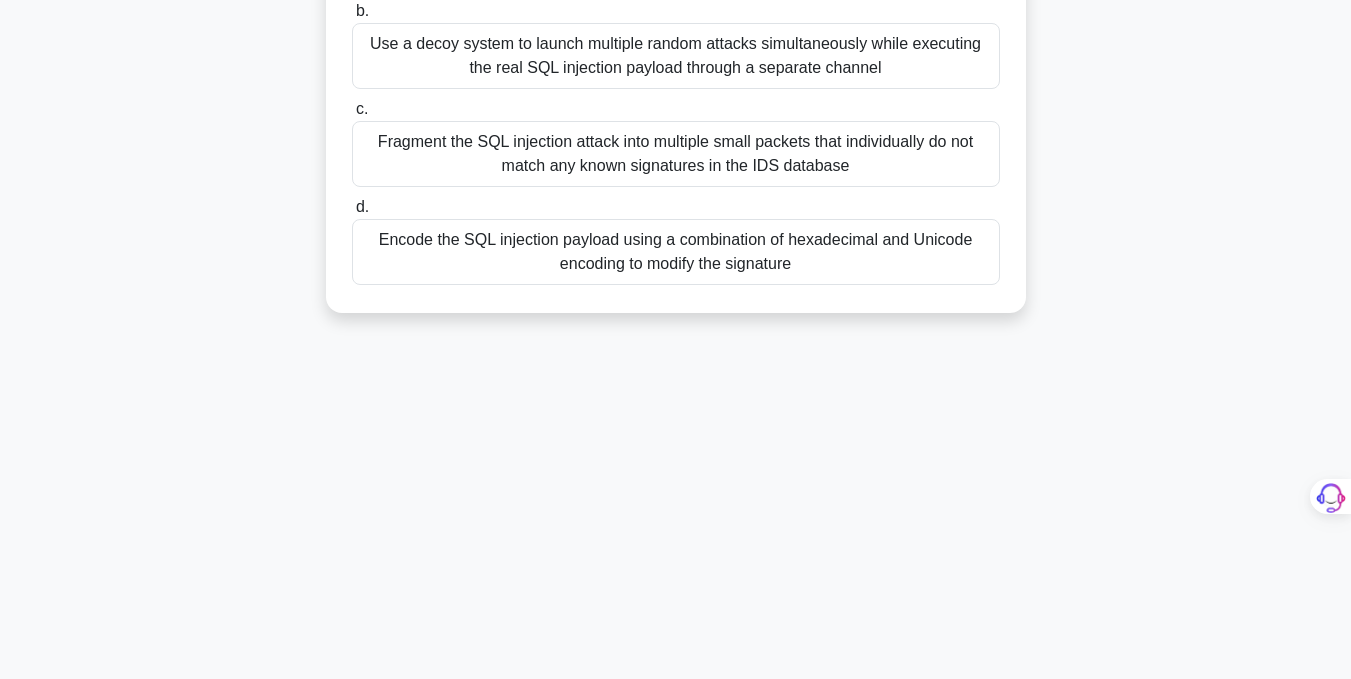 click on "Fragment the SQL injection attack into multiple small packets that individually do not match any known signatures in the IDS database" at bounding box center (676, 154) 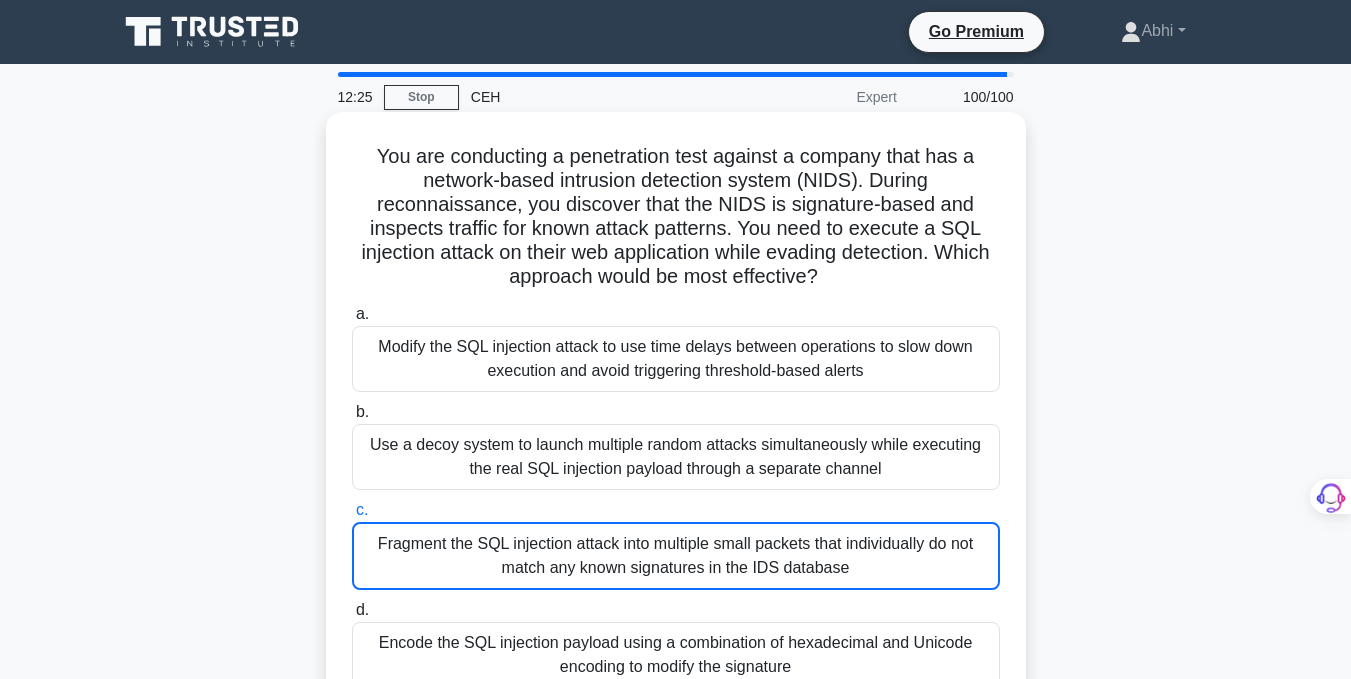 scroll, scrollTop: 401, scrollLeft: 0, axis: vertical 